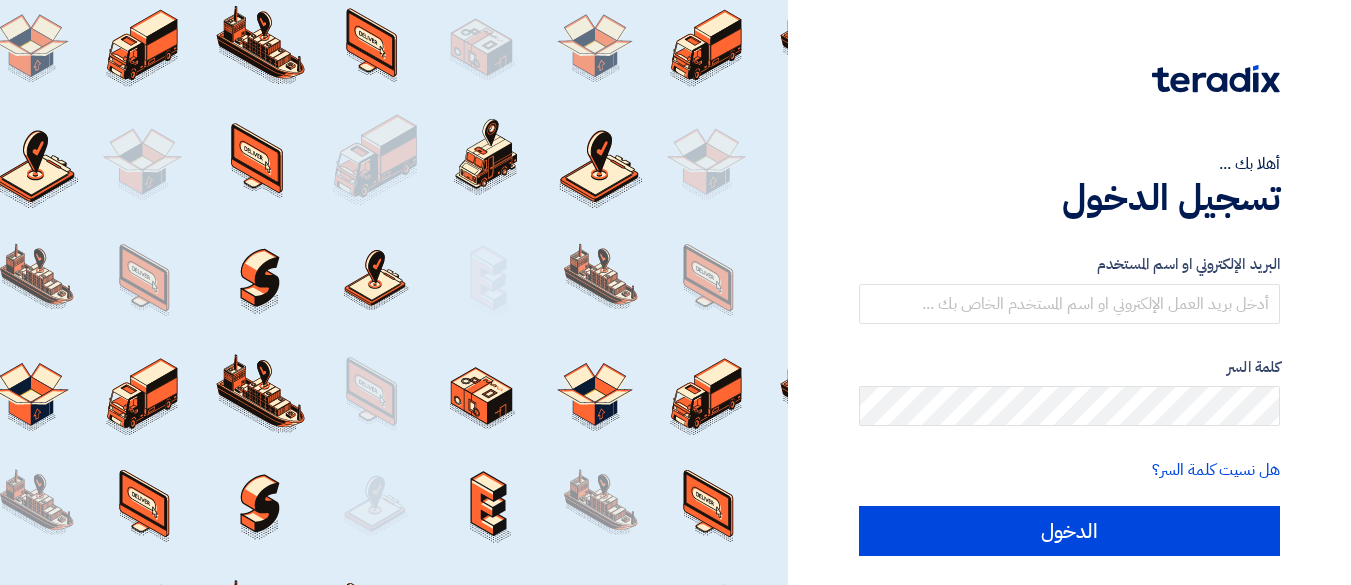 scroll, scrollTop: 0, scrollLeft: 0, axis: both 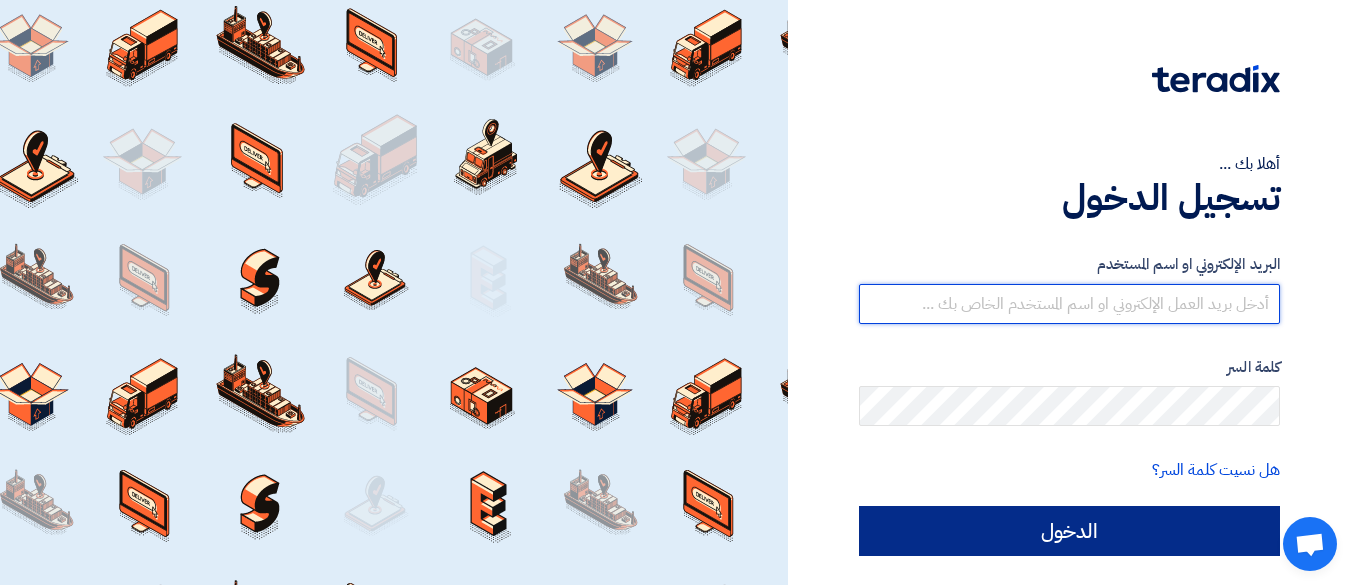 type on "[EMAIL]" 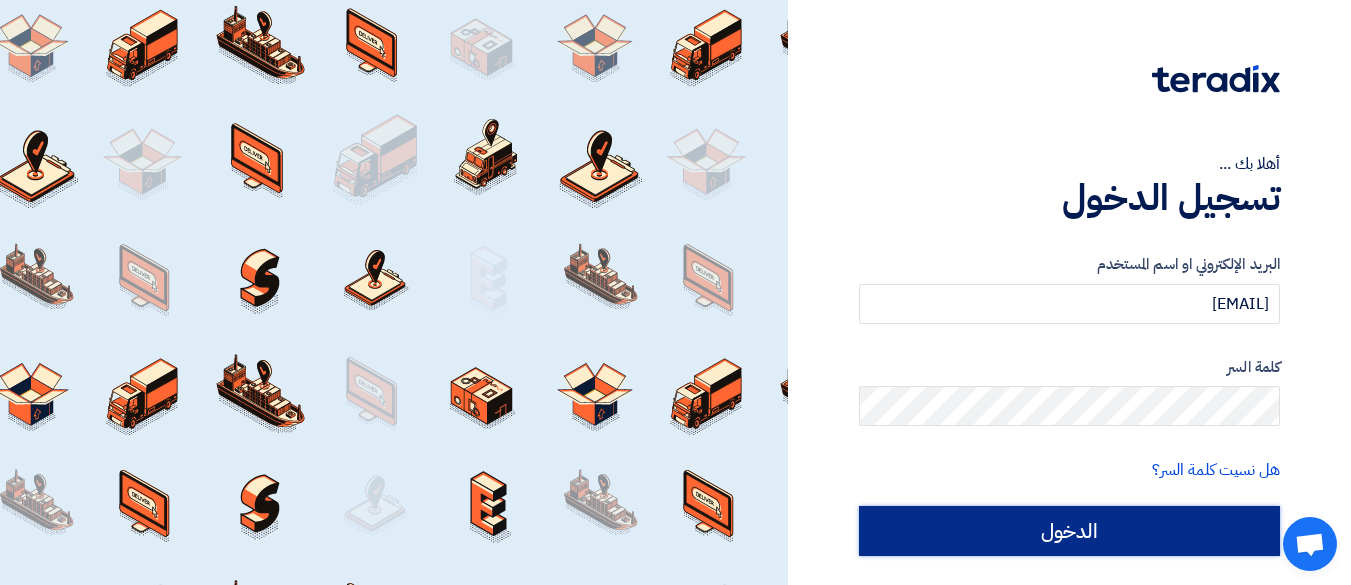 click on "الدخول" 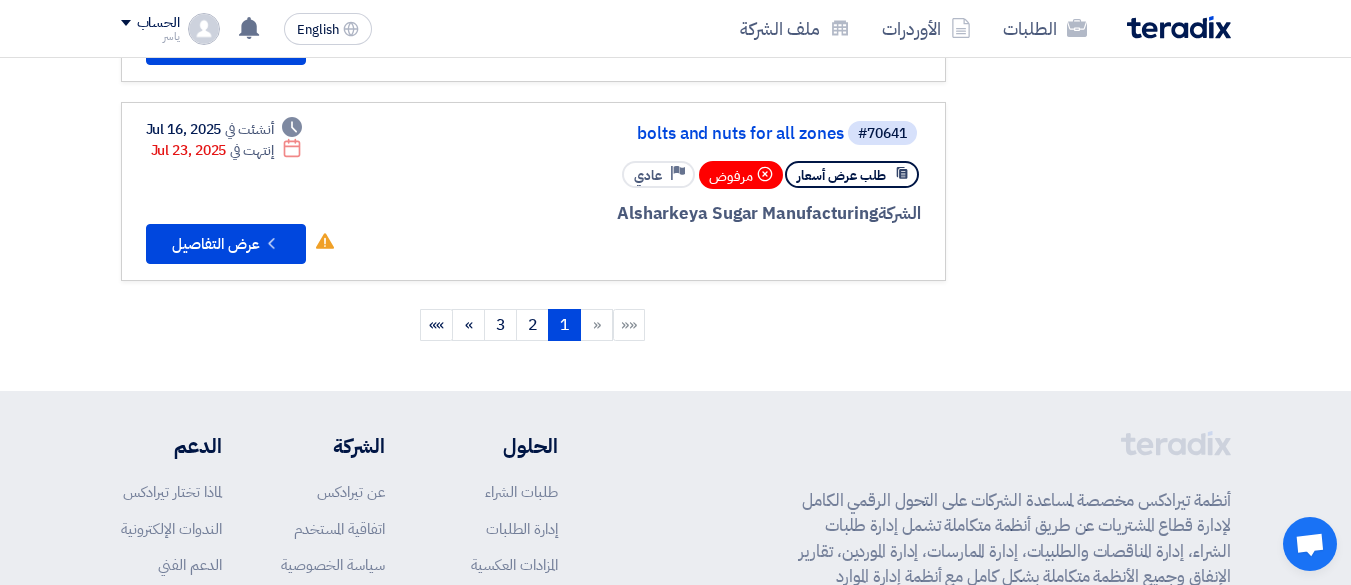 scroll, scrollTop: 1903, scrollLeft: 0, axis: vertical 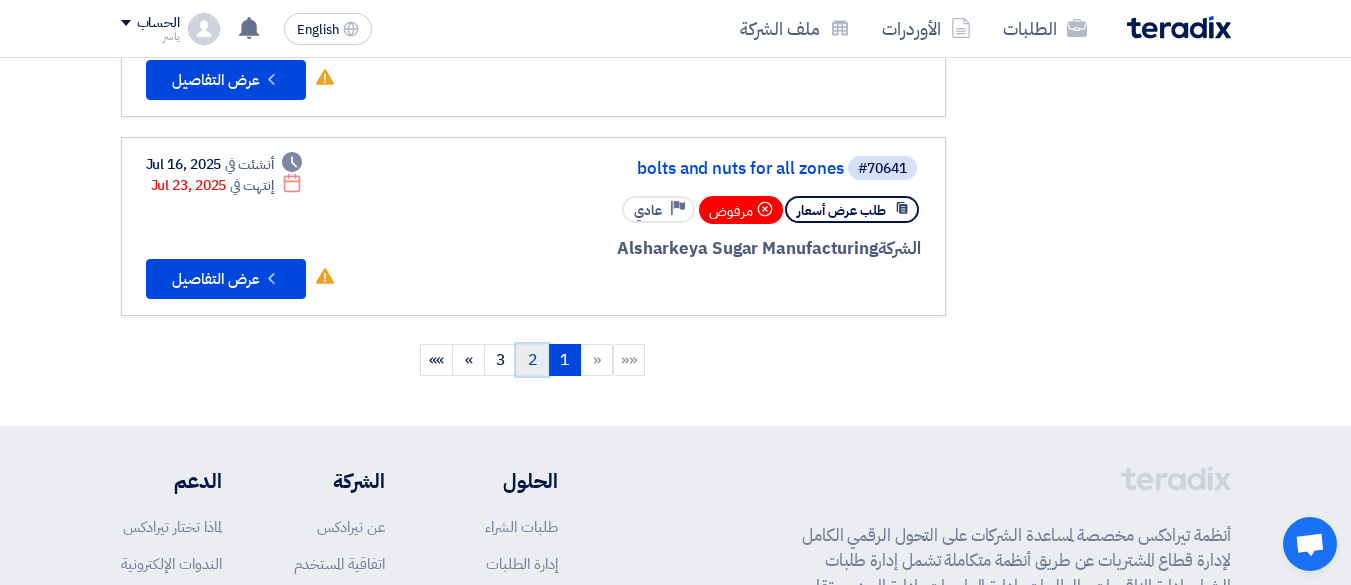 click on "2" 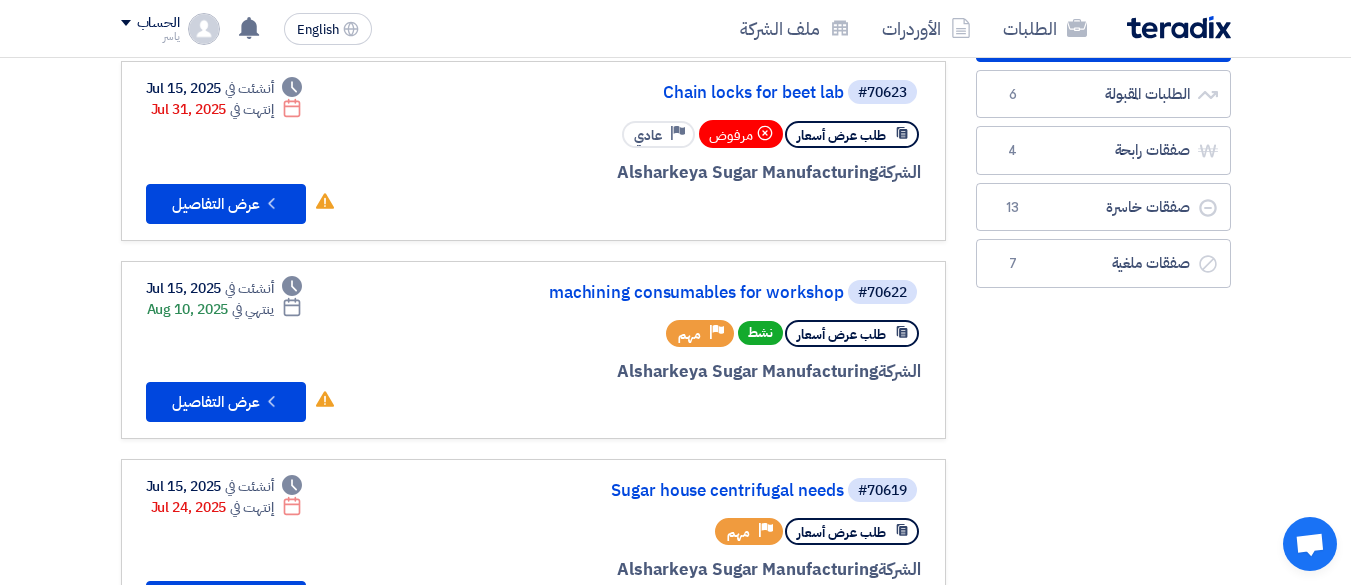 scroll, scrollTop: 200, scrollLeft: 0, axis: vertical 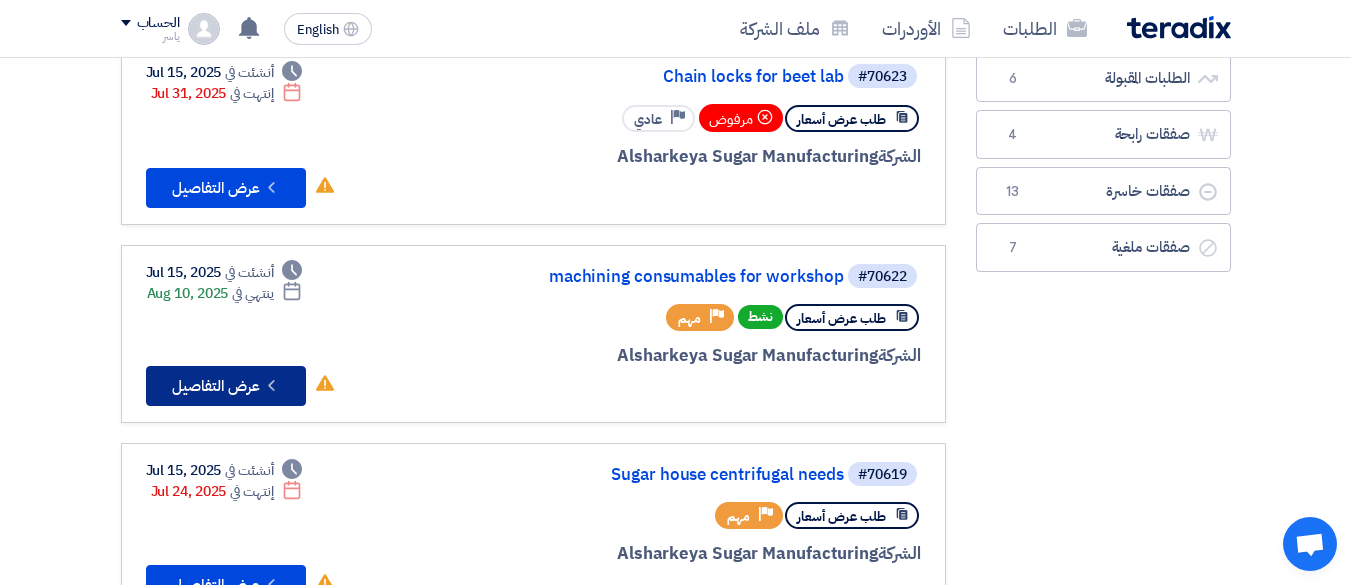 click on "Check details
عرض التفاصيل" 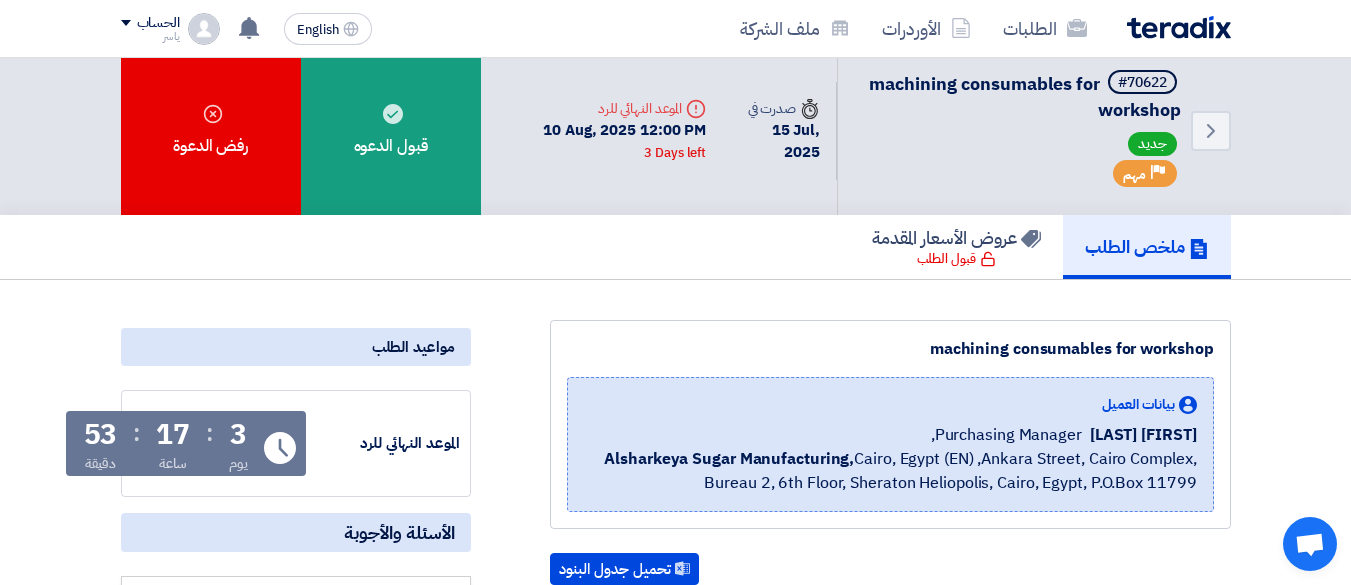 scroll, scrollTop: 0, scrollLeft: 0, axis: both 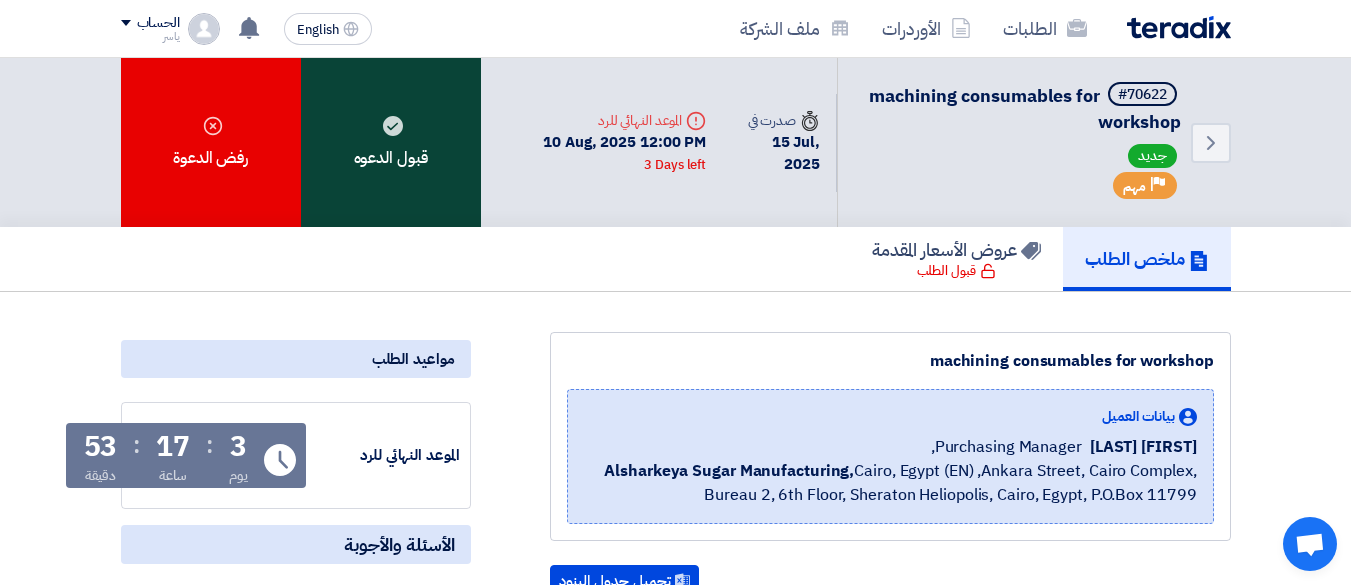 click on "قبول الدعوه" 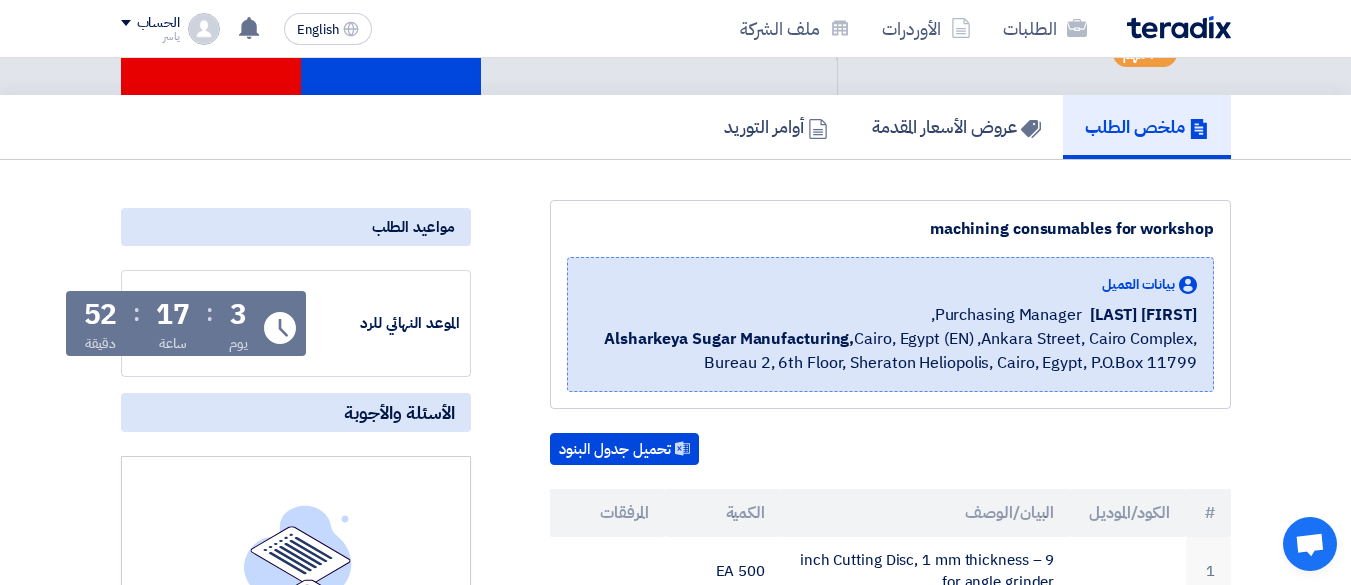 scroll, scrollTop: 0, scrollLeft: 0, axis: both 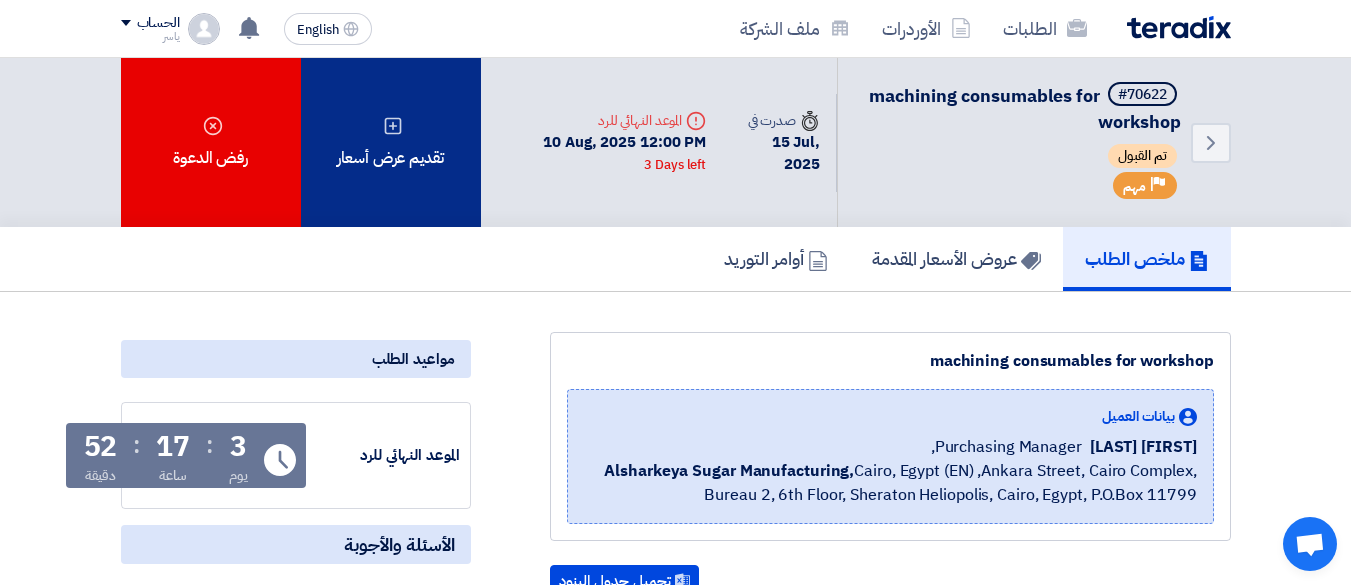 click 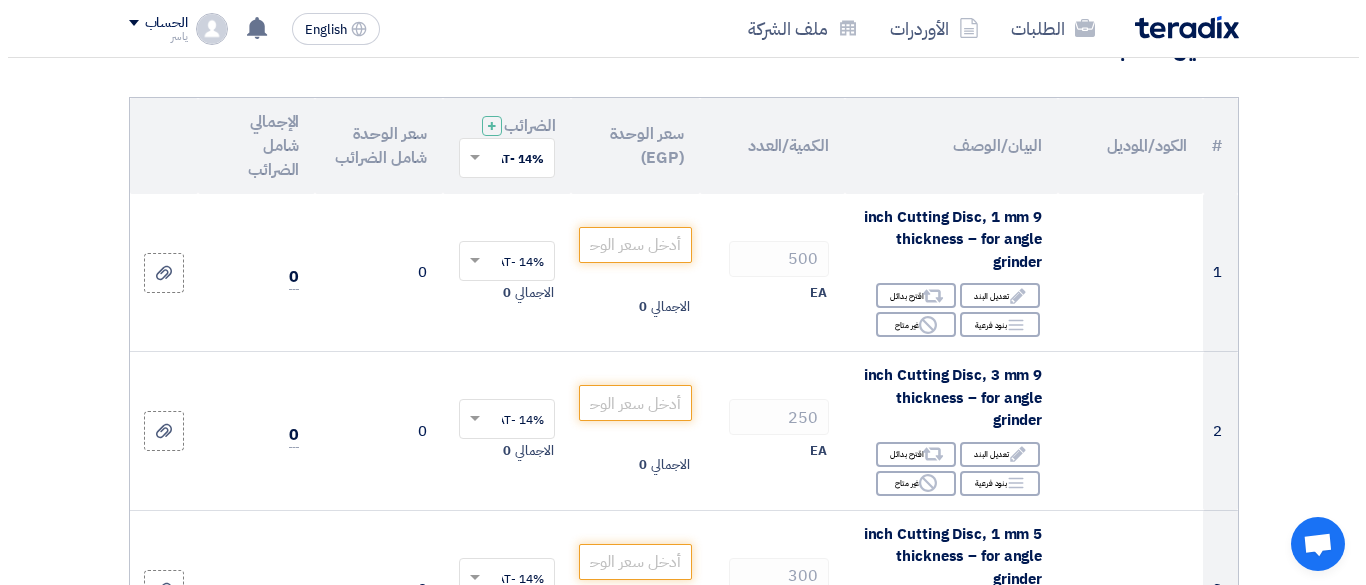 scroll, scrollTop: 200, scrollLeft: 0, axis: vertical 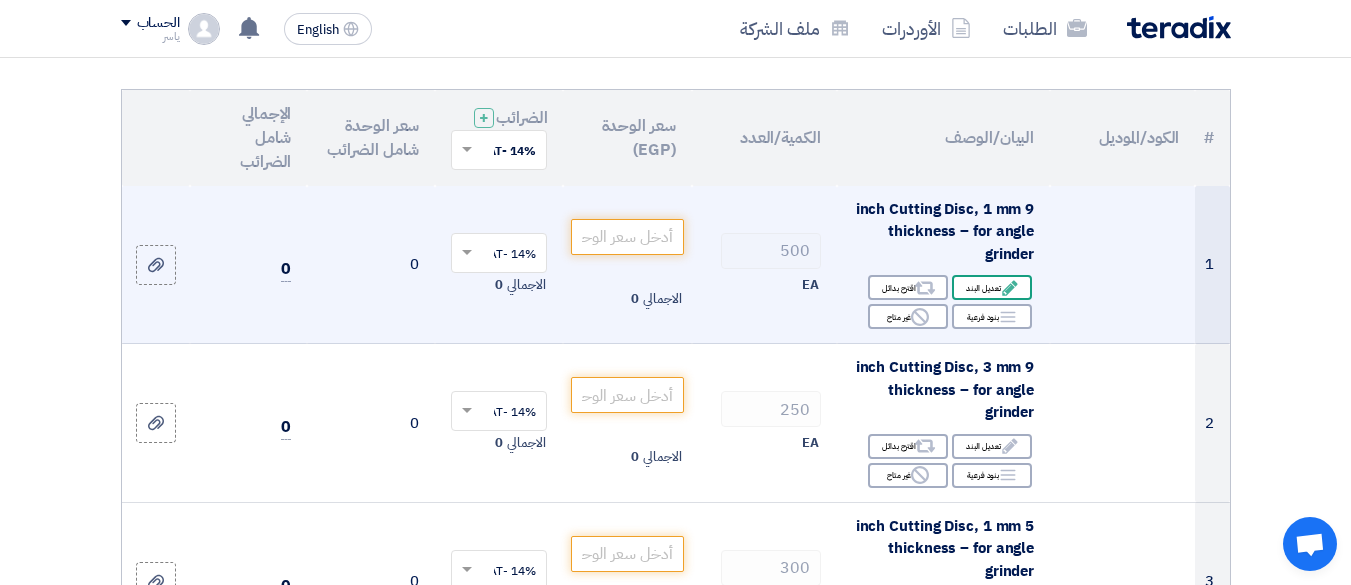 click on "Edit
تعديل البند" 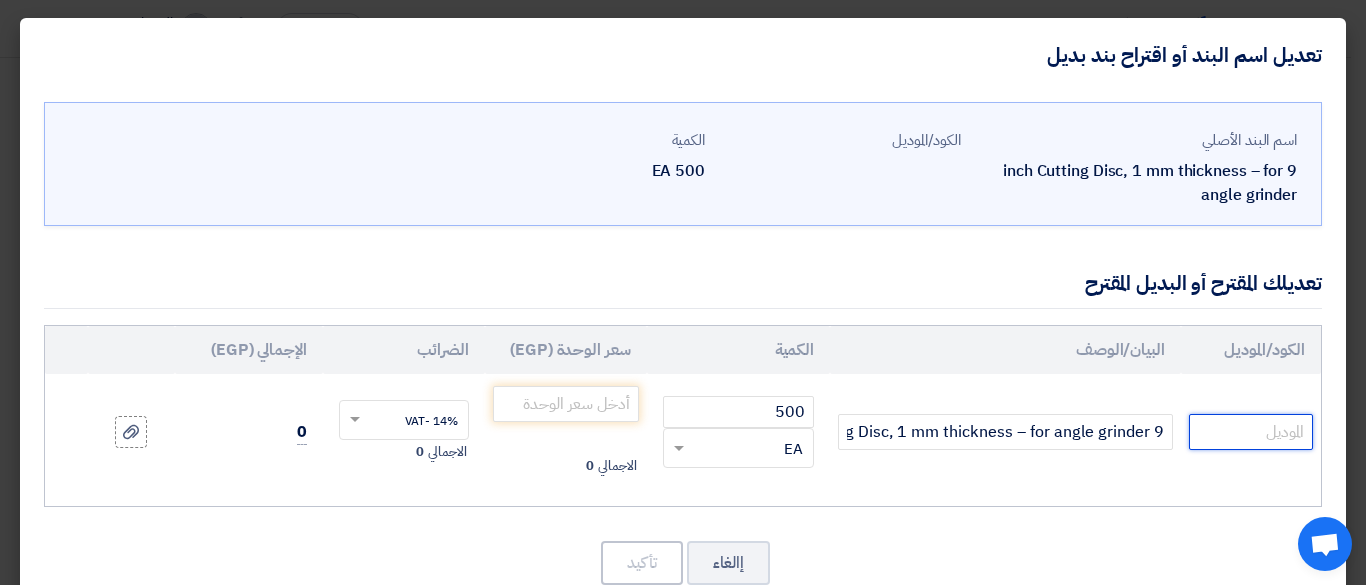 click 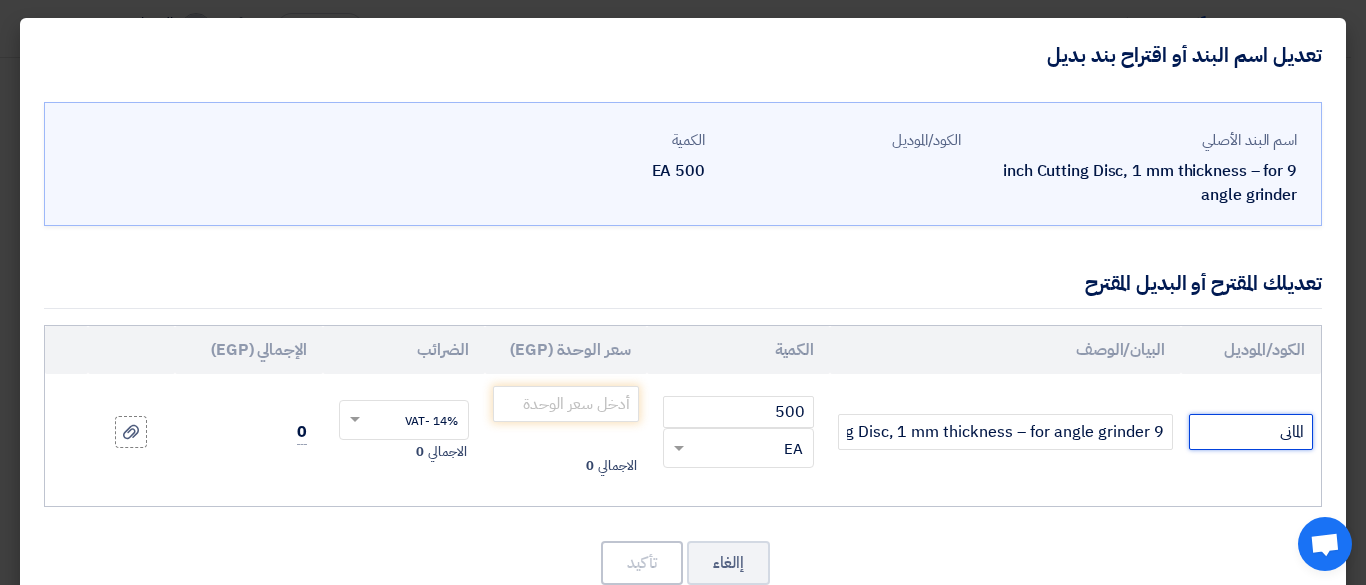 type on "المانى" 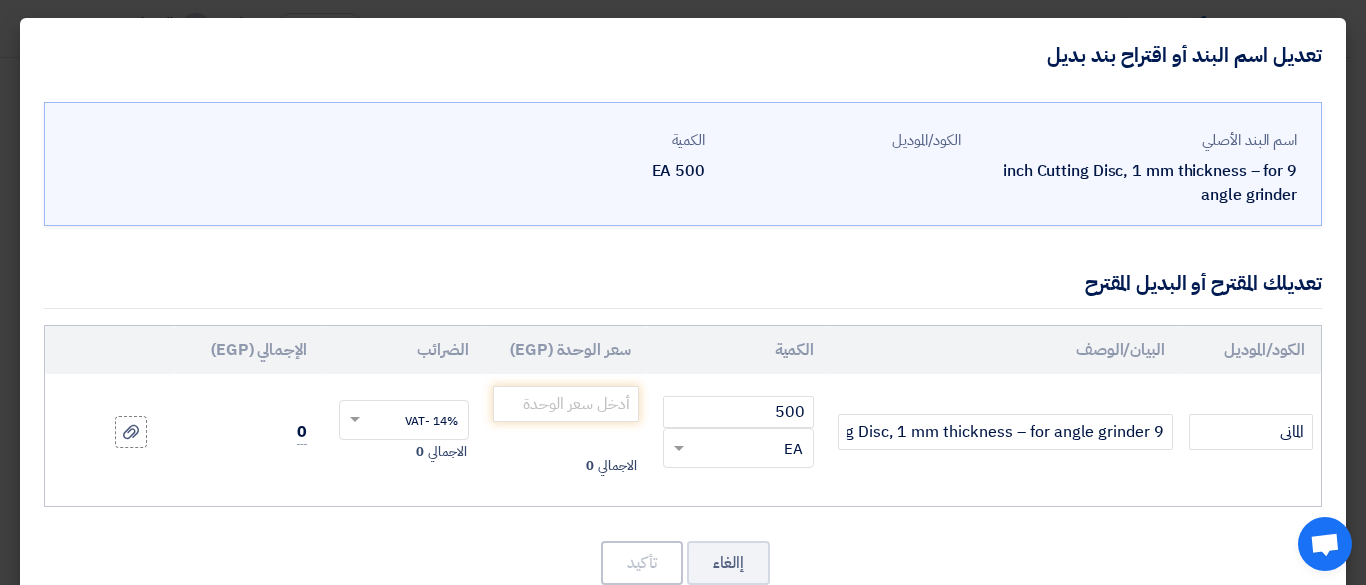 click on "9 inch Cutting Disc, 1 mm thickness – for angle grinder" 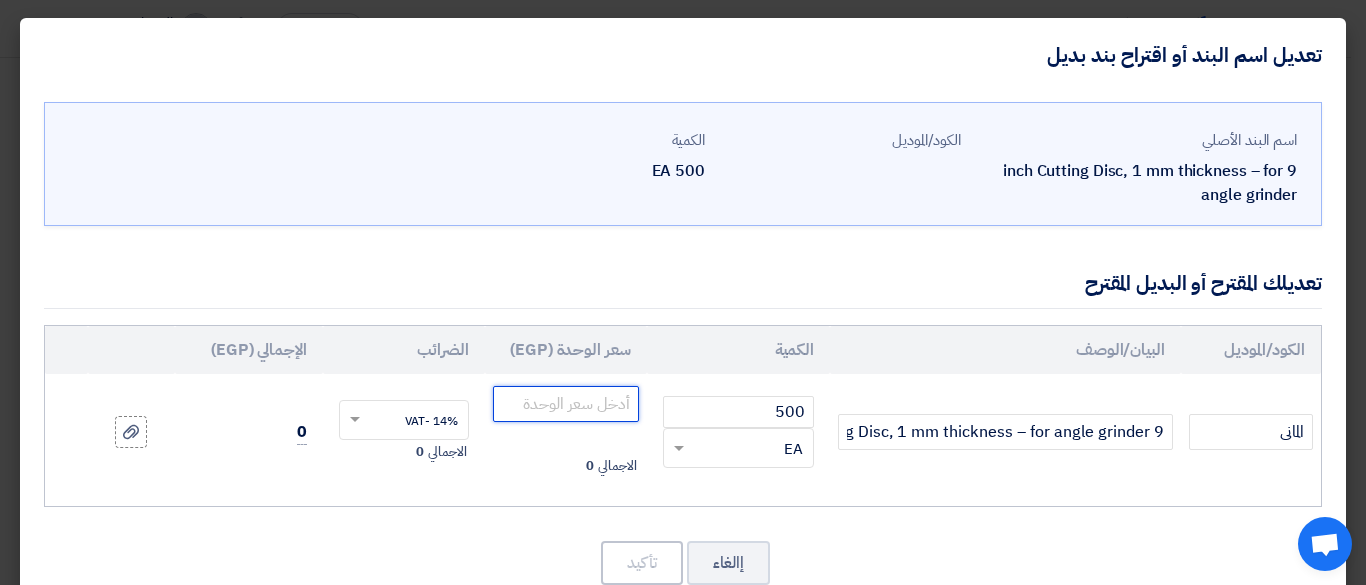 click 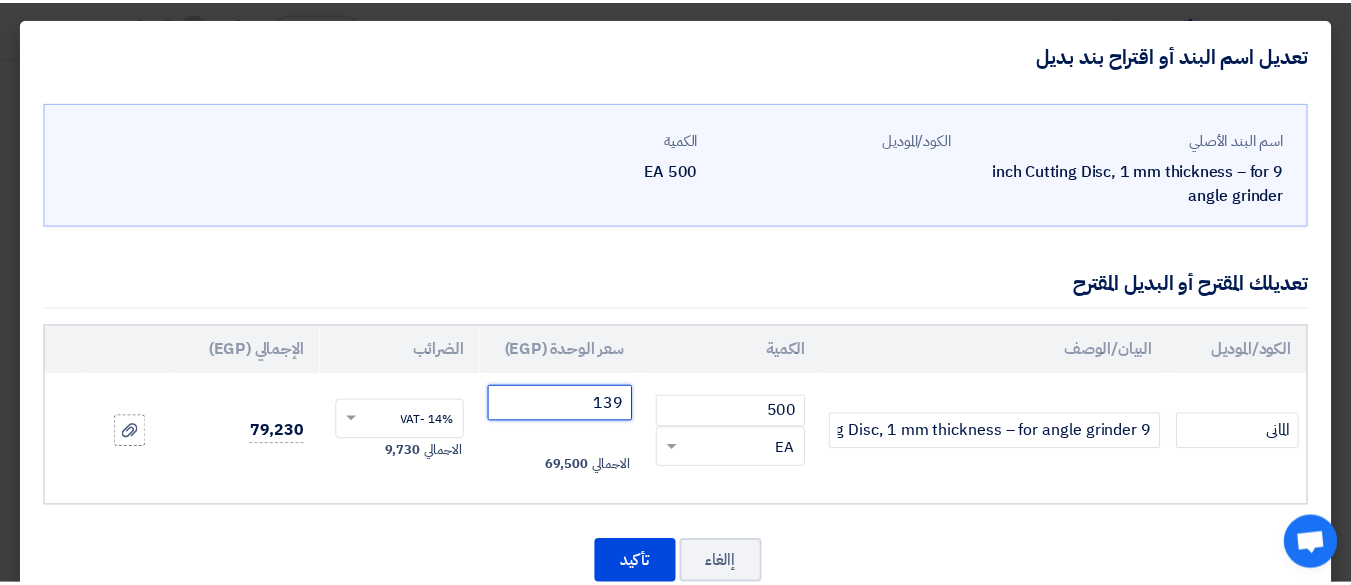 scroll, scrollTop: 51, scrollLeft: 0, axis: vertical 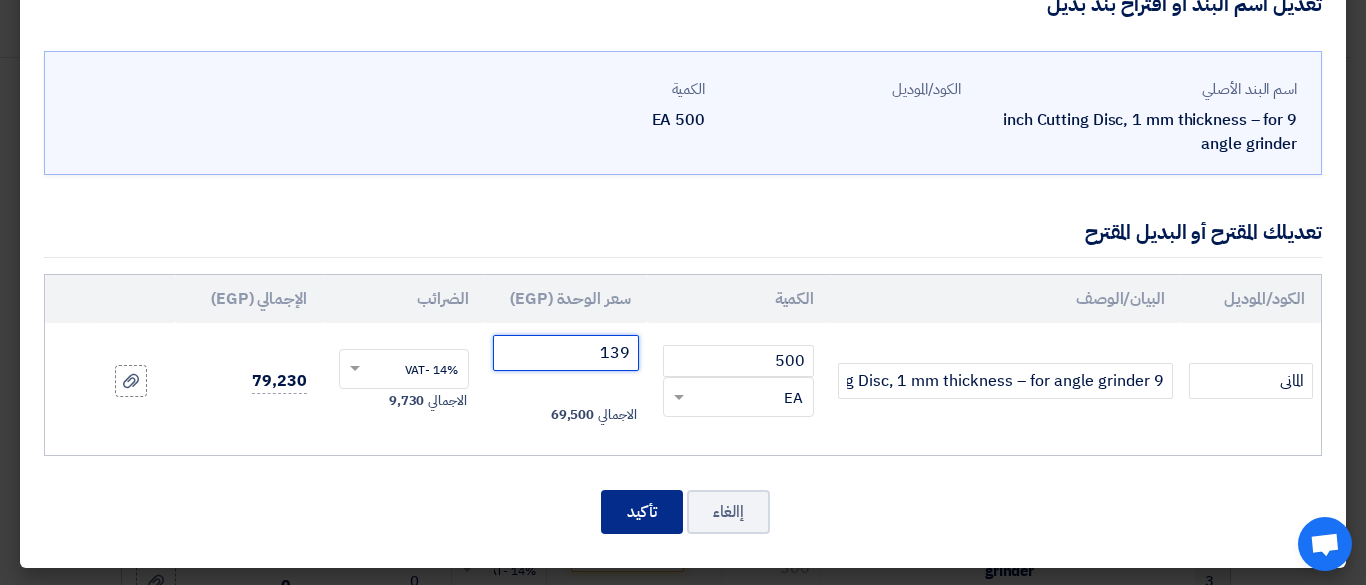 type on "139" 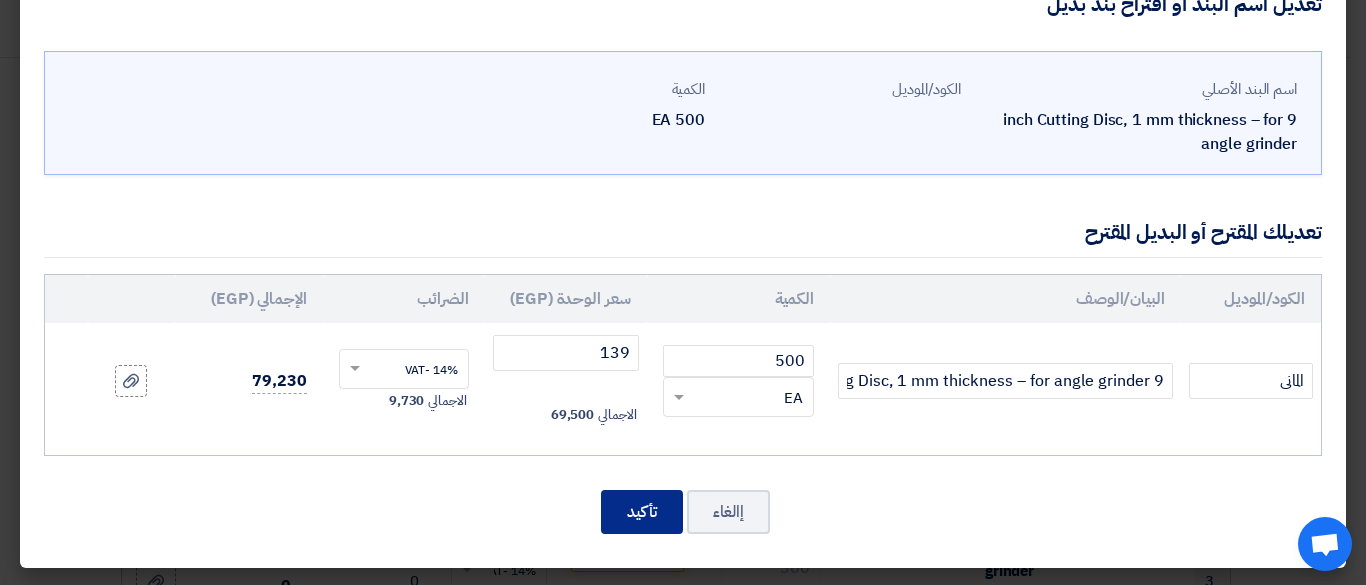 click on "تأكيد" 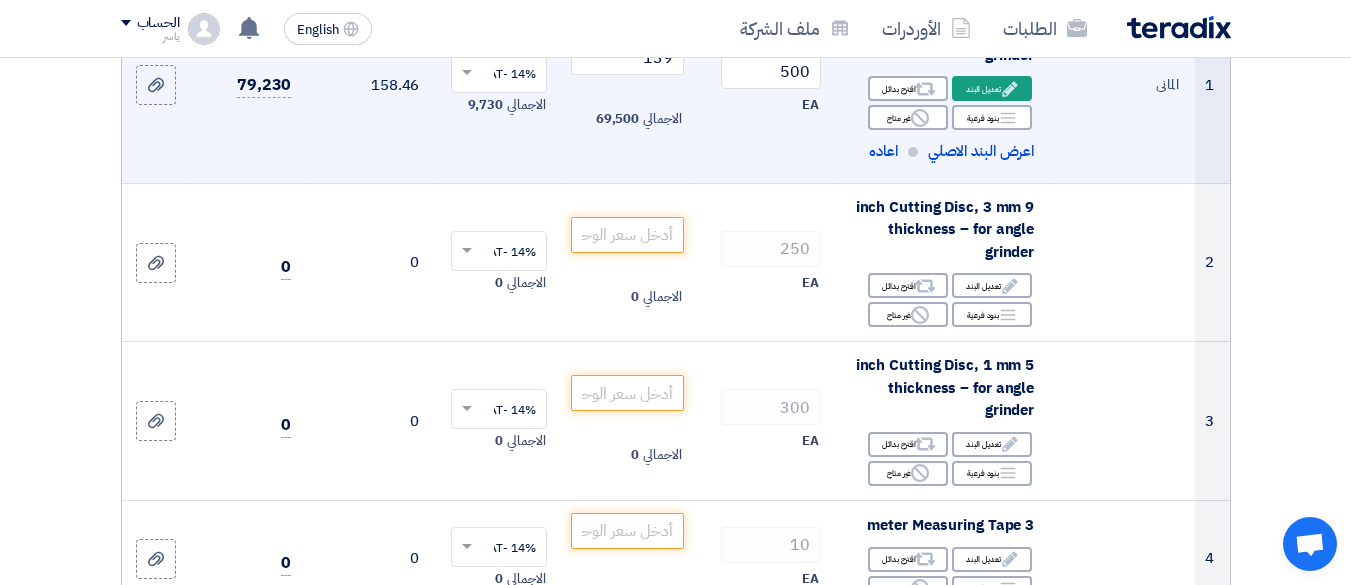 scroll, scrollTop: 400, scrollLeft: 0, axis: vertical 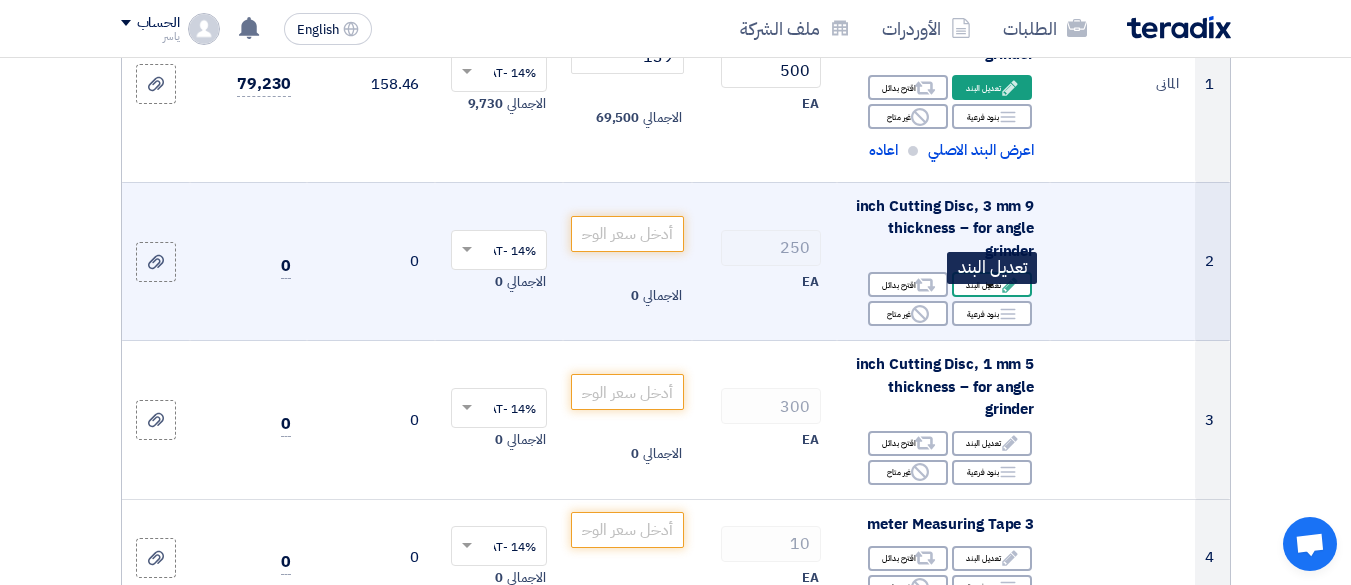 click on "Edit
تعديل البند" 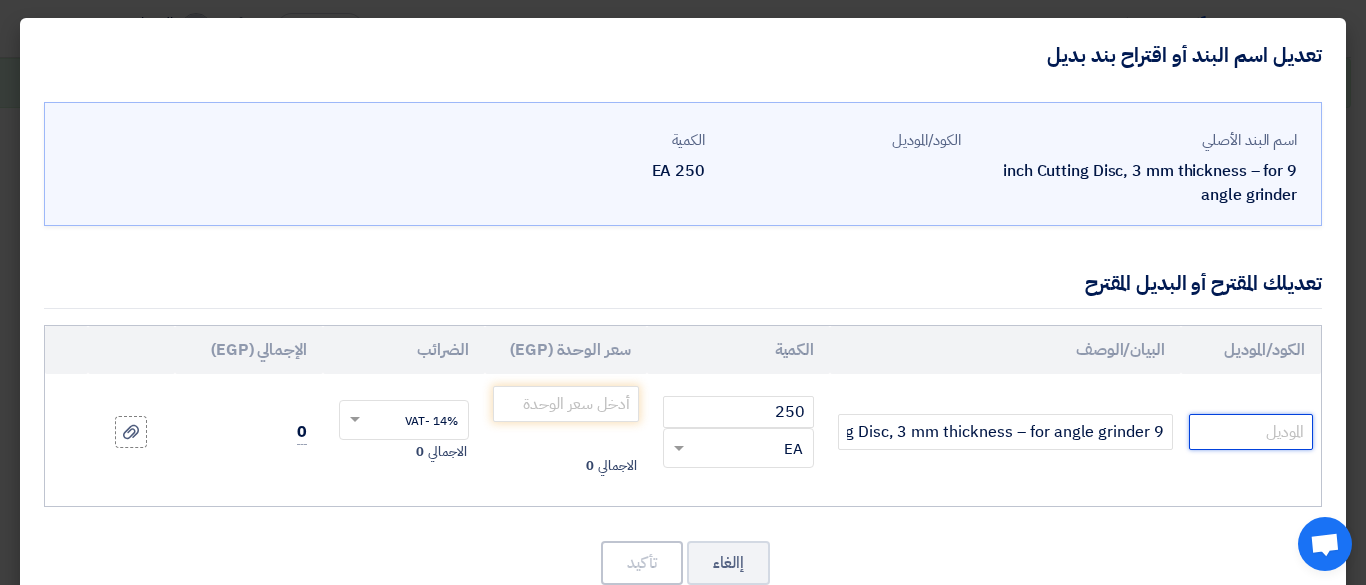 drag, startPoint x: 1274, startPoint y: 433, endPoint x: 1263, endPoint y: 429, distance: 11.7046995 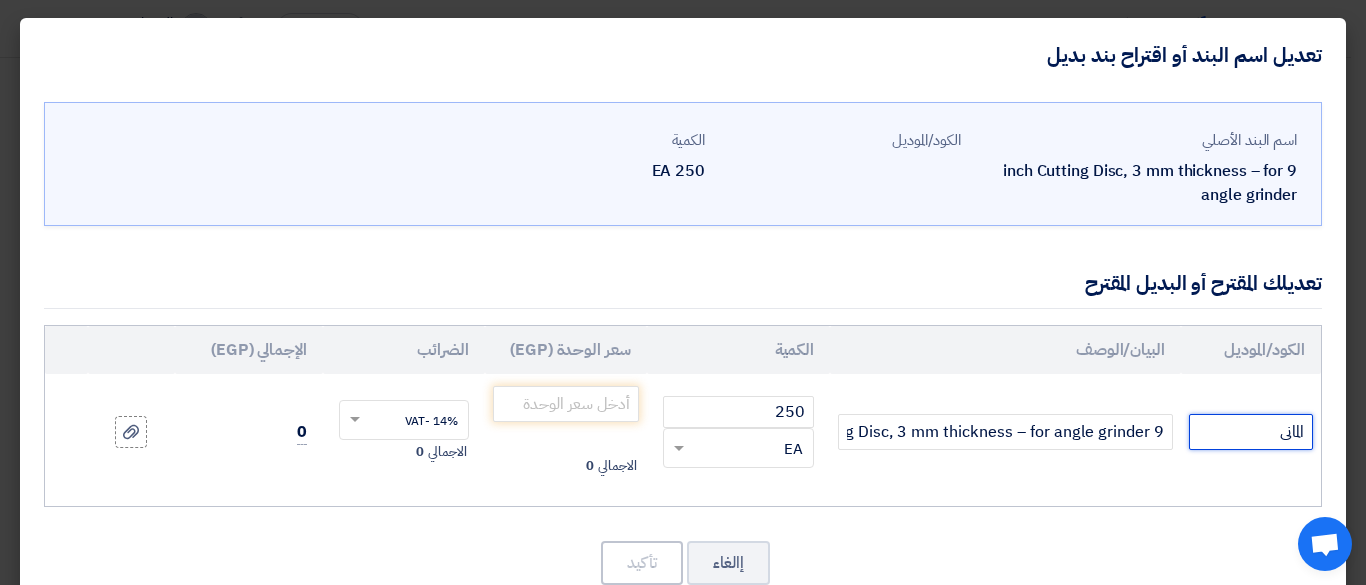 type on "المانى" 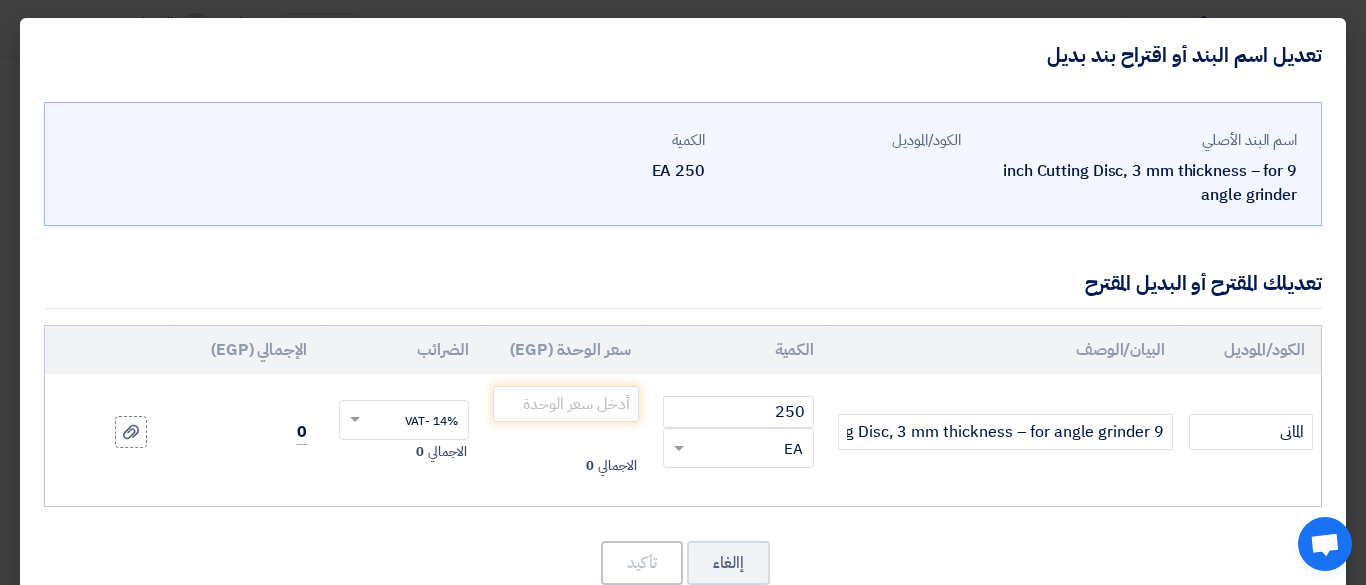 click on "9 inch Cutting Disc, 3 mm thickness – for angle grinder" 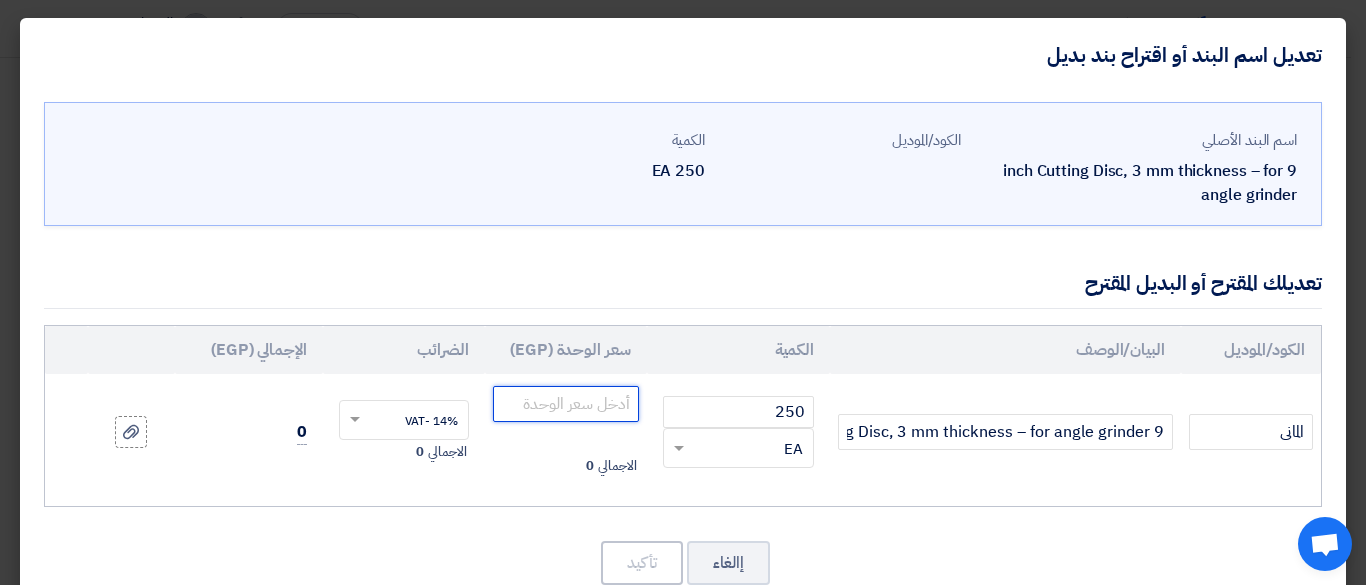 click 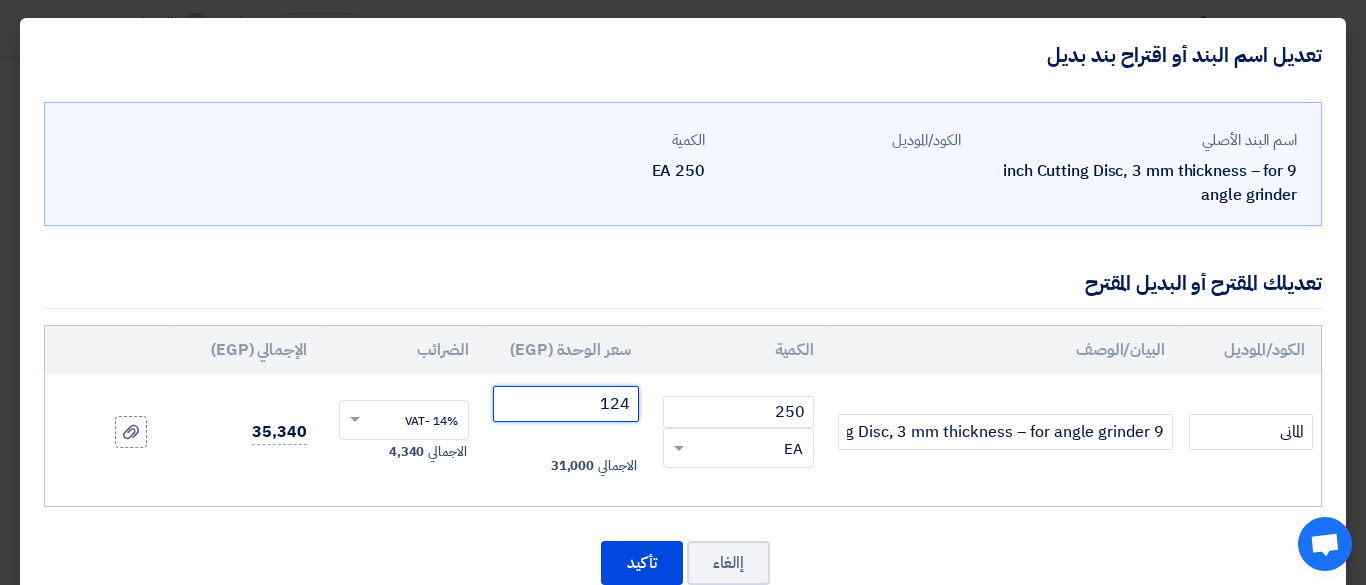type on "124" 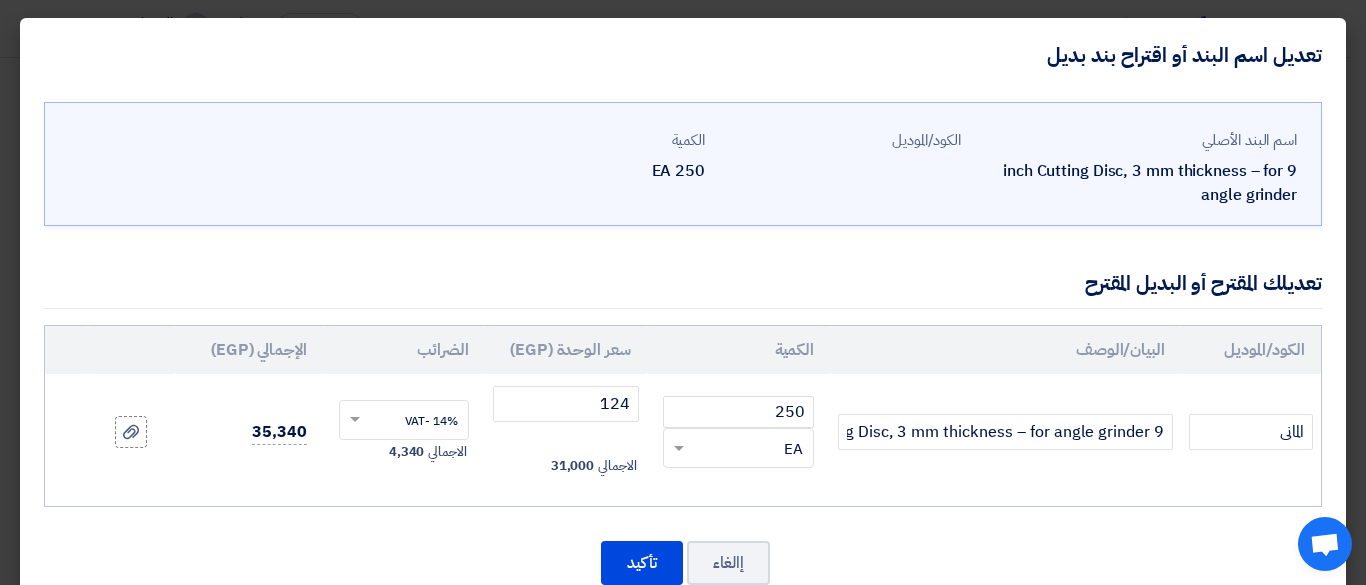 drag, startPoint x: 824, startPoint y: 489, endPoint x: 829, endPoint y: 473, distance: 16.763054 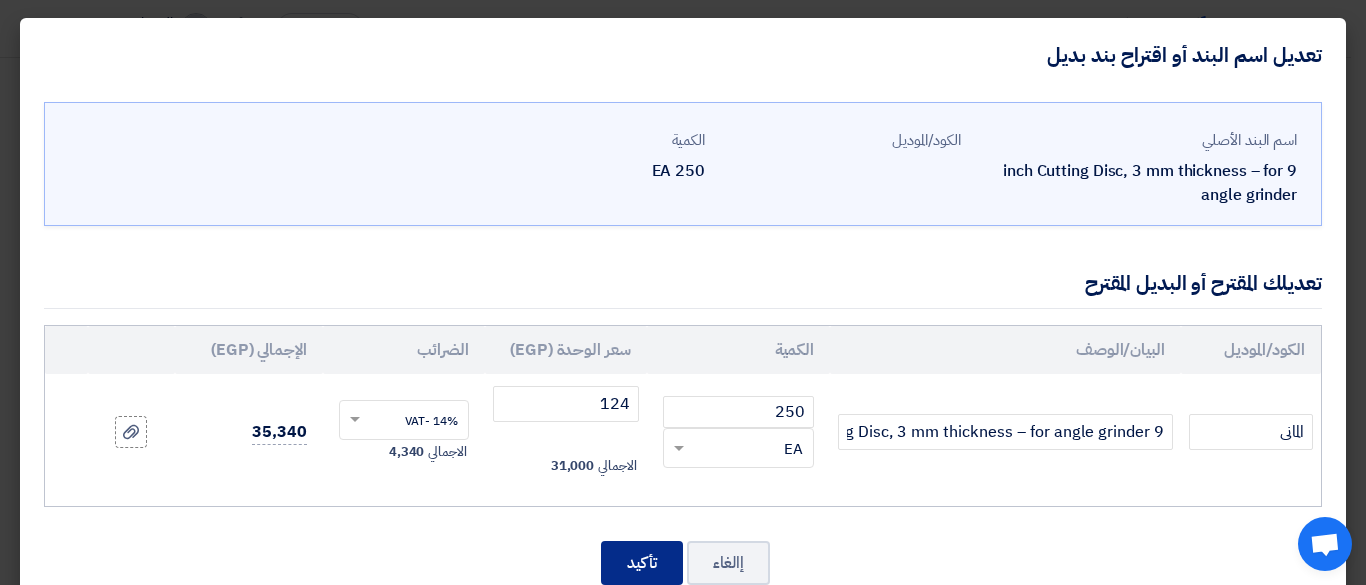 drag, startPoint x: 641, startPoint y: 576, endPoint x: 1042, endPoint y: 380, distance: 446.3373 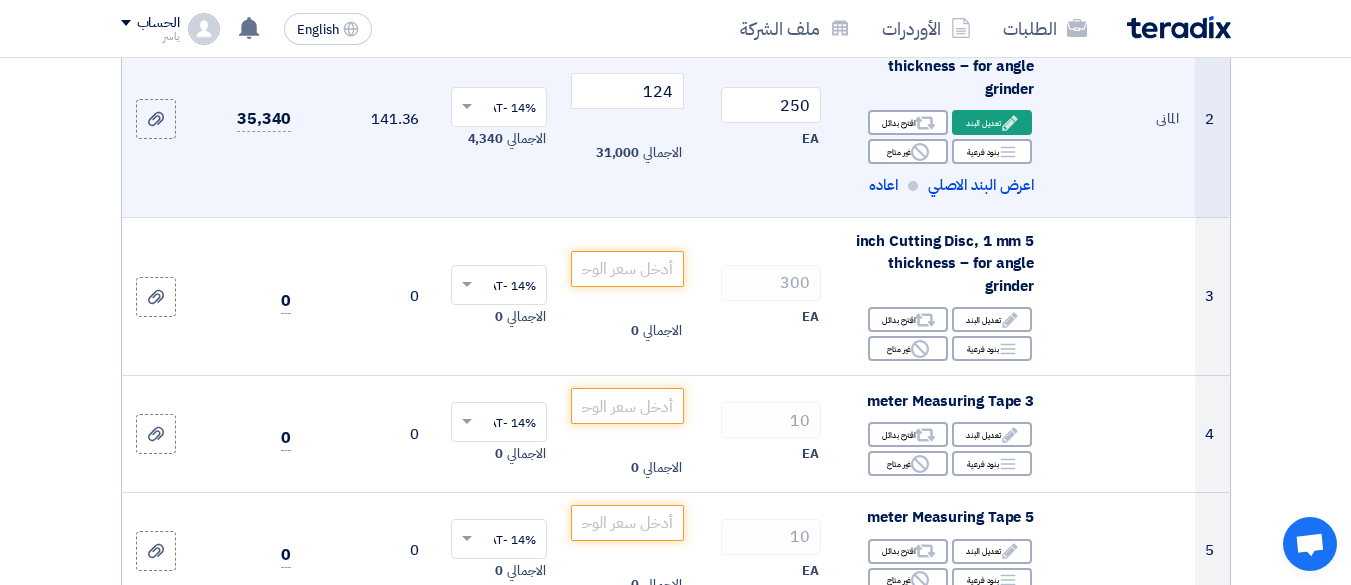 scroll, scrollTop: 600, scrollLeft: 0, axis: vertical 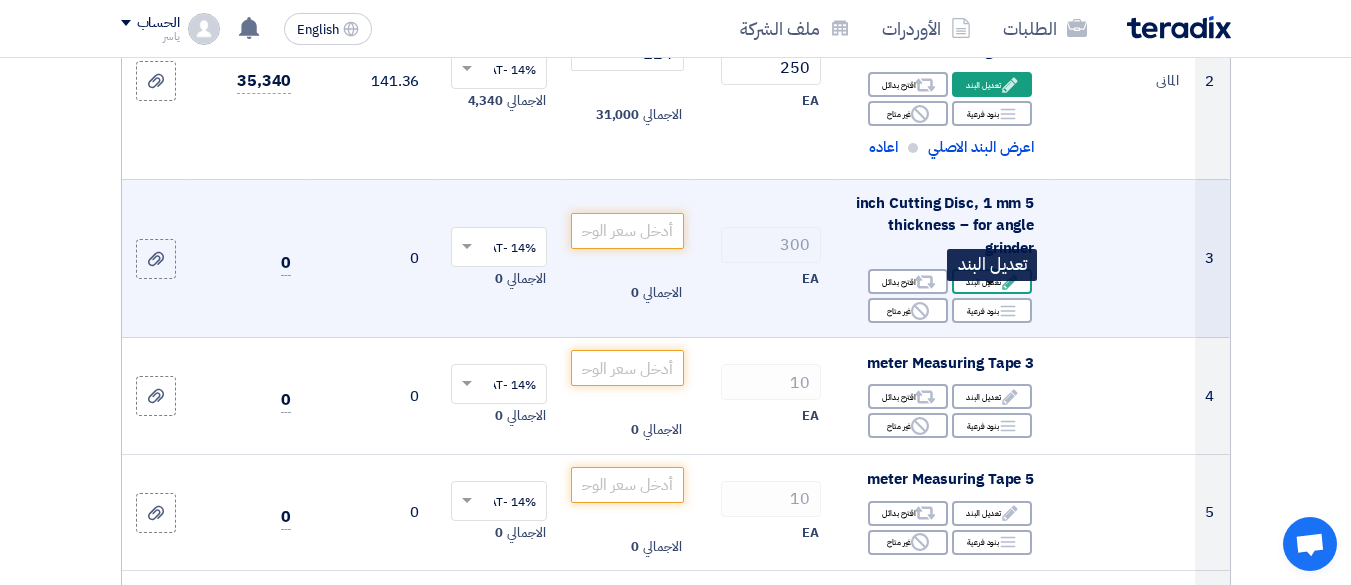 click on "Edit
تعديل البند" 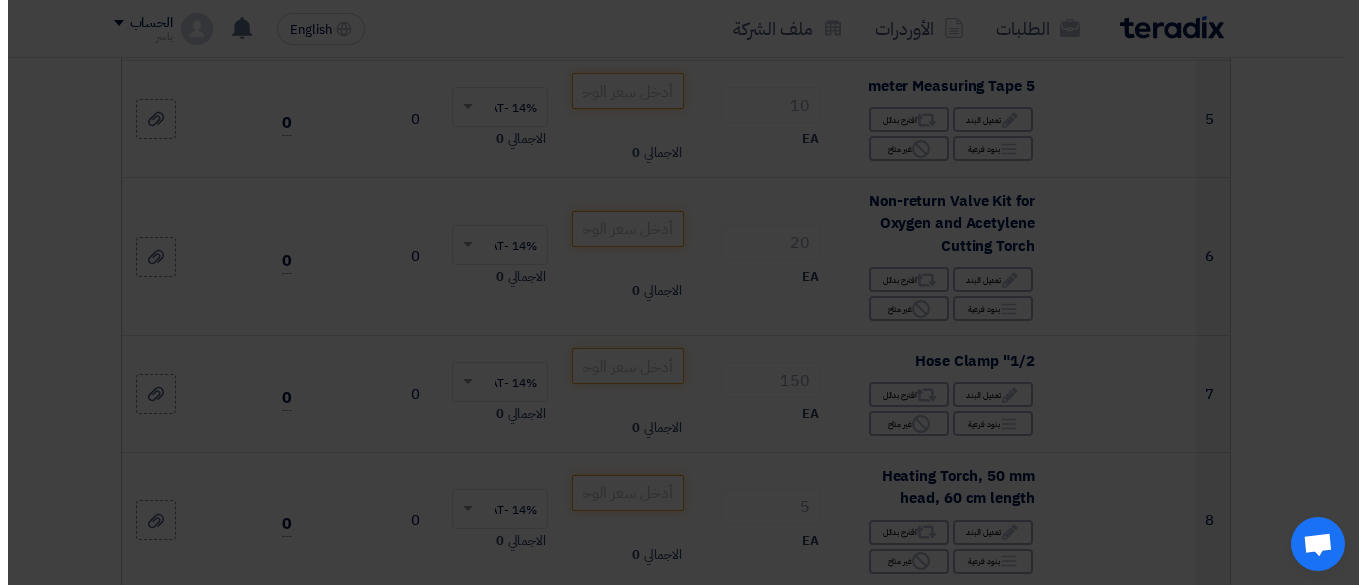 scroll, scrollTop: 404, scrollLeft: 0, axis: vertical 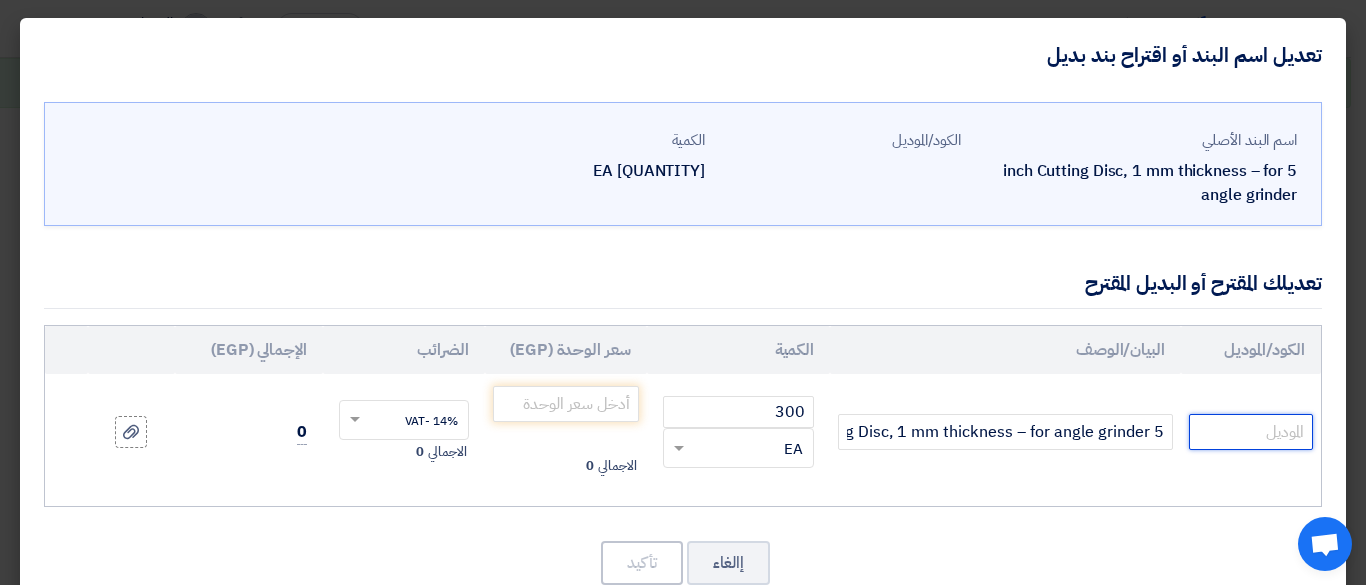 click 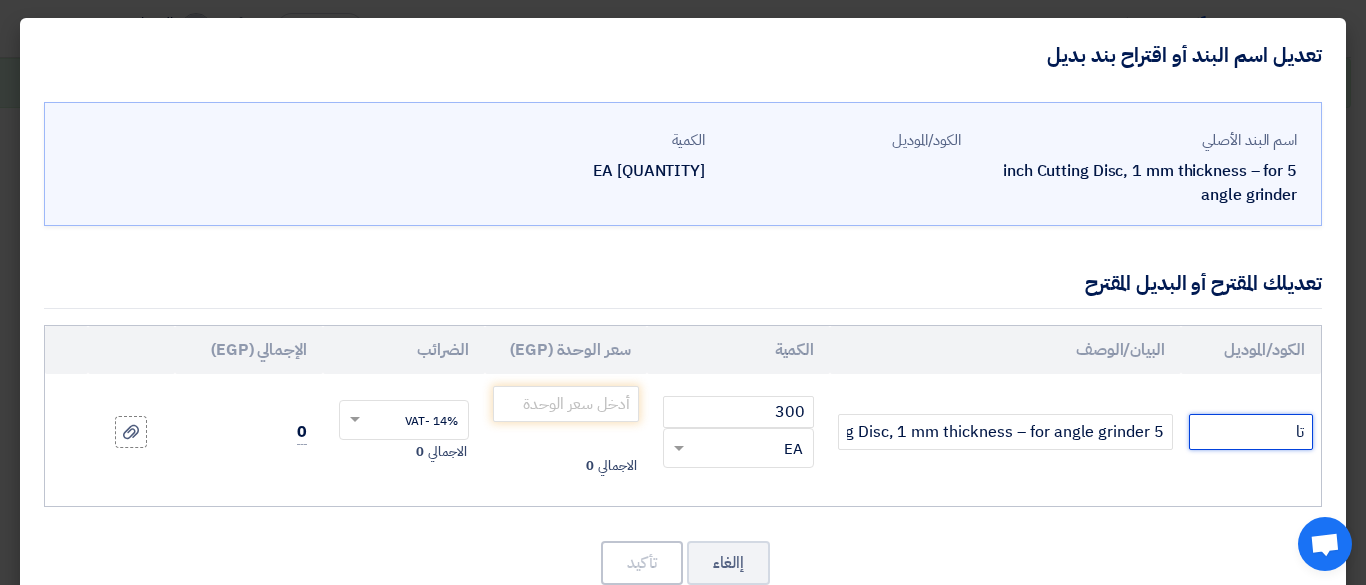 type on "ت" 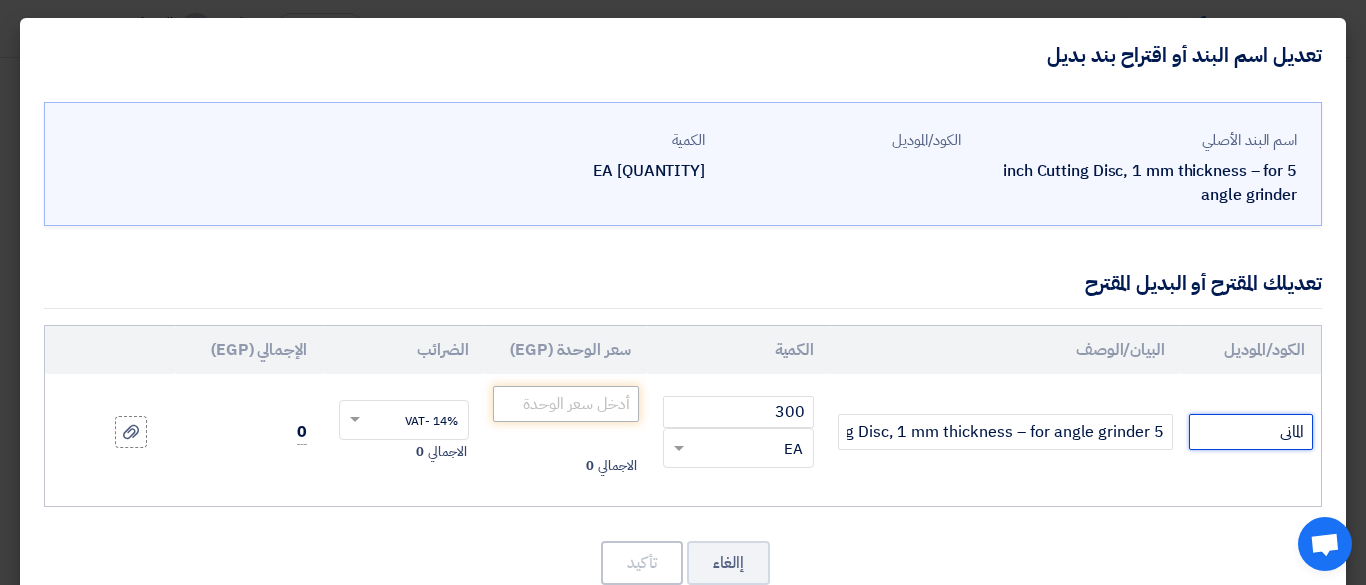 type on "المانى" 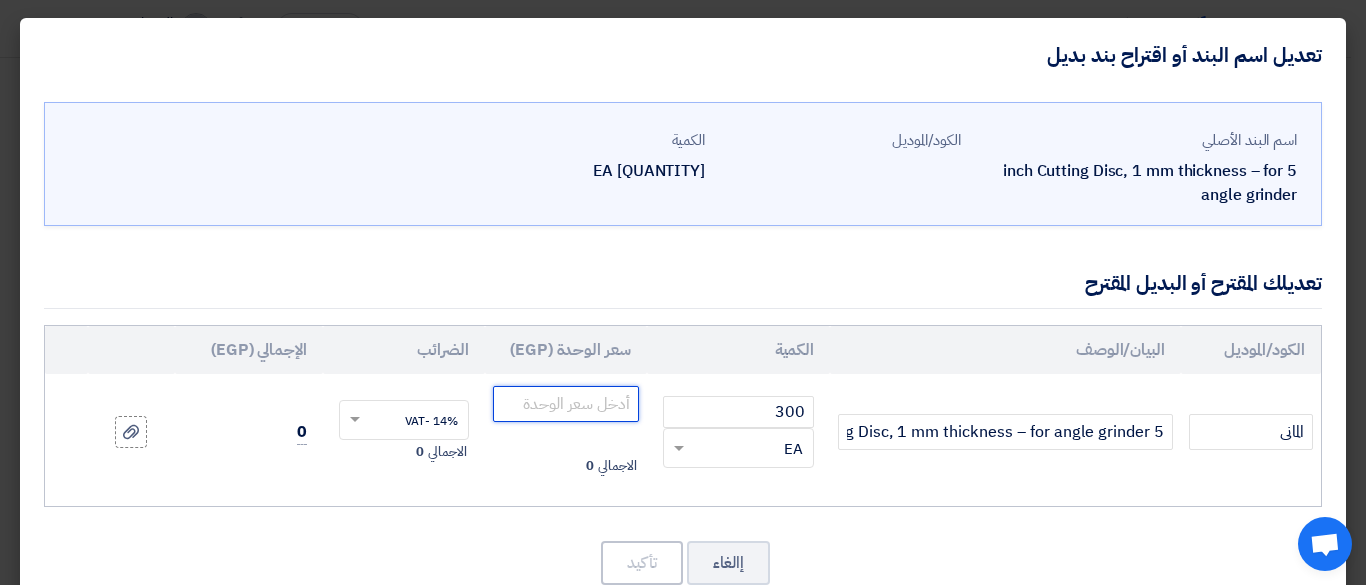 click 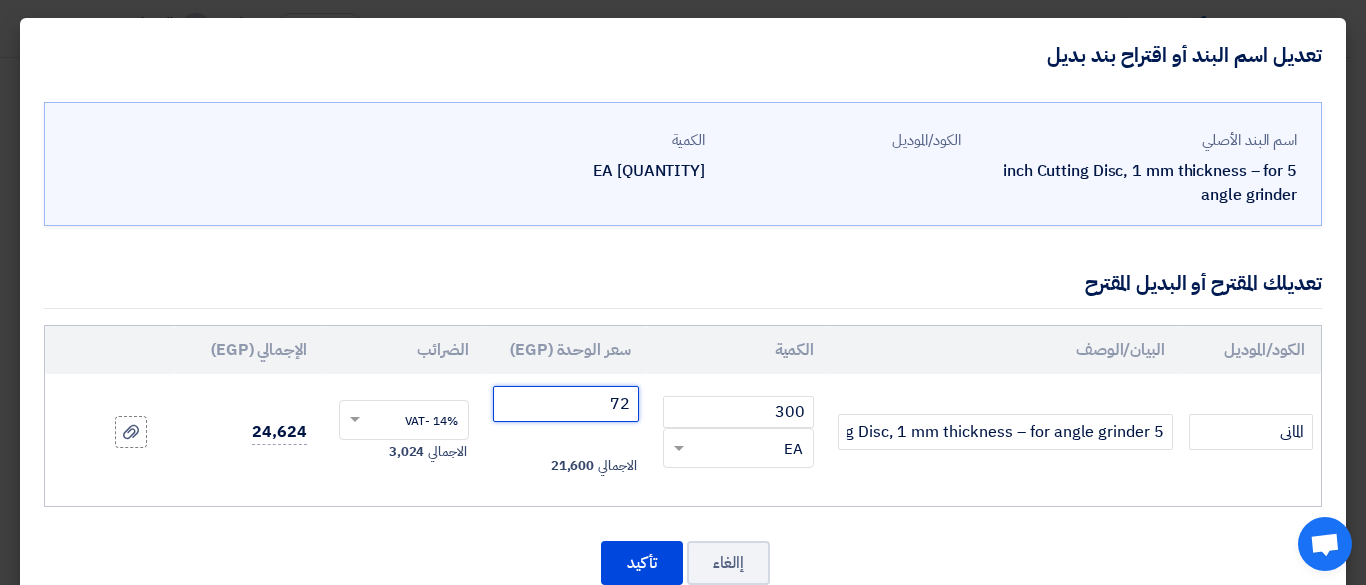click on "RFQ_STEP1.ITEMS.2.TYPE_PLACEHOLDER
×
EA" 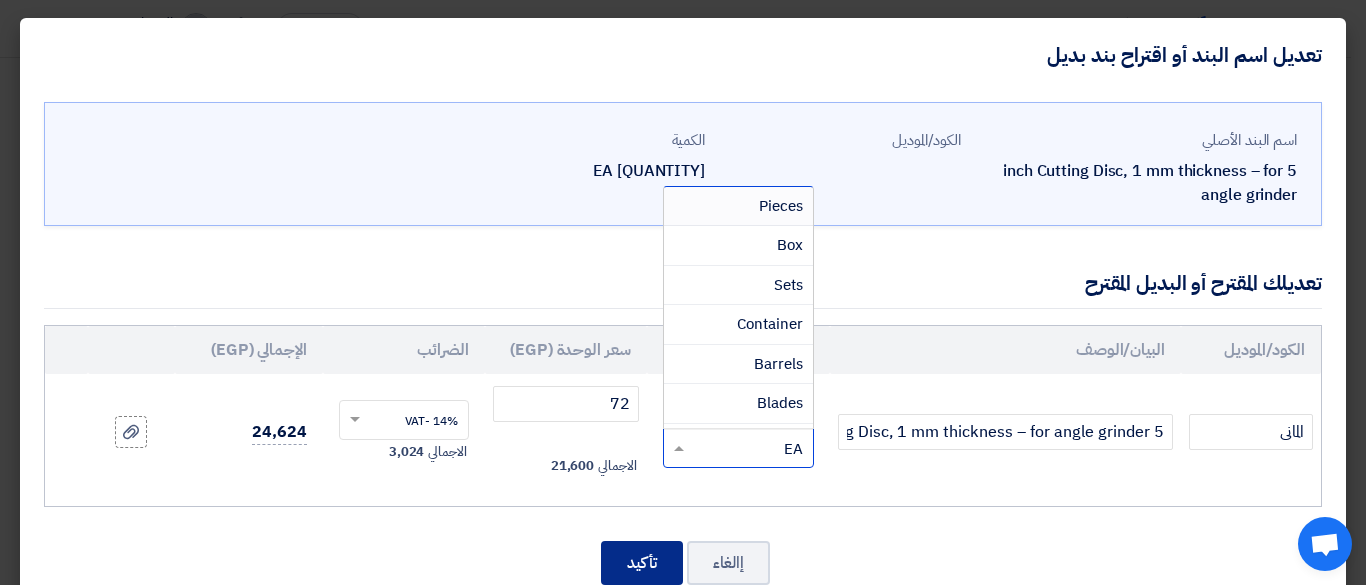 click on "تأكيد" 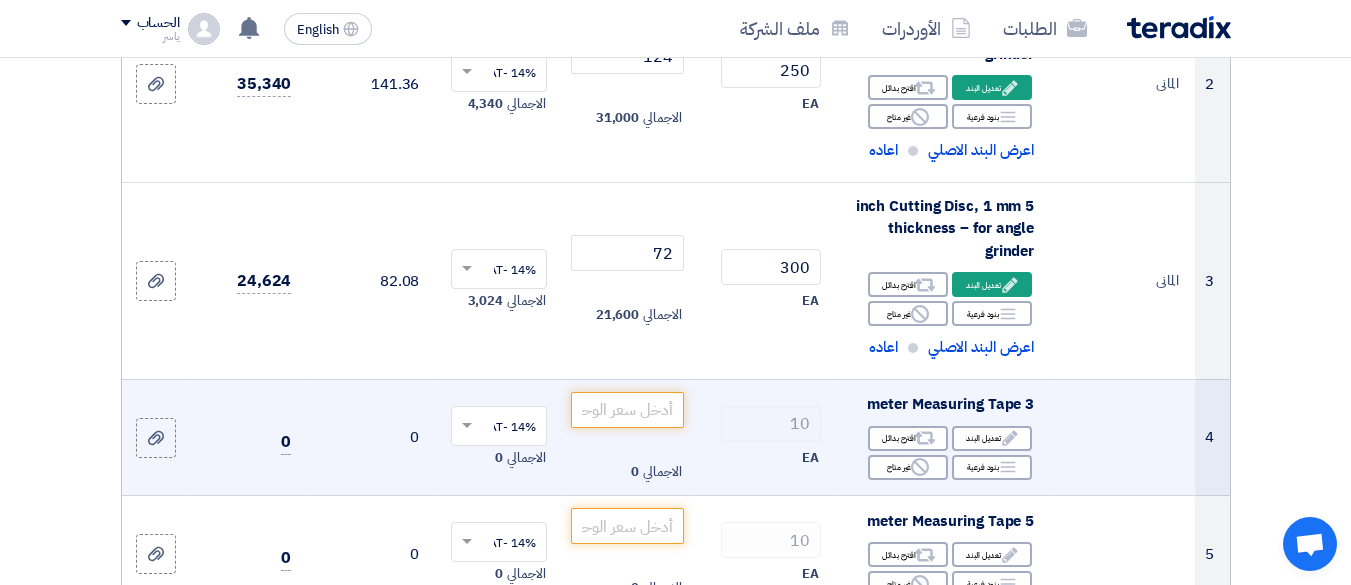 scroll, scrollTop: 697, scrollLeft: 0, axis: vertical 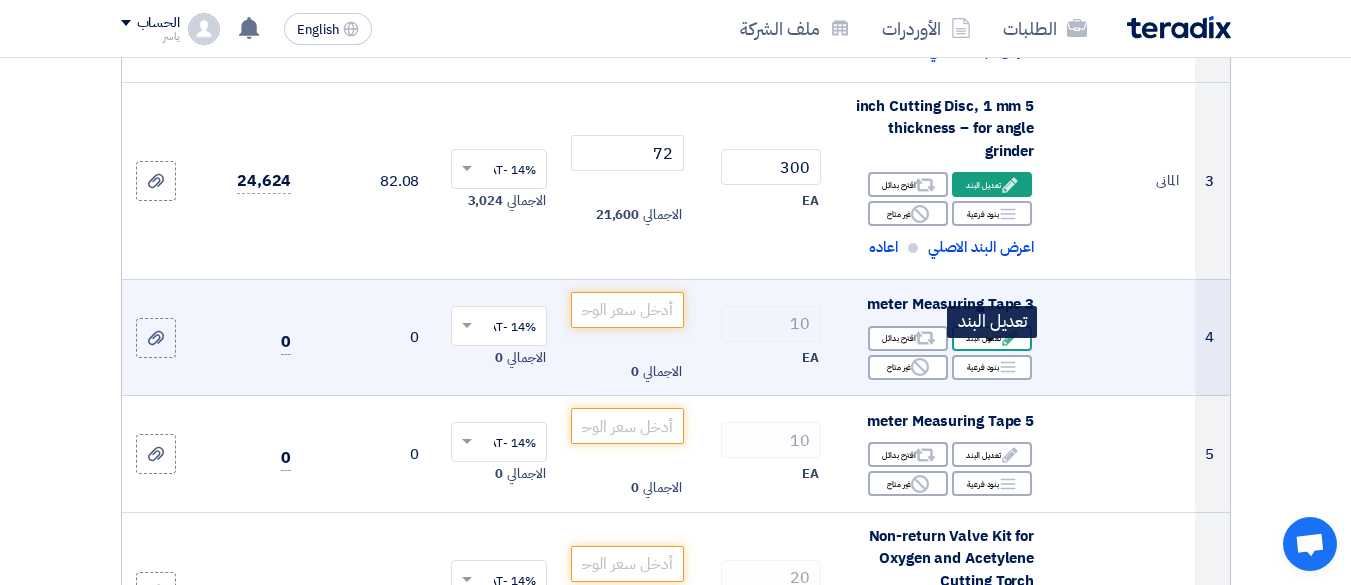click on "Edit
تعديل البند" 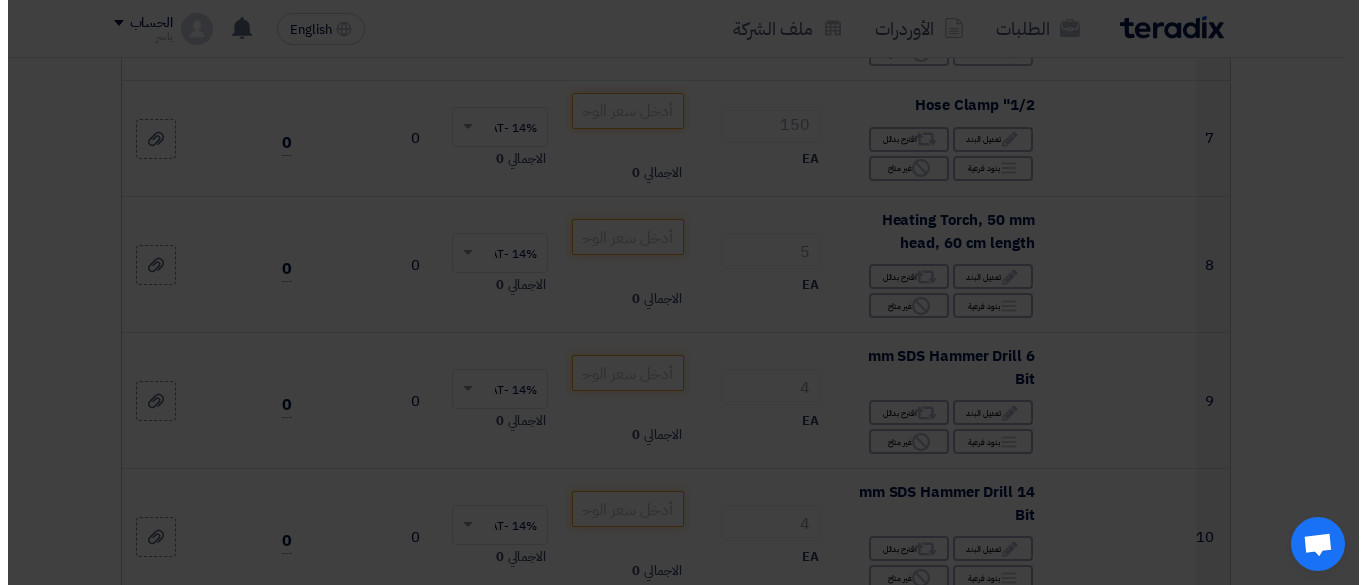 scroll, scrollTop: 501, scrollLeft: 0, axis: vertical 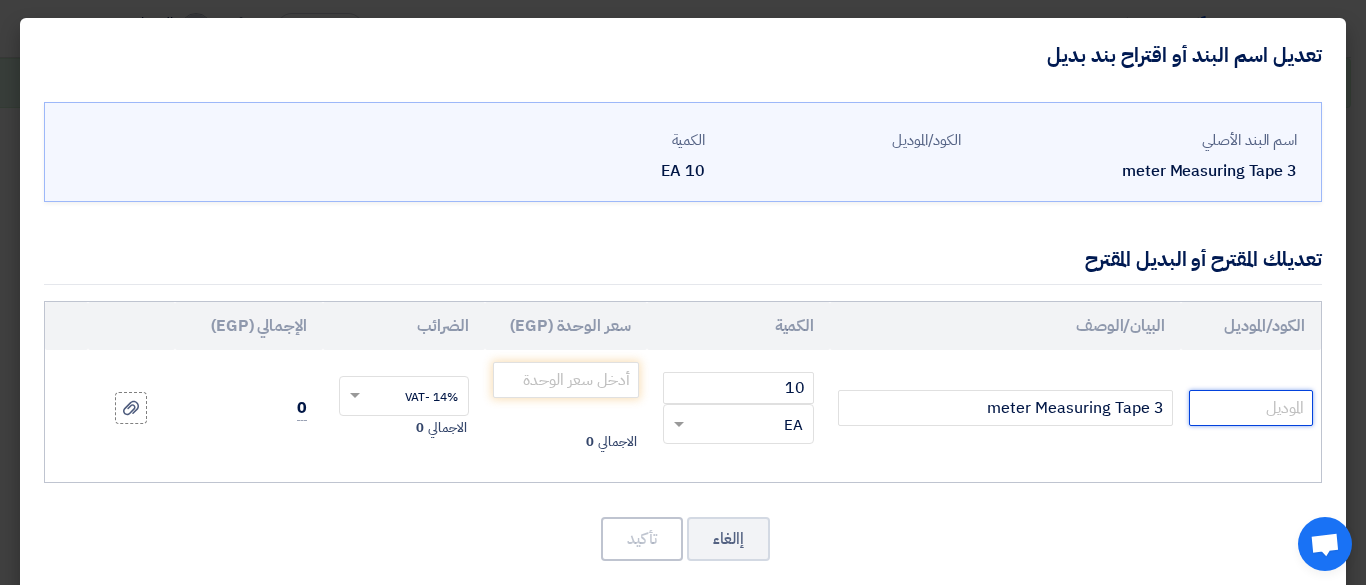click 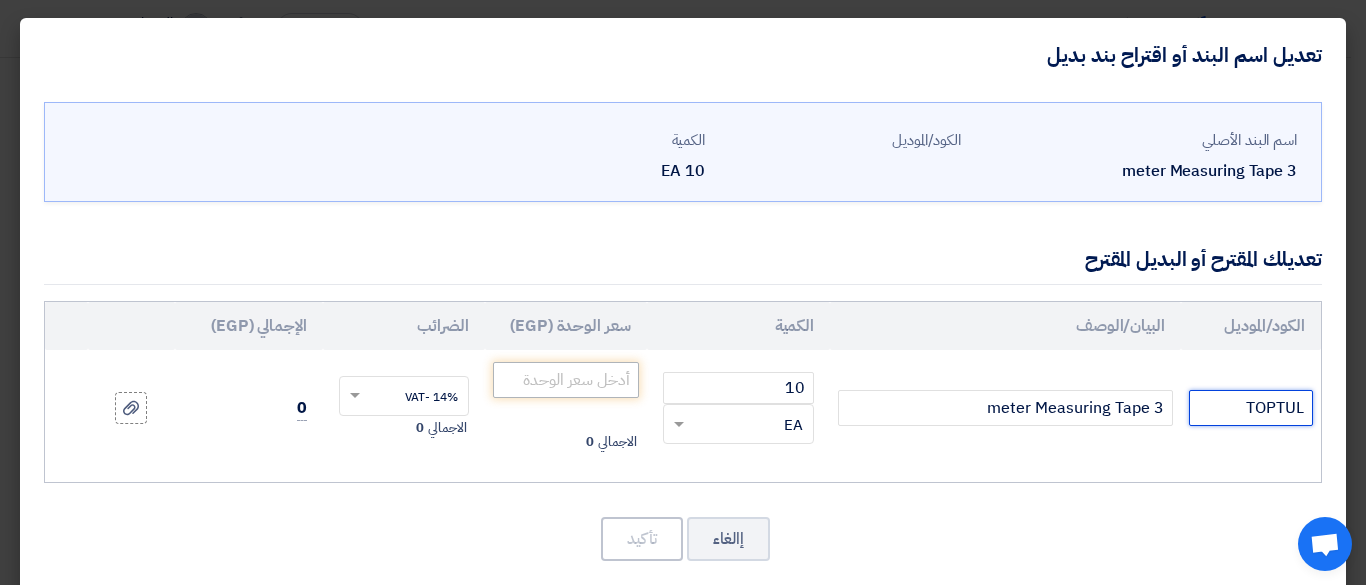 type on "TOPTUL" 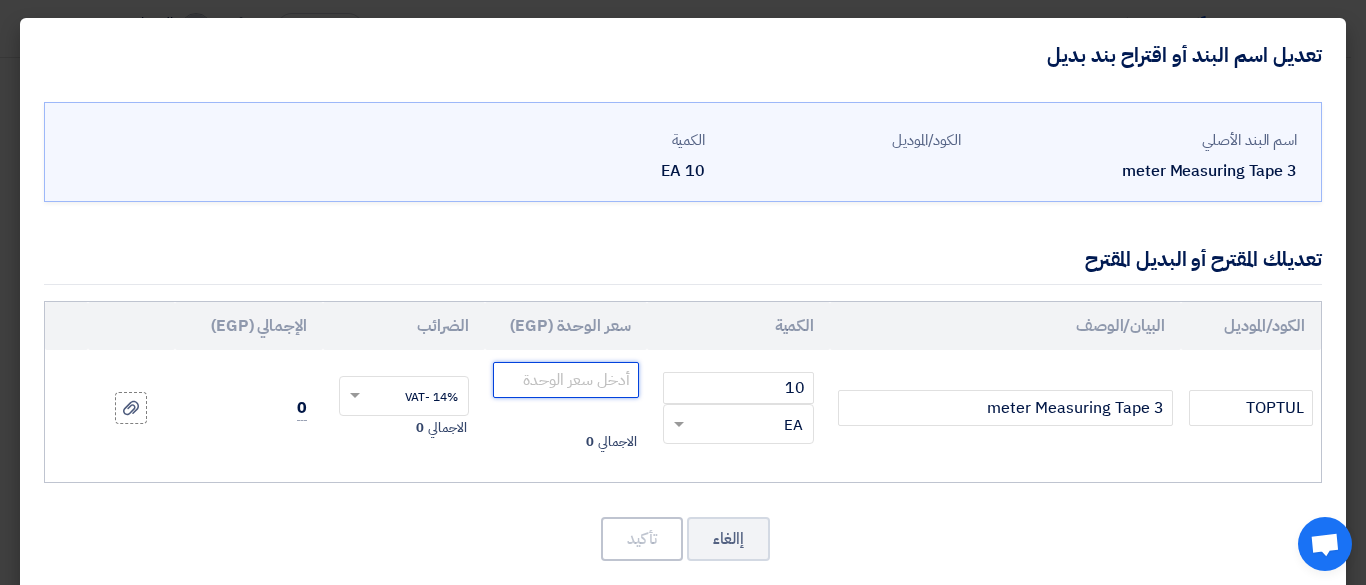 click 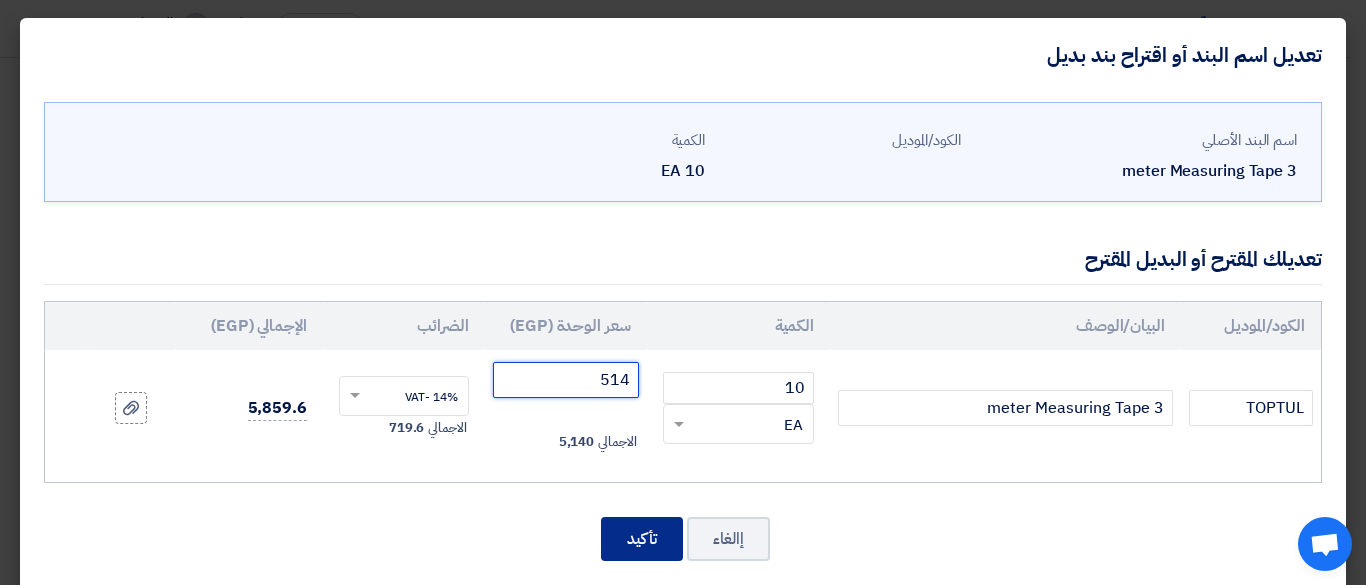 type on "514" 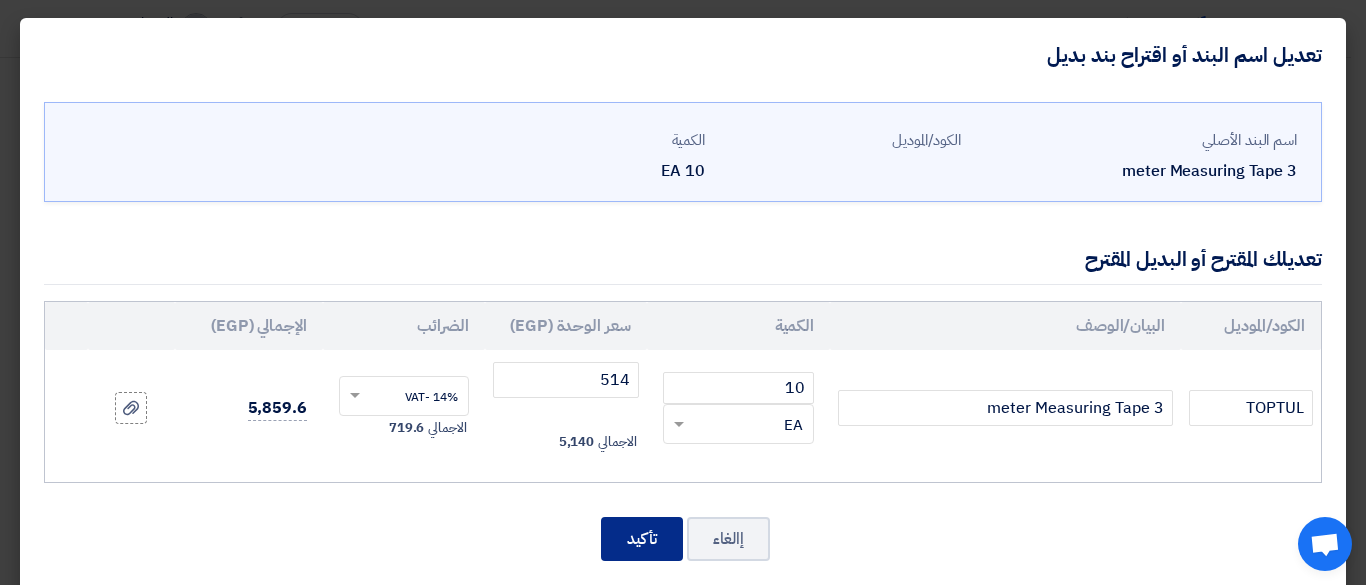 click on "10
RFQ_STEP1.ITEMS.2.TYPE_PLACEHOLDER
×
EA" 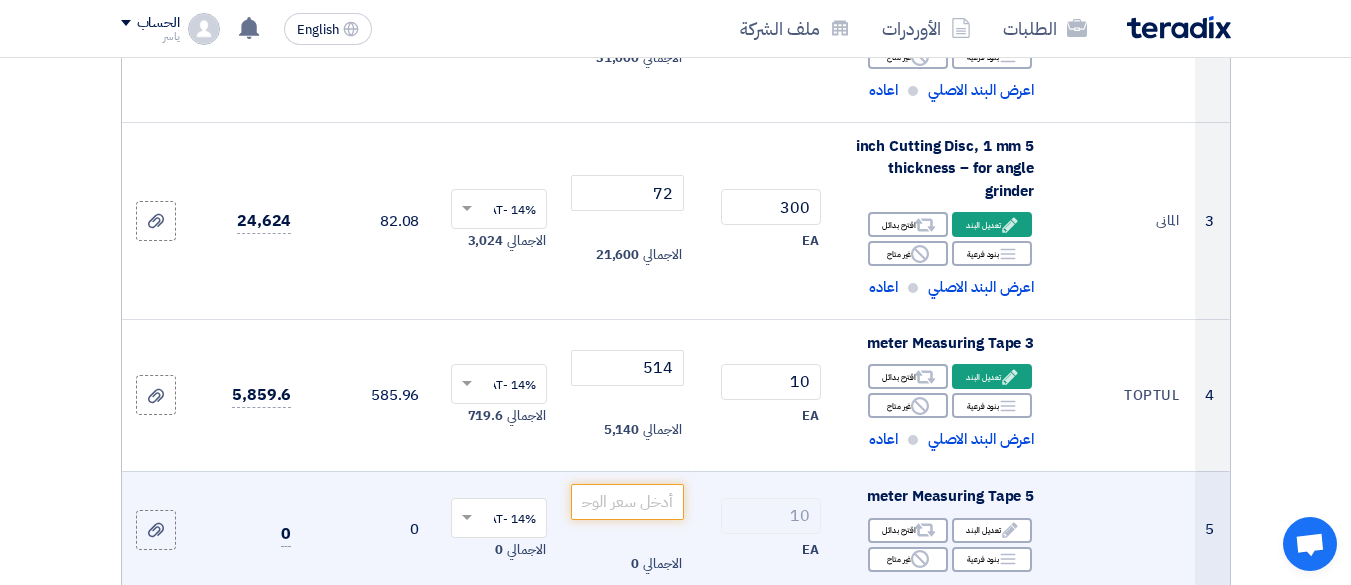 scroll, scrollTop: 791, scrollLeft: 0, axis: vertical 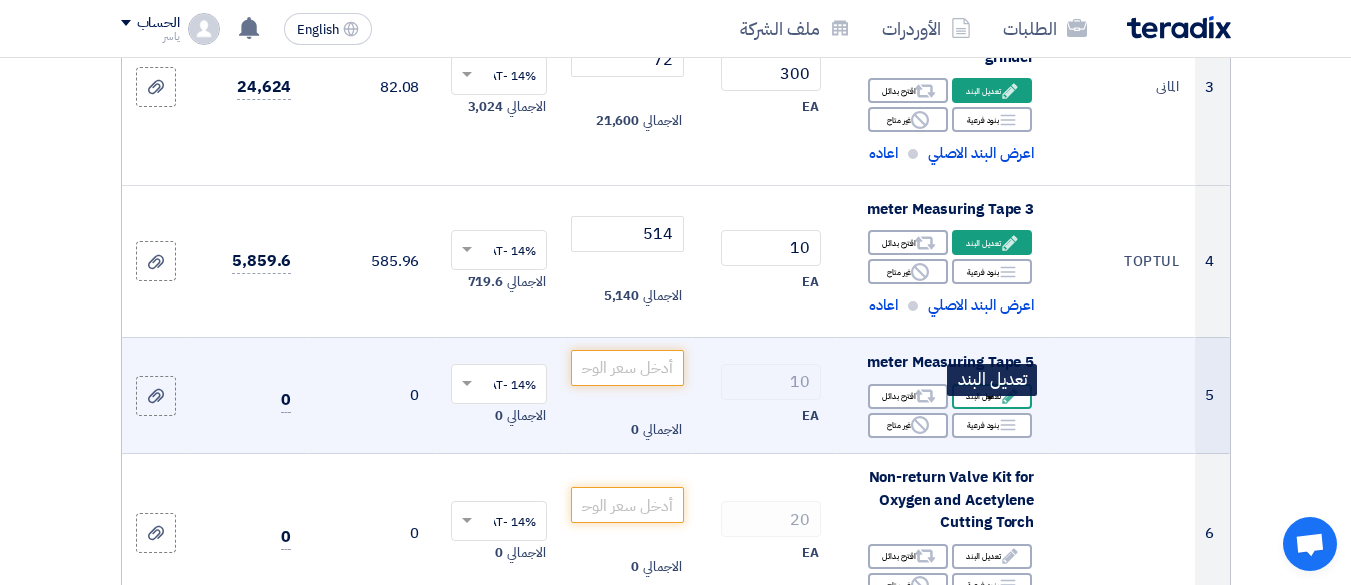 click on "Edit
تعديل البند" 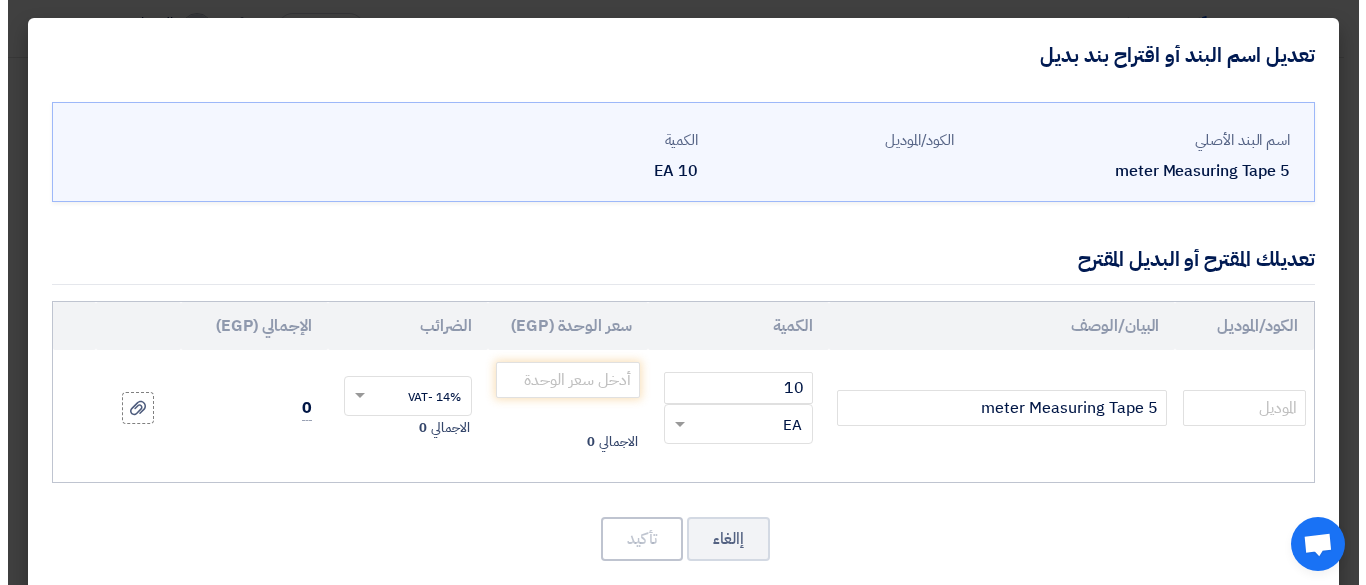 scroll, scrollTop: 595, scrollLeft: 0, axis: vertical 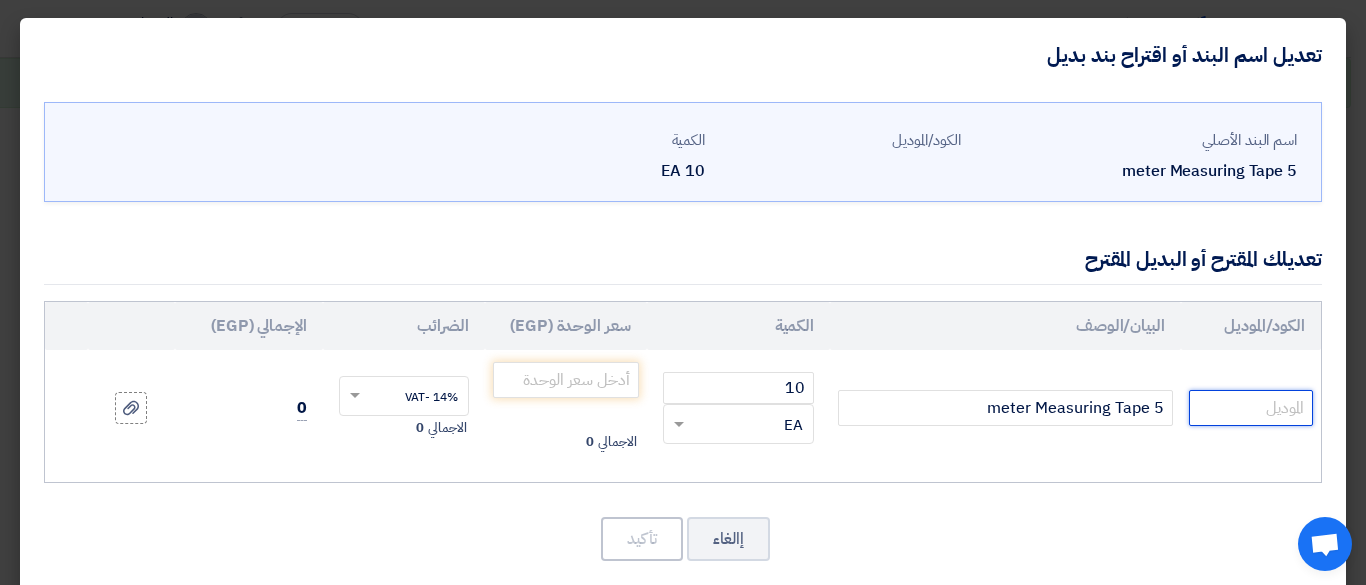 click 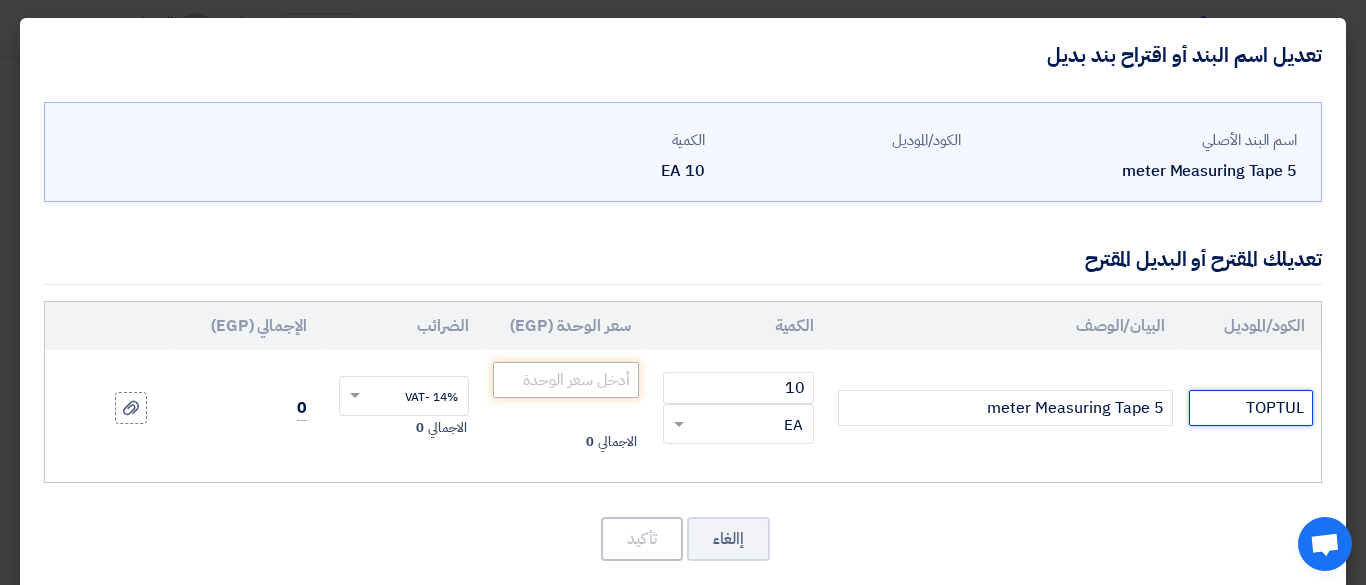 type on "TOPTUL" 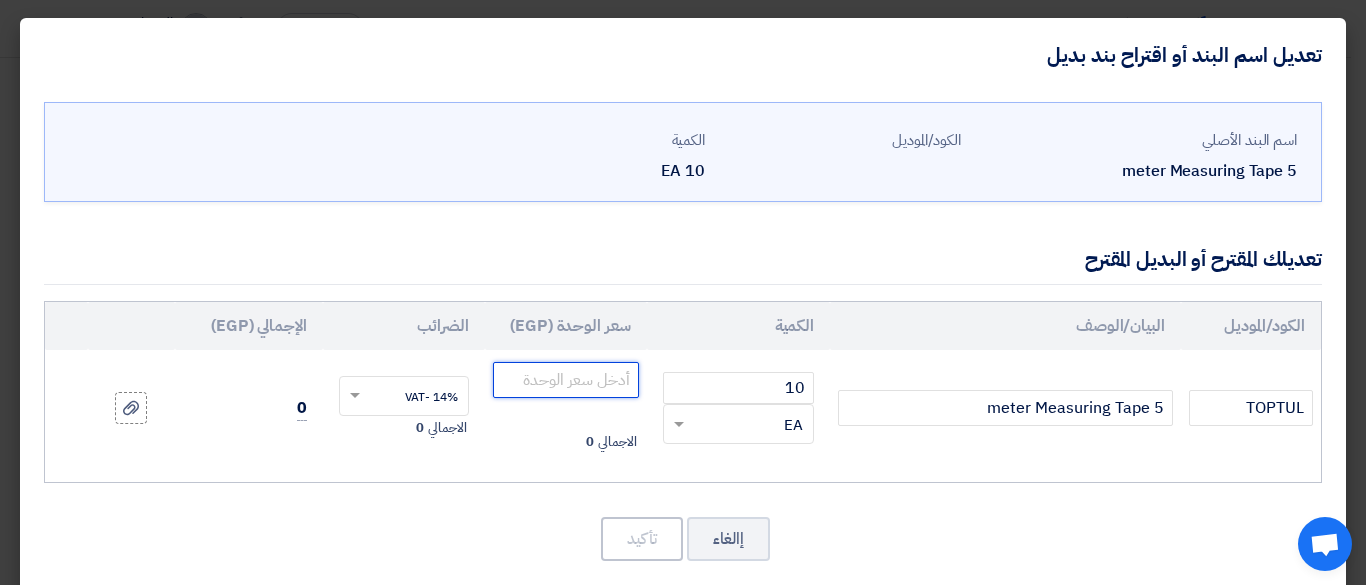 click 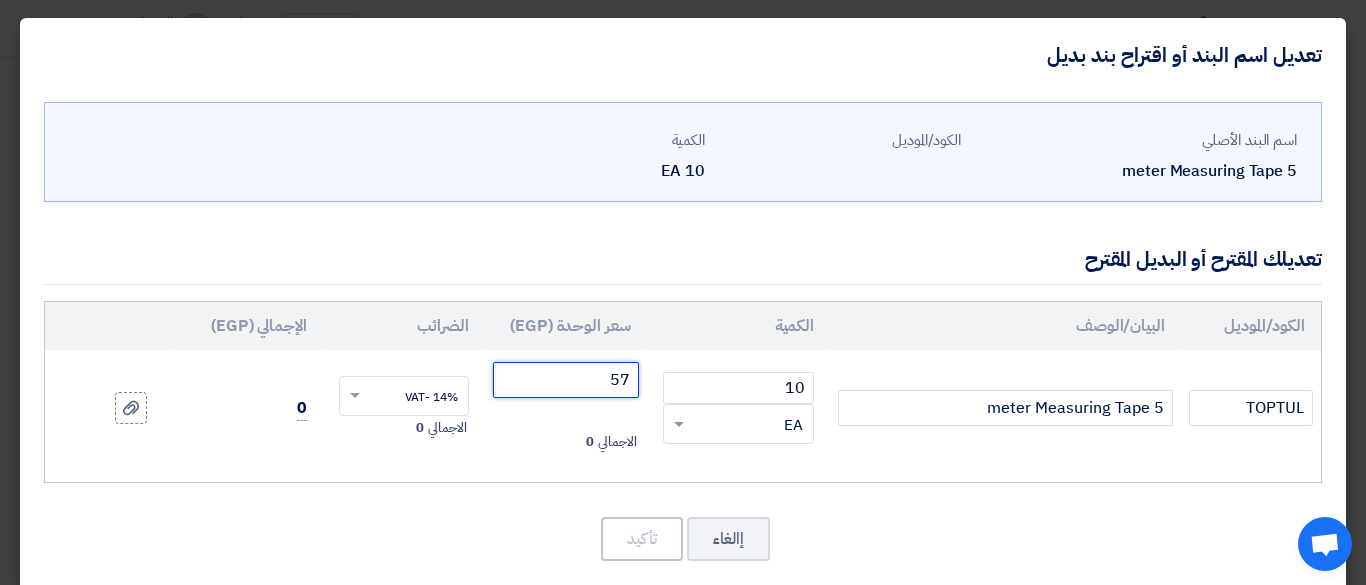 type on "579" 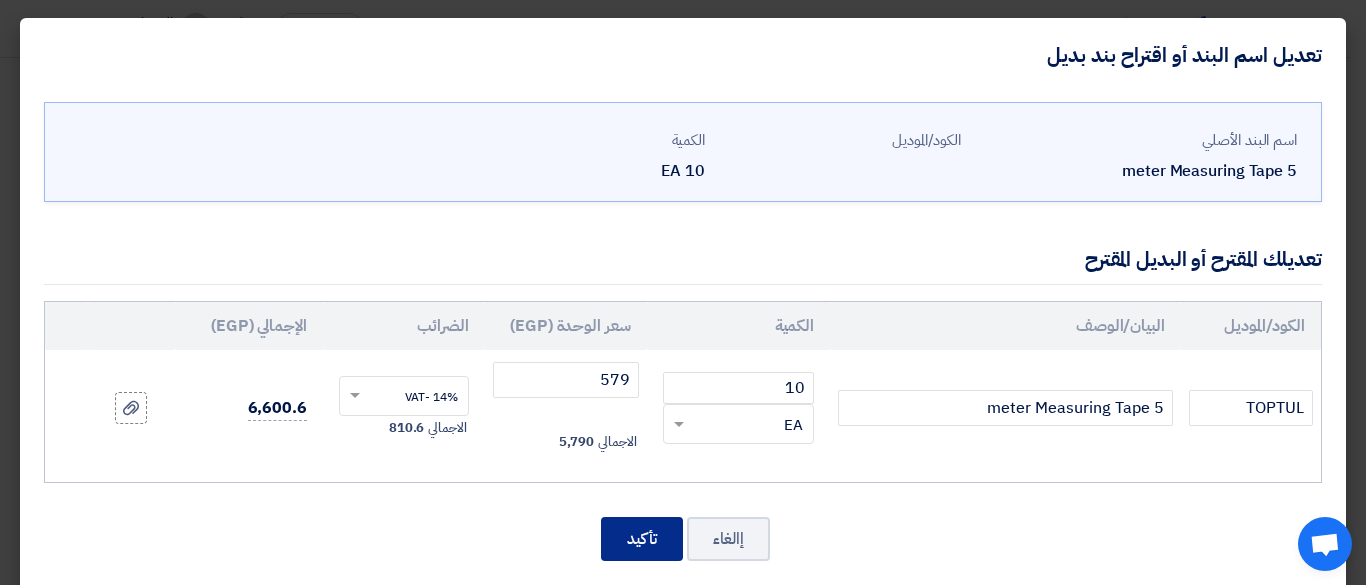 click on "تأكيد" 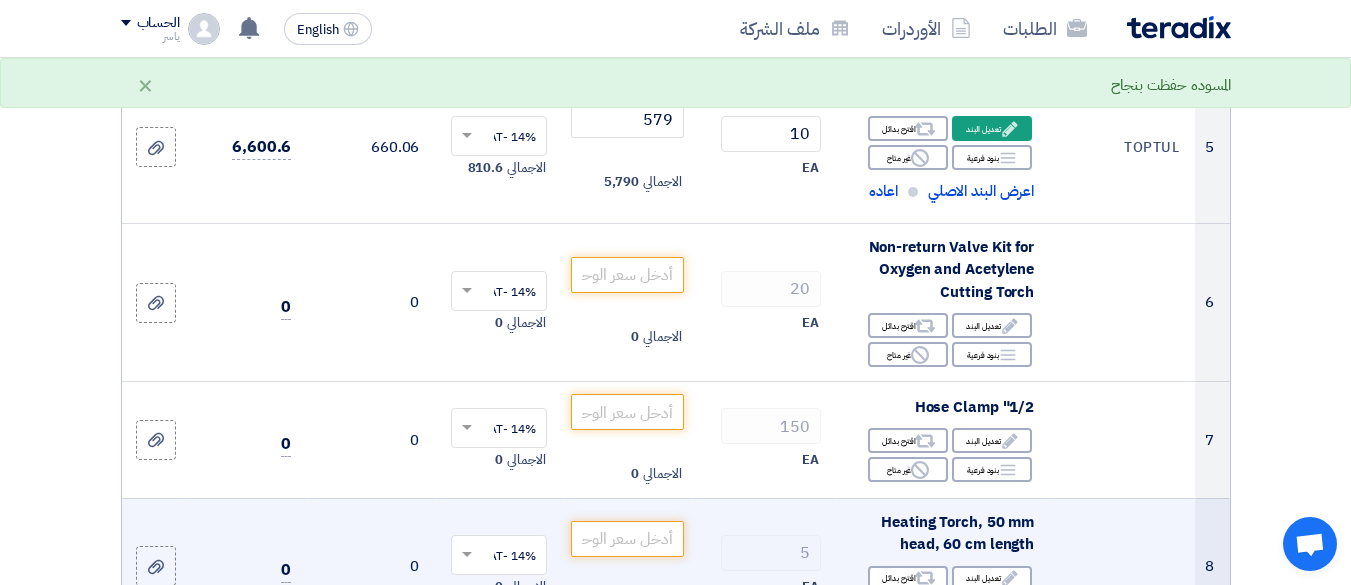 scroll, scrollTop: 1073, scrollLeft: 0, axis: vertical 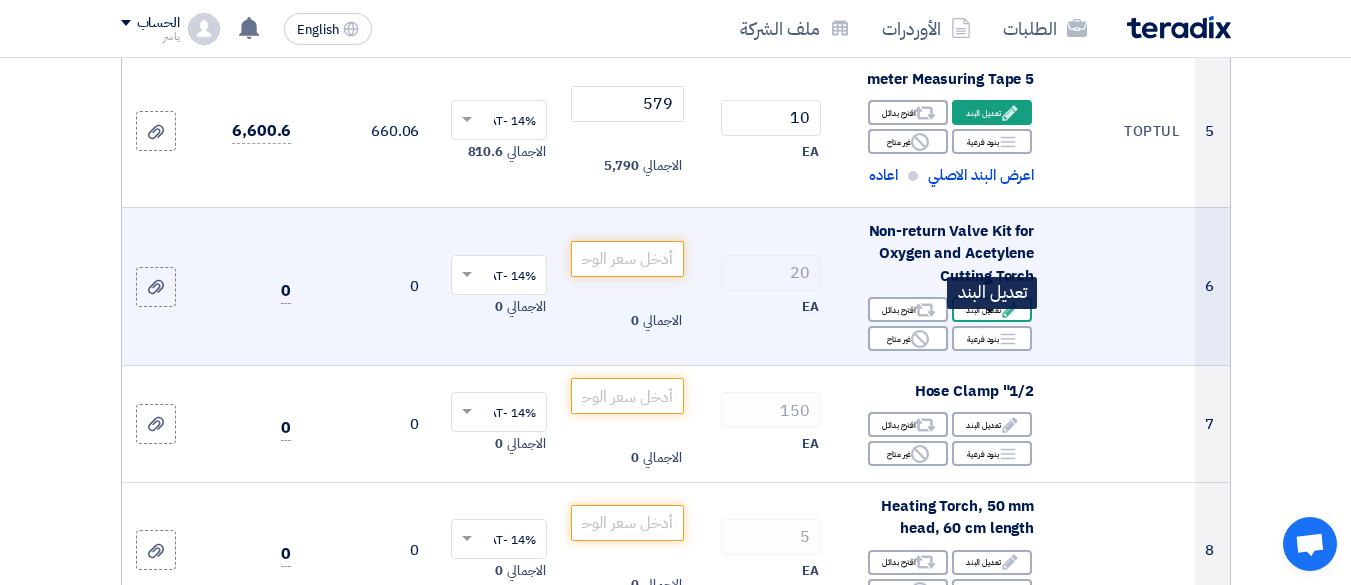 click on "Edit
تعديل البند" 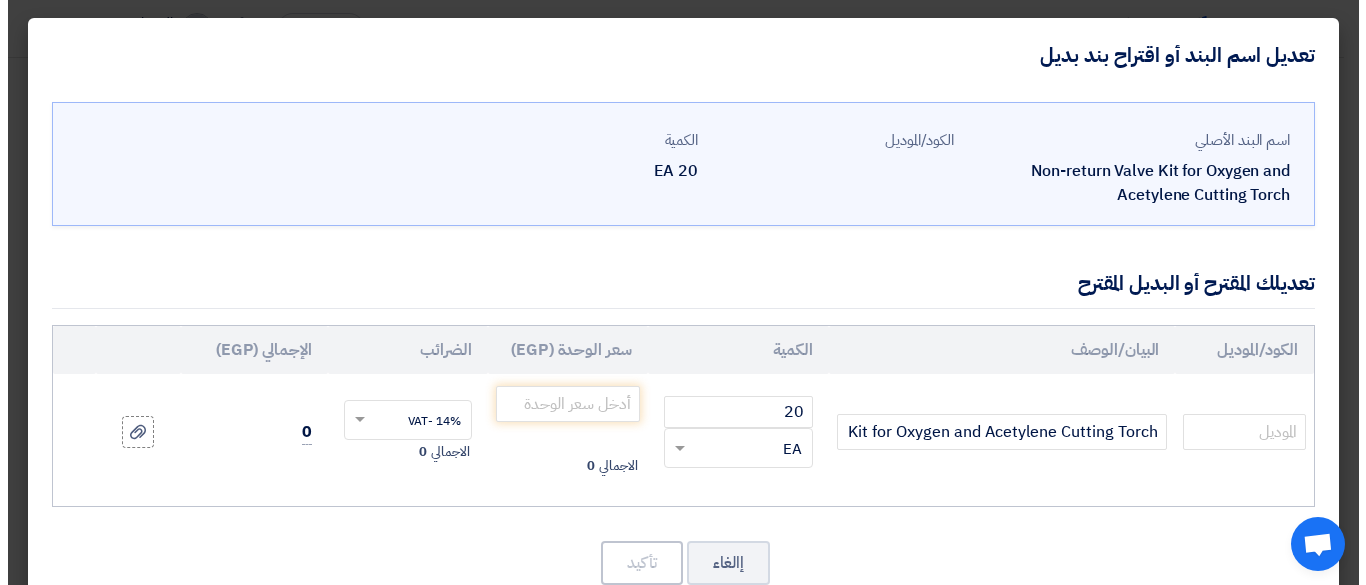 scroll, scrollTop: 483, scrollLeft: 0, axis: vertical 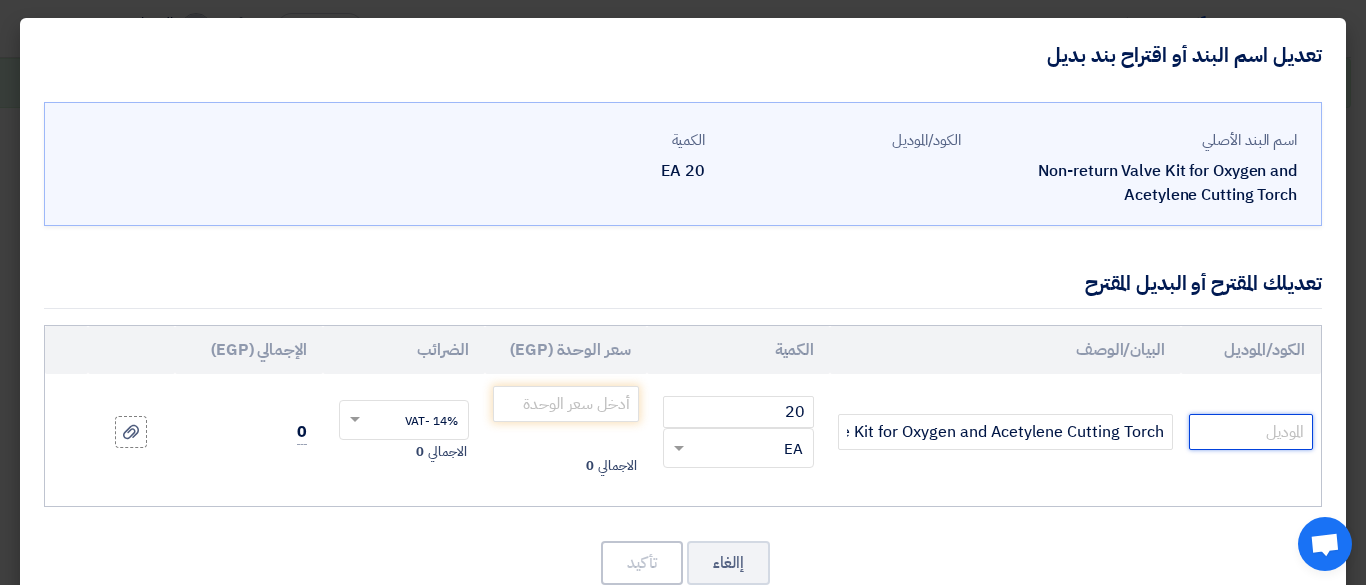 click 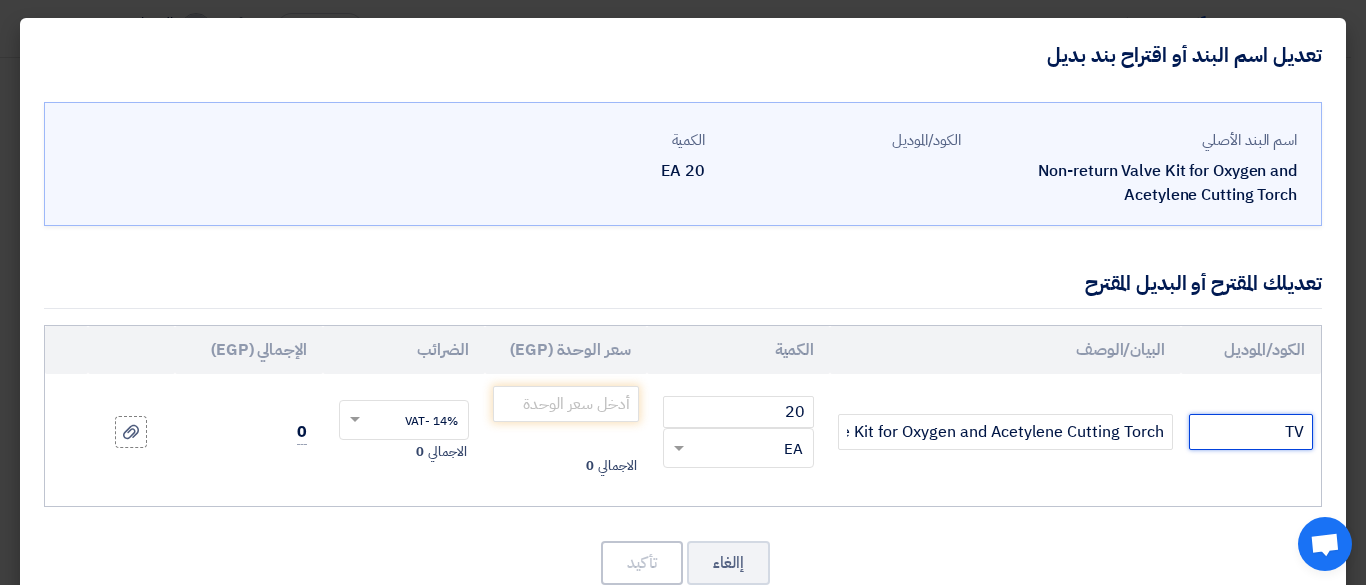 type on "T" 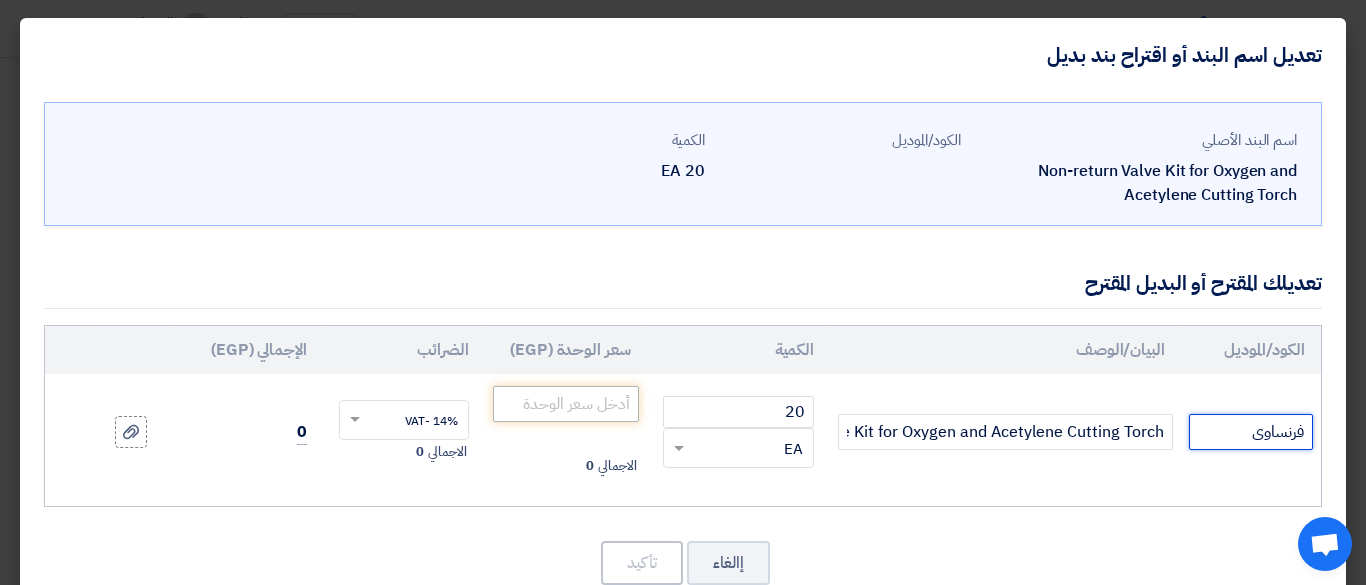 type on "فرنساوى" 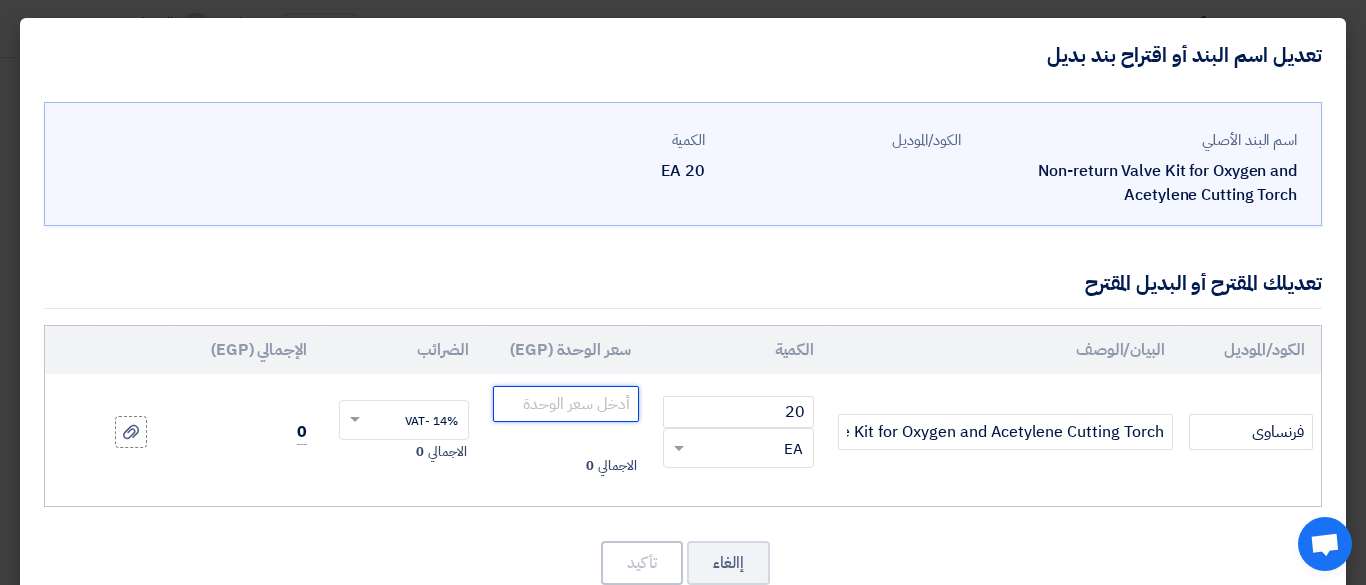 click 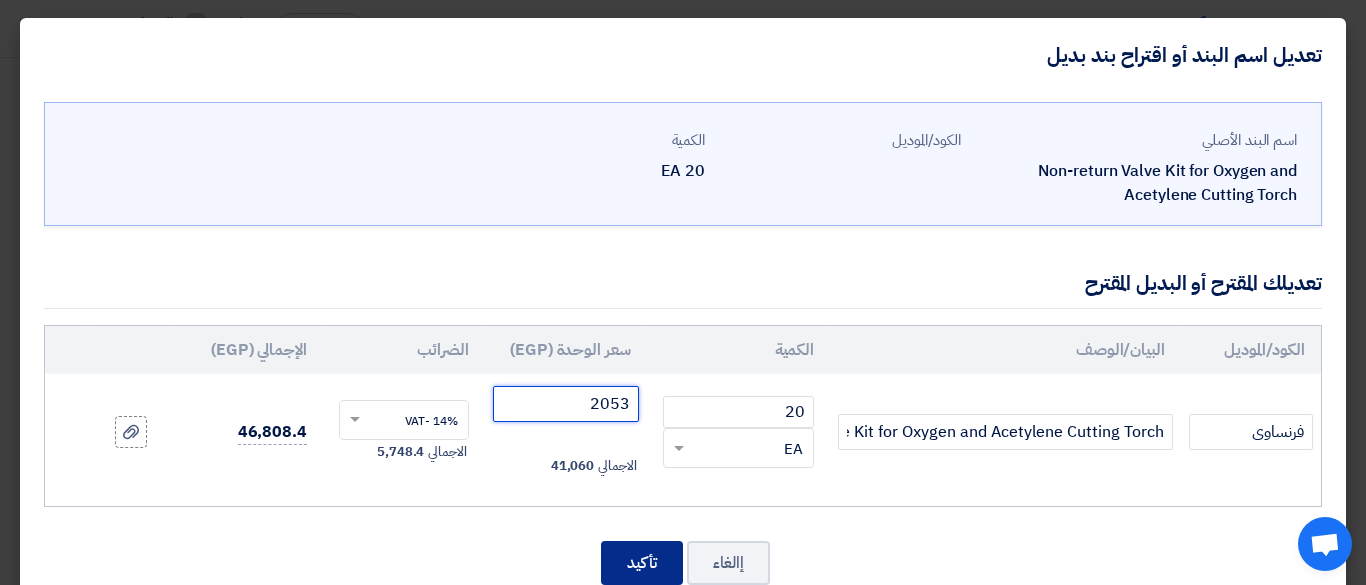 type on "2053" 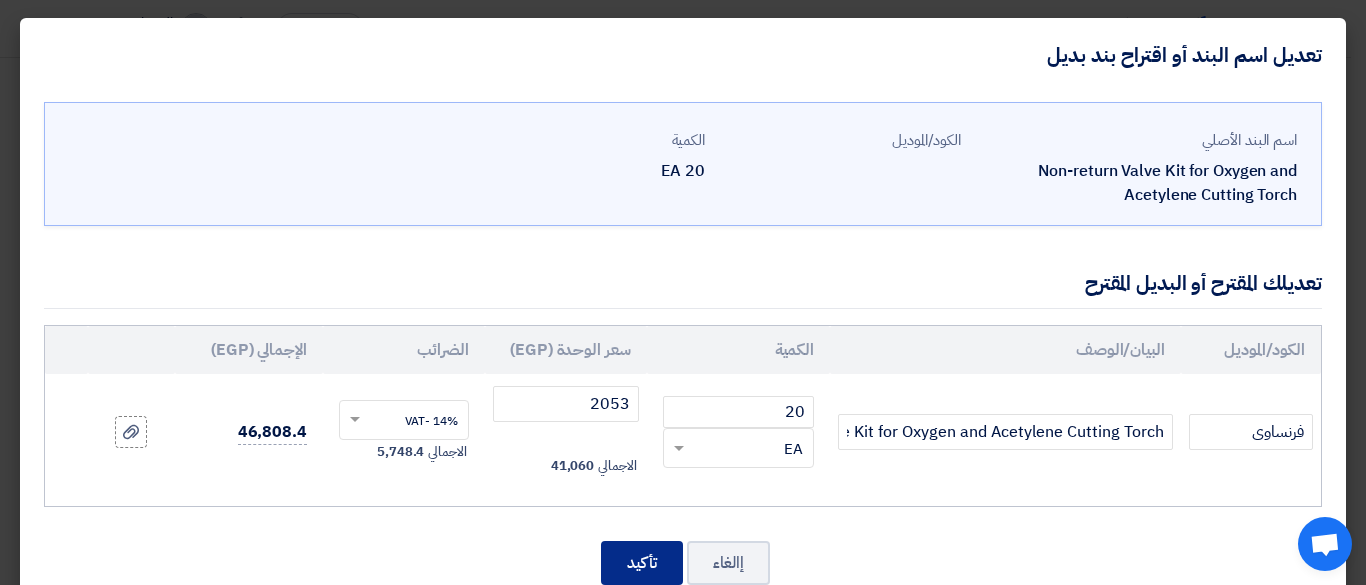 click on "تأكيد" 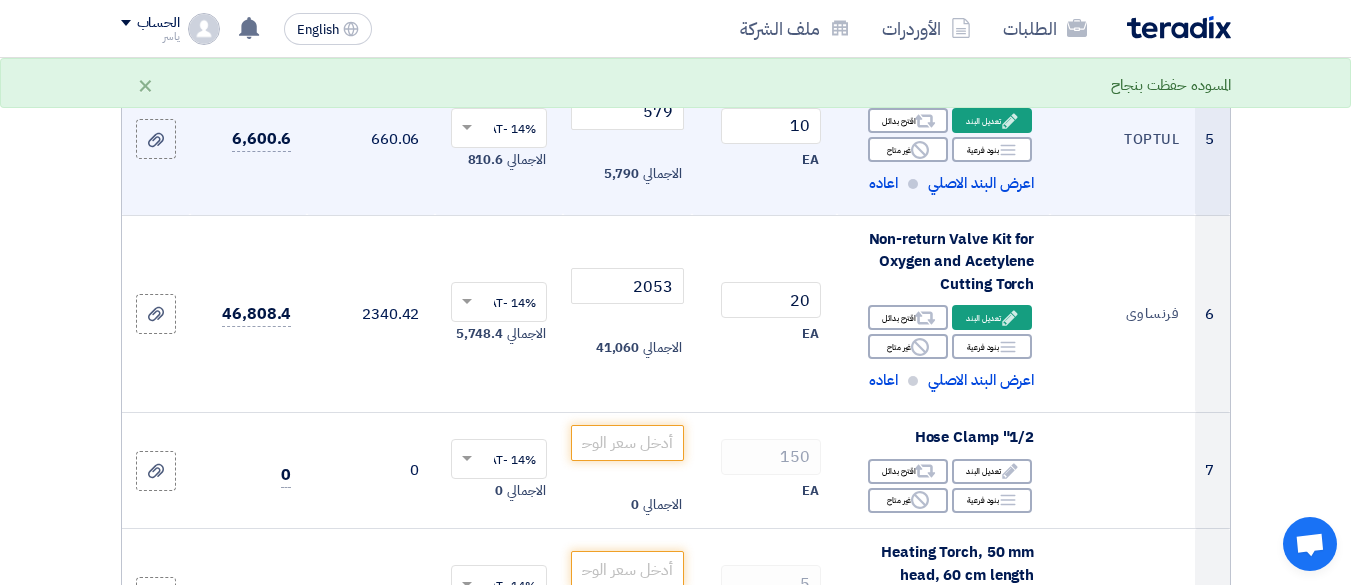 scroll, scrollTop: 1077, scrollLeft: 0, axis: vertical 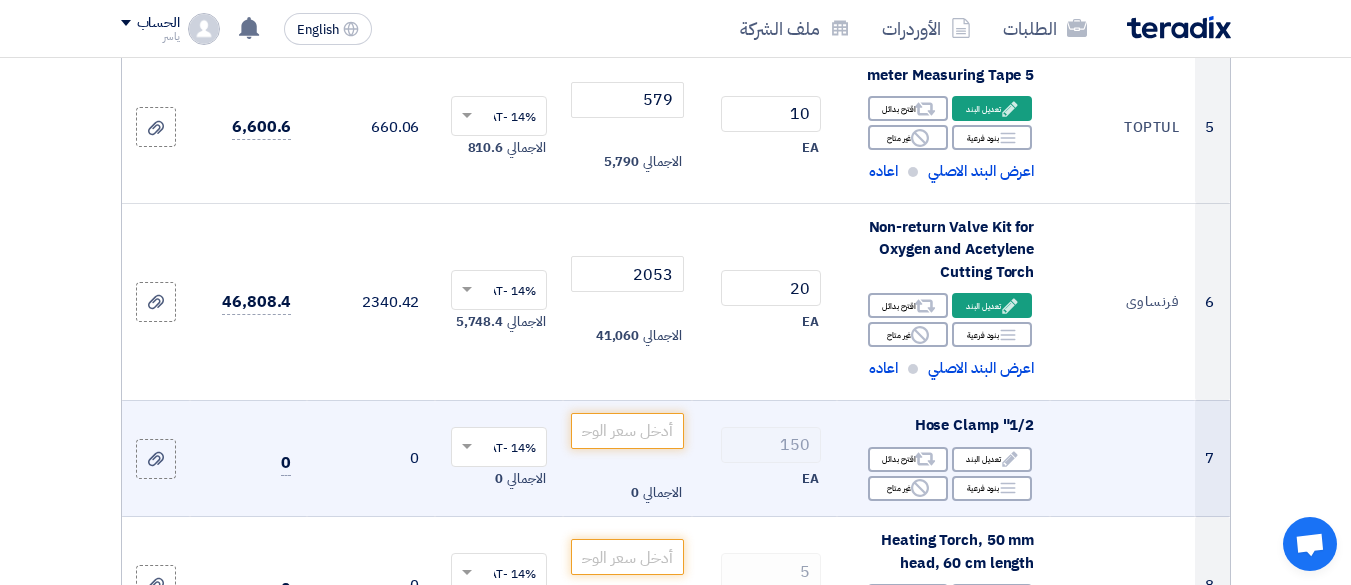 click 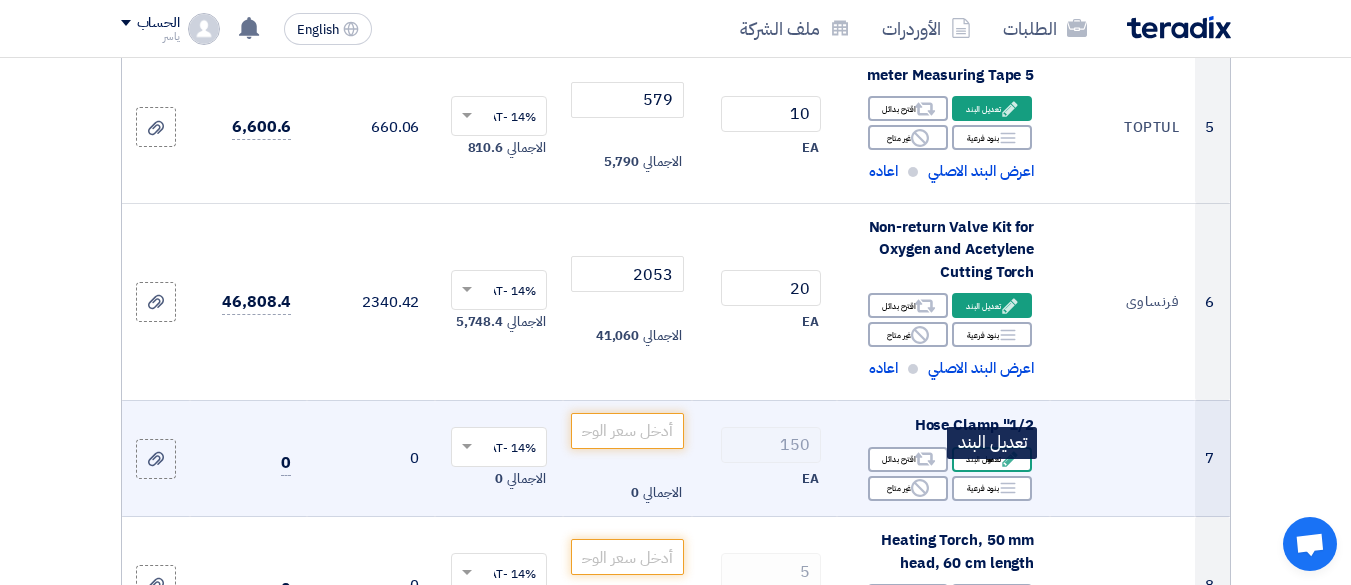 click on "Edit
تعديل البند" 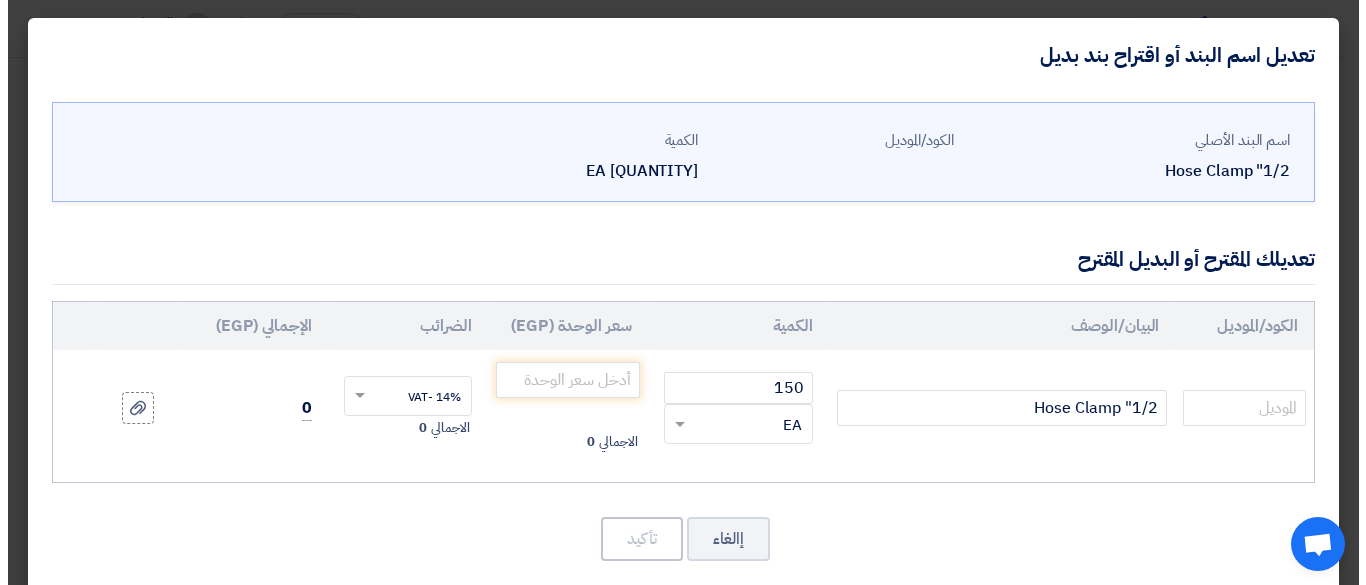 scroll, scrollTop: 487, scrollLeft: 0, axis: vertical 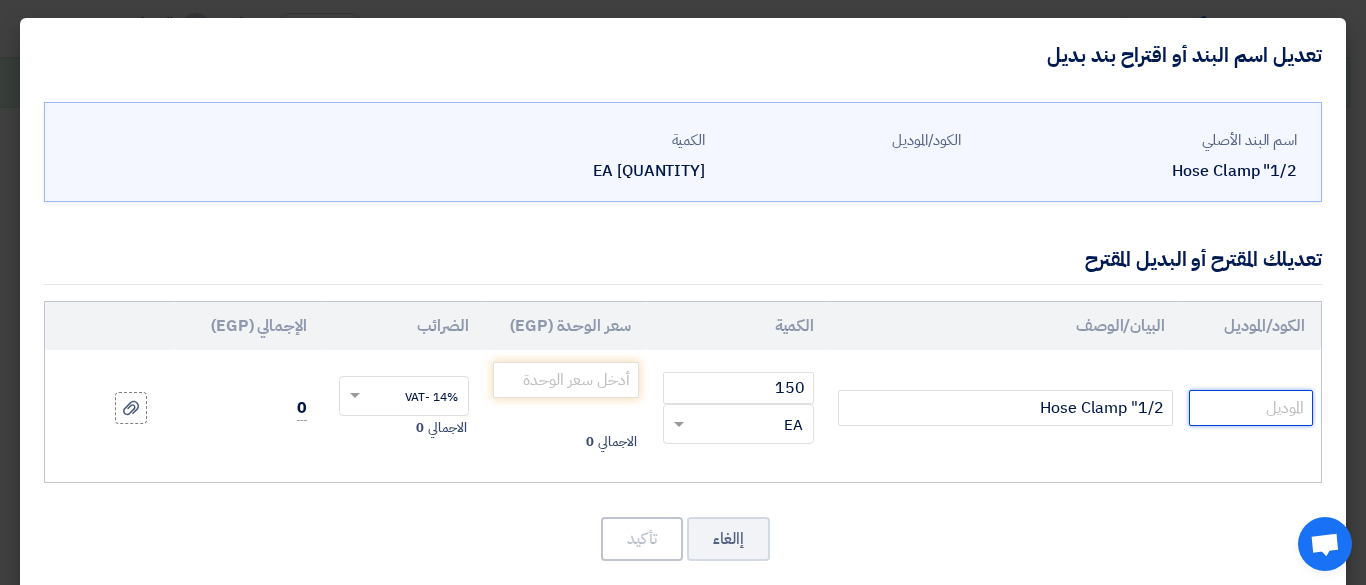 click 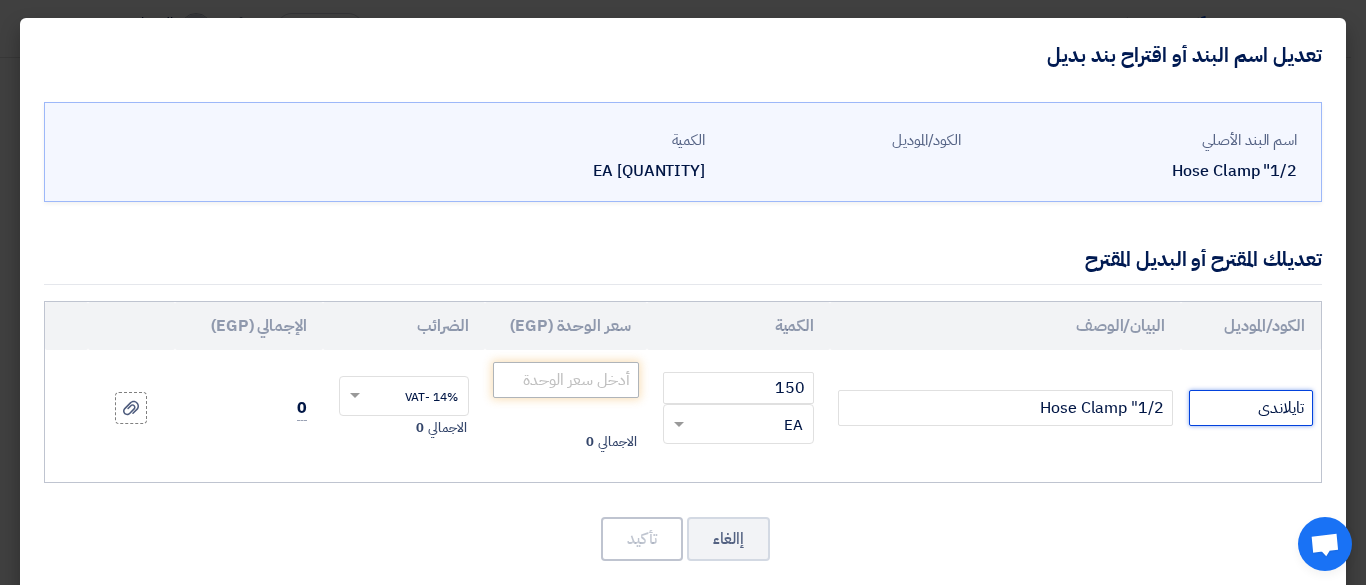 type on "تايلاندى" 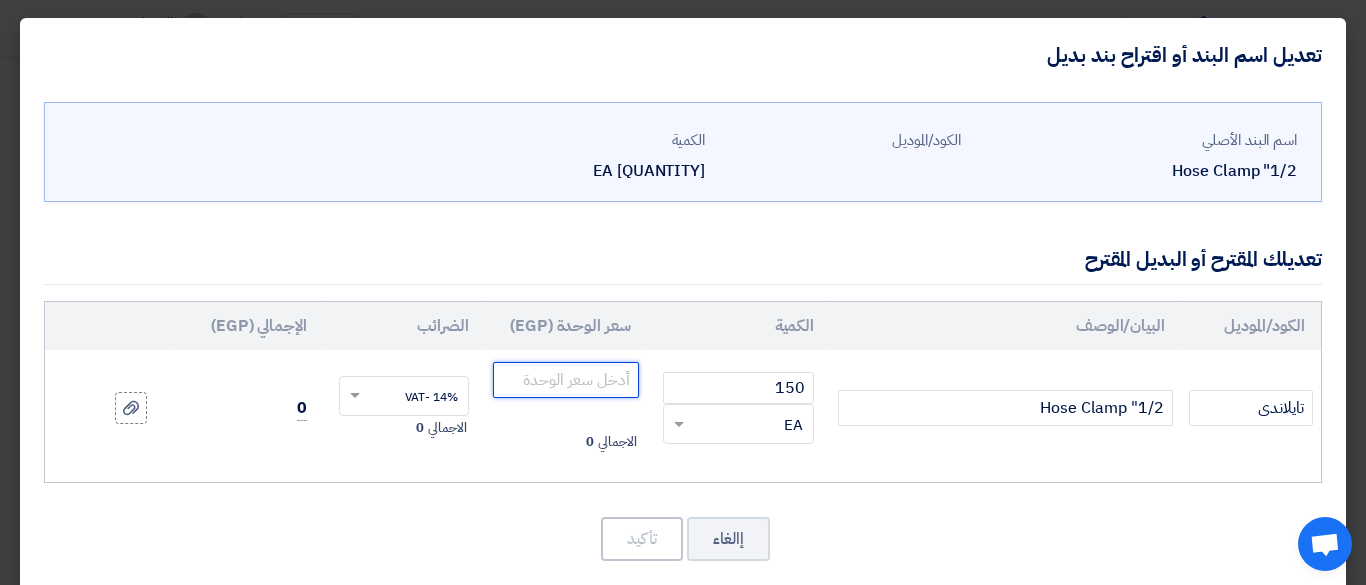 click 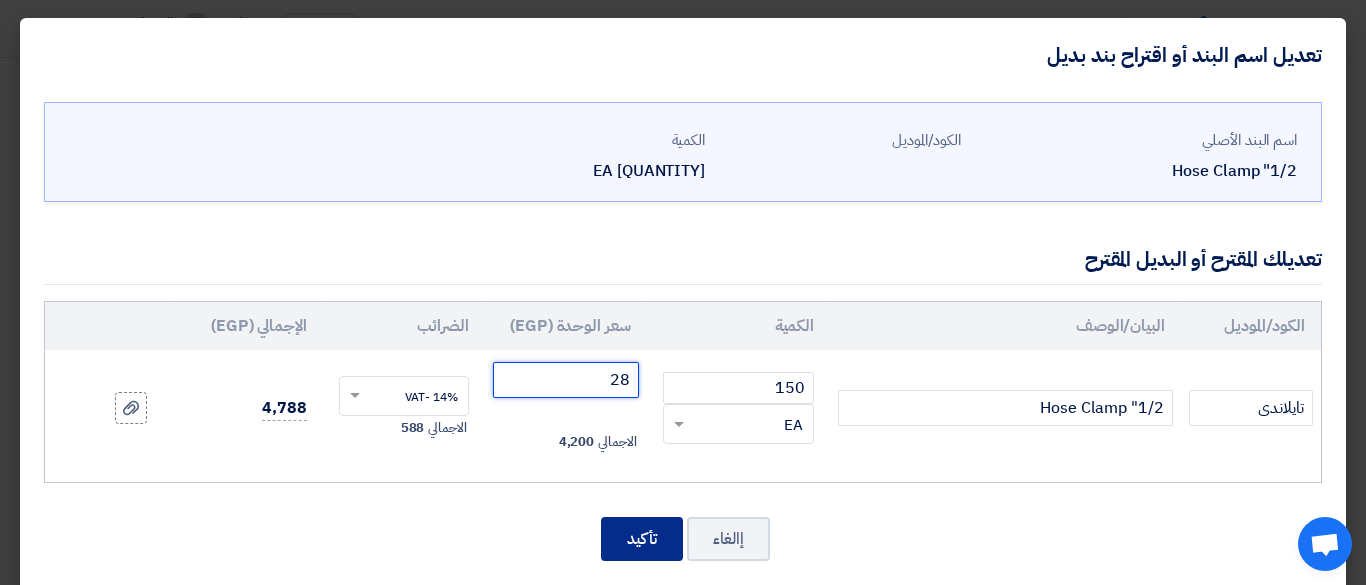 type on "28" 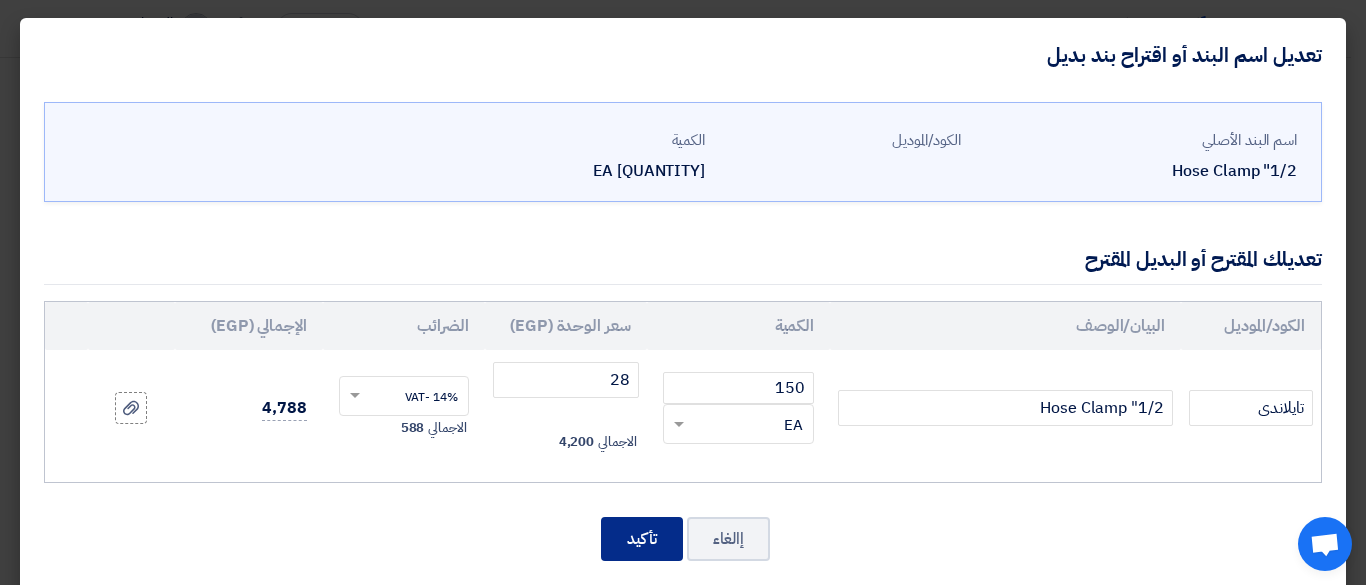 click on "تأكيد" 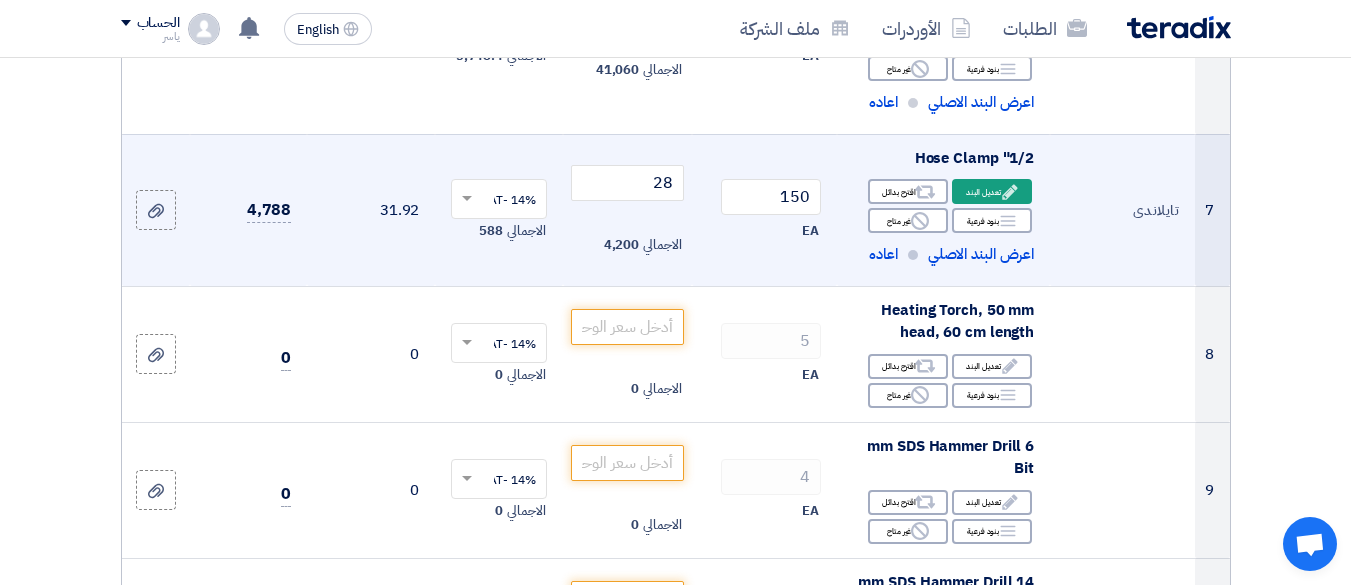 scroll, scrollTop: 1378, scrollLeft: 0, axis: vertical 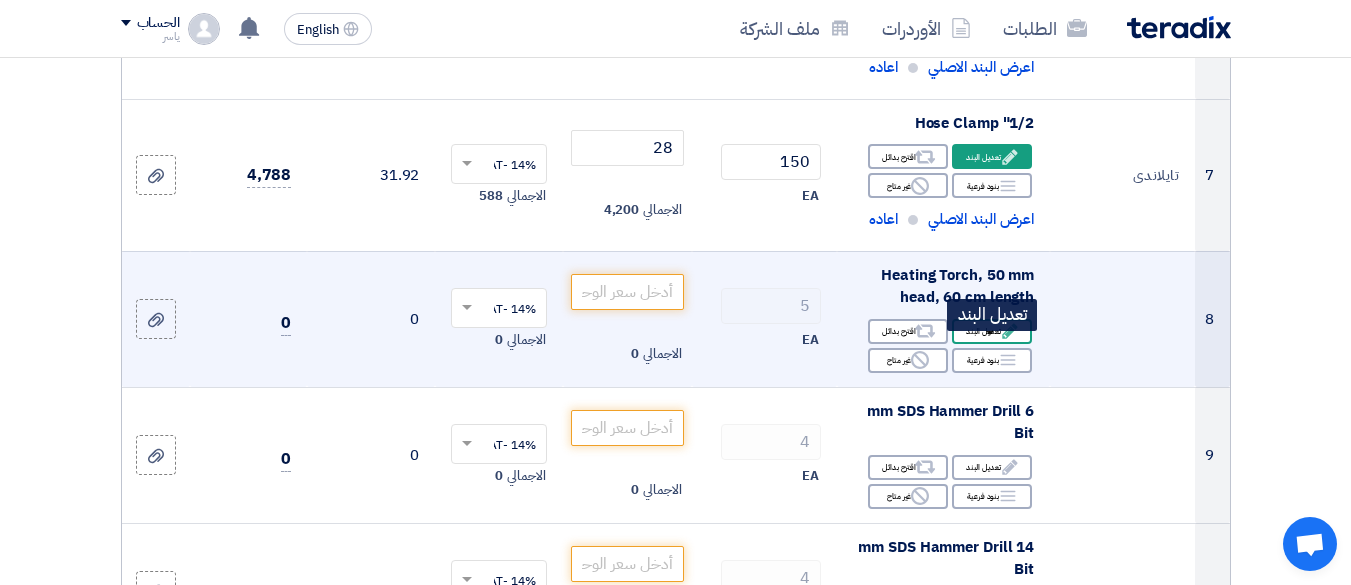 click on "Edit
تعديل البند" 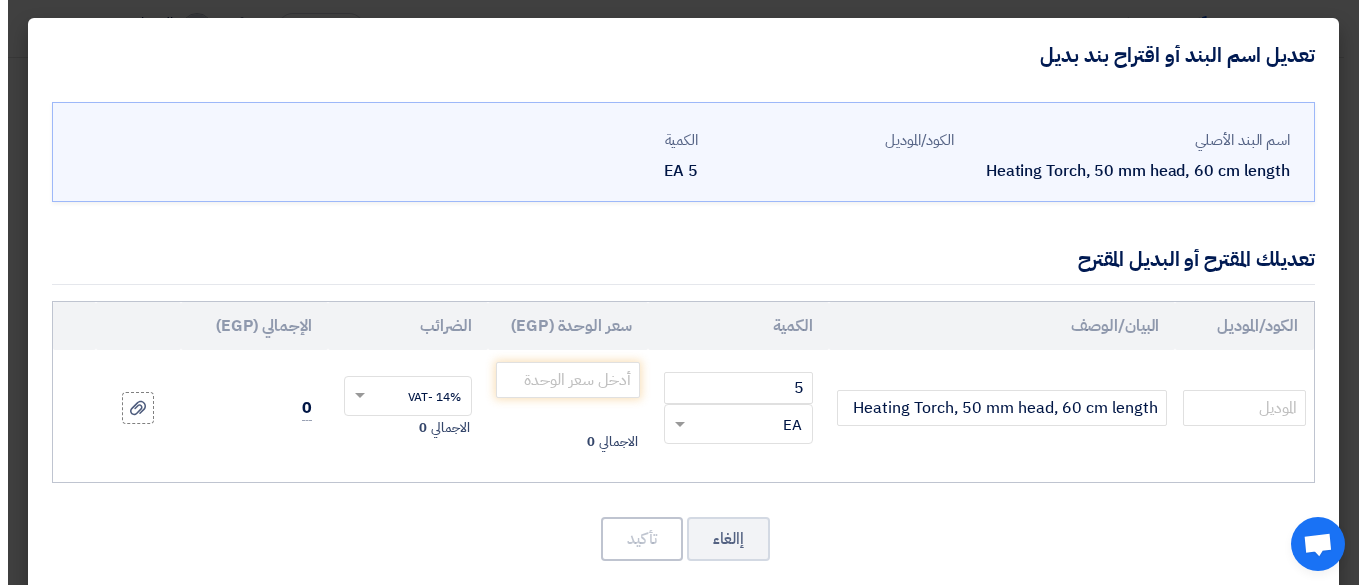 scroll, scrollTop: 484, scrollLeft: 0, axis: vertical 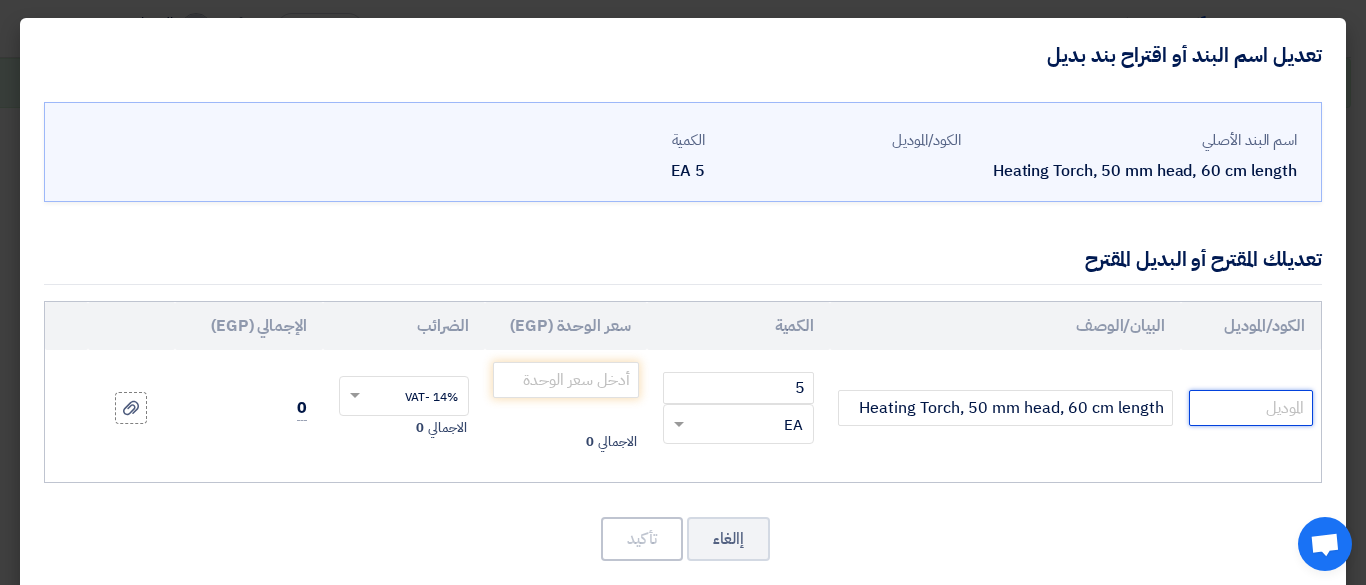 click 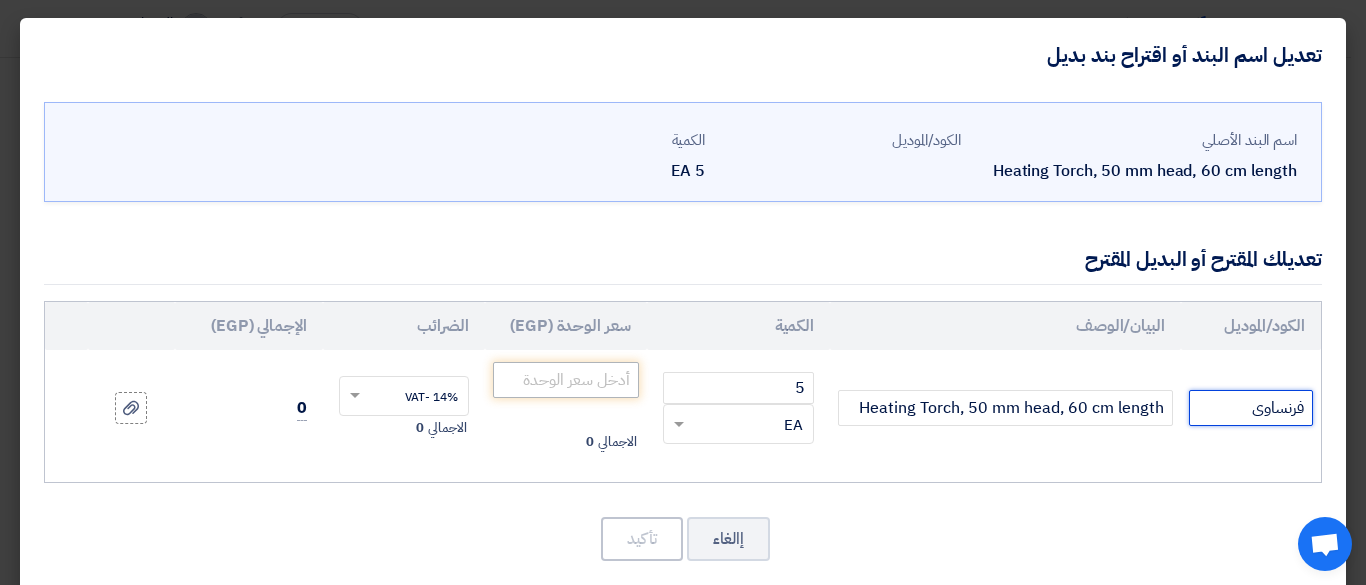 type on "فرنساوى" 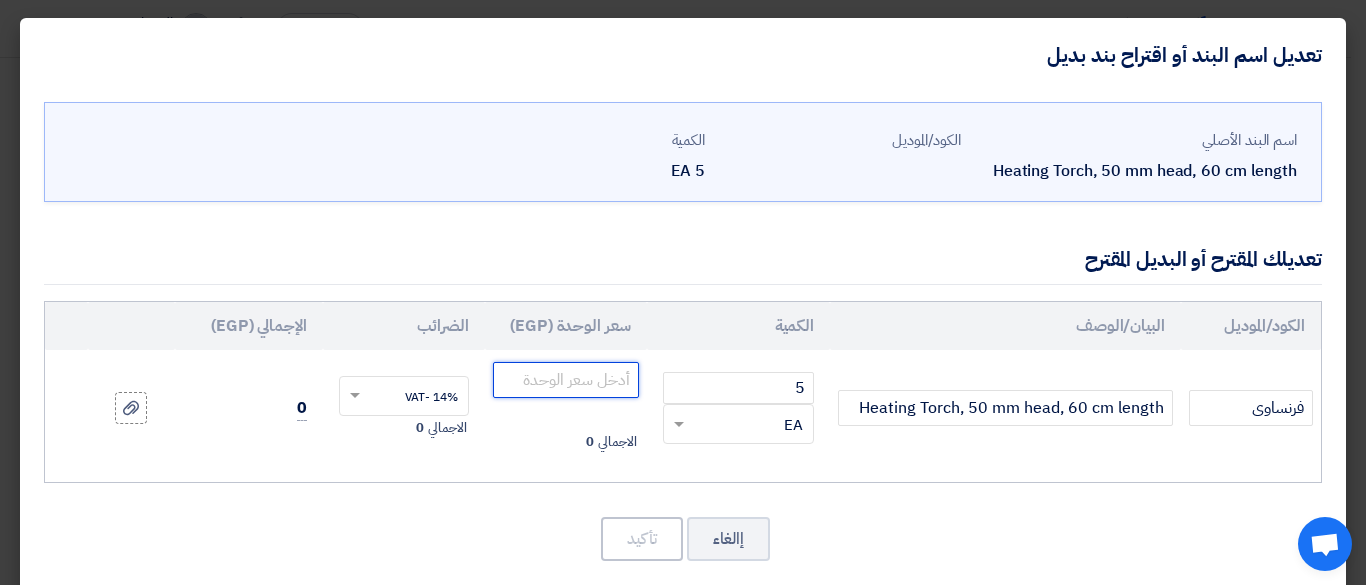 click 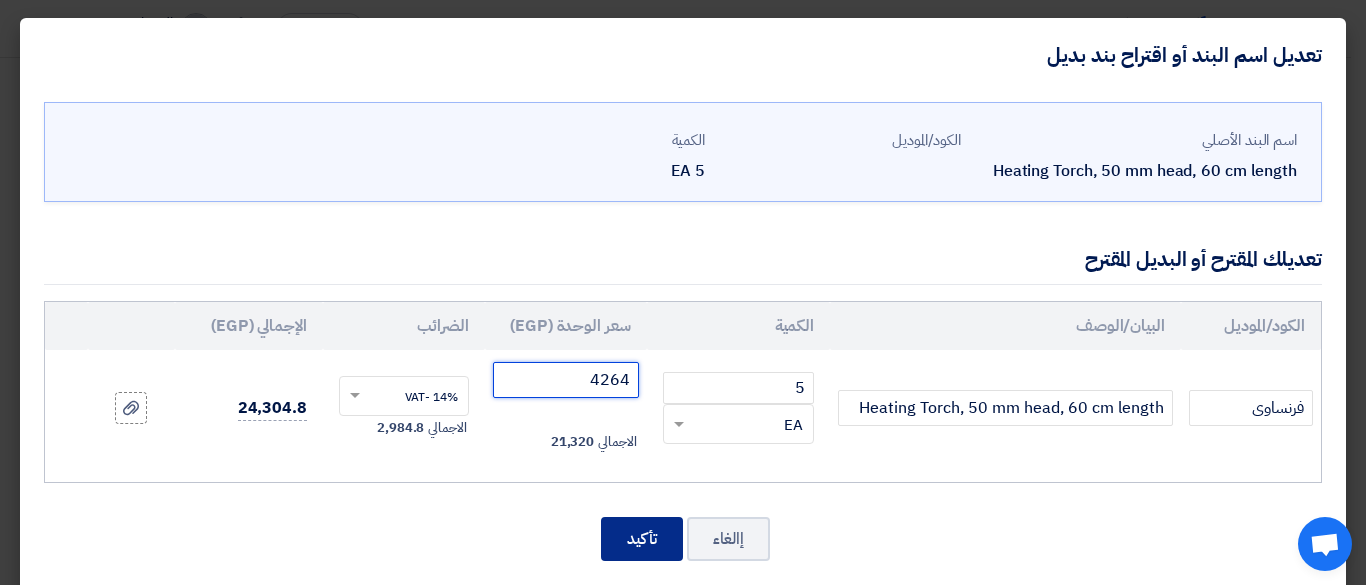 type on "4264" 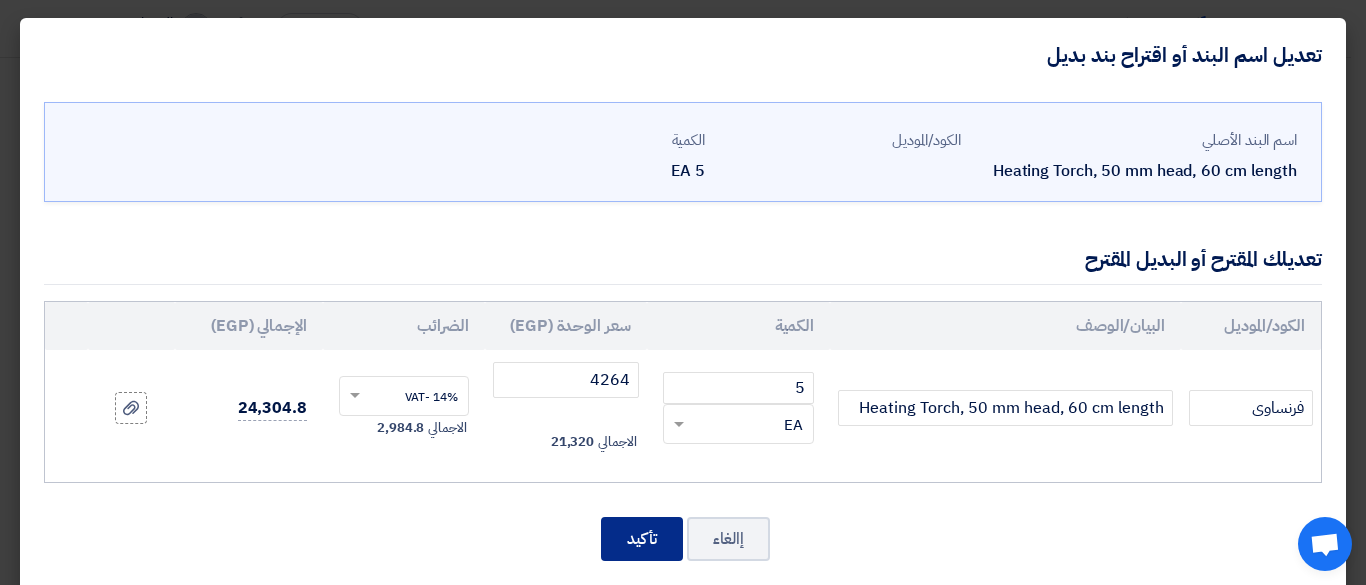 click on "تأكيد" 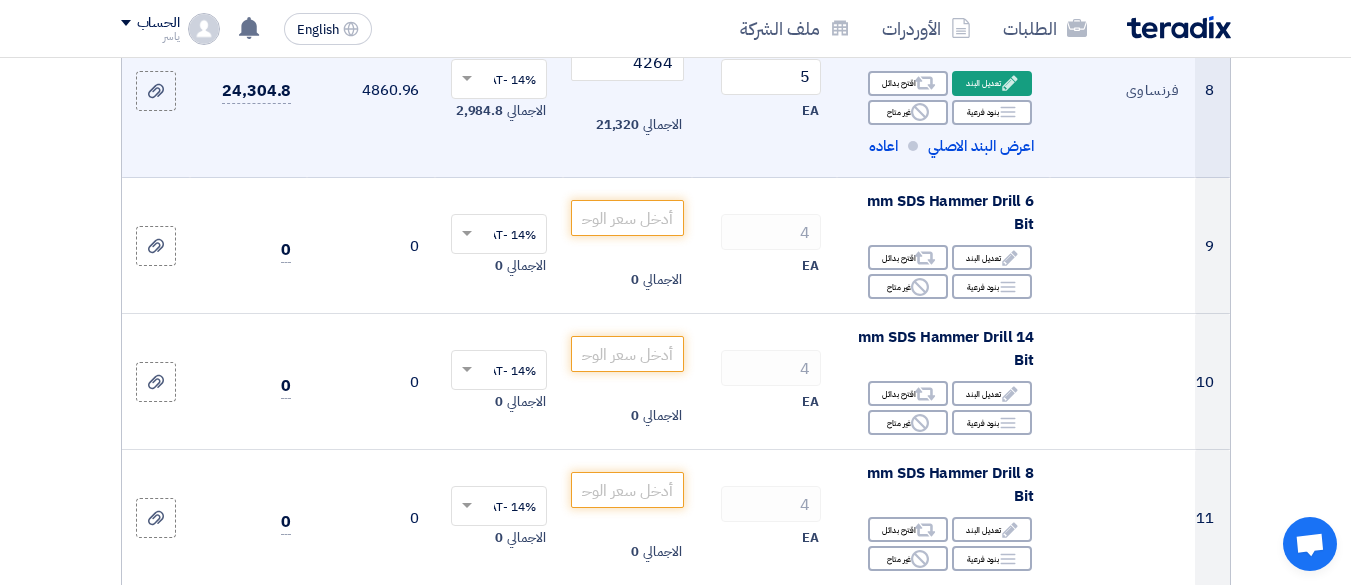 scroll, scrollTop: 1627, scrollLeft: 0, axis: vertical 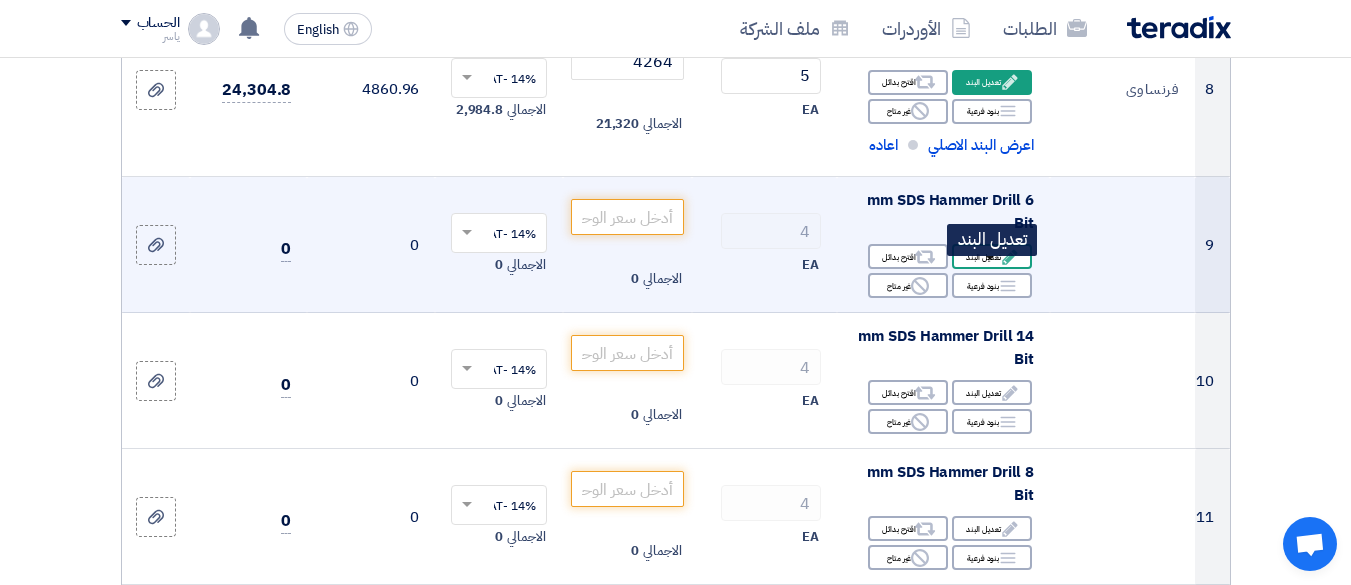 click on "Edit
تعديل البند" 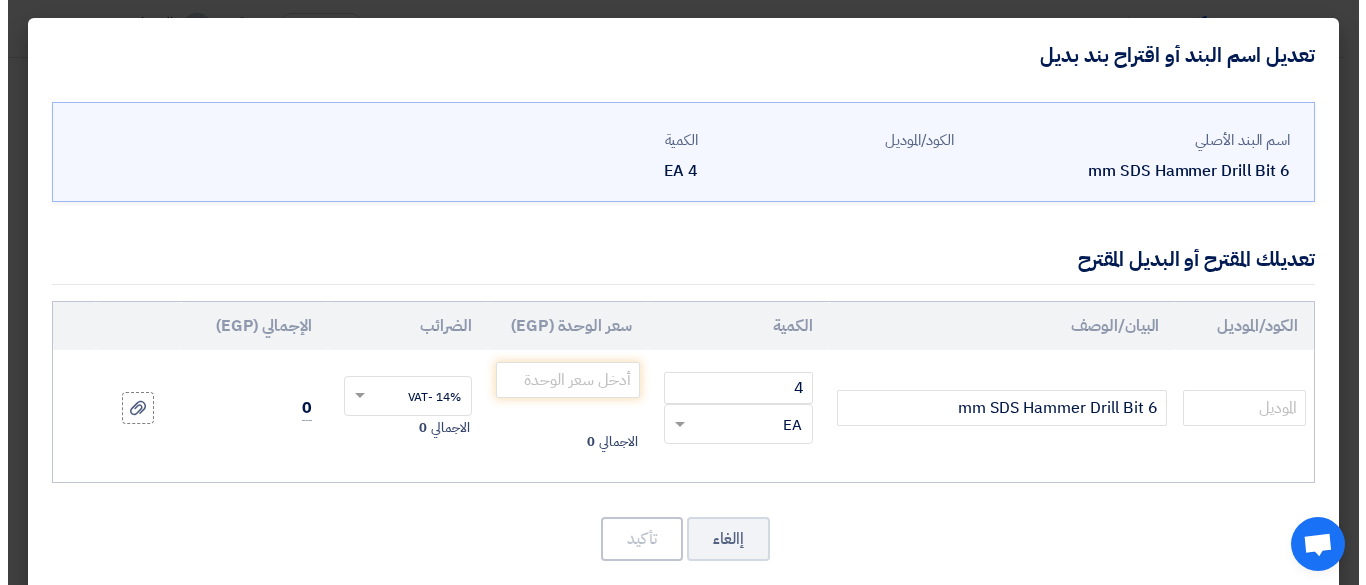 scroll, scrollTop: 536, scrollLeft: 0, axis: vertical 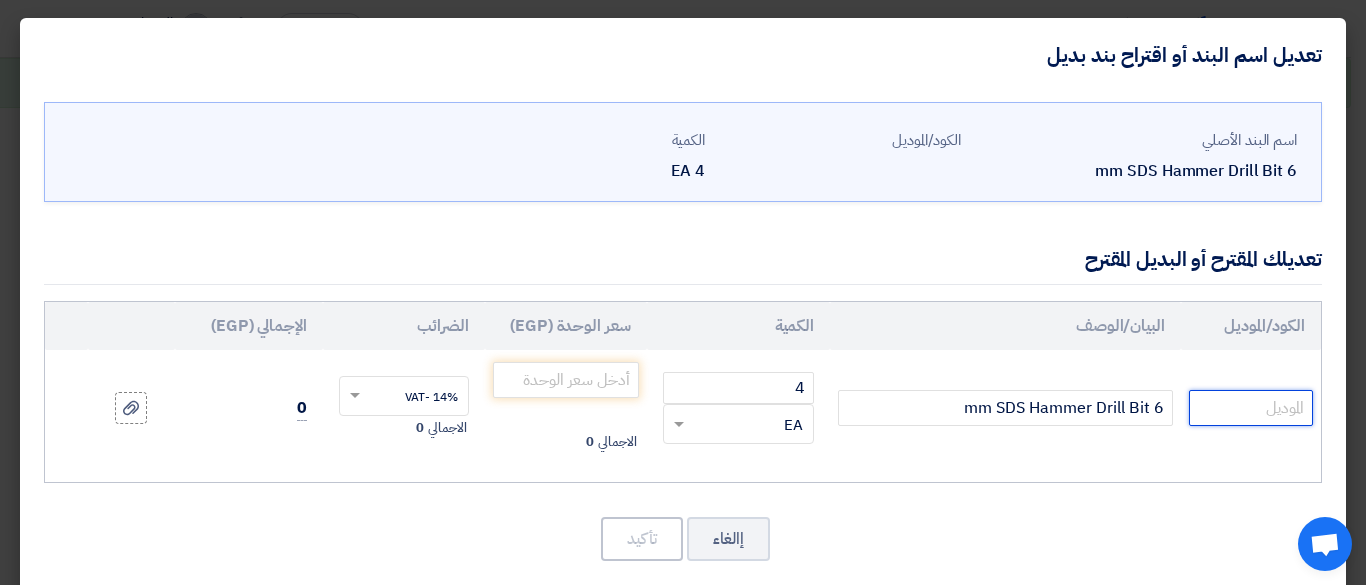 click 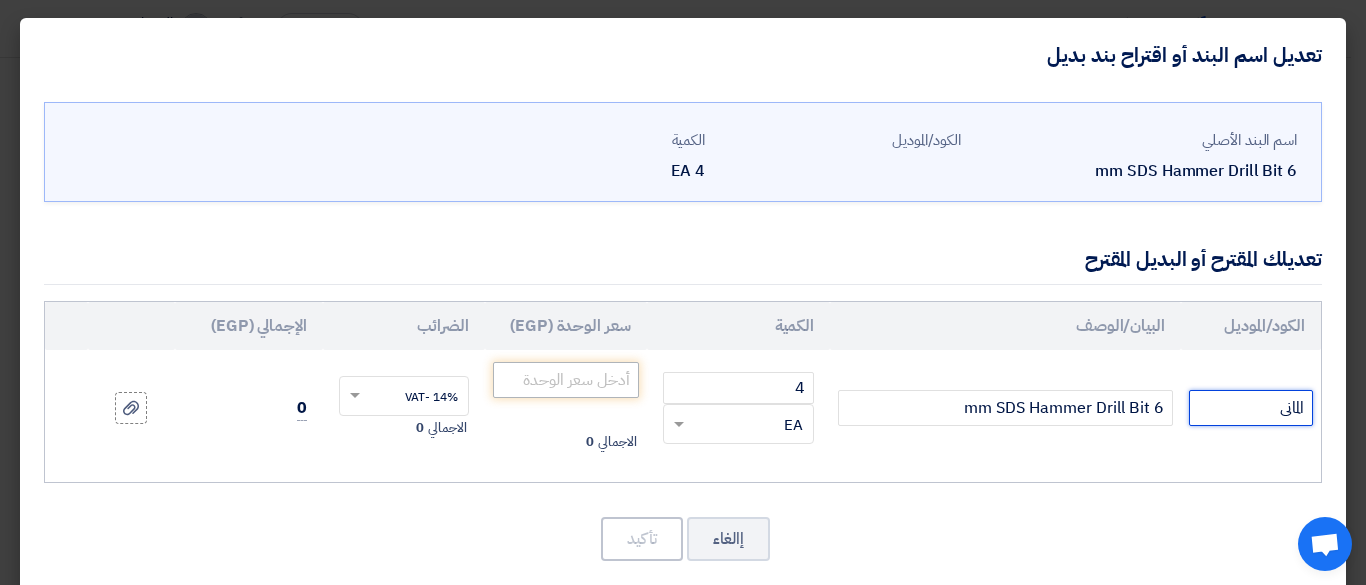type on "المانى" 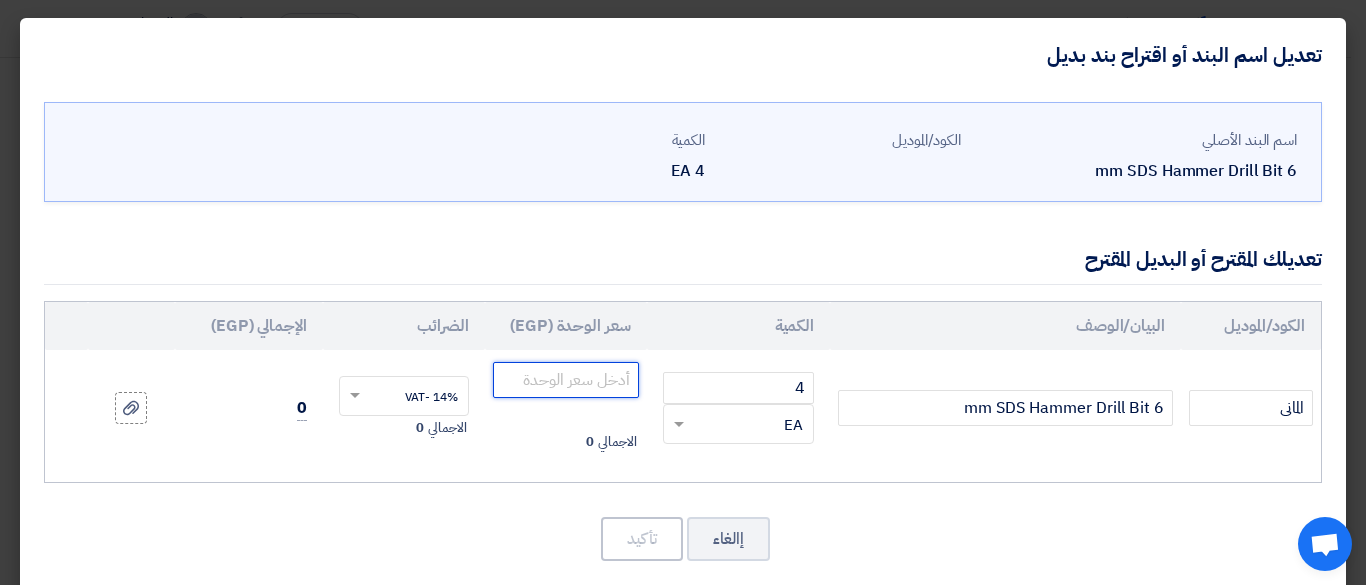 click 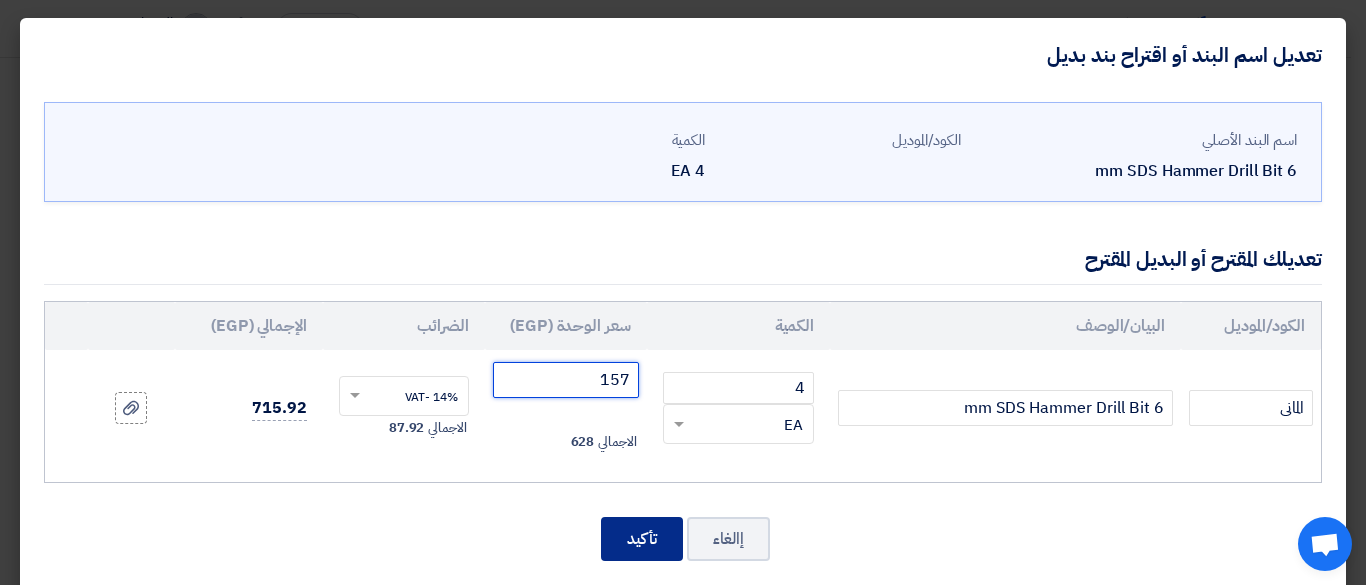 type on "157" 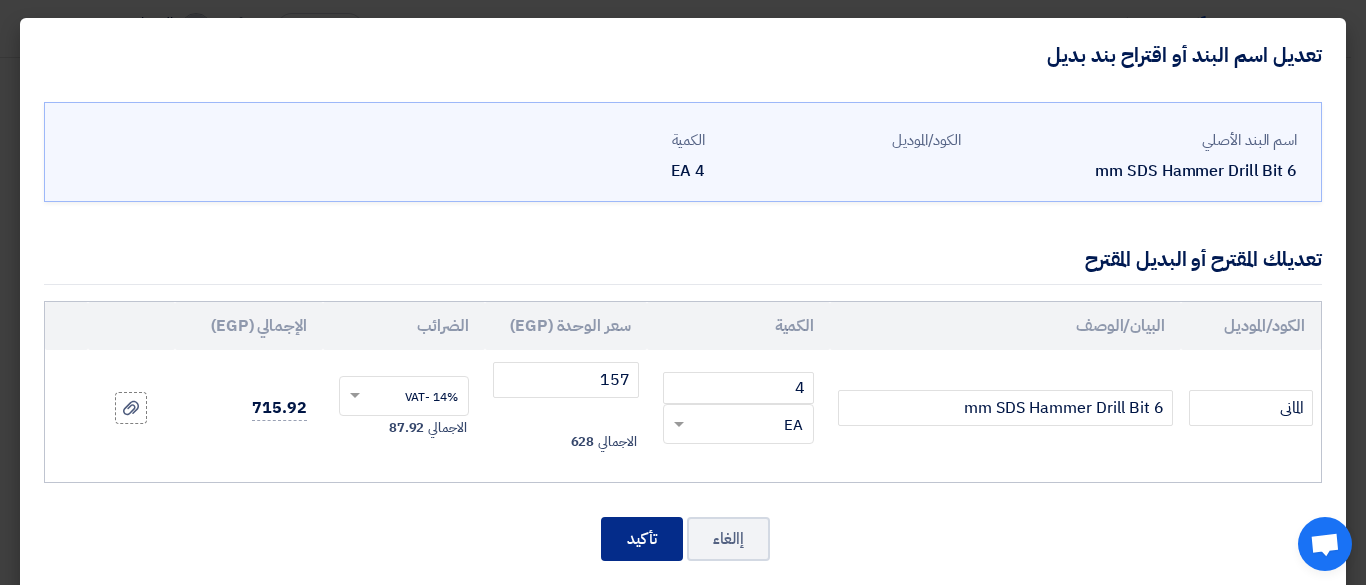 click on "تأكيد" 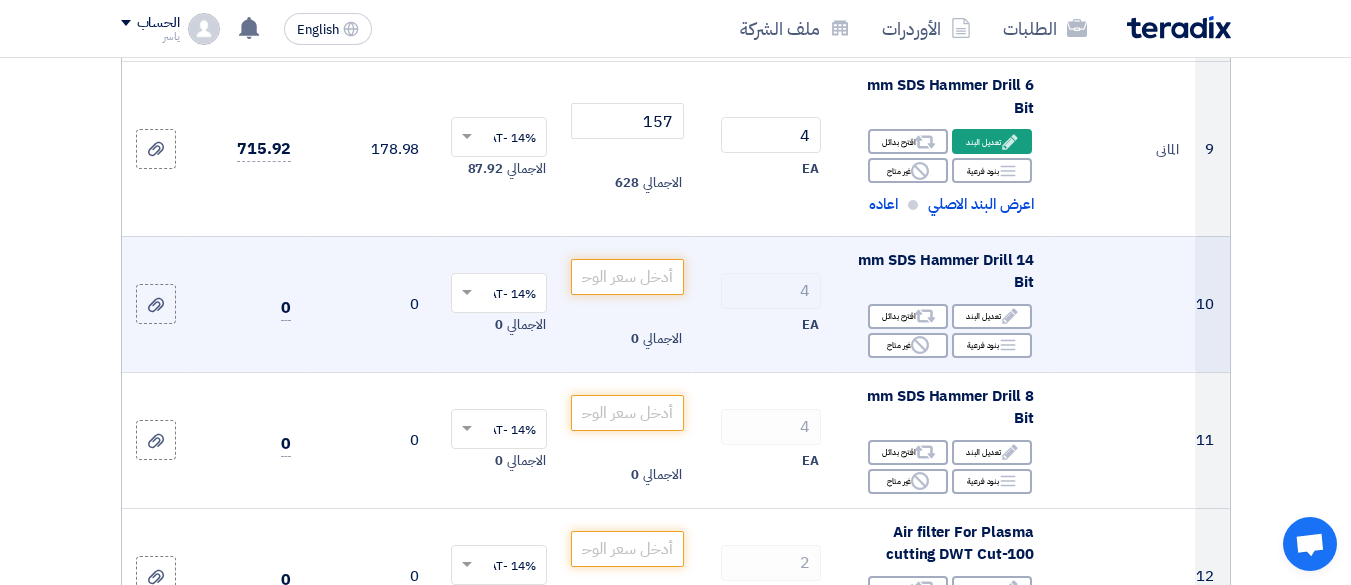 scroll, scrollTop: 1754, scrollLeft: 0, axis: vertical 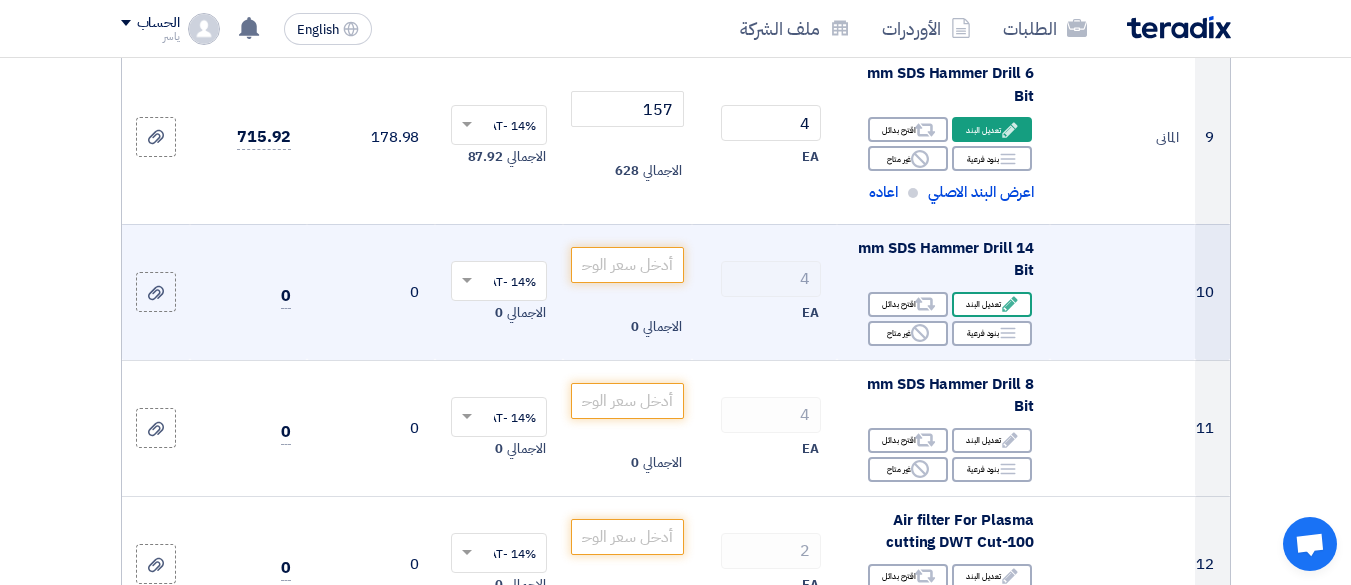 click on "Edit
تعديل البند" 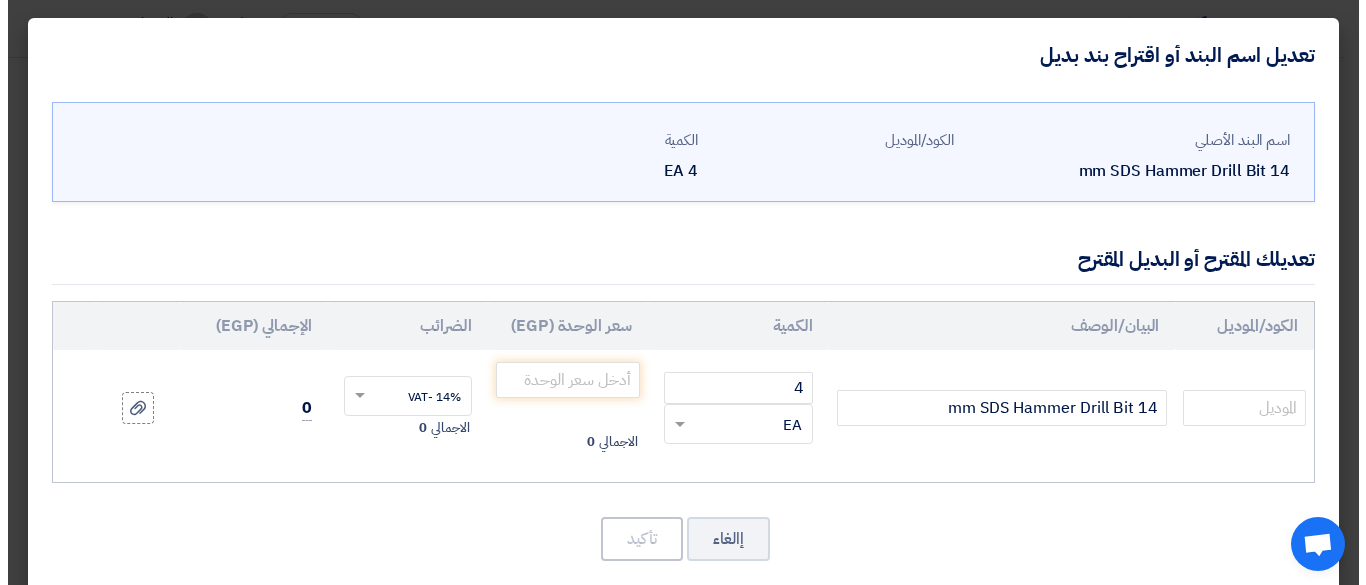 scroll, scrollTop: 511, scrollLeft: 0, axis: vertical 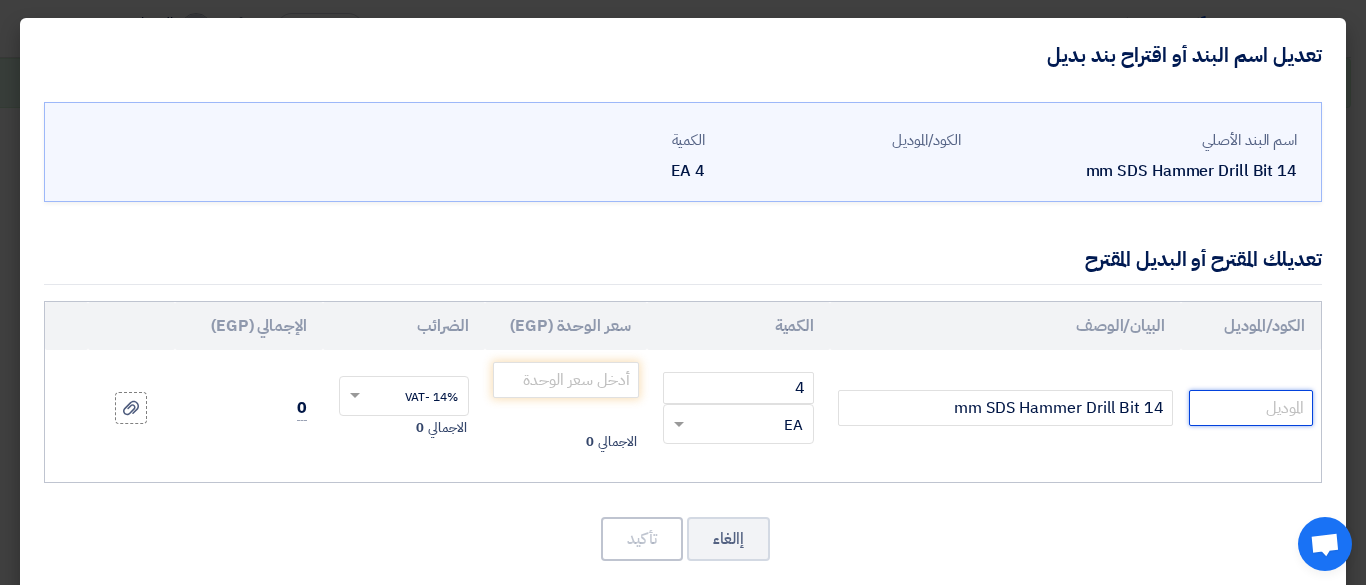 click 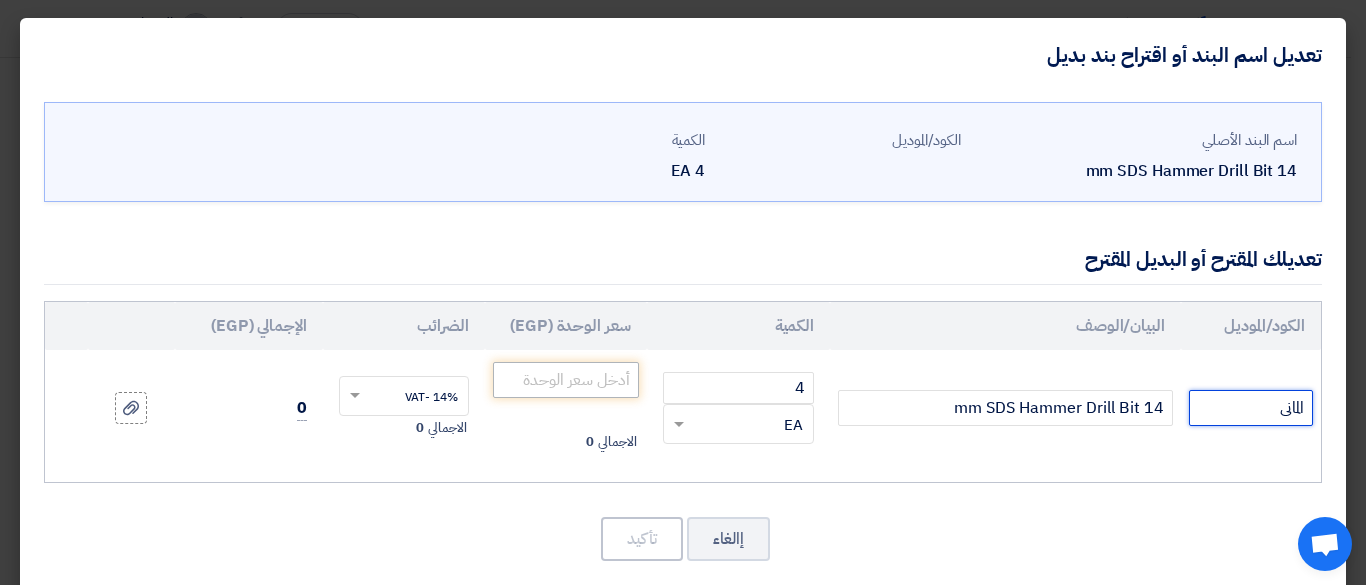 type on "المانى" 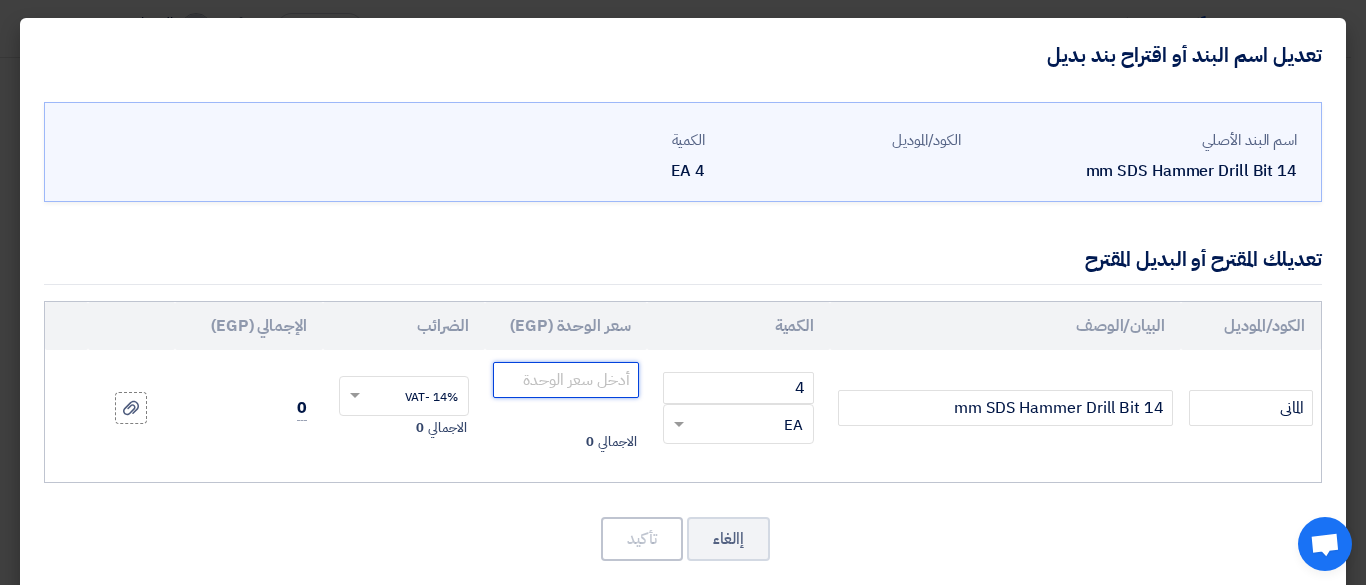 click 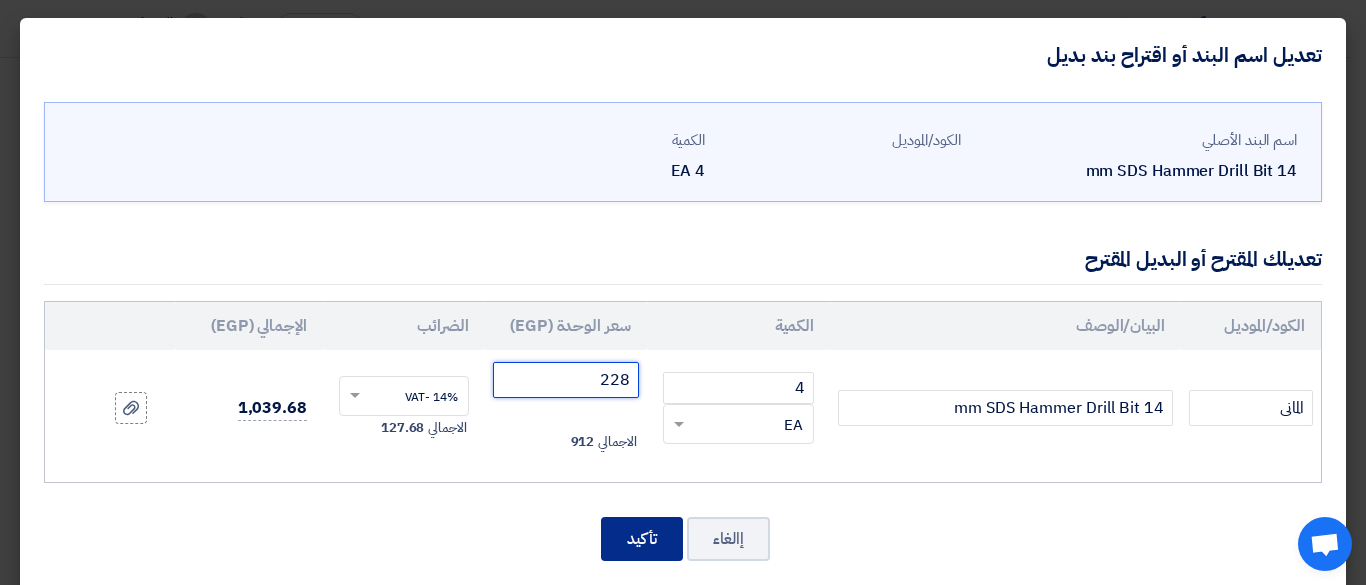 type on "228" 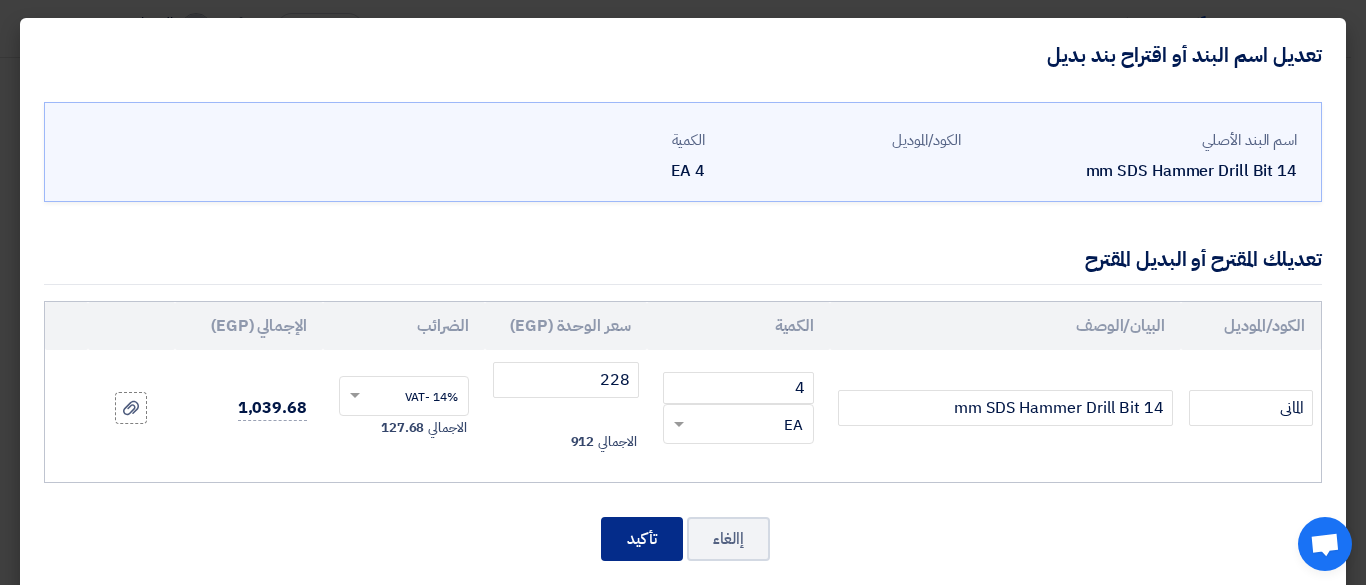 click on "تأكيد" 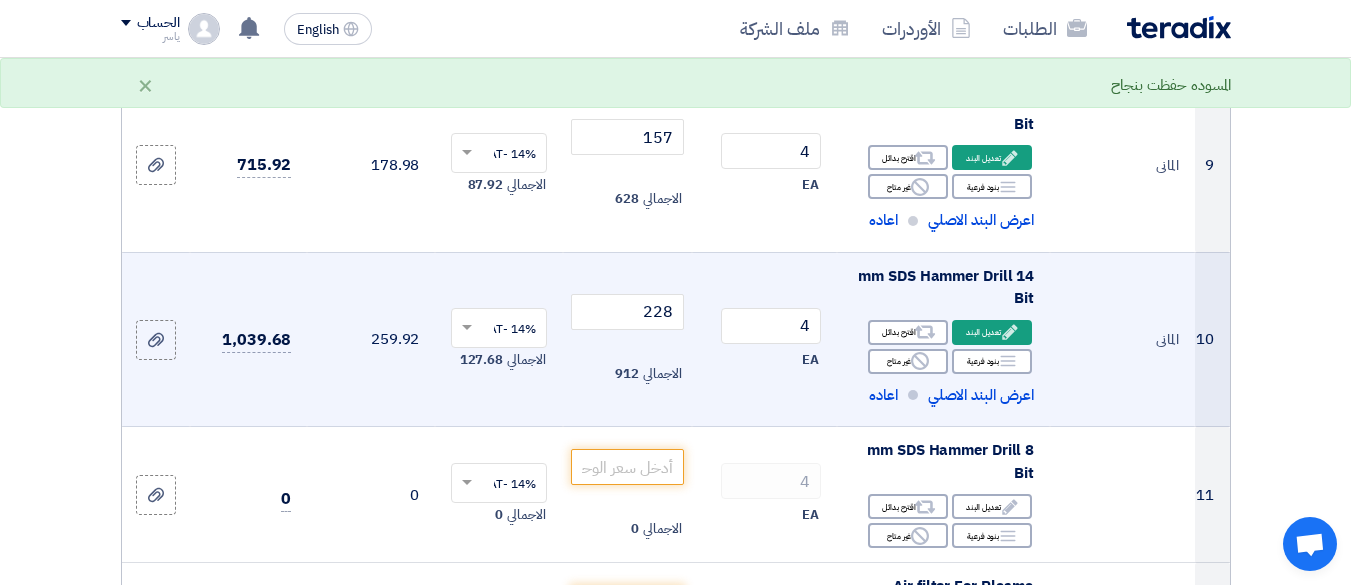 scroll, scrollTop: 1903, scrollLeft: 0, axis: vertical 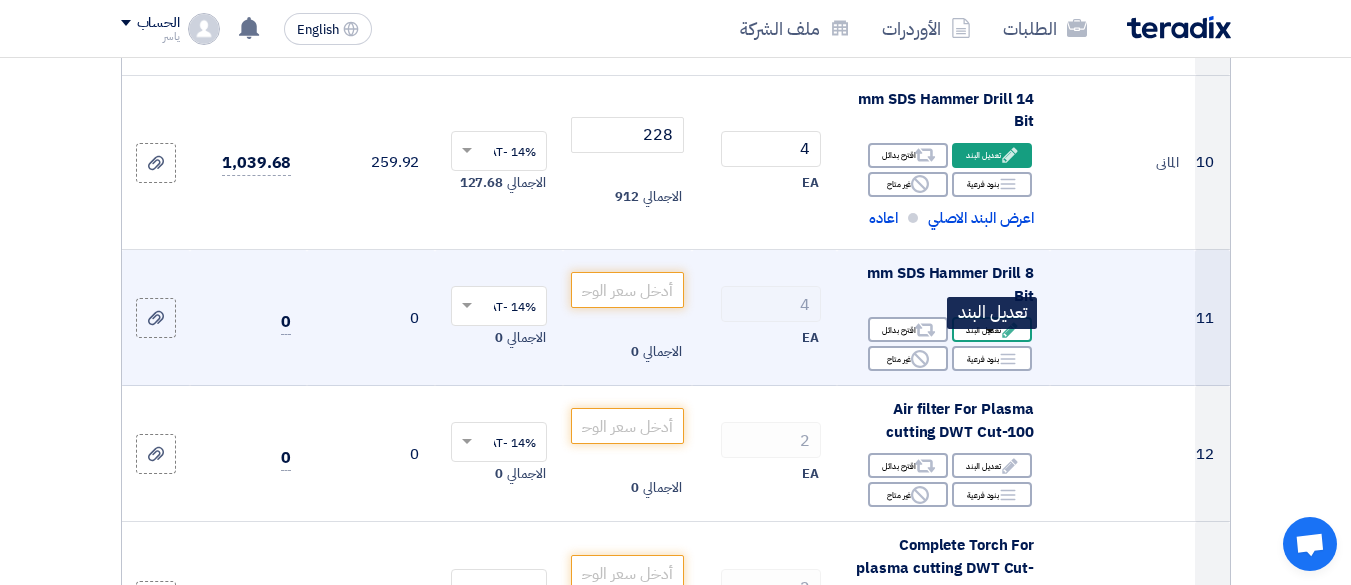 click on "Edit" 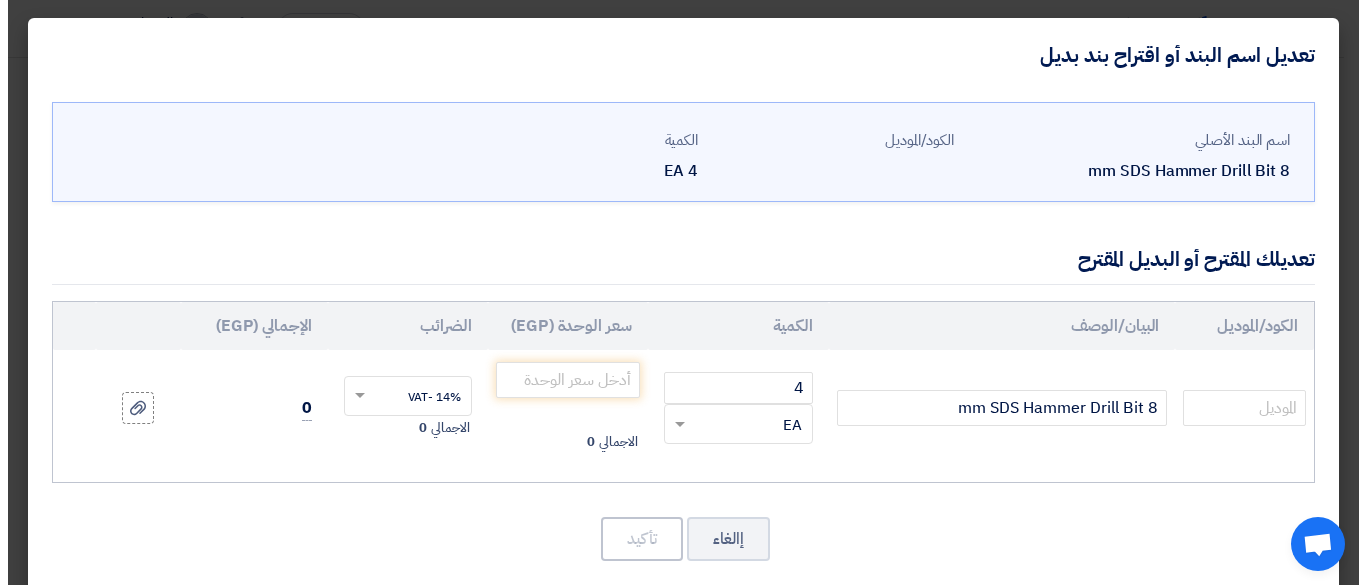 scroll, scrollTop: 485, scrollLeft: 0, axis: vertical 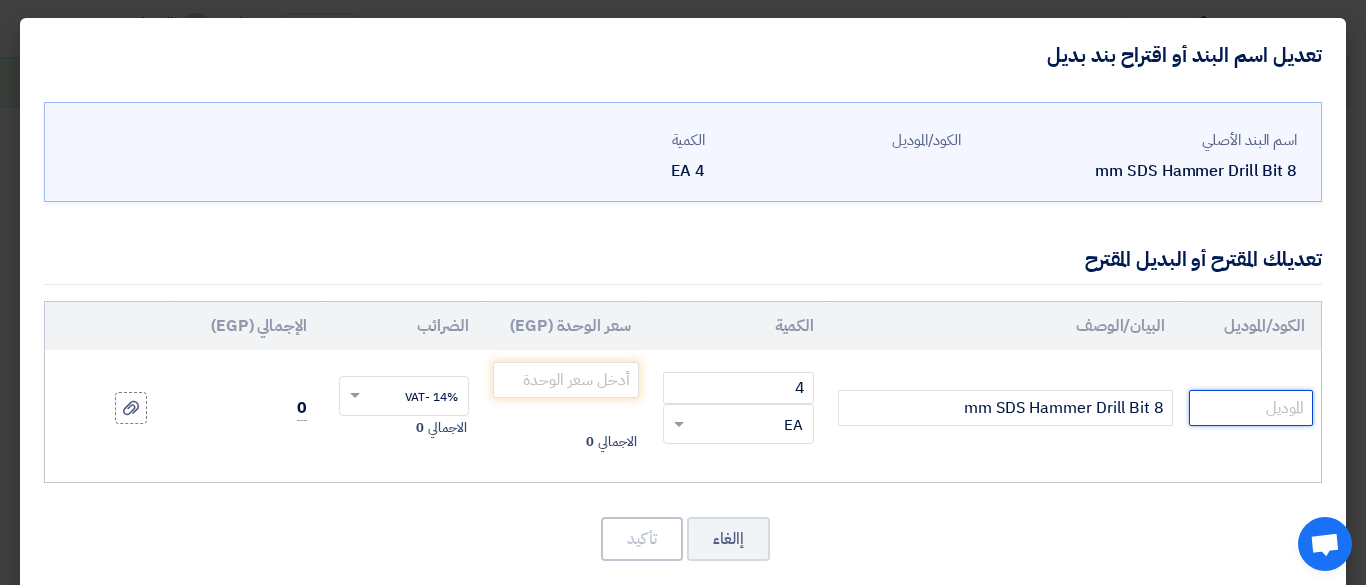 drag, startPoint x: 1262, startPoint y: 412, endPoint x: 1265, endPoint y: 402, distance: 10.440307 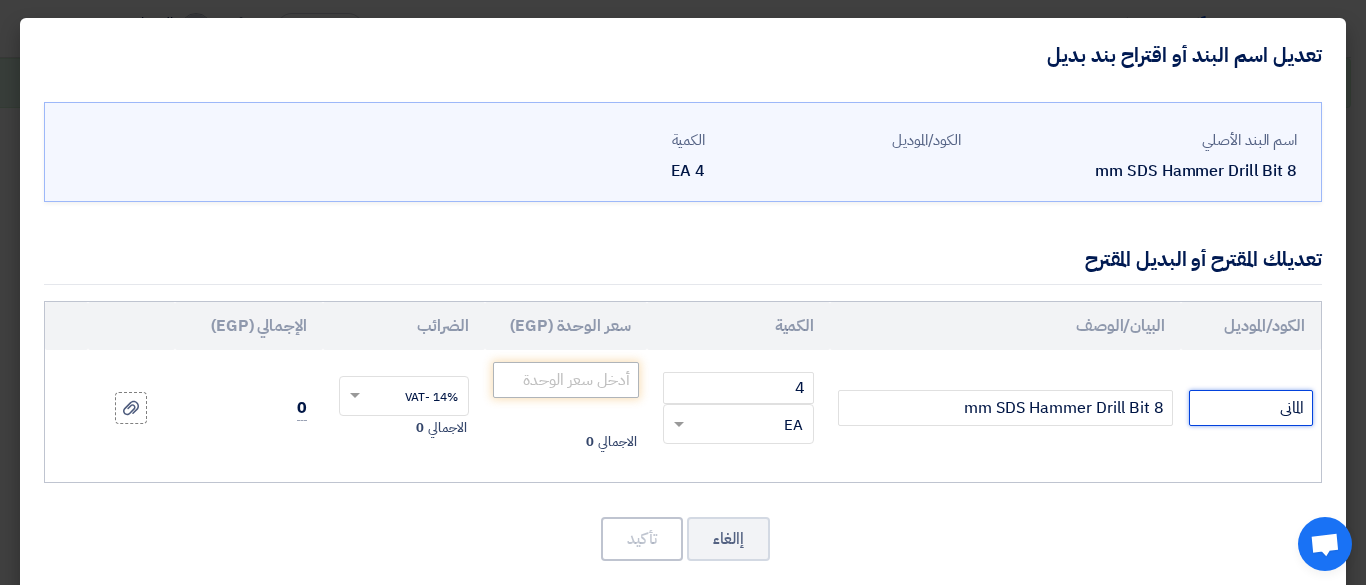 type on "المانى" 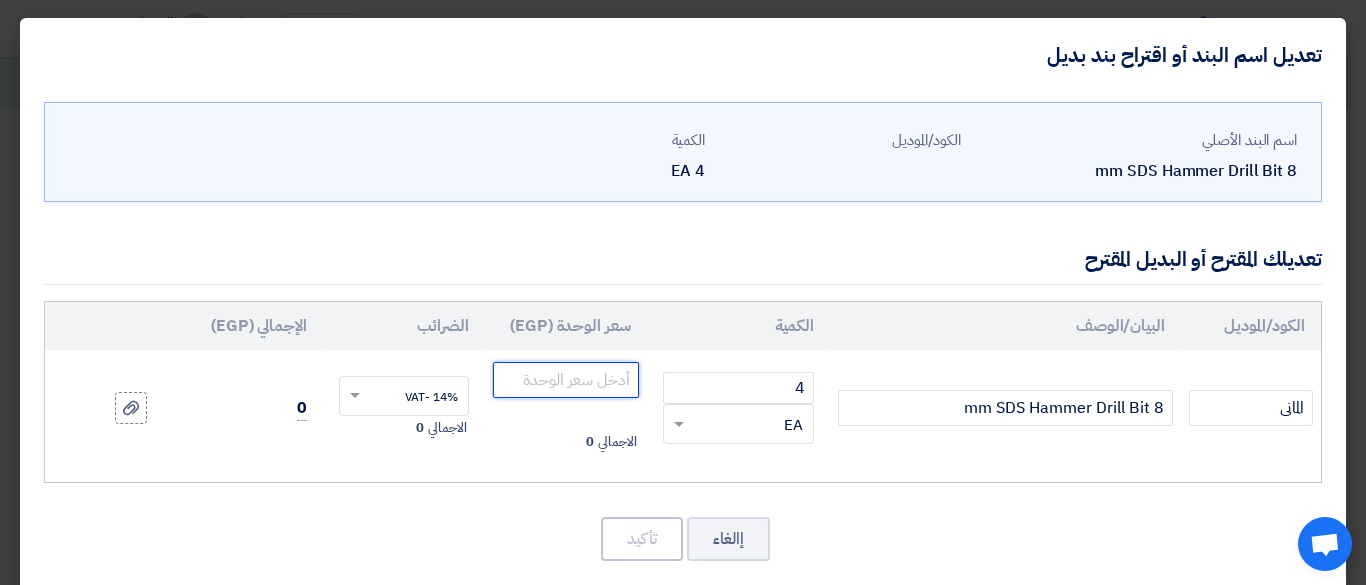click 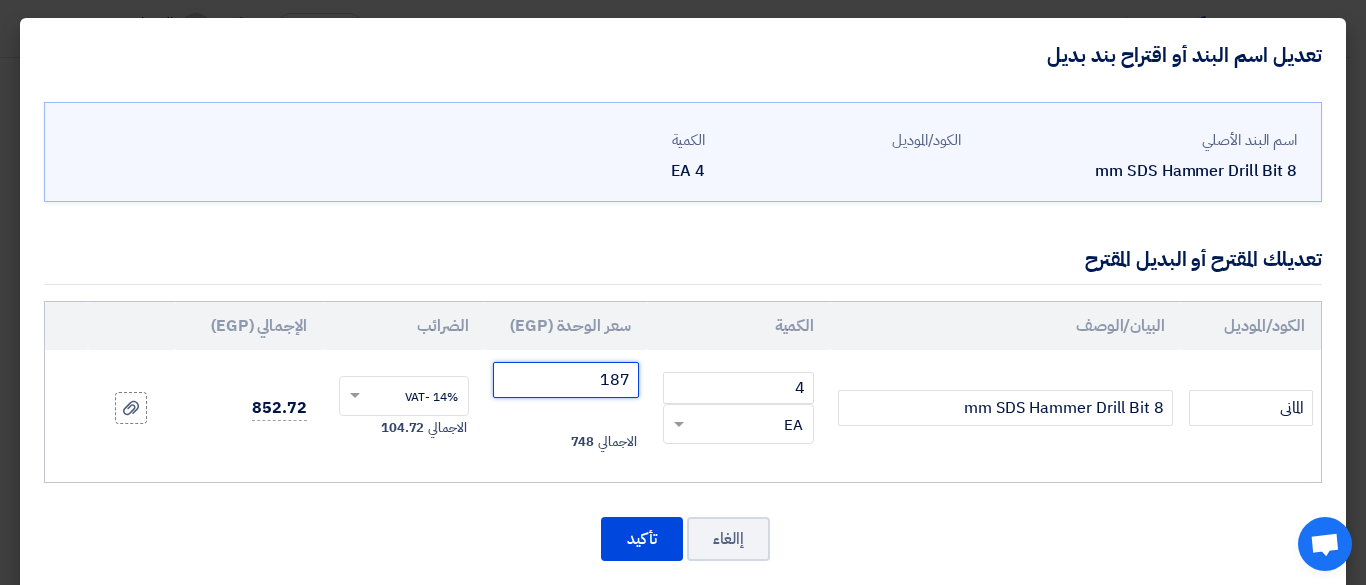 type on "187" 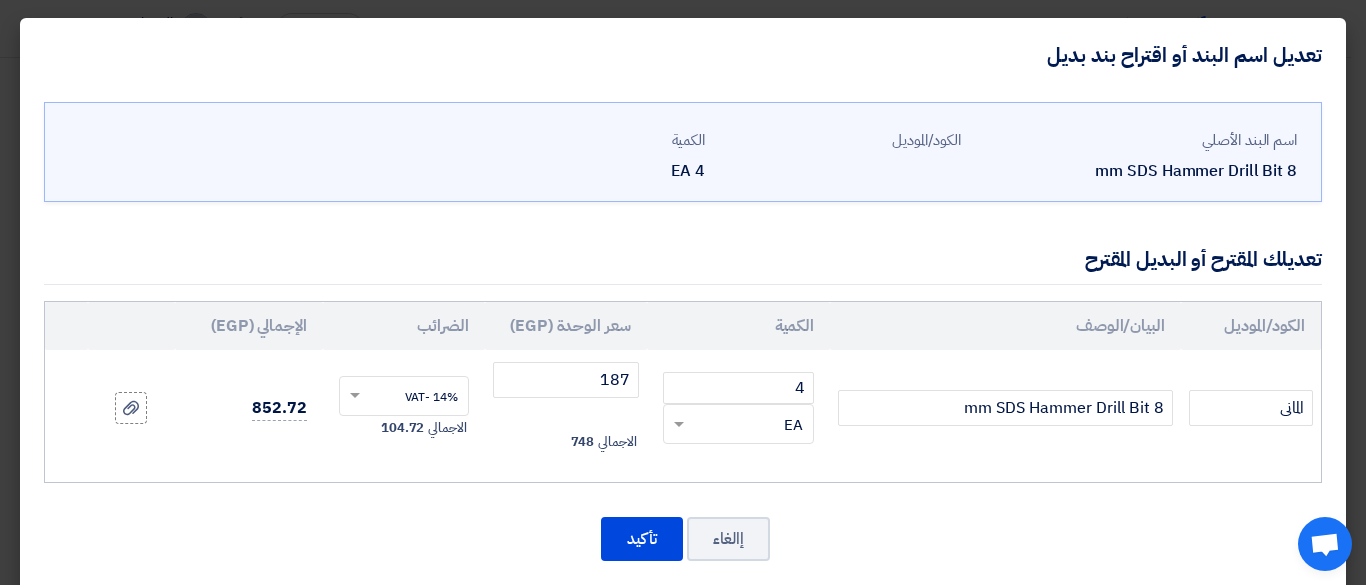 click on "الكود/الموديل
البيان/الوصف
الكمية
سعر الوحدة (EGP)
الضرائب
الإجمالي (EGP)
المانى 4
×" 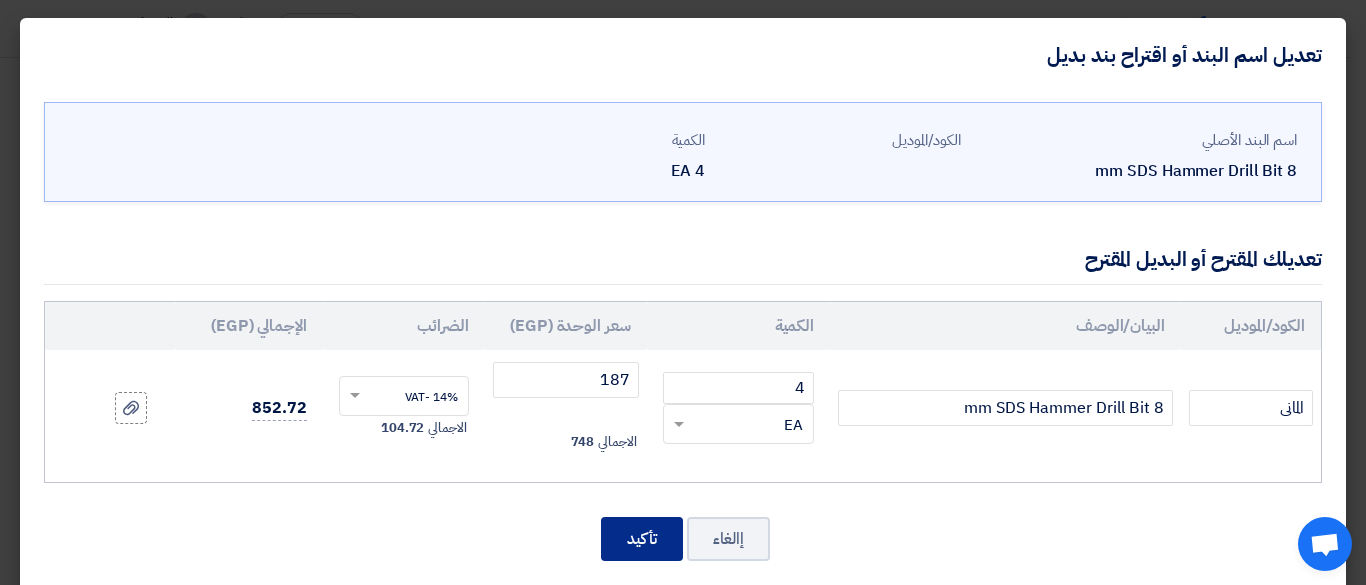 click on "تأكيد" 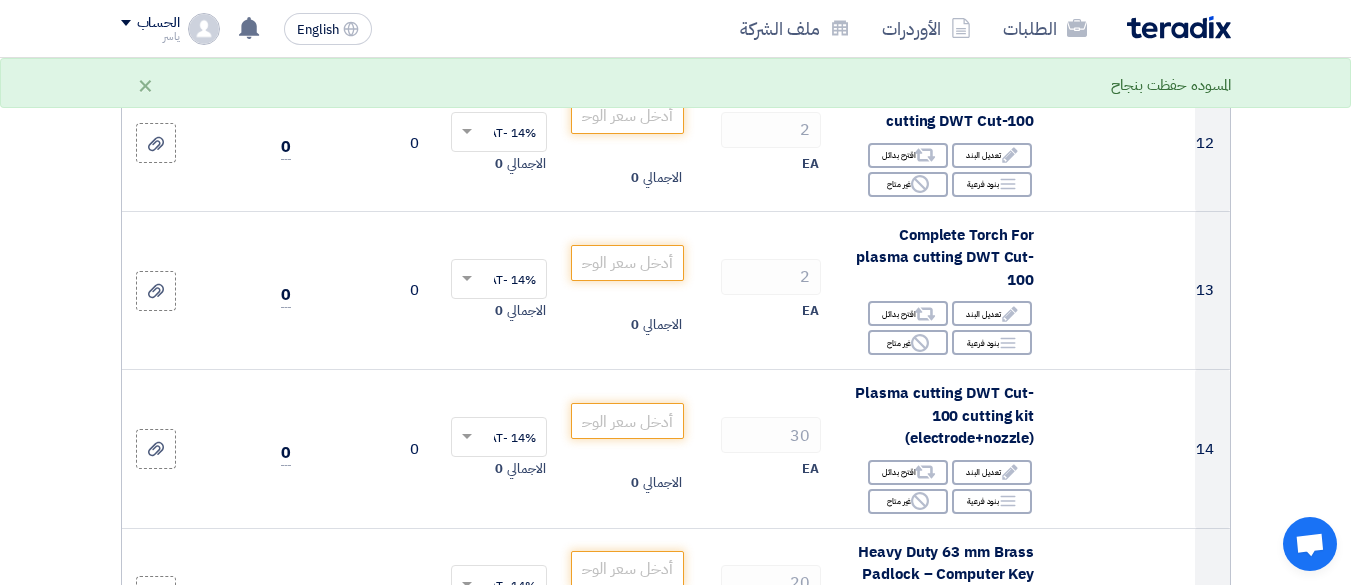 scroll, scrollTop: 2052, scrollLeft: 0, axis: vertical 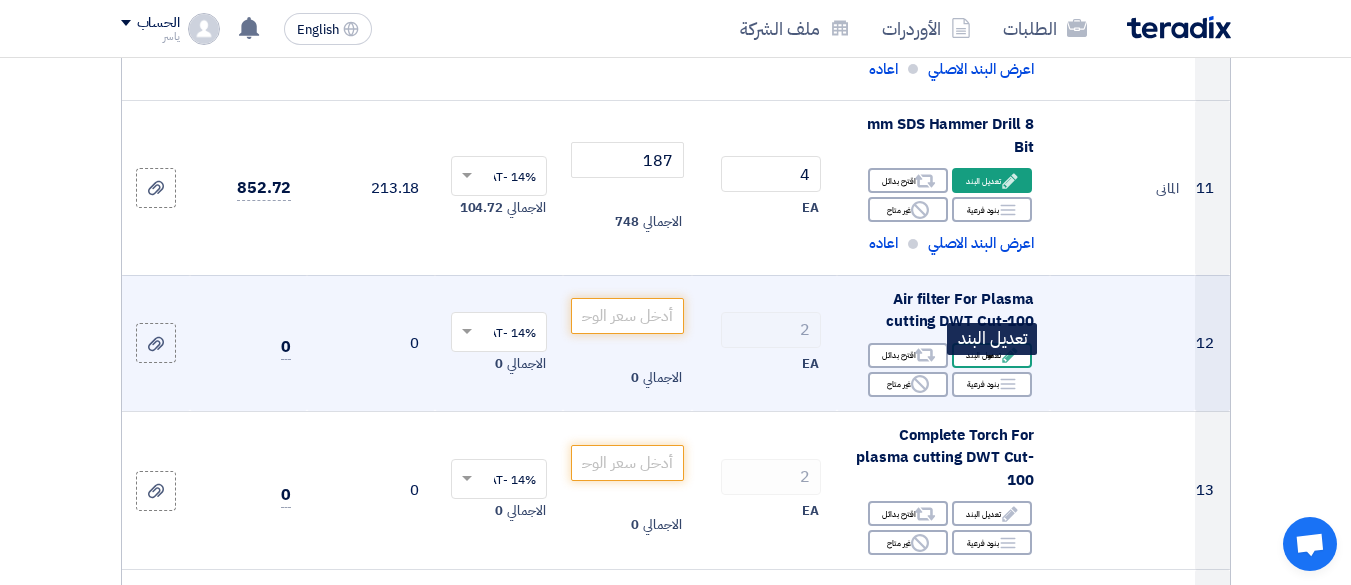 click on "Edit
تعديل البند" 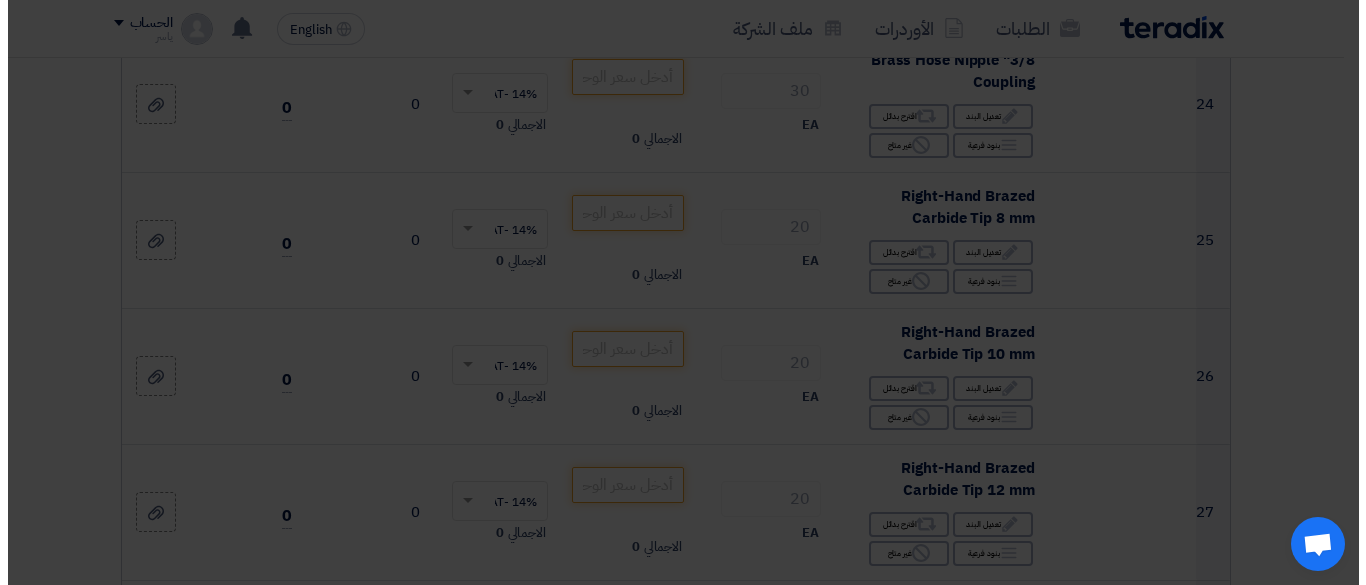 scroll, scrollTop: 460, scrollLeft: 0, axis: vertical 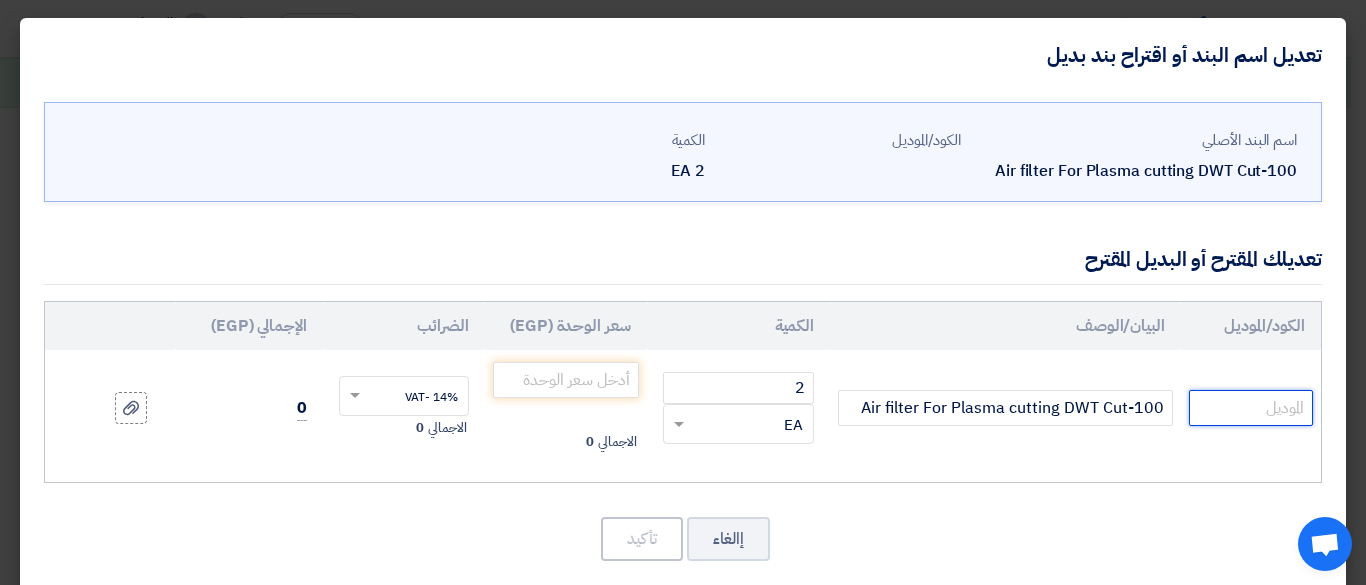 click 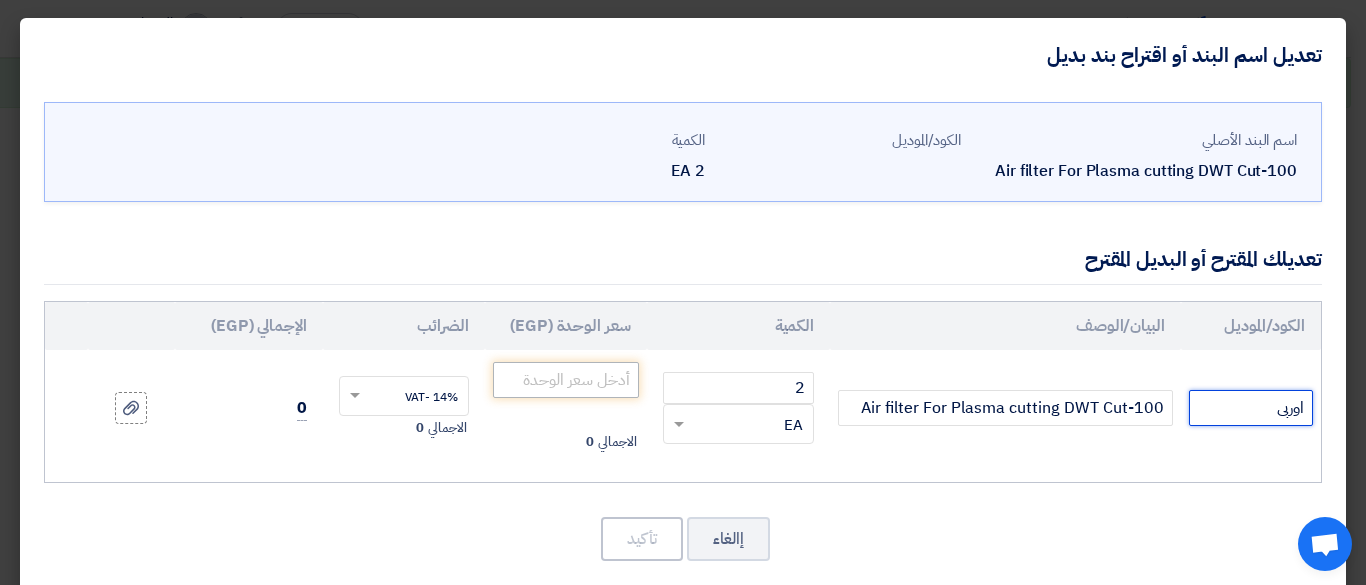 type on "اوربى" 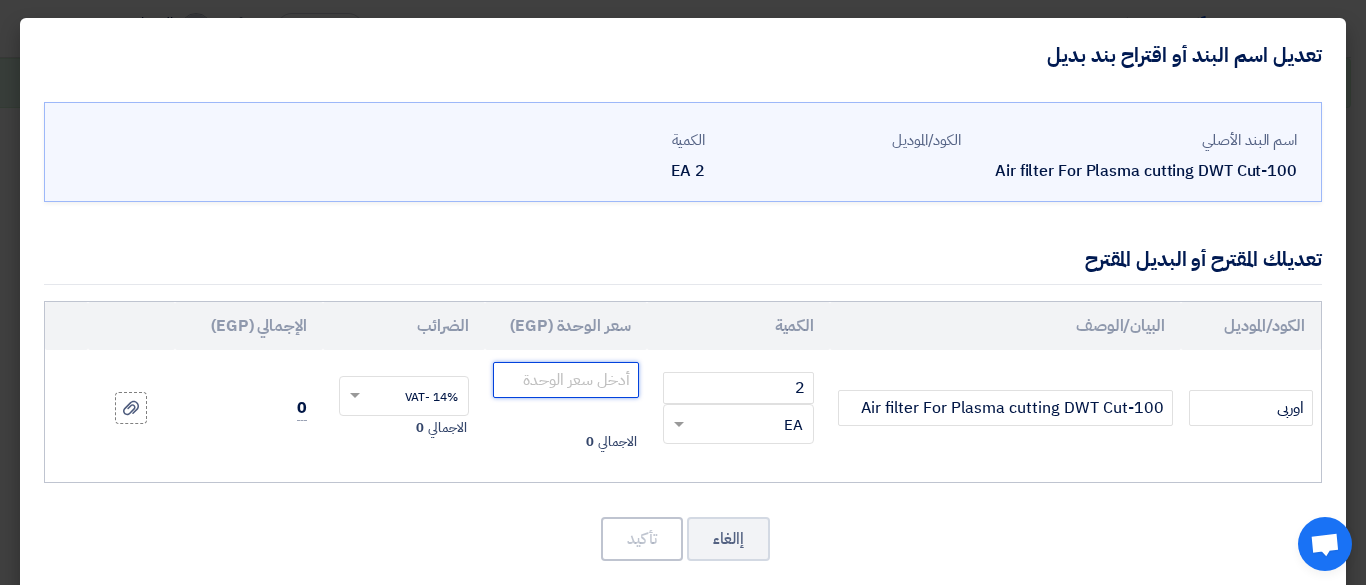 click 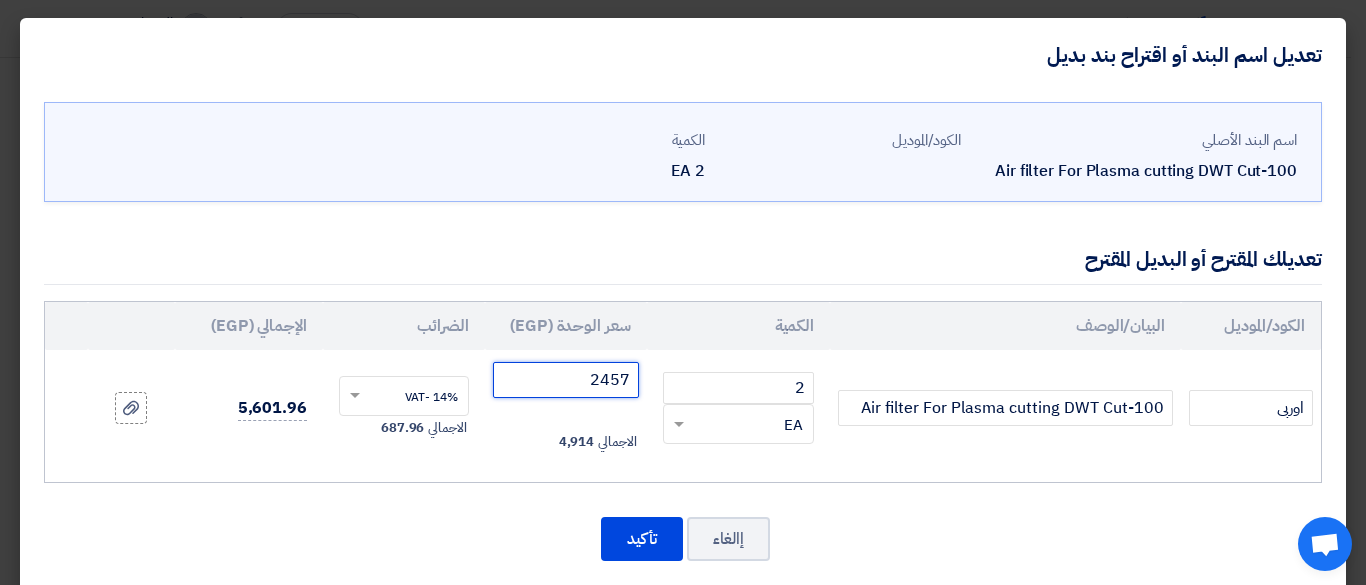 scroll, scrollTop: 27, scrollLeft: 0, axis: vertical 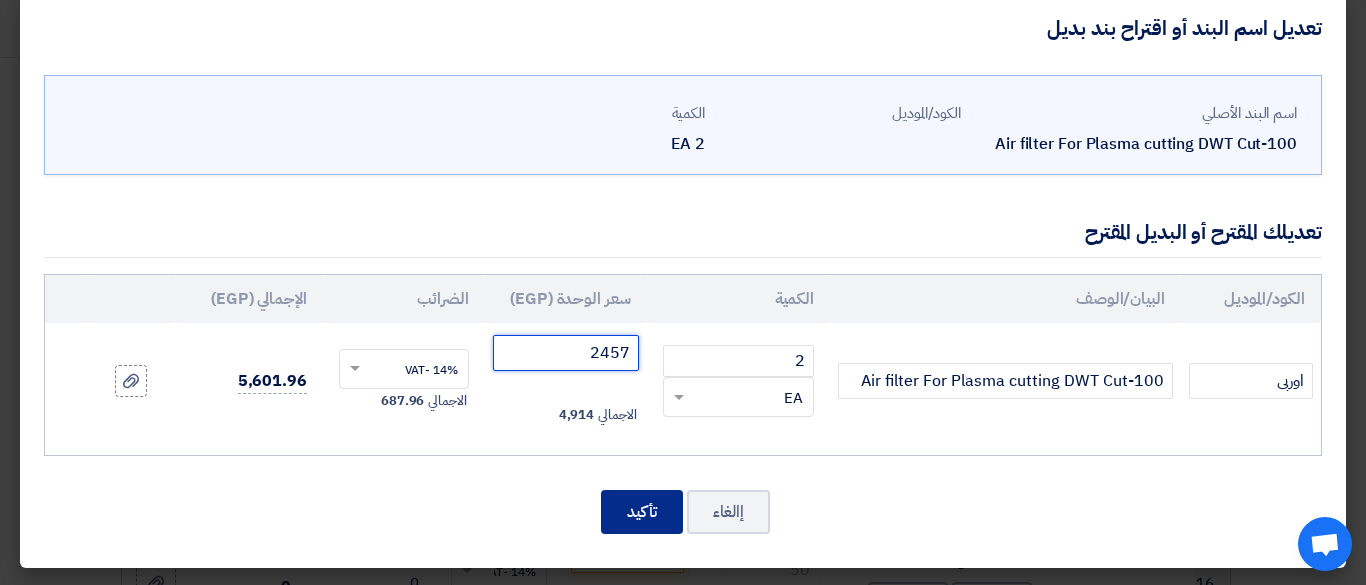 type on "2457" 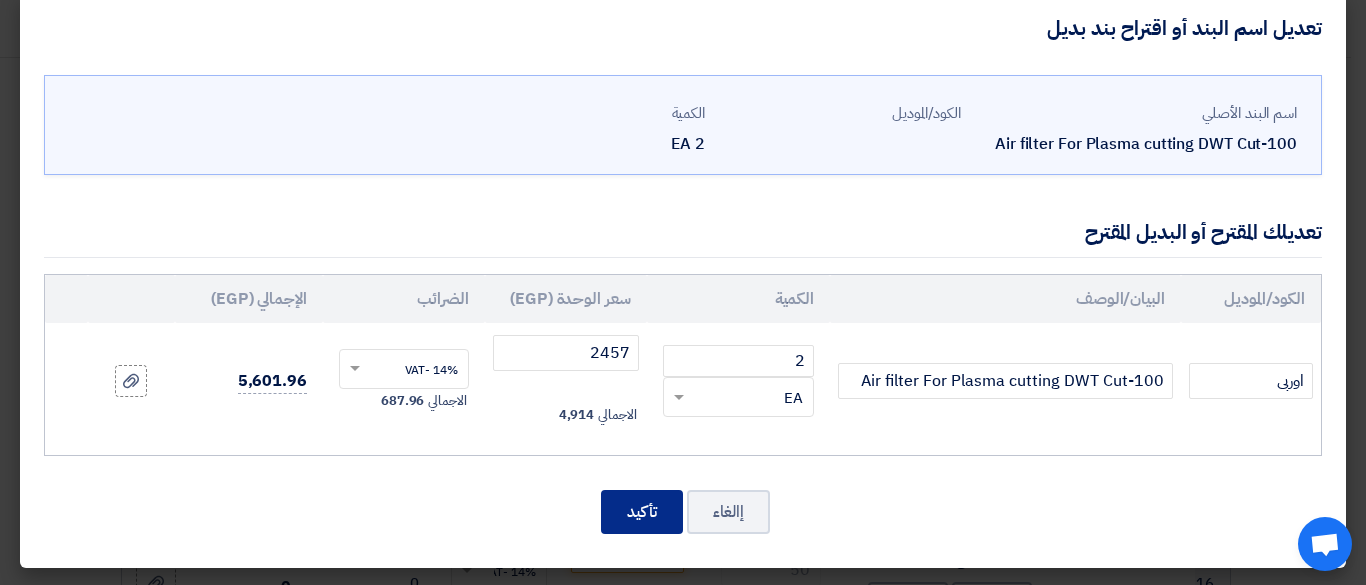 click on "تأكيد" 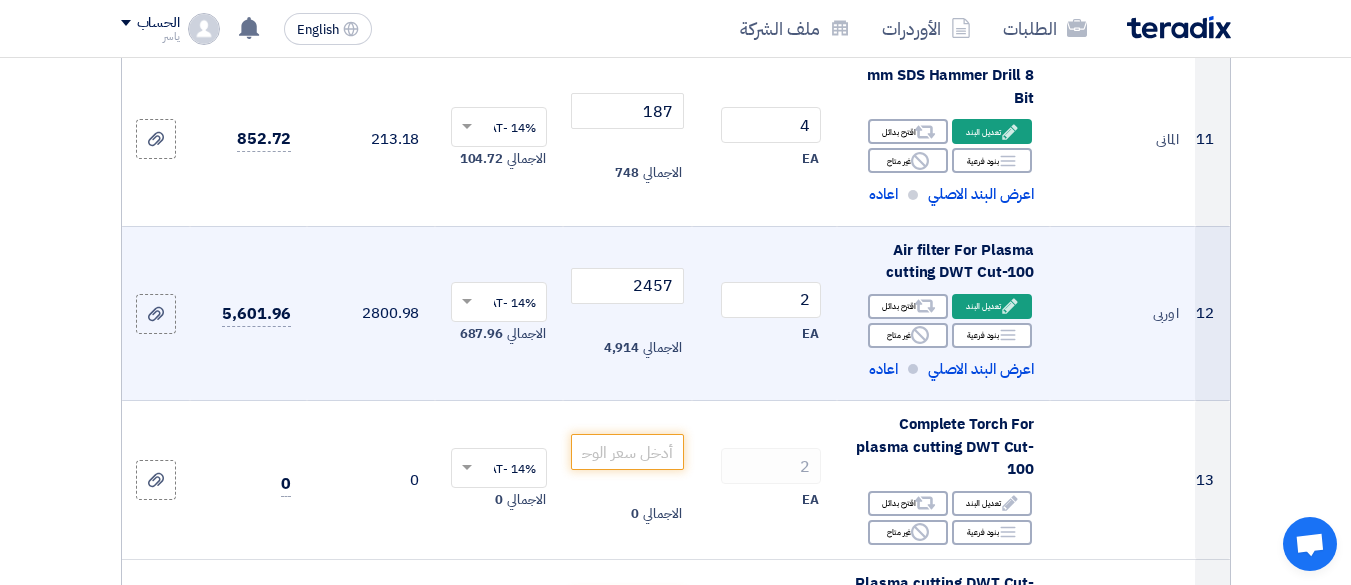 scroll, scrollTop: 2201, scrollLeft: 0, axis: vertical 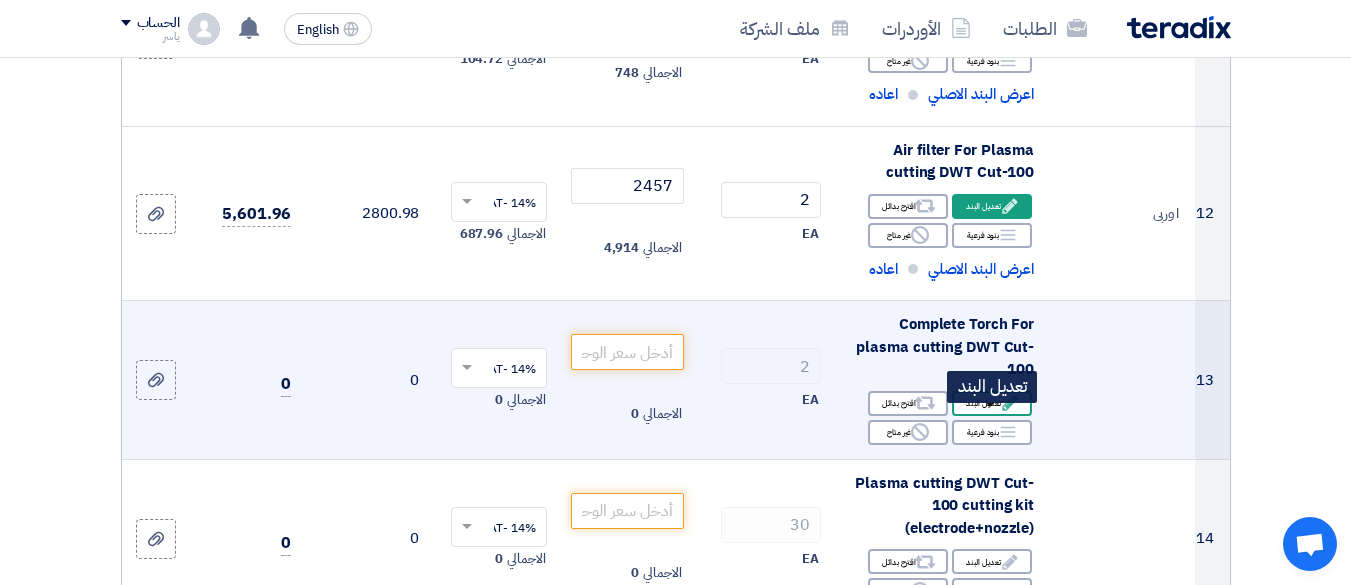 click on "Edit
تعديل البند" 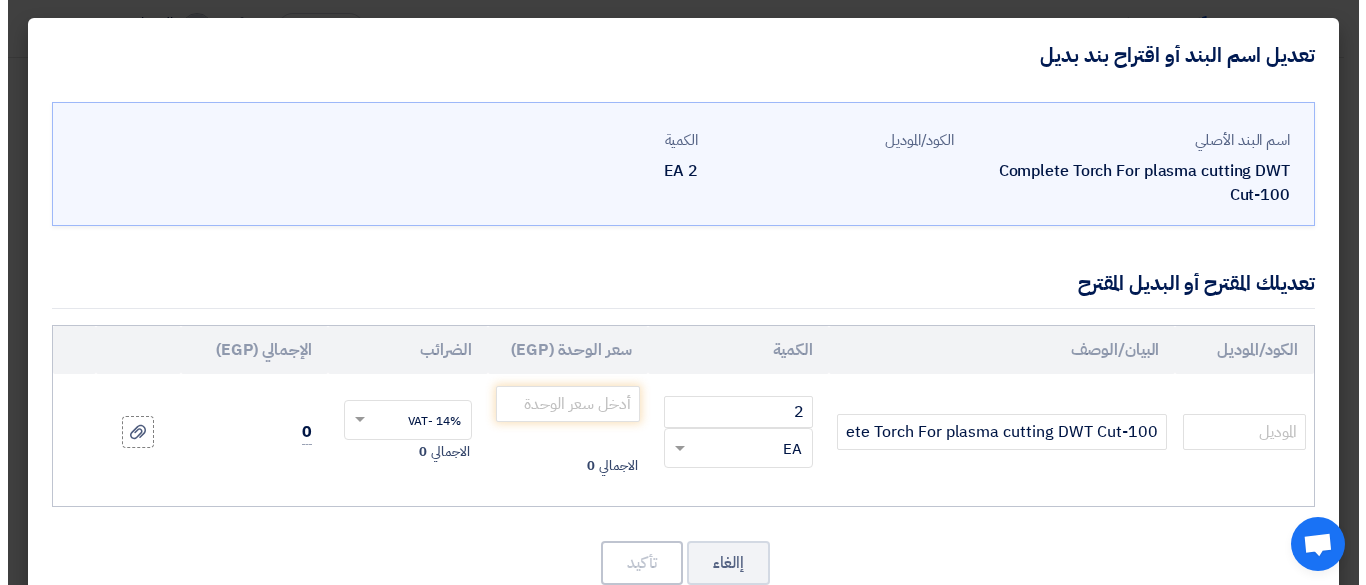 scroll, scrollTop: 434, scrollLeft: 0, axis: vertical 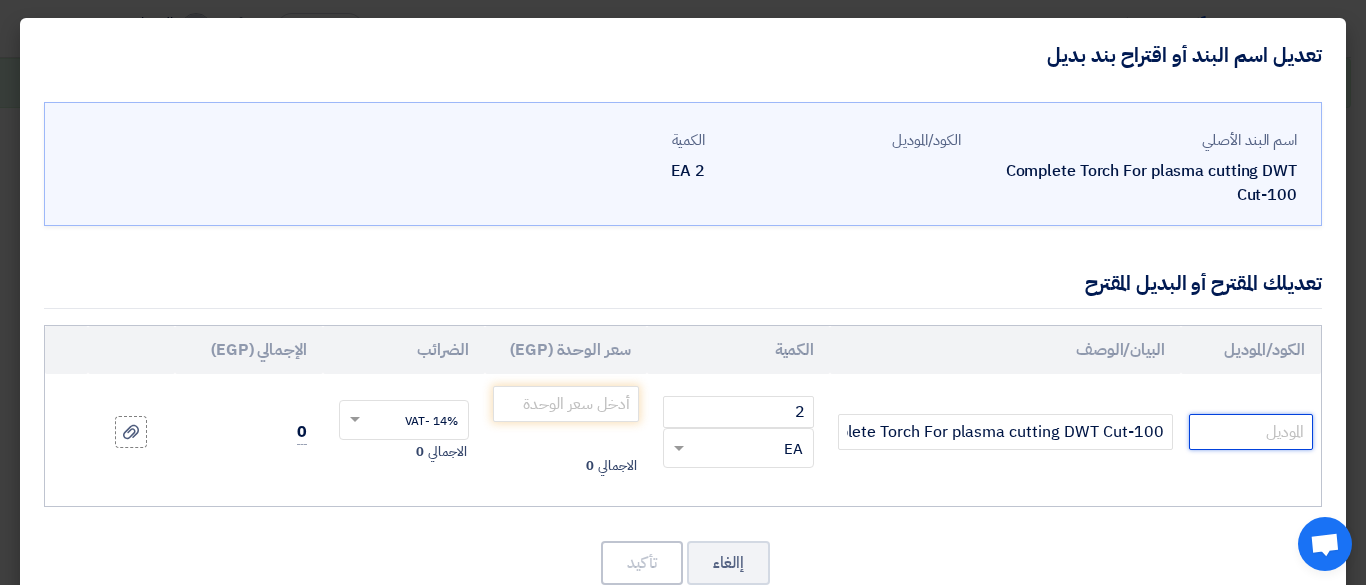 click 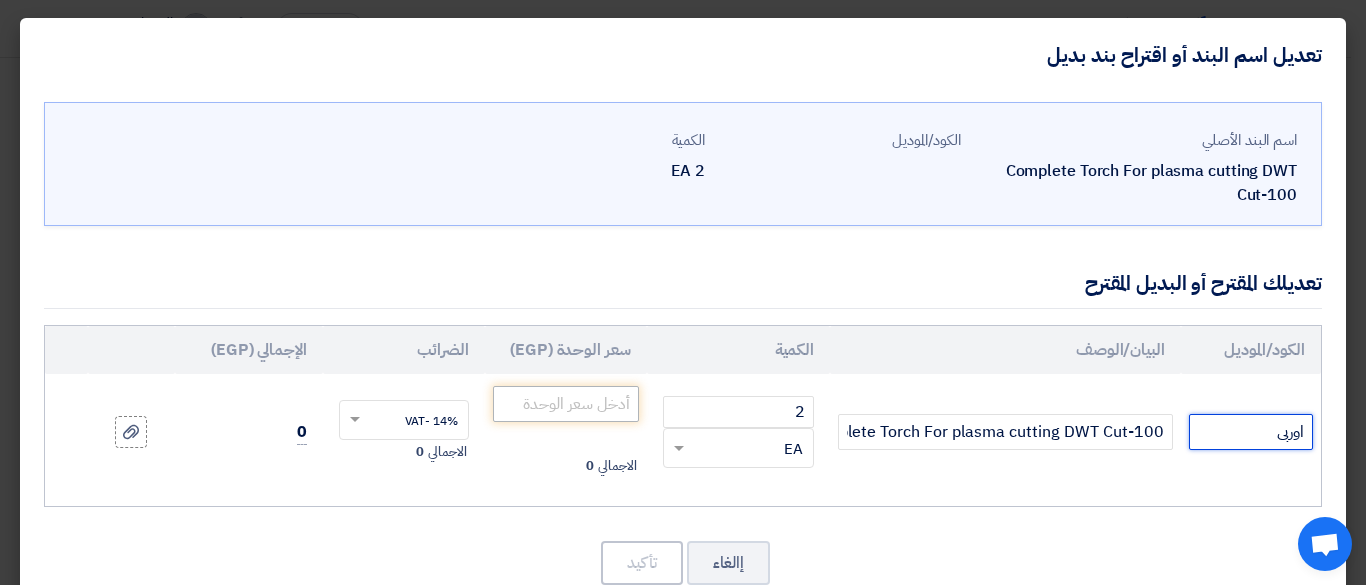 type on "اوربى" 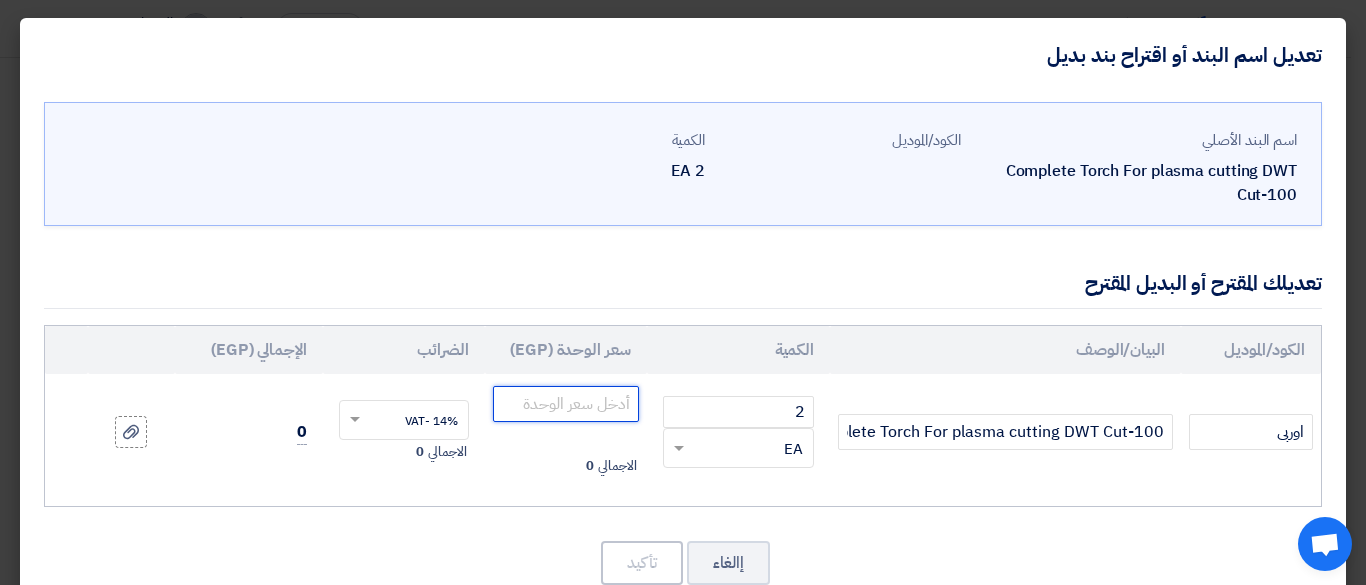 click 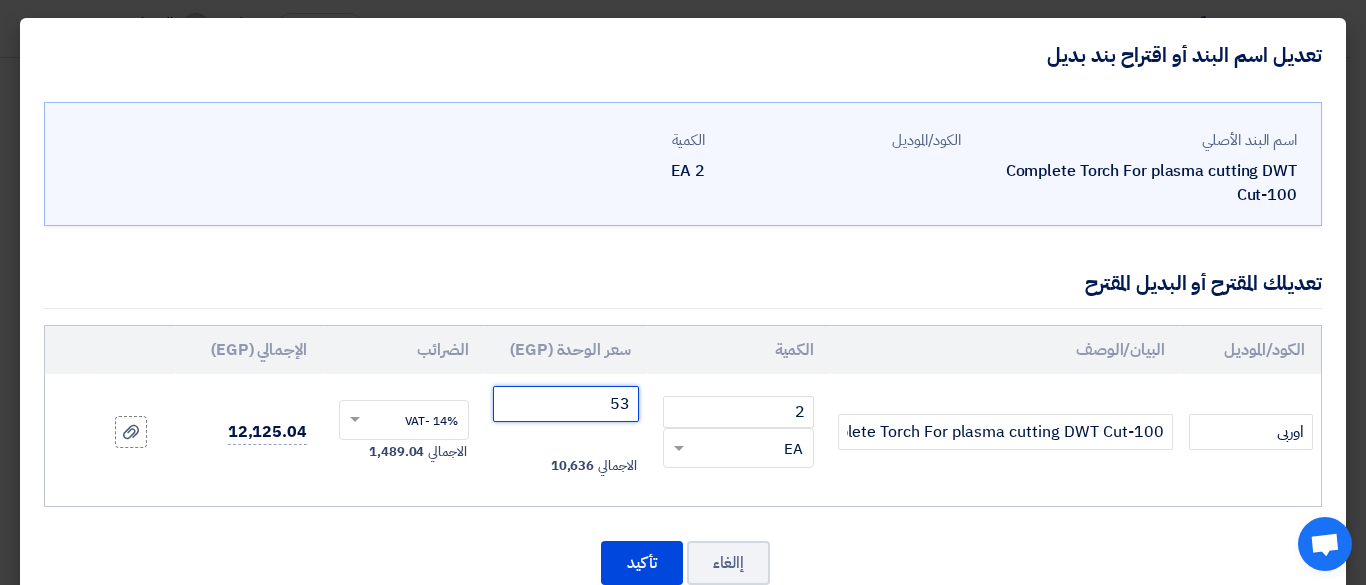 type on "5" 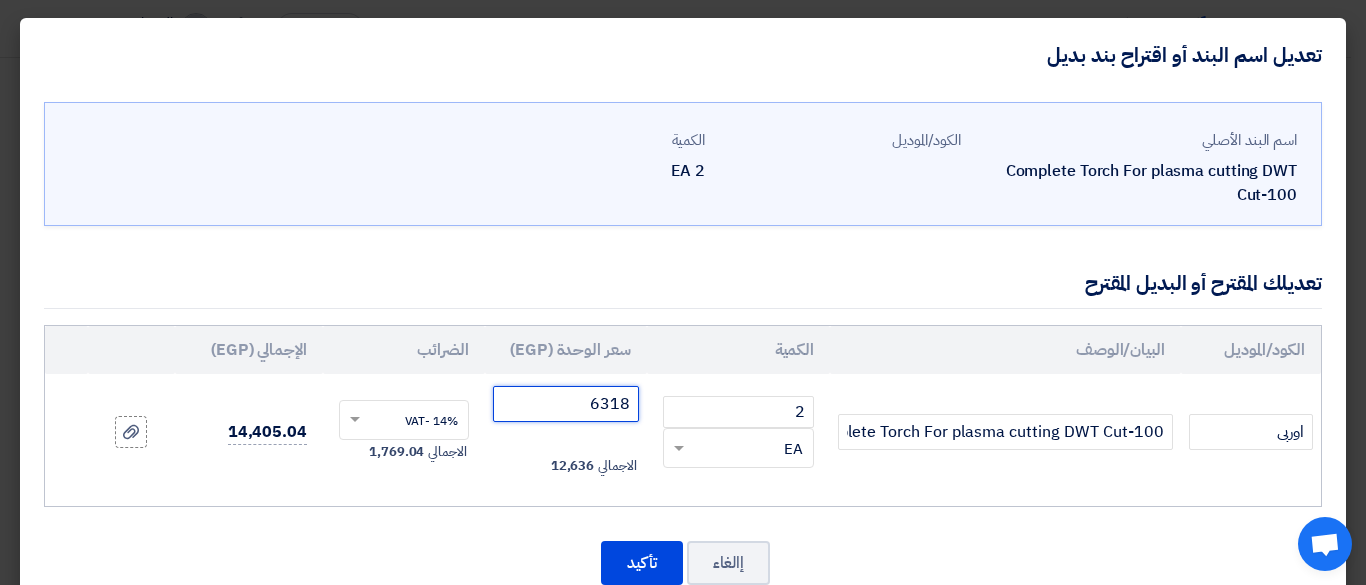 type on "6318" 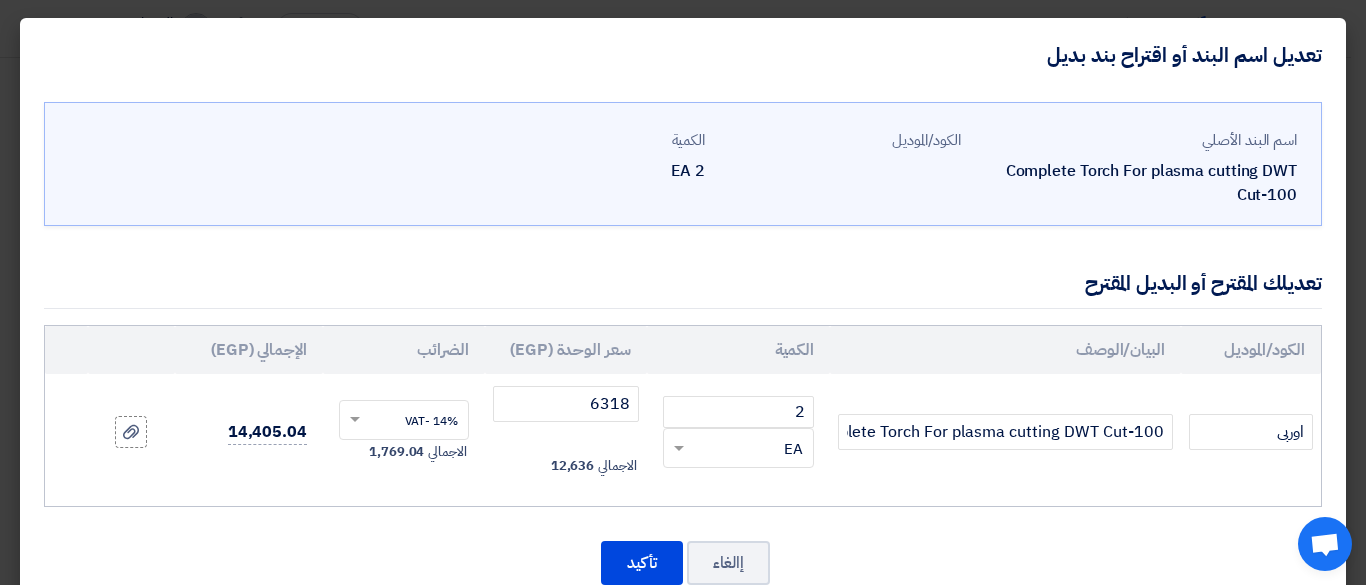 click on "2
RFQ_STEP1.ITEMS.2.TYPE_PLACEHOLDER
×
EA" 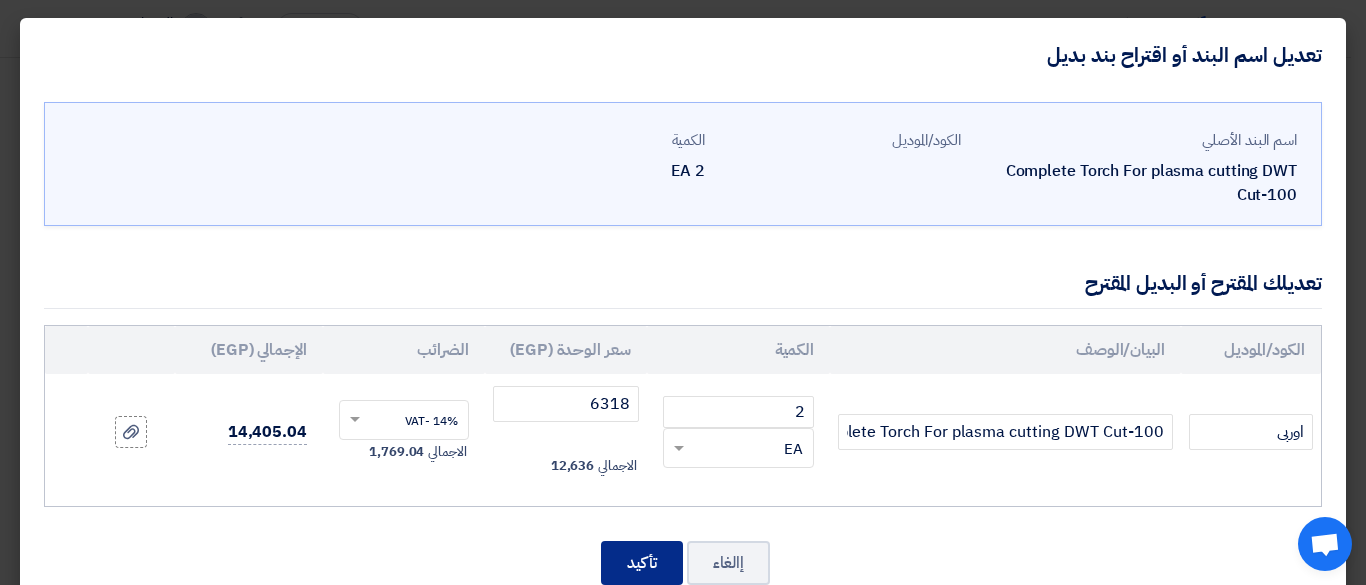 click on "تأكيد" 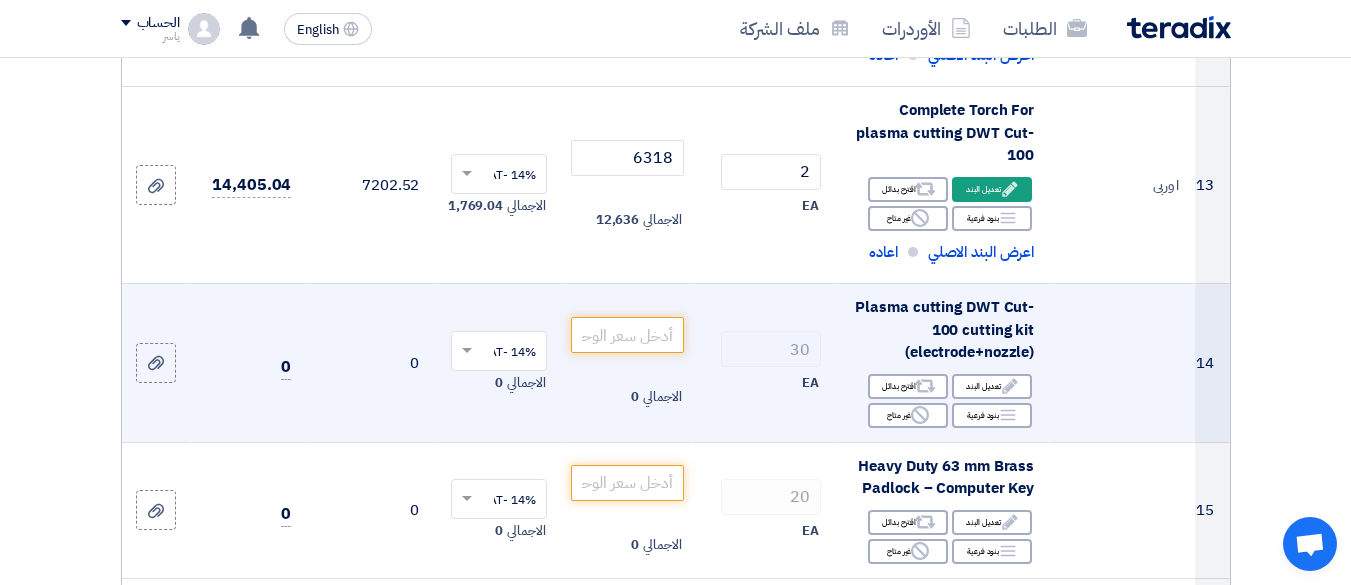 scroll, scrollTop: 2450, scrollLeft: 0, axis: vertical 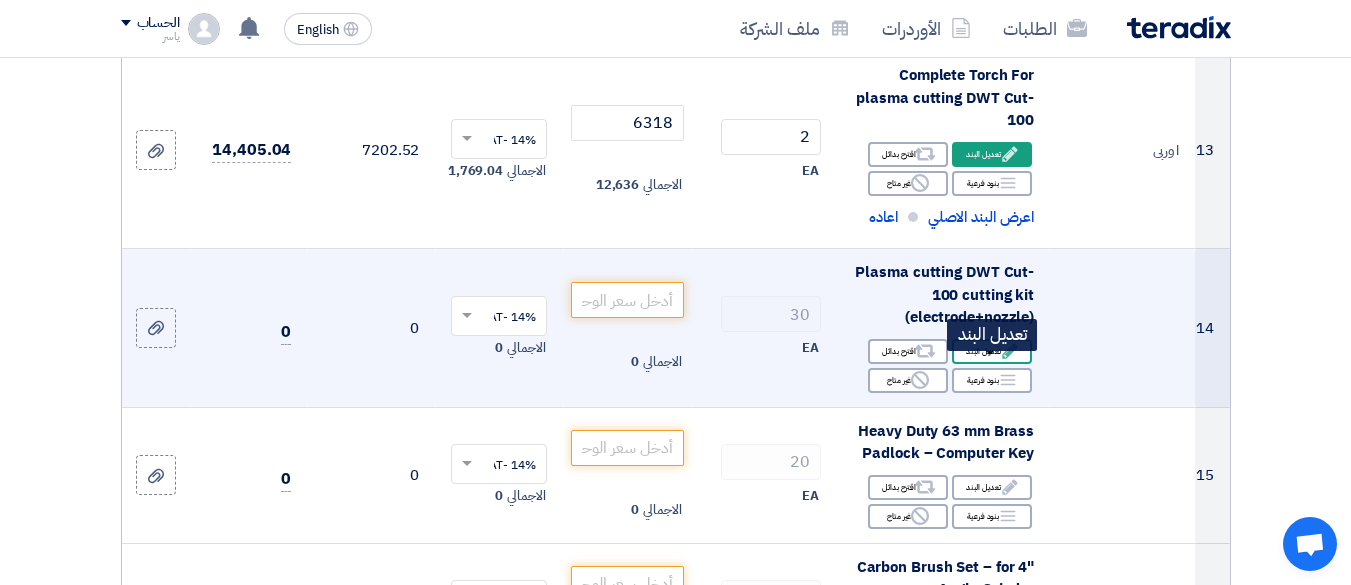 click on "Edit
تعديل البند" 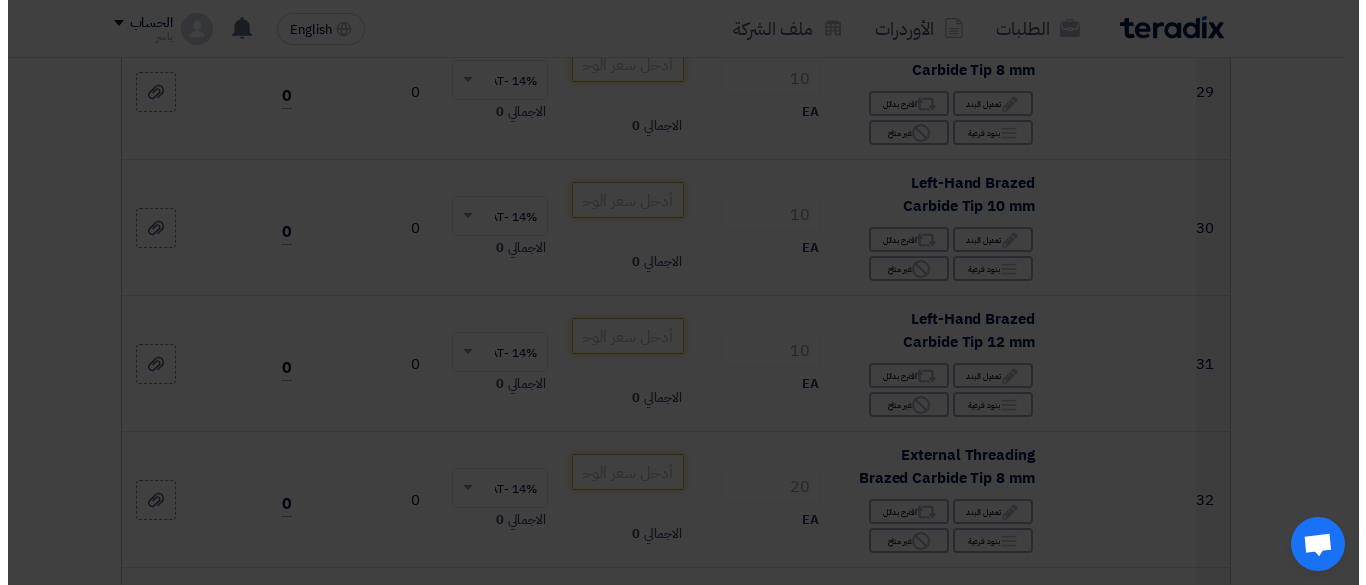 scroll, scrollTop: 509, scrollLeft: 0, axis: vertical 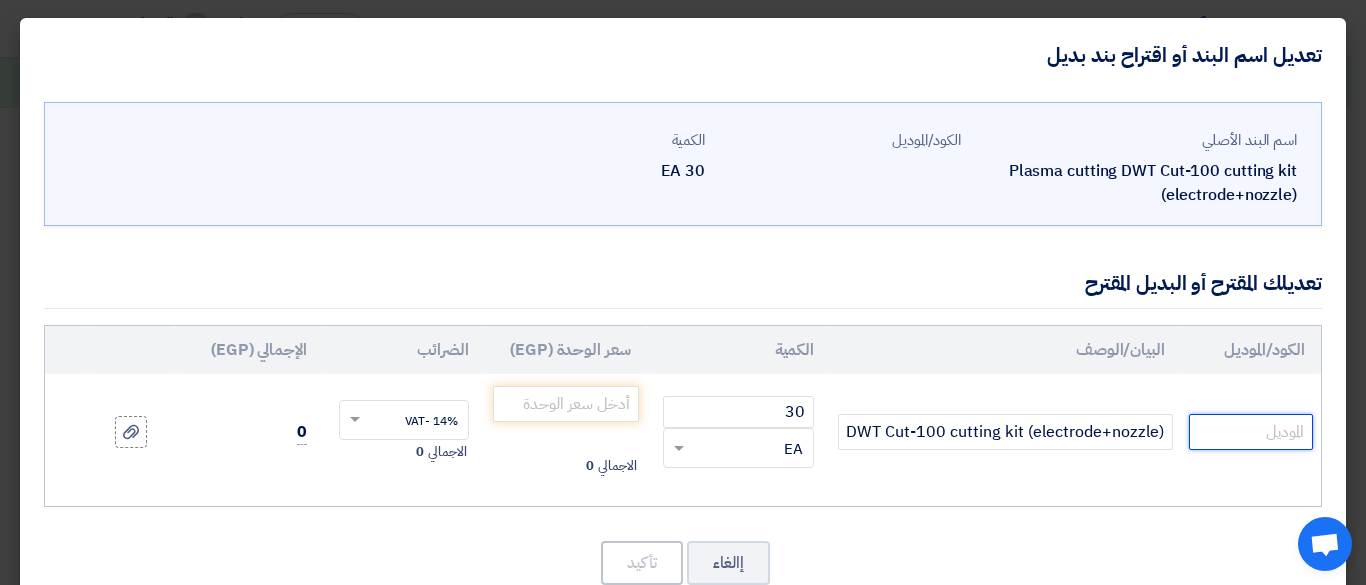 click 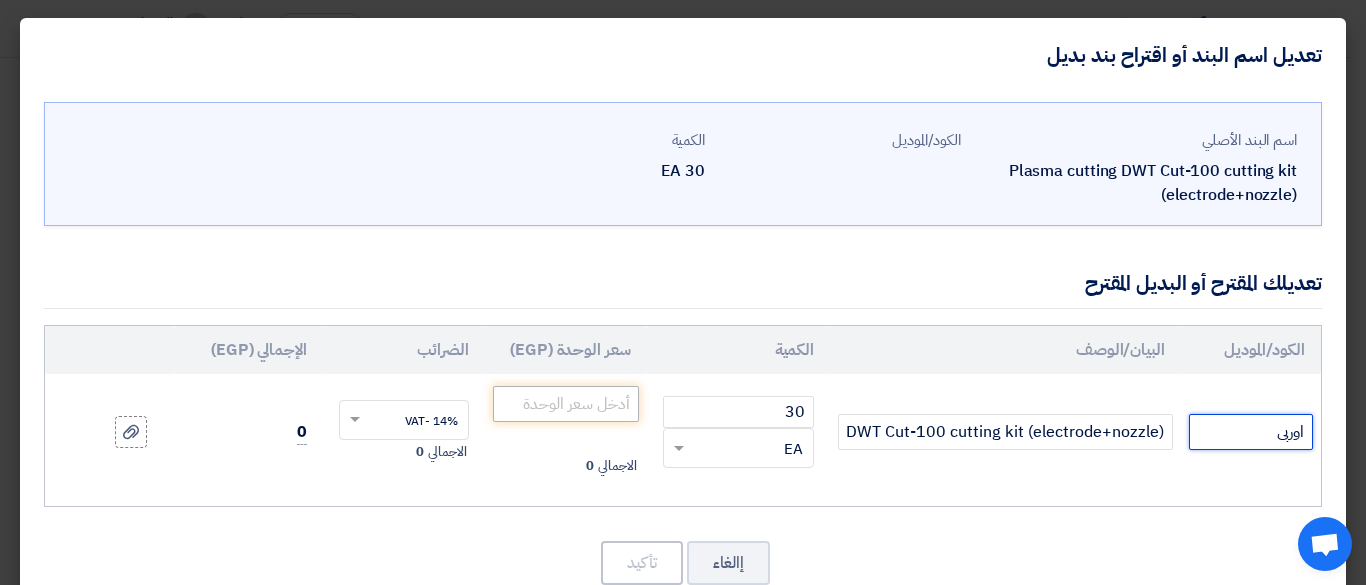 type on "اوربى" 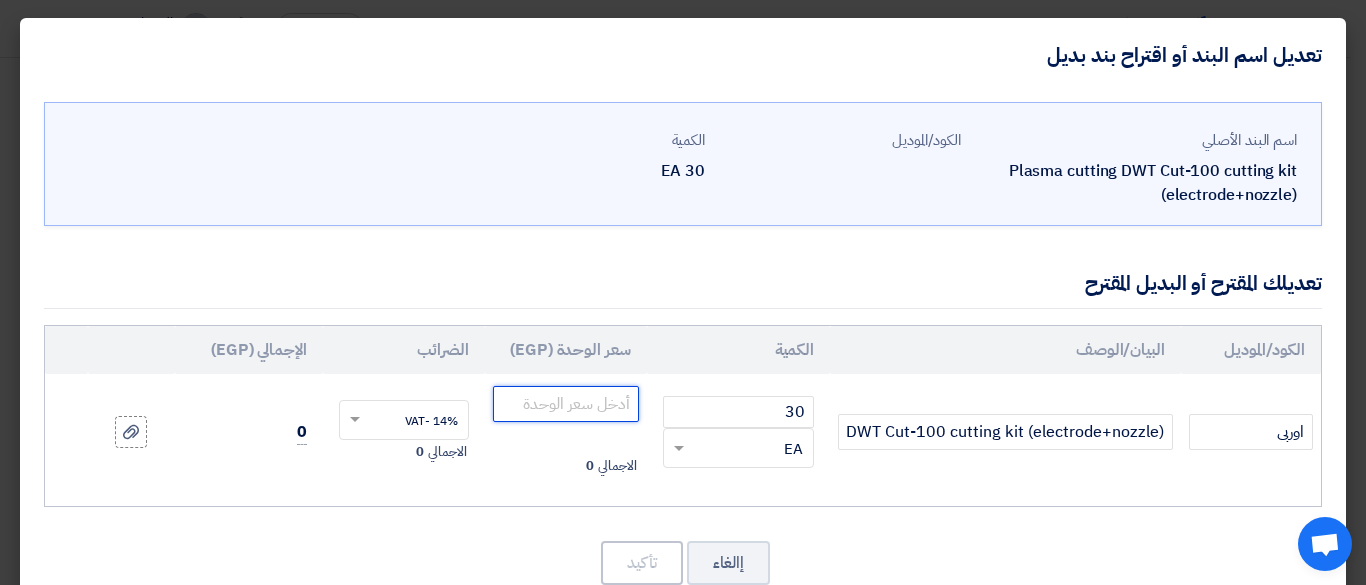 click 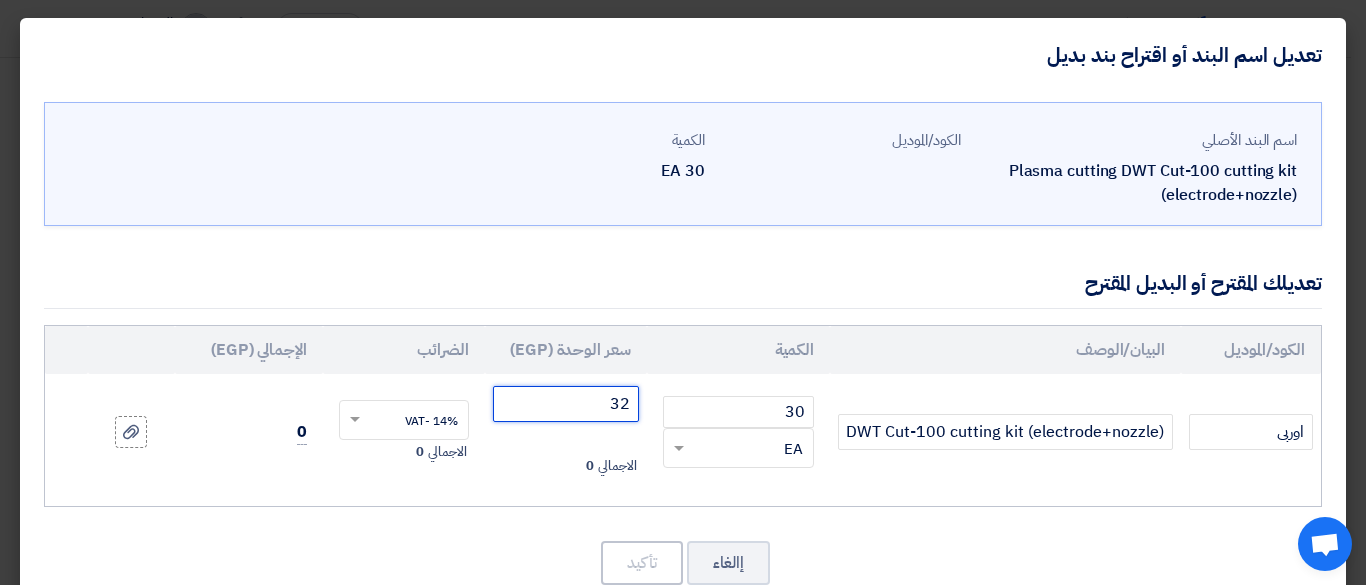 type on "321" 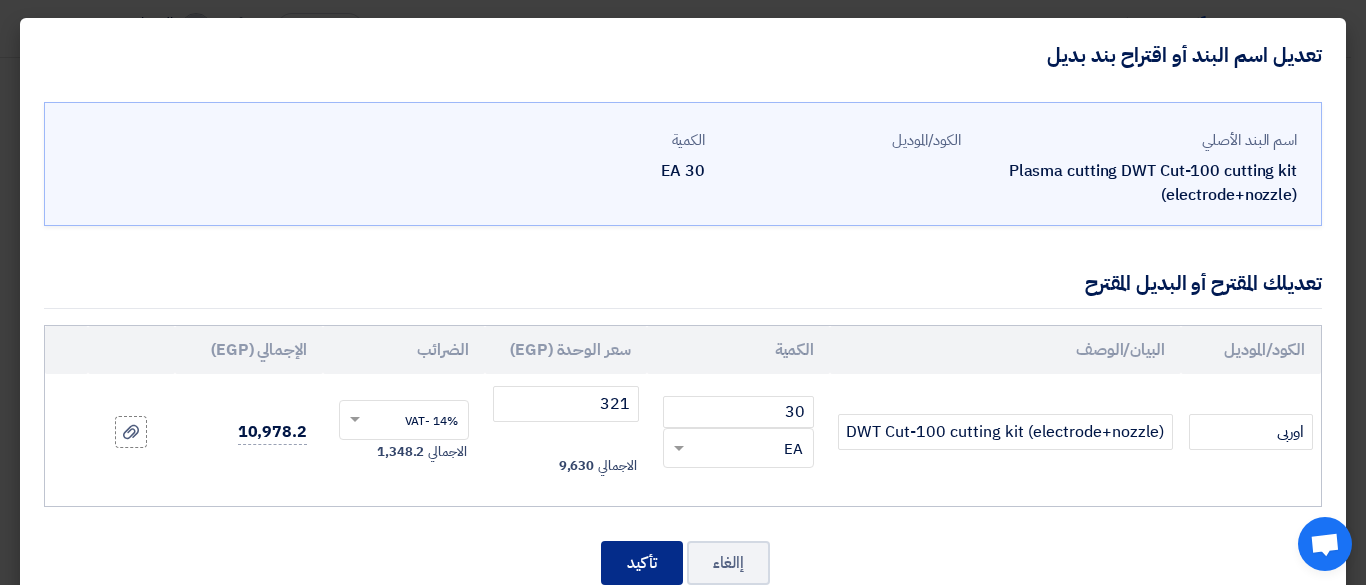 click on "تأكيد" 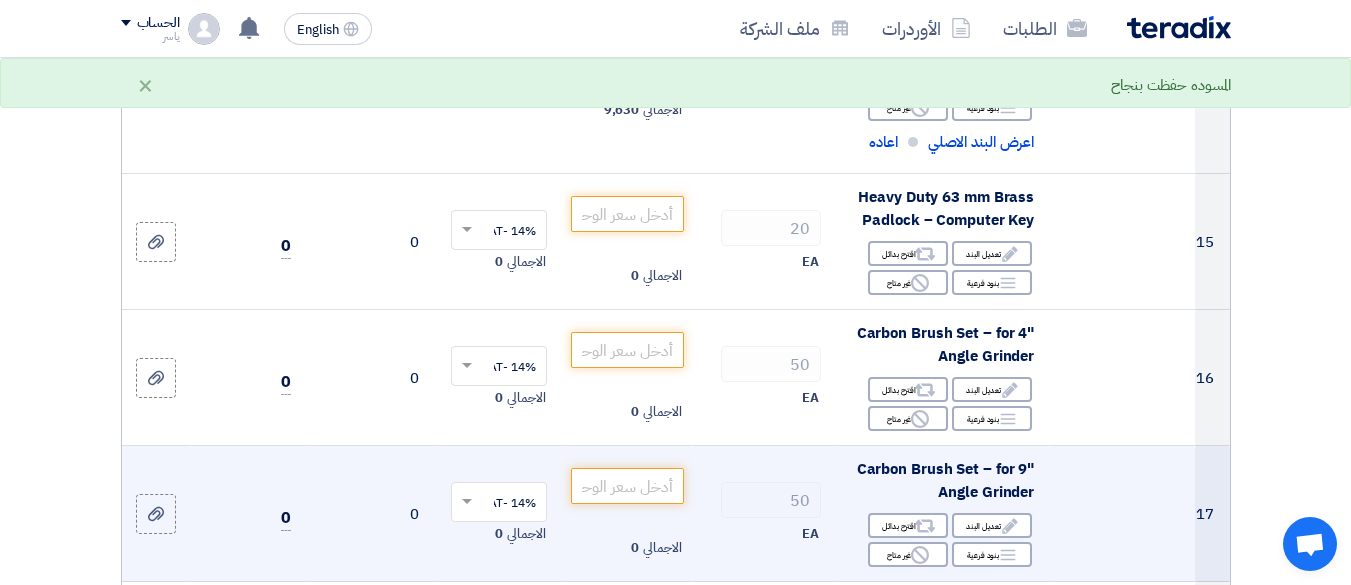 scroll, scrollTop: 2622, scrollLeft: 0, axis: vertical 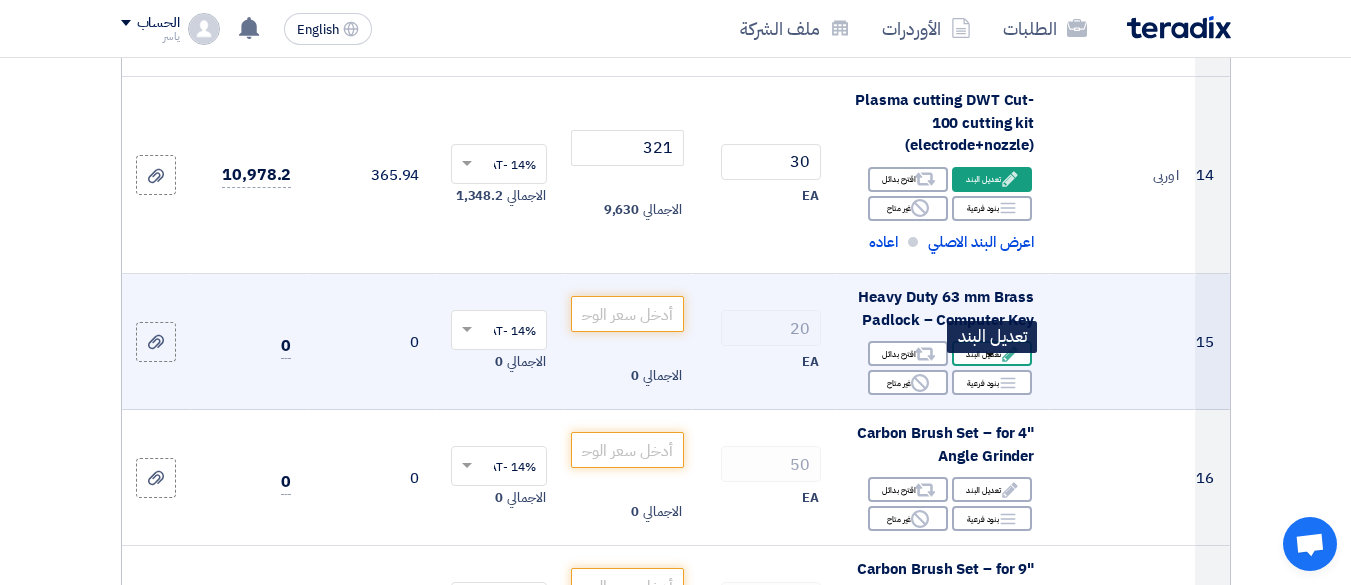 click on "Edit
تعديل البند" 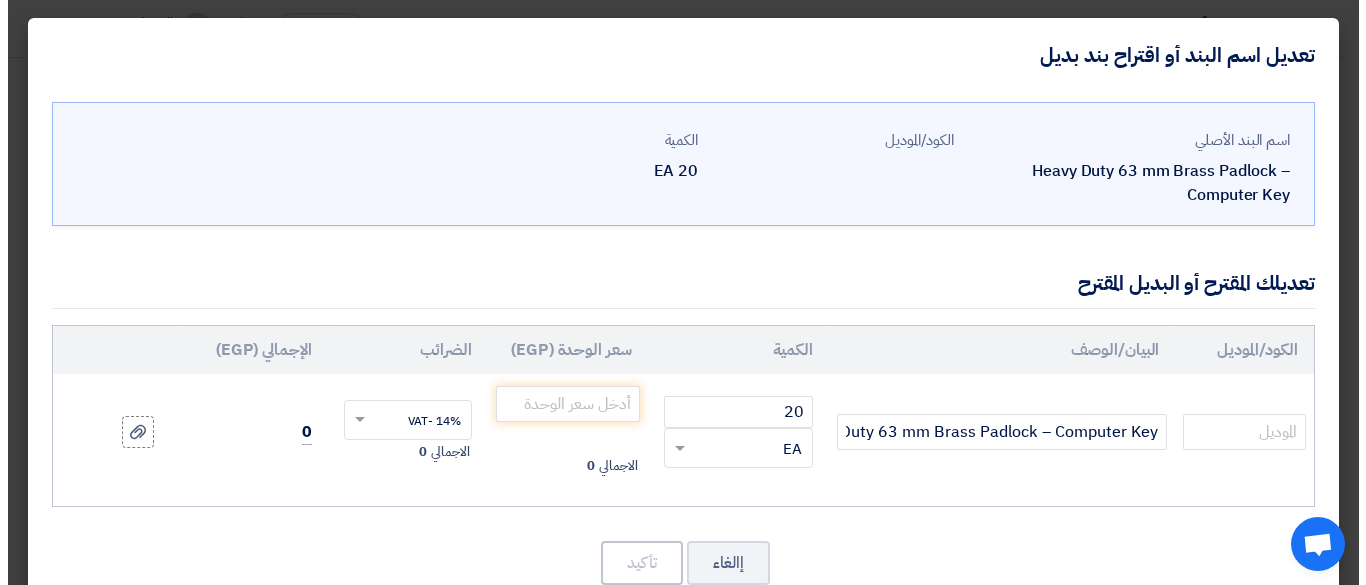 scroll, scrollTop: 506, scrollLeft: 0, axis: vertical 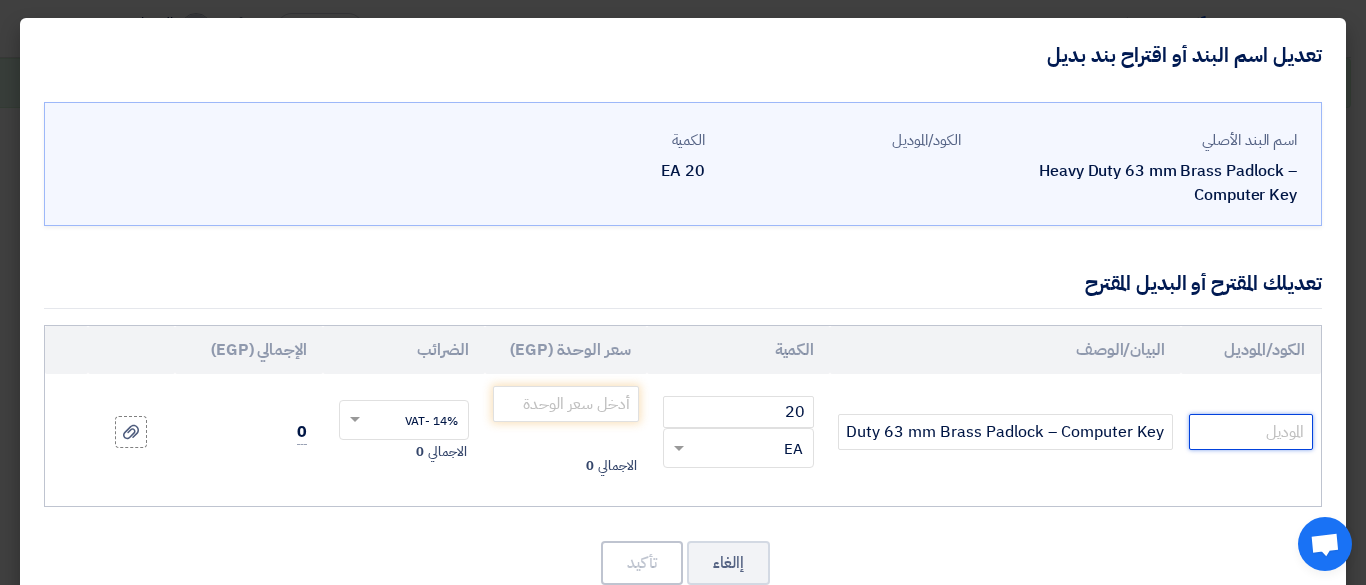 click 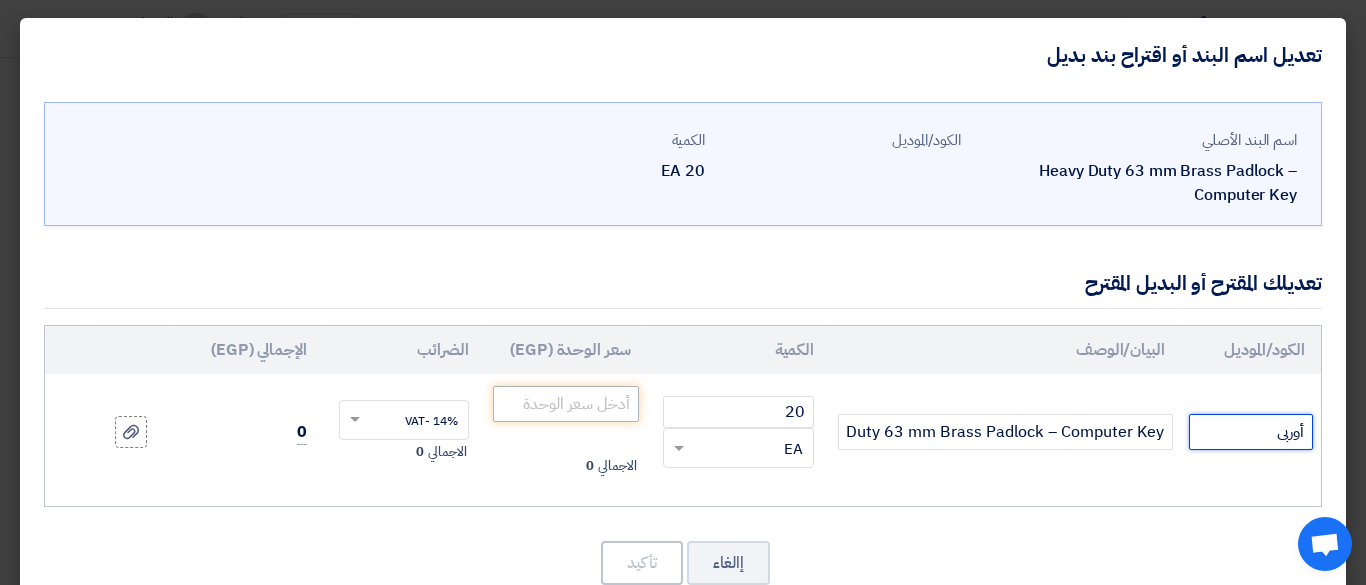 type on "أوربى" 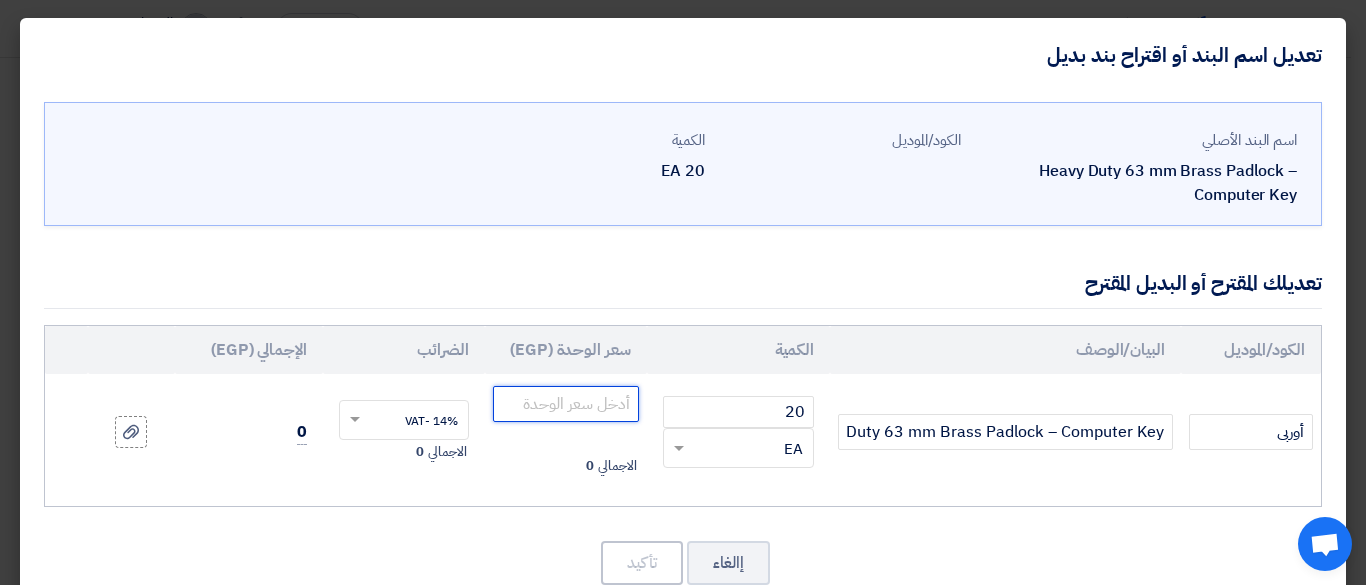 click 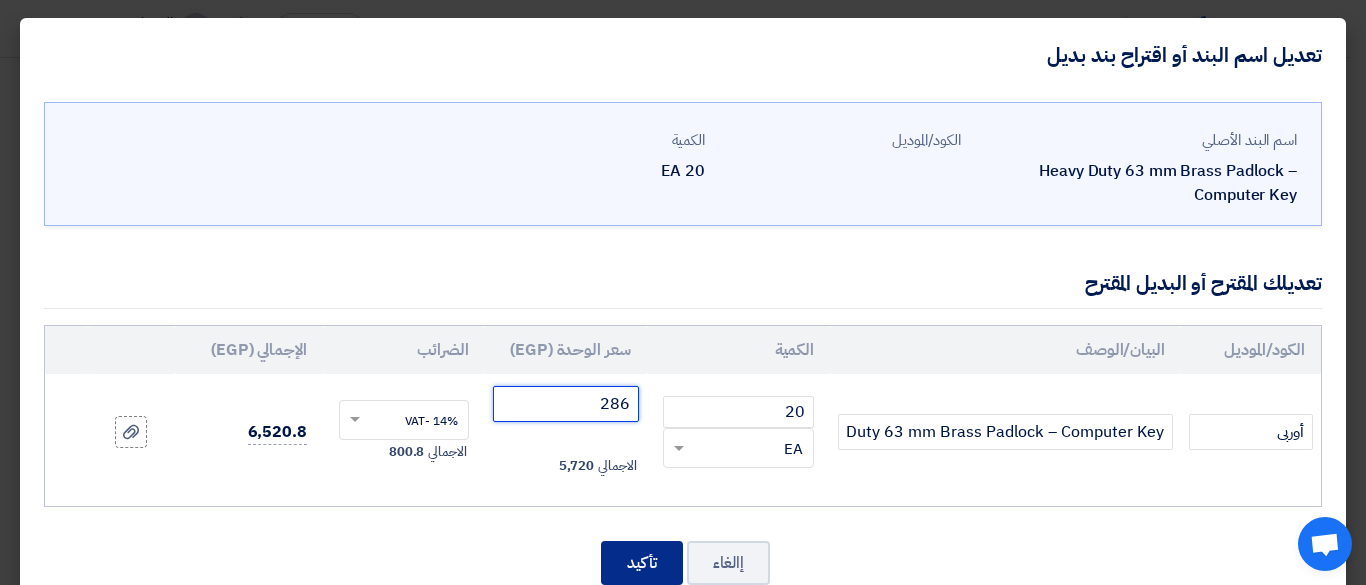 type on "286" 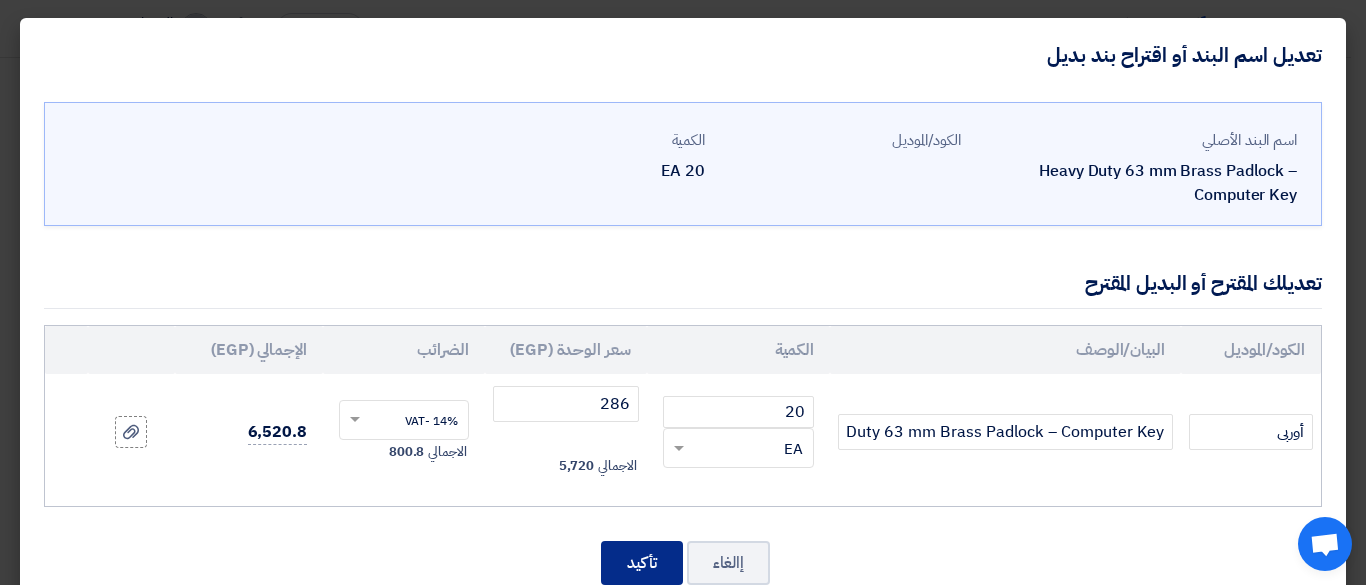 click on "تأكيد" 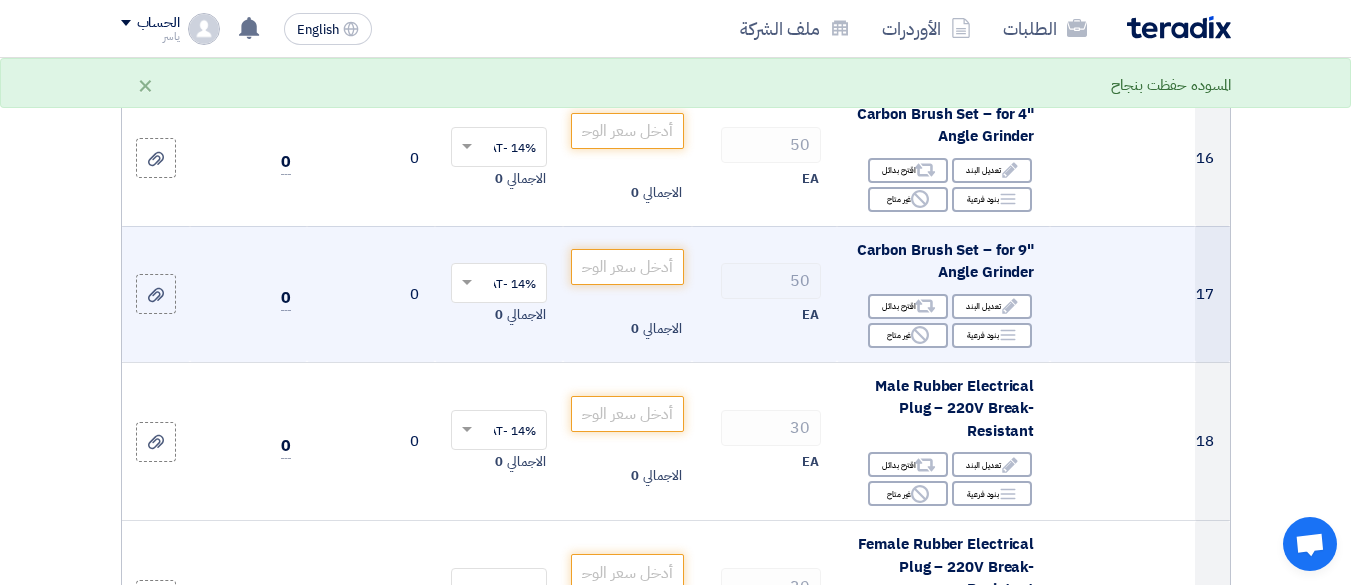 scroll, scrollTop: 2816, scrollLeft: 0, axis: vertical 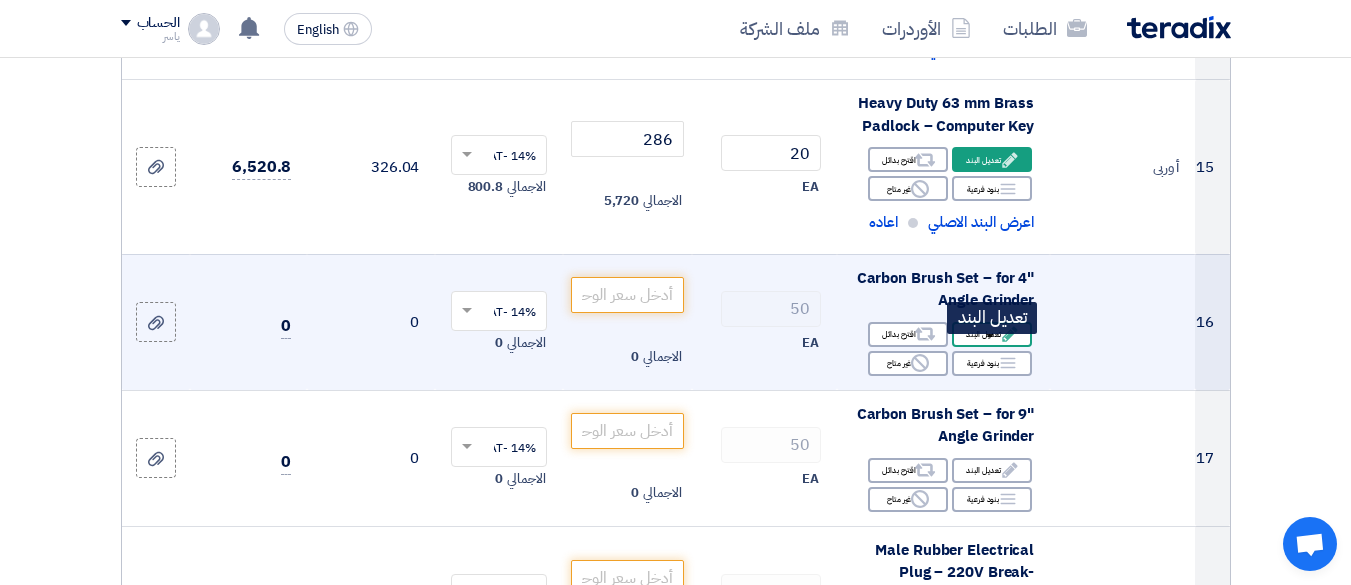 click on "Edit
تعديل البند" 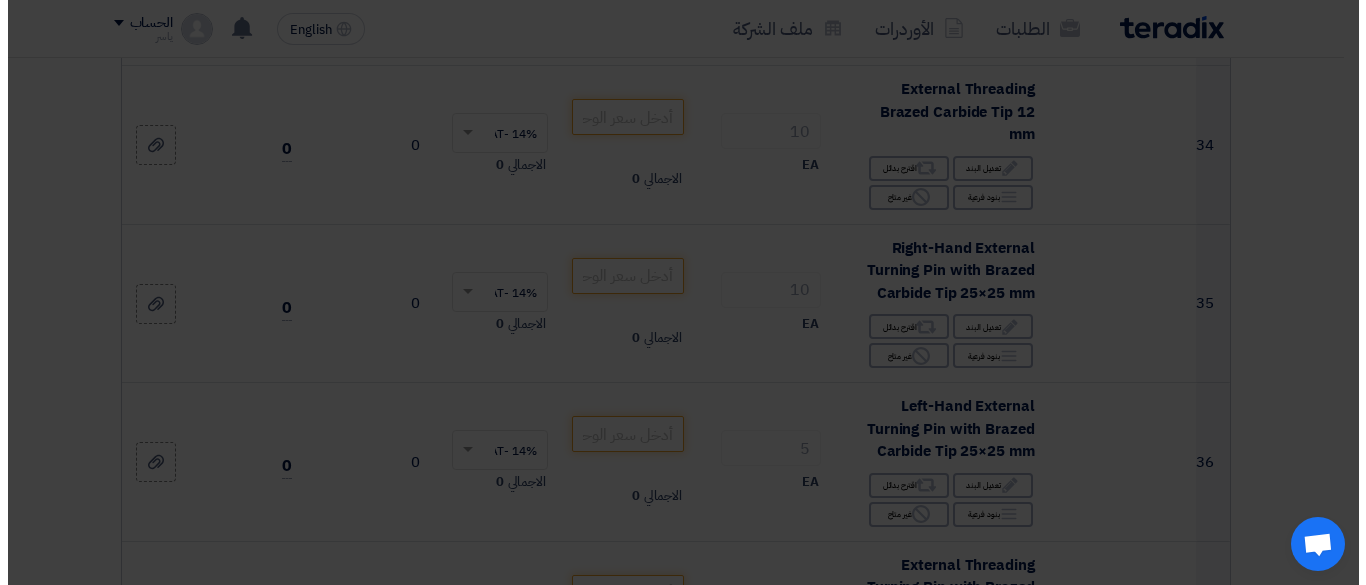 scroll, scrollTop: 503, scrollLeft: 0, axis: vertical 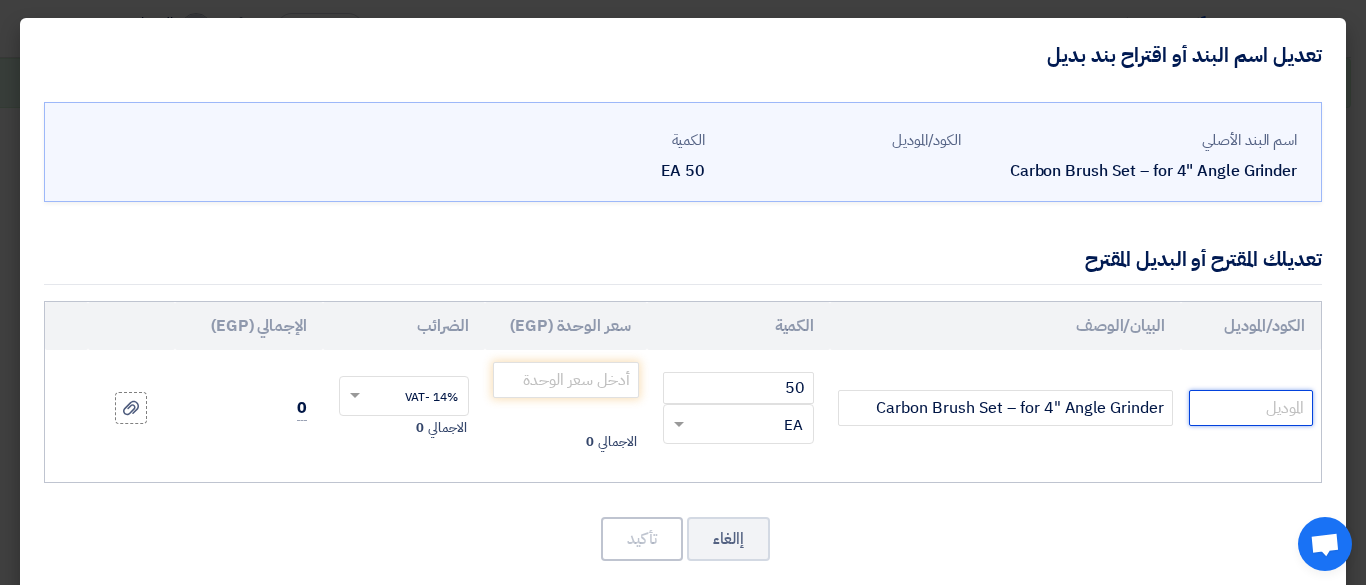 click 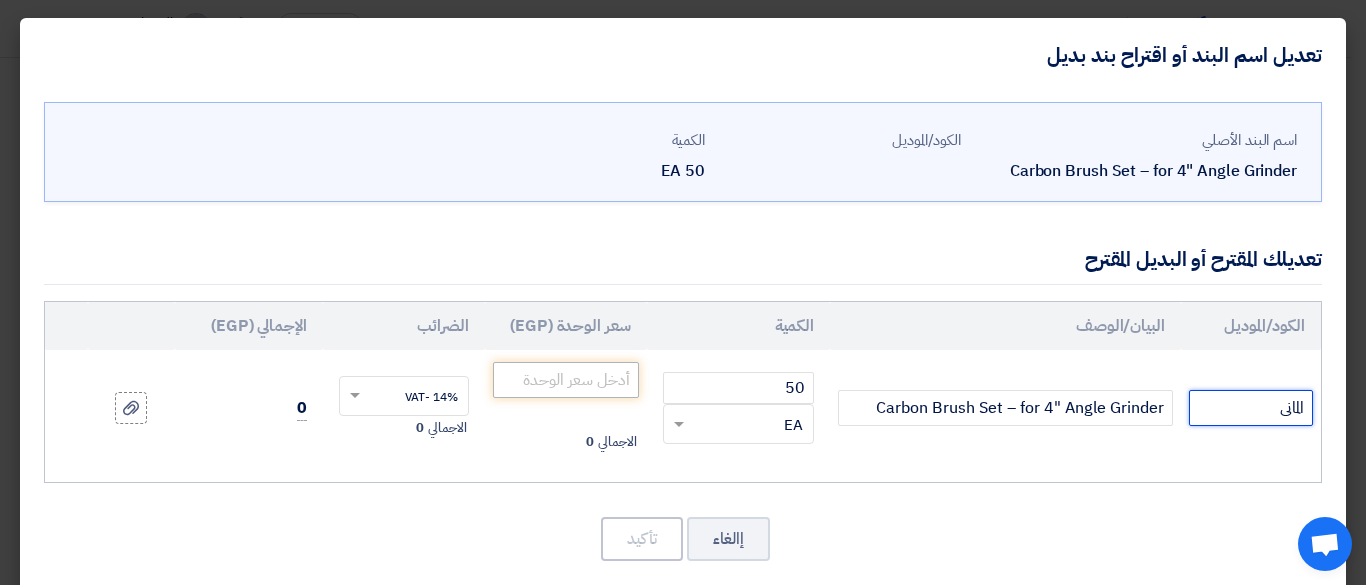 type on "المانى" 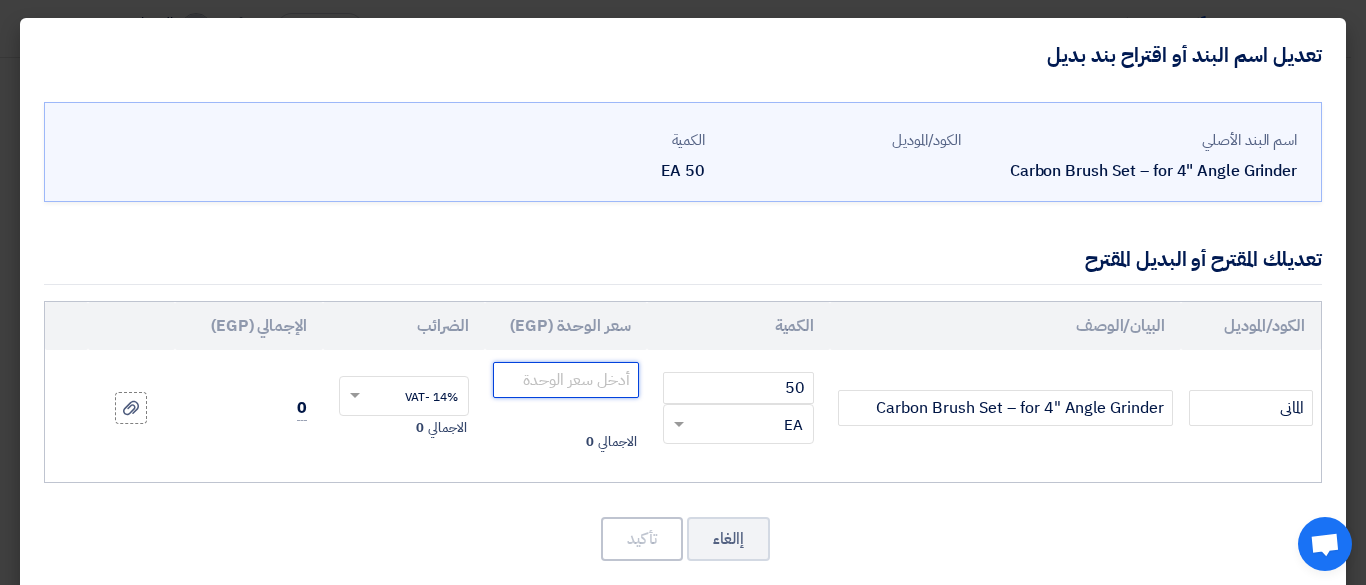 click 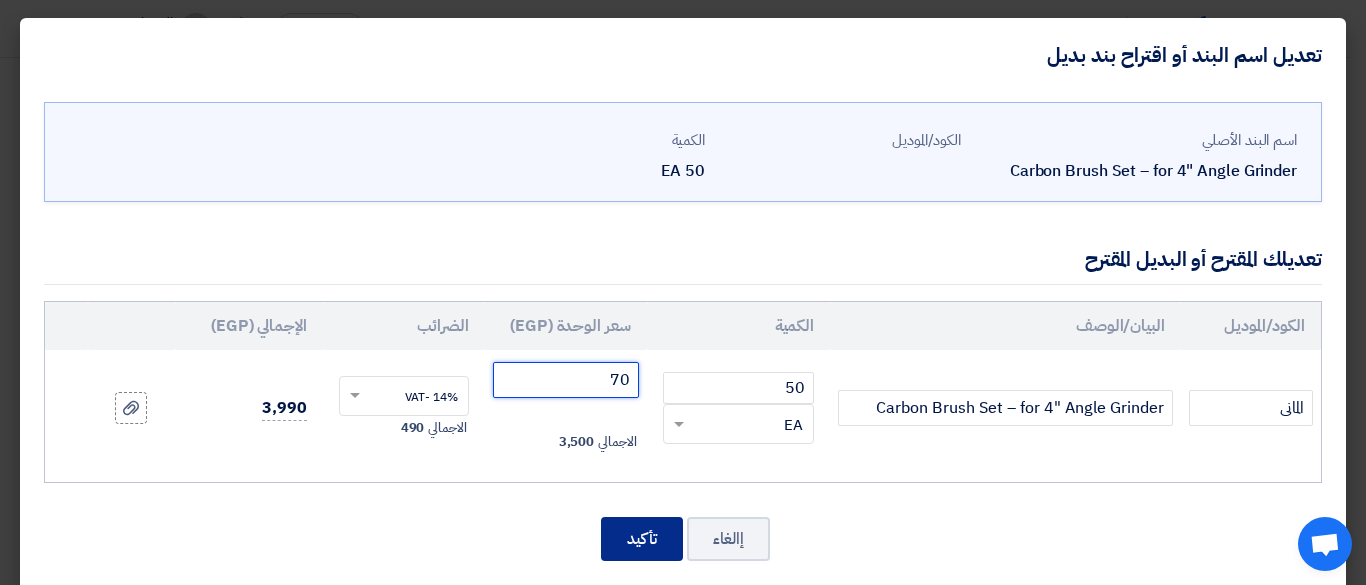 type on "70" 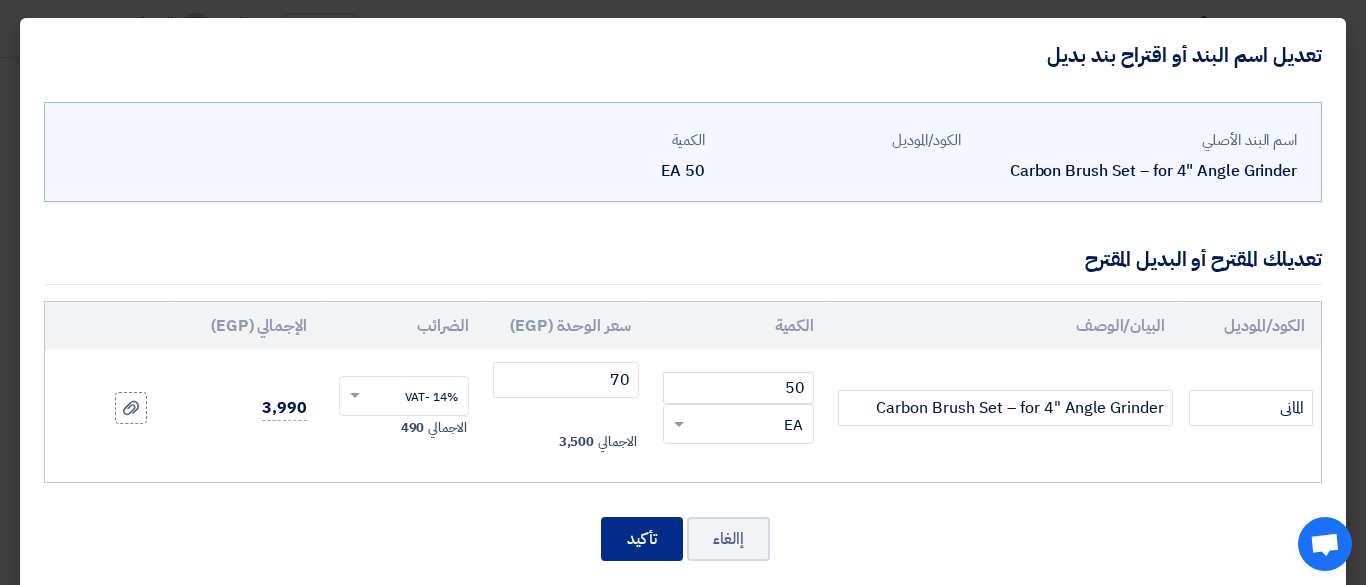 click on "تأكيد" 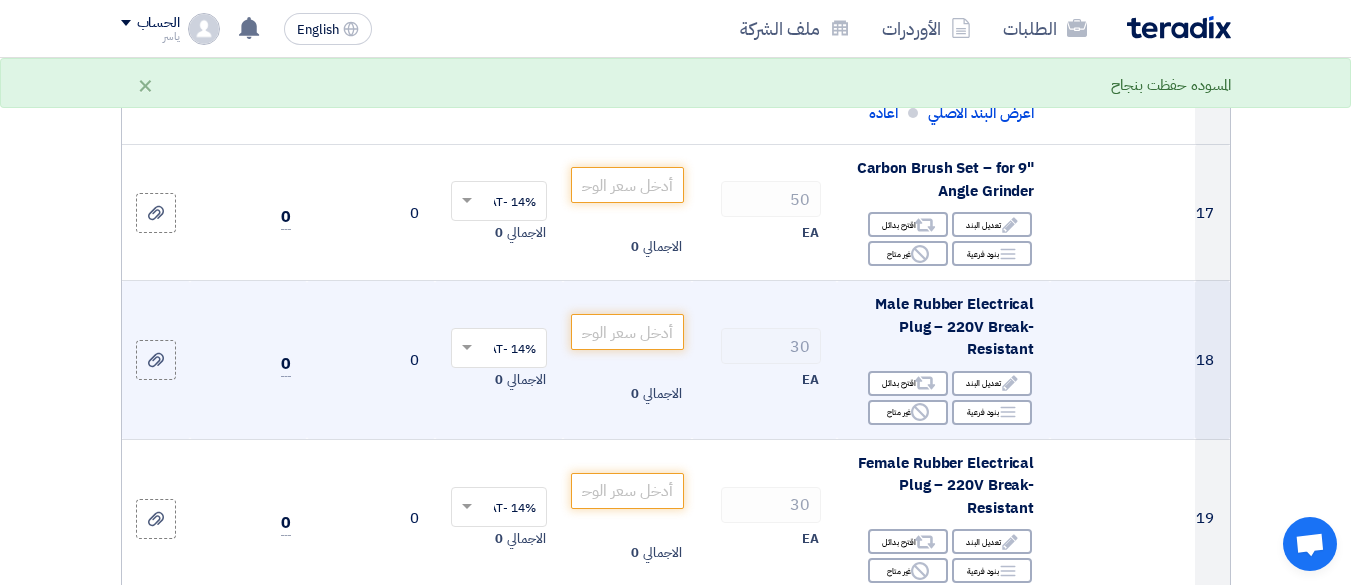 scroll, scrollTop: 2987, scrollLeft: 0, axis: vertical 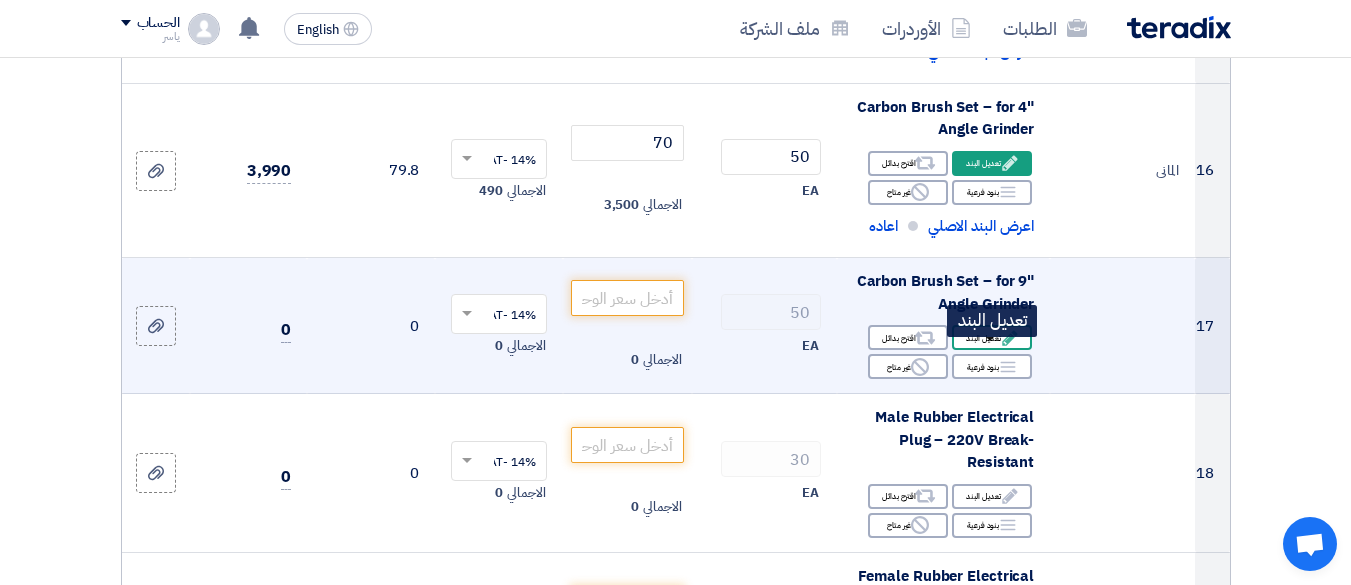 click on "Edit" 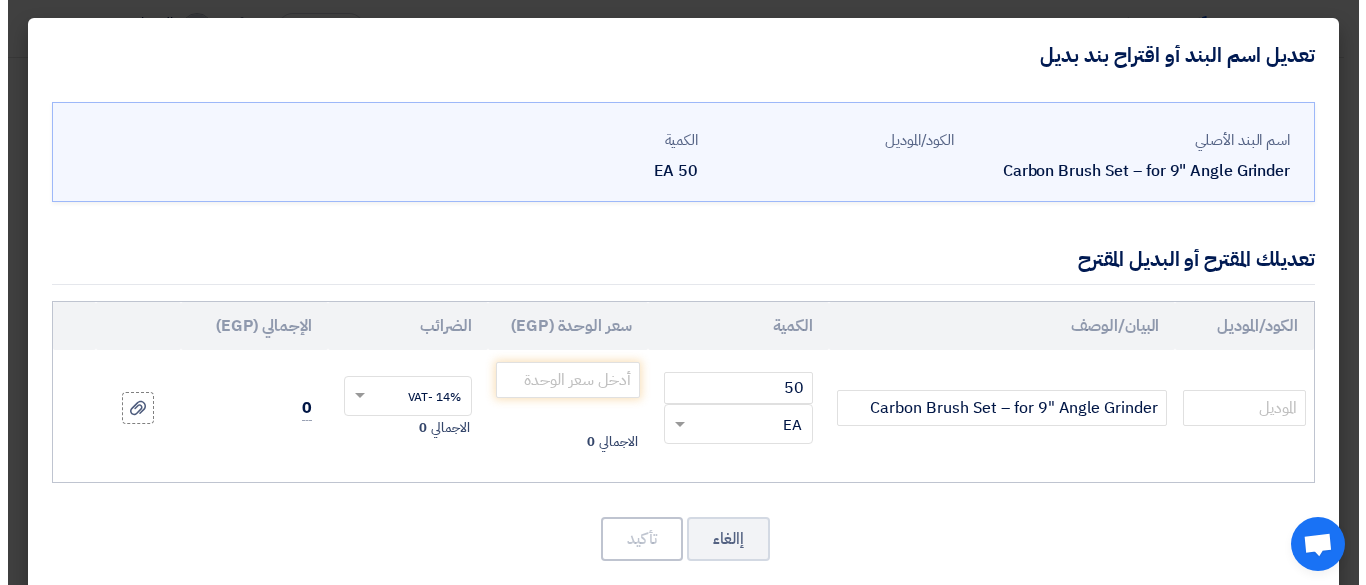 scroll, scrollTop: 477, scrollLeft: 0, axis: vertical 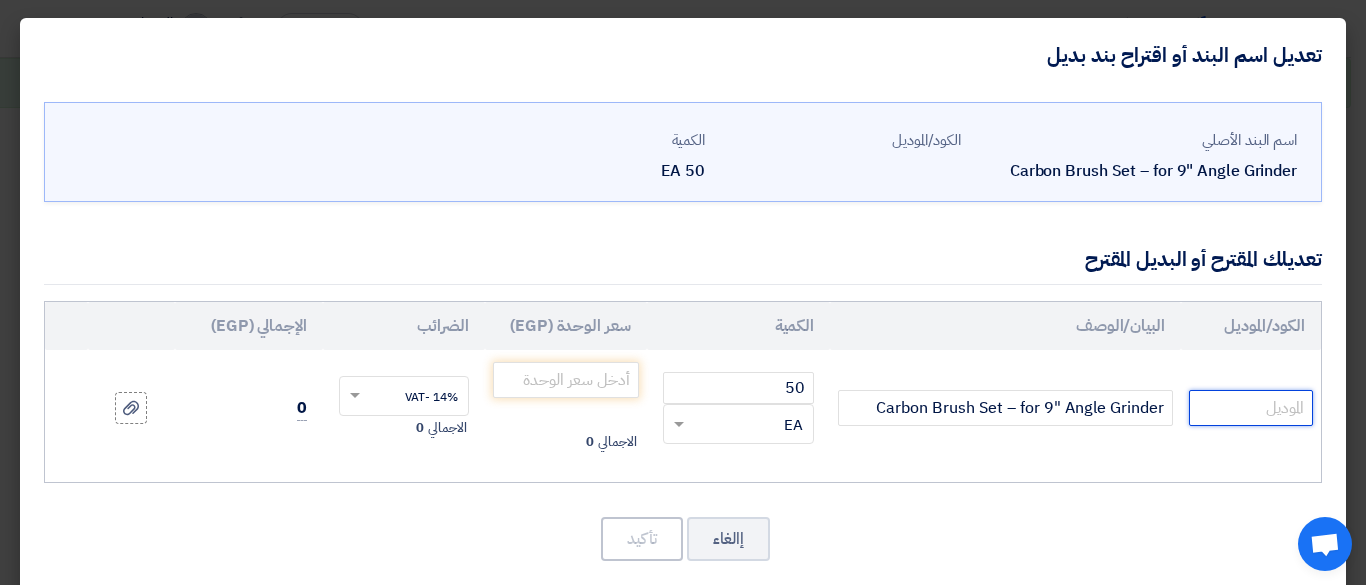 click 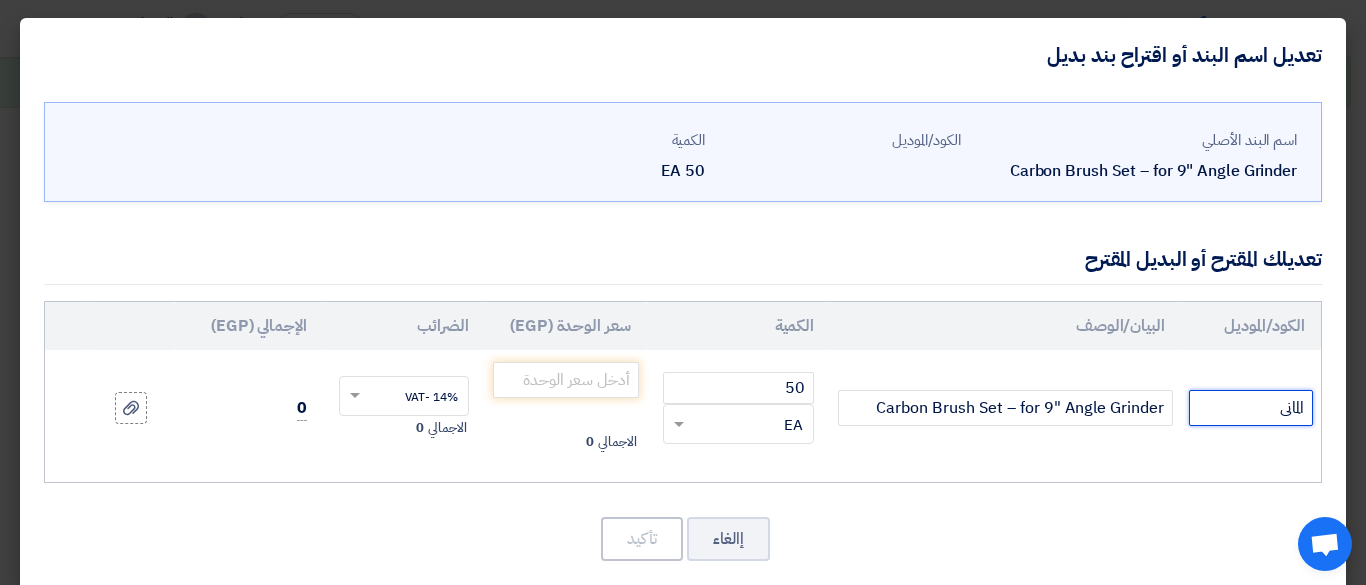 click on "تعديل اسم البند أو اقتراح بند بديل
اسم البند الأصلي
Carbon Brush Set – for 9" Angle Grinder
الكود/الموديل" 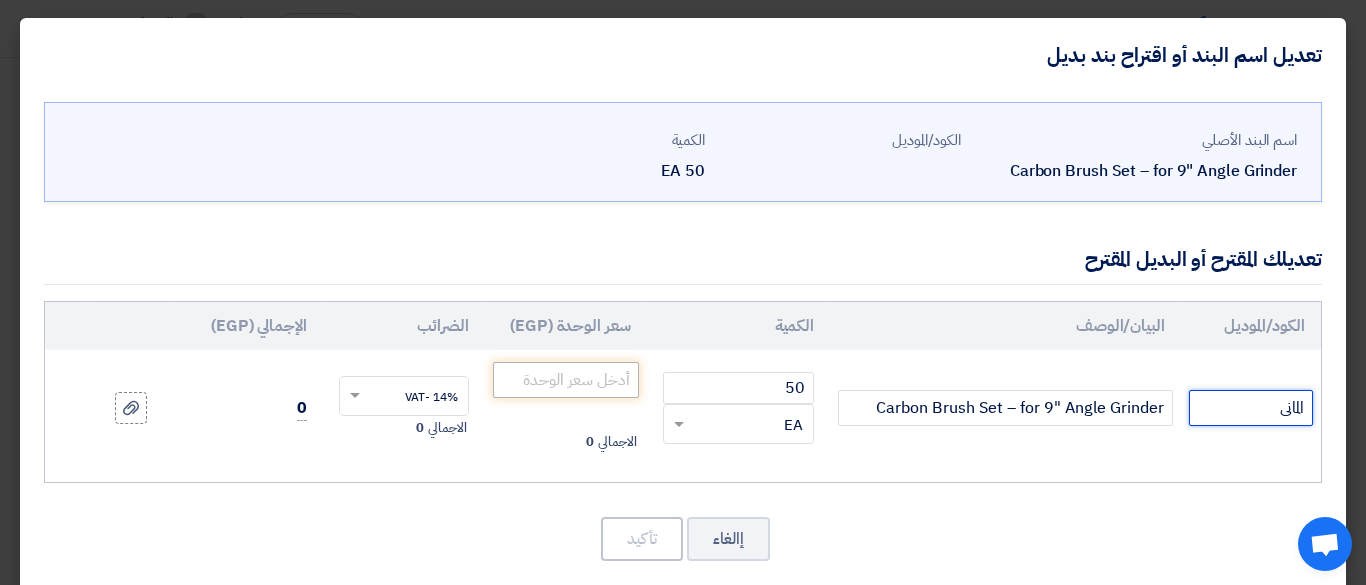 type on "المانى" 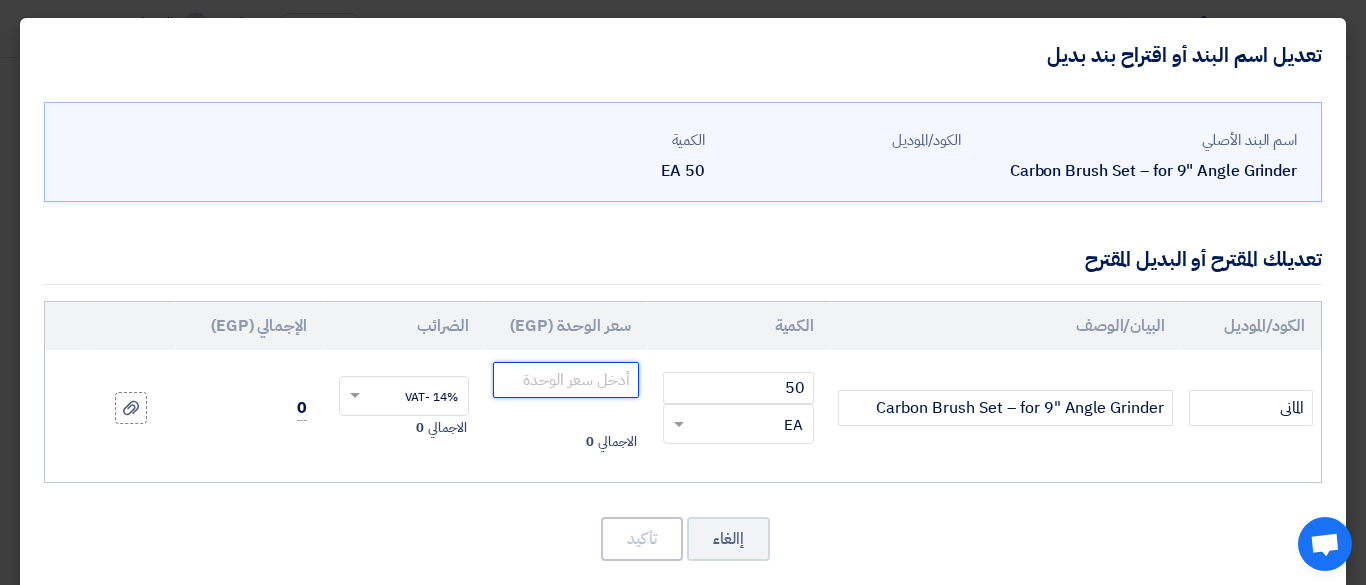 click 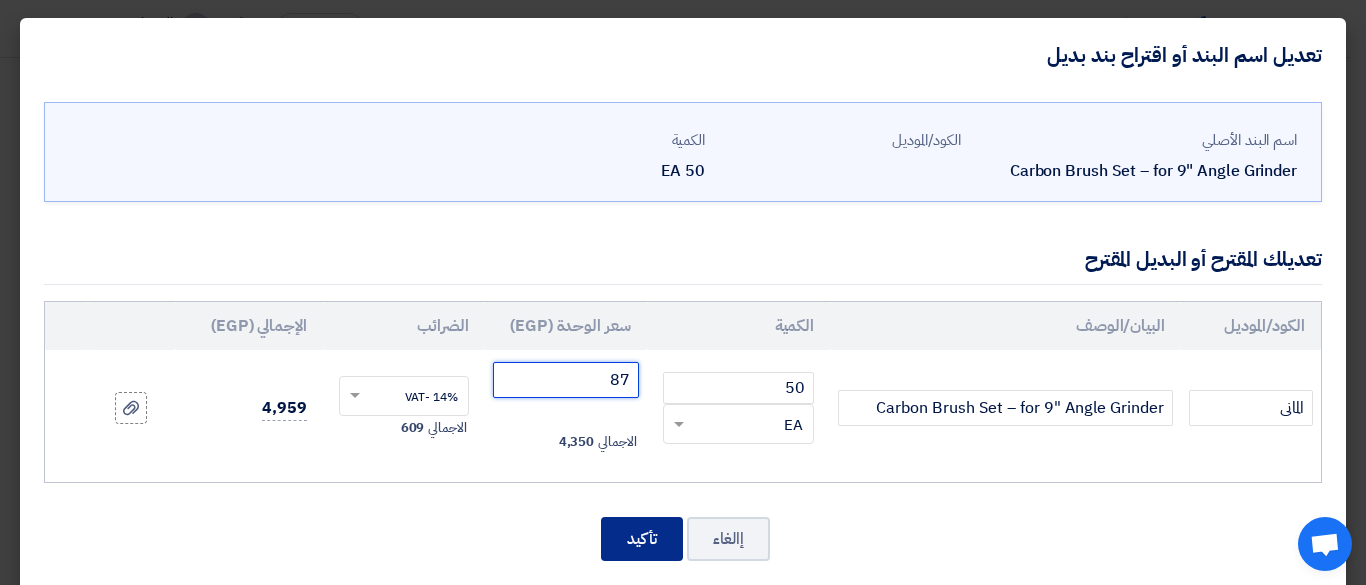 type on "87" 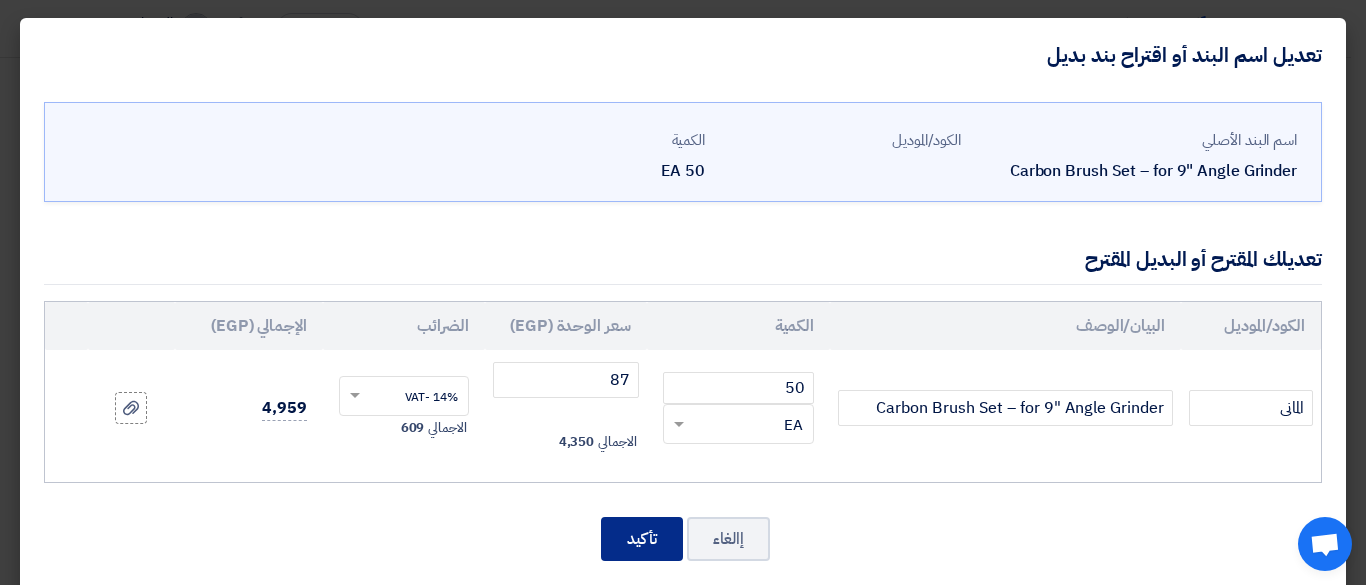 click on "تأكيد" 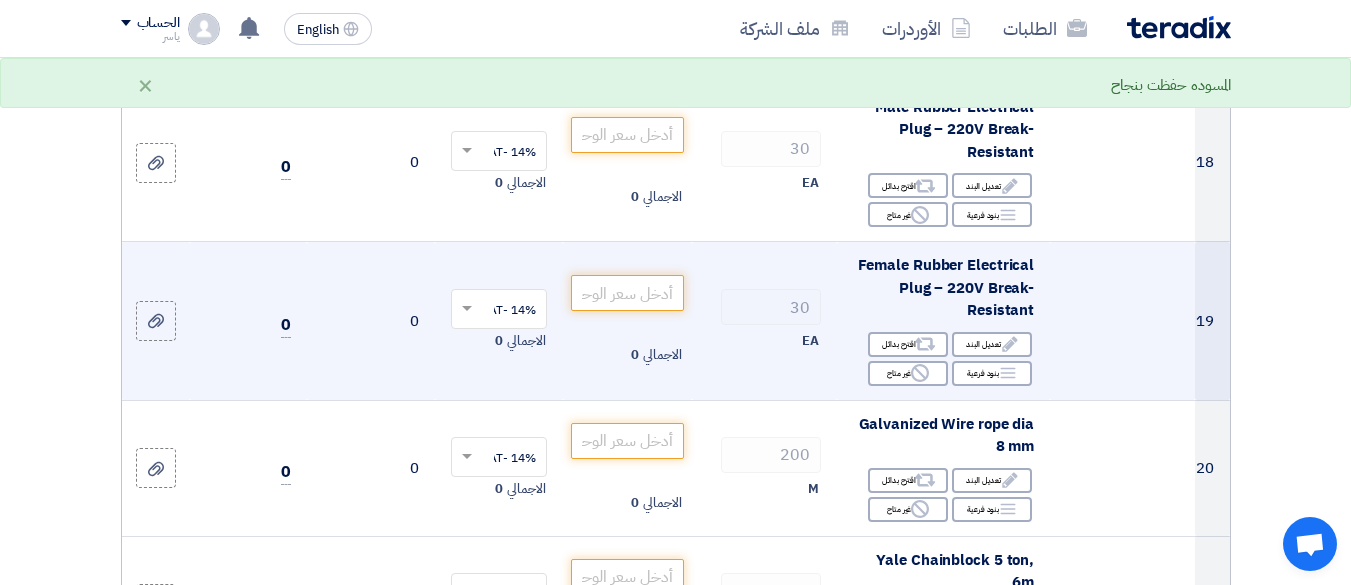 scroll, scrollTop: 3136, scrollLeft: 0, axis: vertical 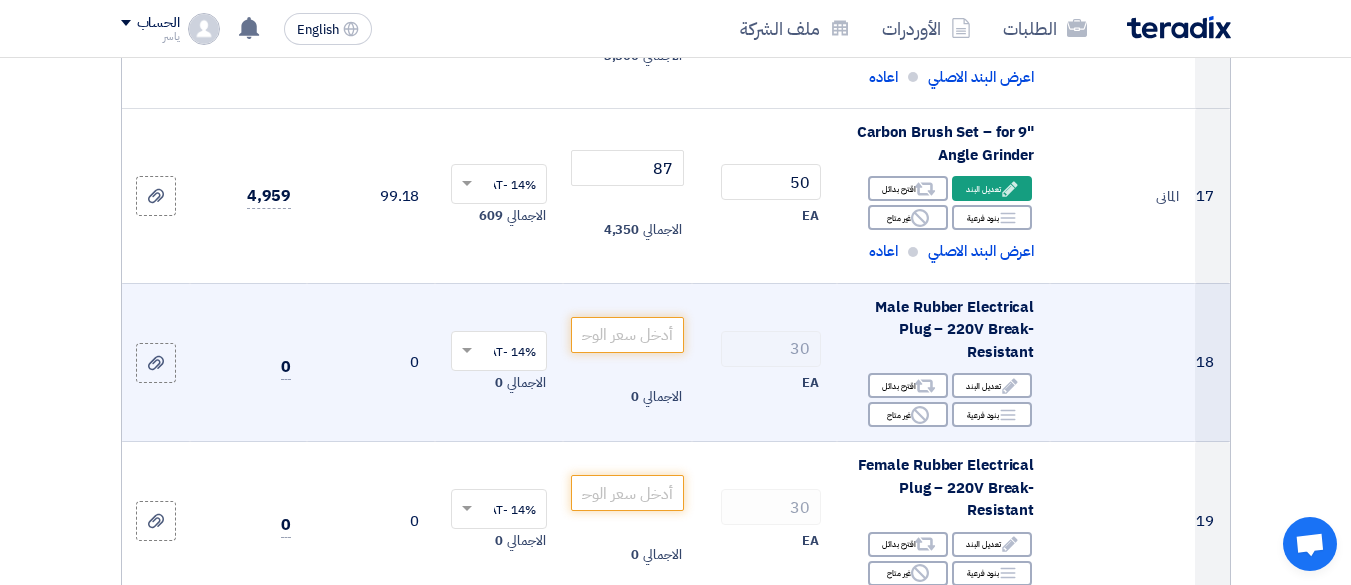 click on "Male Rubber Electrical Plug – 220V Break-Resistant" 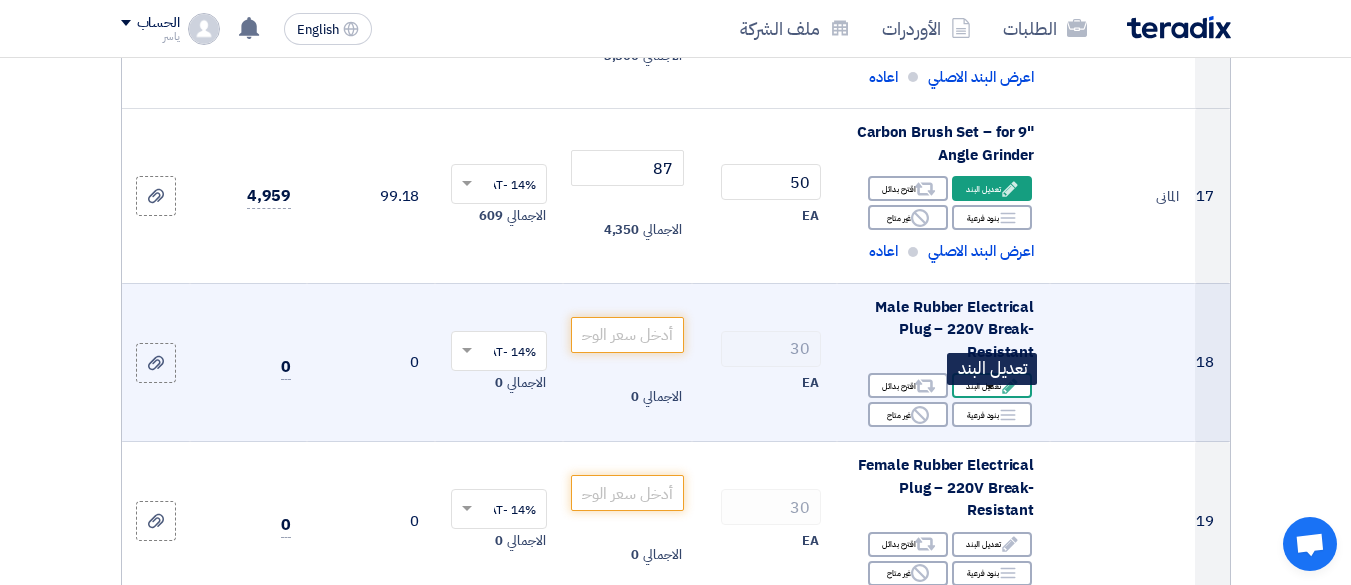 click on "Edit
تعديل البند" 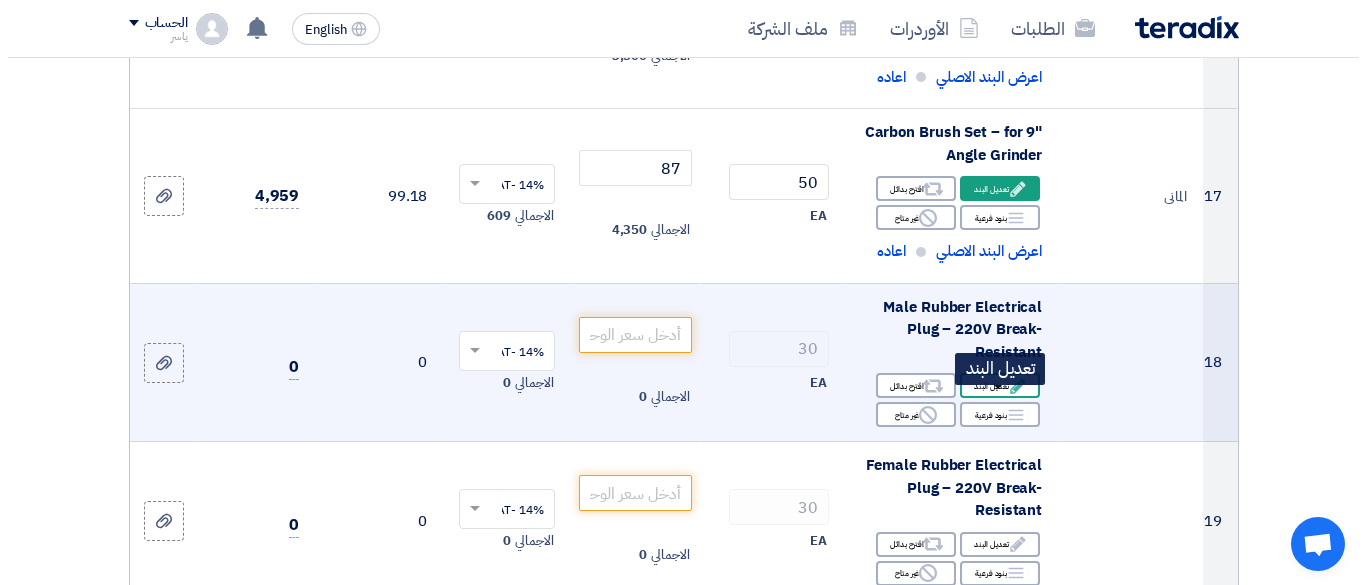 scroll, scrollTop: 452, scrollLeft: 0, axis: vertical 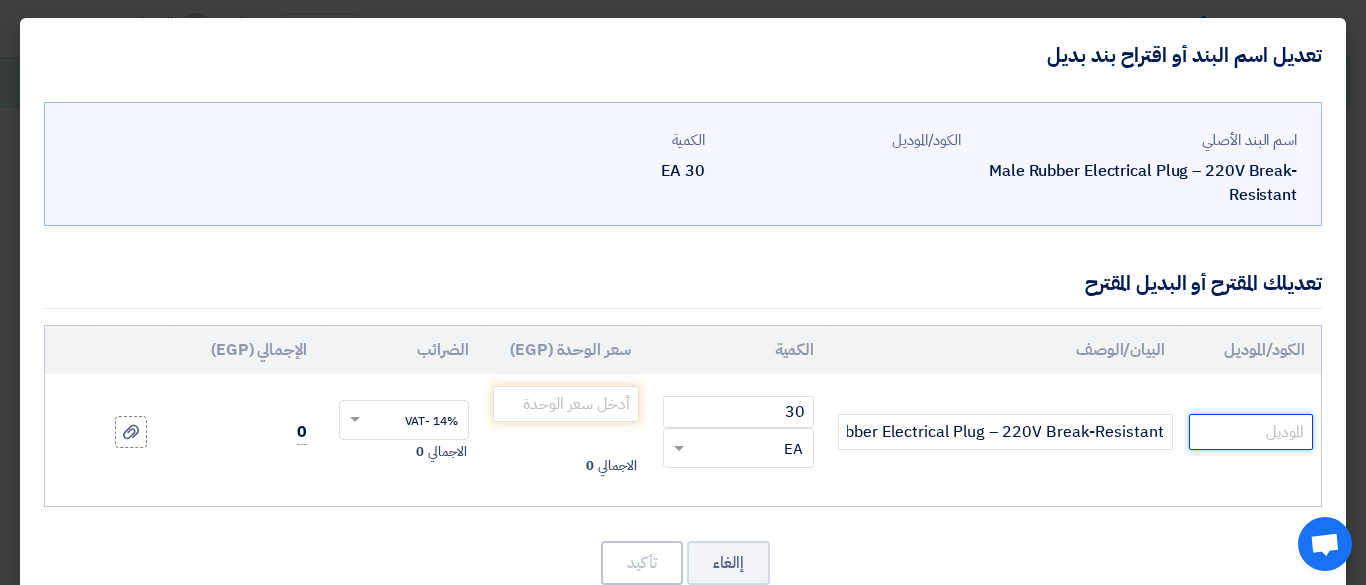 click 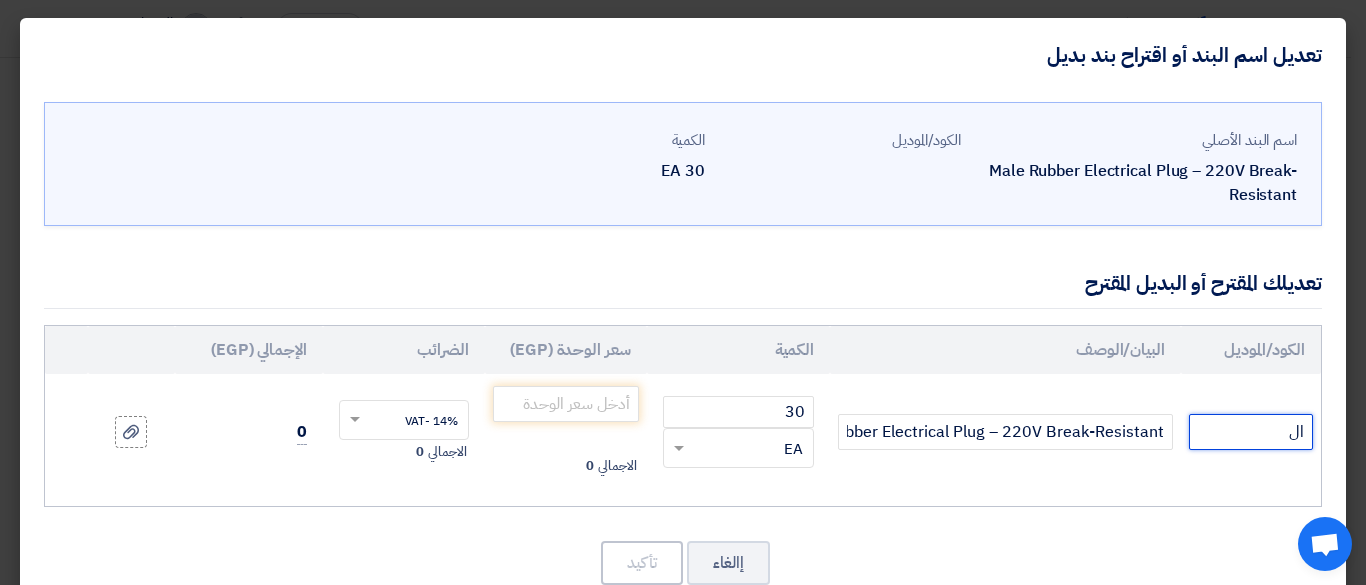 type on "ا" 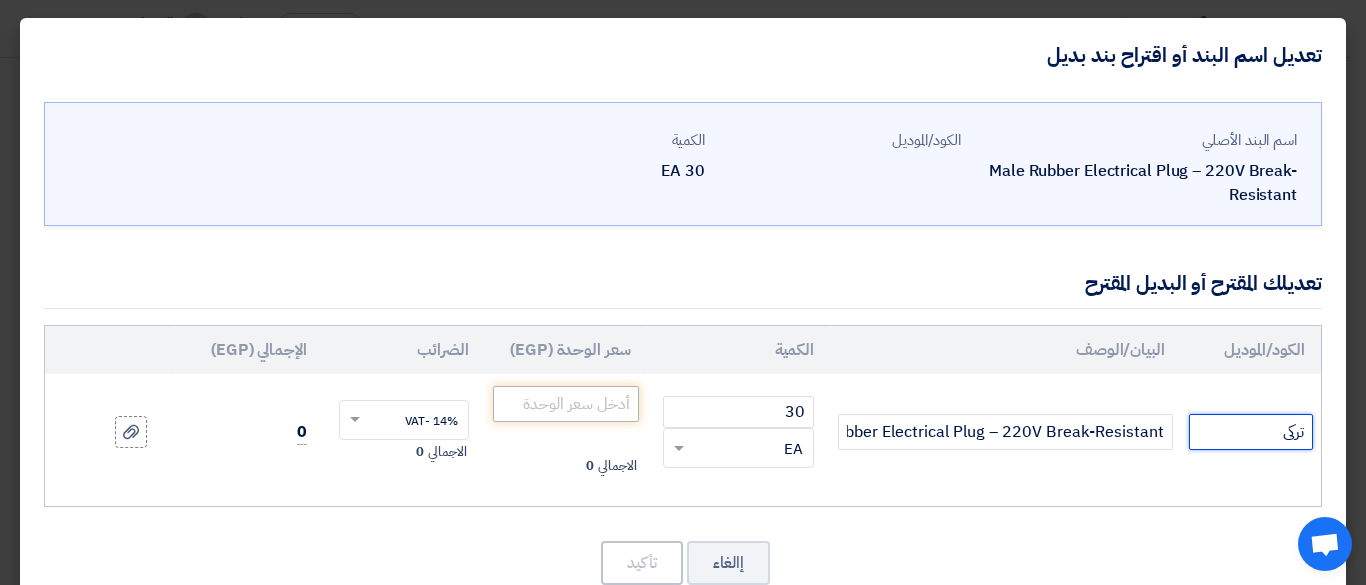 type on "تركى" 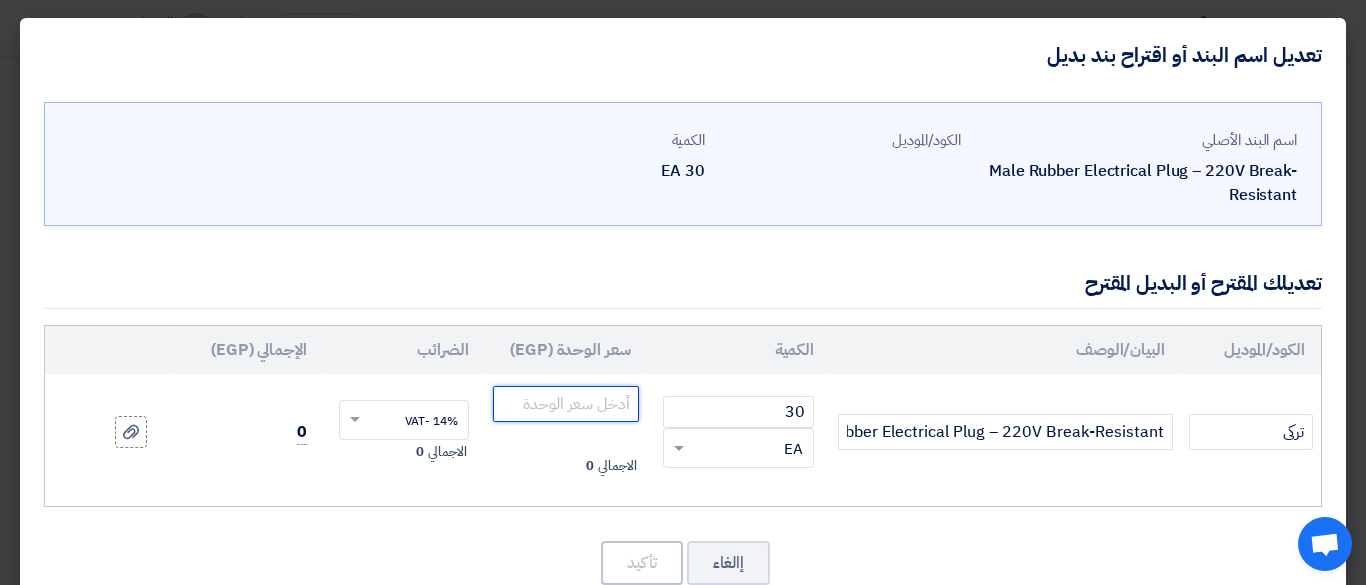 click 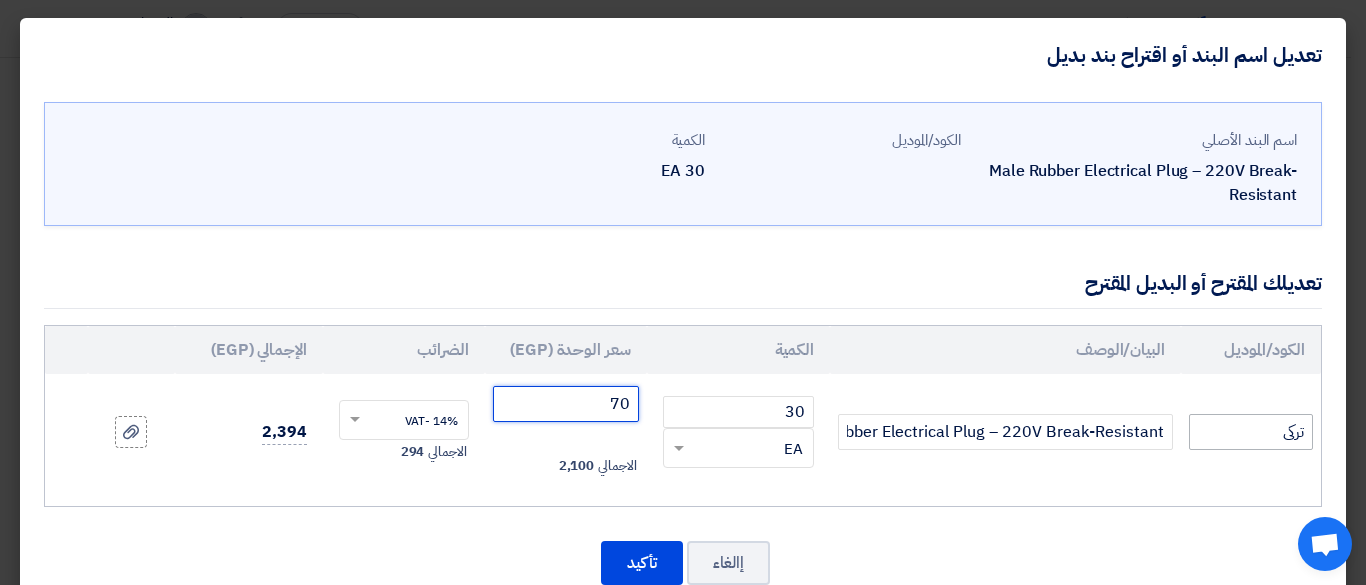 type on "70" 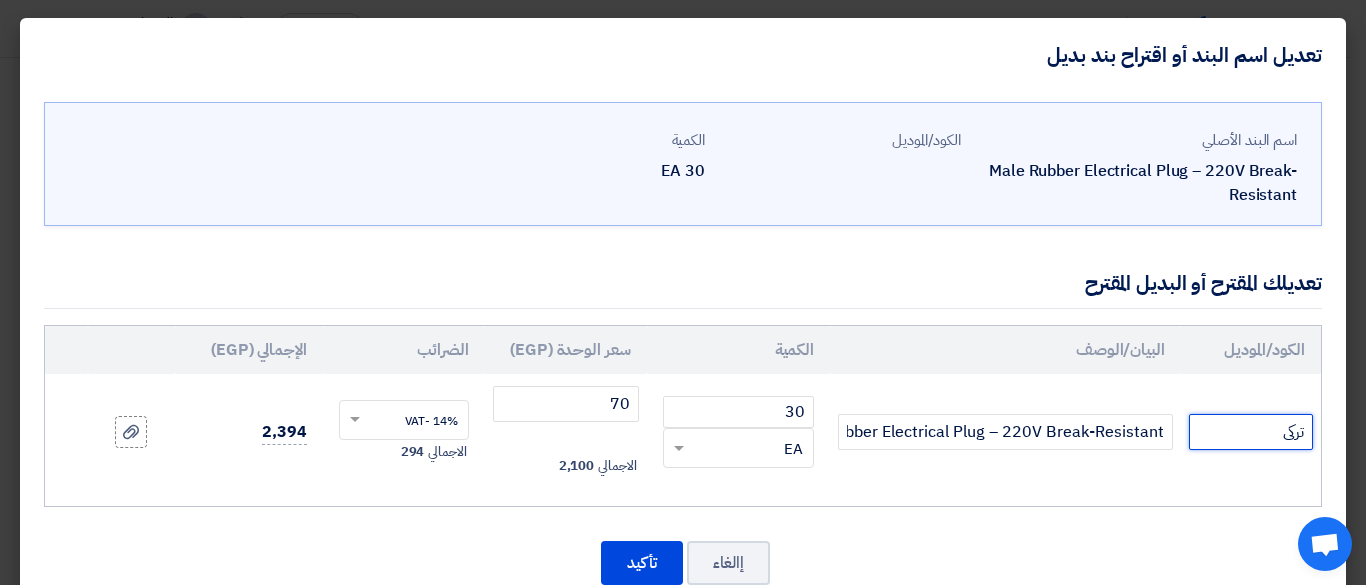 drag, startPoint x: 1261, startPoint y: 441, endPoint x: 1362, endPoint y: 425, distance: 102.259476 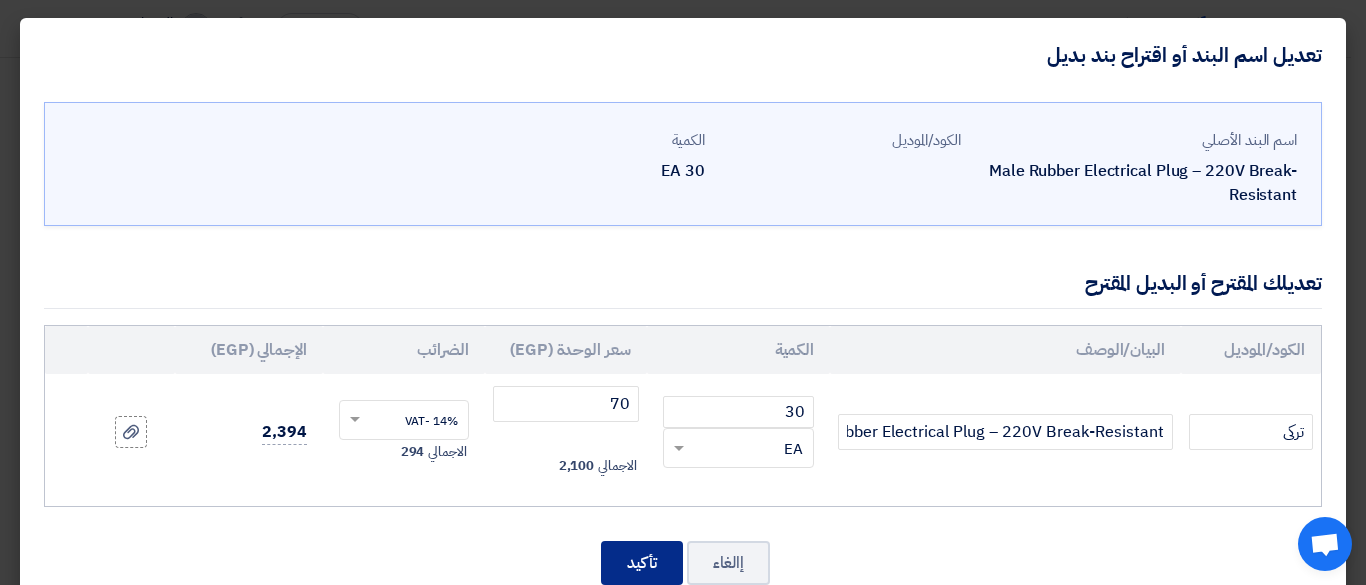 click on "تأكيد" 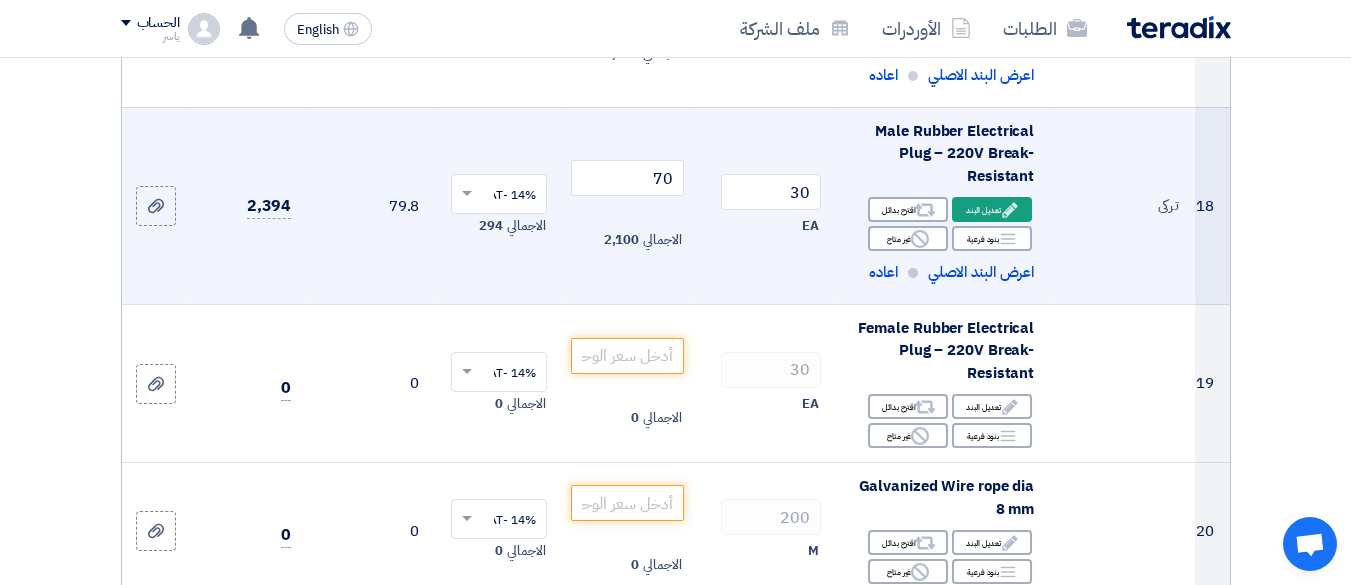 scroll, scrollTop: 3385, scrollLeft: 0, axis: vertical 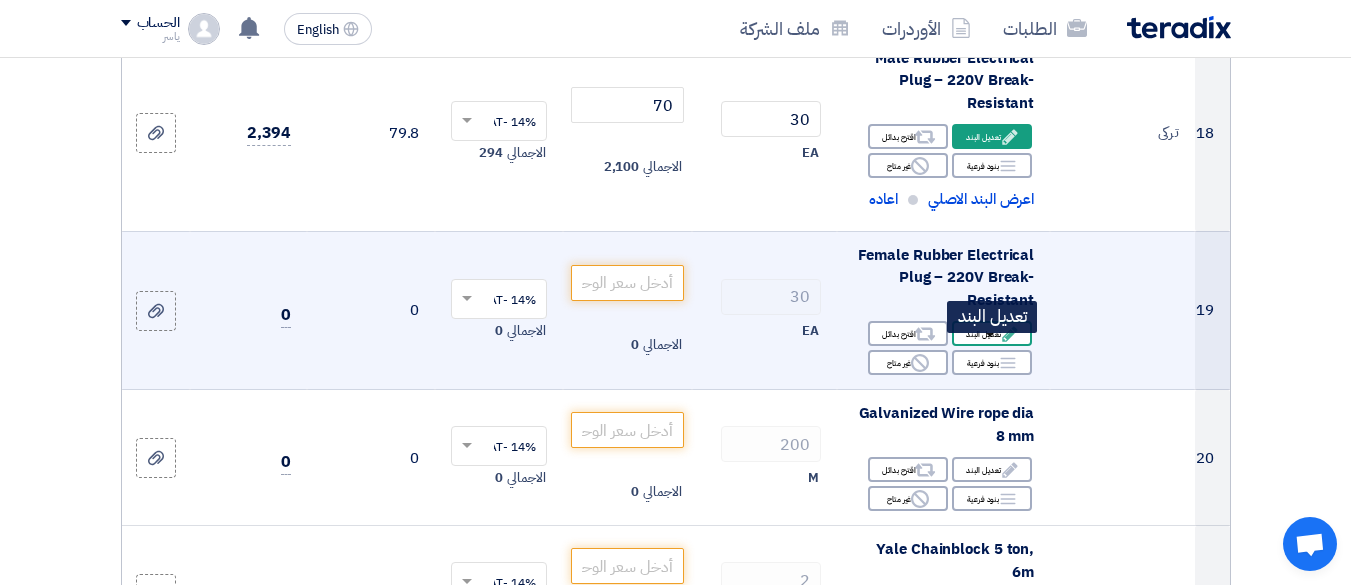 click on "Edit
تعديل البند" 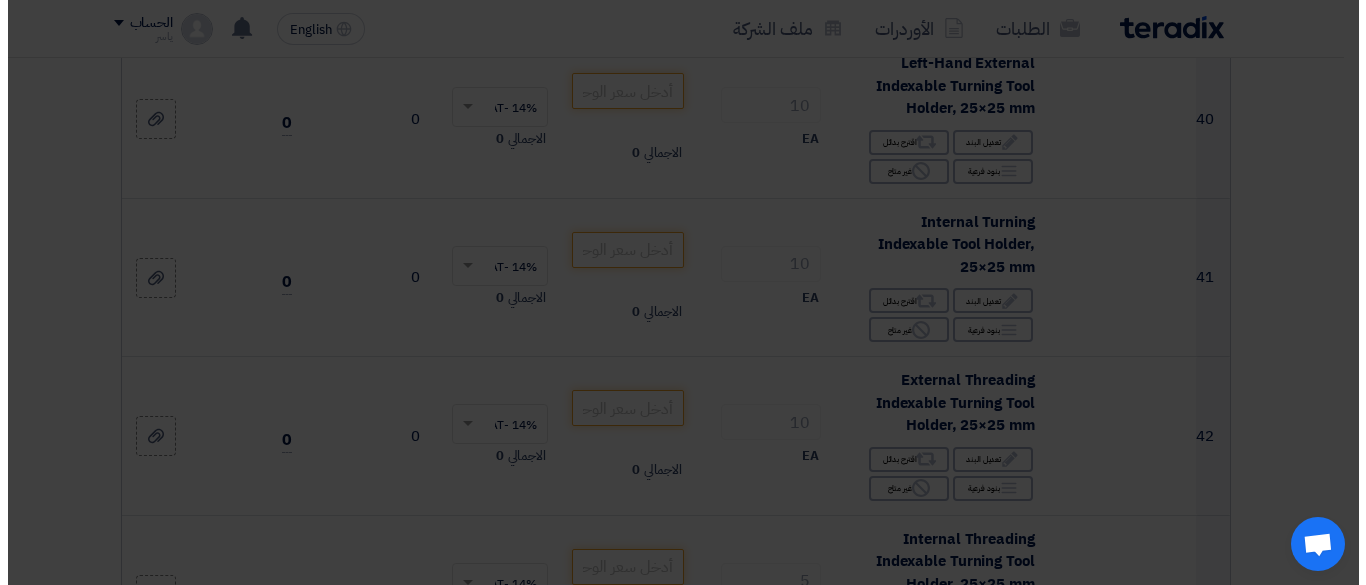 scroll, scrollTop: 526, scrollLeft: 0, axis: vertical 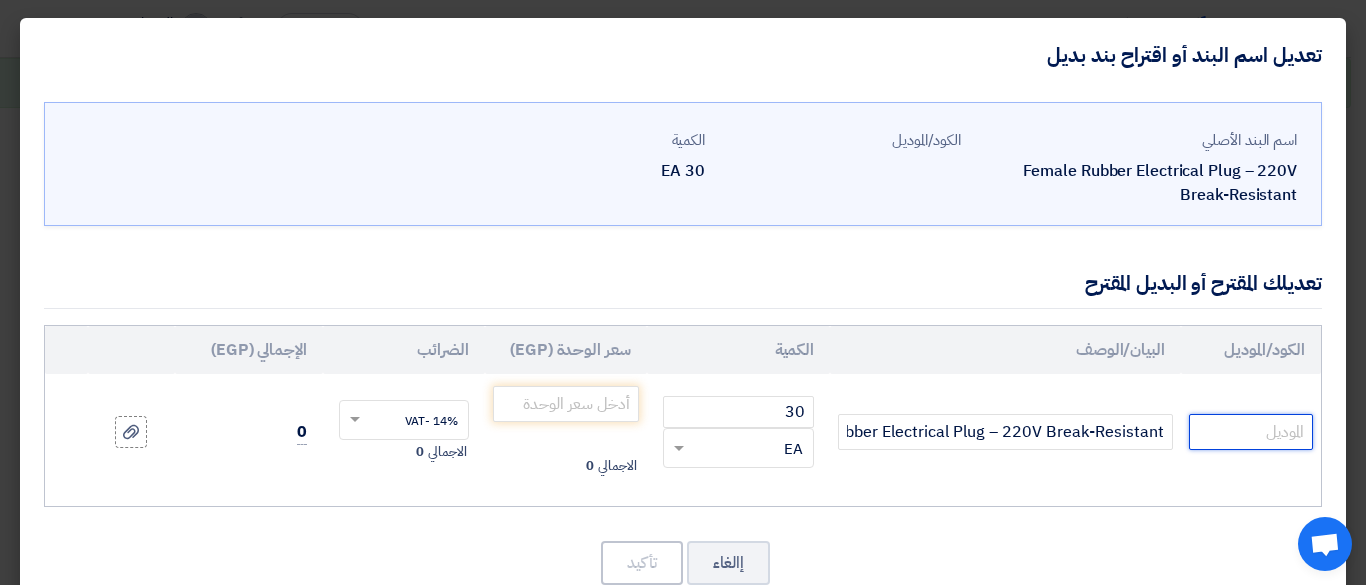 click 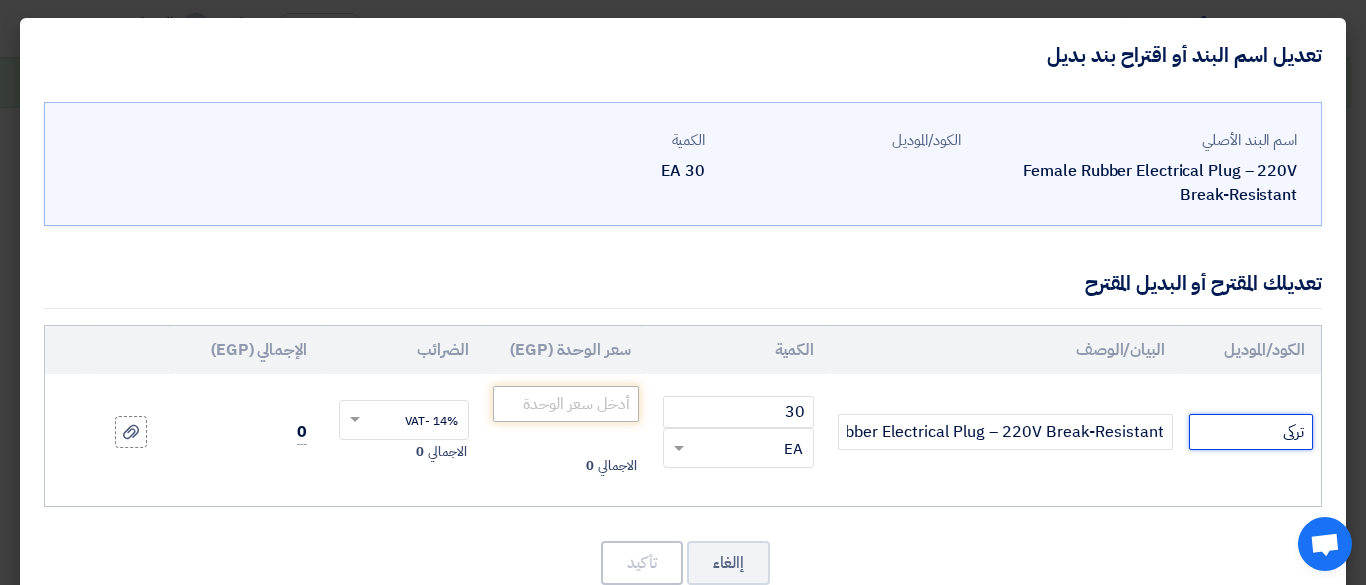 type on "تركى" 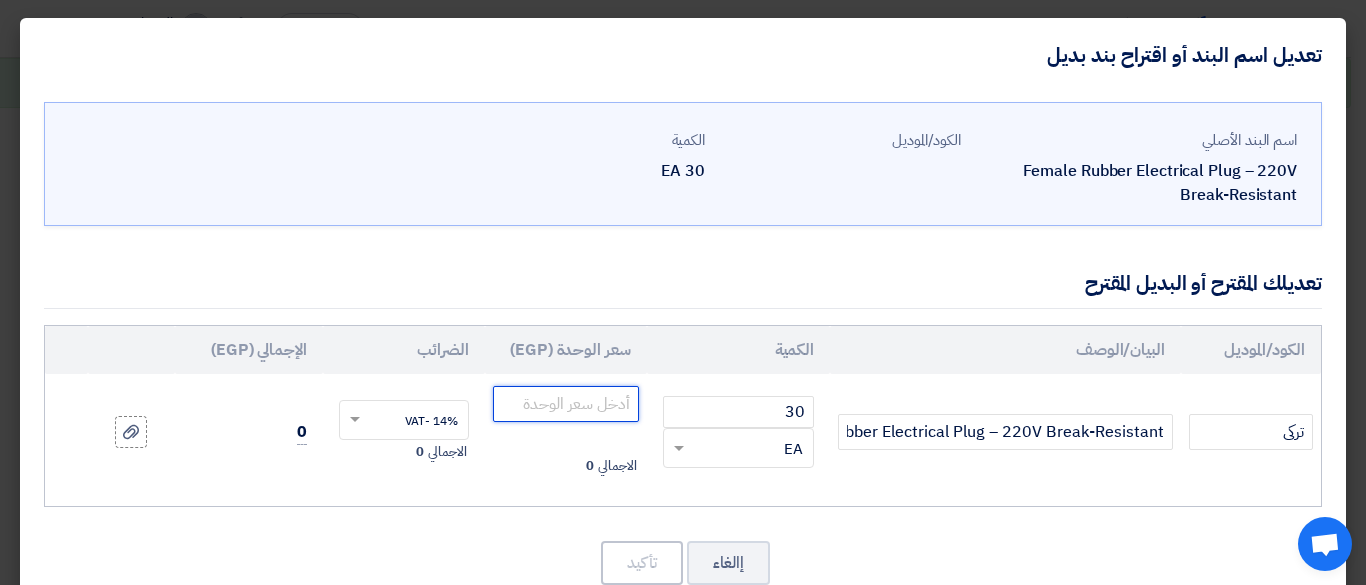 click 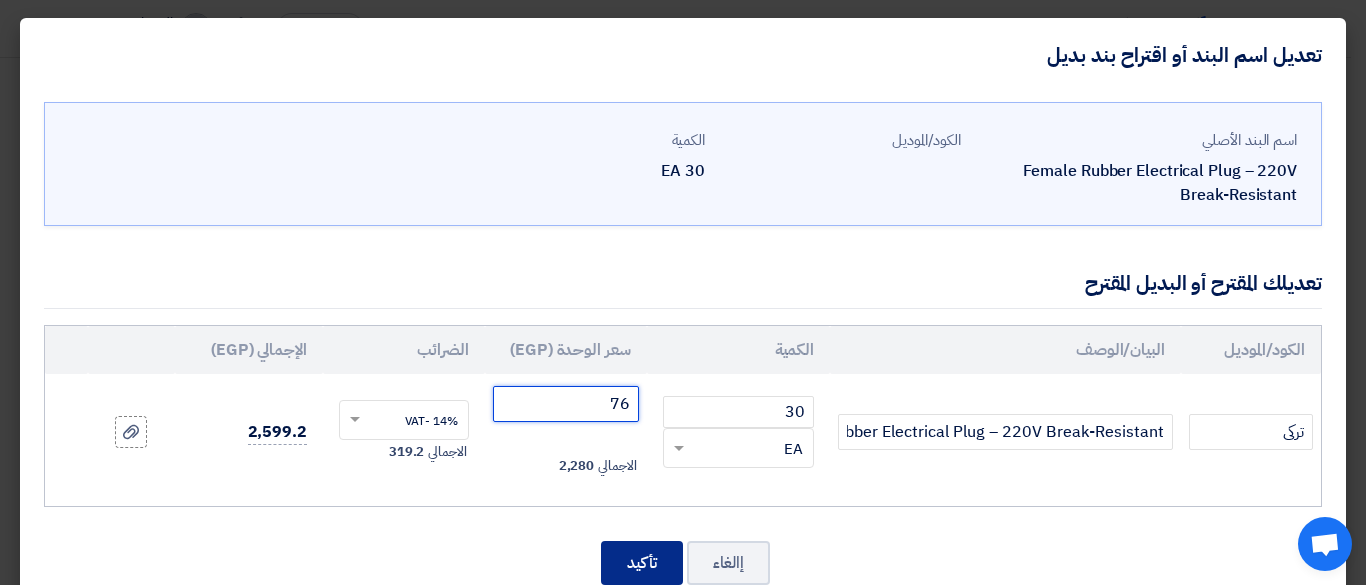 type on "76" 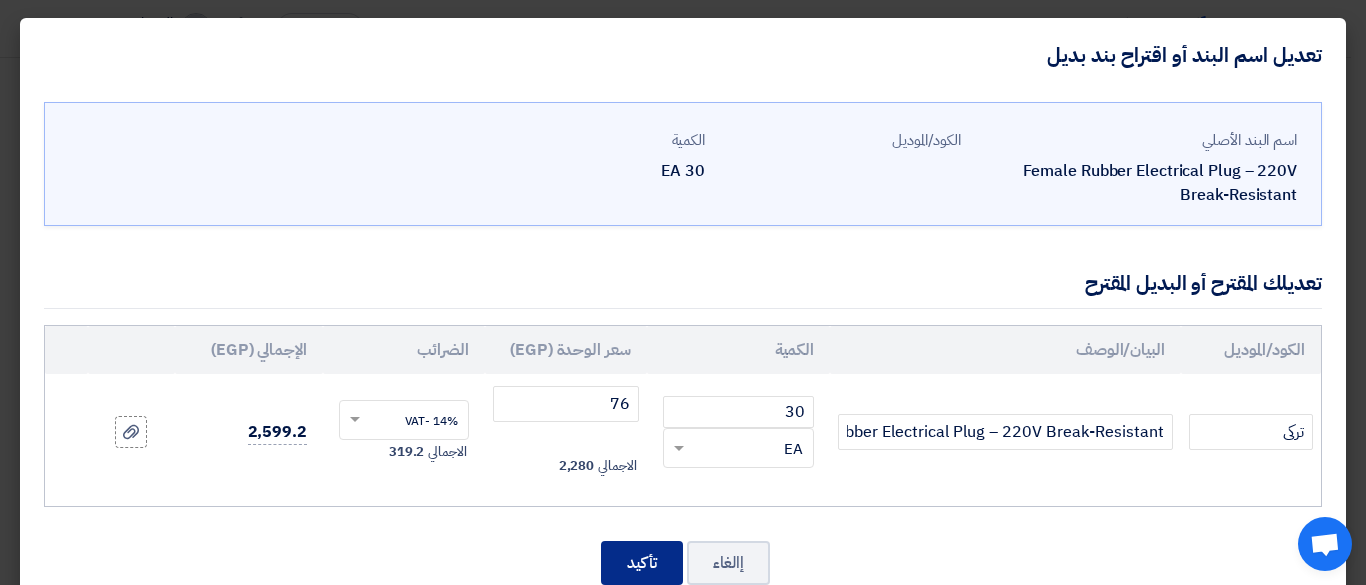 click on "تأكيد" 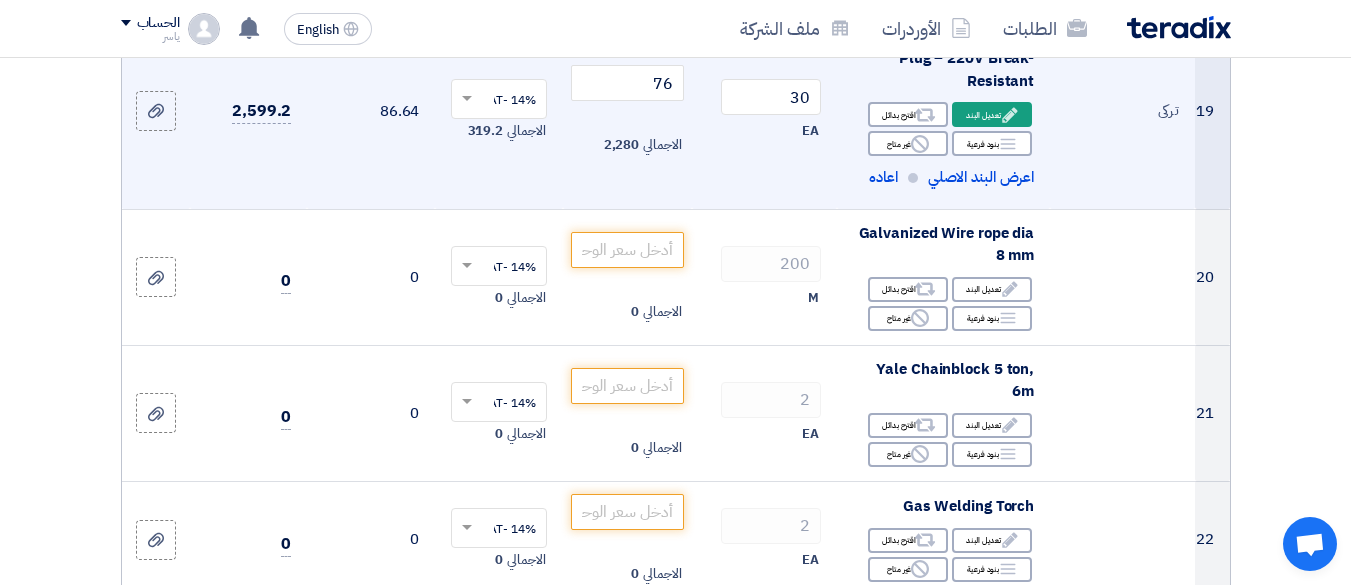 scroll, scrollTop: 3656, scrollLeft: 0, axis: vertical 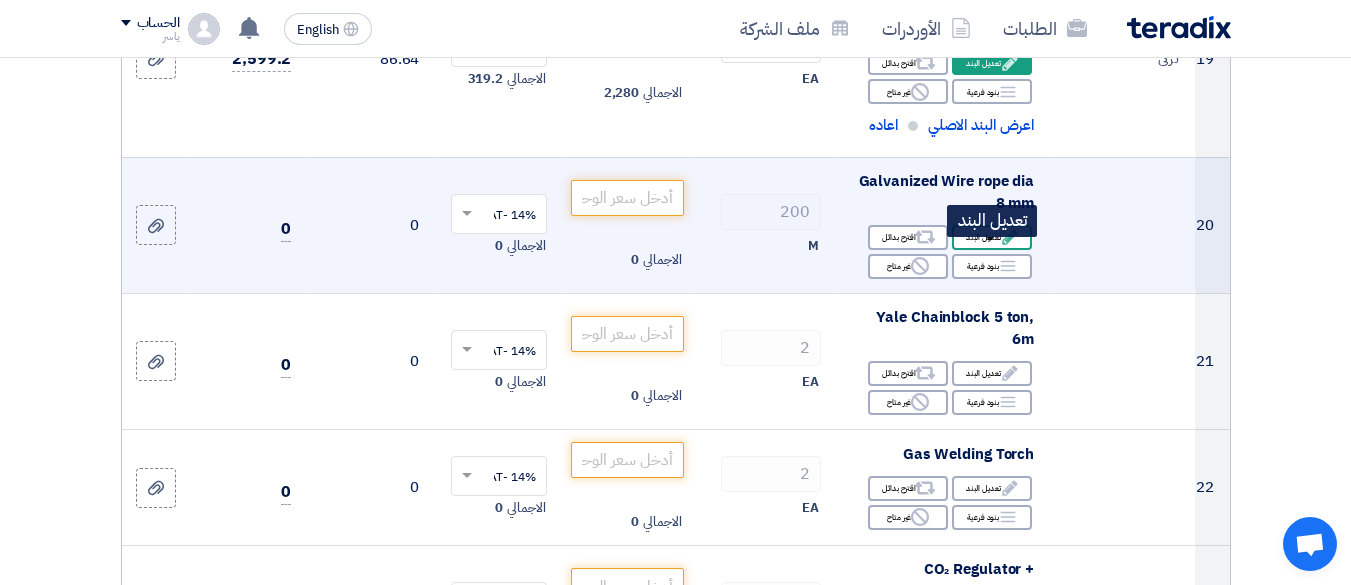click on "Edit
تعديل البند" 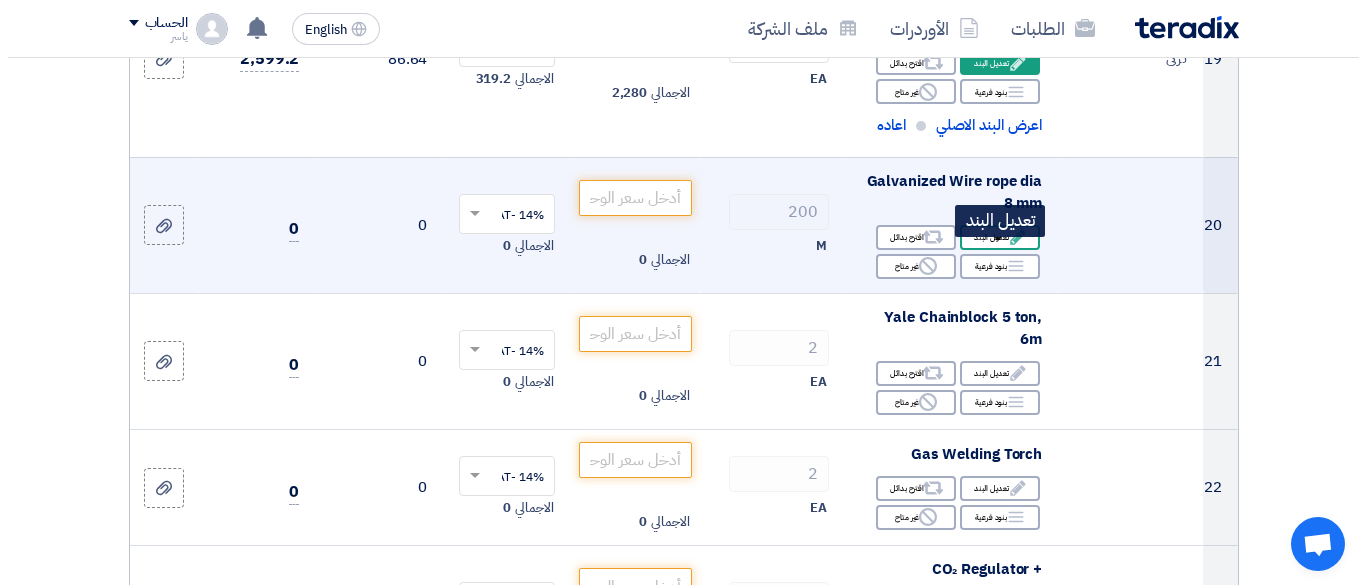 scroll, scrollTop: 426, scrollLeft: 0, axis: vertical 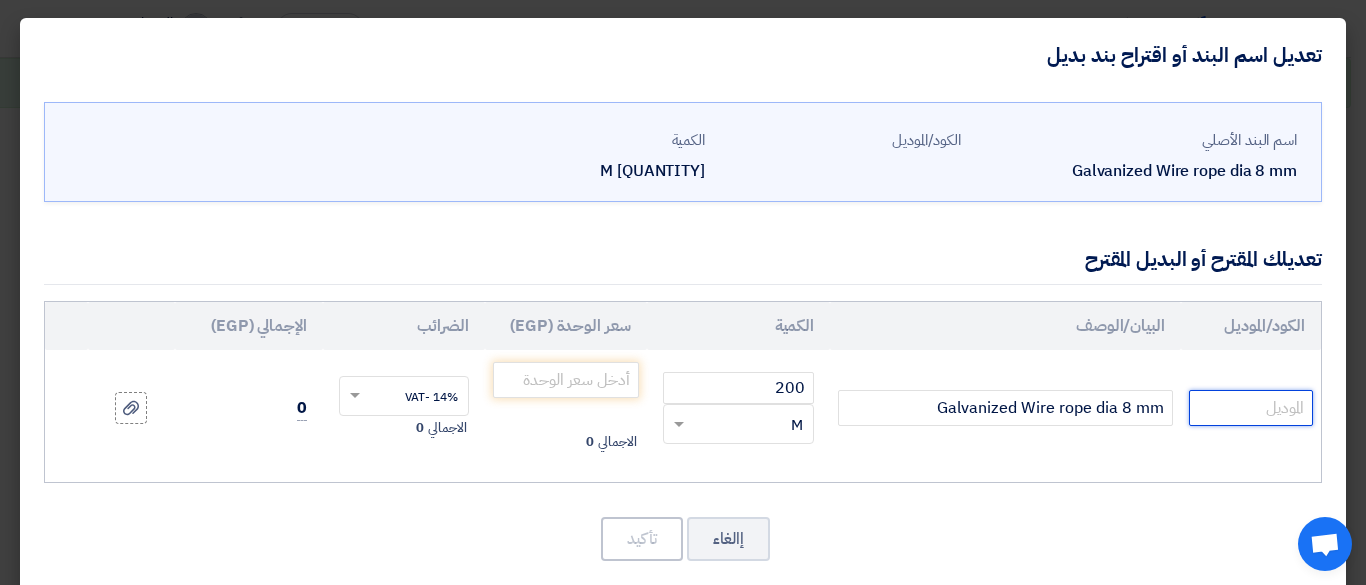 click 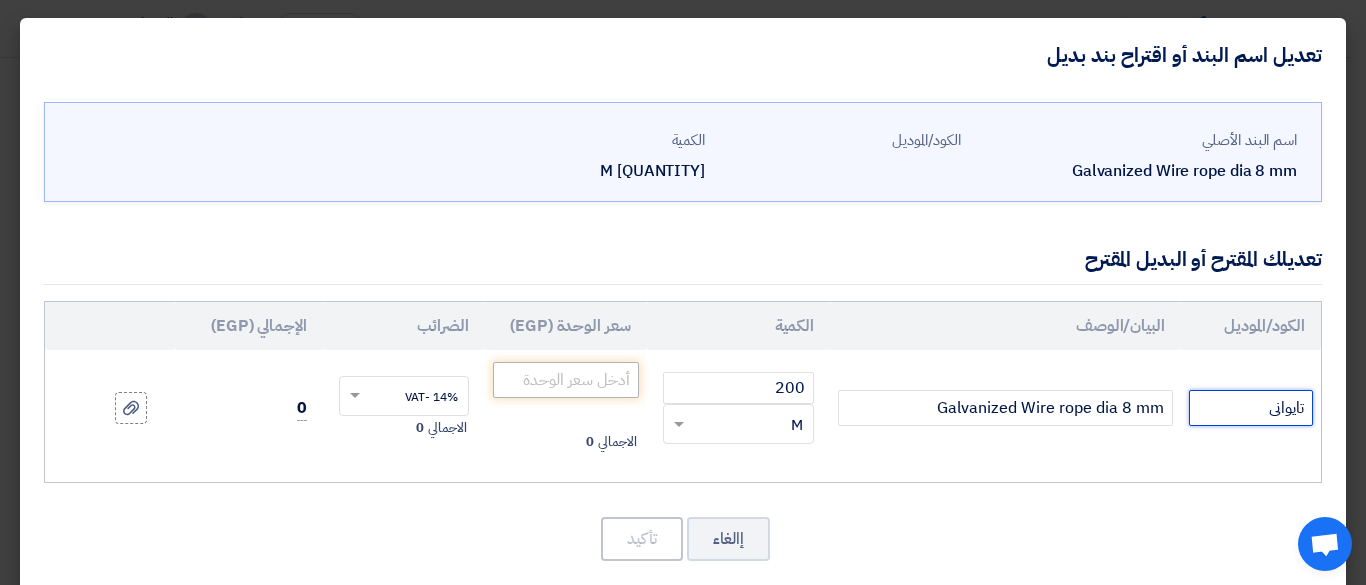 type on "تايوانى" 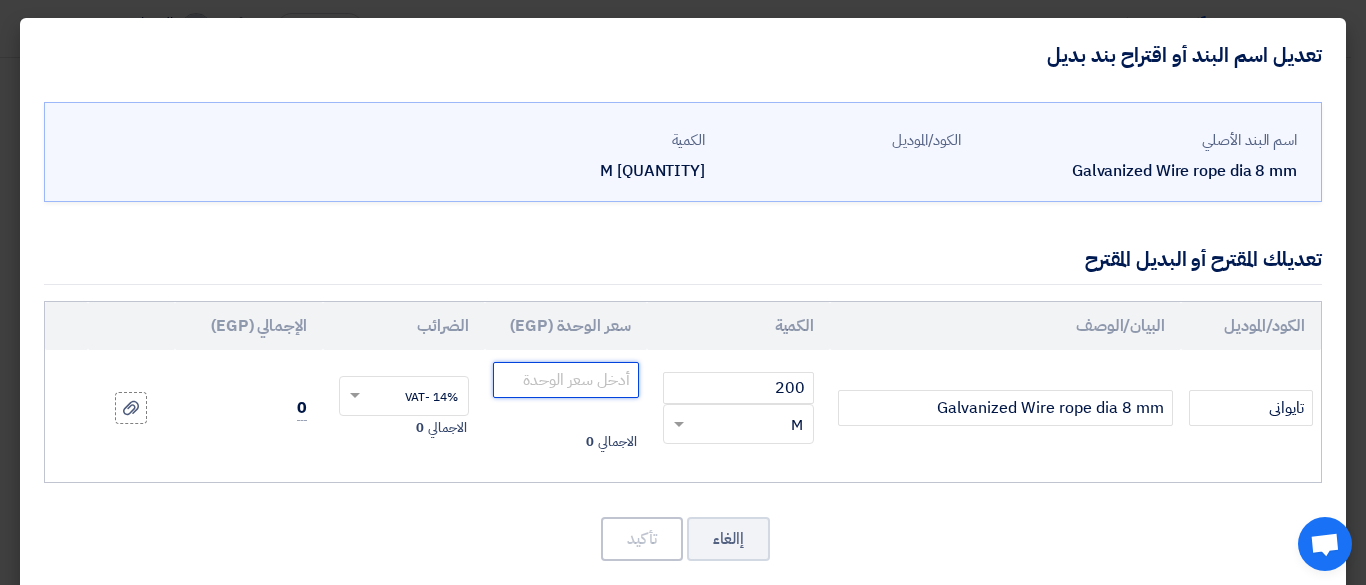 click 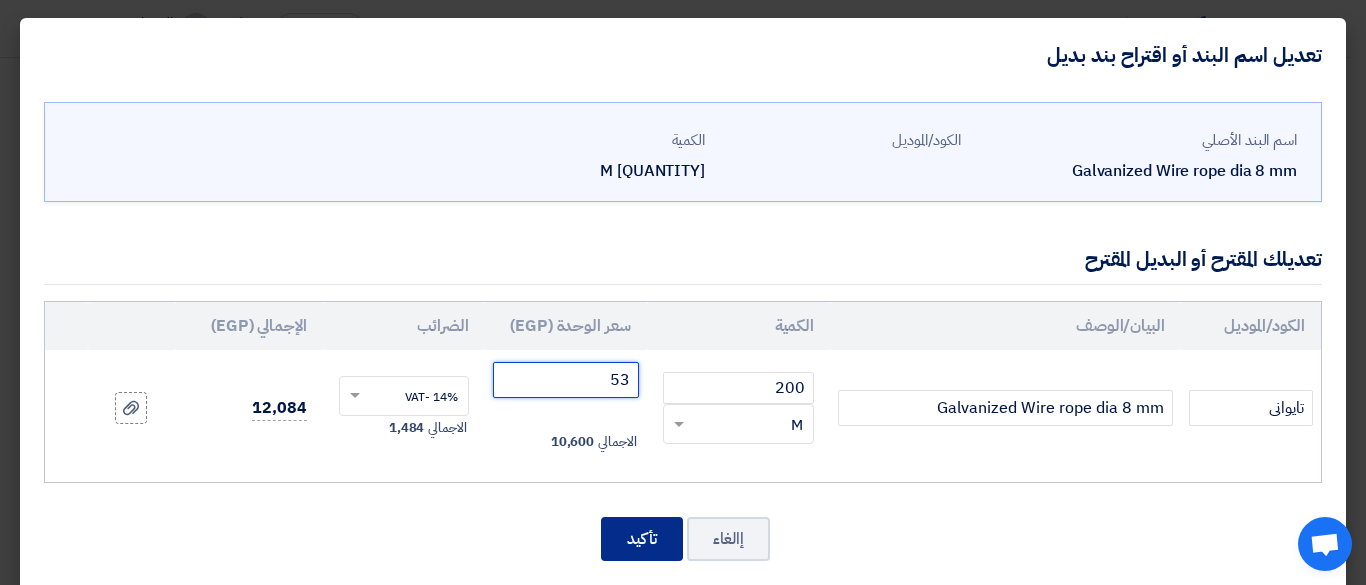 type on "53" 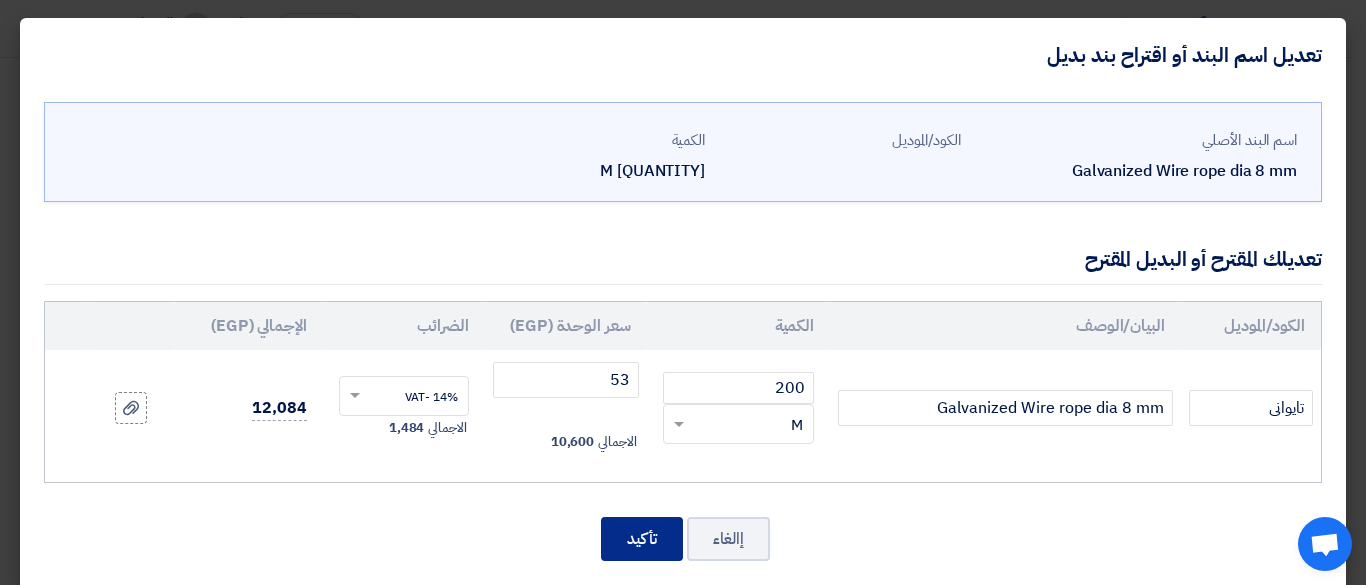 click on "تأكيد" 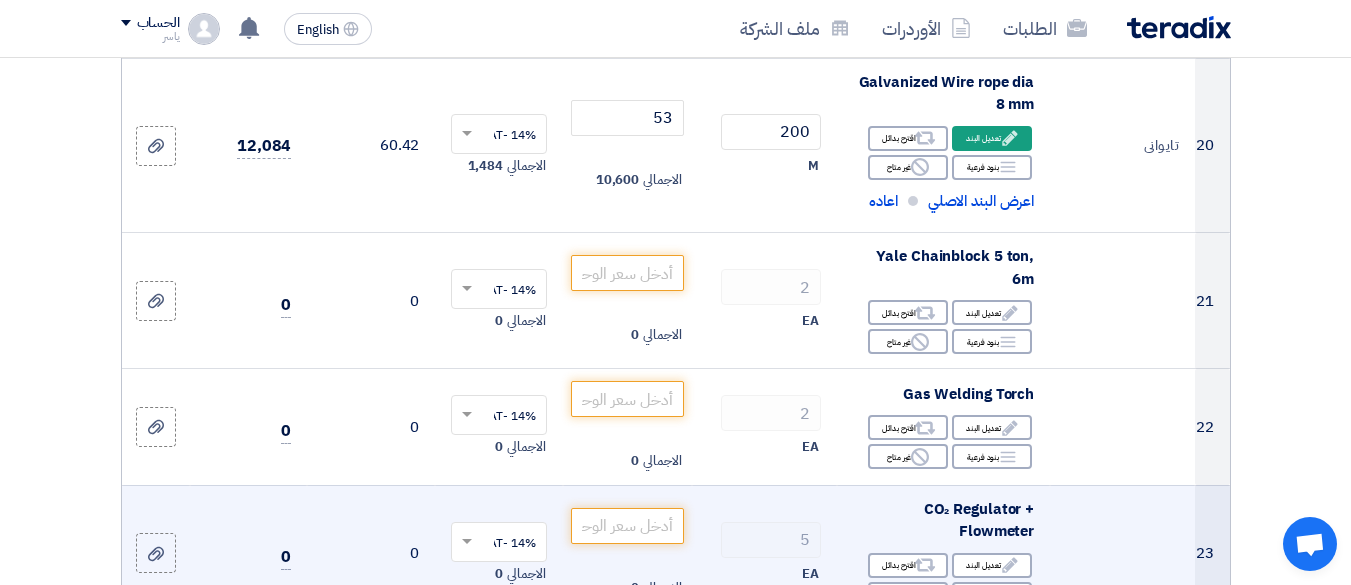 scroll, scrollTop: 3753, scrollLeft: 0, axis: vertical 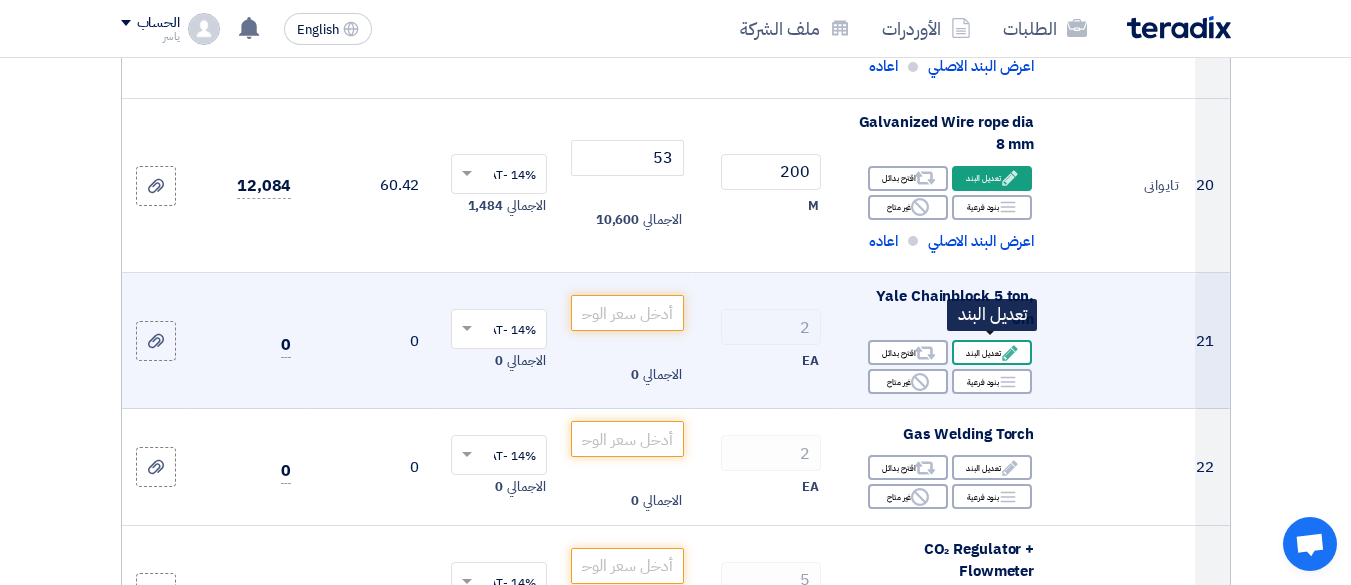 click on "1
المانى
9 inch Cutting Disc, 1 mm thickness – for angle grinder
Edit
تعديل البند
Alternative
Breakdown Reject 500 139" 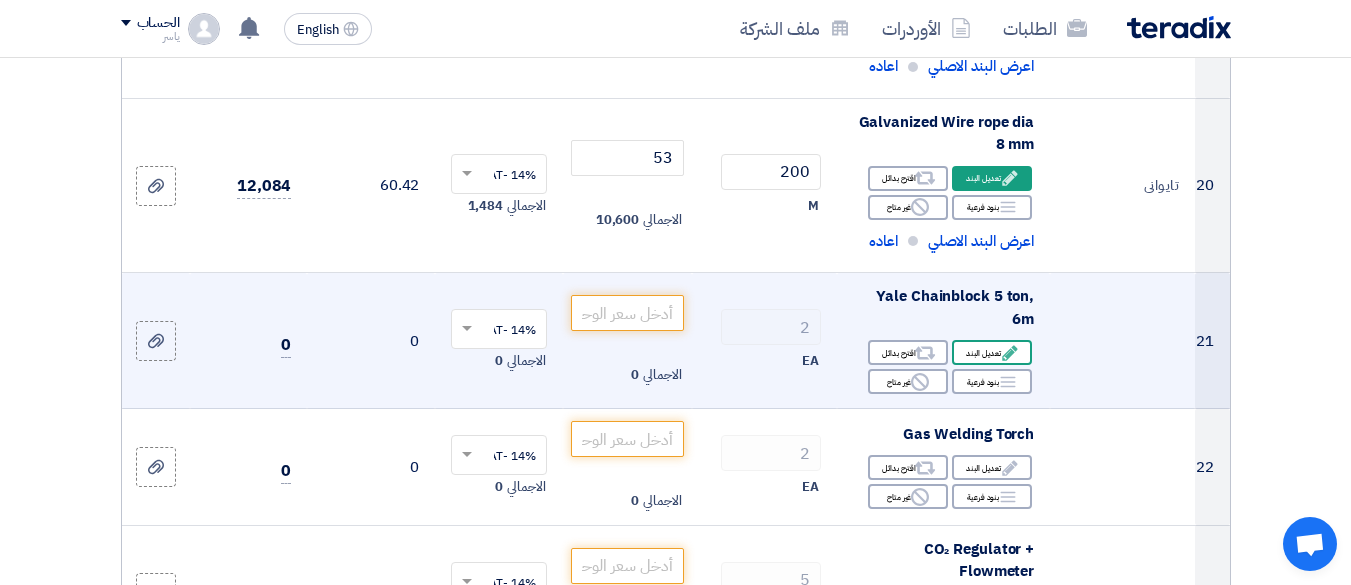 scroll, scrollTop: 3653, scrollLeft: 0, axis: vertical 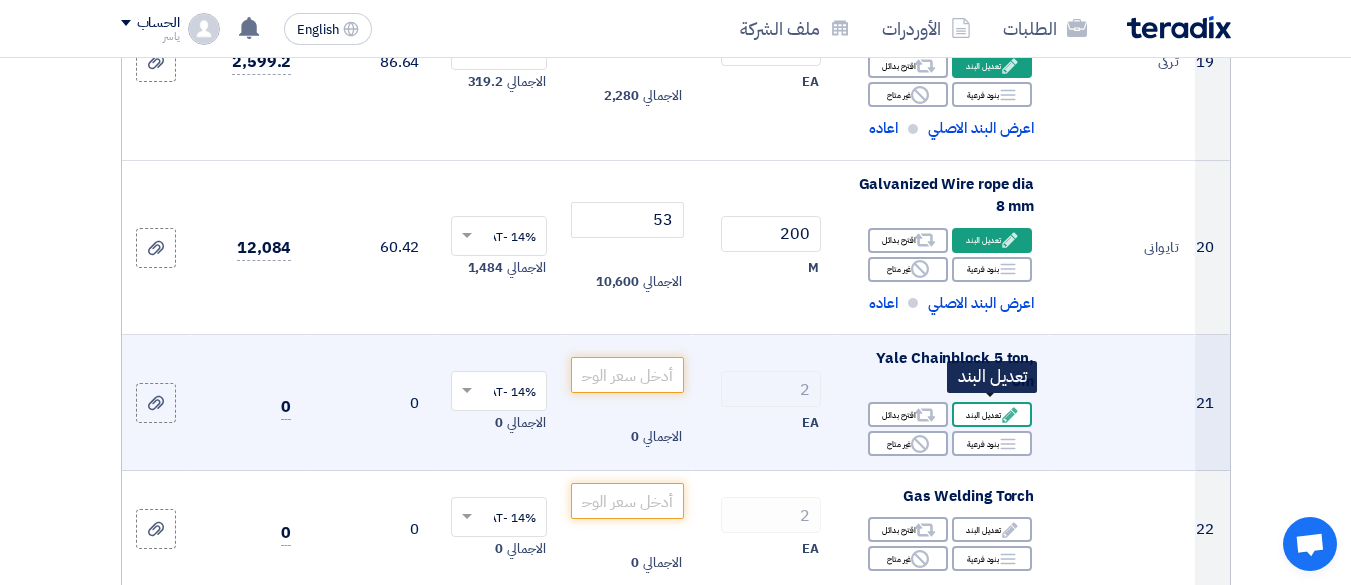 click on "Edit
تعديل البند" 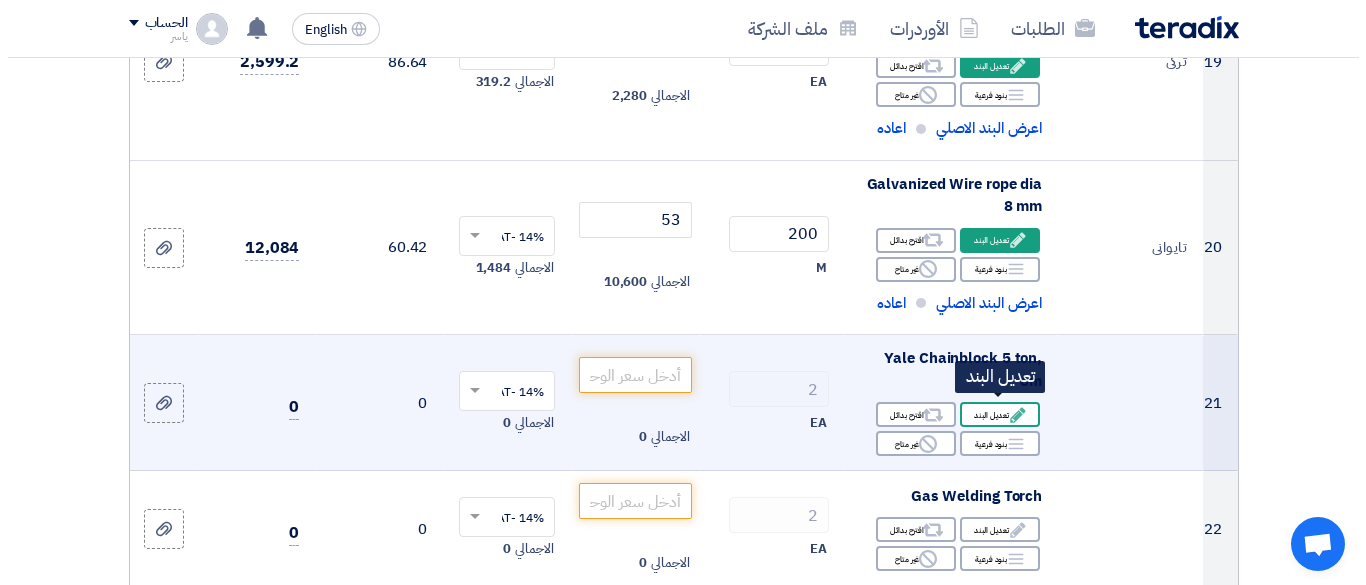 scroll, scrollTop: 423, scrollLeft: 0, axis: vertical 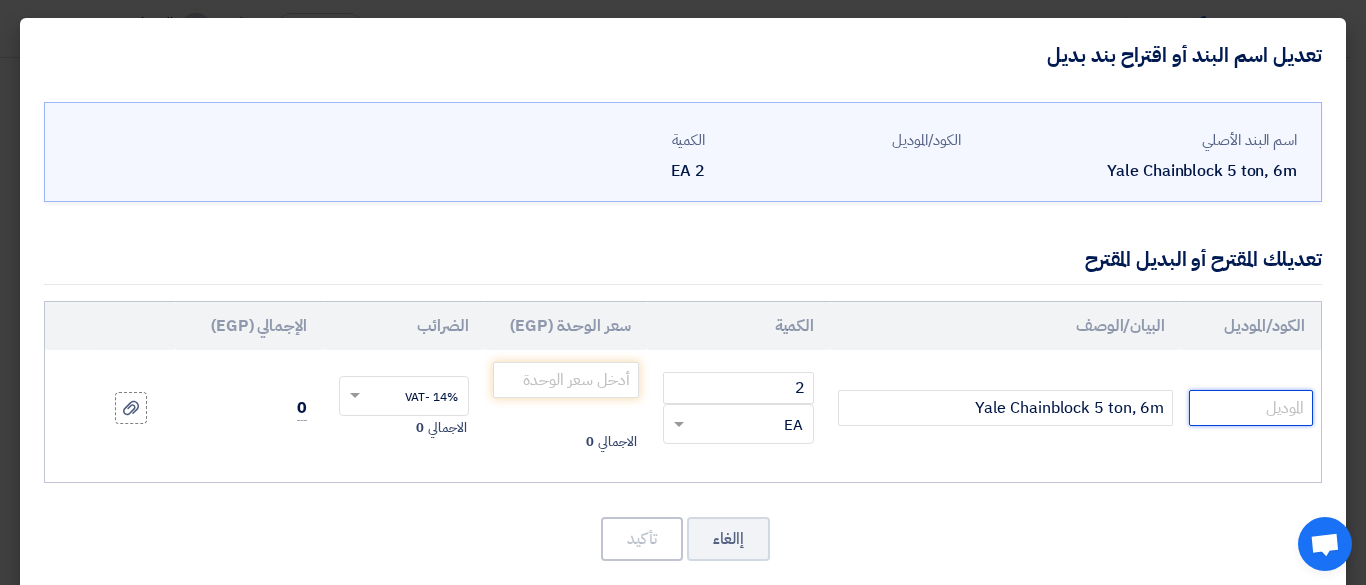 click 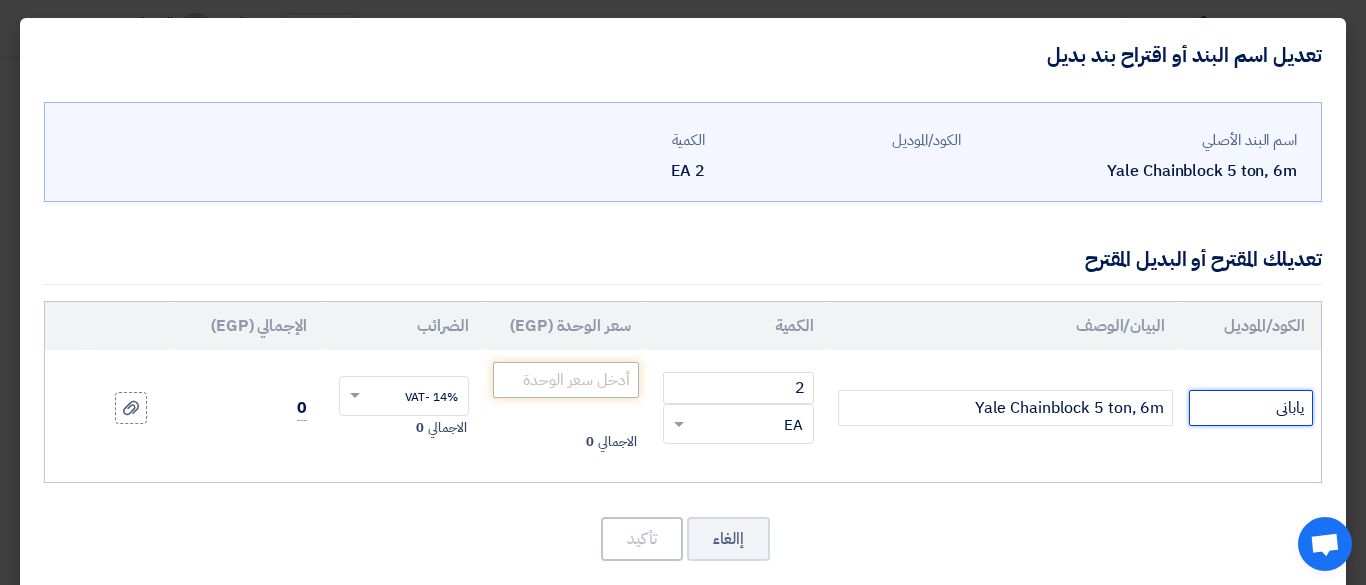 type on "يابانى" 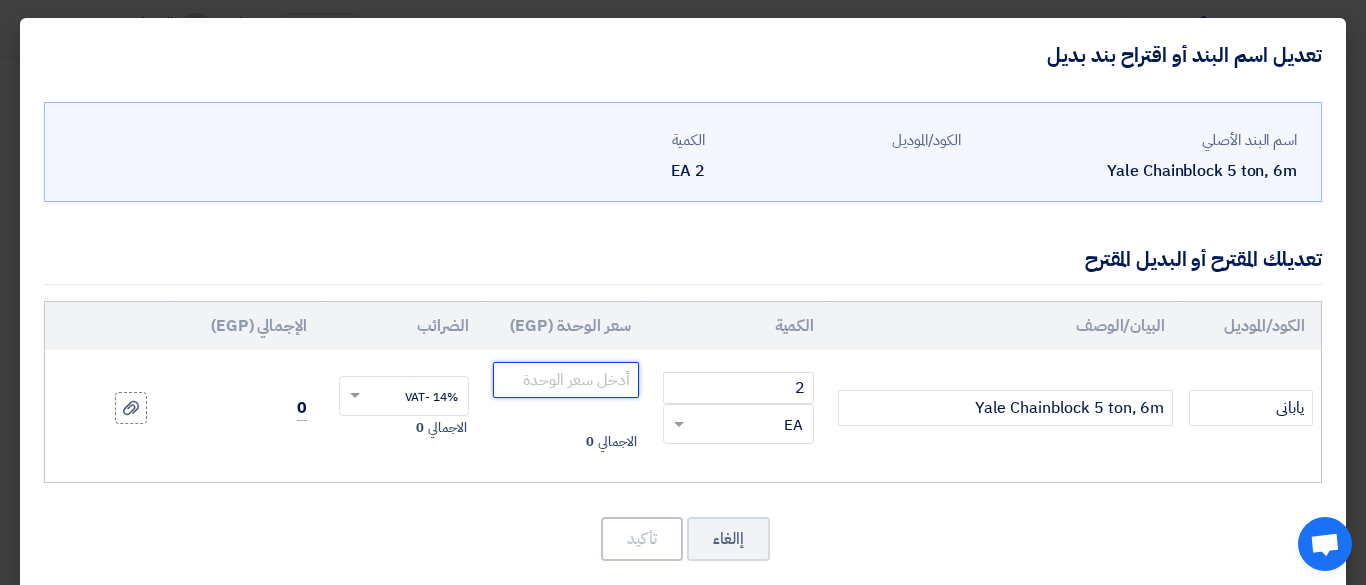 click 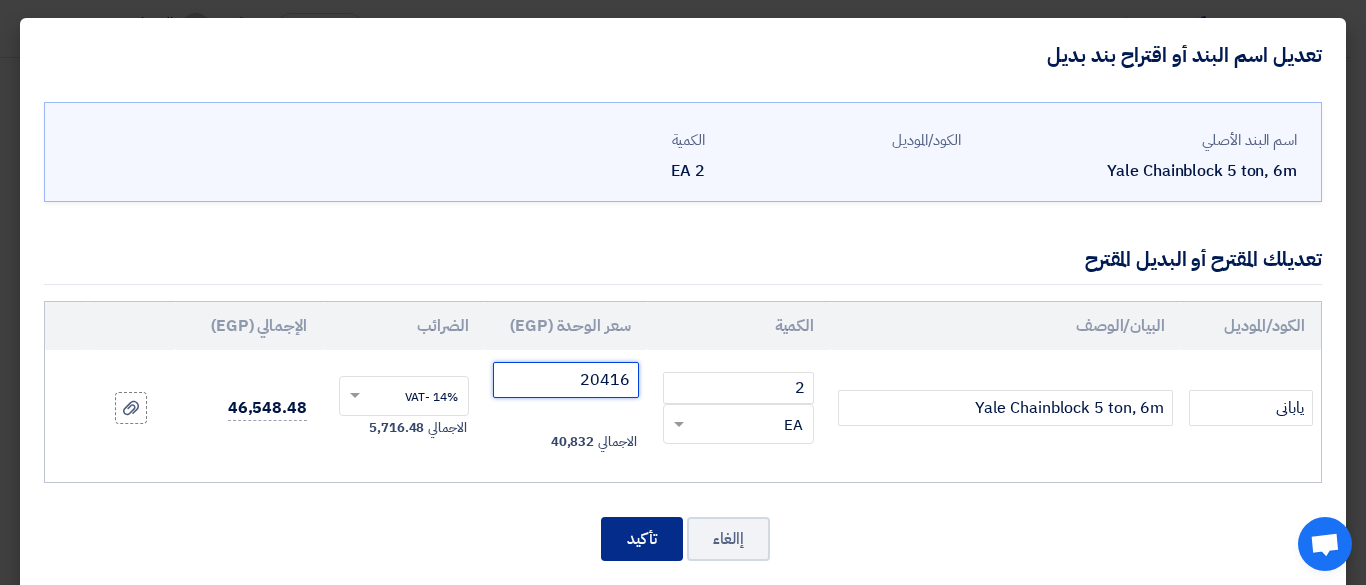 type on "20416" 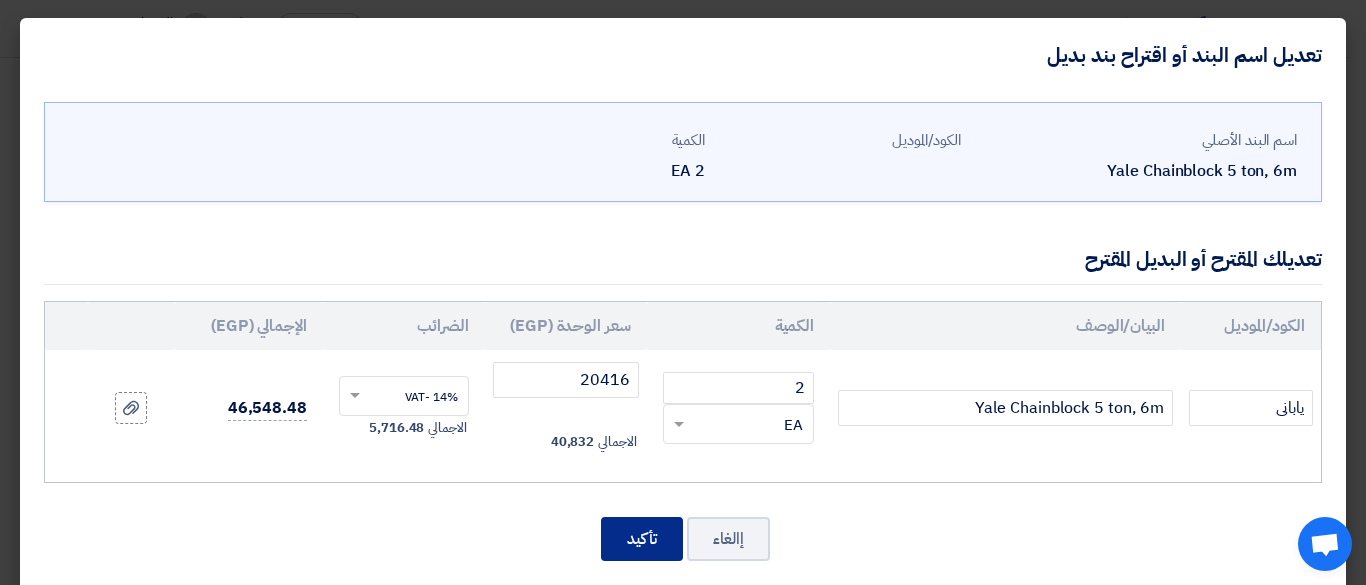 click on "تأكيد" 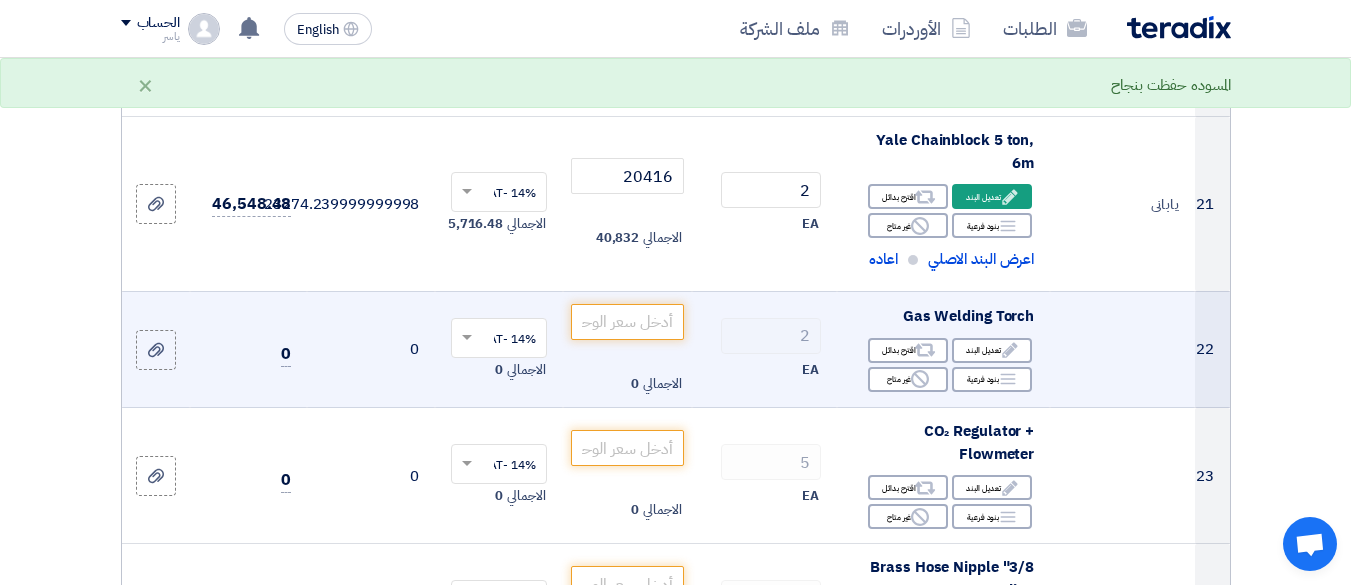scroll, scrollTop: 3825, scrollLeft: 0, axis: vertical 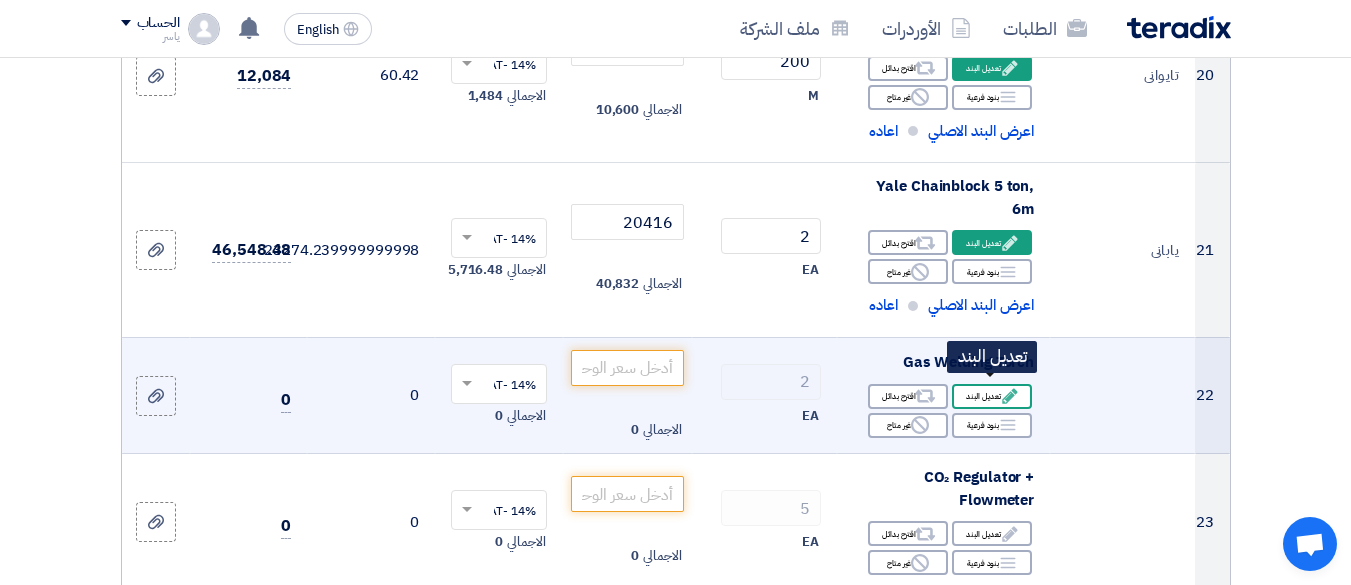 click on "Edit
تعديل البند" 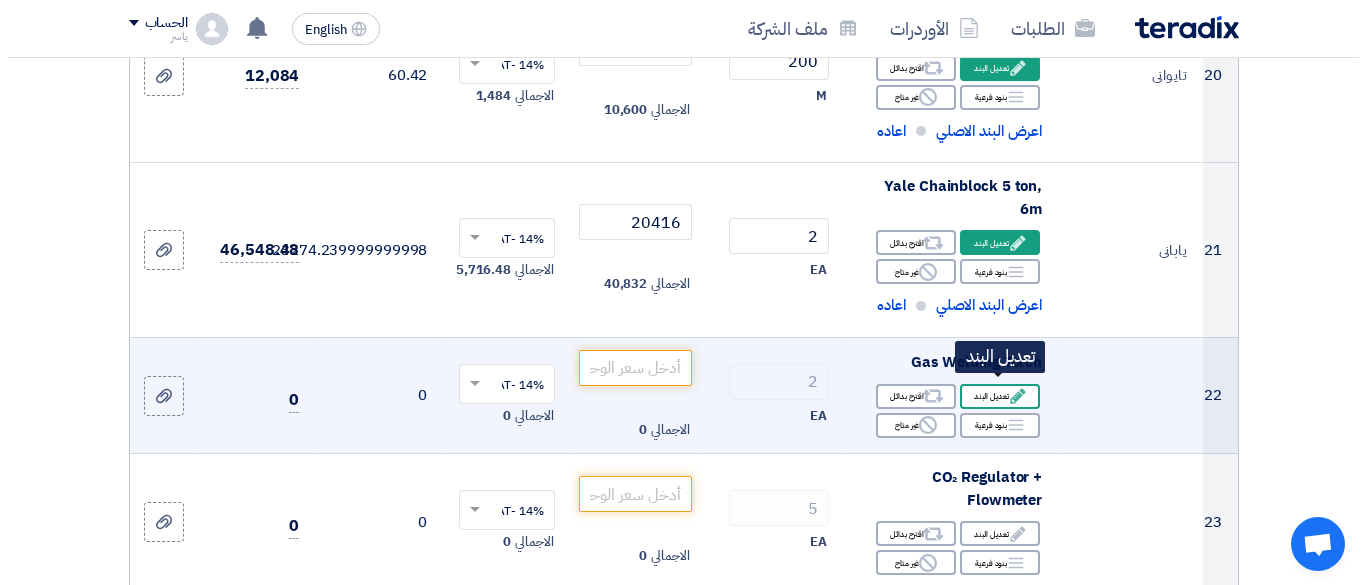 scroll, scrollTop: 595, scrollLeft: 0, axis: vertical 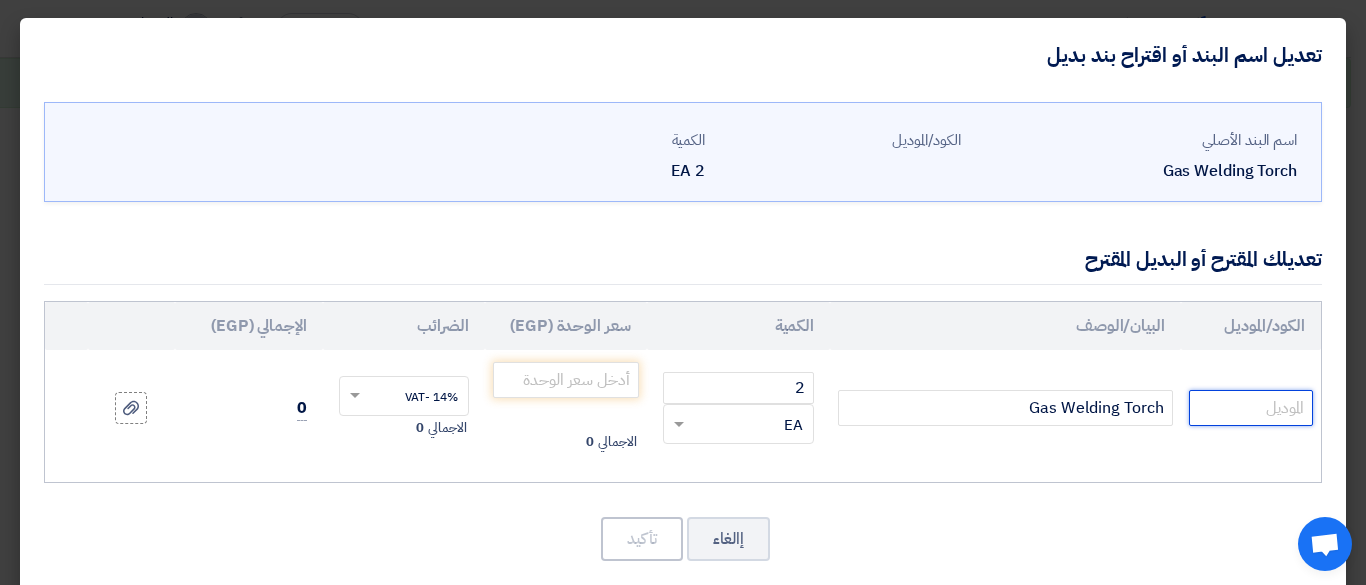 click 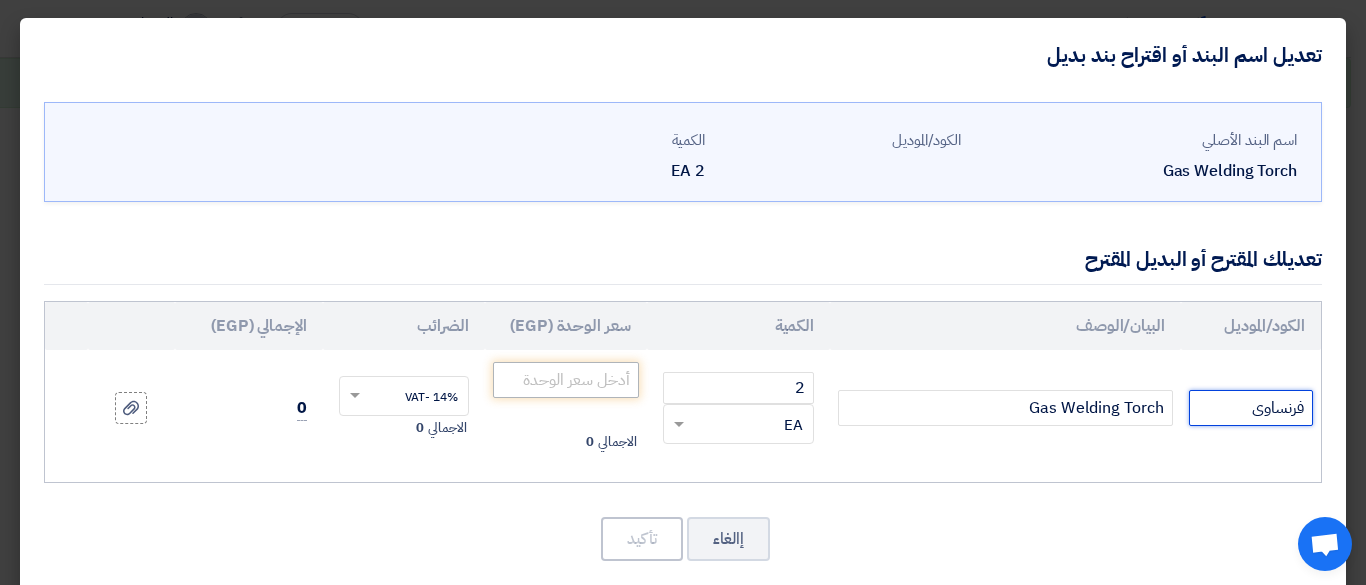 type on "فرنساوى" 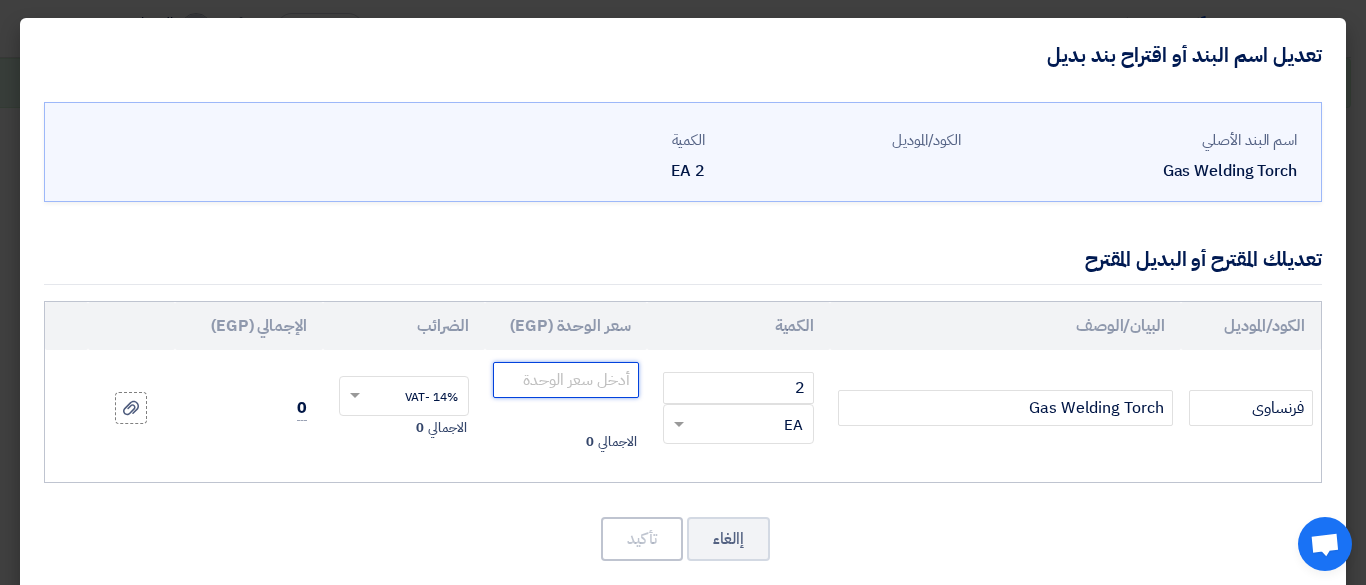click 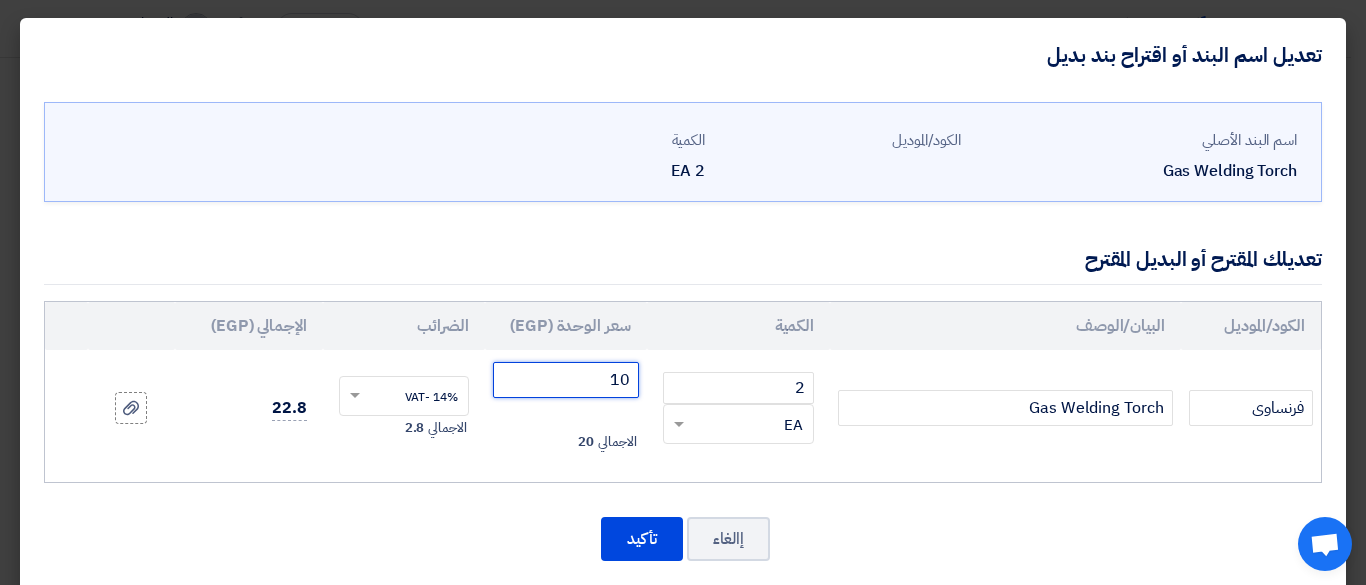 type on "1" 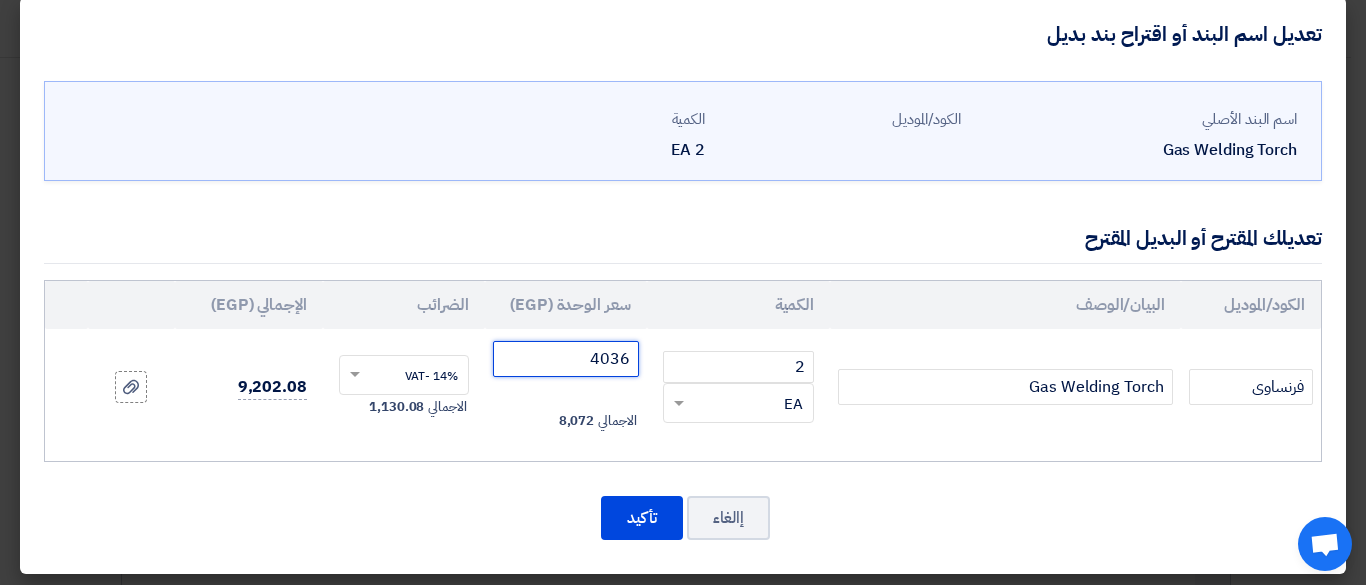 scroll, scrollTop: 27, scrollLeft: 0, axis: vertical 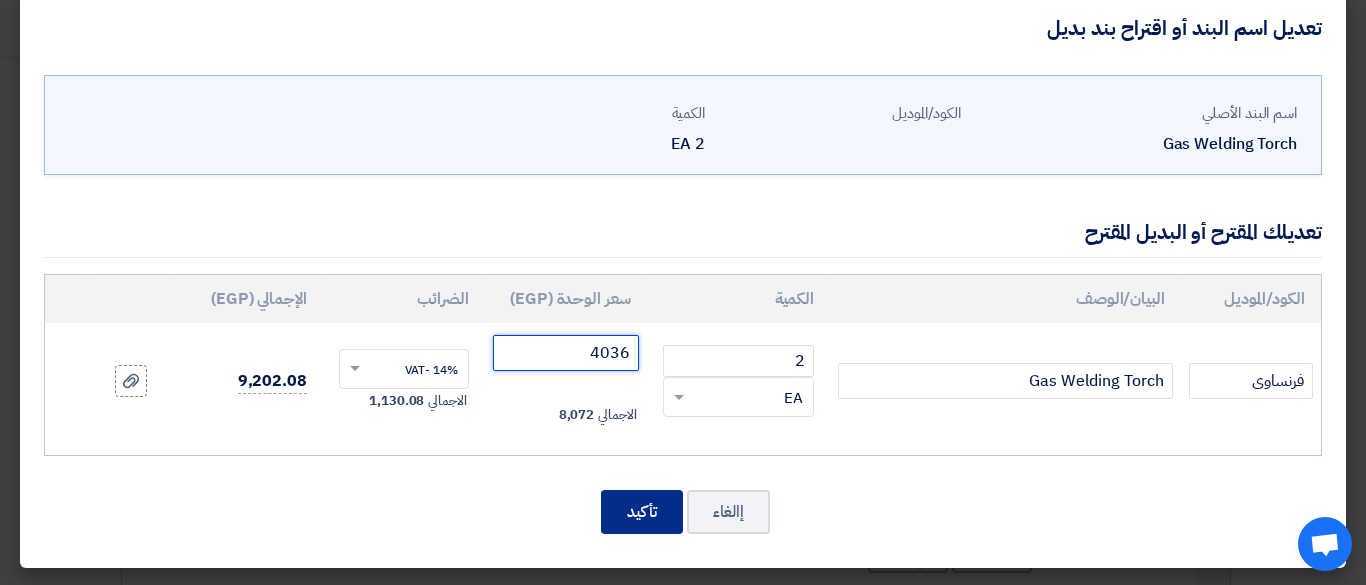 type on "4036" 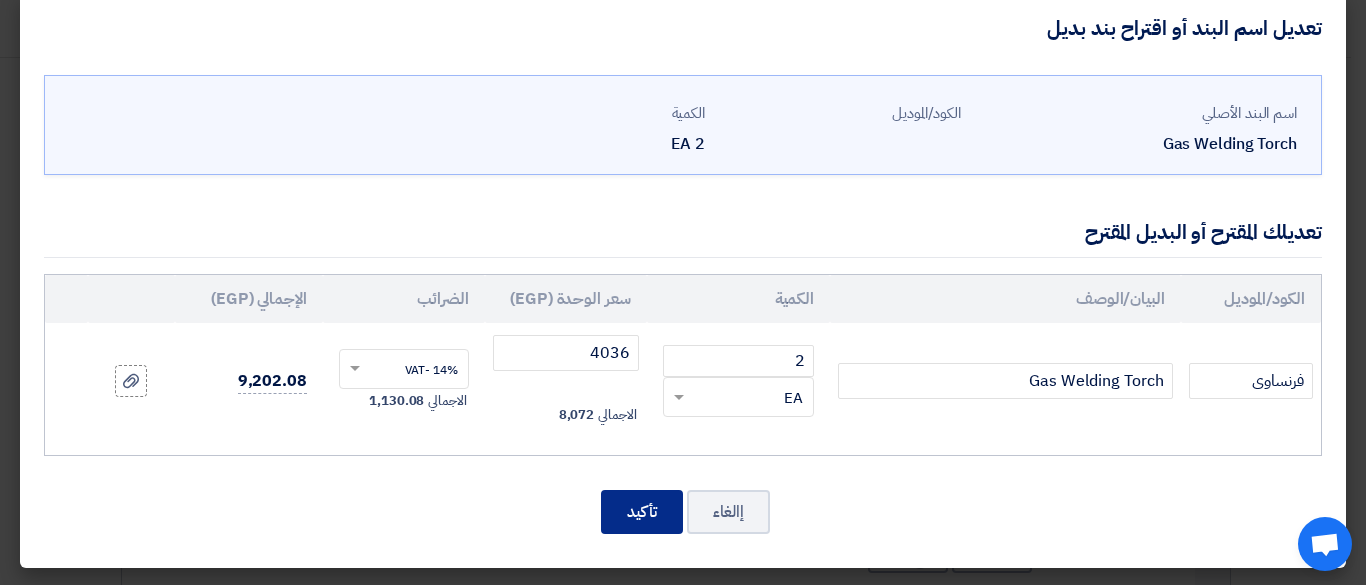 click on "تأكيد" 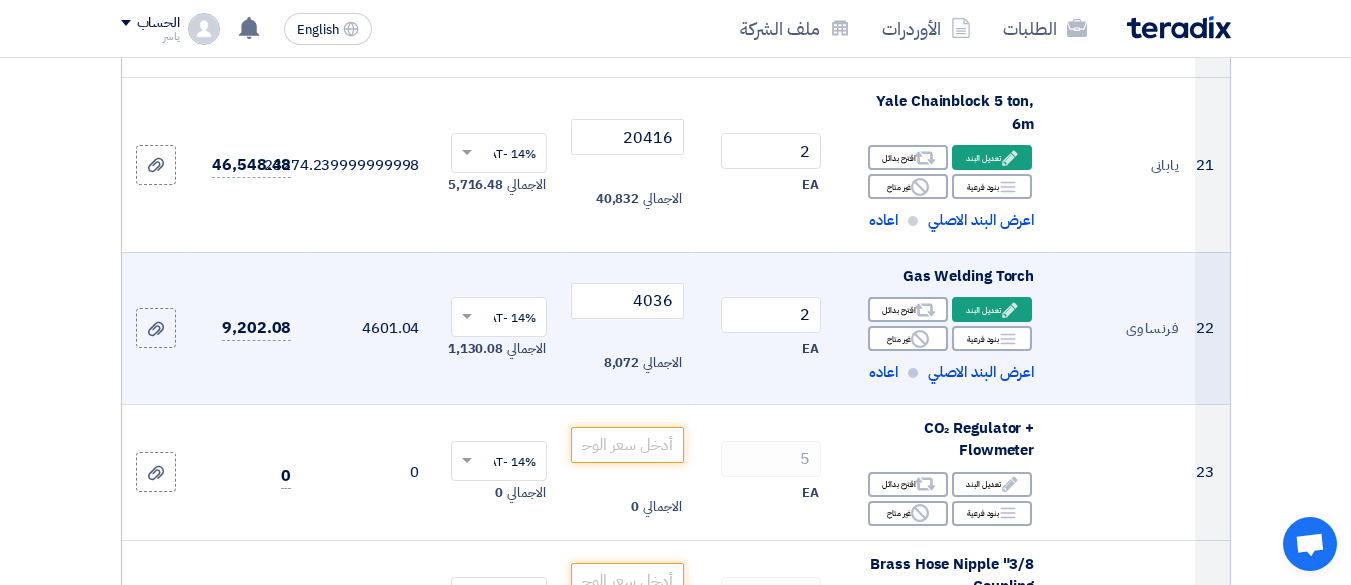 scroll, scrollTop: 3985, scrollLeft: 0, axis: vertical 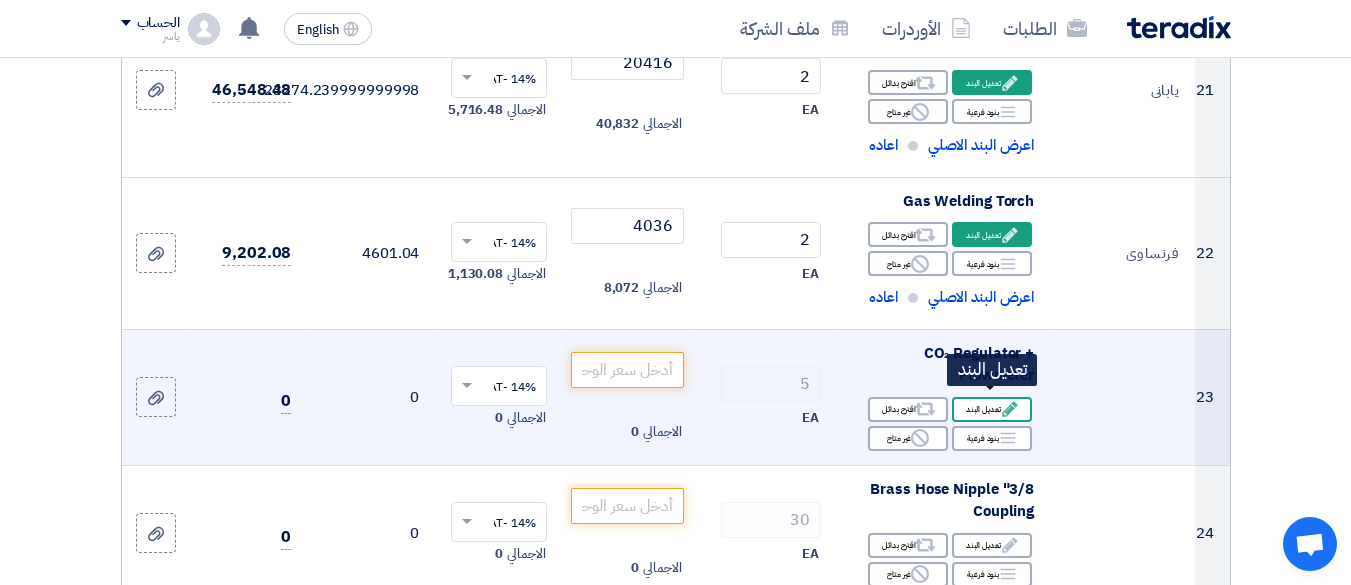 click on "Edit" 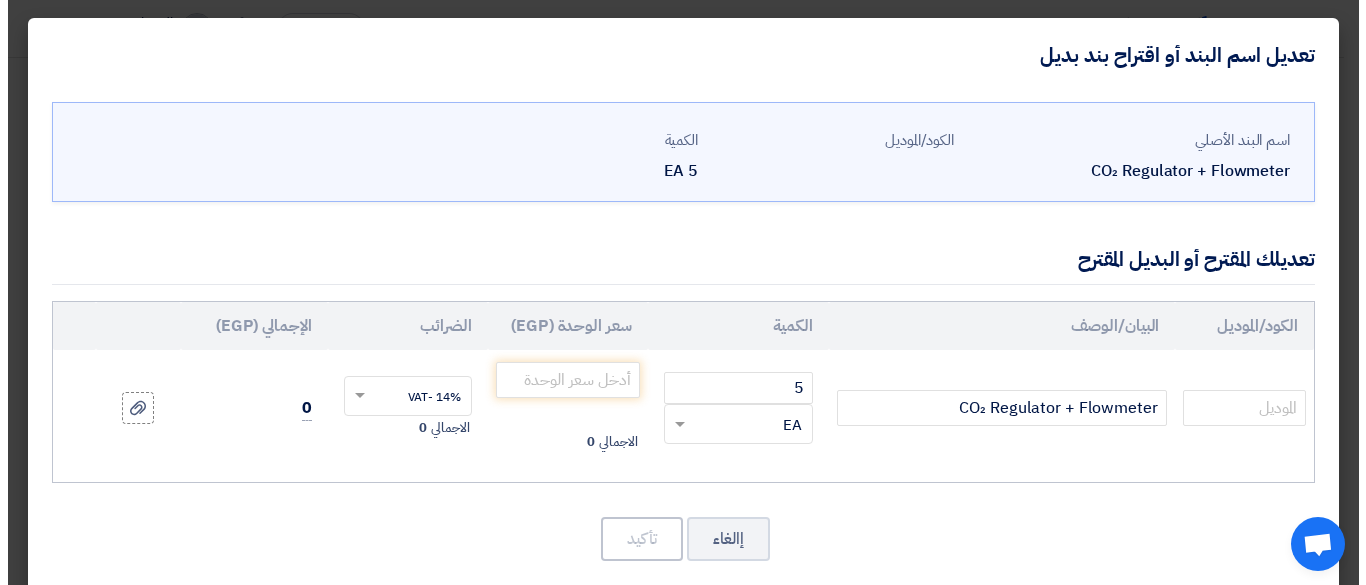 scroll, scrollTop: 558, scrollLeft: 0, axis: vertical 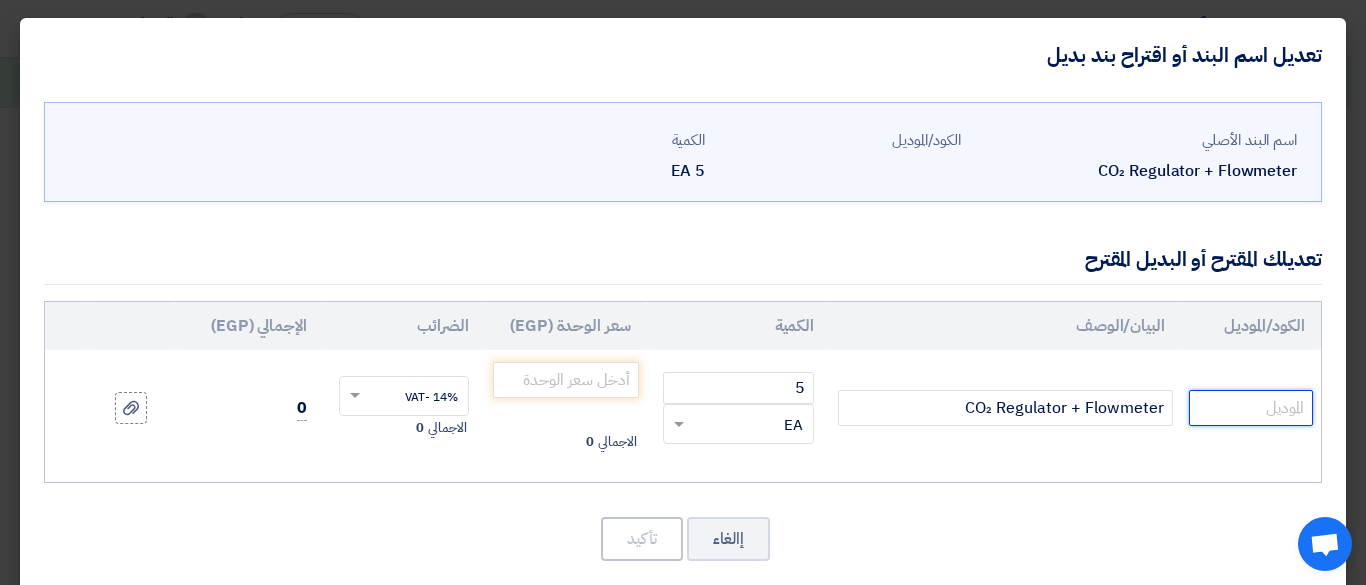 click 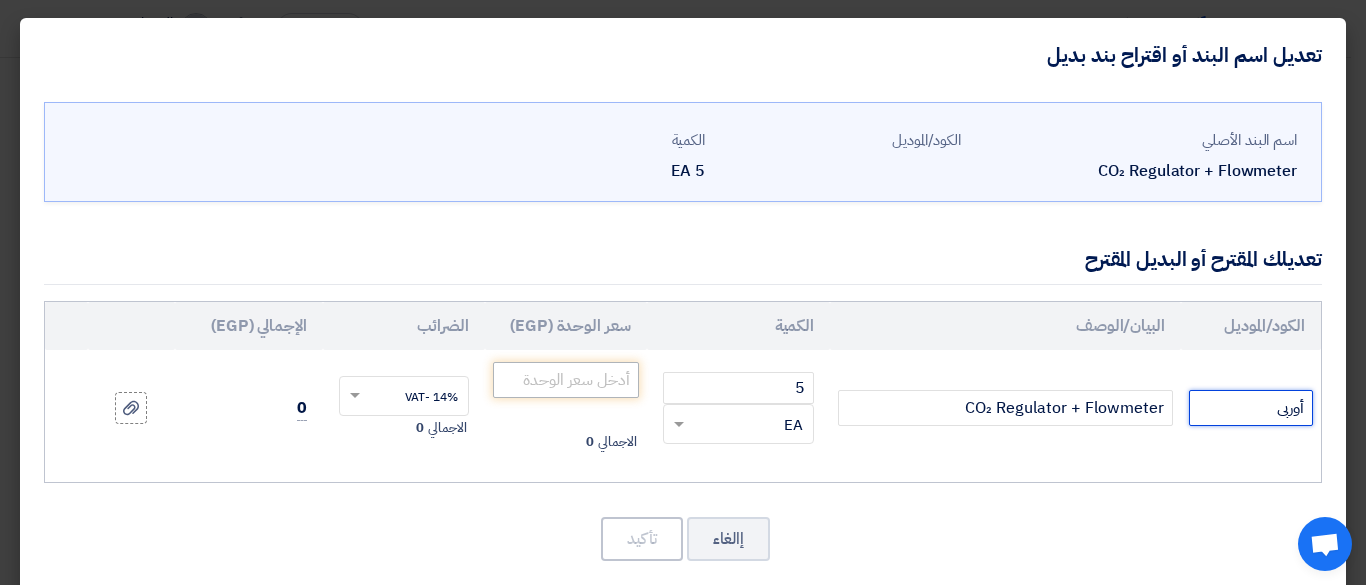 type on "أوربى" 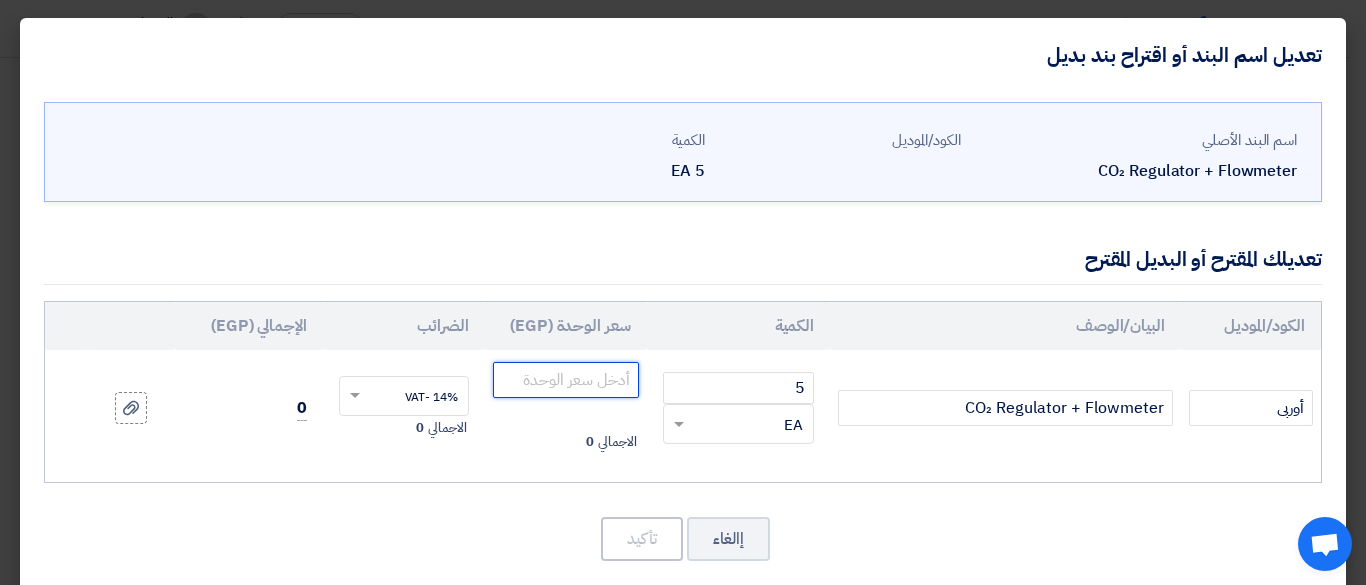 click 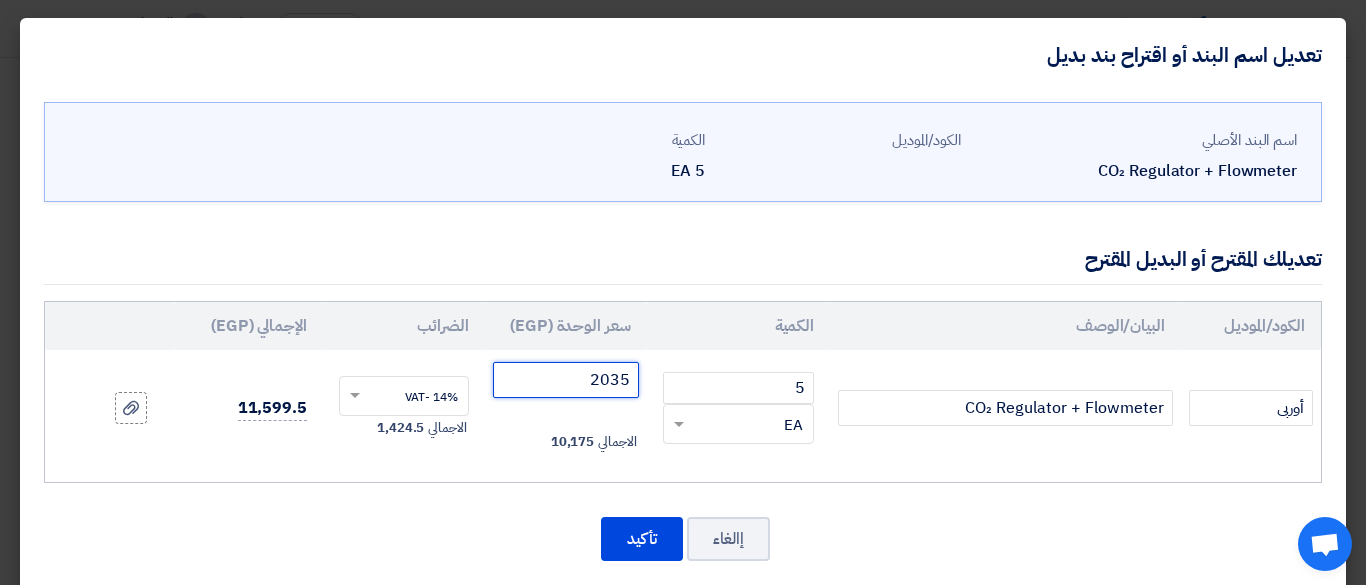 type on "2035" 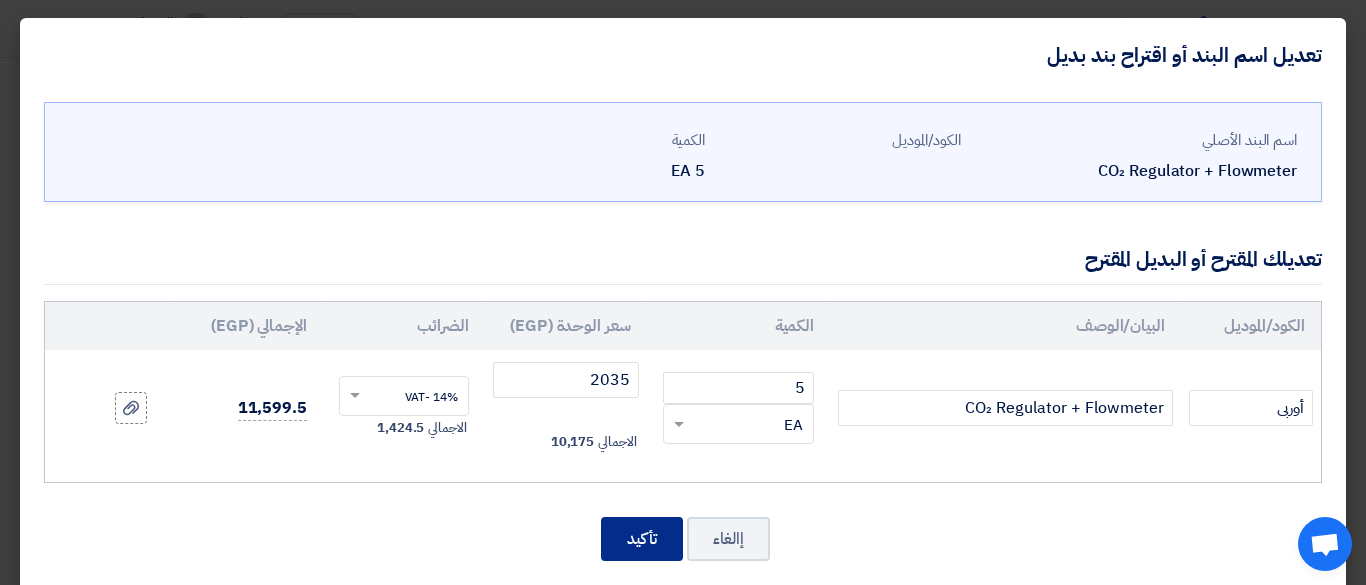 click on "تأكيد" 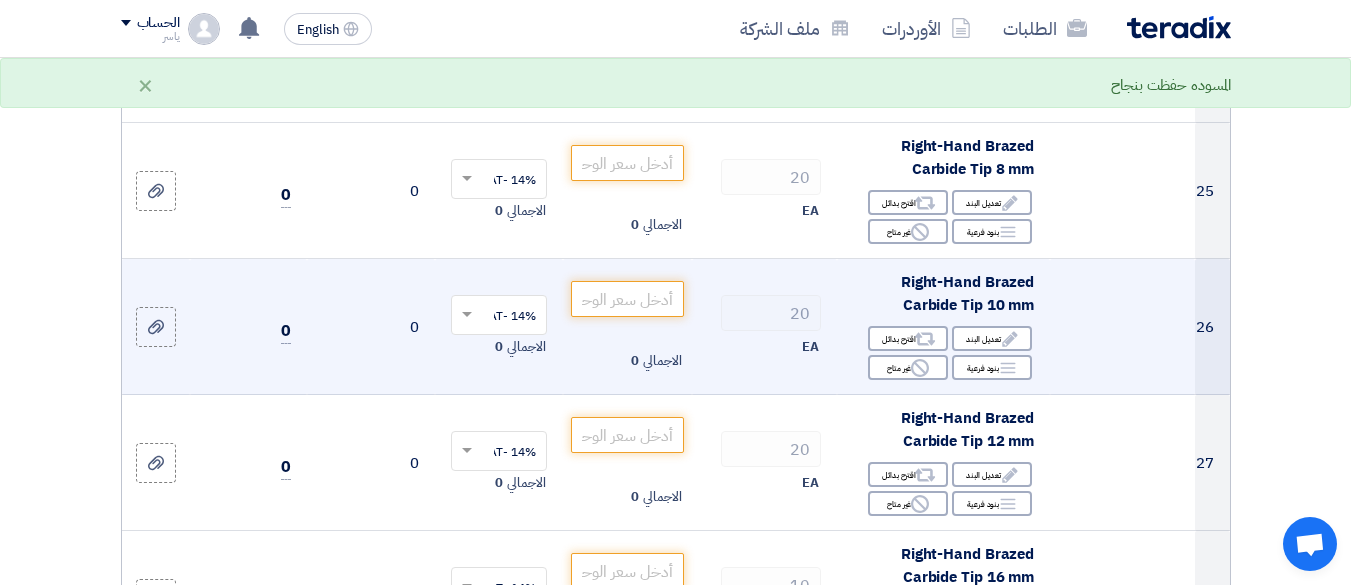 scroll, scrollTop: 4302, scrollLeft: 0, axis: vertical 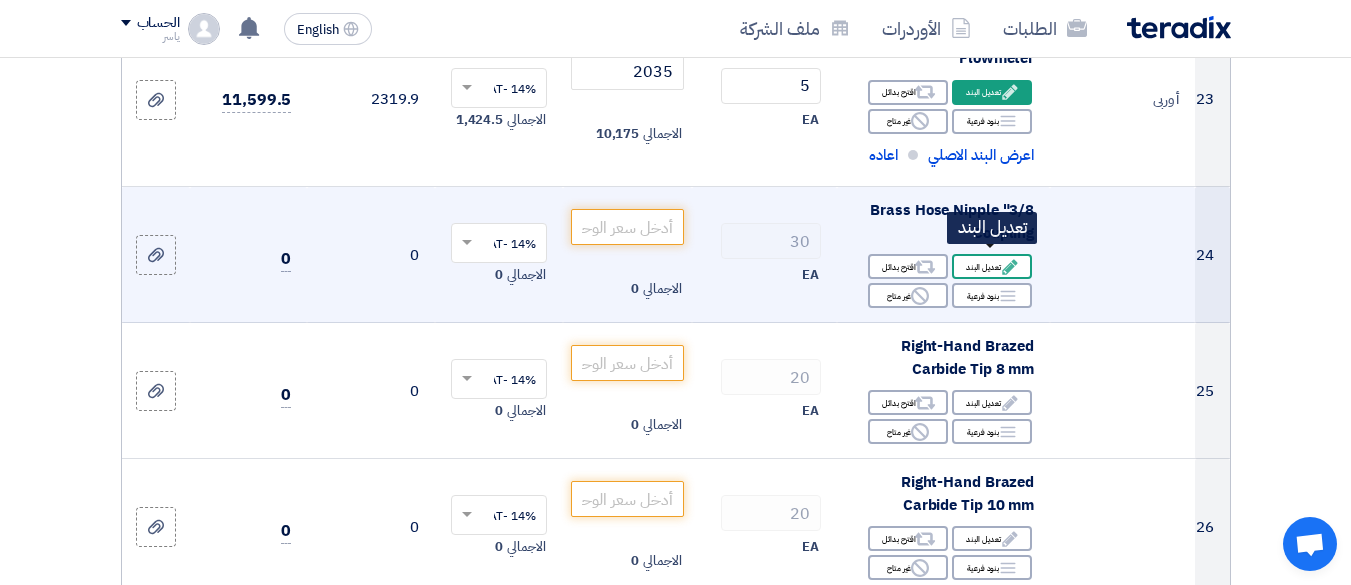 click on "Edit
تعديل البند" 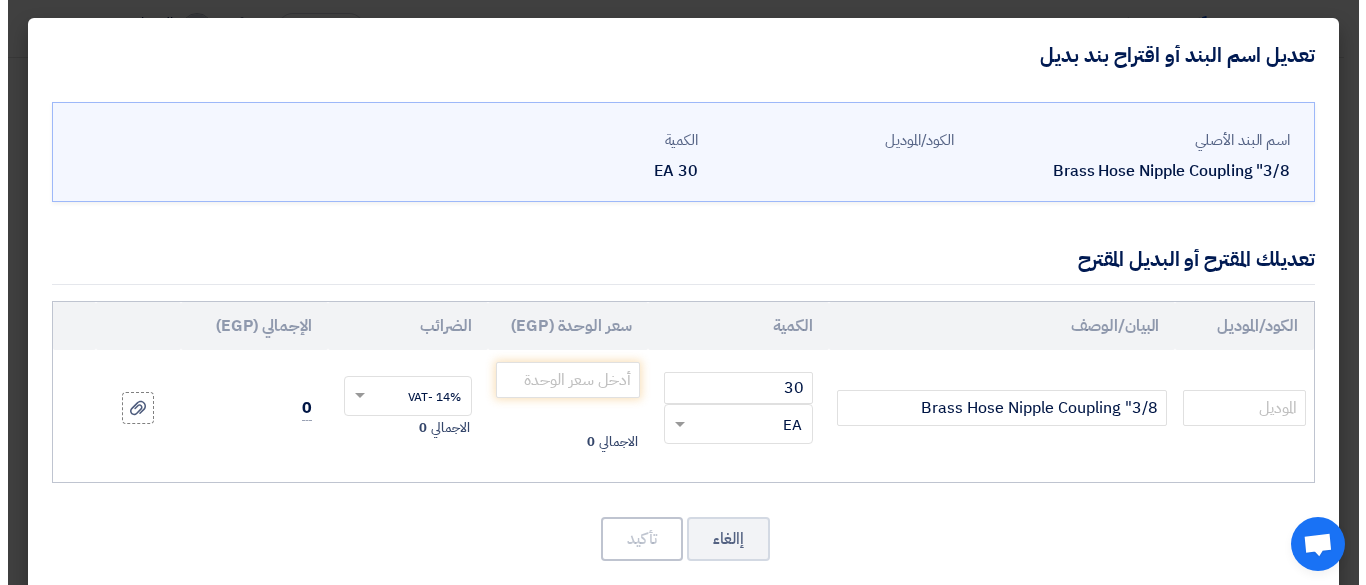 scroll, scrollTop: 548, scrollLeft: 0, axis: vertical 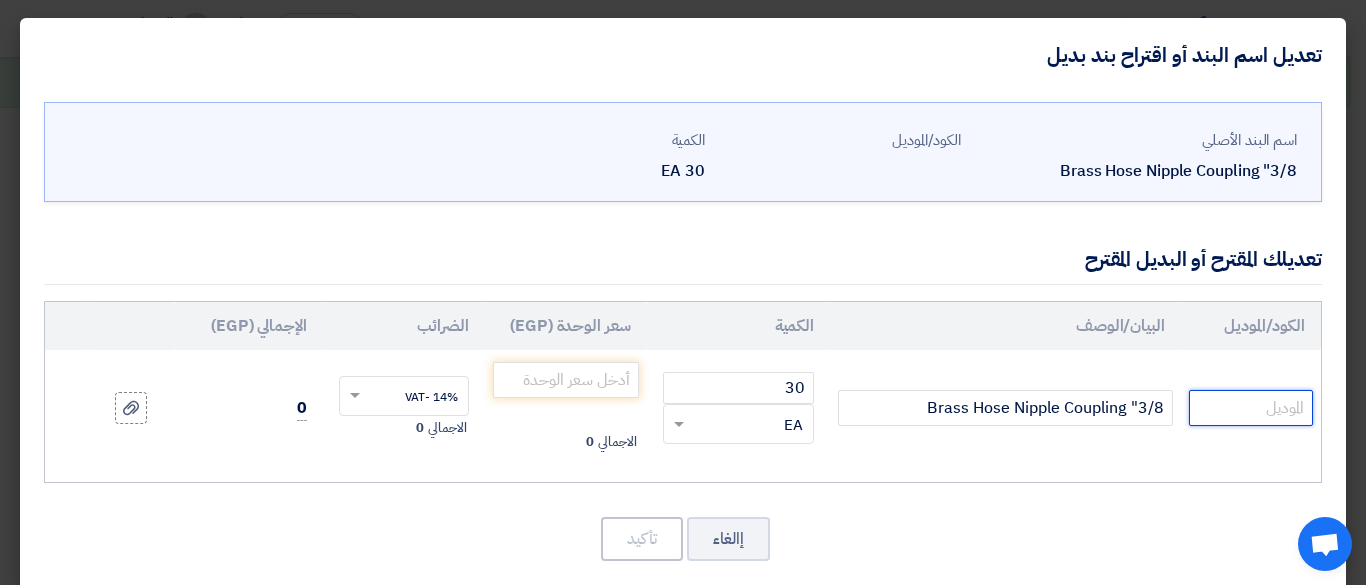 click 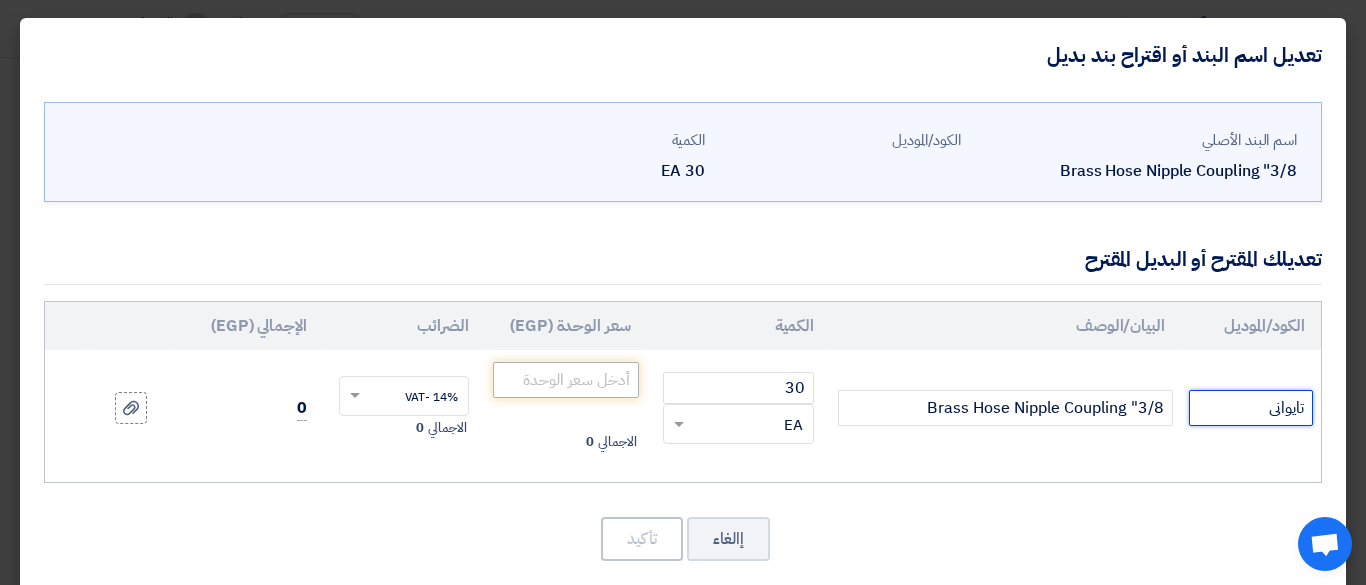 type on "تايوانى" 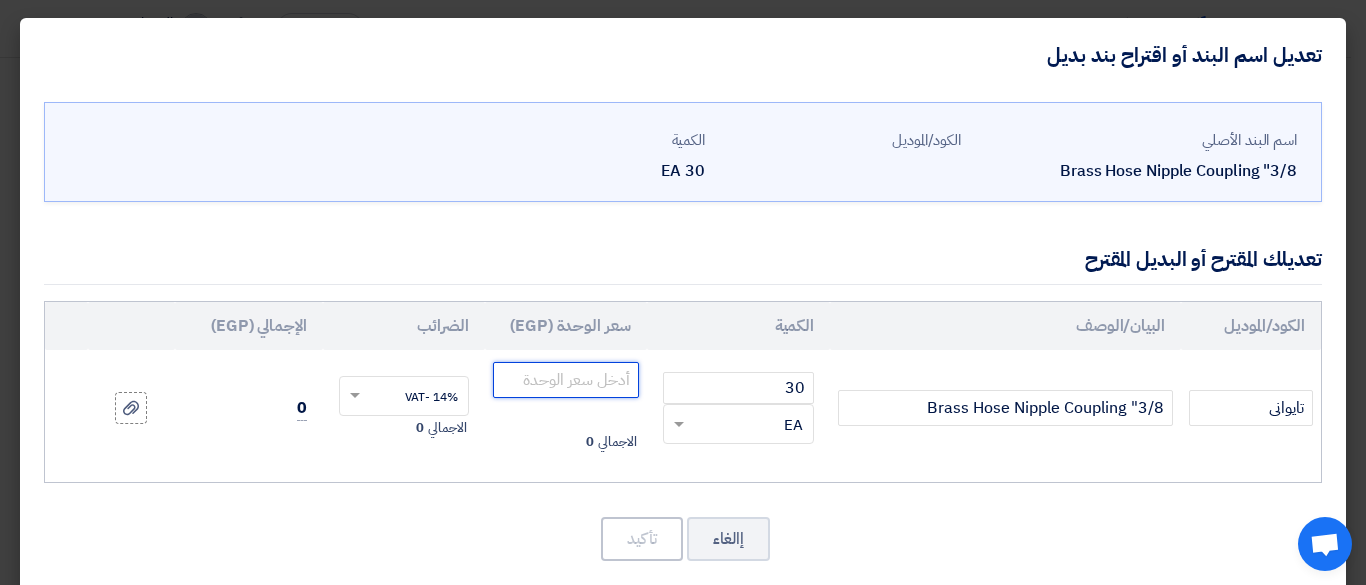 click 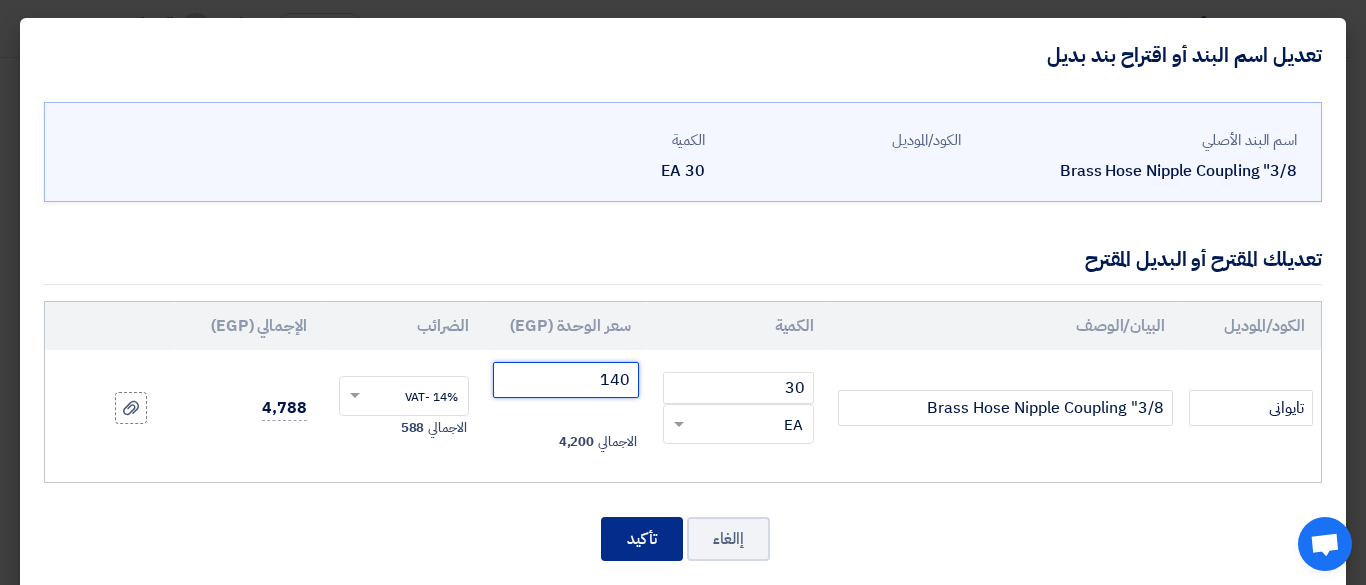 type on "140" 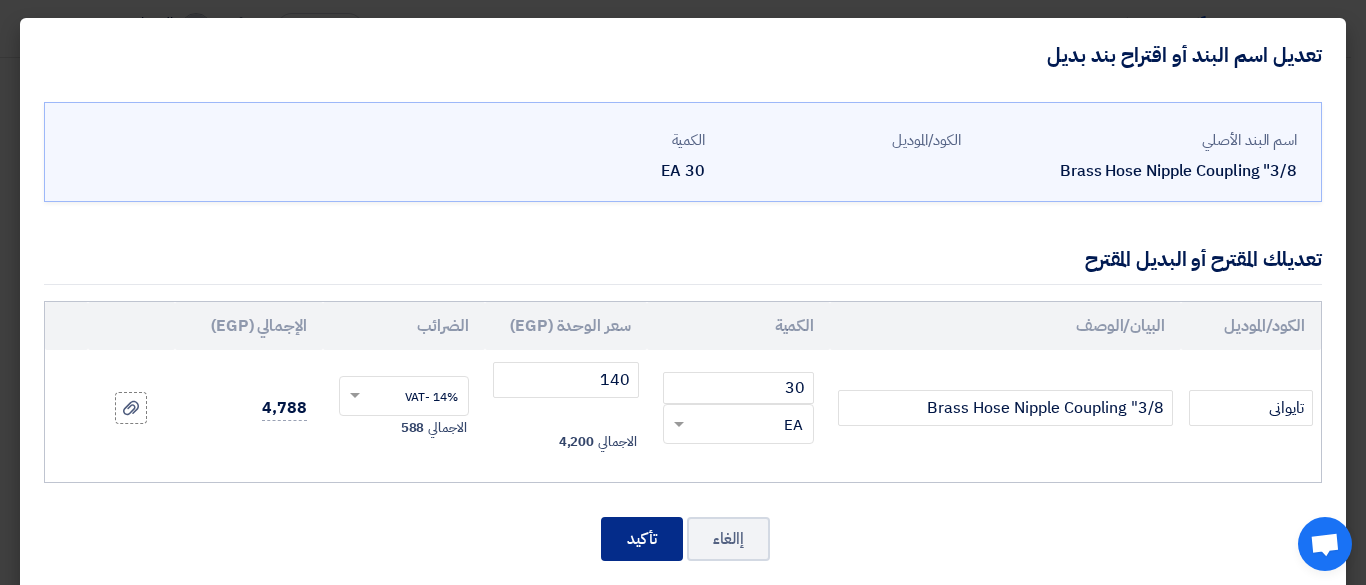 click on "تأكيد" 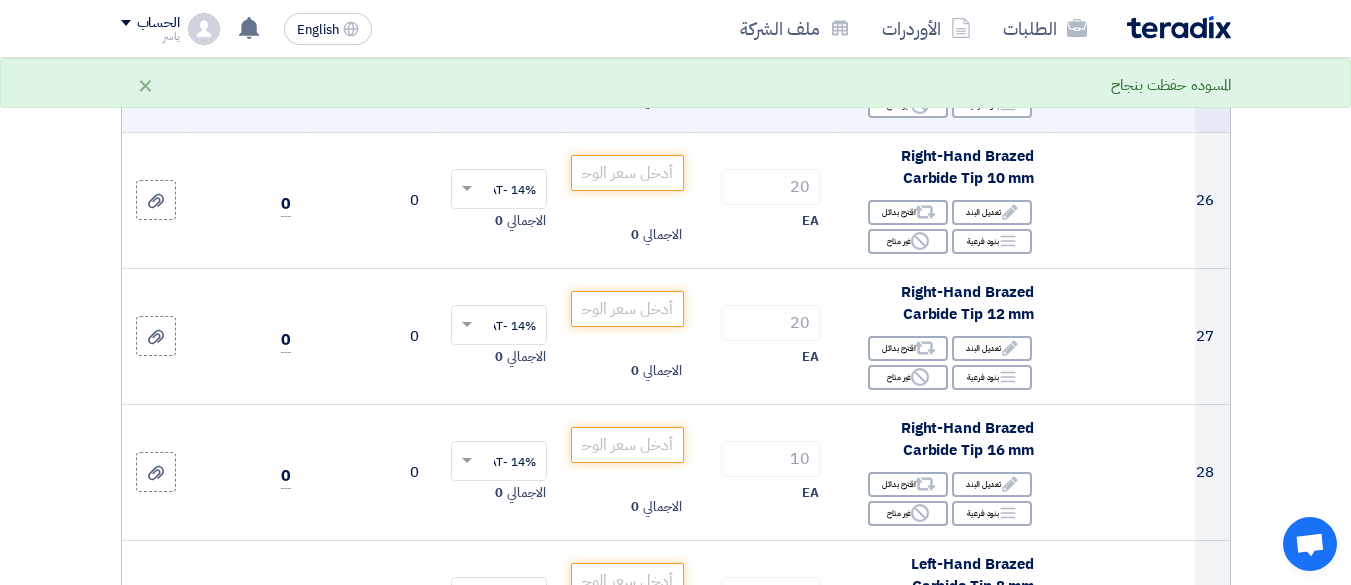 scroll, scrollTop: 4367, scrollLeft: 0, axis: vertical 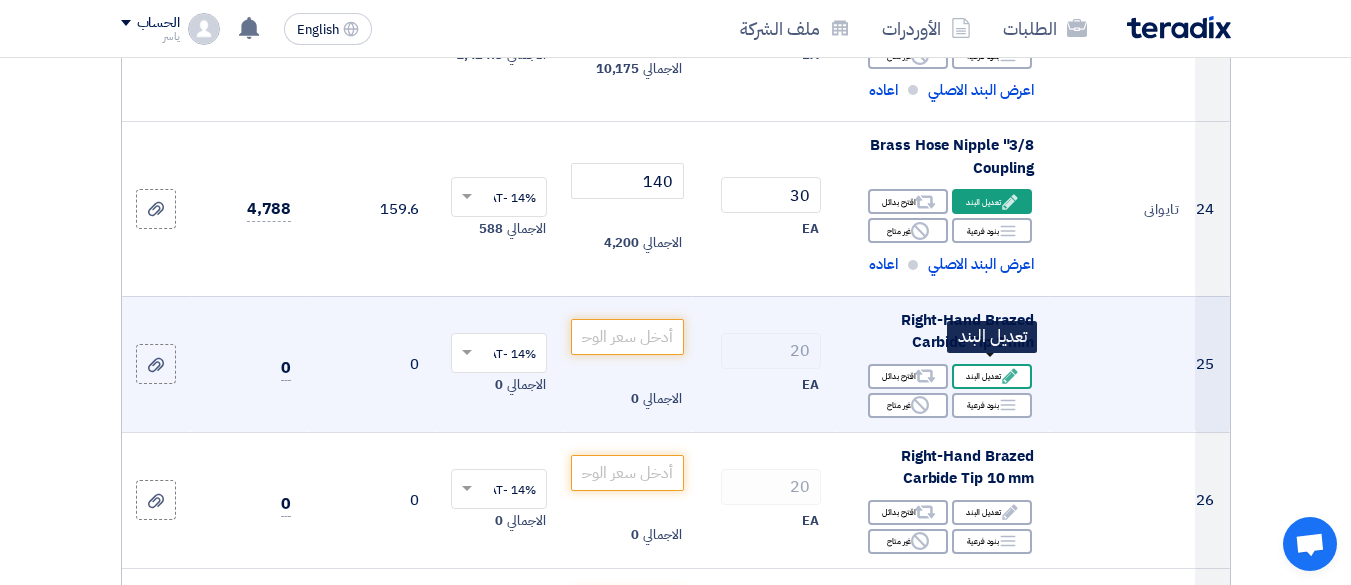 click on "Edit
تعديل البند" 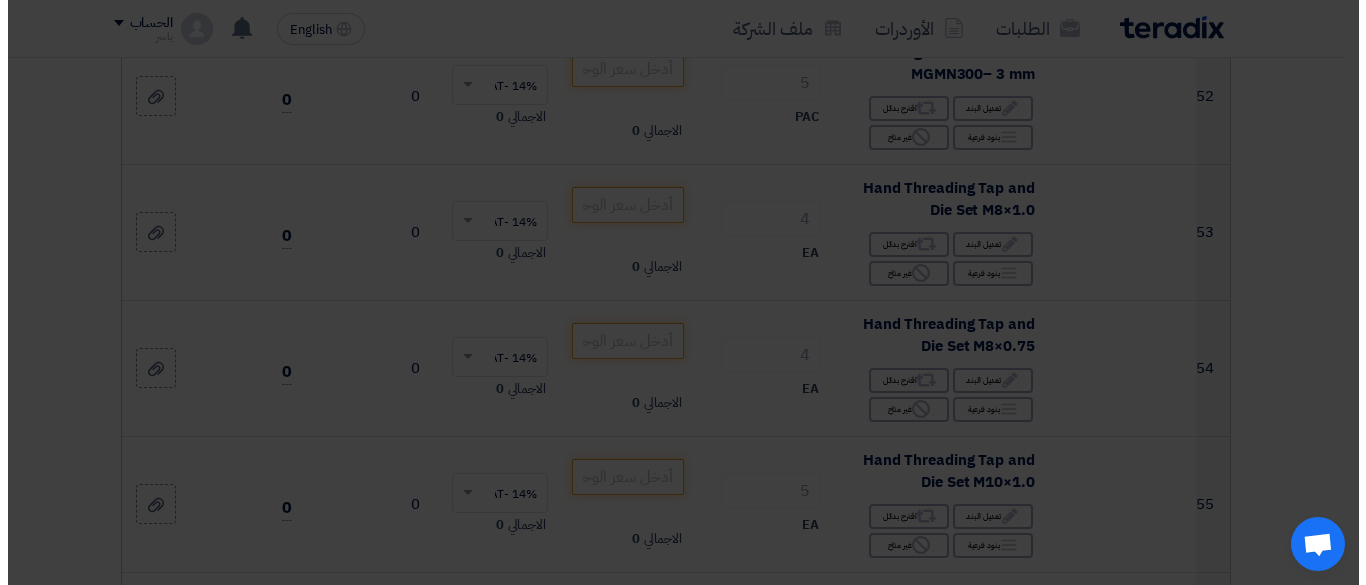 scroll, scrollTop: 461, scrollLeft: 0, axis: vertical 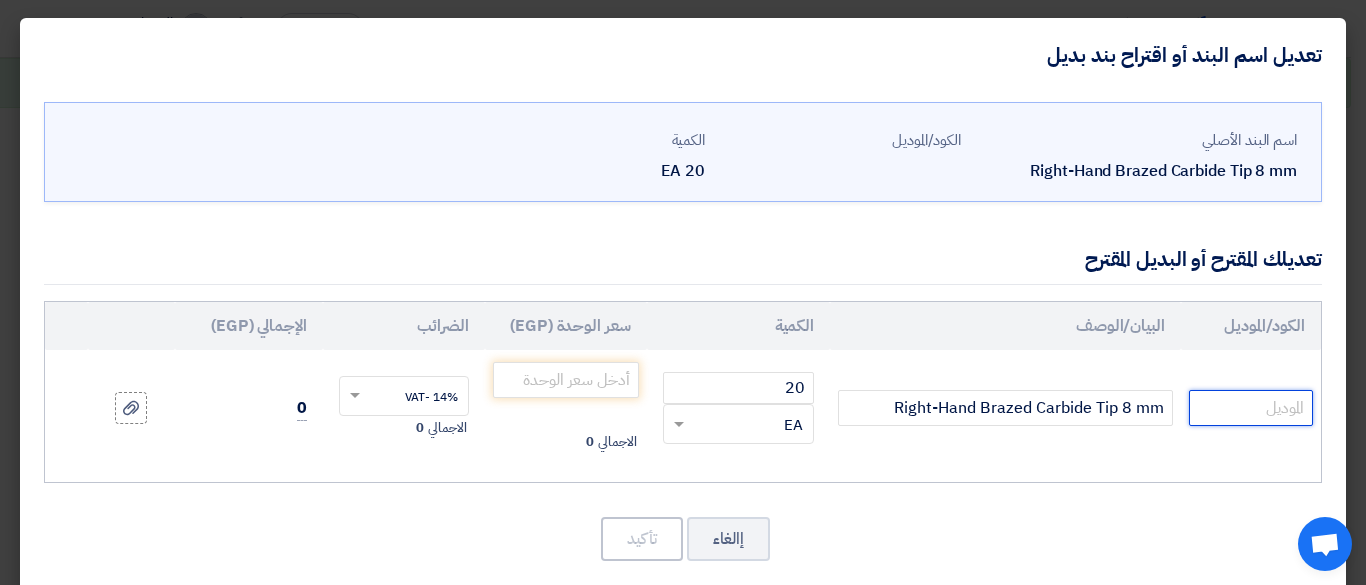 click 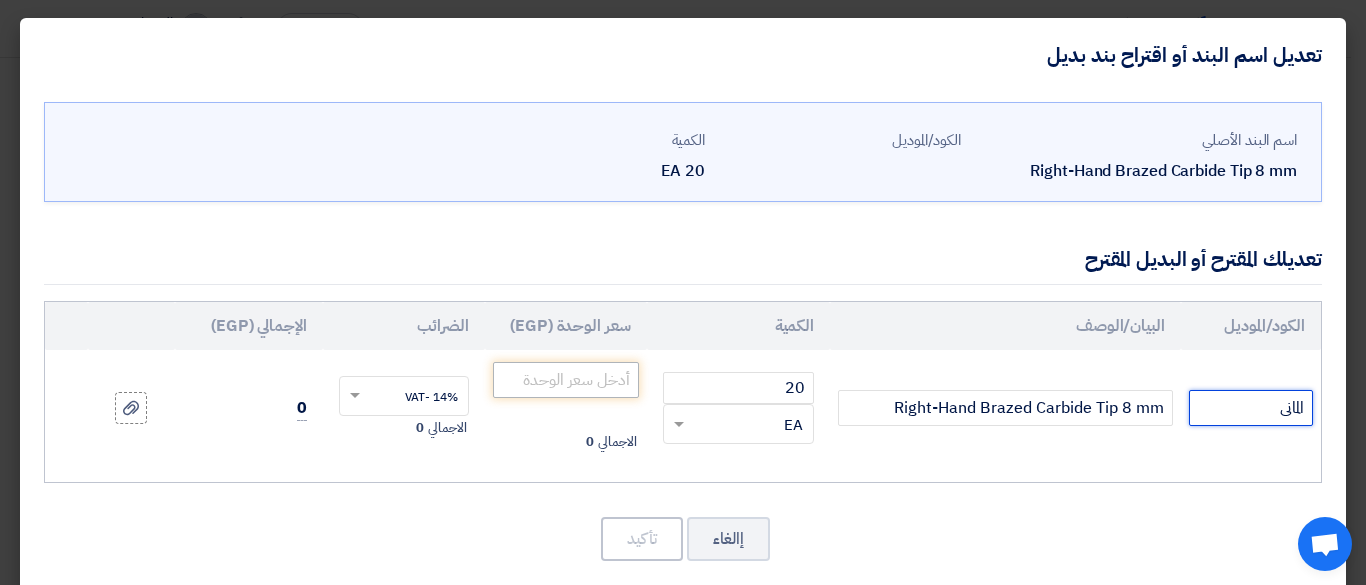 type on "المانى" 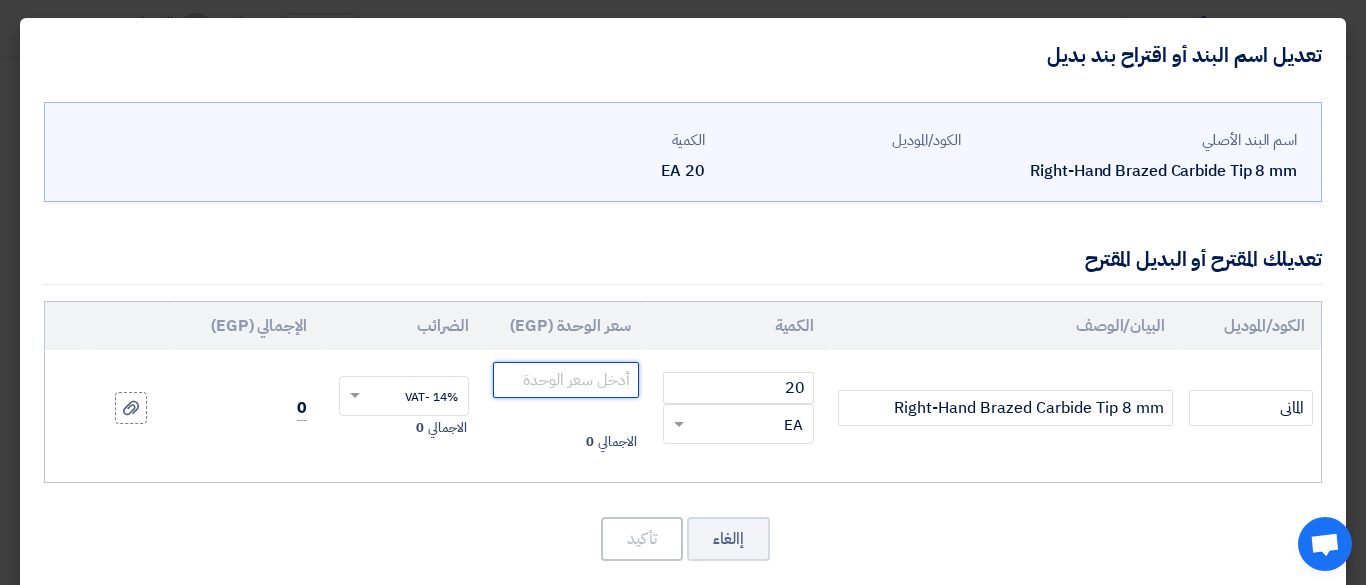 click 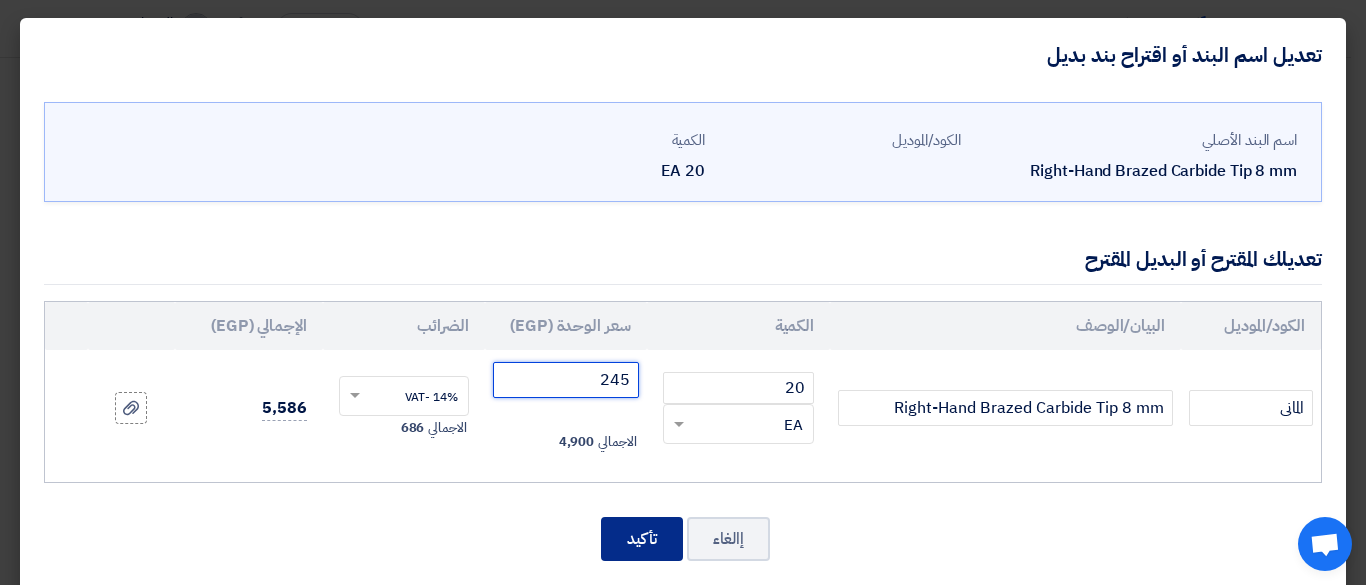 type on "245" 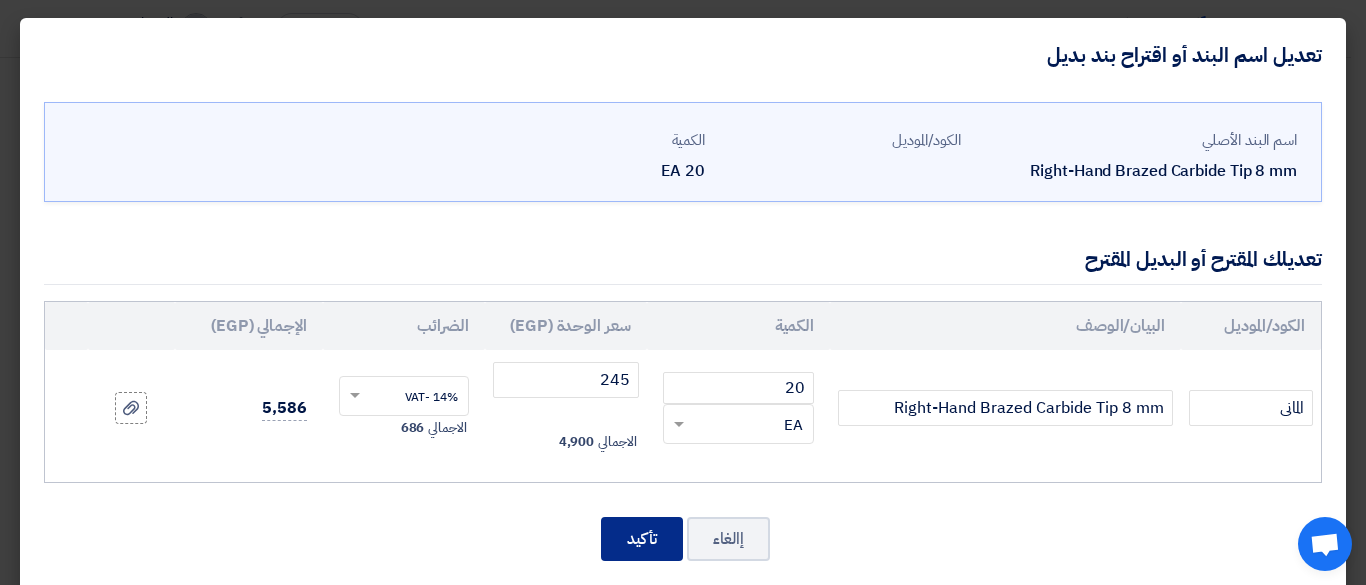 click on "تأكيد" 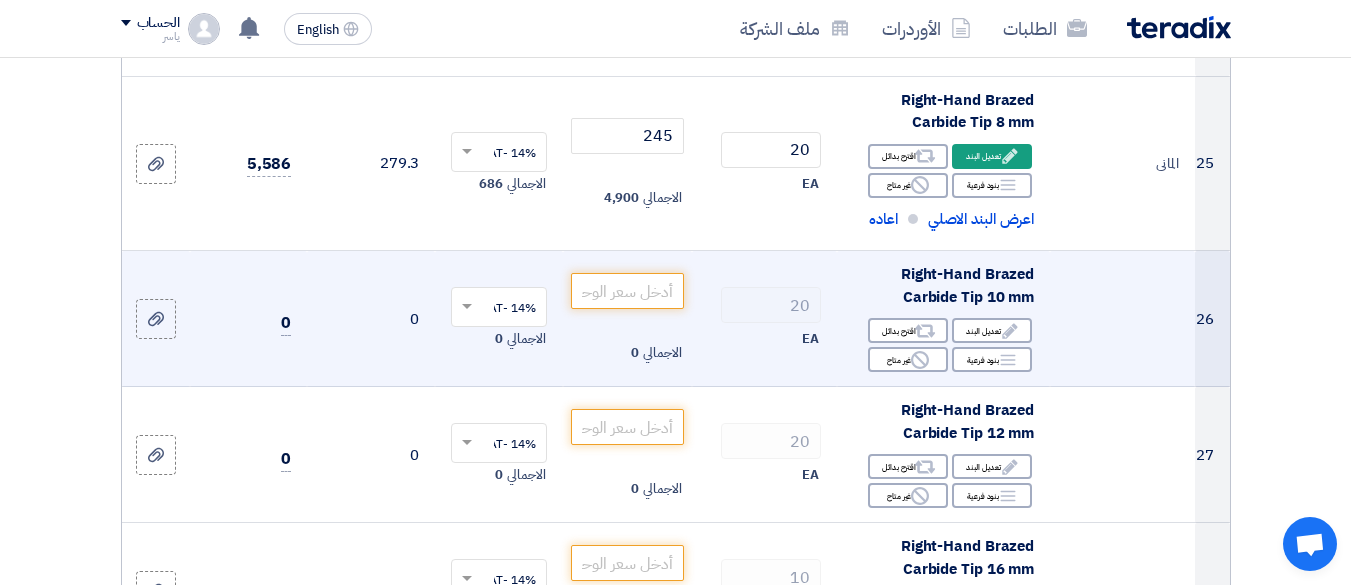 scroll, scrollTop: 4616, scrollLeft: 0, axis: vertical 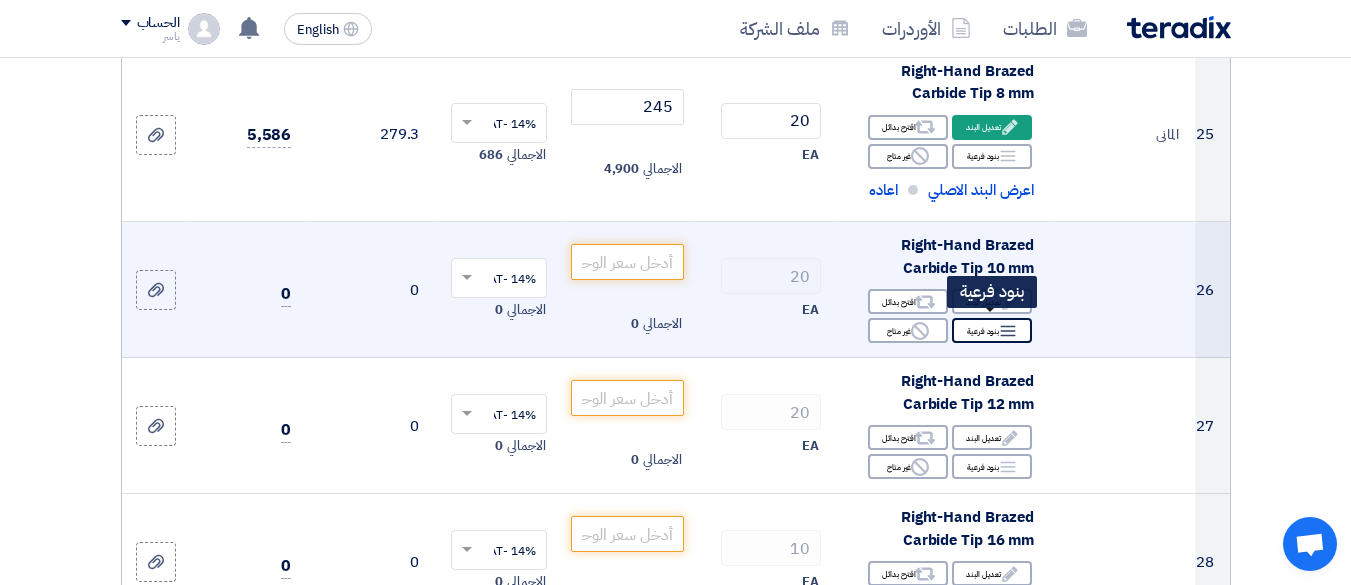 click on "Edit
تعديل البند" 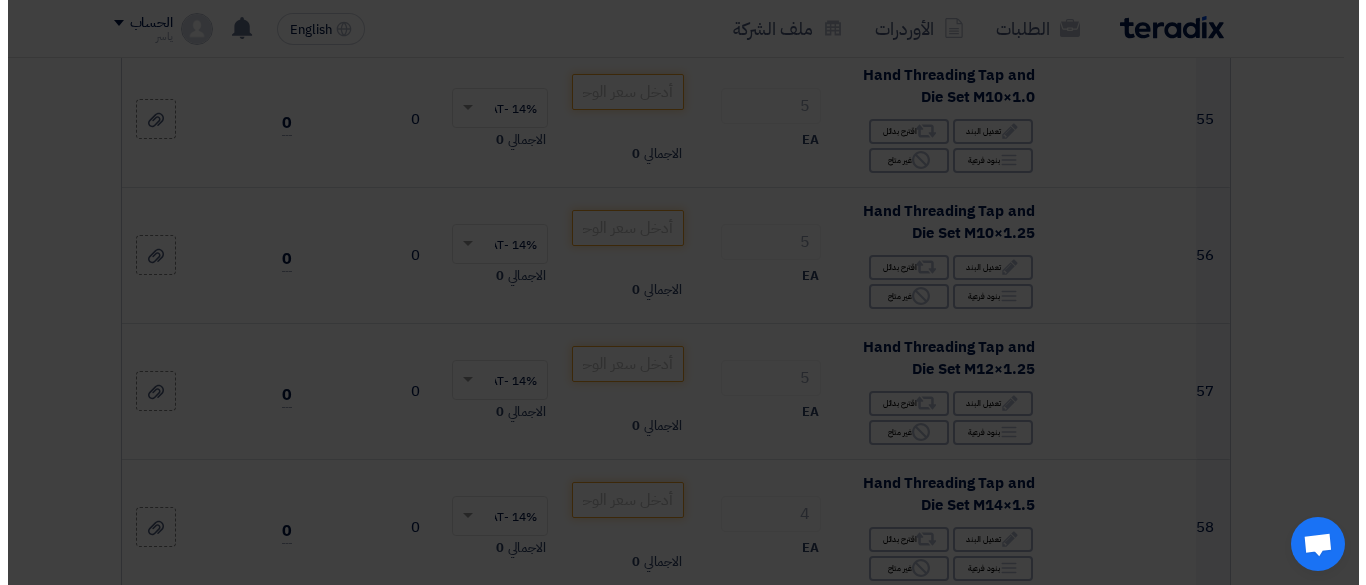 scroll, scrollTop: 536, scrollLeft: 0, axis: vertical 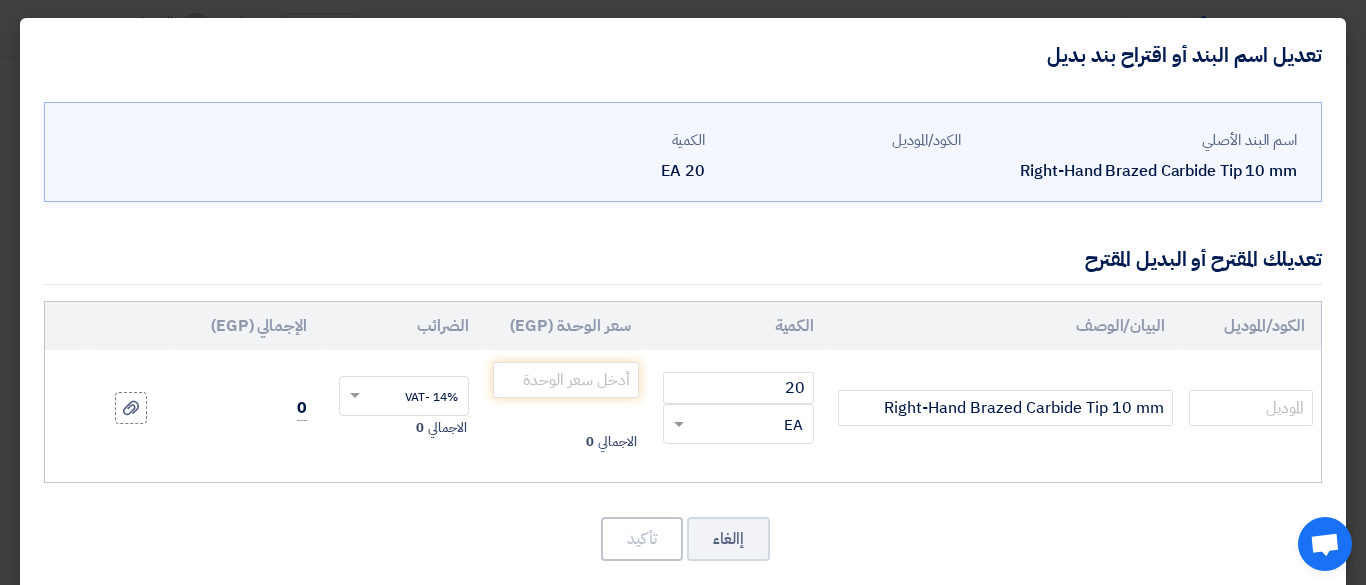 click on "اسم البند الأصلي
Right-Hand Brazed Carbide Tip 10 mm
الكود/الموديل
الكمية
20
EA
20" 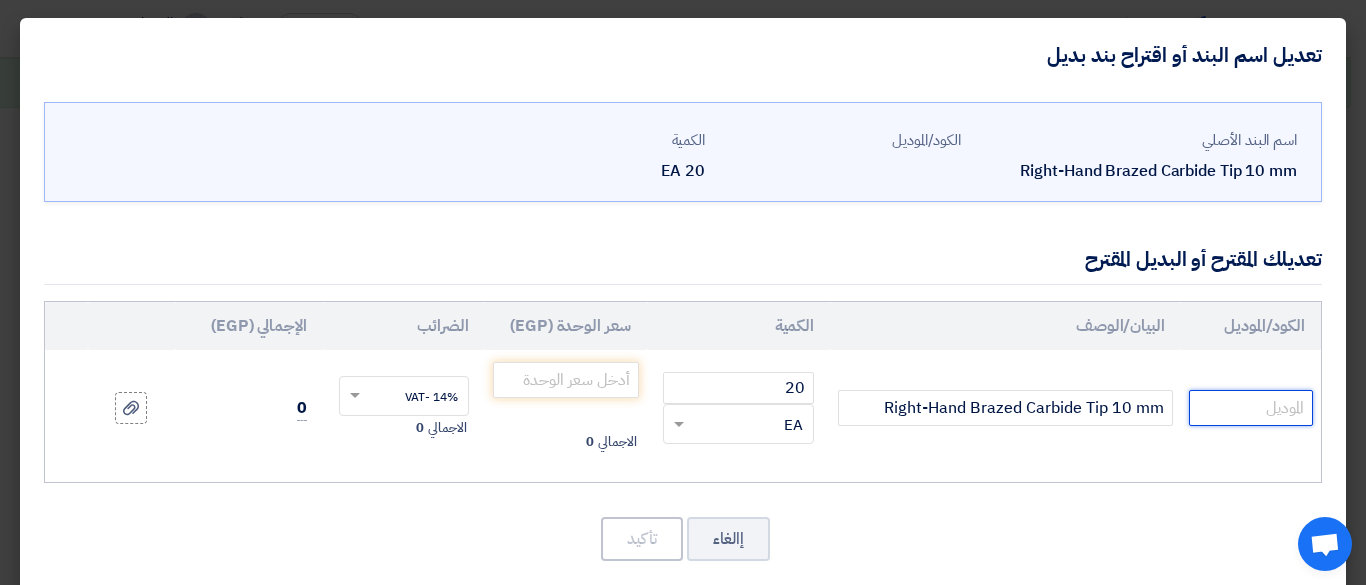 click 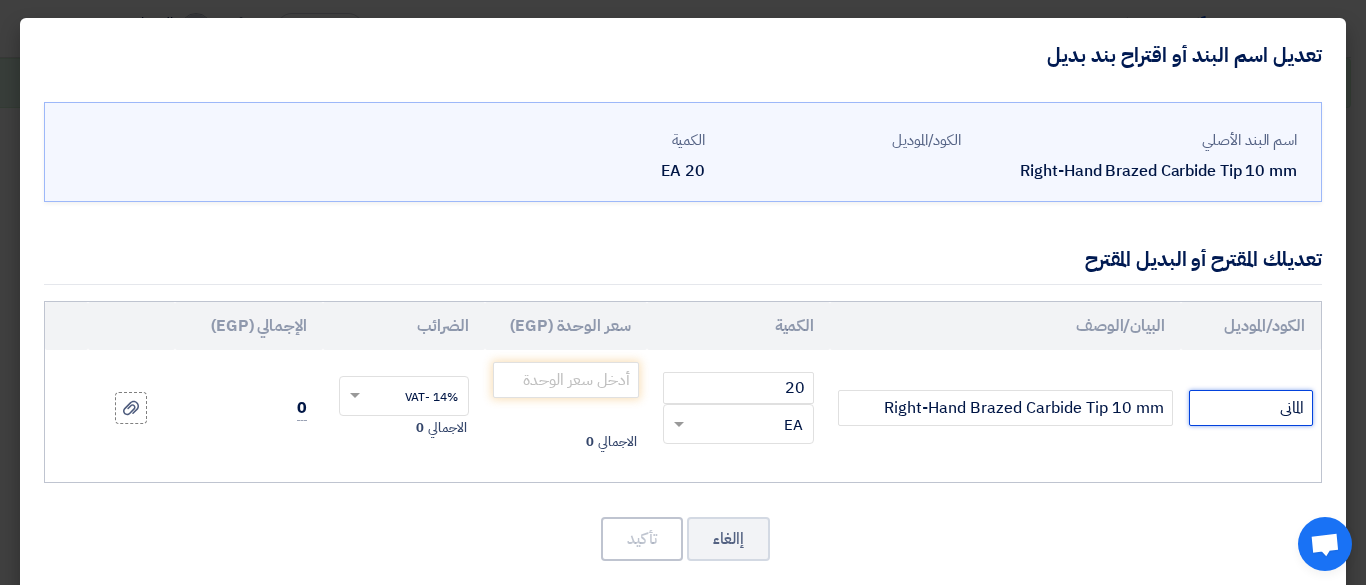 drag, startPoint x: 1250, startPoint y: 412, endPoint x: 1314, endPoint y: 386, distance: 69.079666 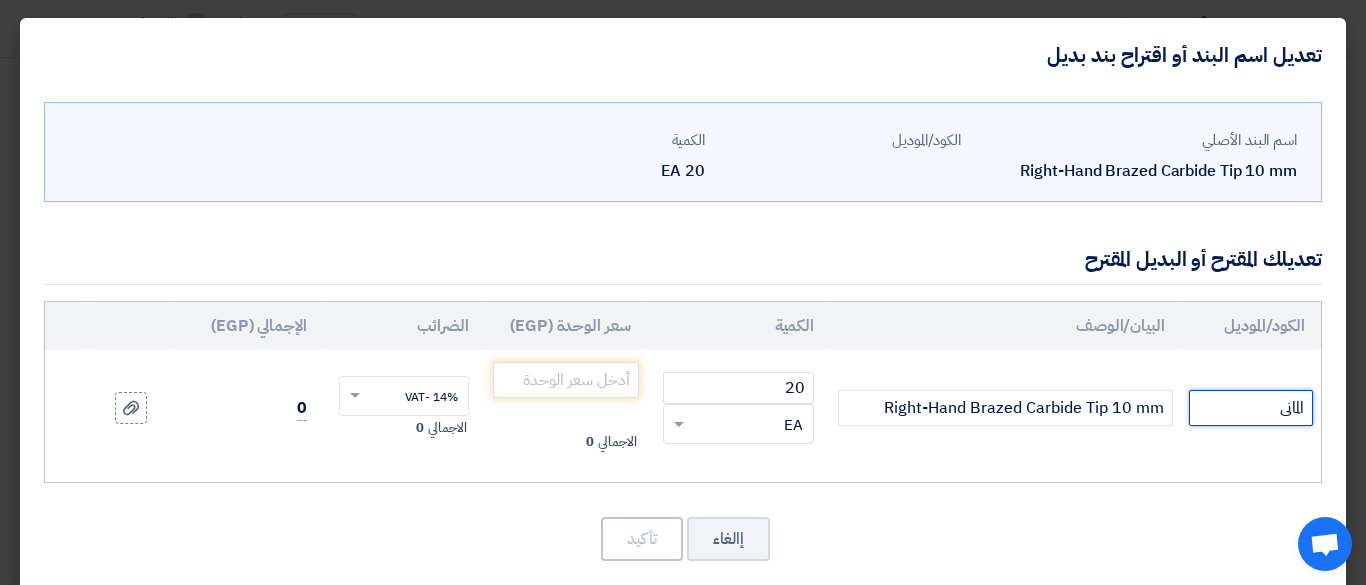 type on "المانى" 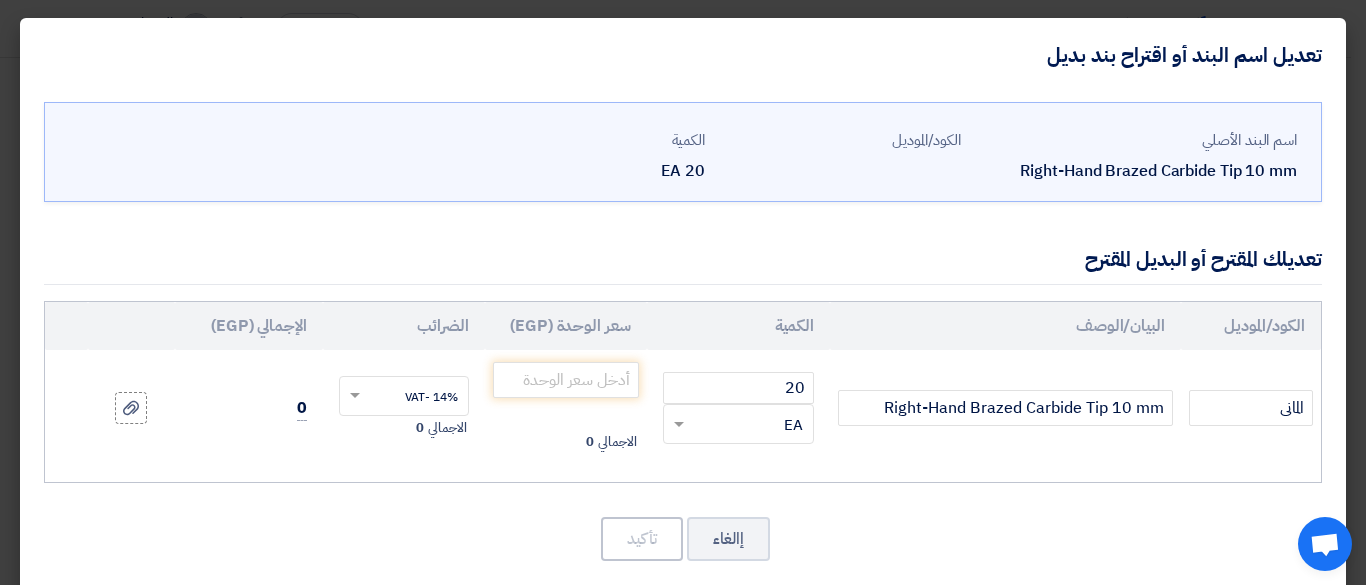 drag, startPoint x: 1202, startPoint y: 450, endPoint x: 1207, endPoint y: 429, distance: 21.587032 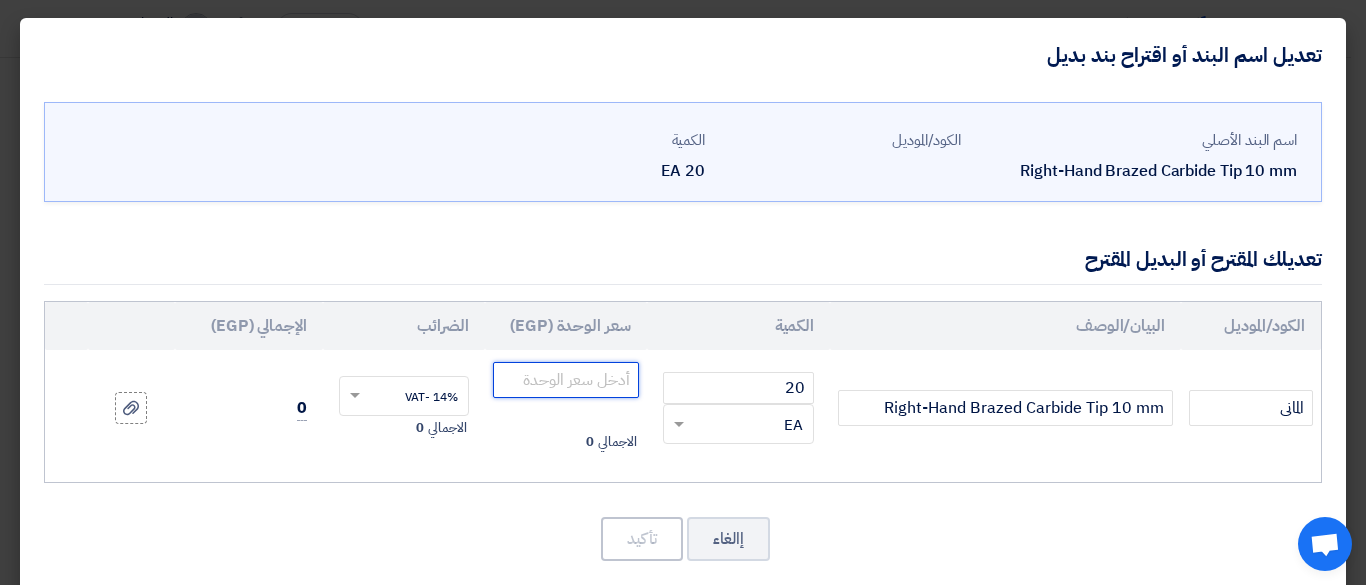 click 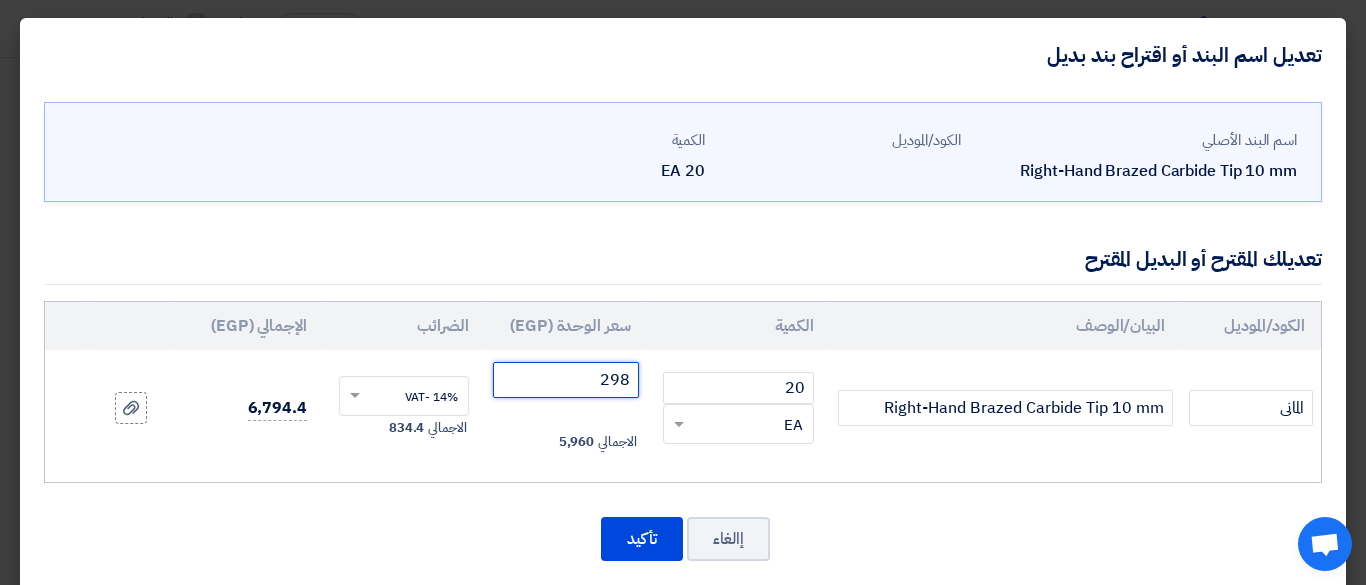 type on "298" 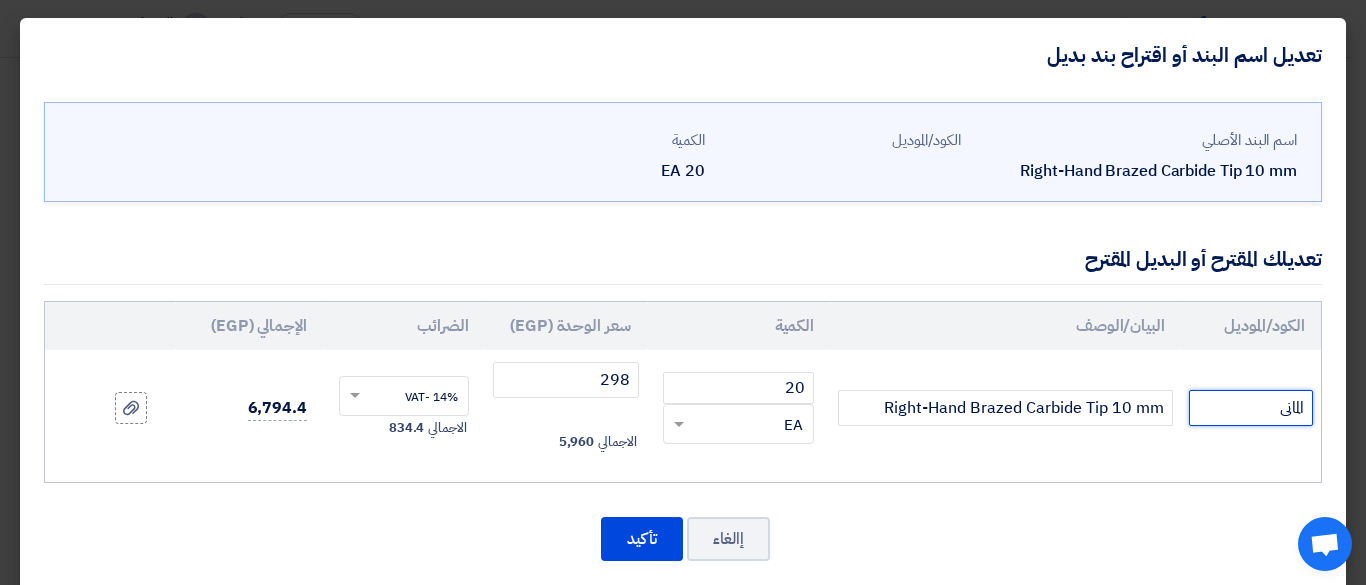 click on "اسم البند الأصلي
Right-Hand Brazed Carbide Tip 10 mm
الكود/الموديل
الكمية
20
EA
المانى 20 ×" 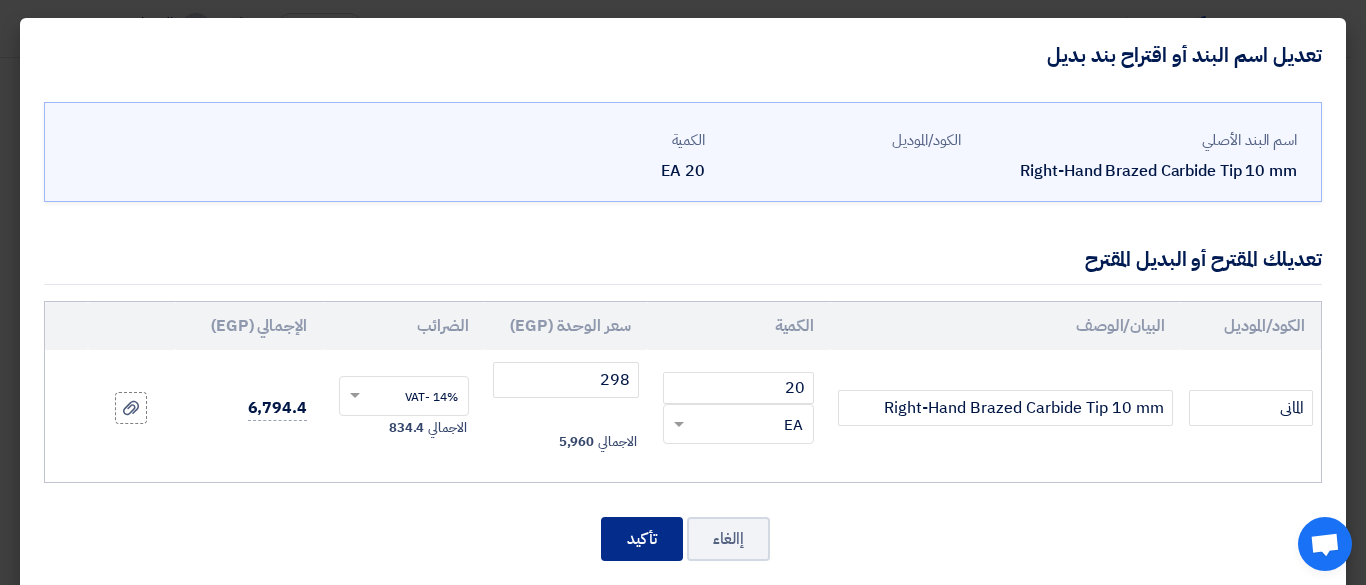 click on "تأكيد" 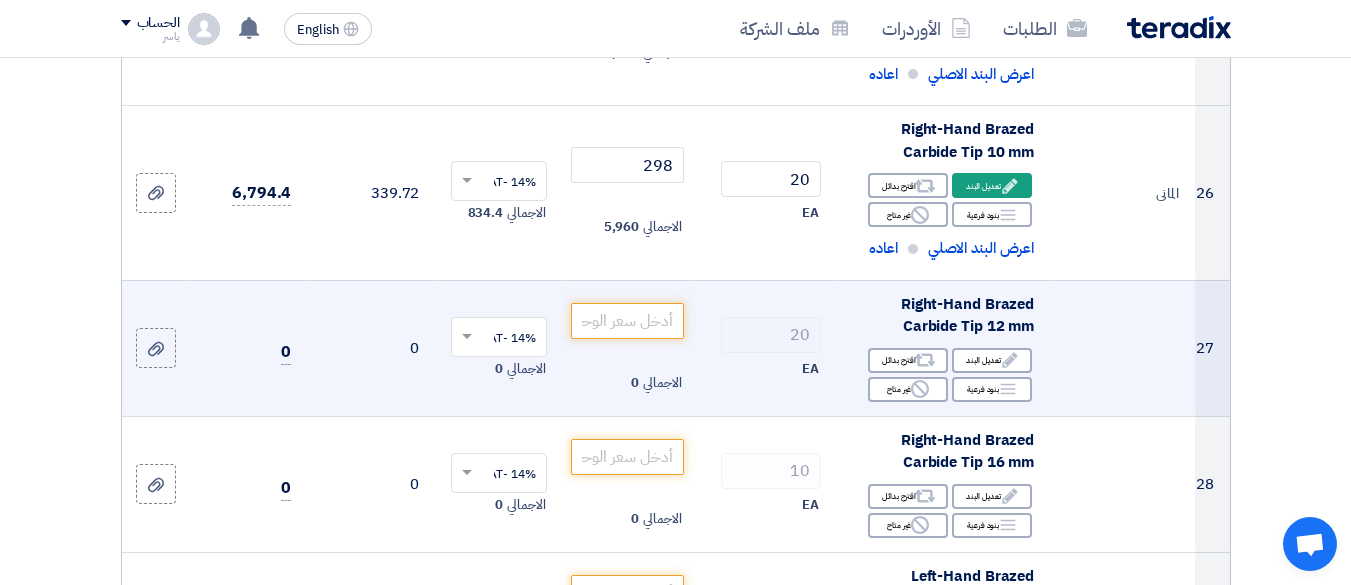 scroll, scrollTop: 4765, scrollLeft: 0, axis: vertical 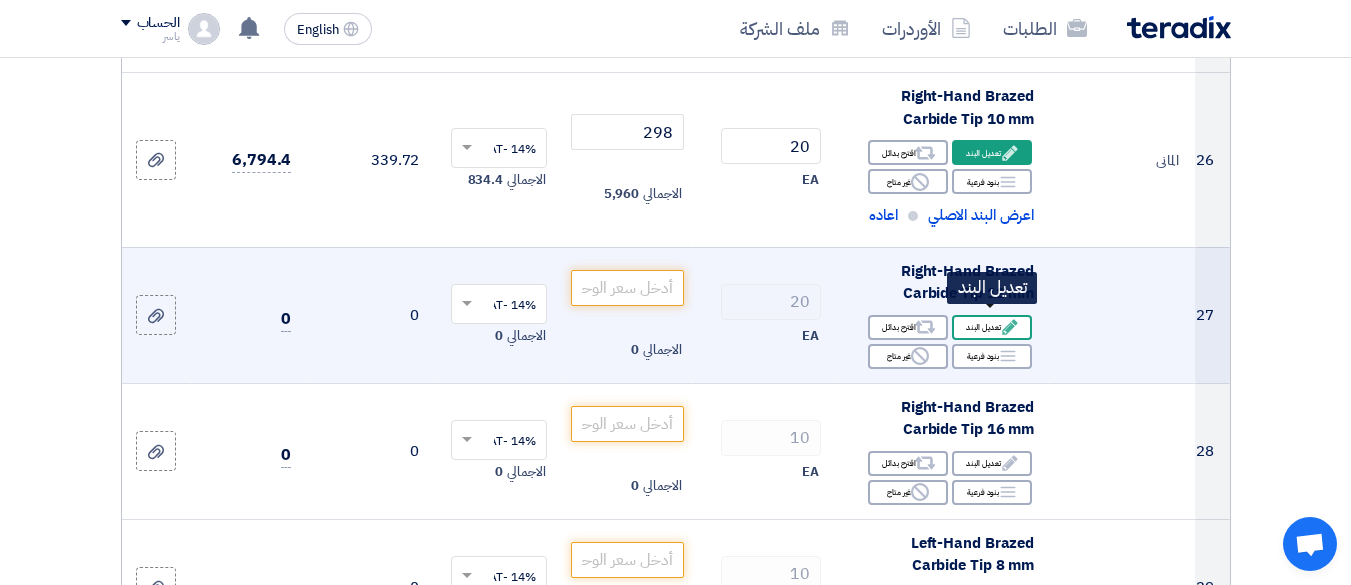 click 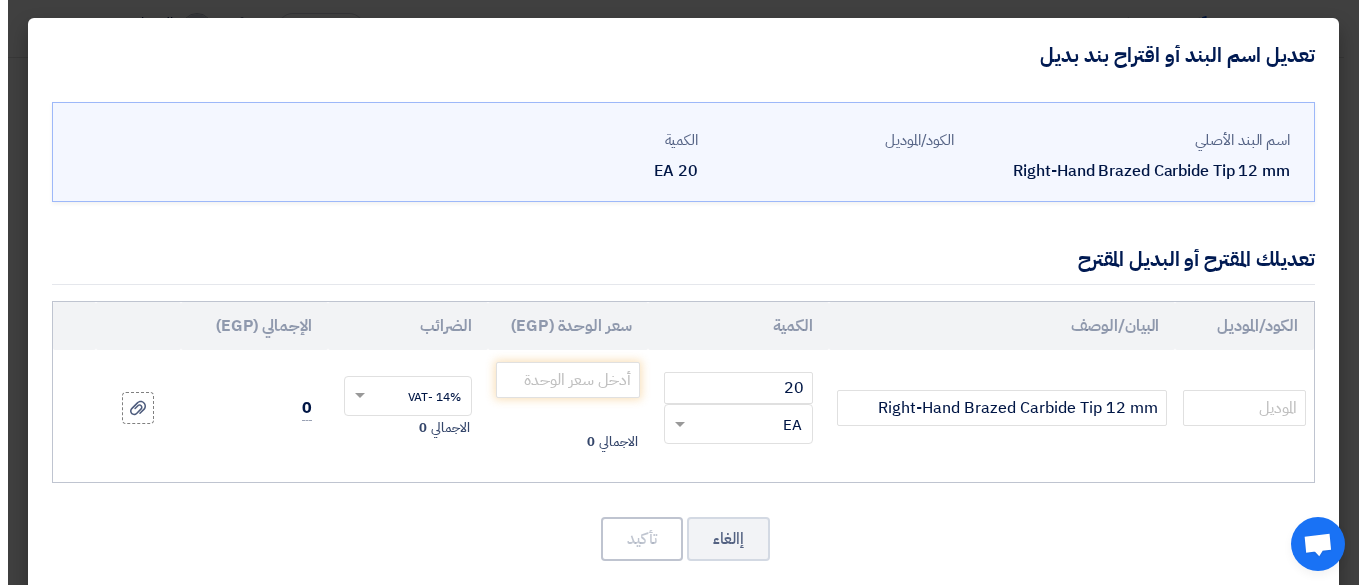scroll, scrollTop: 510, scrollLeft: 0, axis: vertical 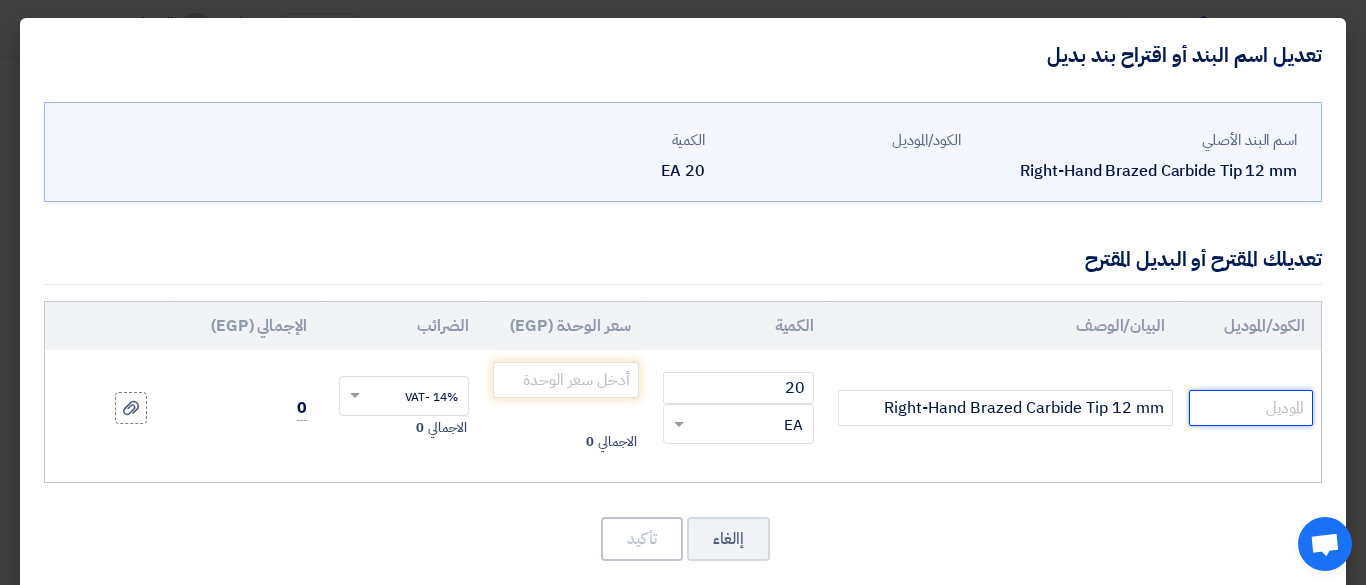 click 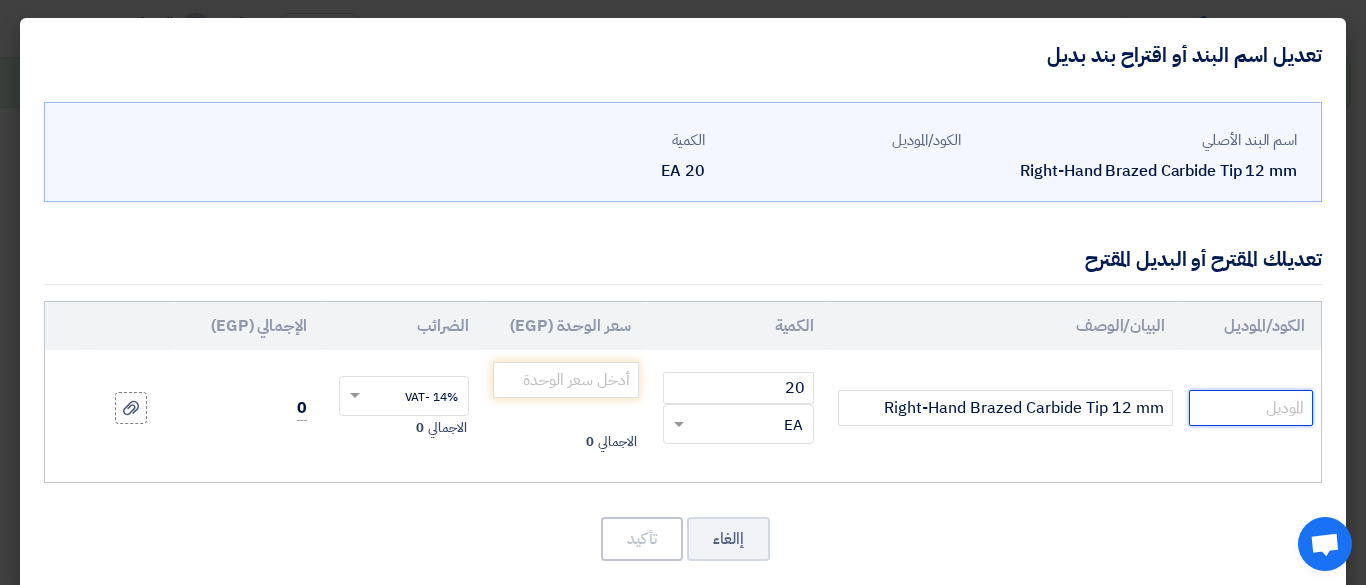 paste on "المانى" 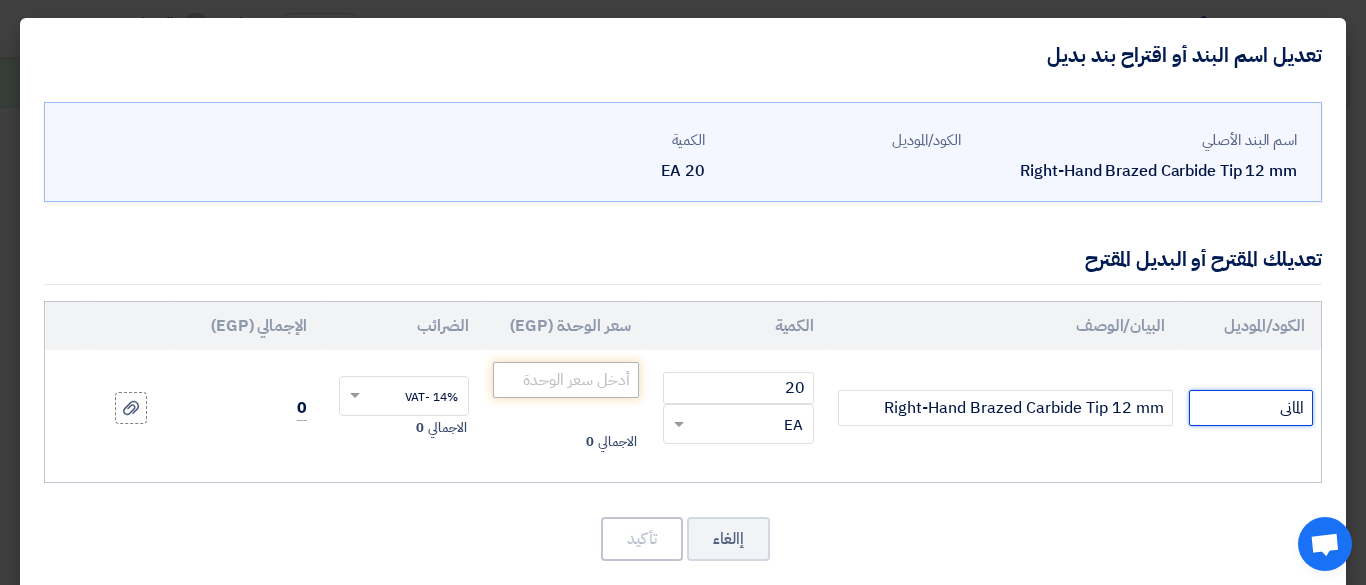 type on "المانى" 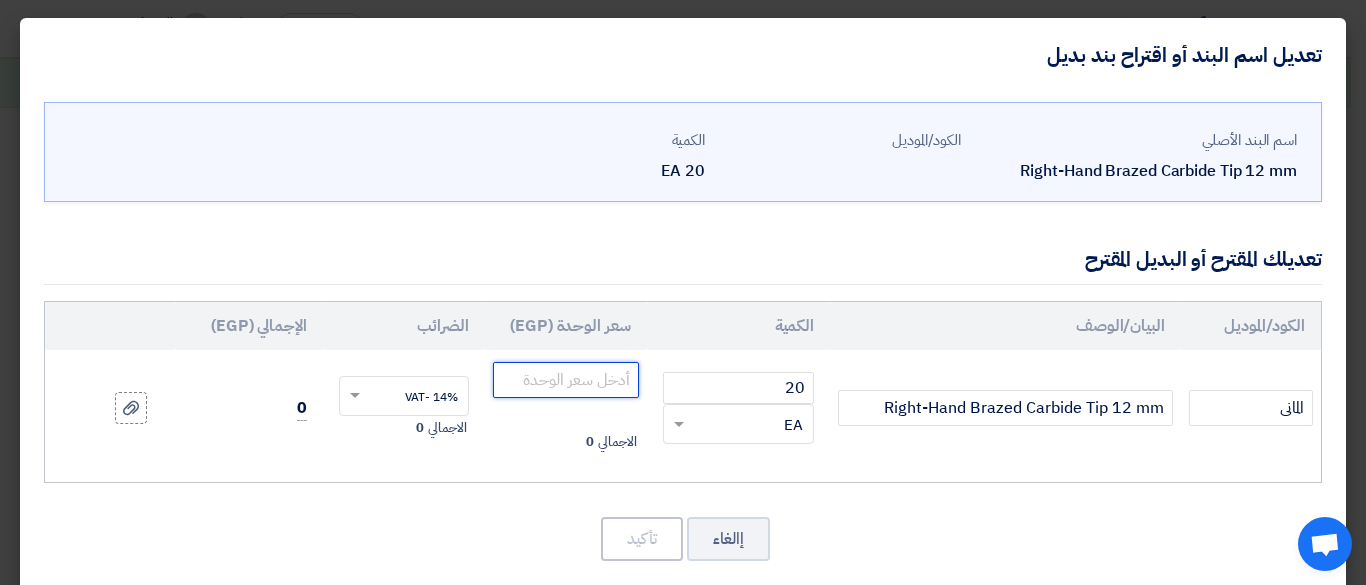 click 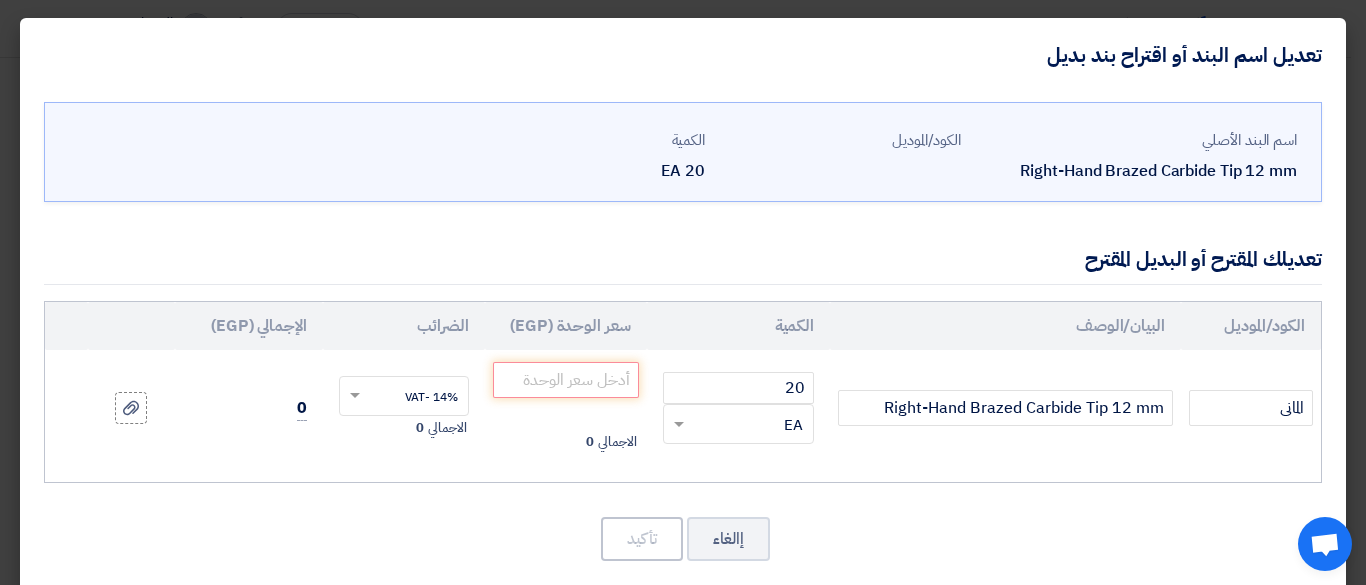 click on "المانى" 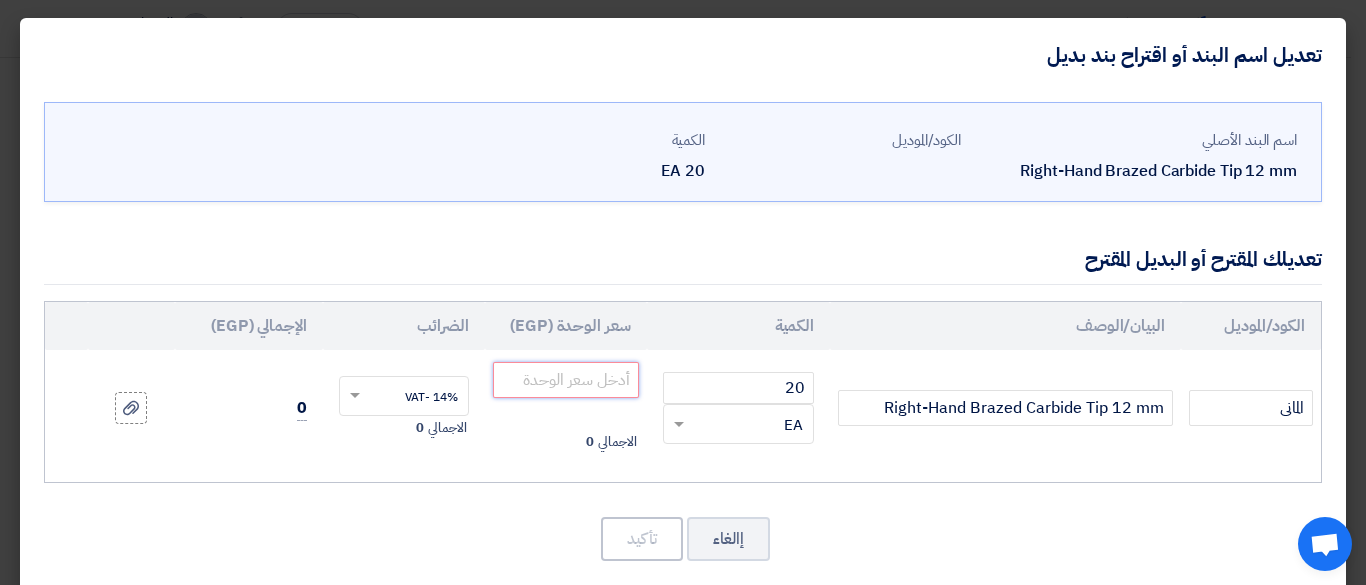 click 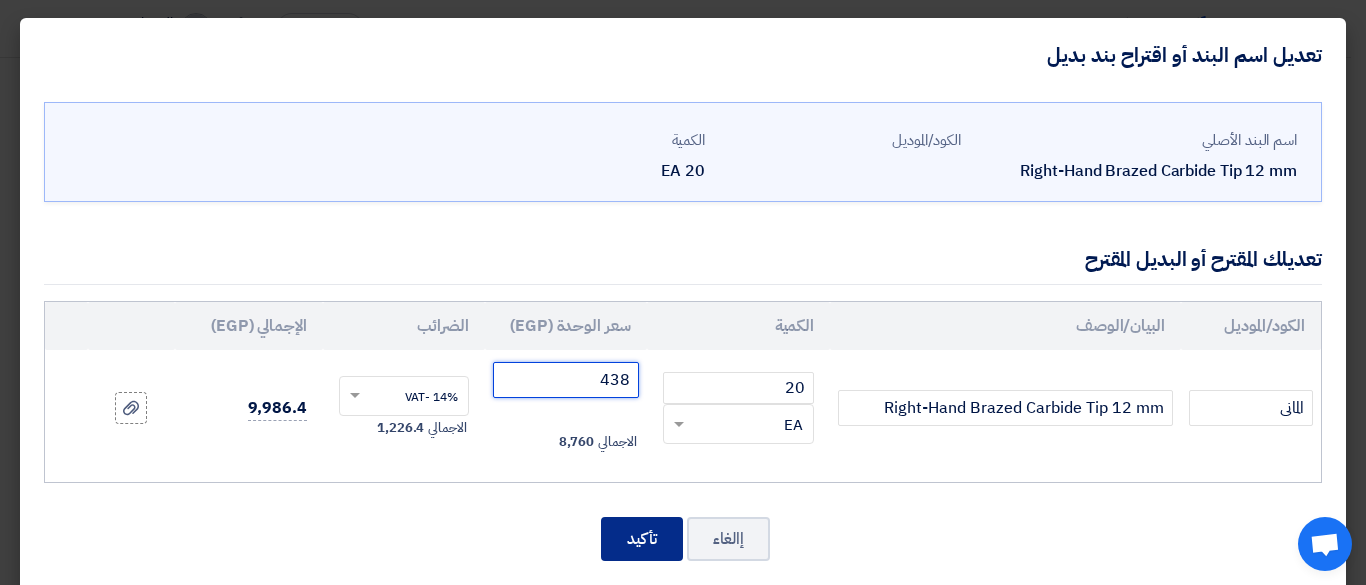 type on "438" 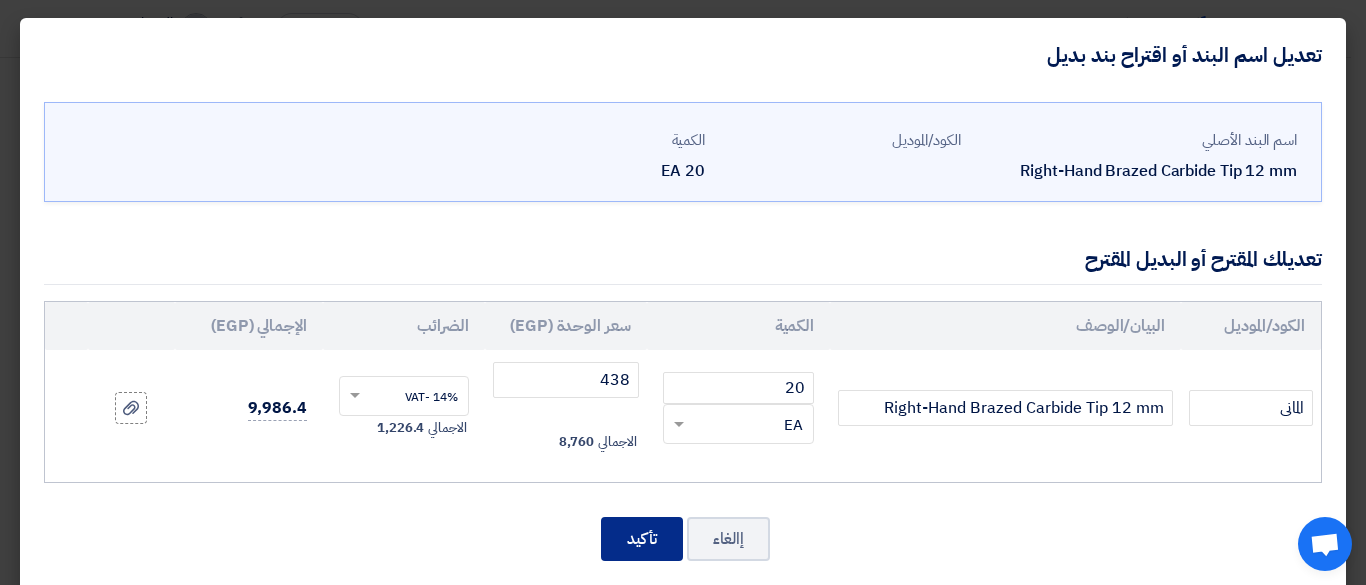 click on "تأكيد" 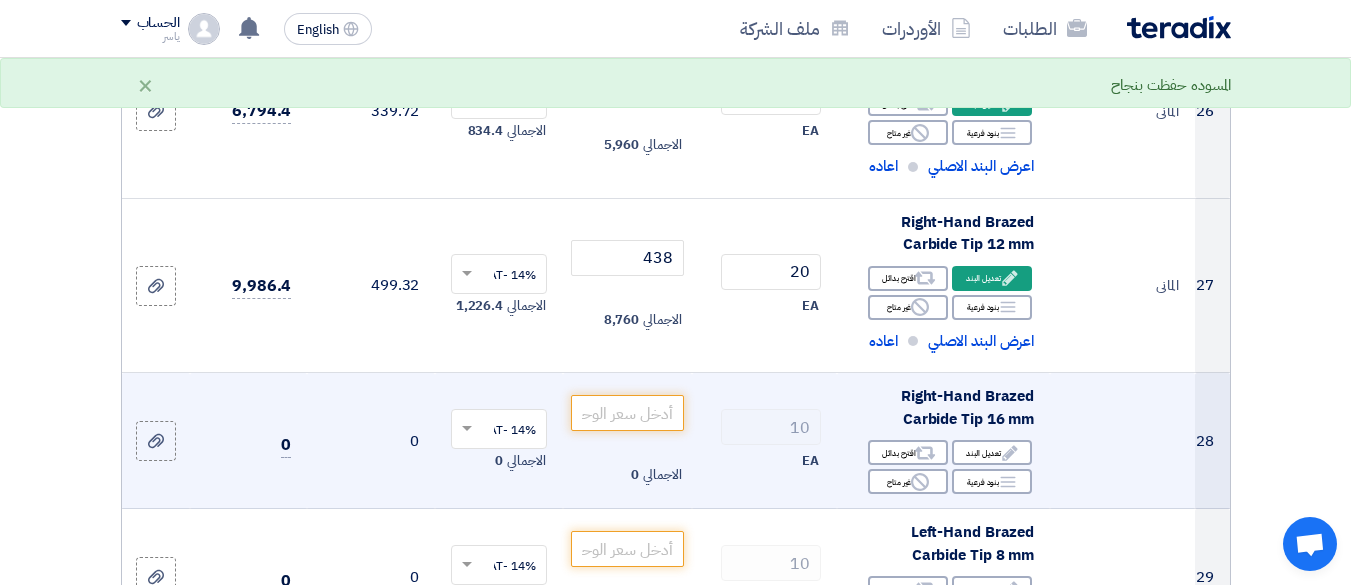 scroll, scrollTop: 4914, scrollLeft: 0, axis: vertical 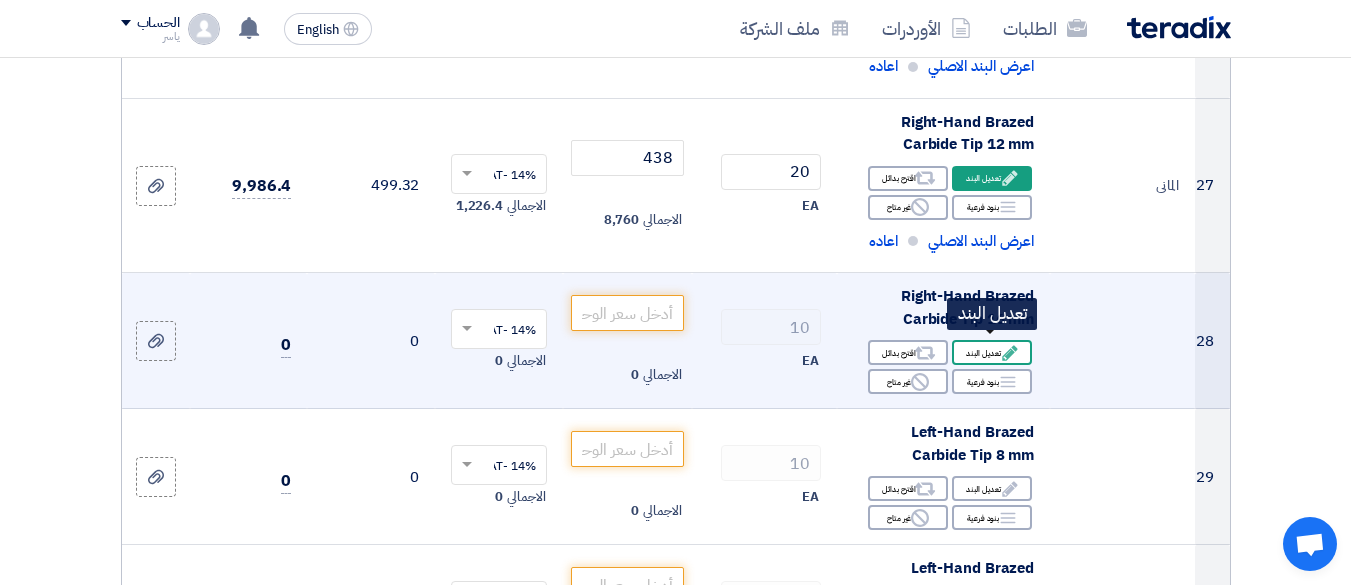 click on "Edit
تعديل البند" 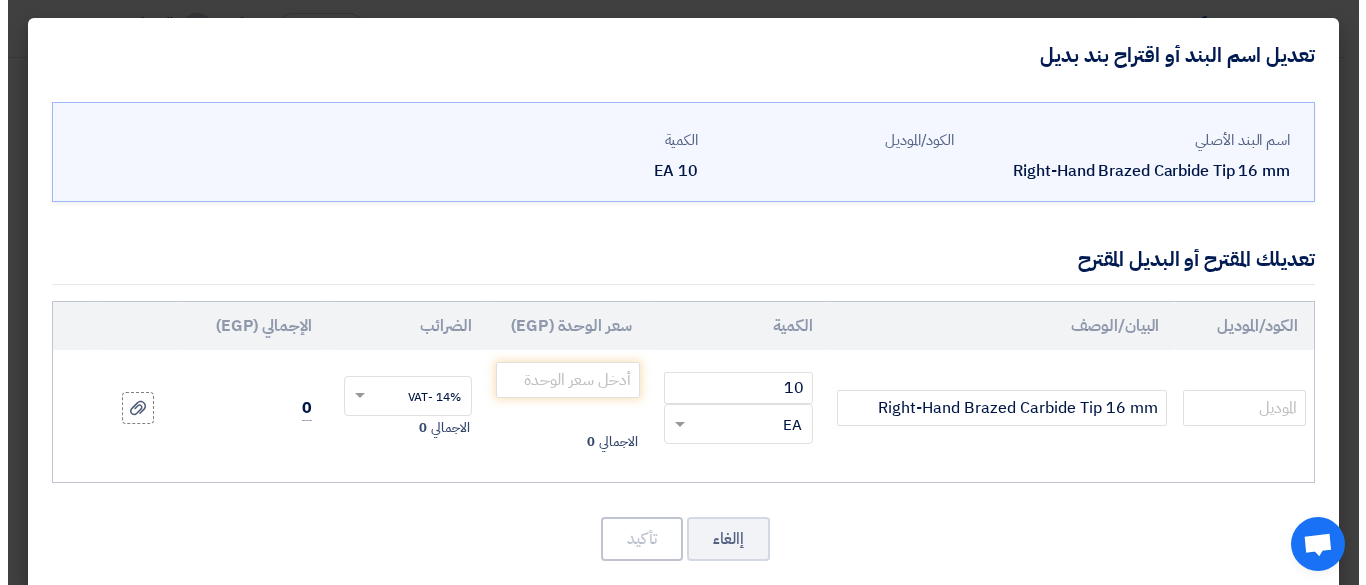 scroll, scrollTop: 485, scrollLeft: 0, axis: vertical 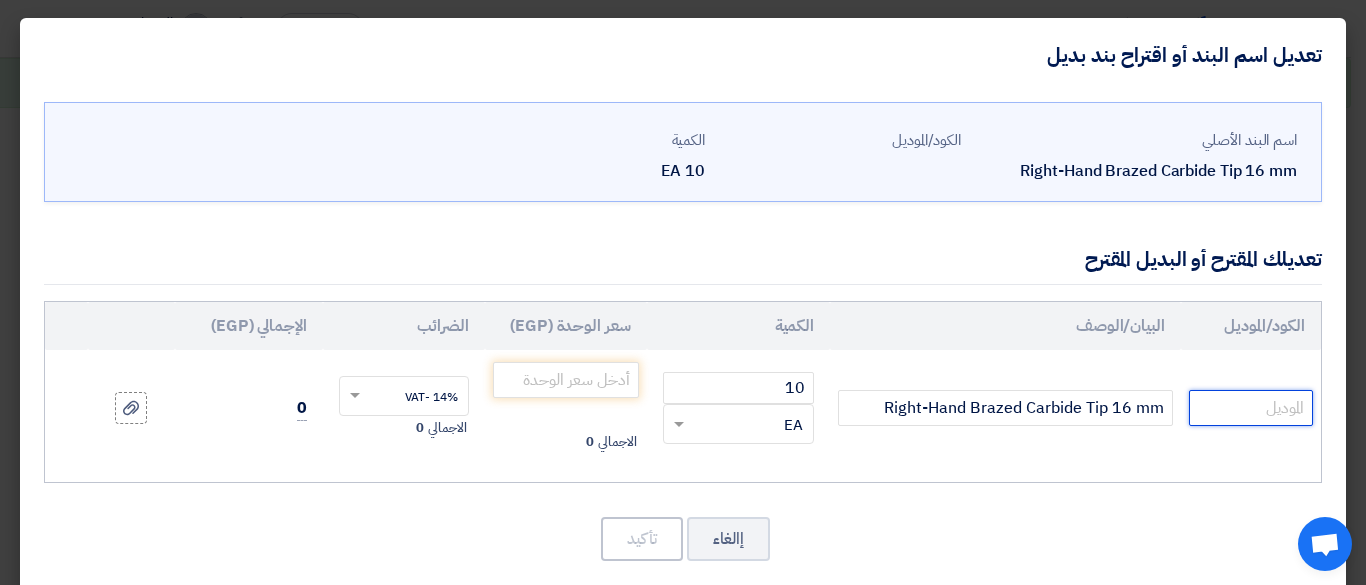 click 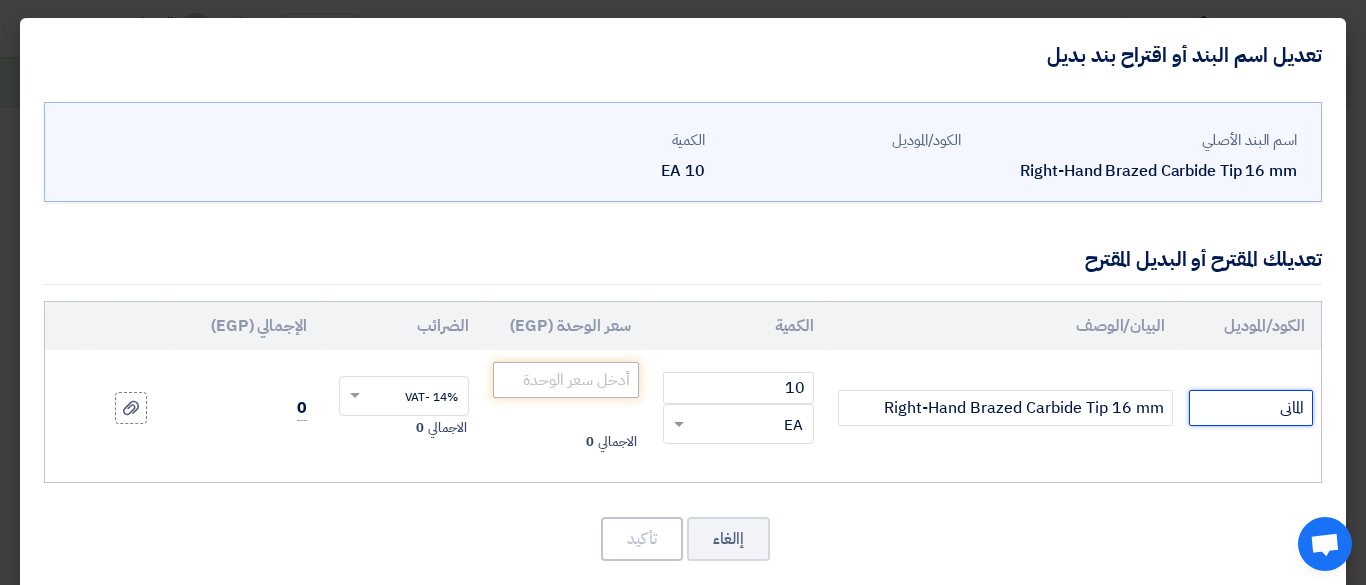 type on "المانى" 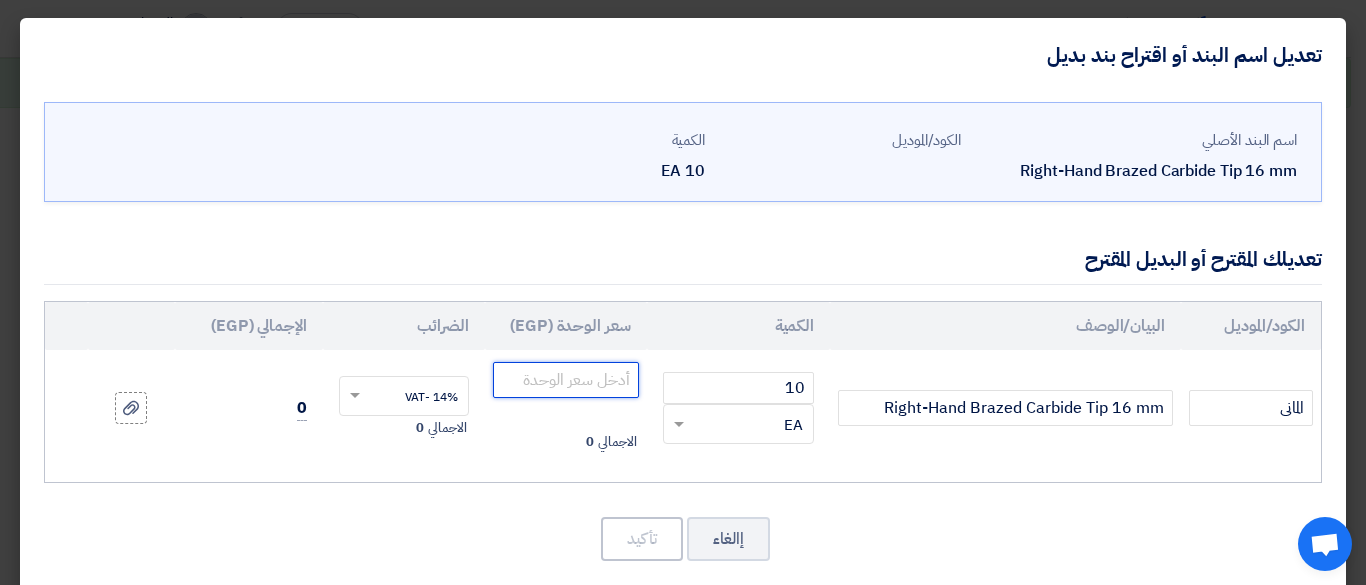 click 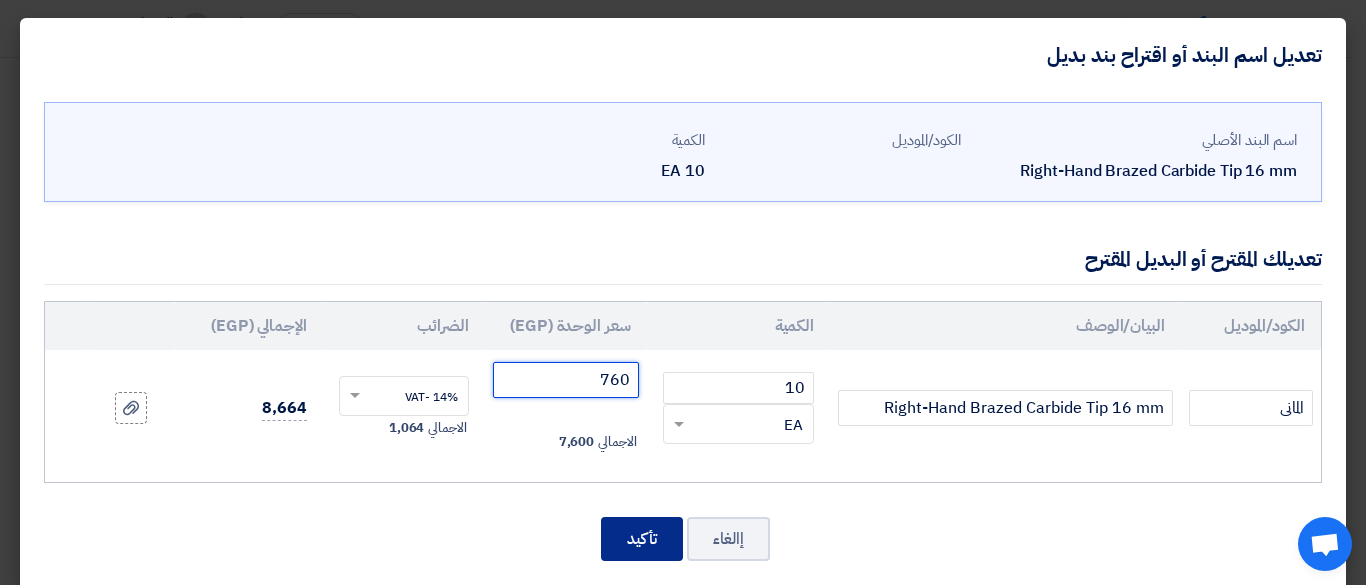 type on "760" 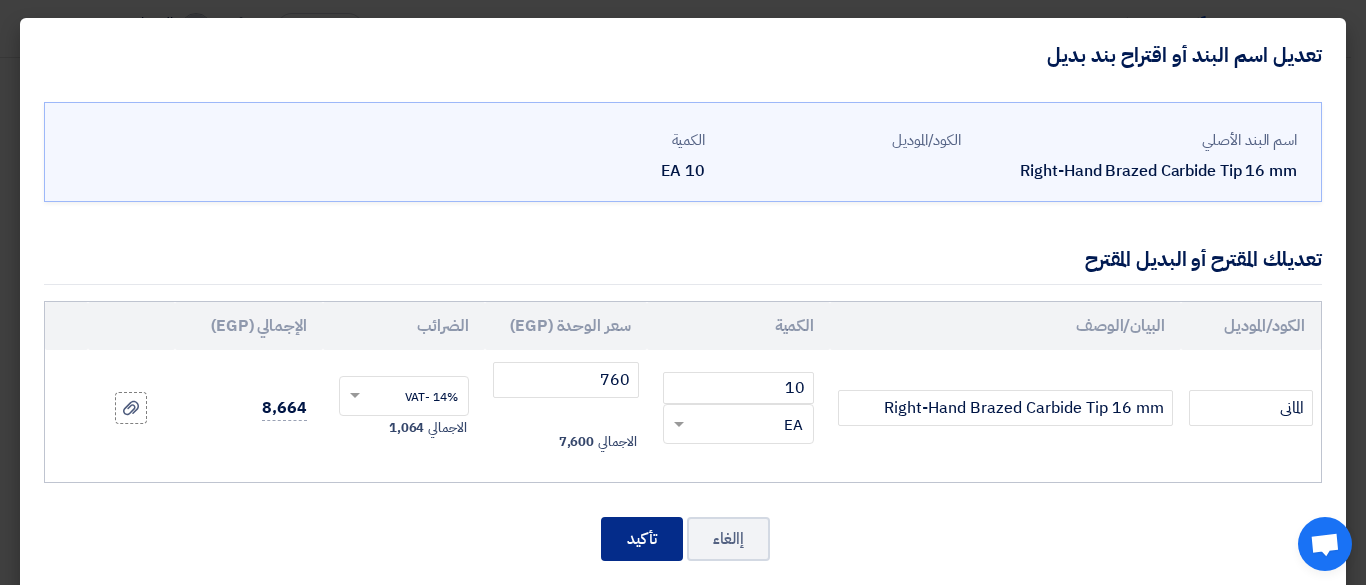 click on "تأكيد" 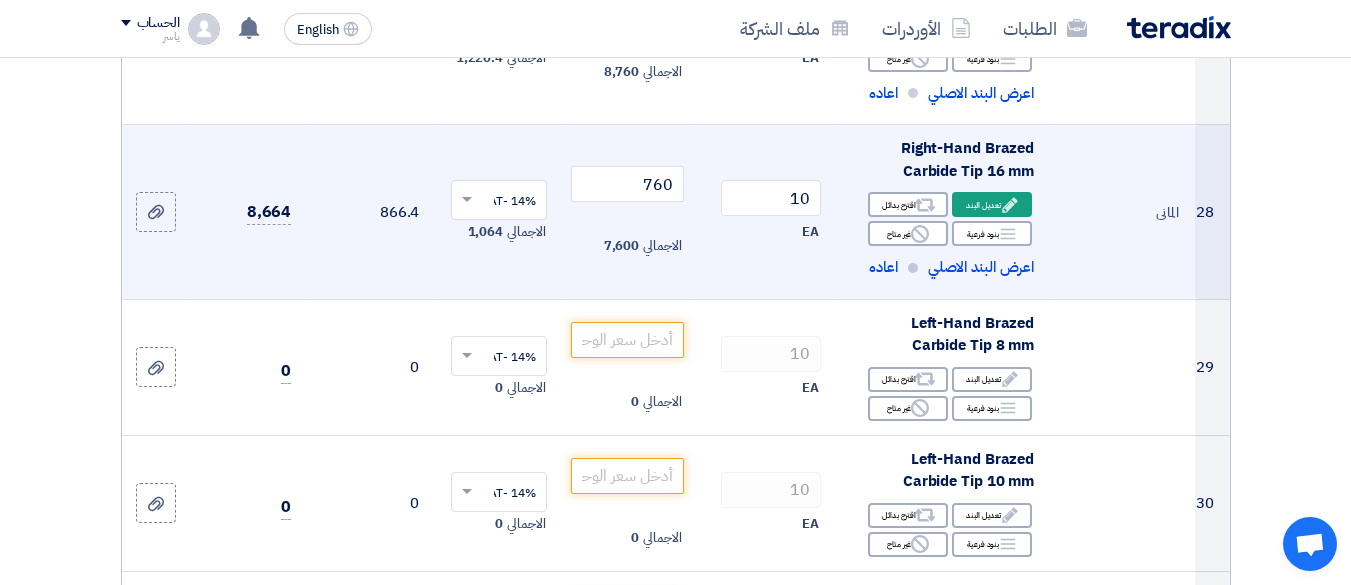 scroll, scrollTop: 5063, scrollLeft: 0, axis: vertical 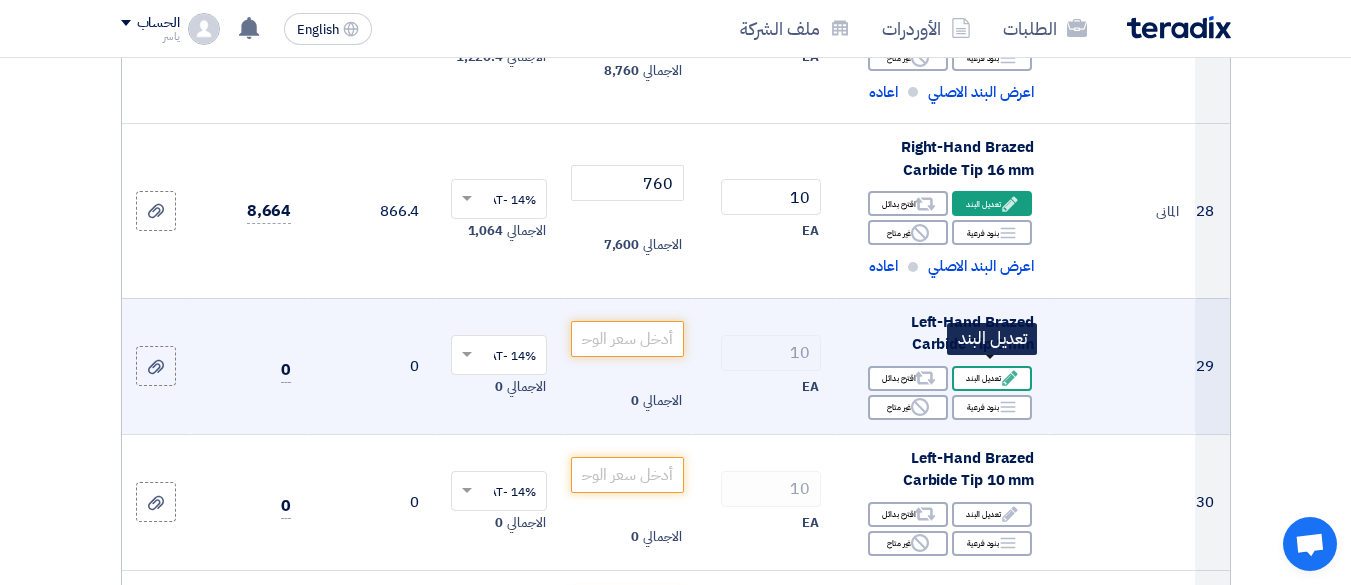 click on "Edit
تعديل البند" 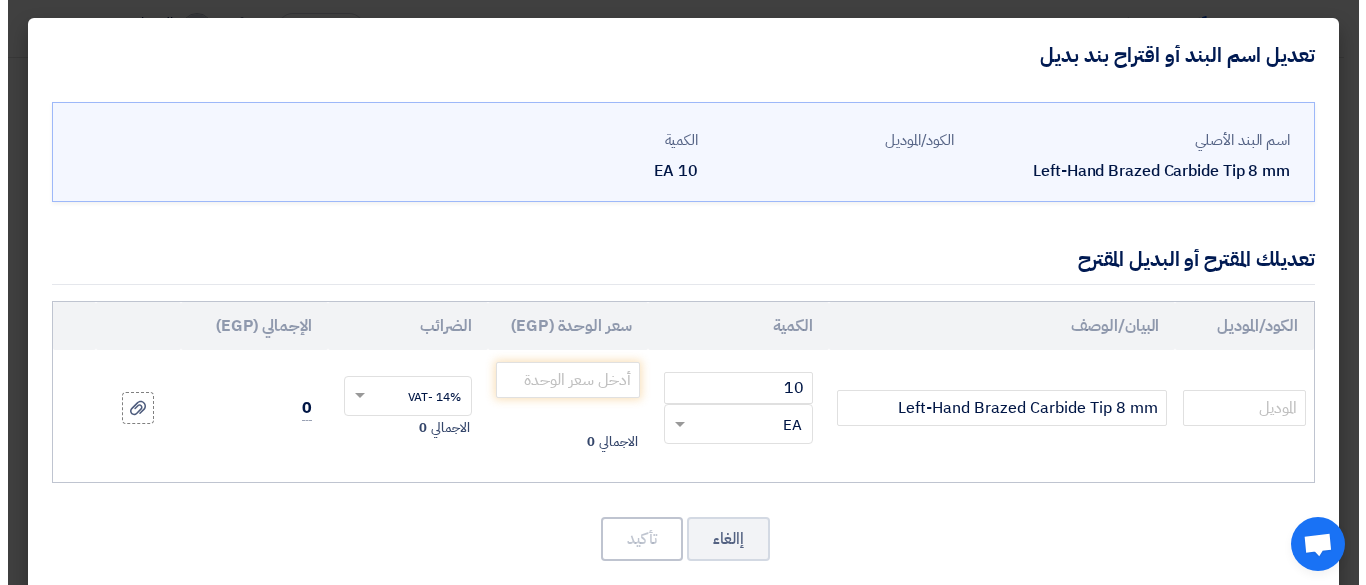 scroll, scrollTop: 459, scrollLeft: 0, axis: vertical 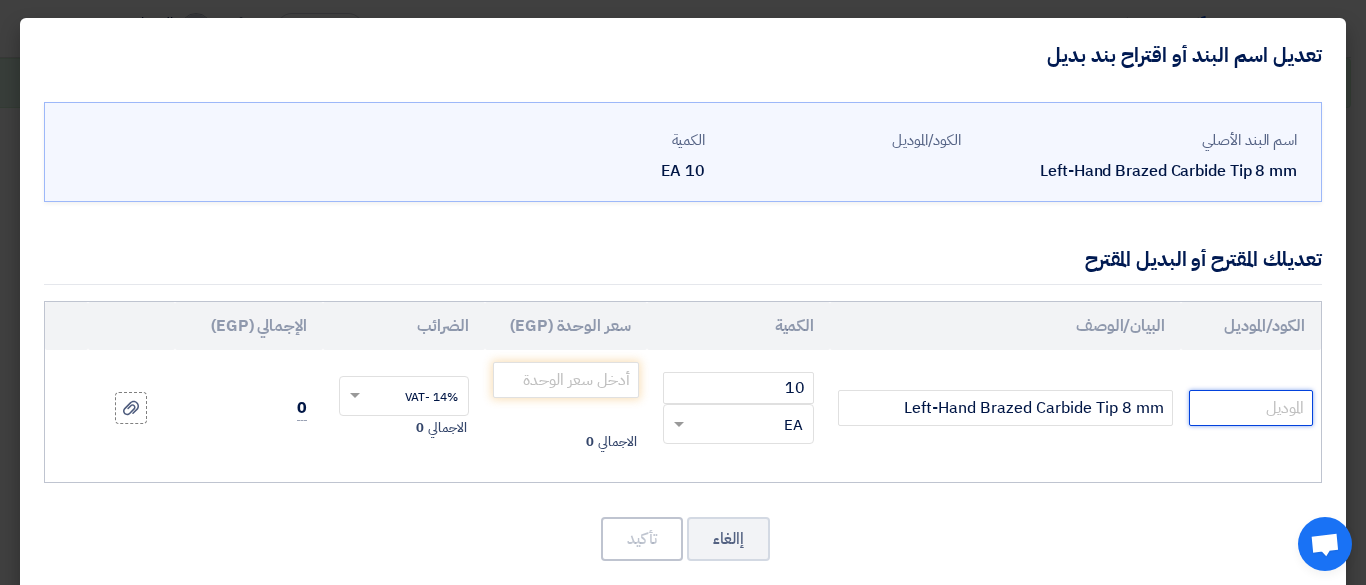 click 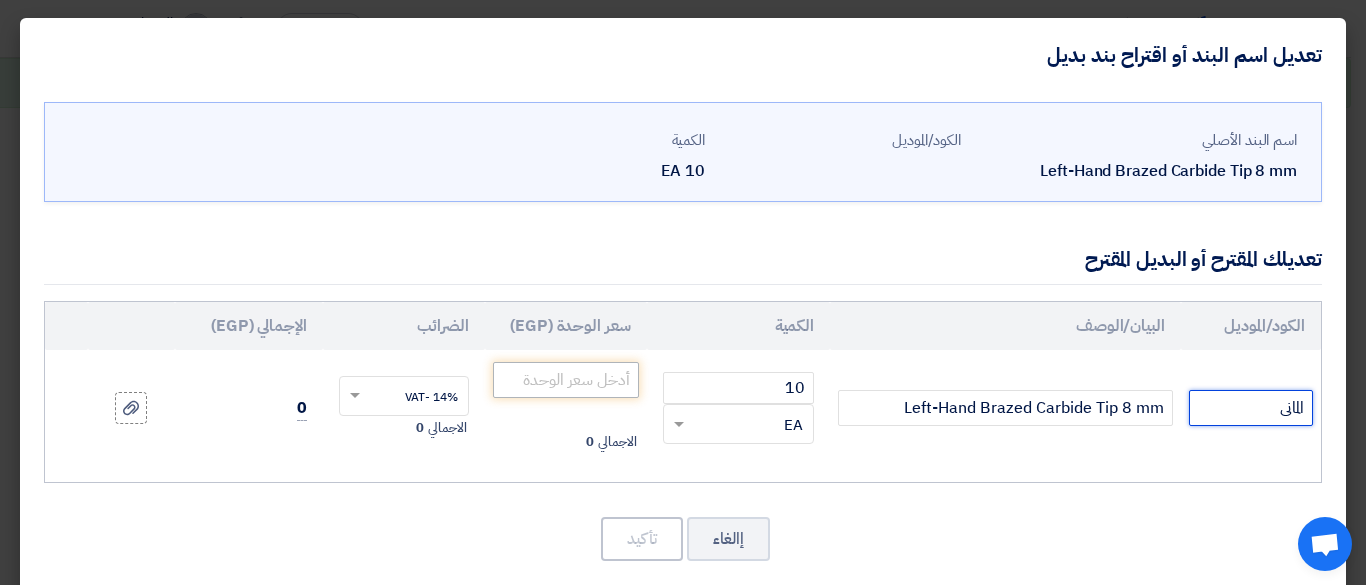 type on "المانى" 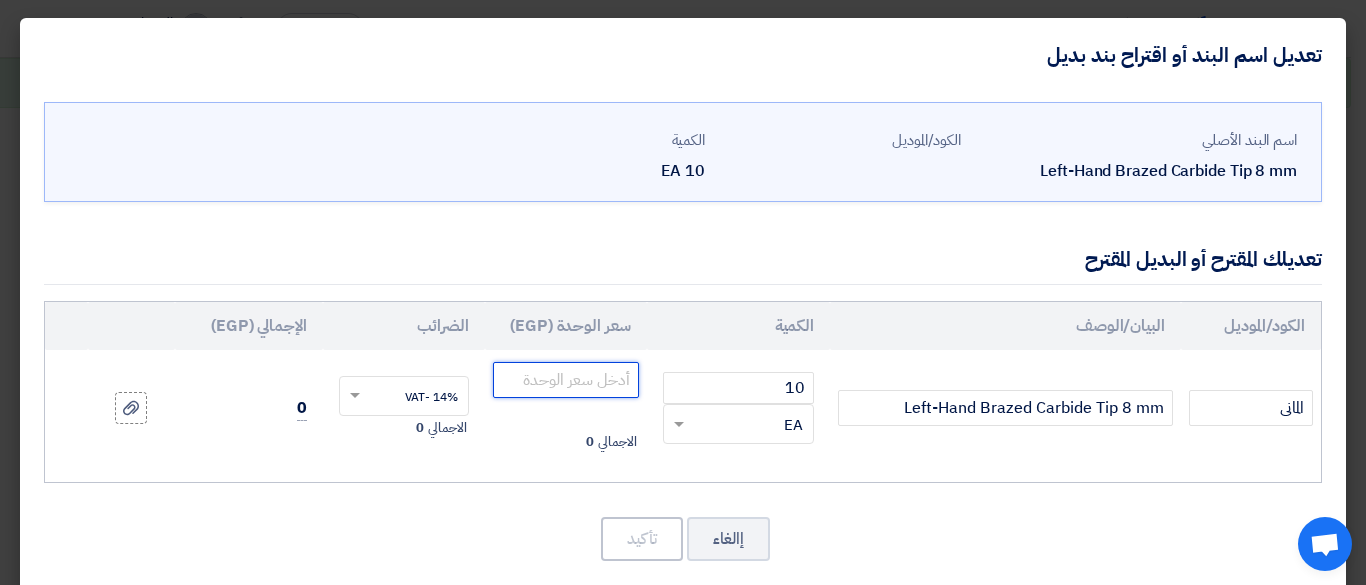 click 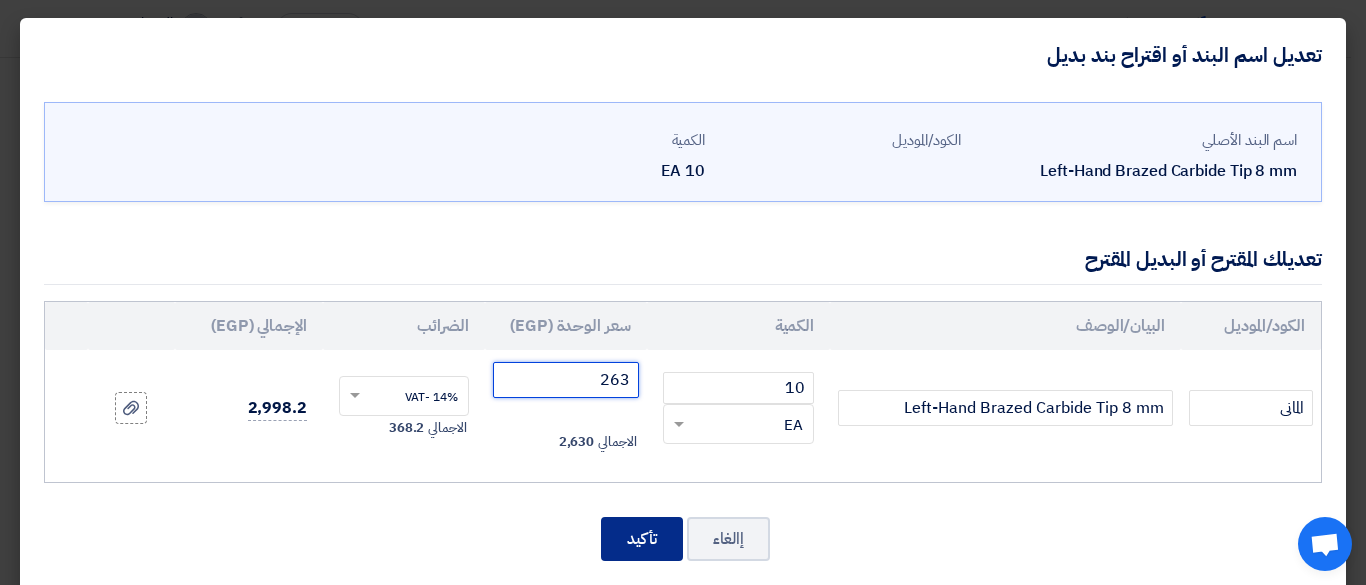 type on "263" 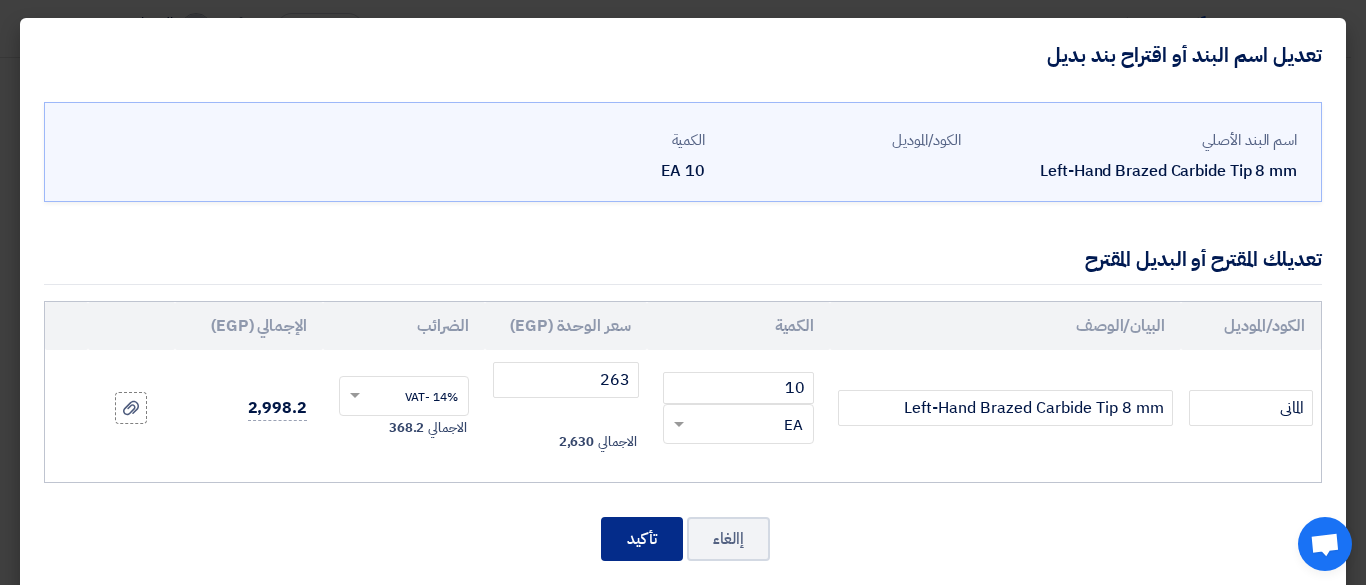 click on "تأكيد" 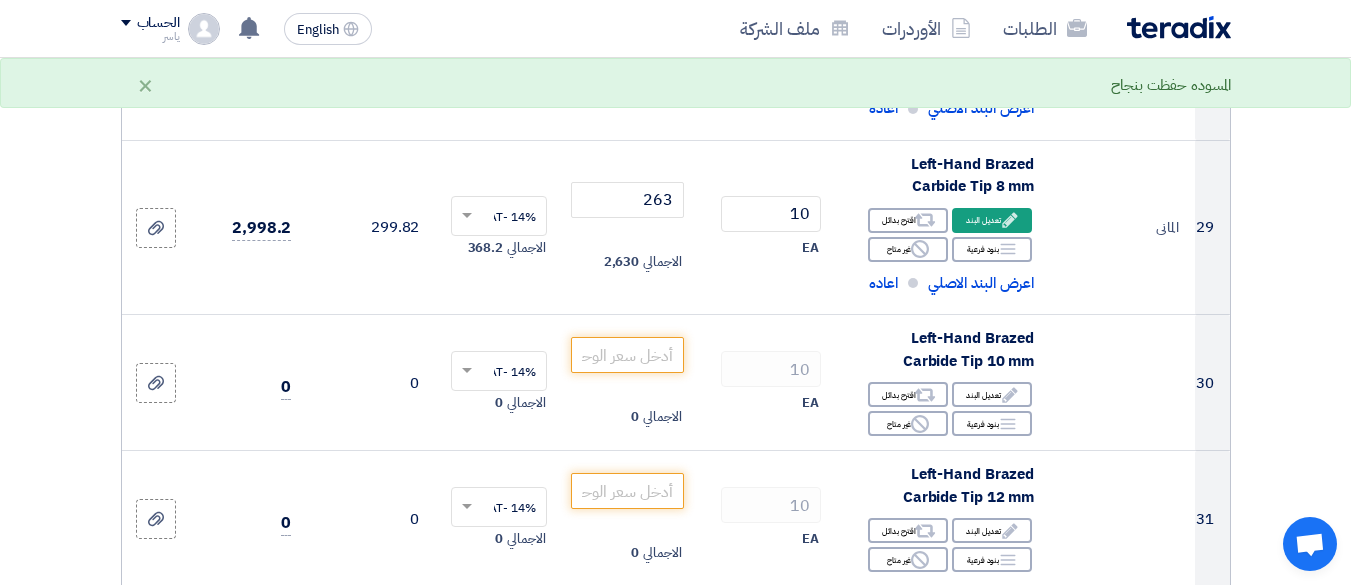 scroll, scrollTop: 5212, scrollLeft: 0, axis: vertical 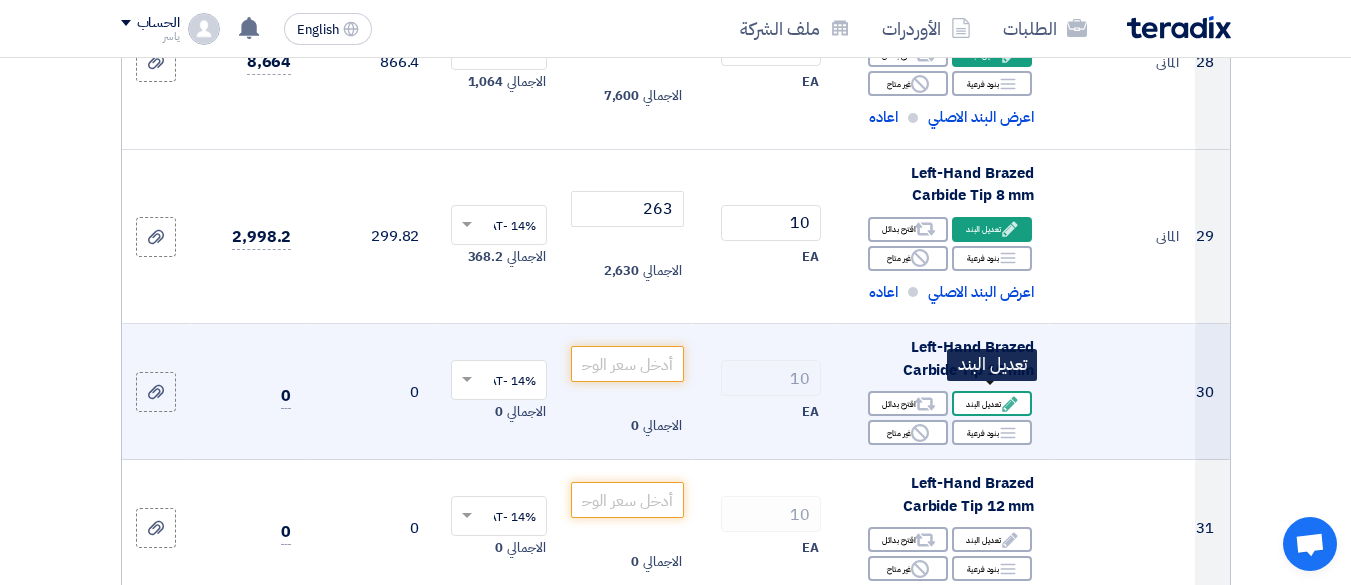 click on "Edit
تعديل البند" 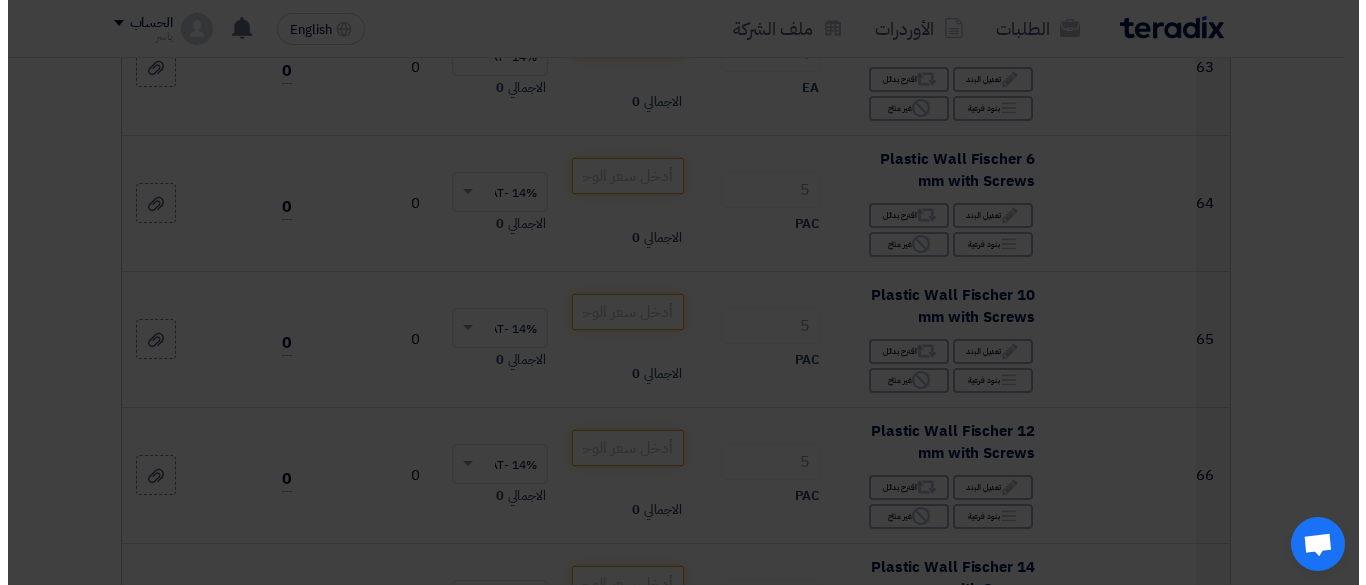 scroll, scrollTop: 434, scrollLeft: 0, axis: vertical 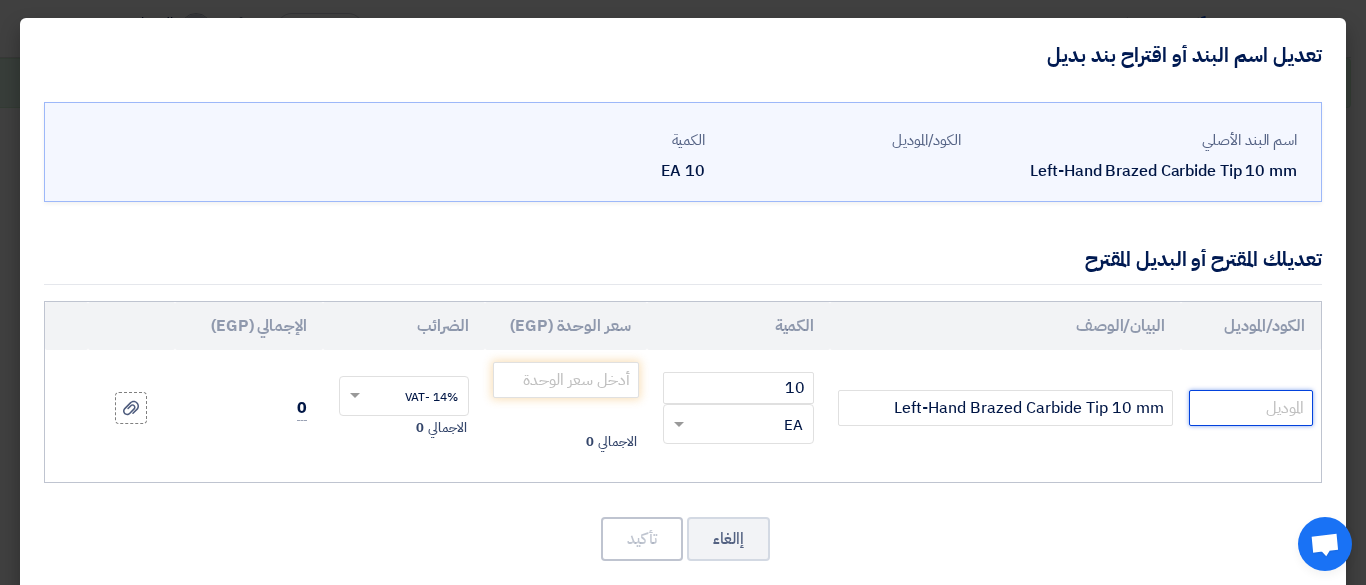 click 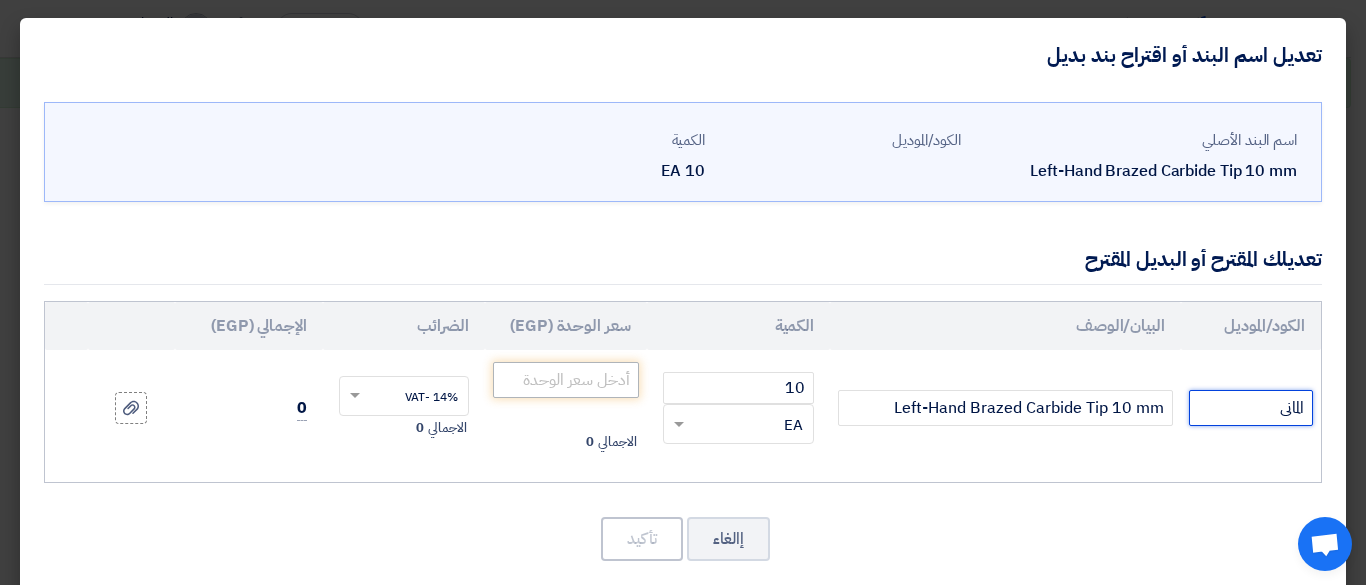 type on "المانى" 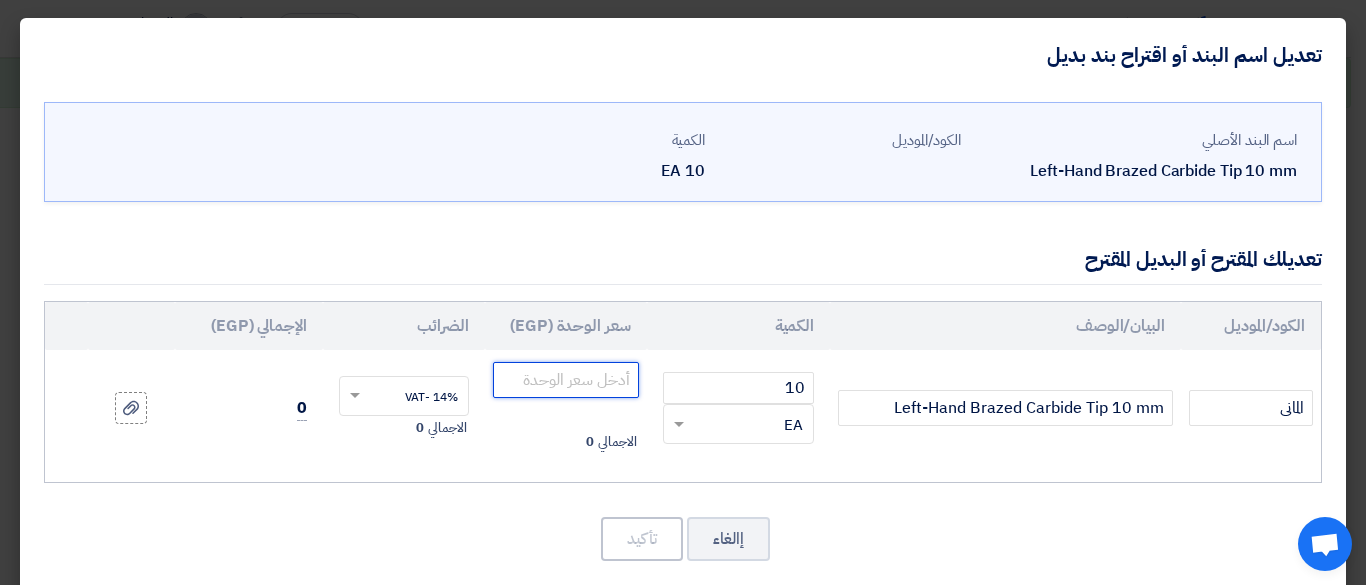 click 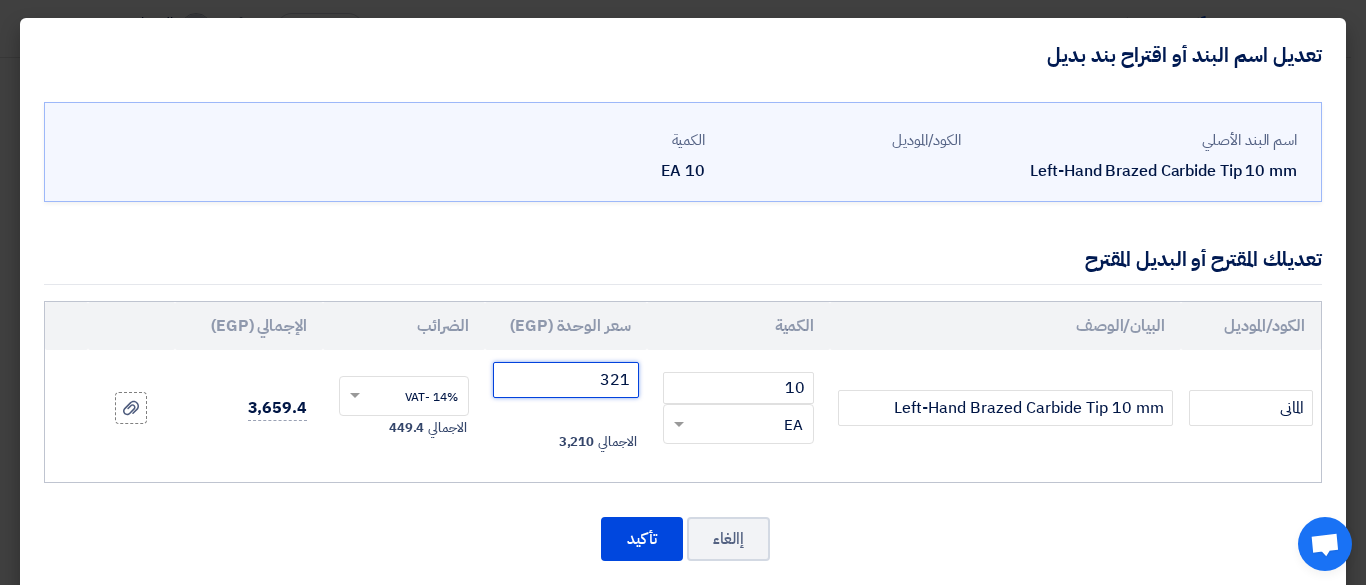 type on "321" 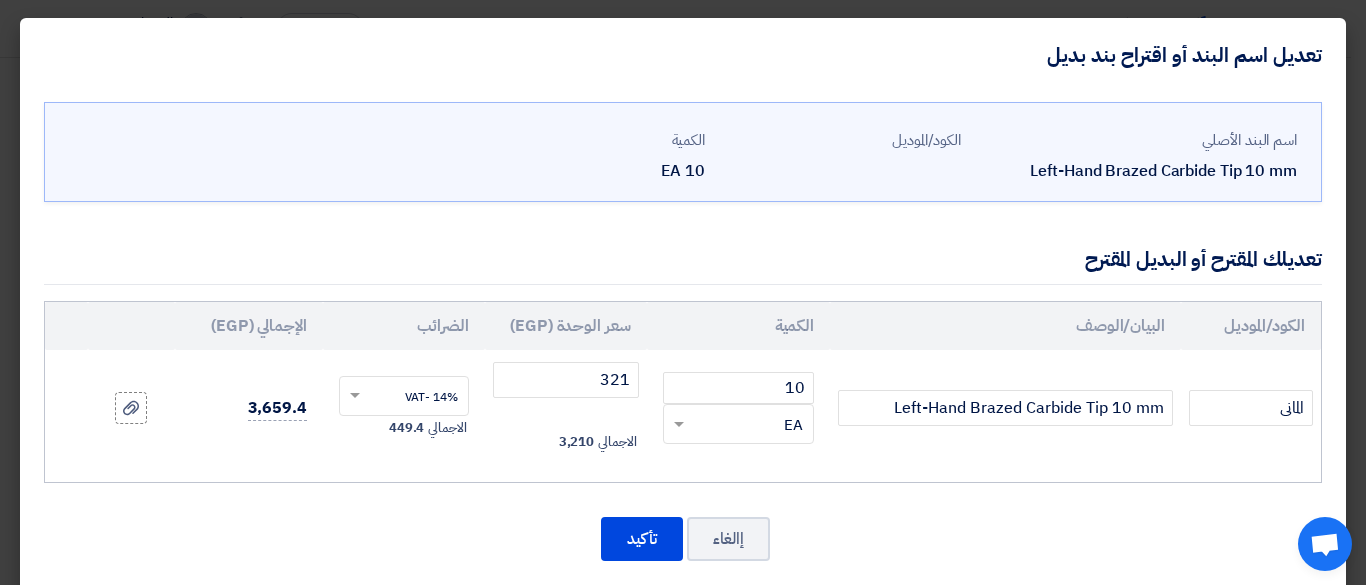 click on "إالغاء
تأكيد" 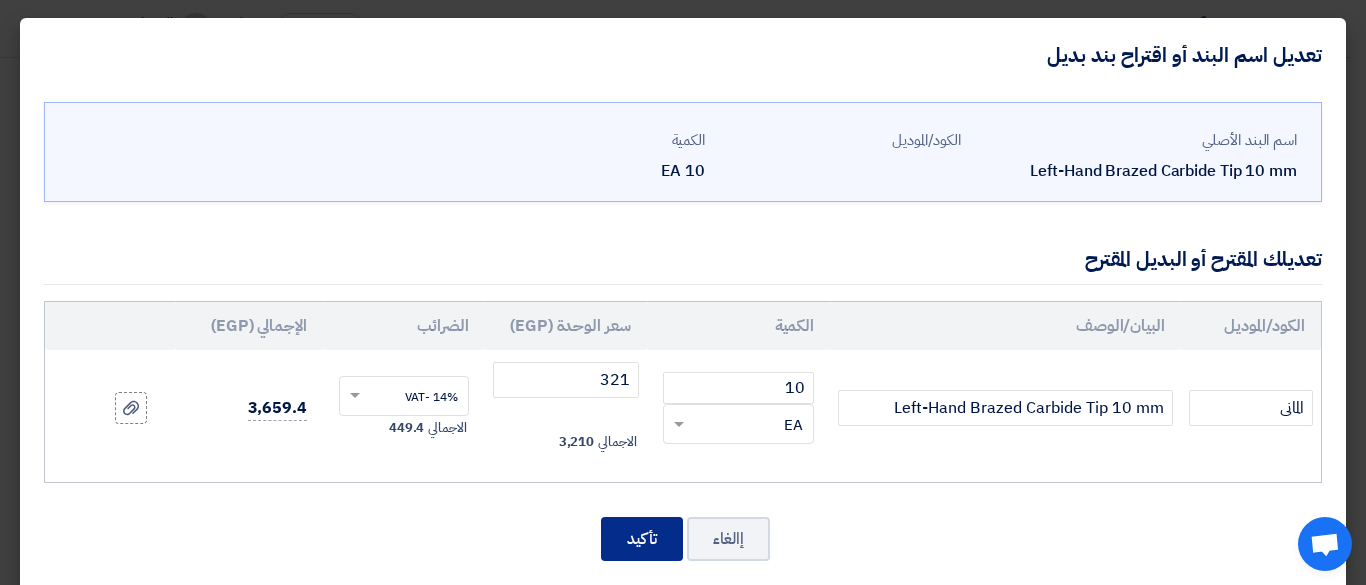 click on "تأكيد" 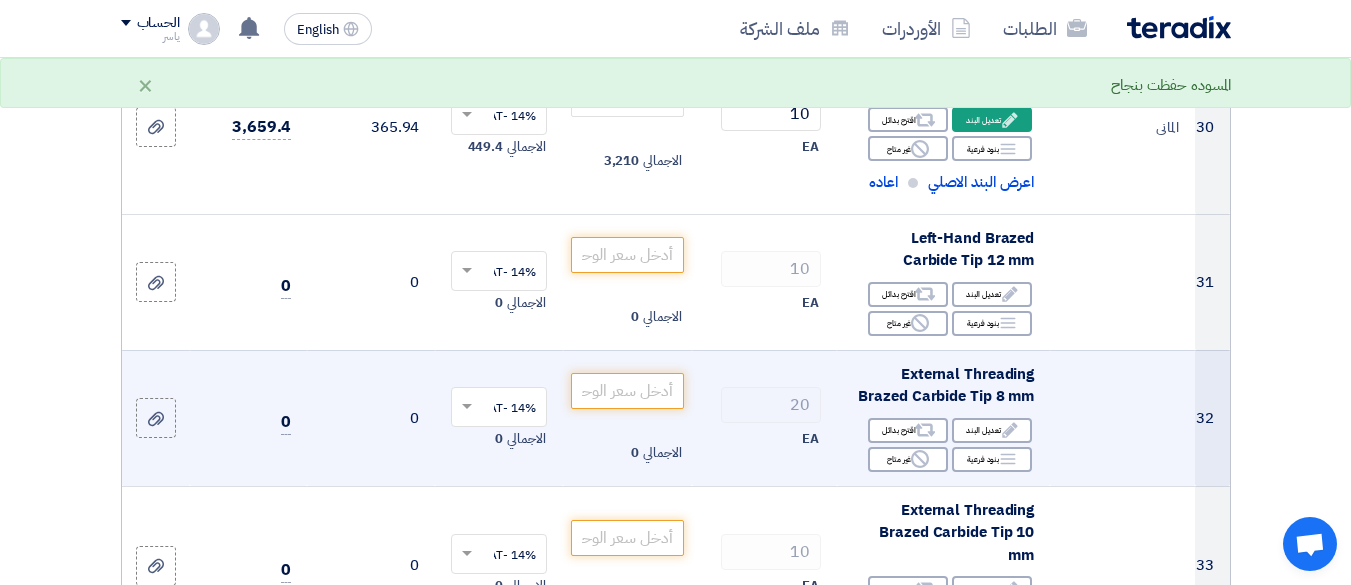 scroll, scrollTop: 5361, scrollLeft: 0, axis: vertical 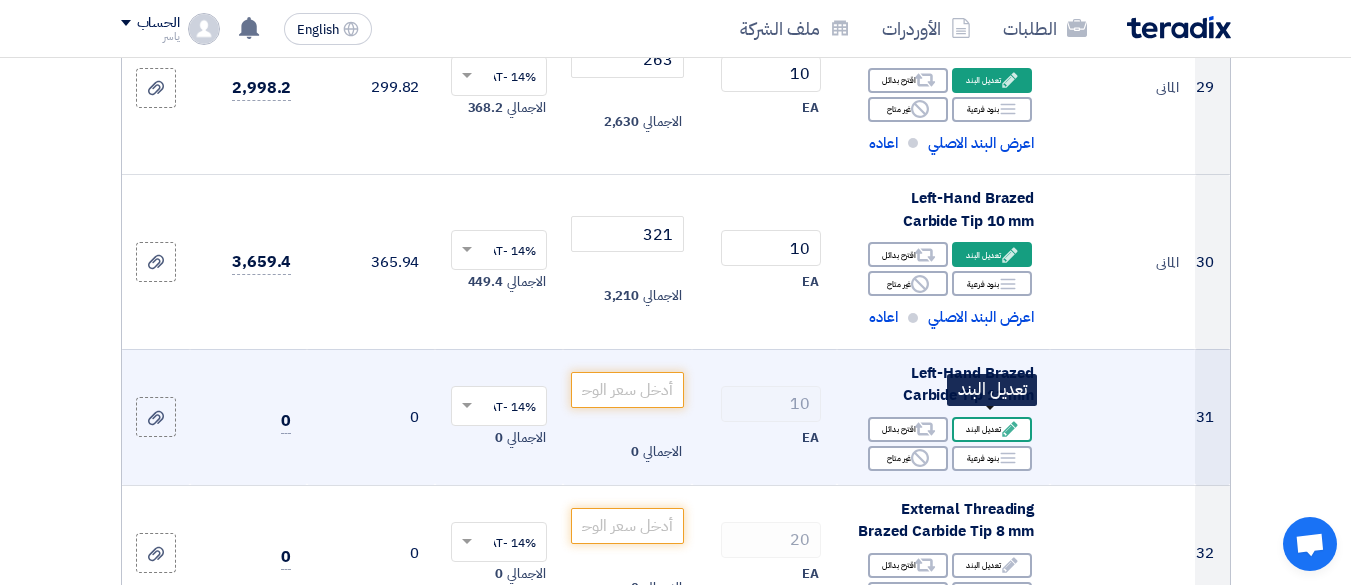 click on "Edit
تعديل البند" 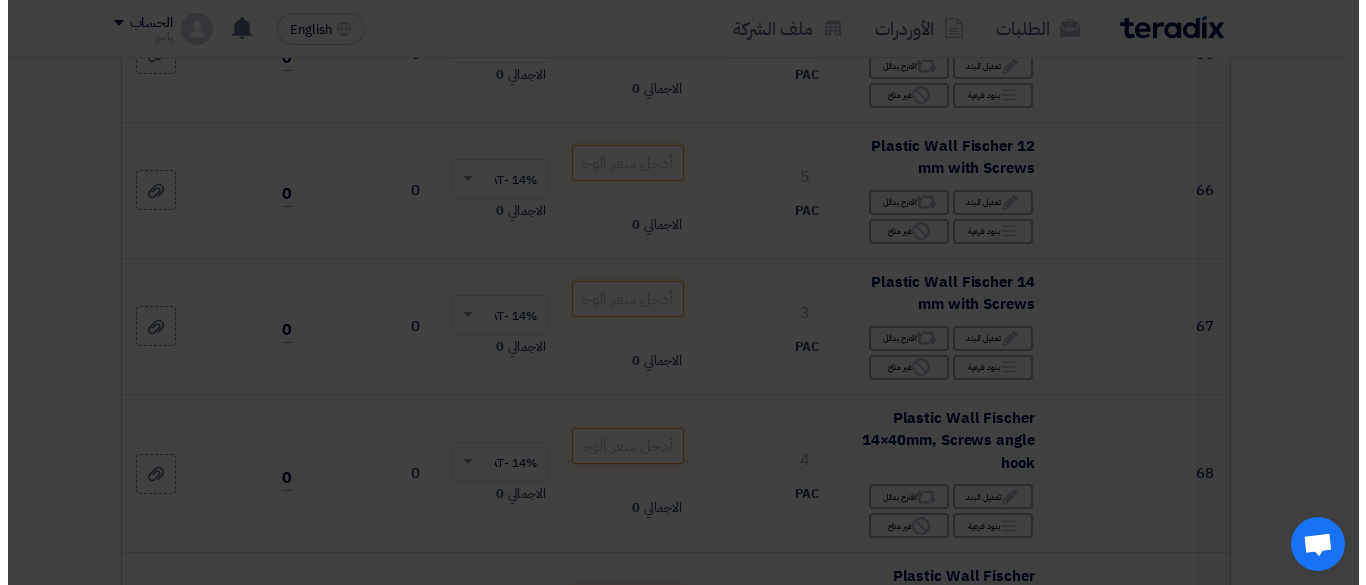 scroll, scrollTop: 408, scrollLeft: 0, axis: vertical 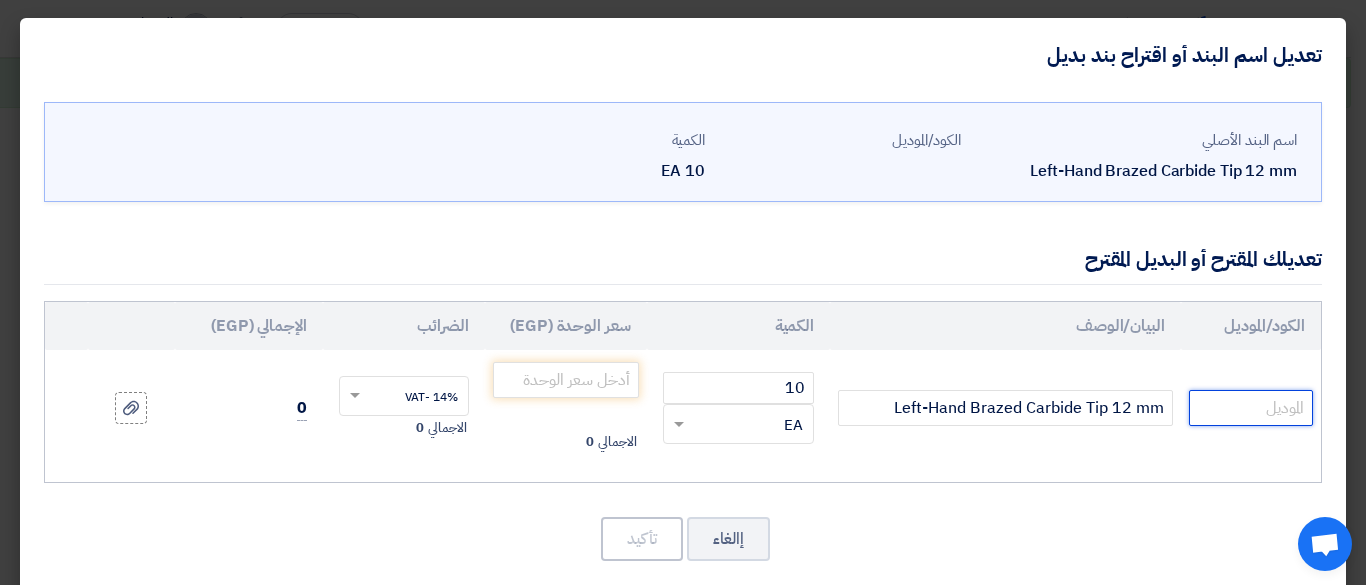 drag, startPoint x: 1241, startPoint y: 414, endPoint x: 1219, endPoint y: 407, distance: 23.086792 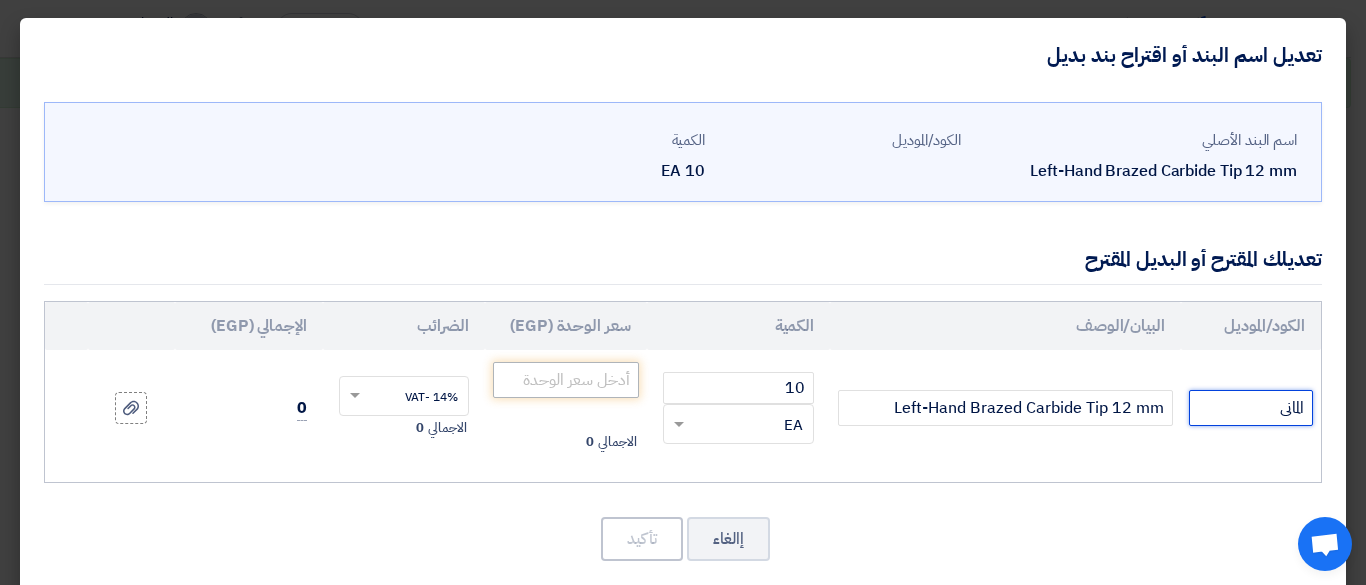 type on "المانى" 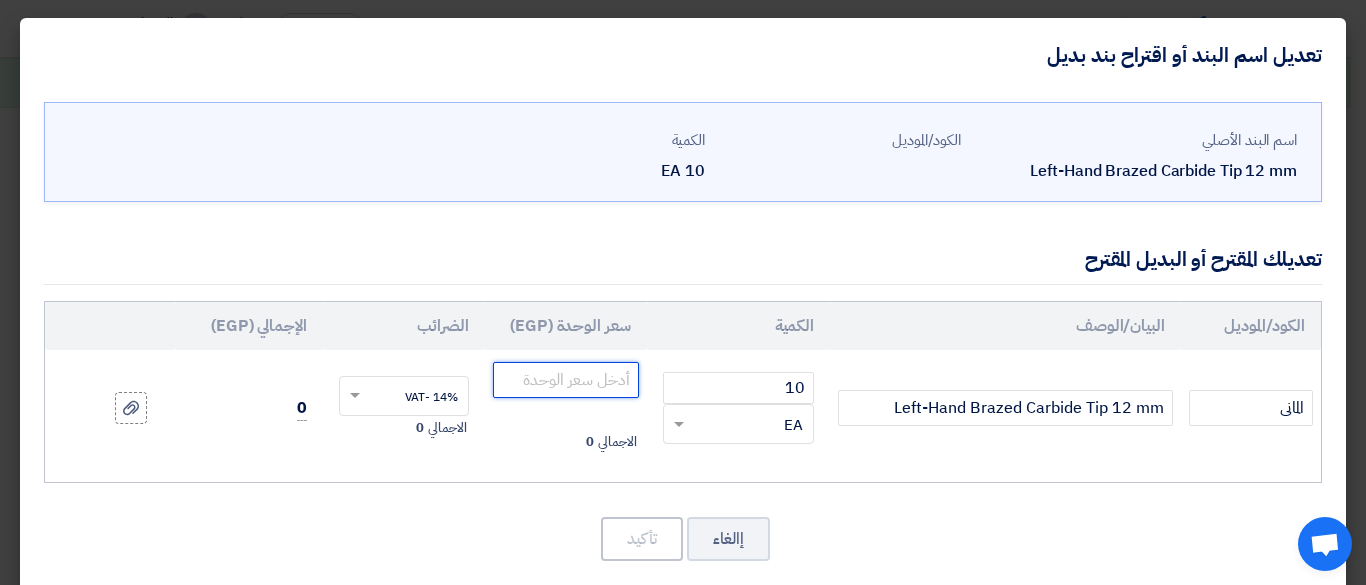 click 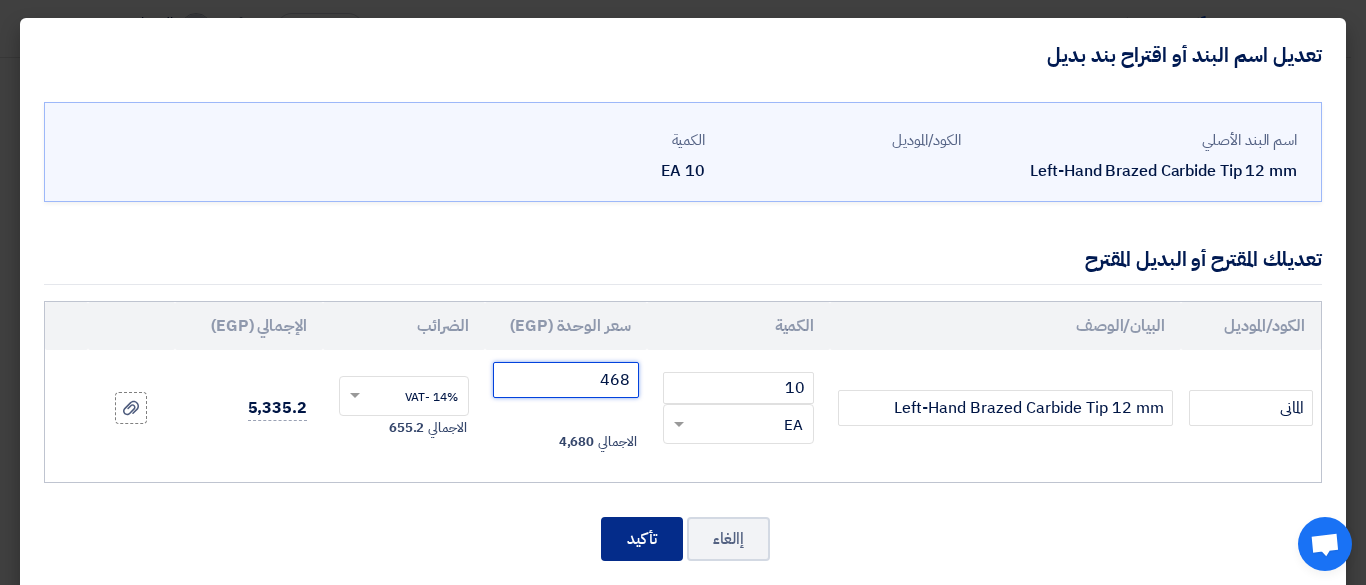 type on "468" 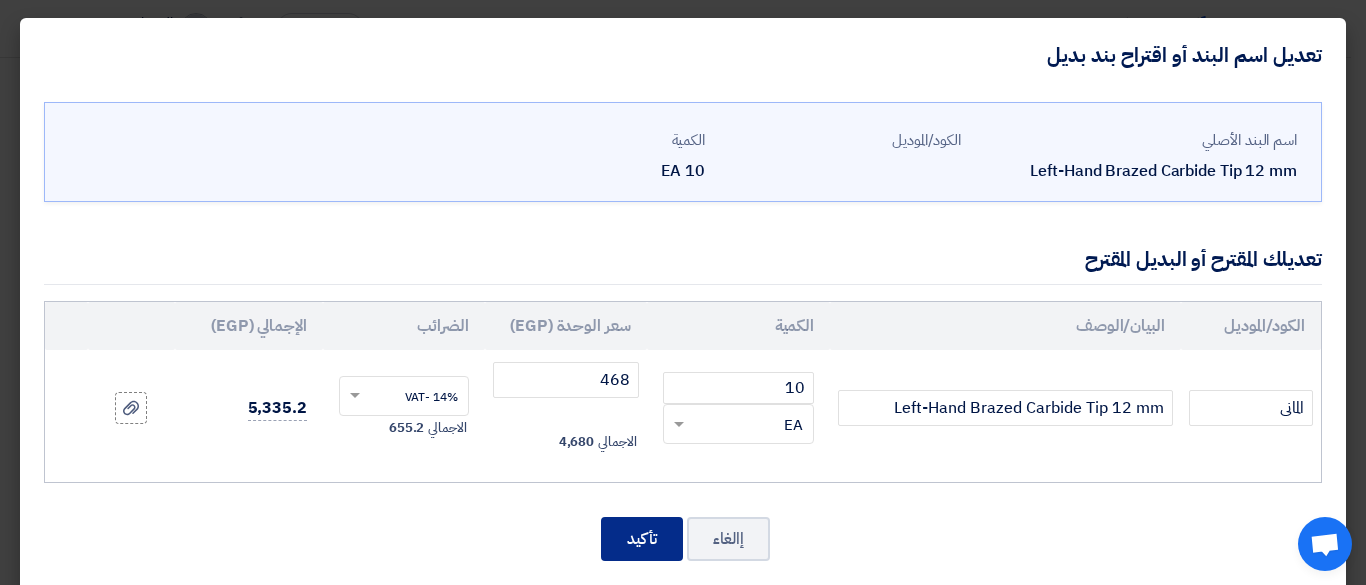 click on "تأكيد" 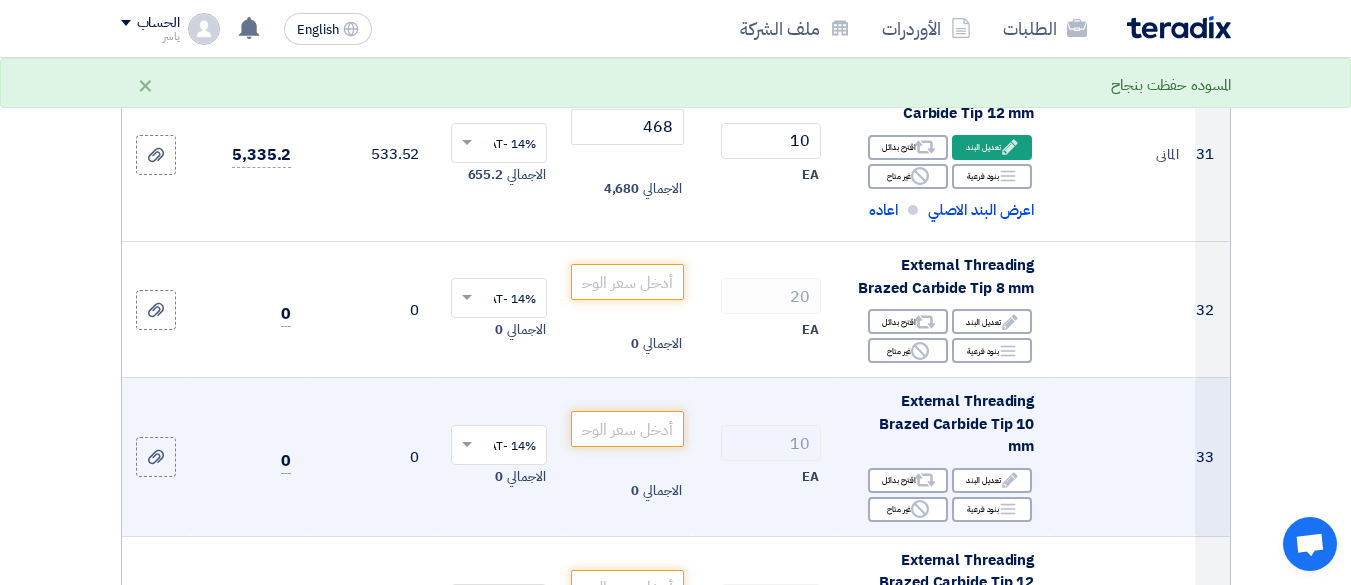 scroll, scrollTop: 5610, scrollLeft: 0, axis: vertical 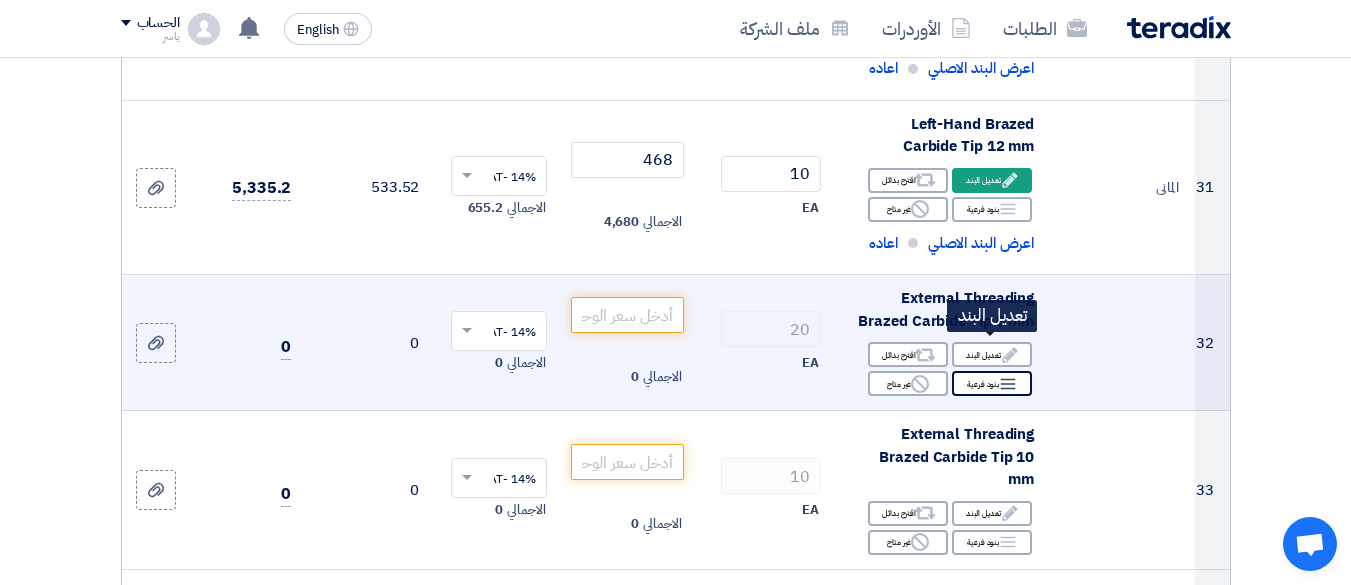 click on "Edit
تعديل البند" 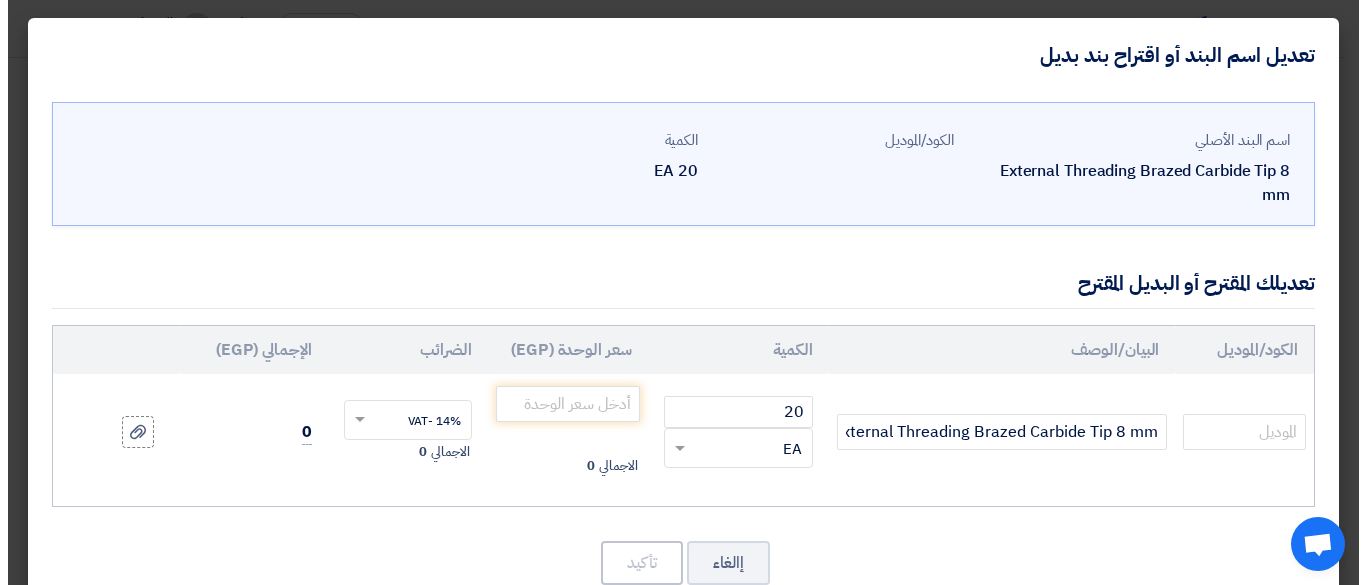 scroll, scrollTop: 483, scrollLeft: 0, axis: vertical 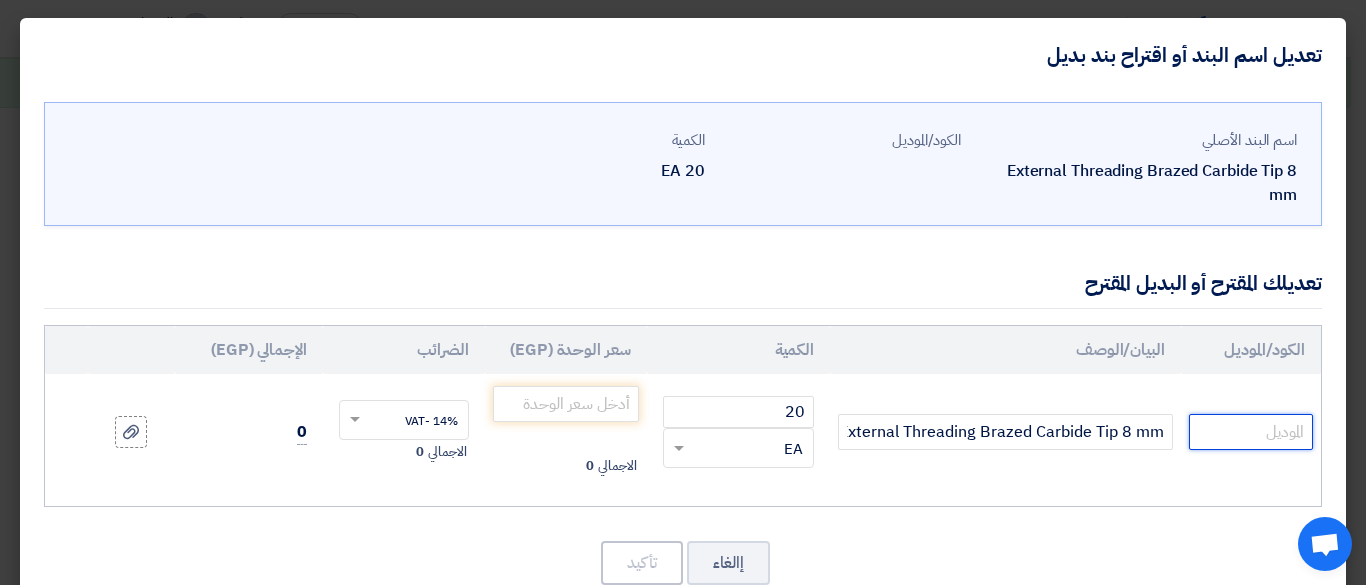 click 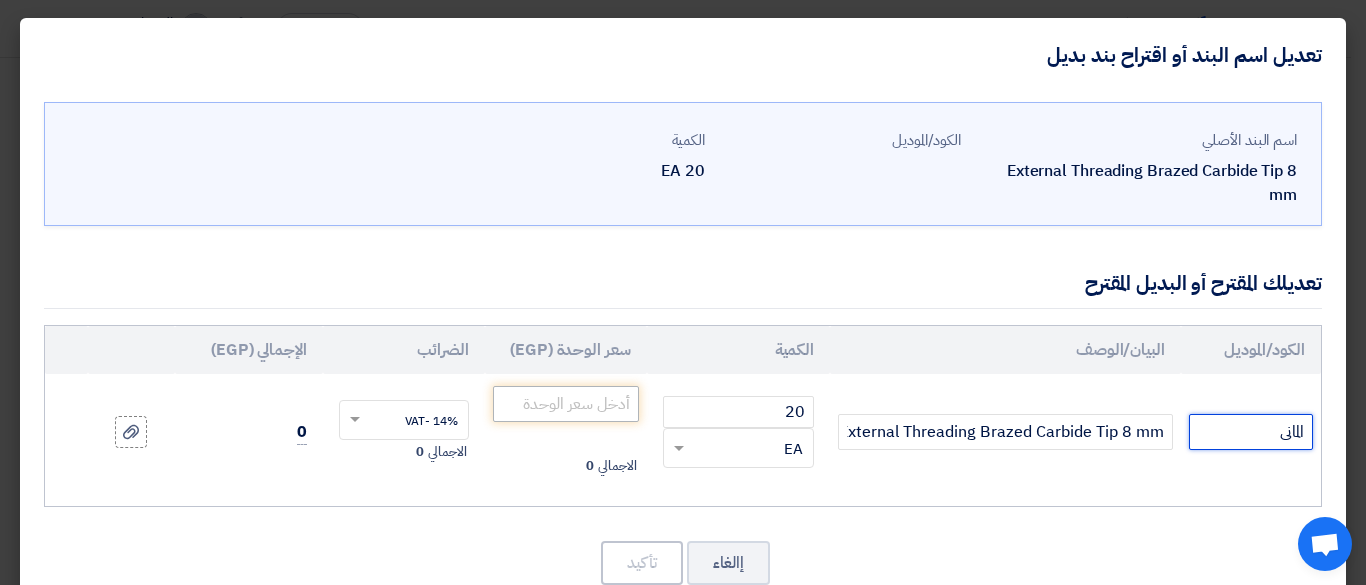 type on "المانى" 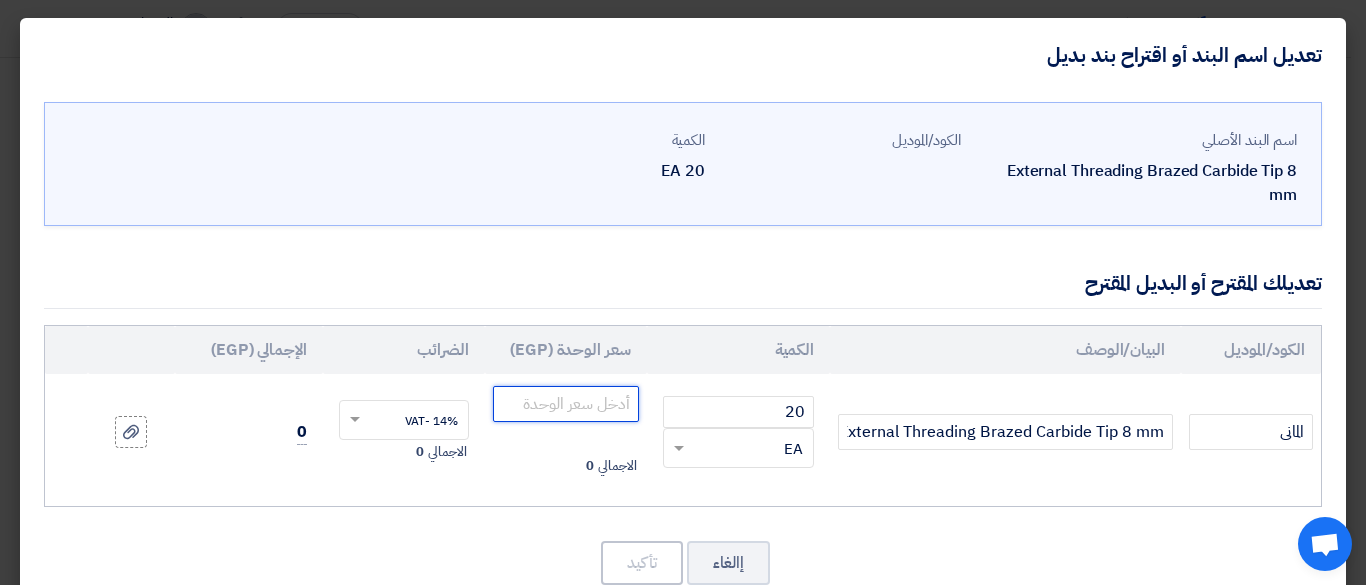 click 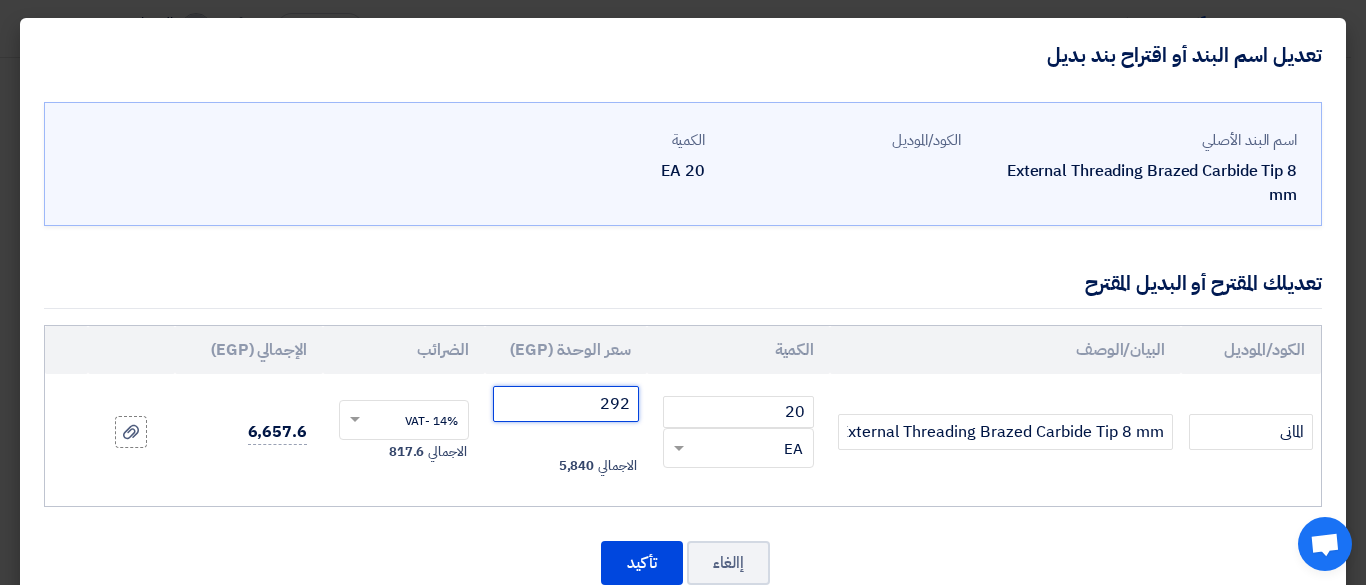 type on "292" 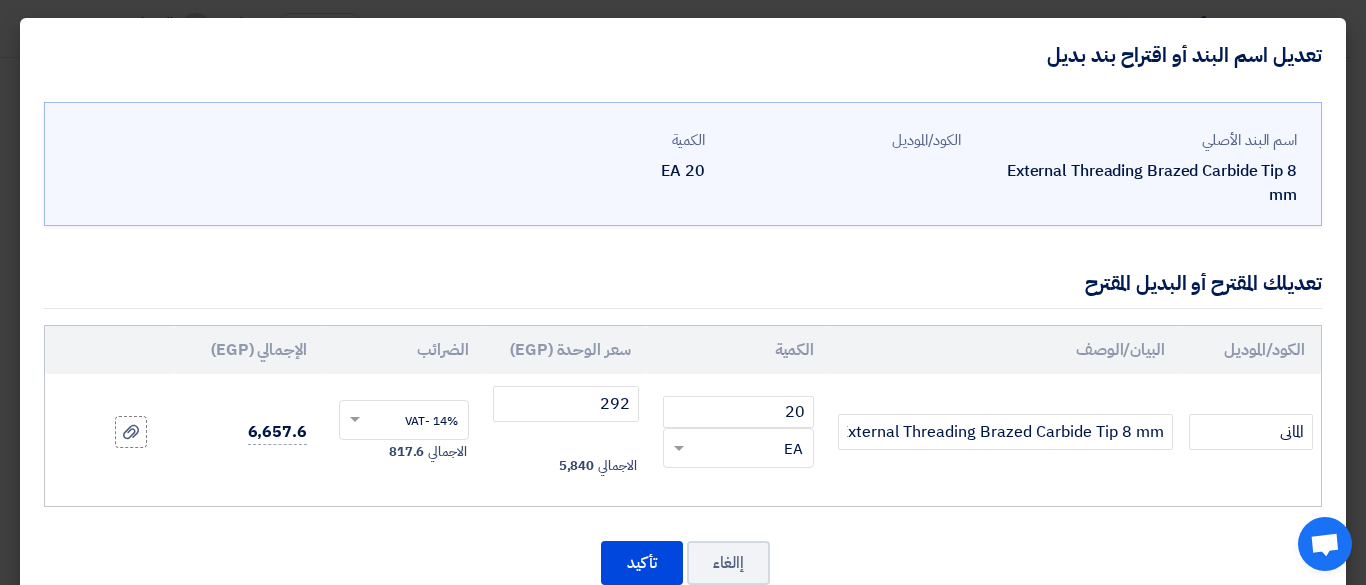 click on "اسم البند الأصلي
External Threading Brazed Carbide Tip 8 mm
الكود/الموديل
الكمية
20
EA
المانى" 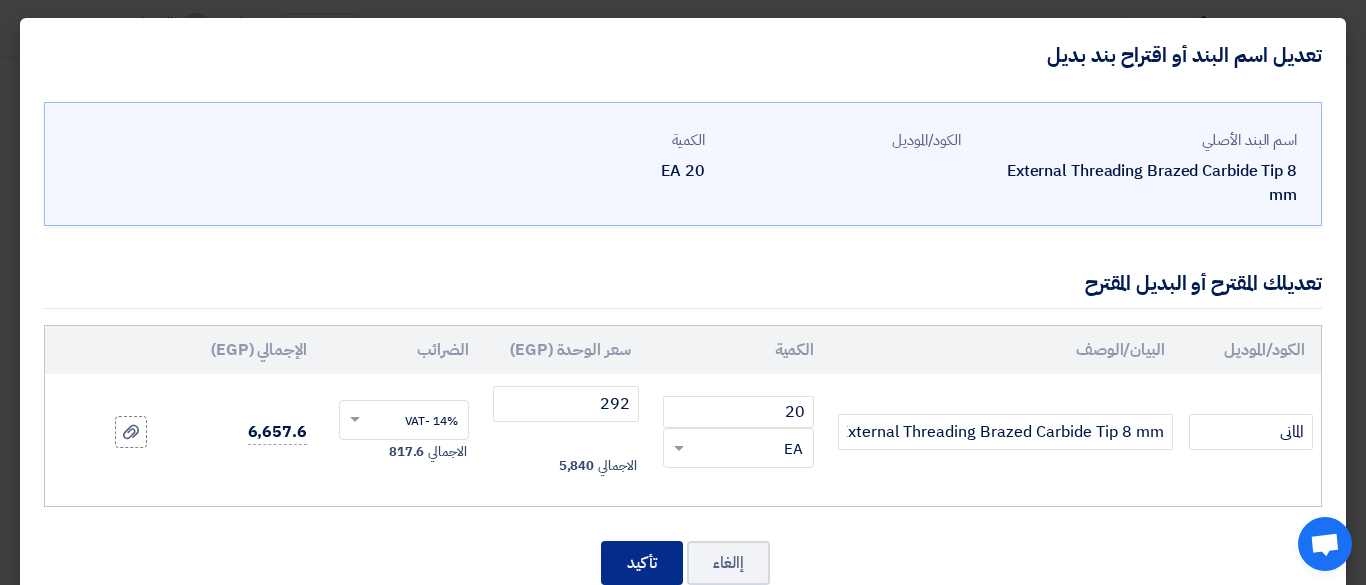 click on "تأكيد" 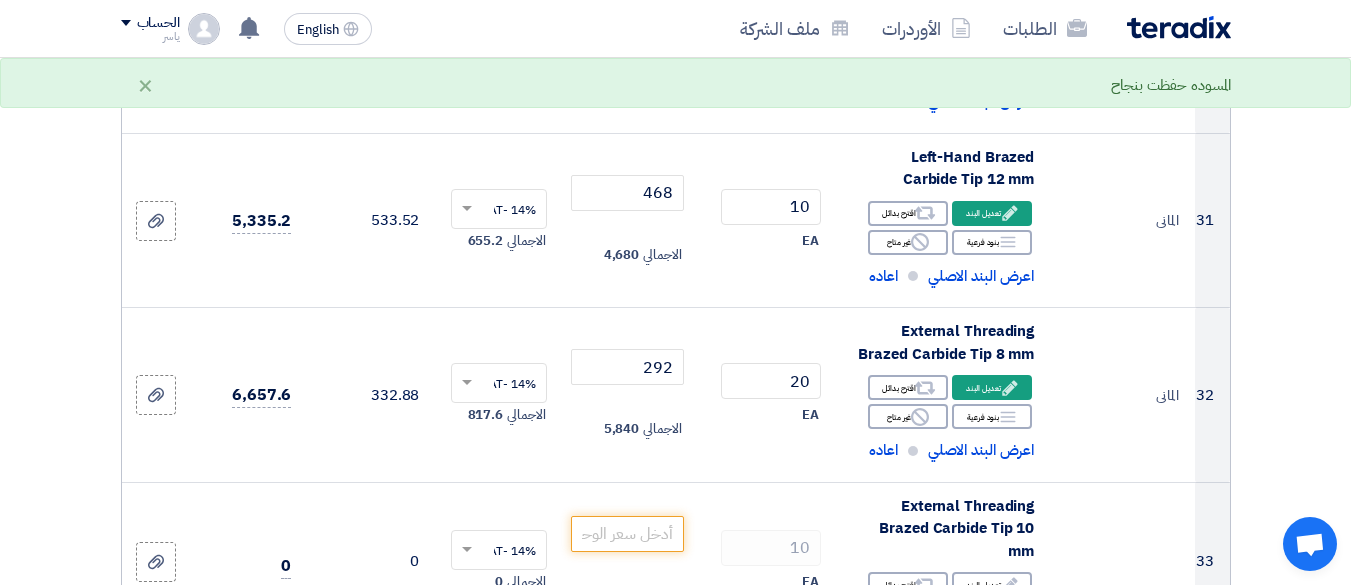 scroll, scrollTop: 5759, scrollLeft: 0, axis: vertical 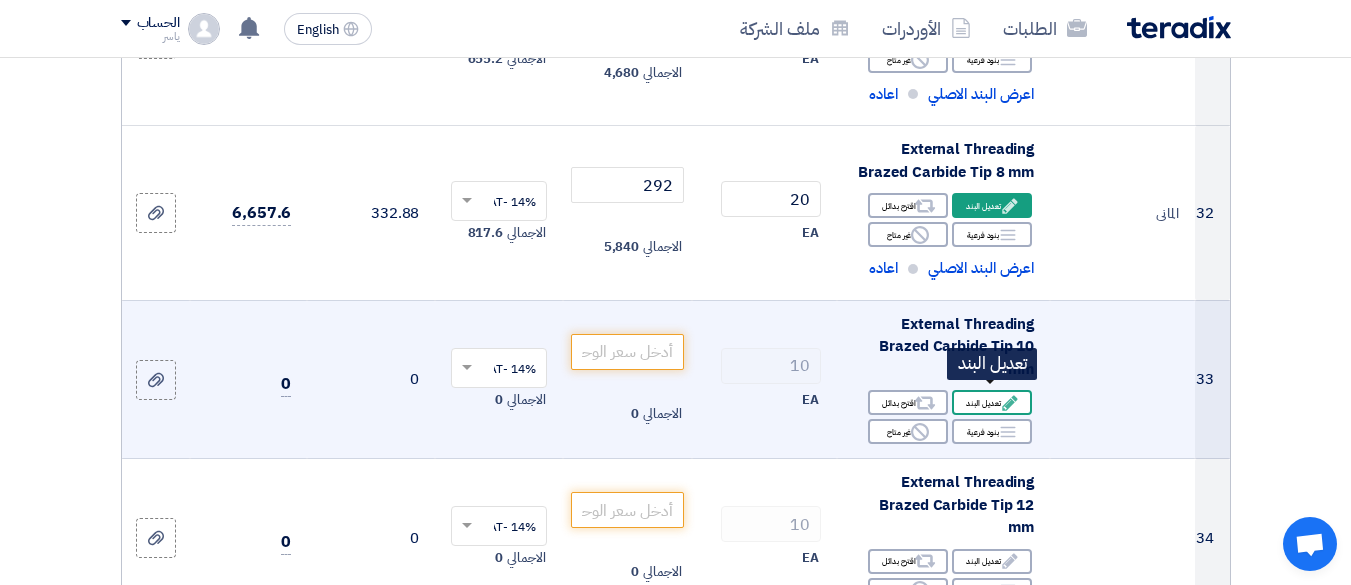 click on "Edit
تعديل البند" 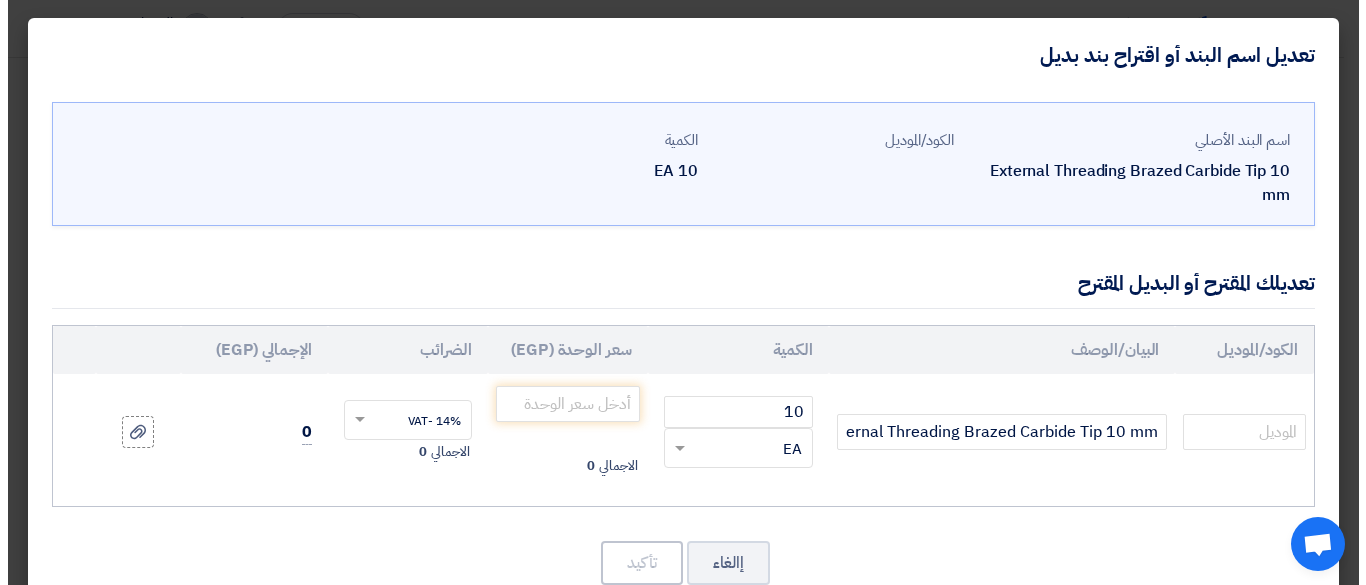 scroll, scrollTop: 457, scrollLeft: 0, axis: vertical 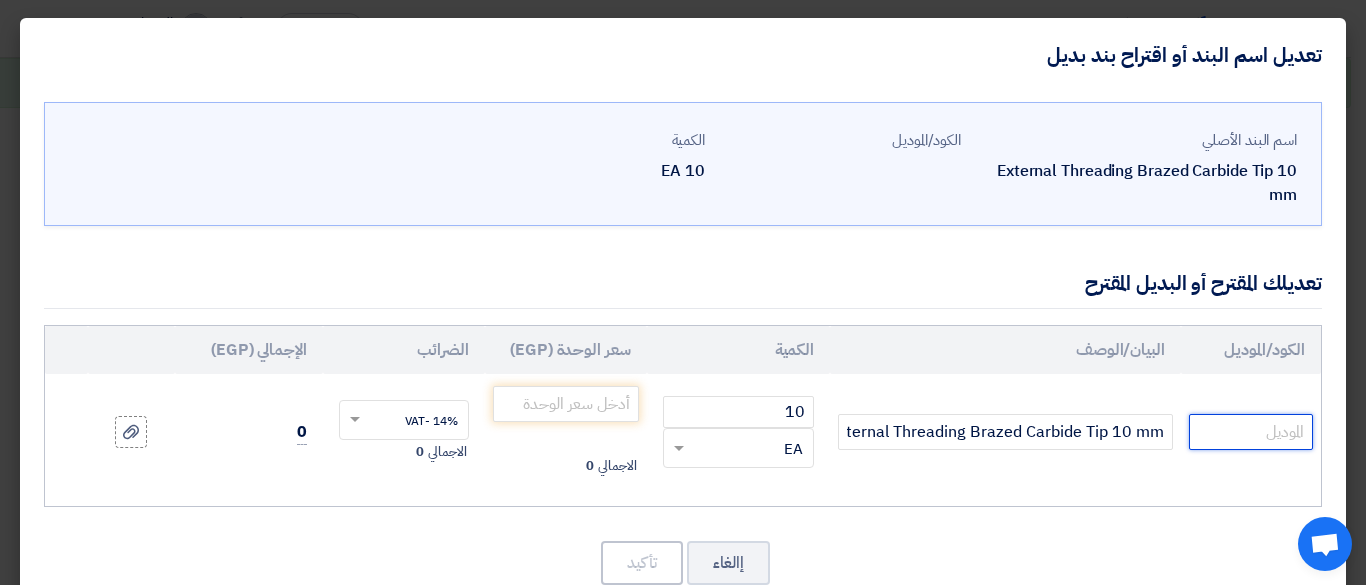 click 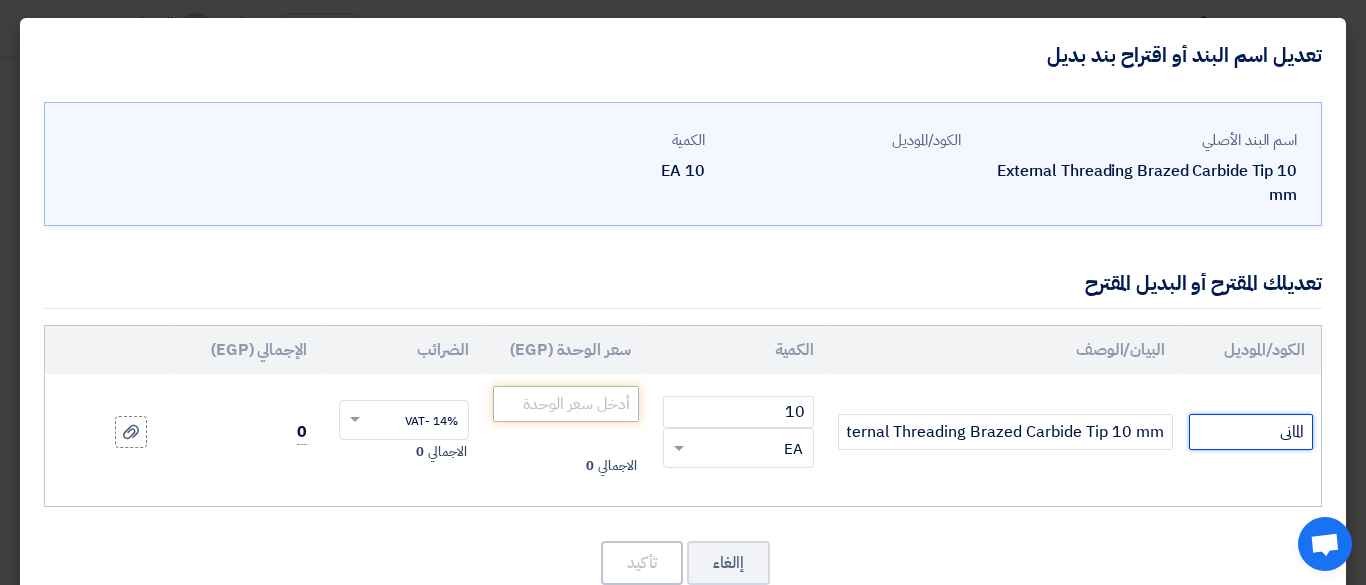 type on "المانى" 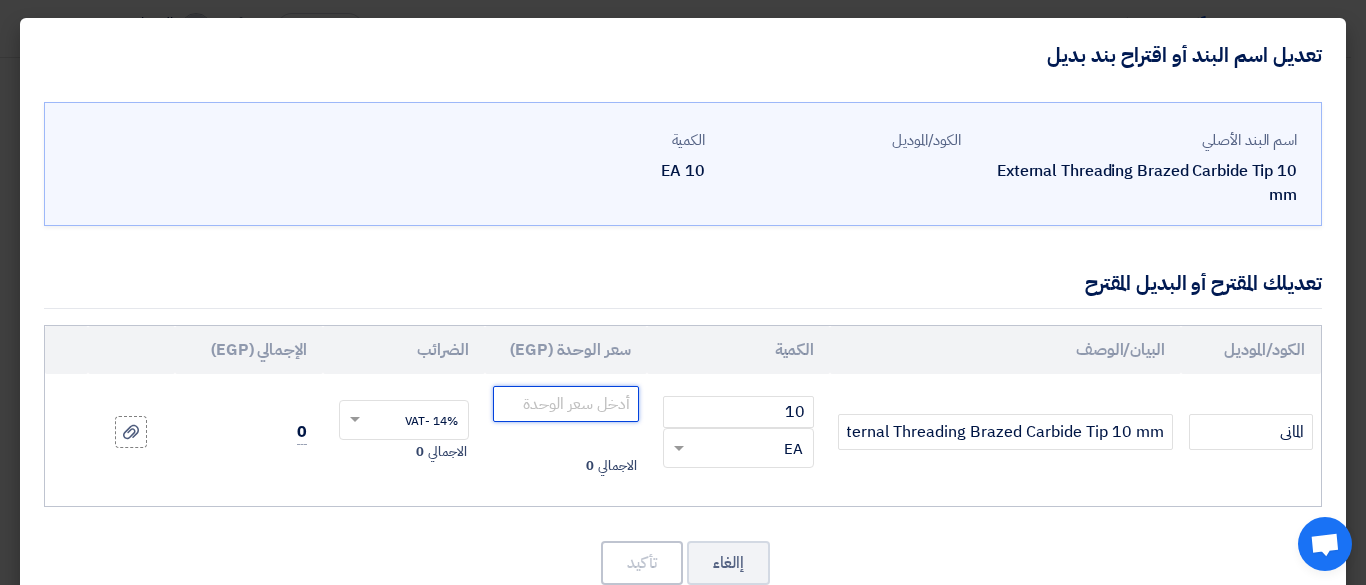 click 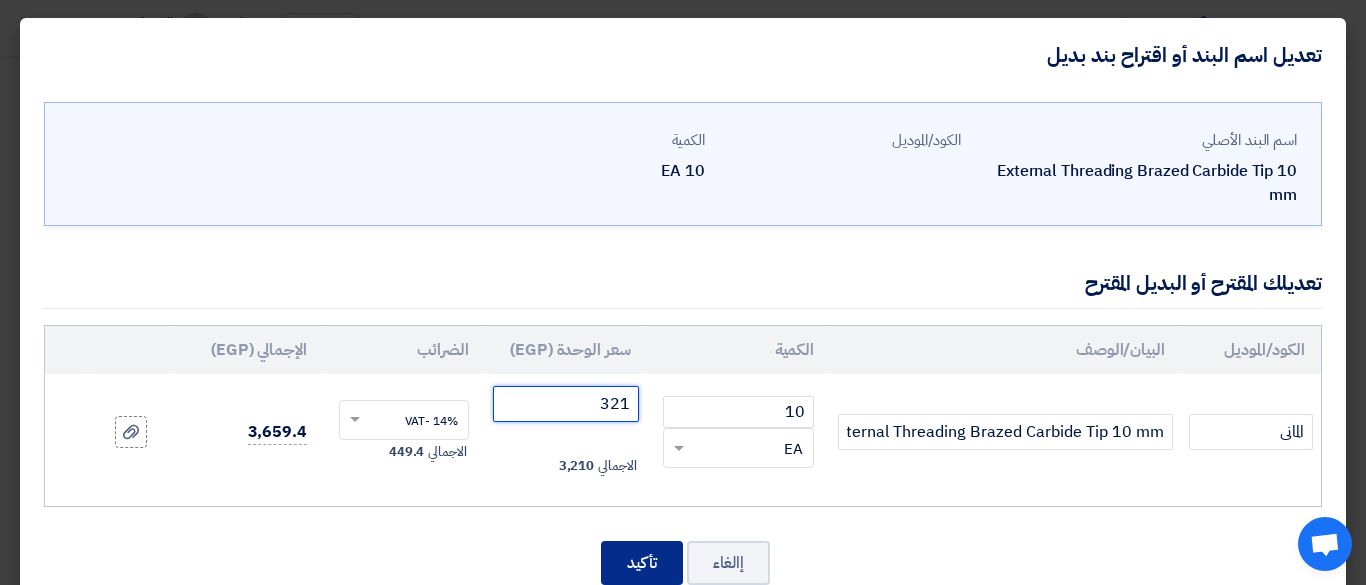 type on "321" 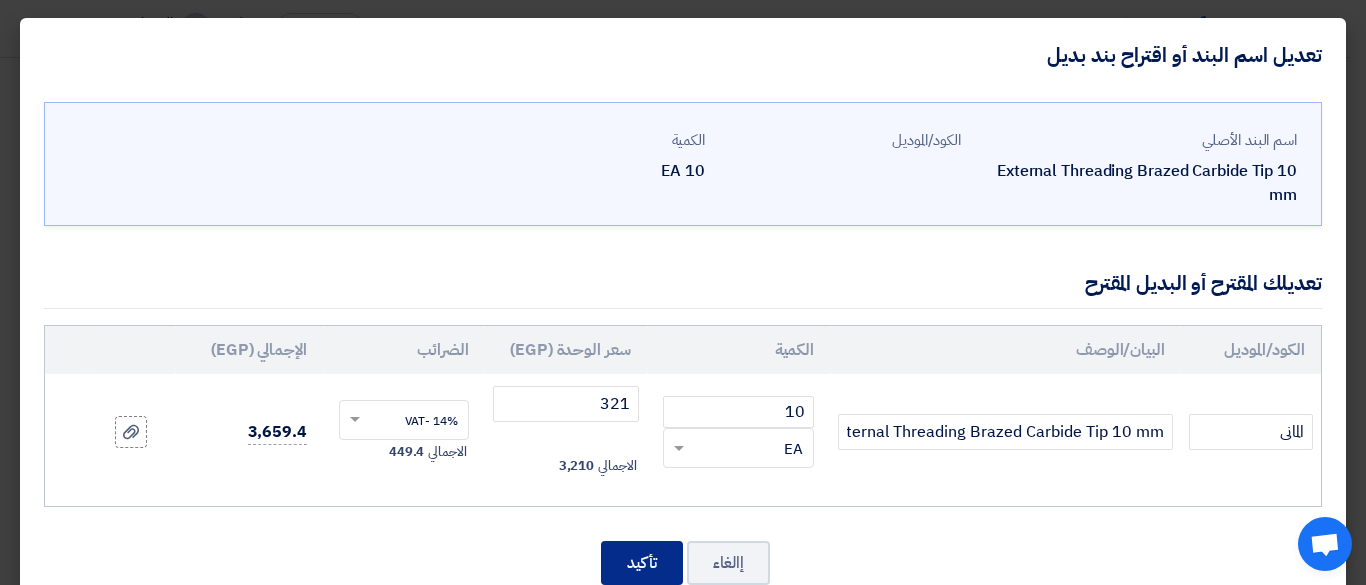 click on "تأكيد" 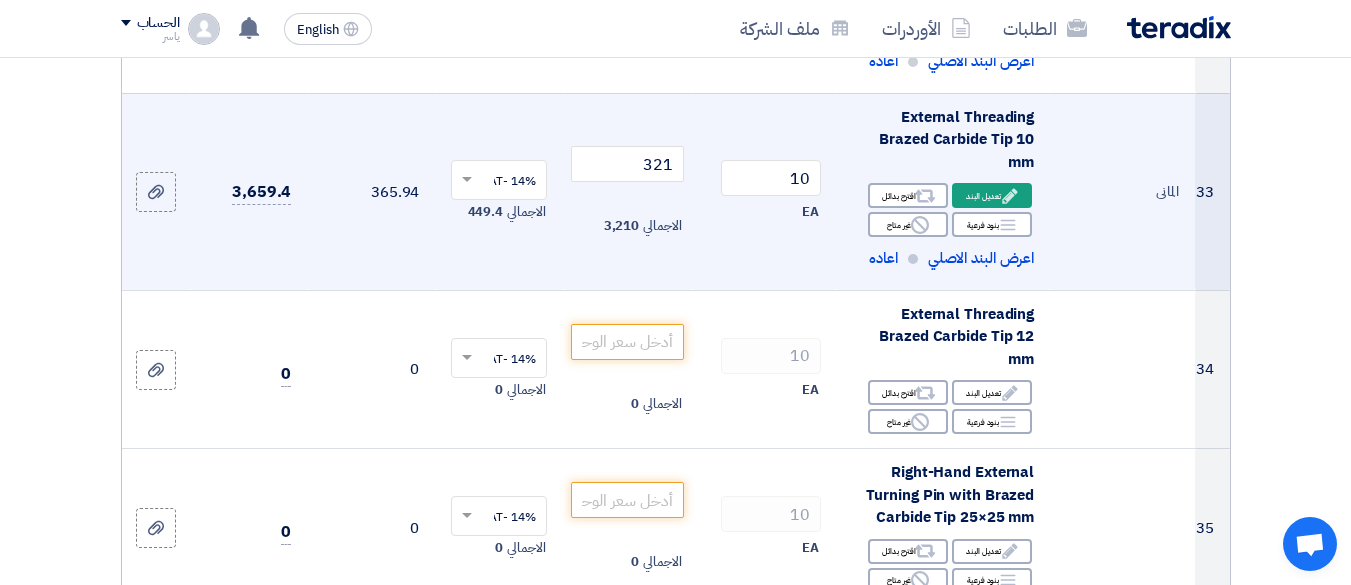 scroll, scrollTop: 6008, scrollLeft: 0, axis: vertical 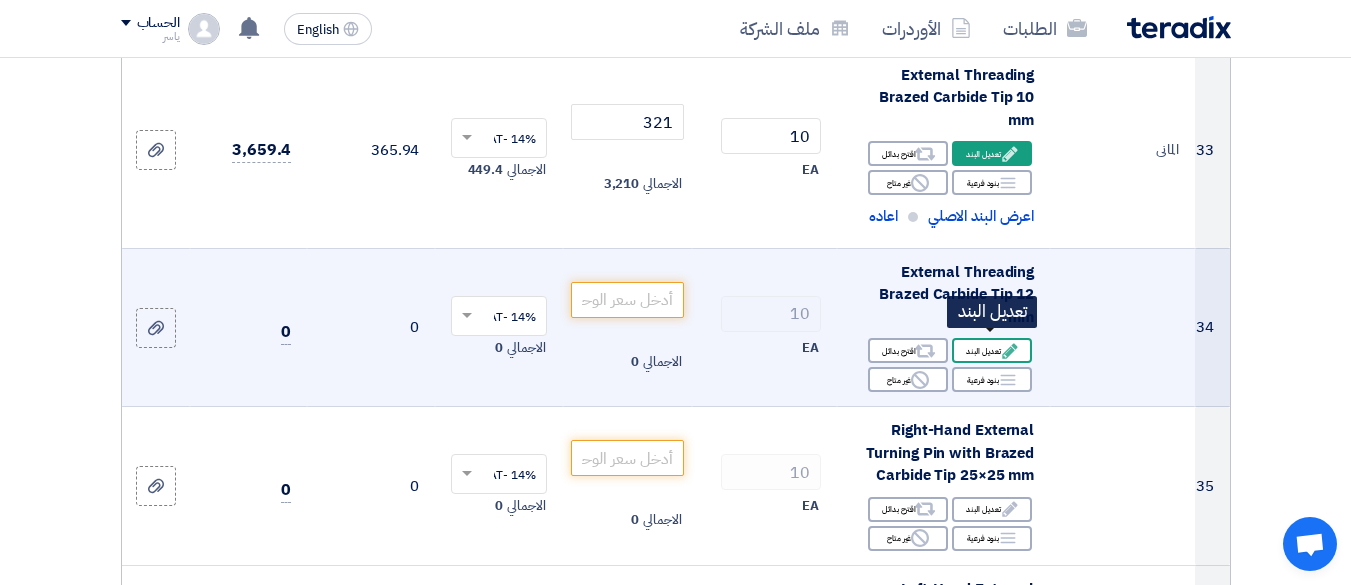 click on "Edit
تعديل البند" 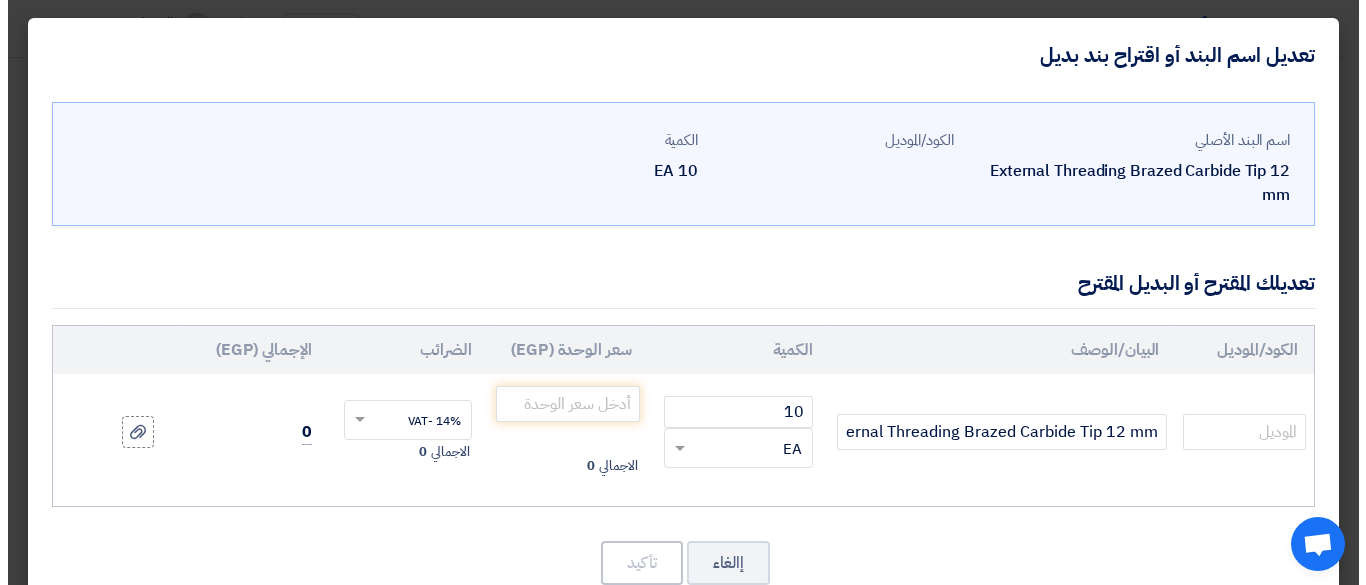 scroll, scrollTop: 532, scrollLeft: 0, axis: vertical 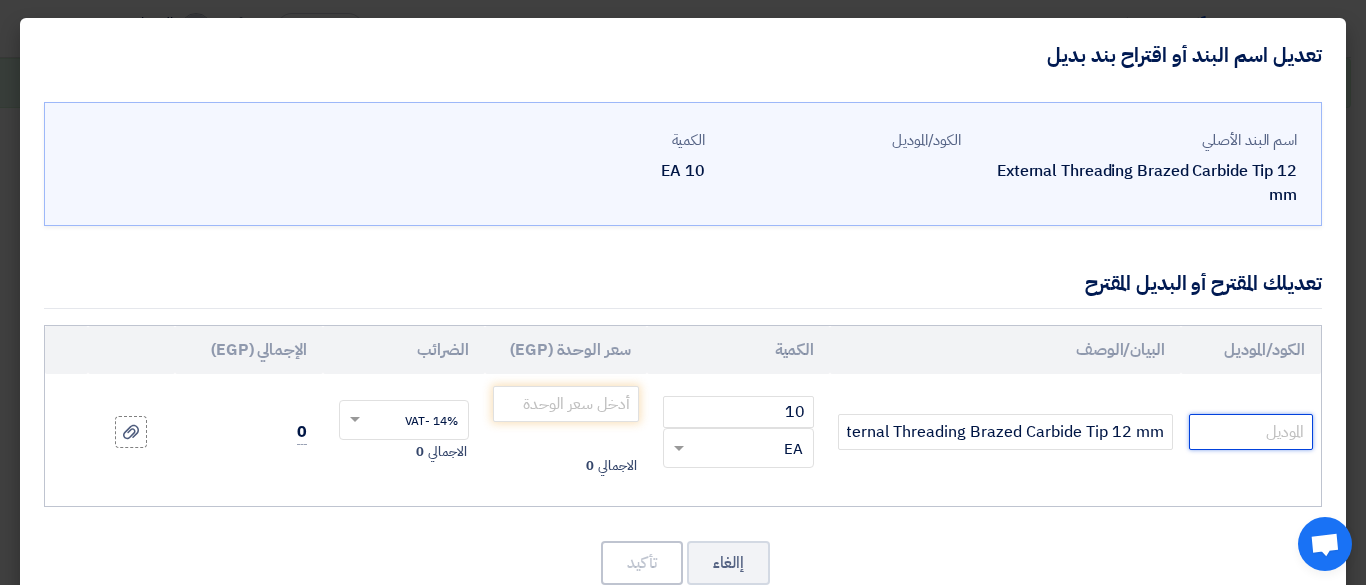 drag, startPoint x: 1256, startPoint y: 424, endPoint x: 1233, endPoint y: 410, distance: 26.925823 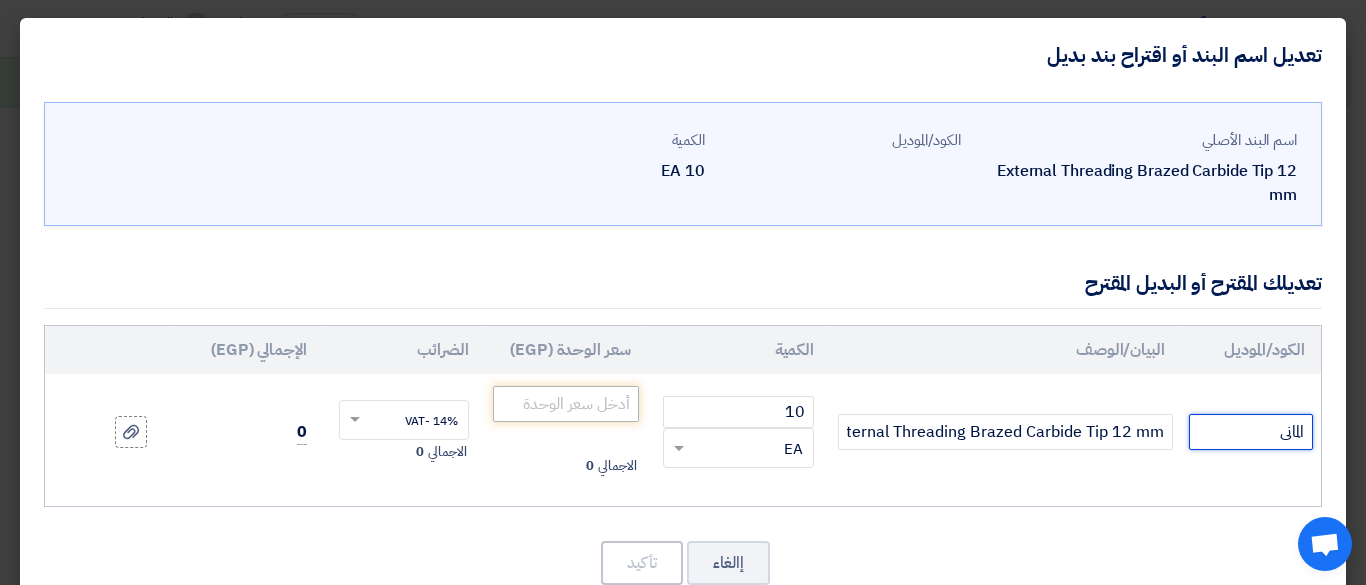 type on "المانى" 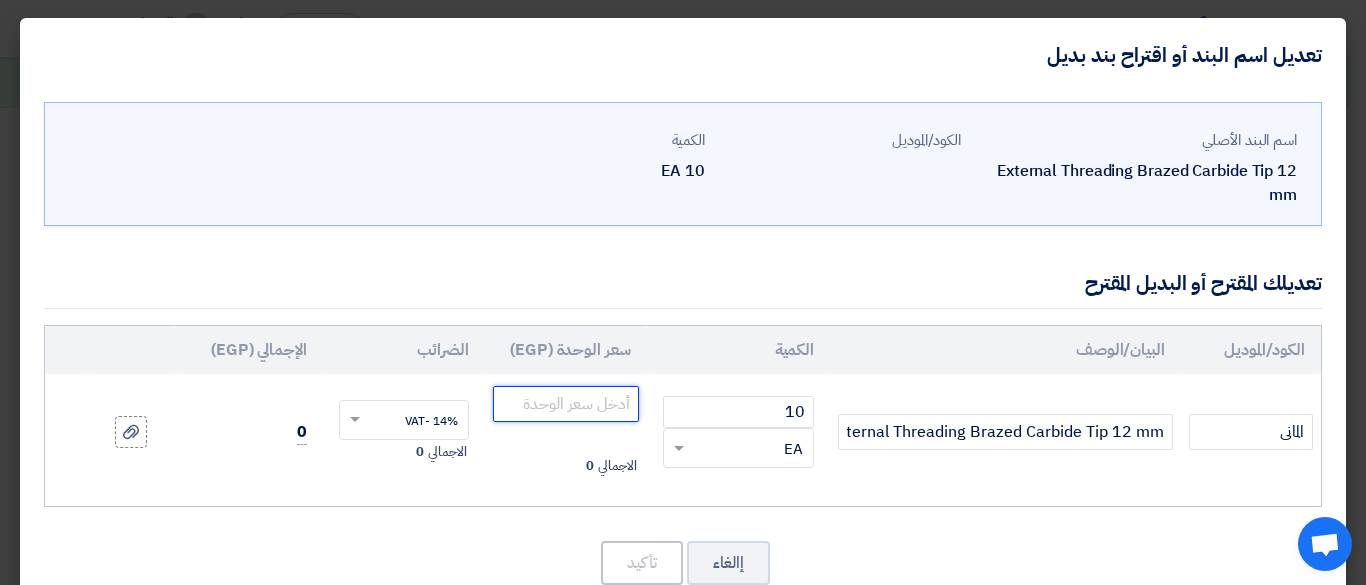 click 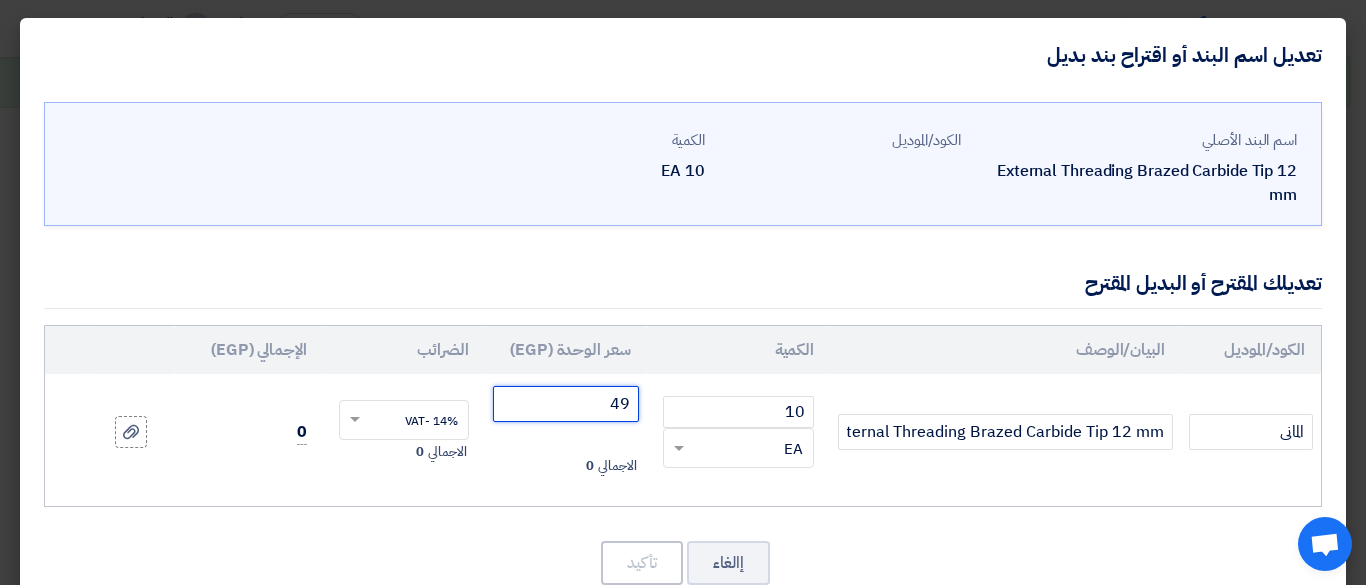 type on "497" 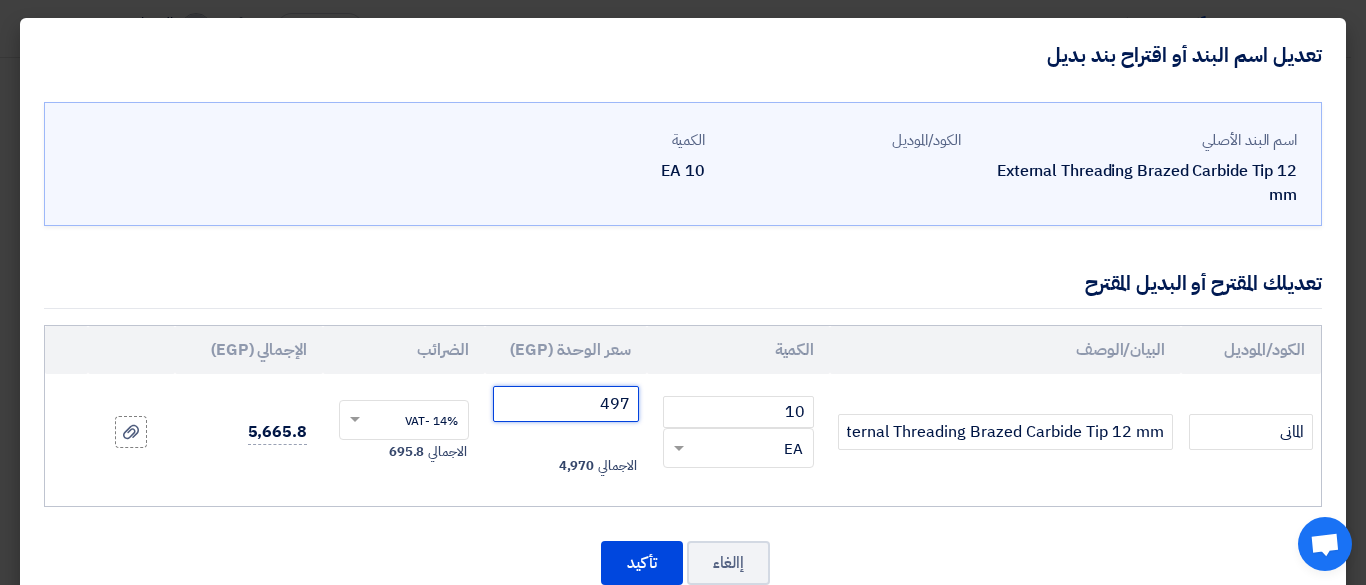 scroll, scrollTop: 51, scrollLeft: 0, axis: vertical 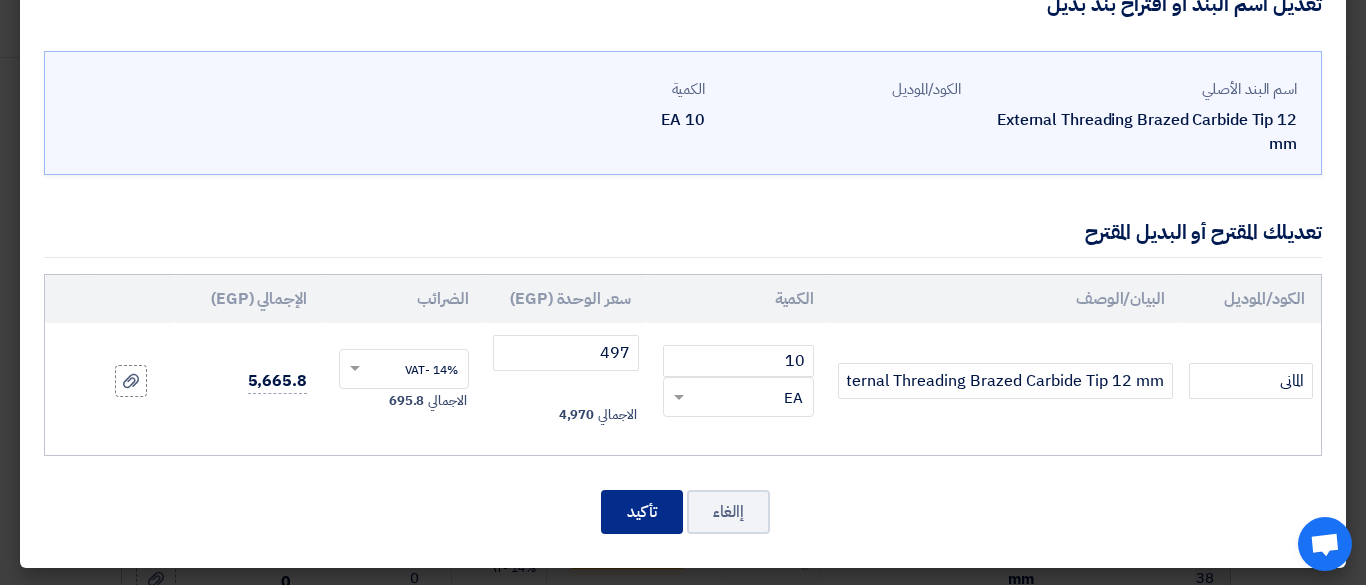 click on "تأكيد" 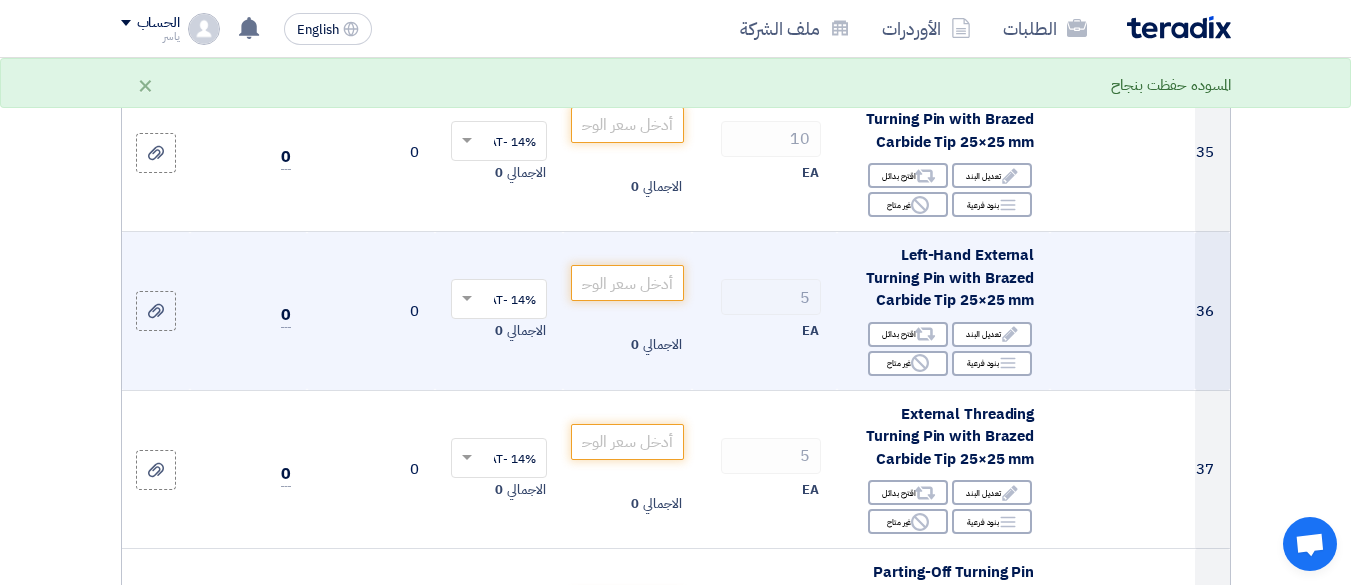 scroll, scrollTop: 6280, scrollLeft: 0, axis: vertical 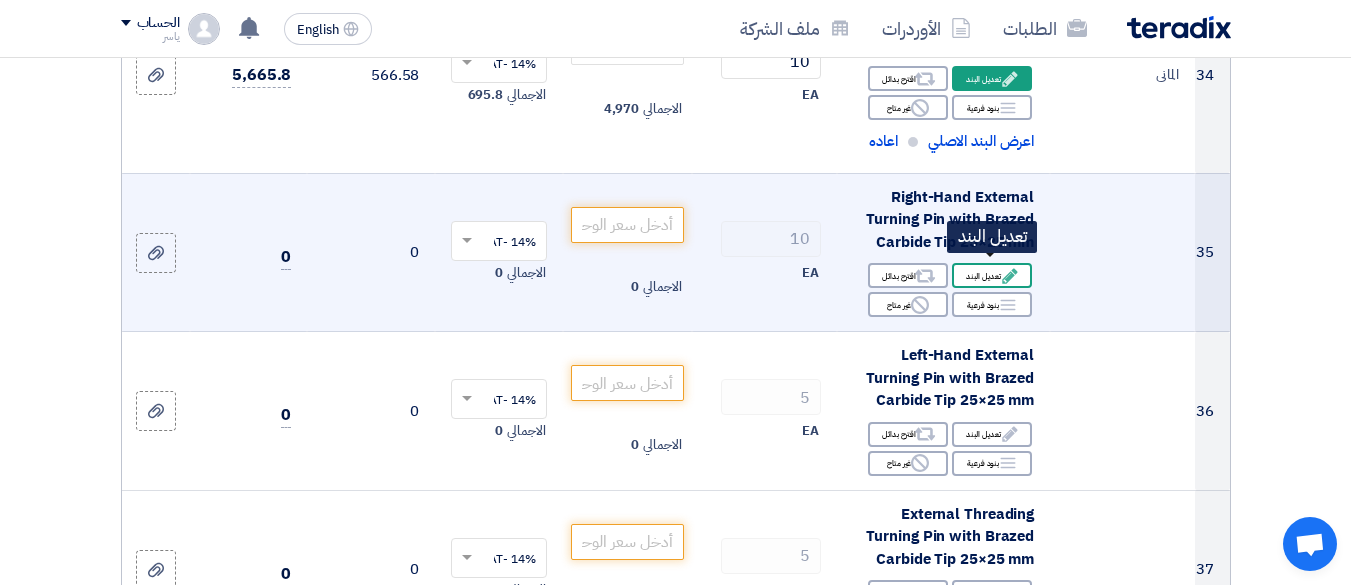 click on "Edit
تعديل البند" 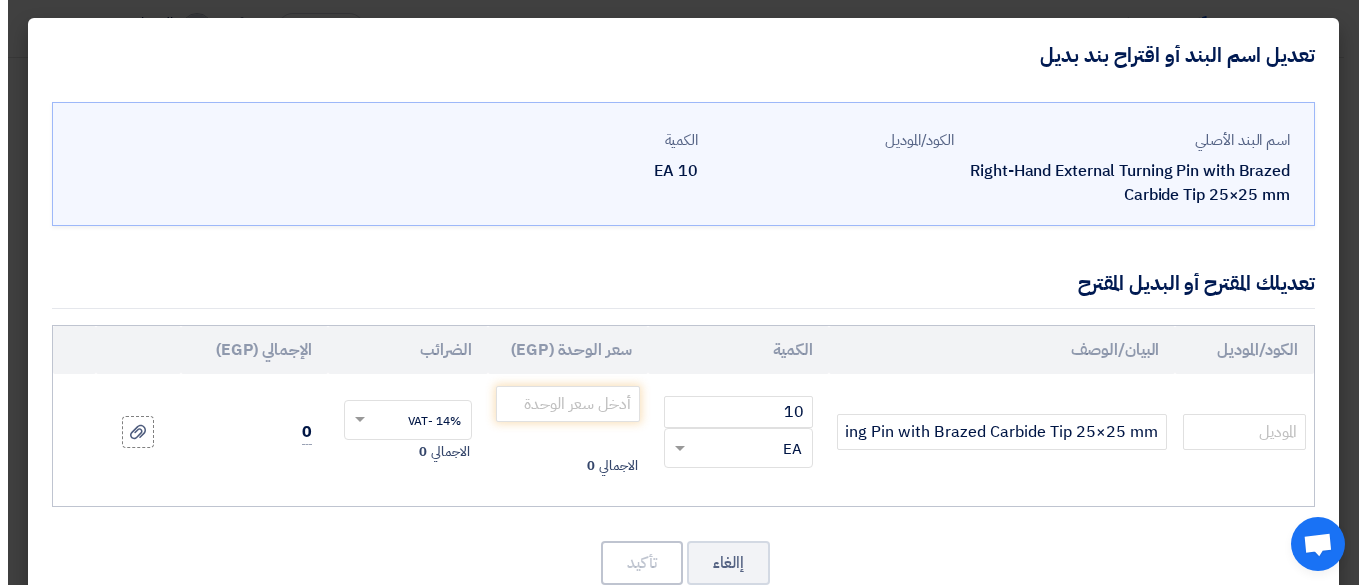 scroll, scrollTop: 432, scrollLeft: 0, axis: vertical 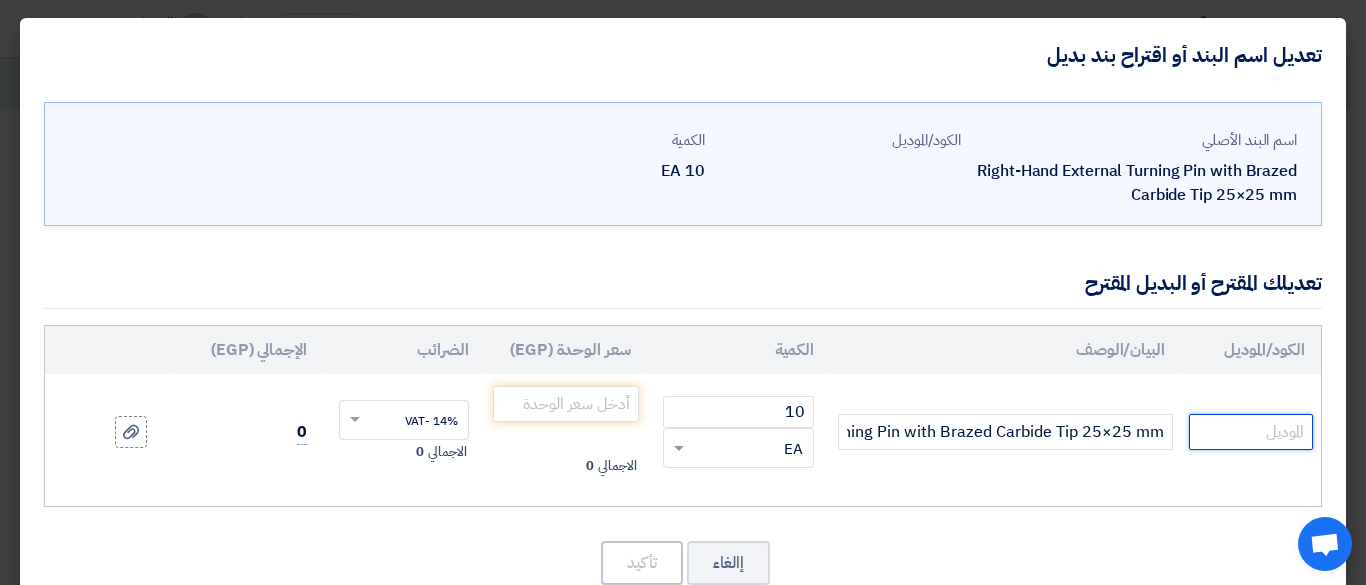 drag, startPoint x: 1264, startPoint y: 434, endPoint x: 1226, endPoint y: 377, distance: 68.50548 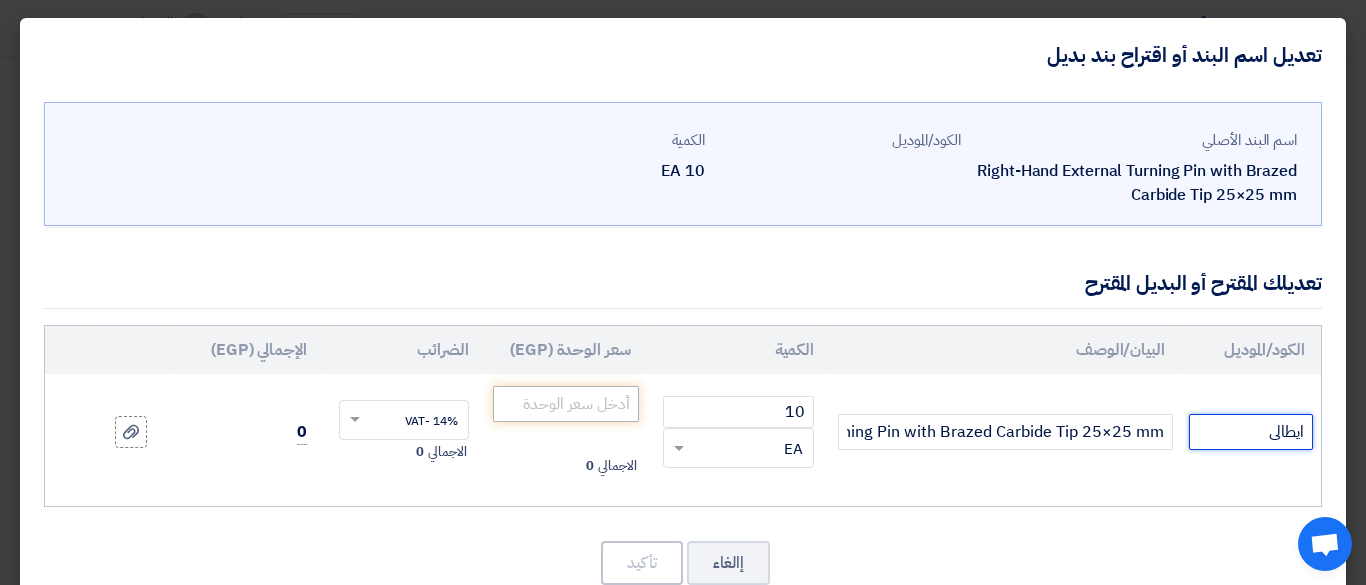 type on "ايطالى" 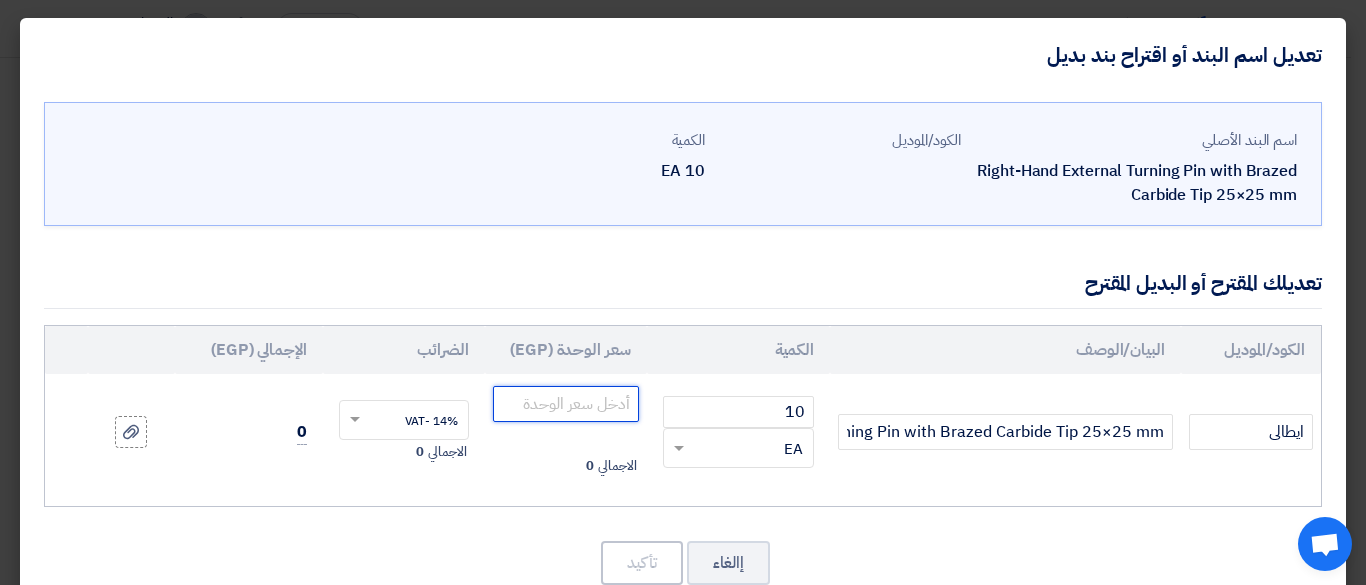 click 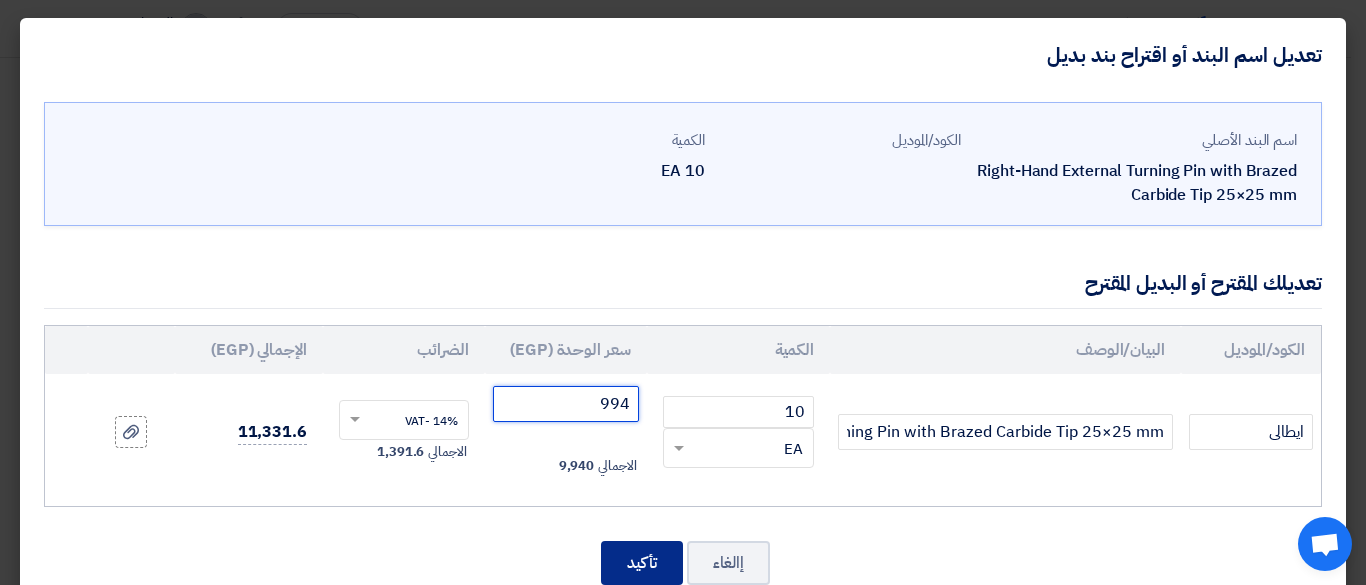 type on "994" 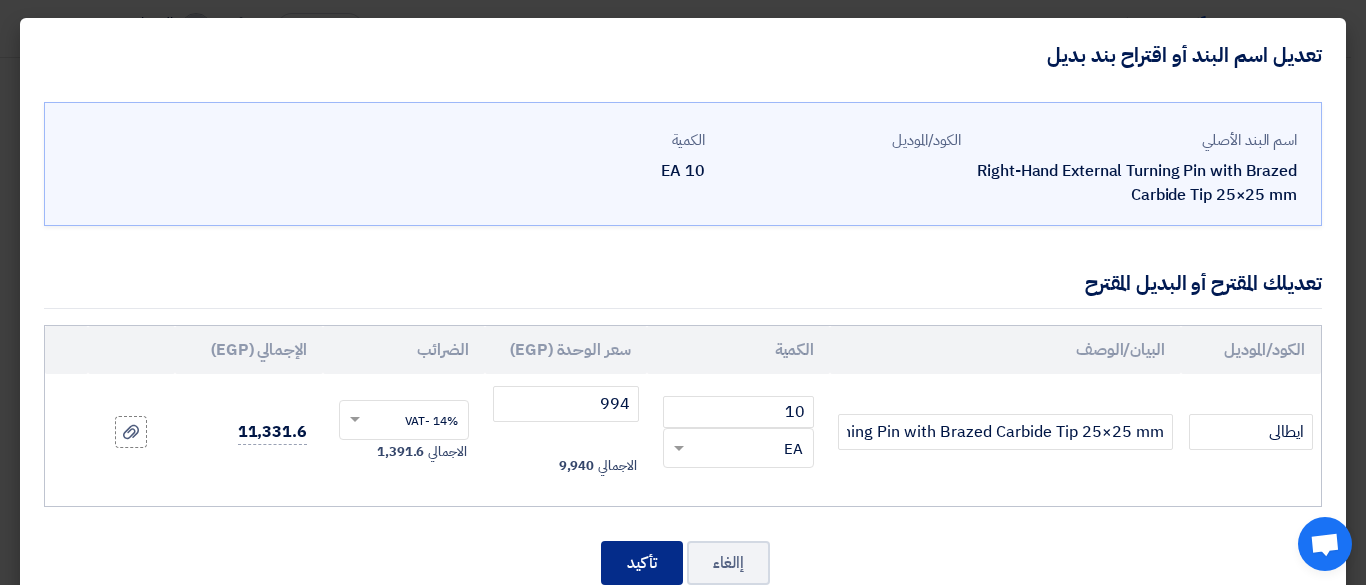 click on "تأكيد" 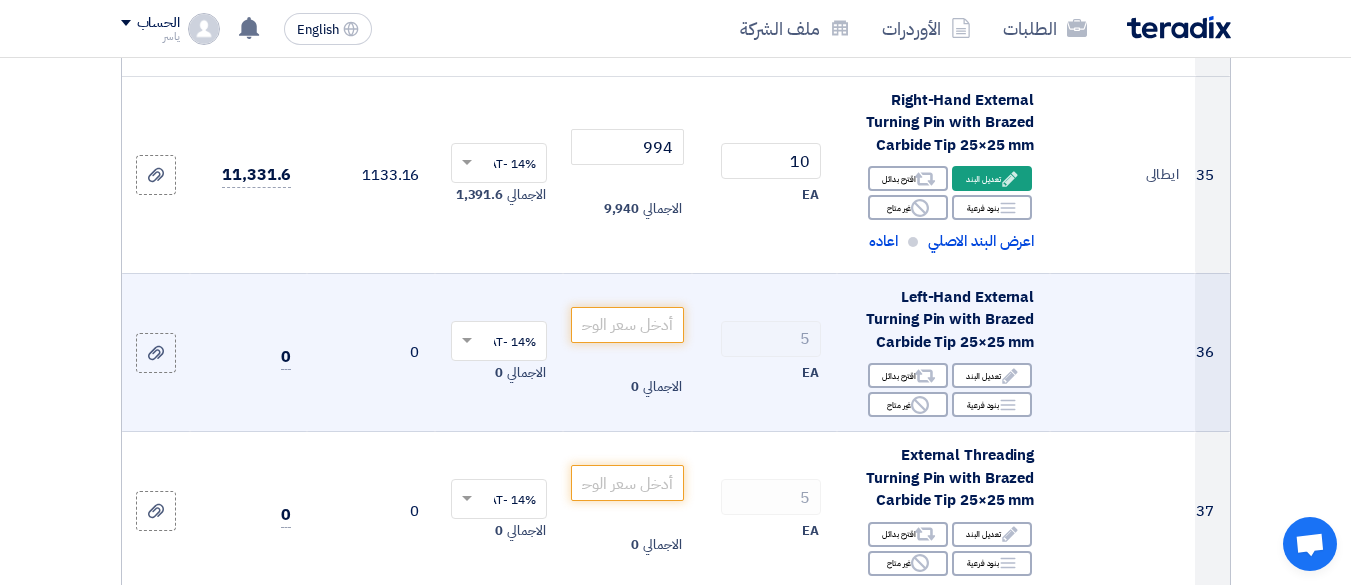scroll, scrollTop: 6477, scrollLeft: 0, axis: vertical 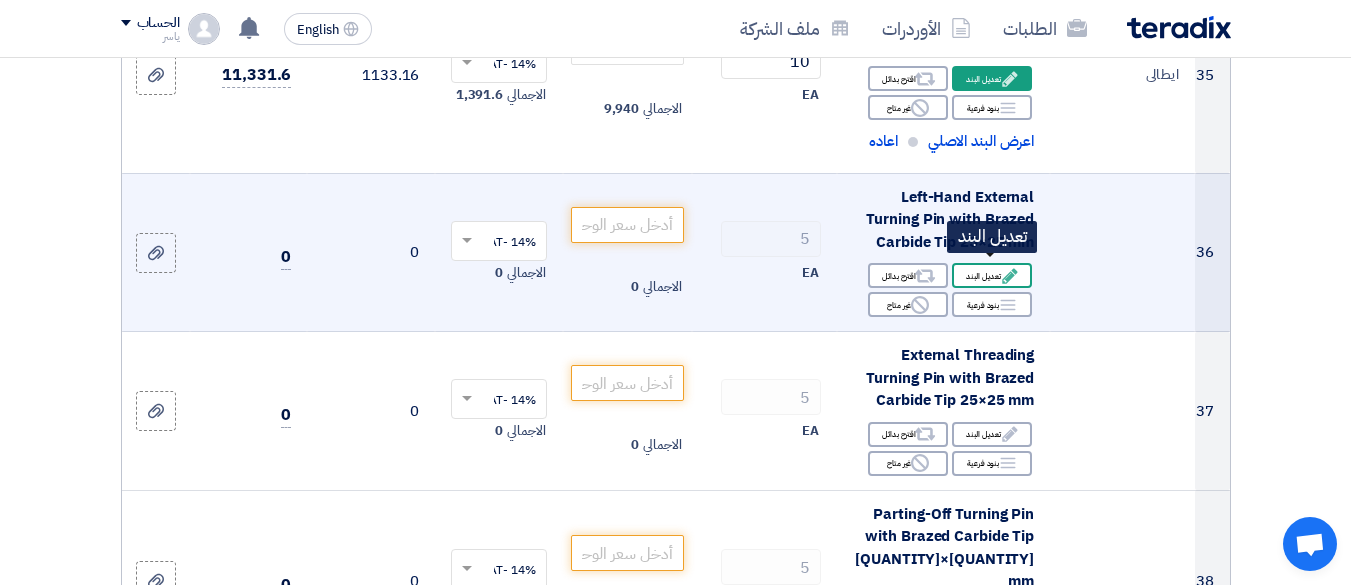 click on "Edit
تعديل البند" 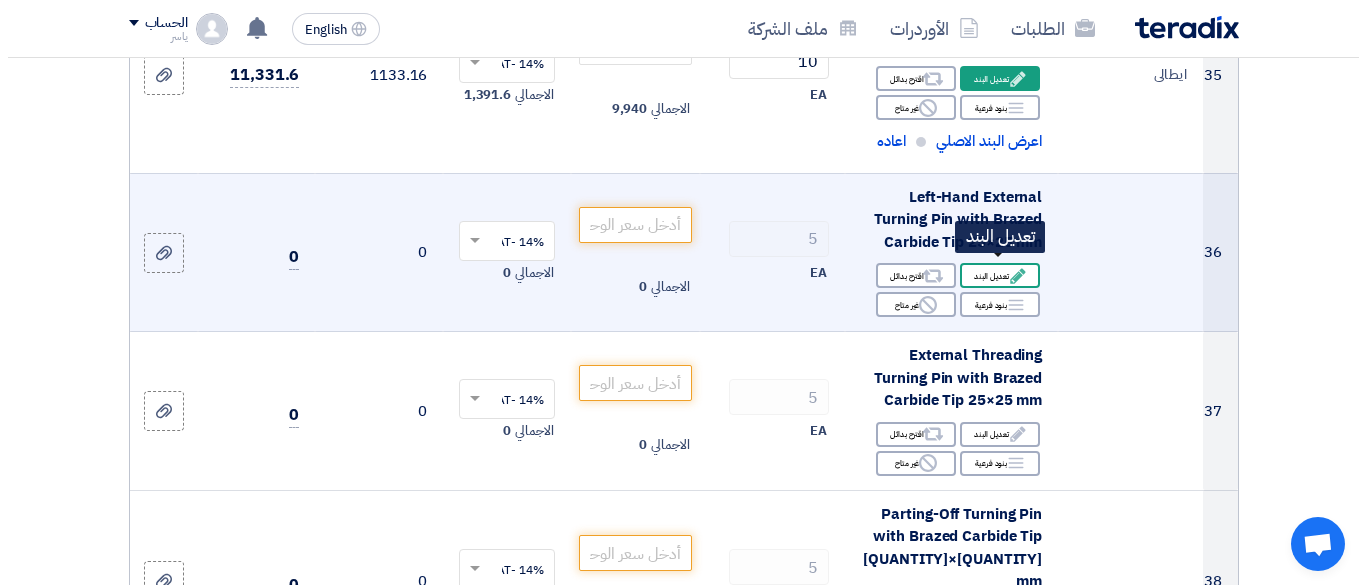 scroll, scrollTop: 432, scrollLeft: 0, axis: vertical 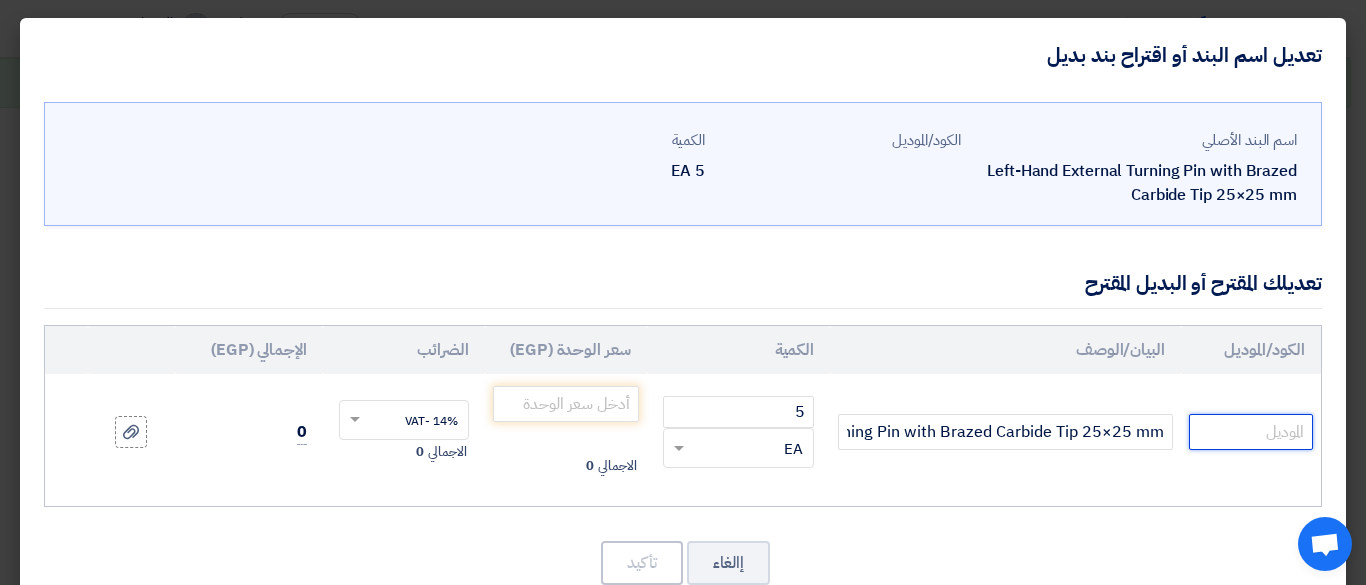 click 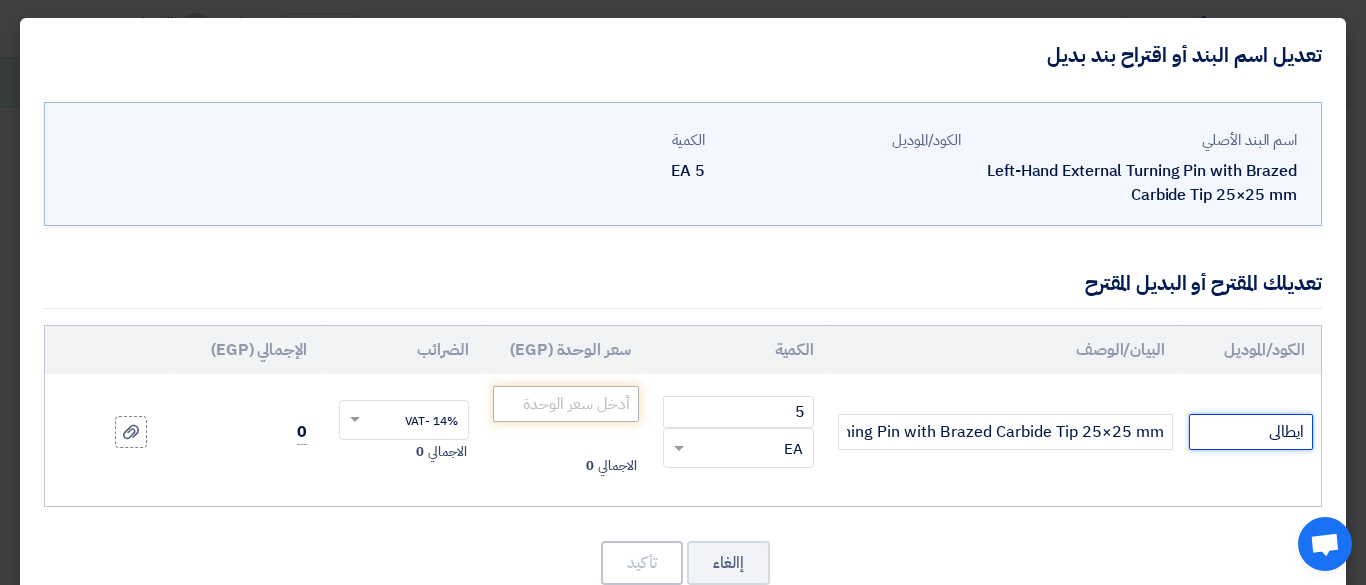 type on "ايطالى" 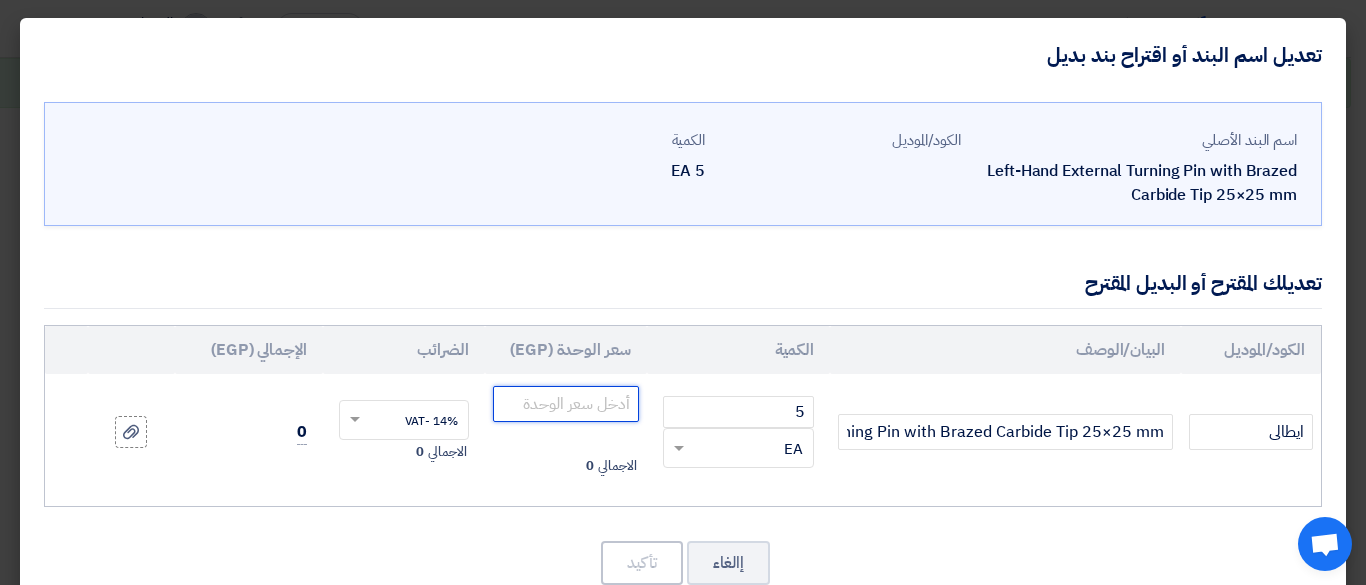 click 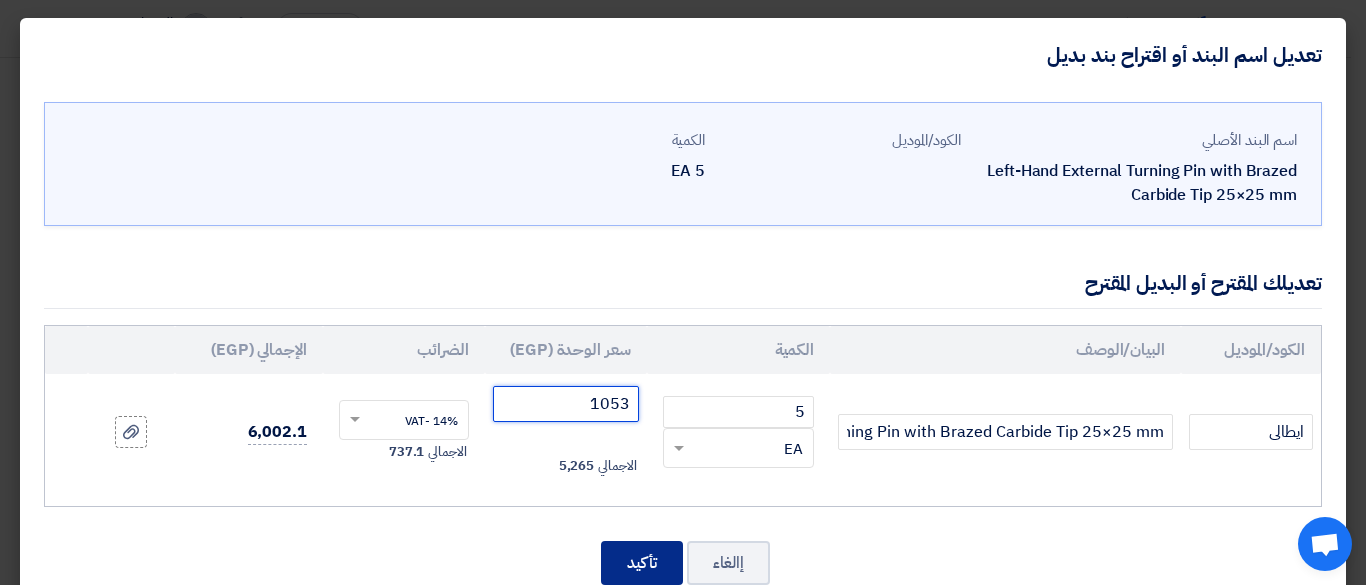 type on "1053" 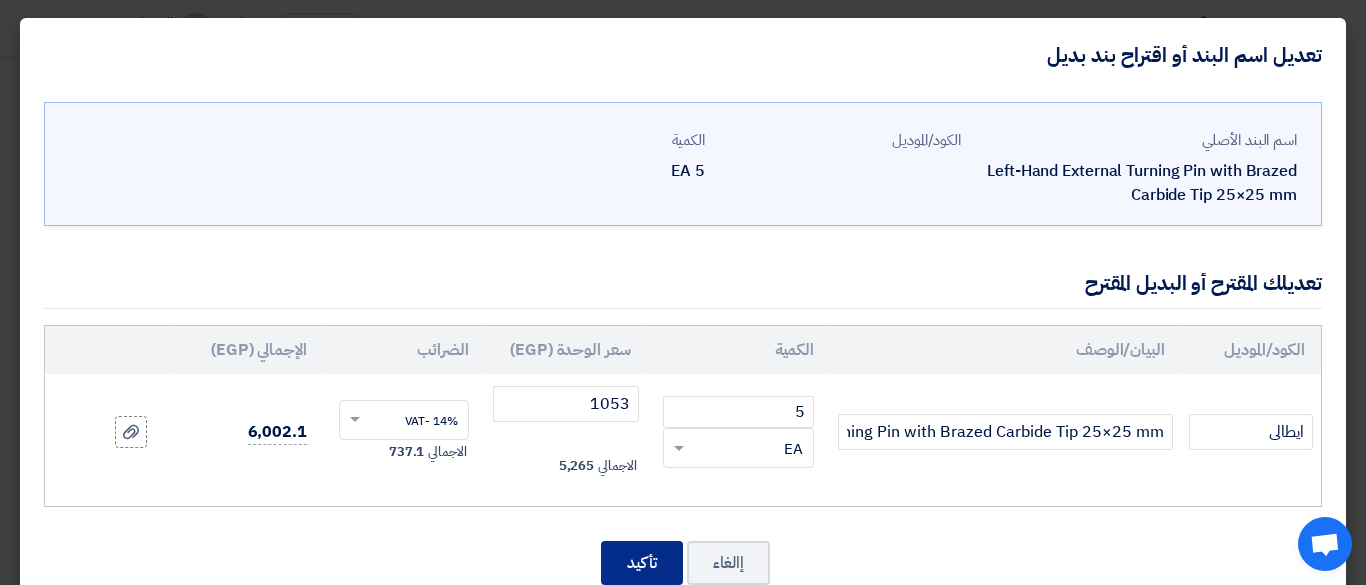 click on "تأكيد" 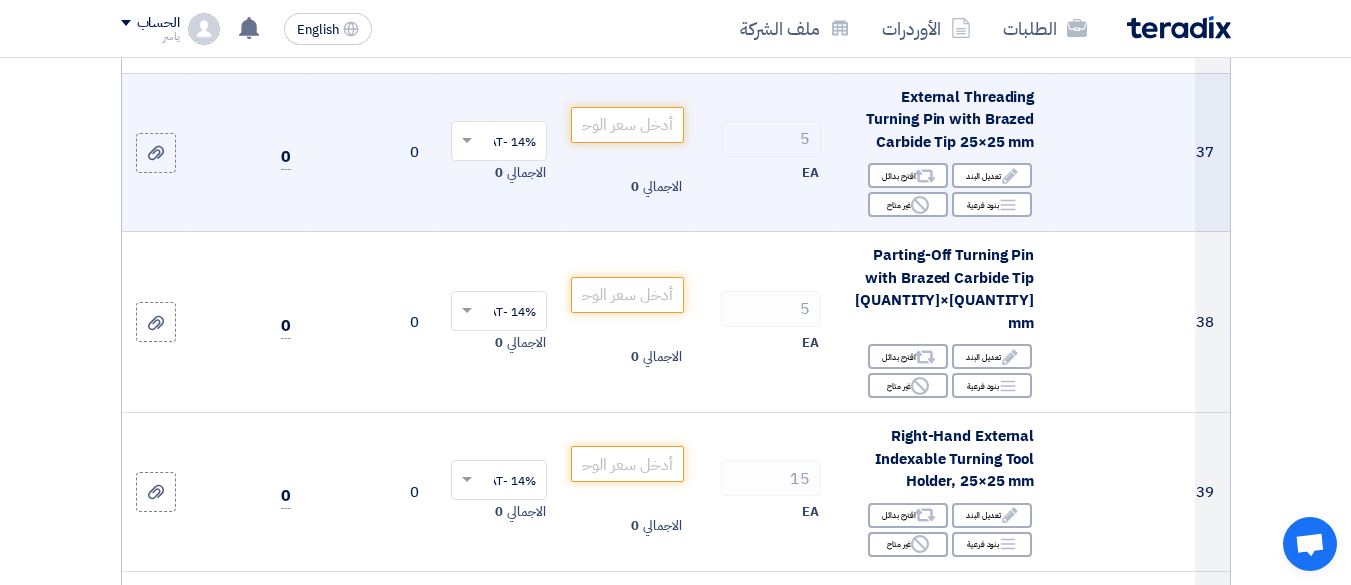scroll, scrollTop: 6674, scrollLeft: 0, axis: vertical 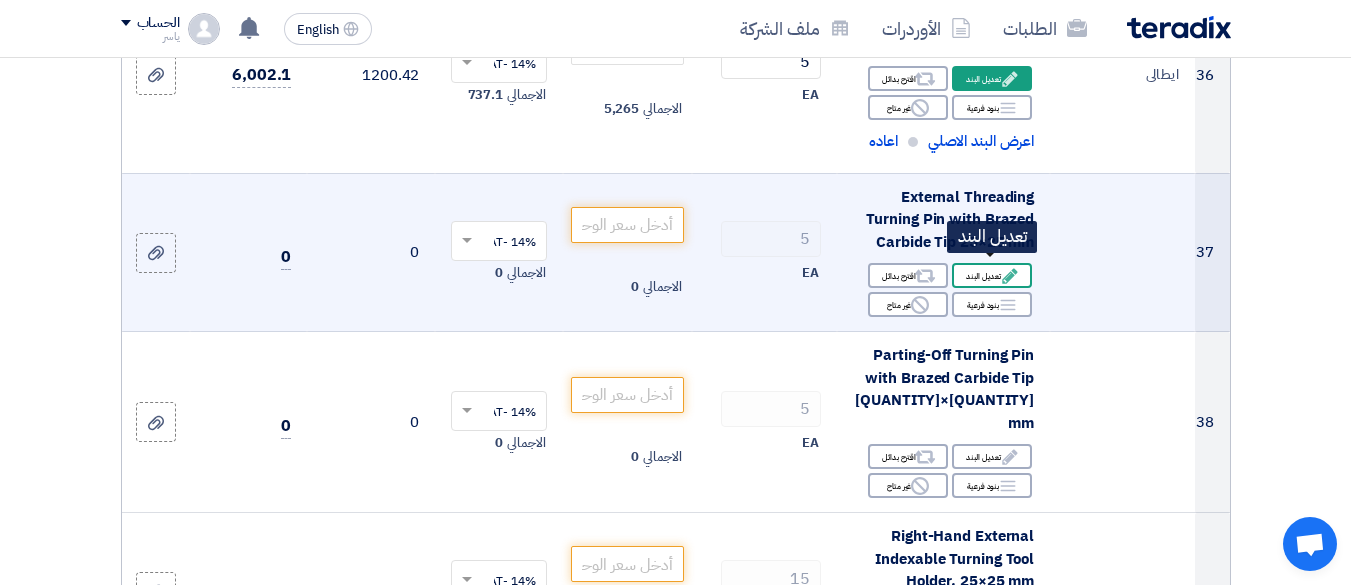 click on "Edit
تعديل البند" 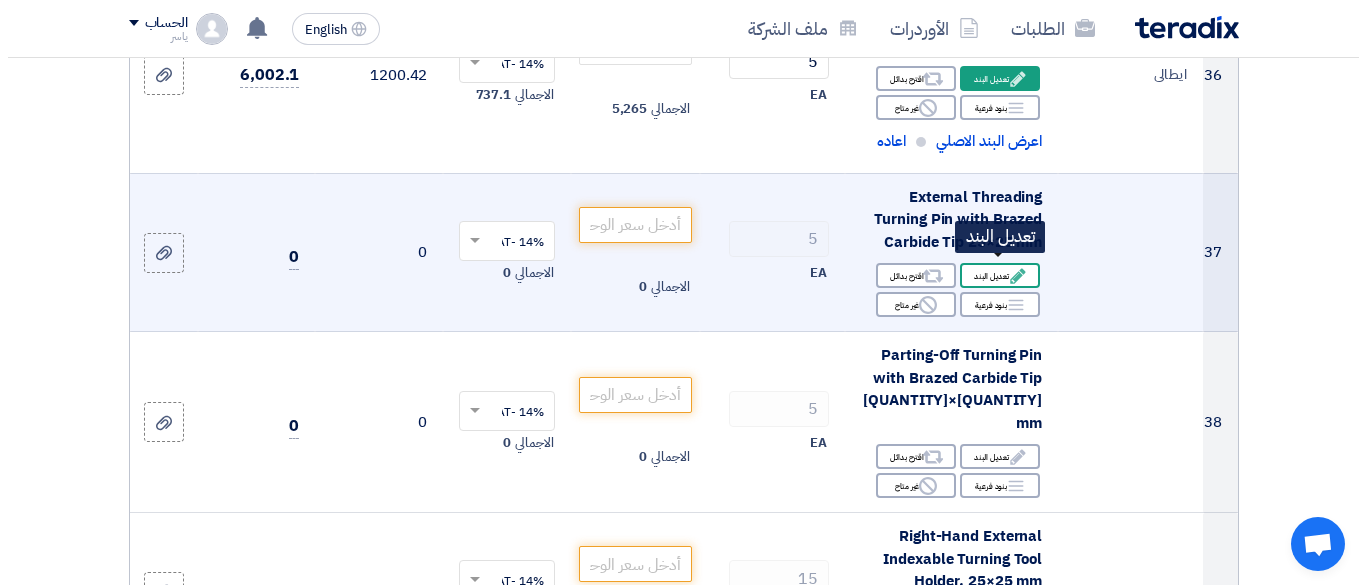 scroll, scrollTop: 432, scrollLeft: 0, axis: vertical 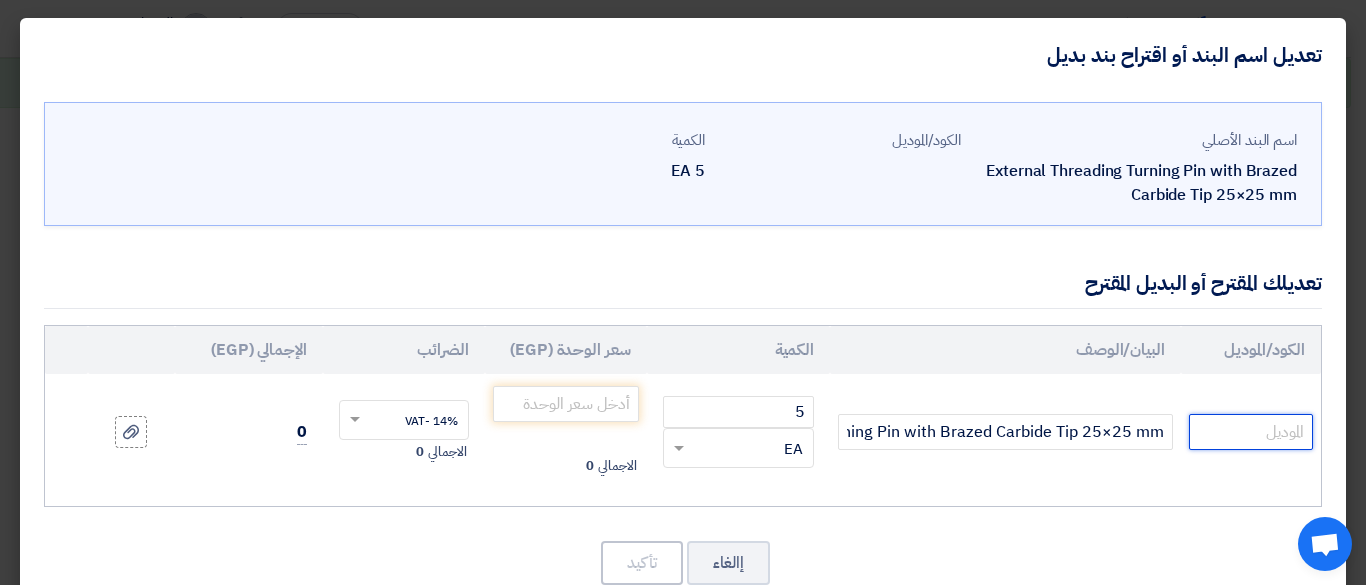 drag, startPoint x: 1266, startPoint y: 426, endPoint x: 1248, endPoint y: 389, distance: 41.14608 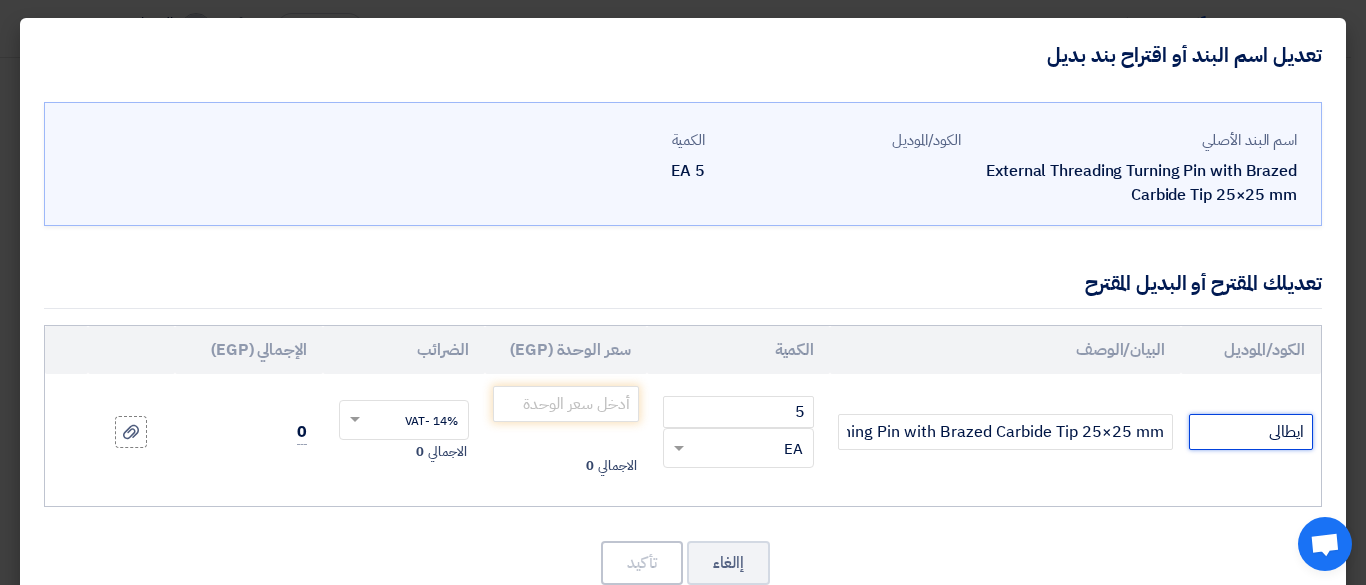 drag, startPoint x: 1256, startPoint y: 428, endPoint x: 1312, endPoint y: 345, distance: 100.12492 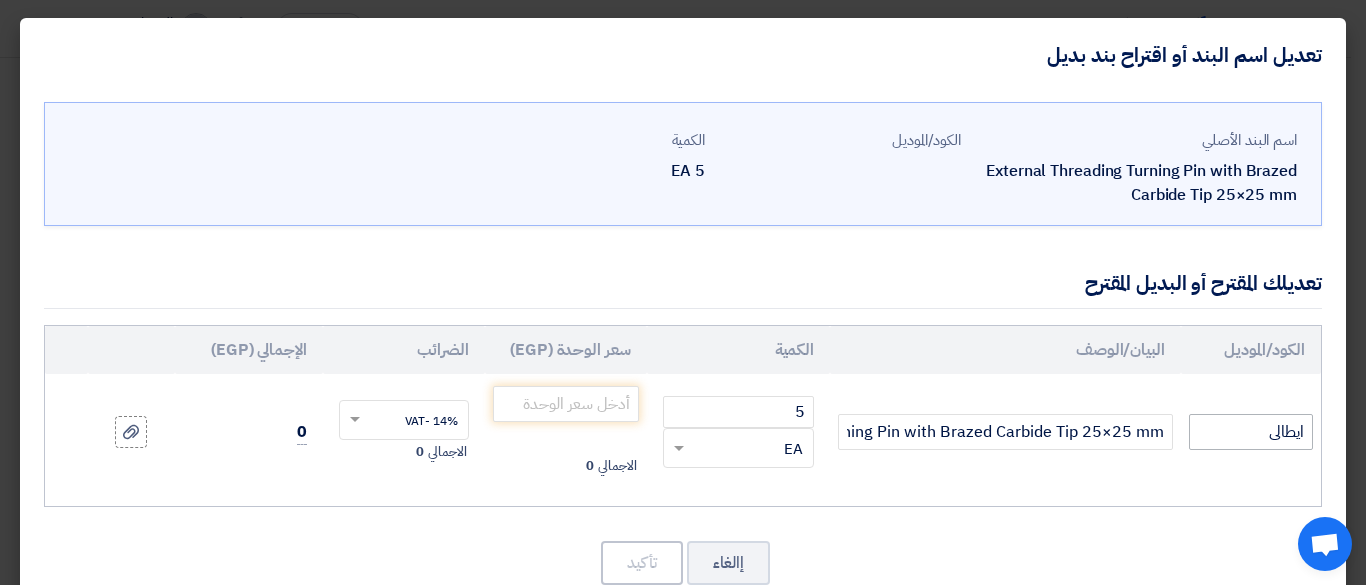 drag, startPoint x: 1241, startPoint y: 463, endPoint x: 1241, endPoint y: 426, distance: 37 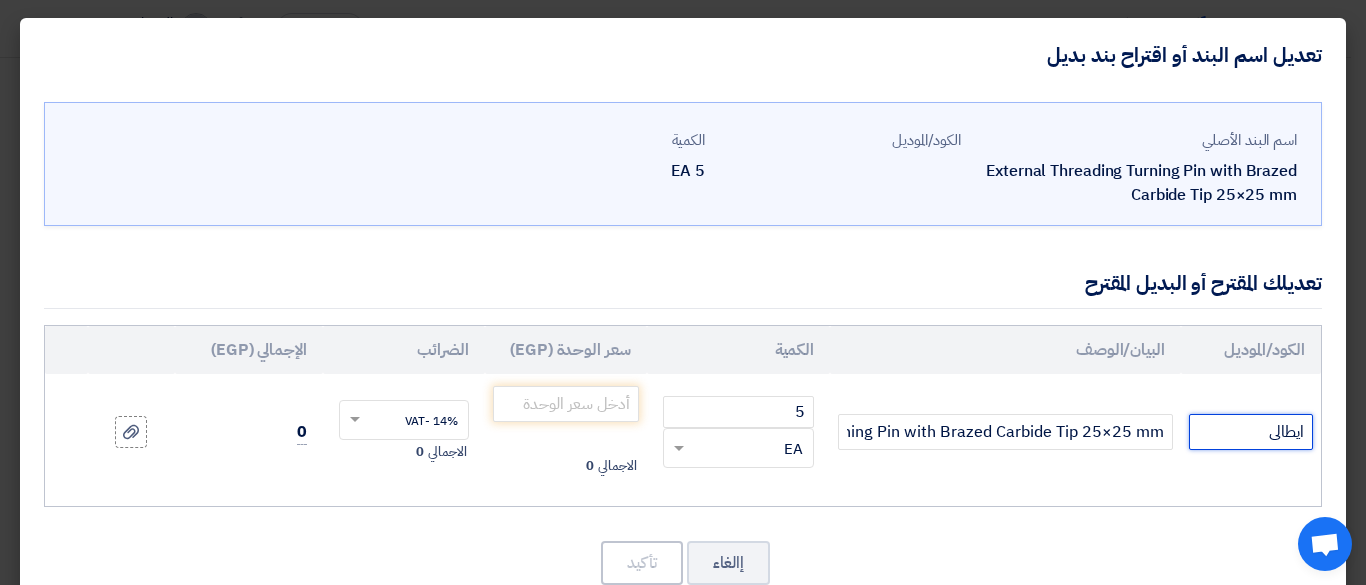 drag, startPoint x: 1241, startPoint y: 426, endPoint x: 1349, endPoint y: 163, distance: 284.31146 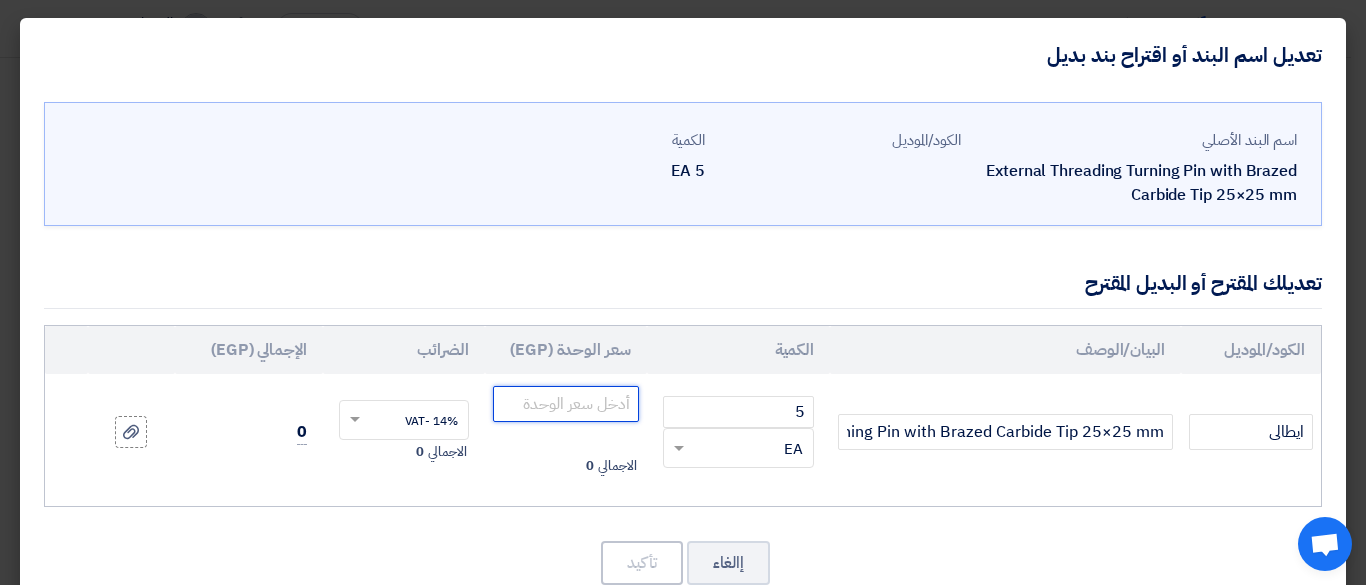 click 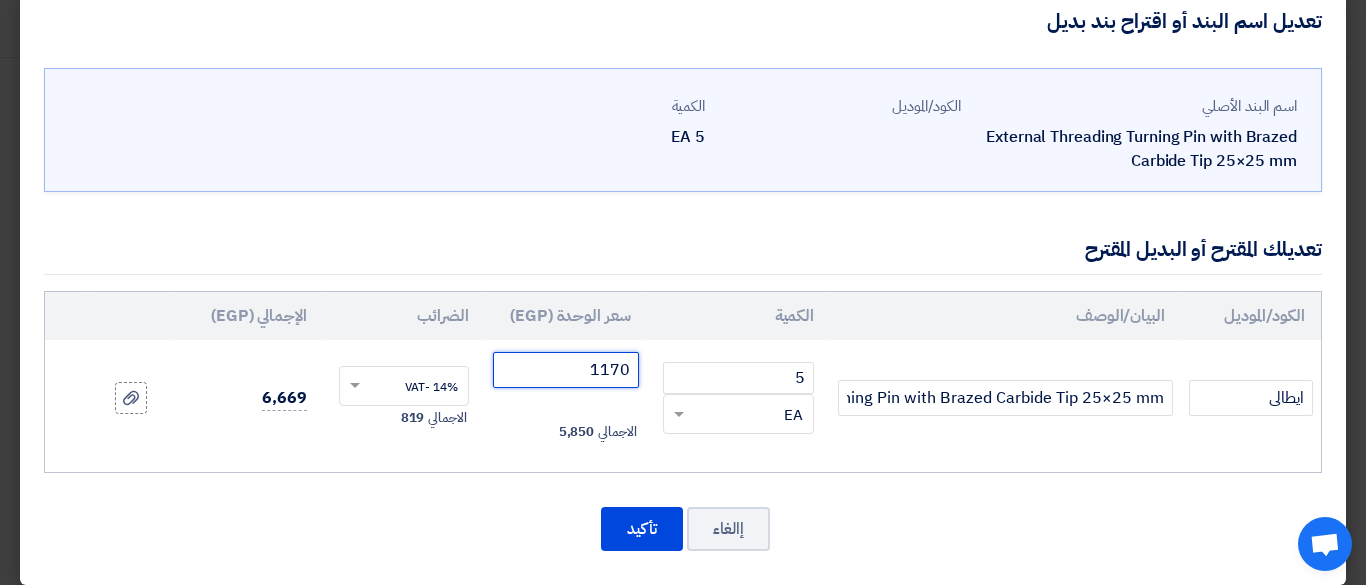 scroll, scrollTop: 51, scrollLeft: 0, axis: vertical 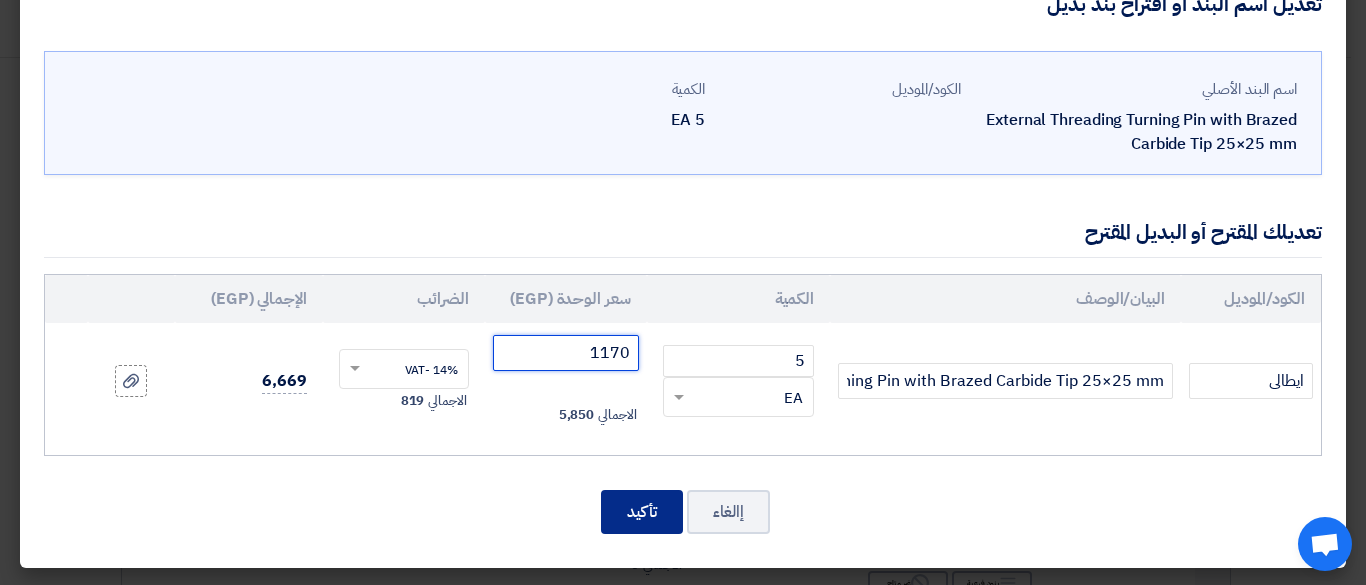 type on "1170" 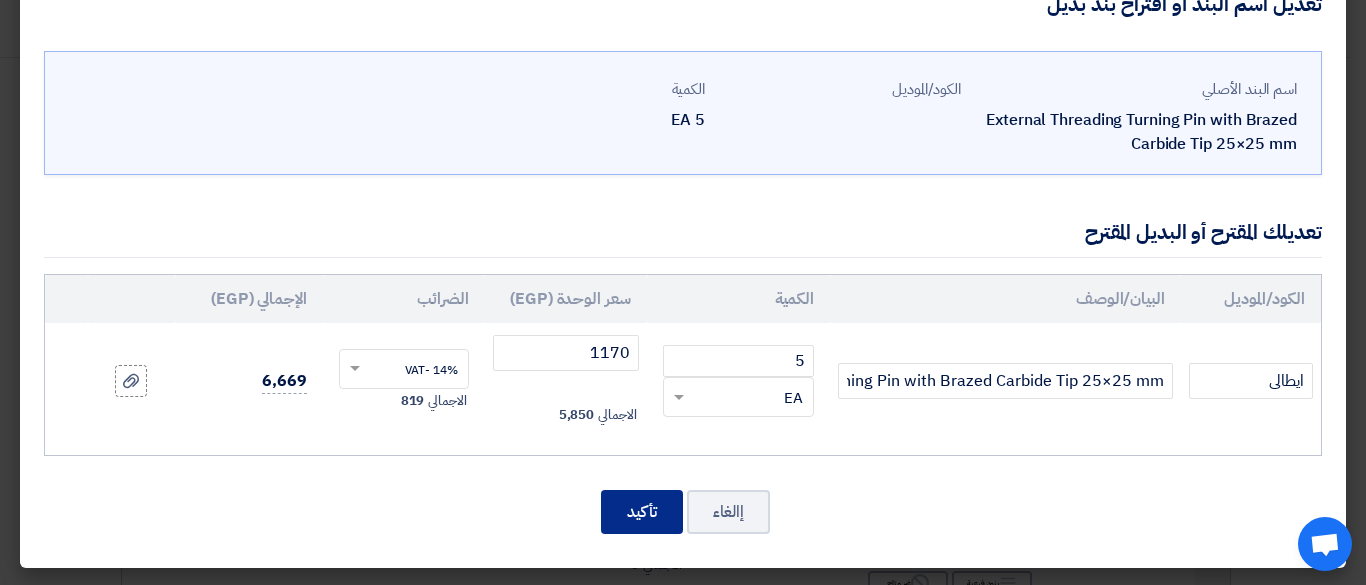 click on "تأكيد" 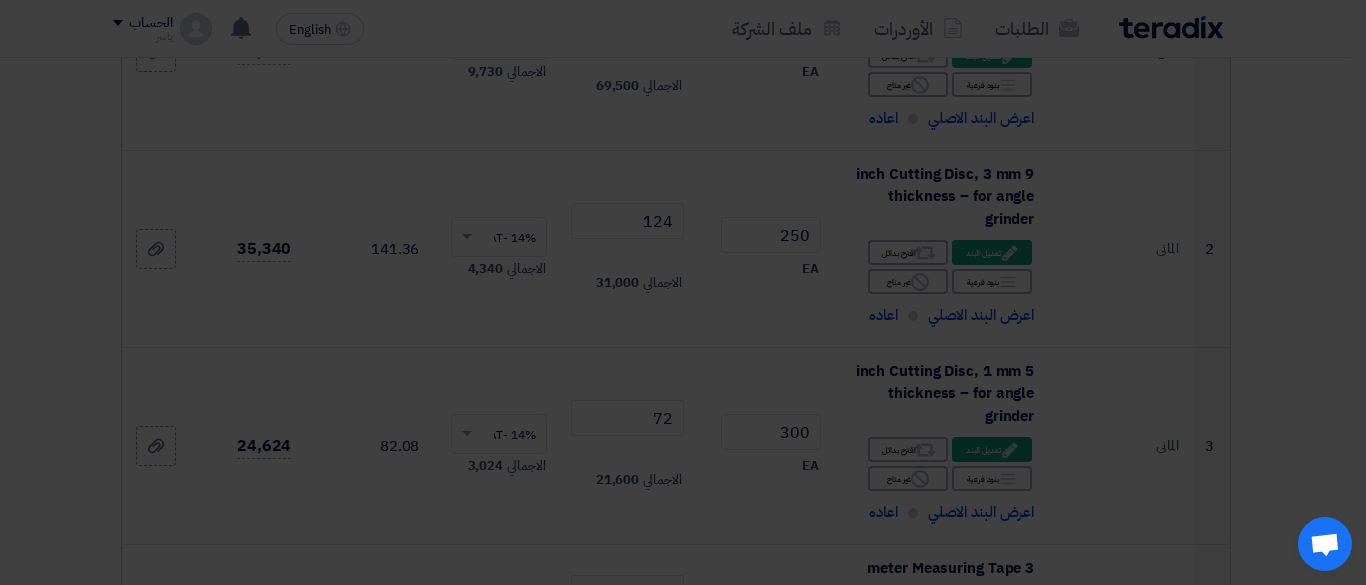 click on "اسم البند الأصلي
External Threading Turning Pin with Brazed Carbide Tip 25×25 mm
الكود/الموديل
الكمية
5" 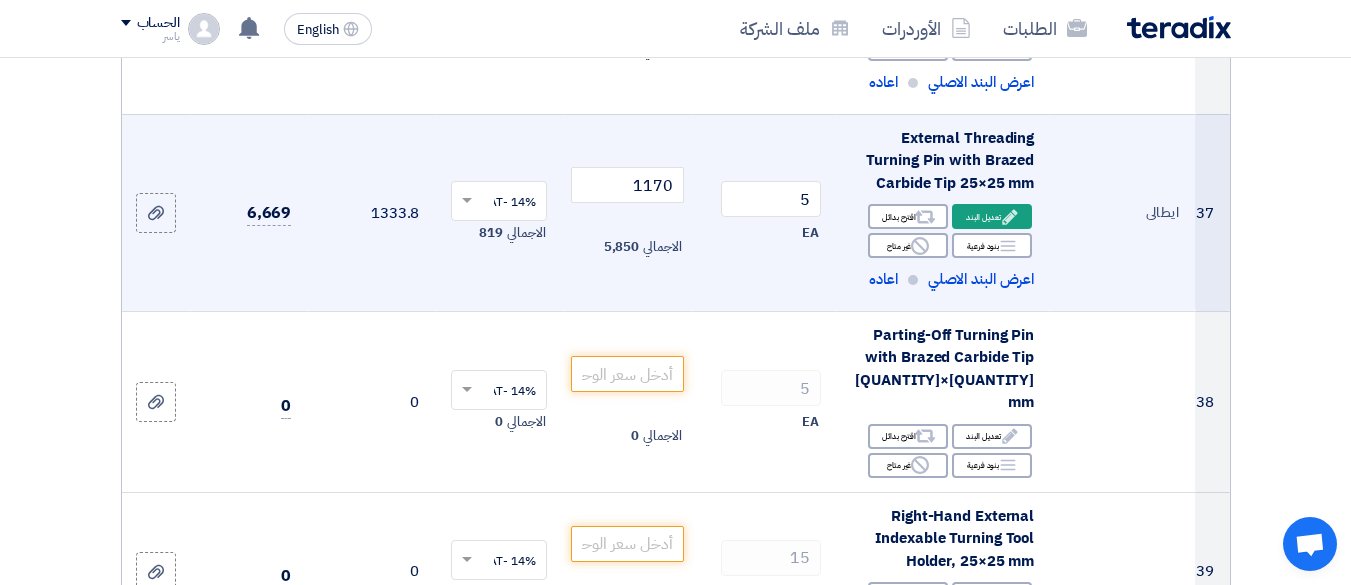 scroll, scrollTop: 6771, scrollLeft: 0, axis: vertical 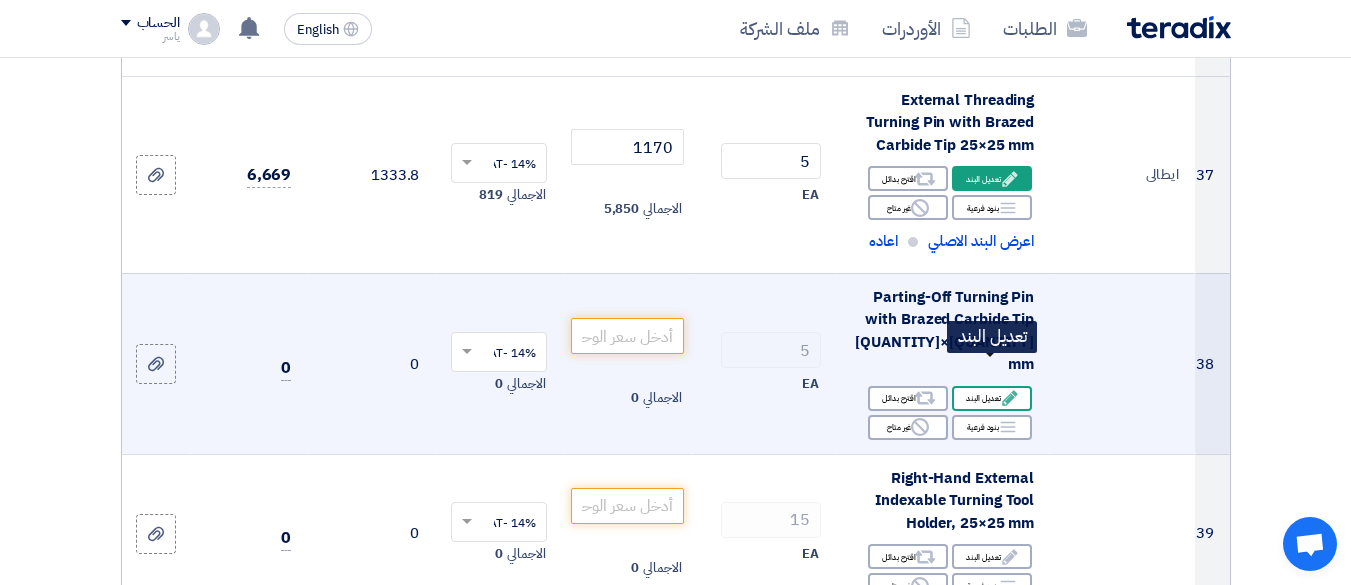 click on "Edit
تعديل البند" 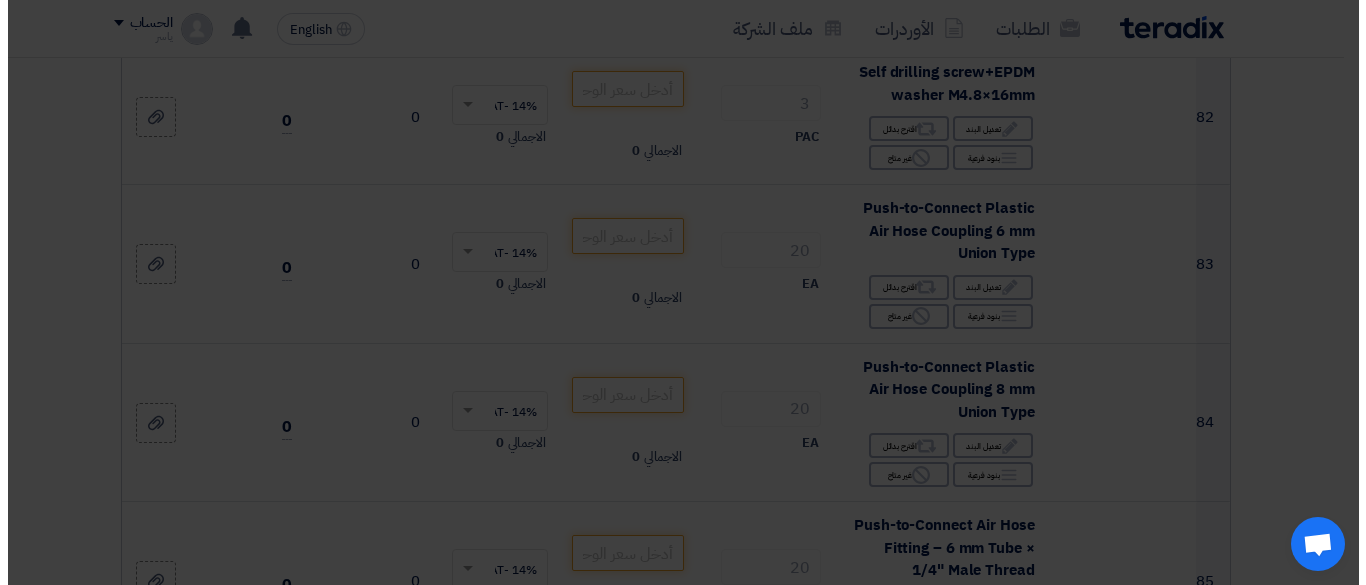 scroll, scrollTop: 529, scrollLeft: 0, axis: vertical 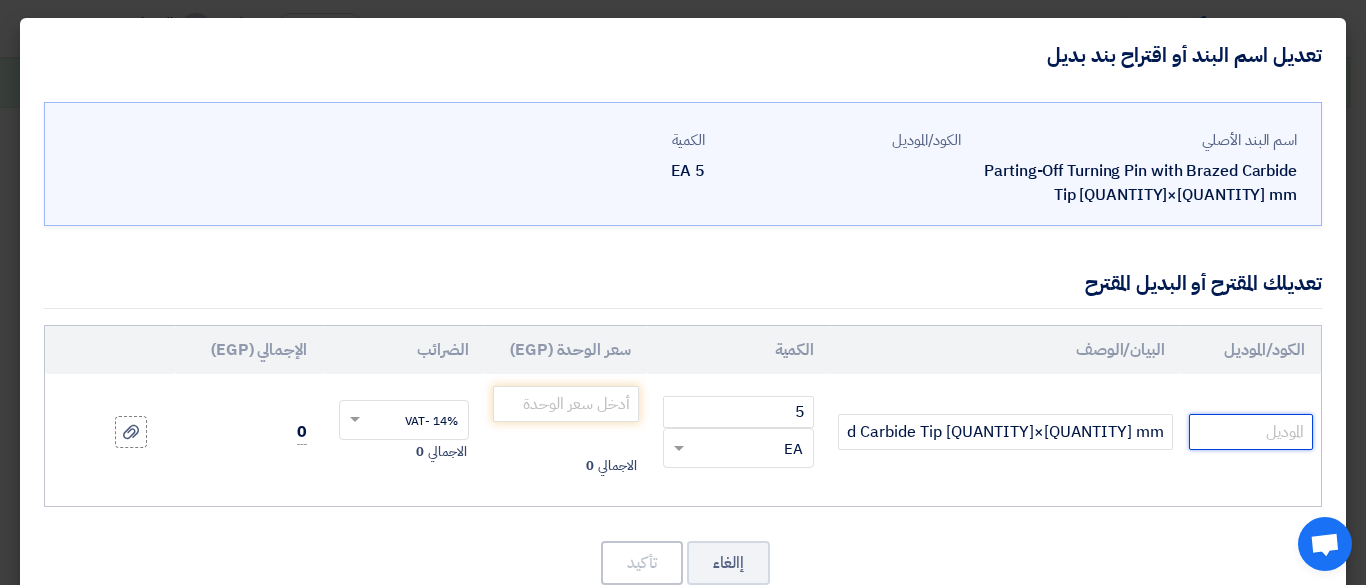 click 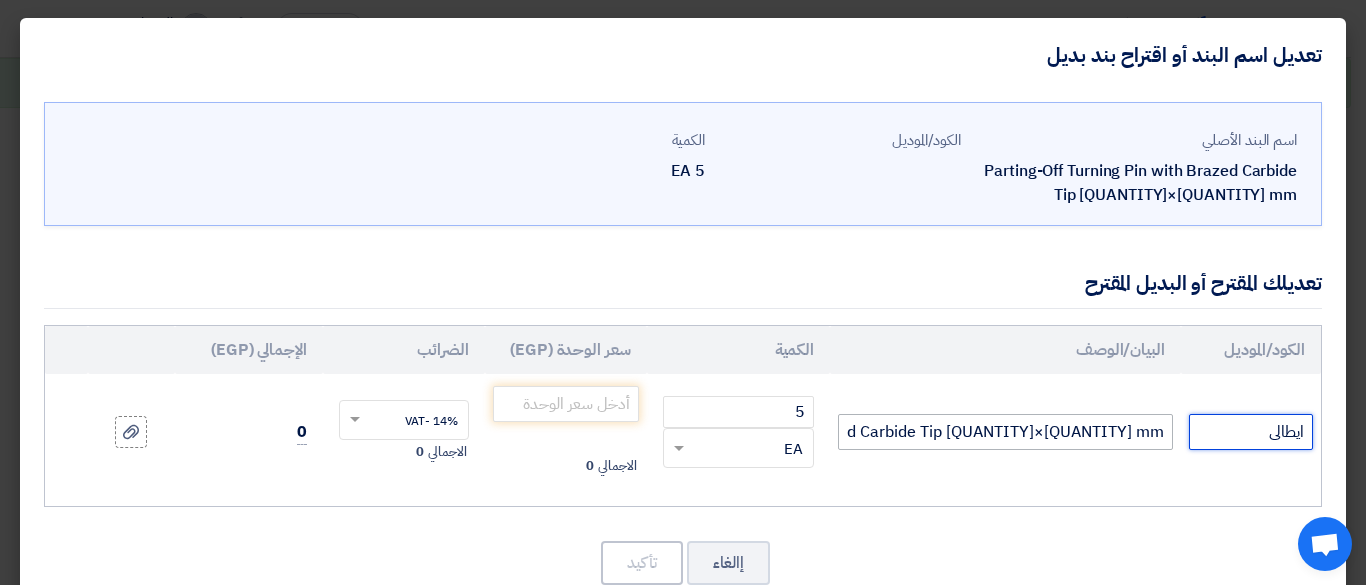 type on "ايطالى" 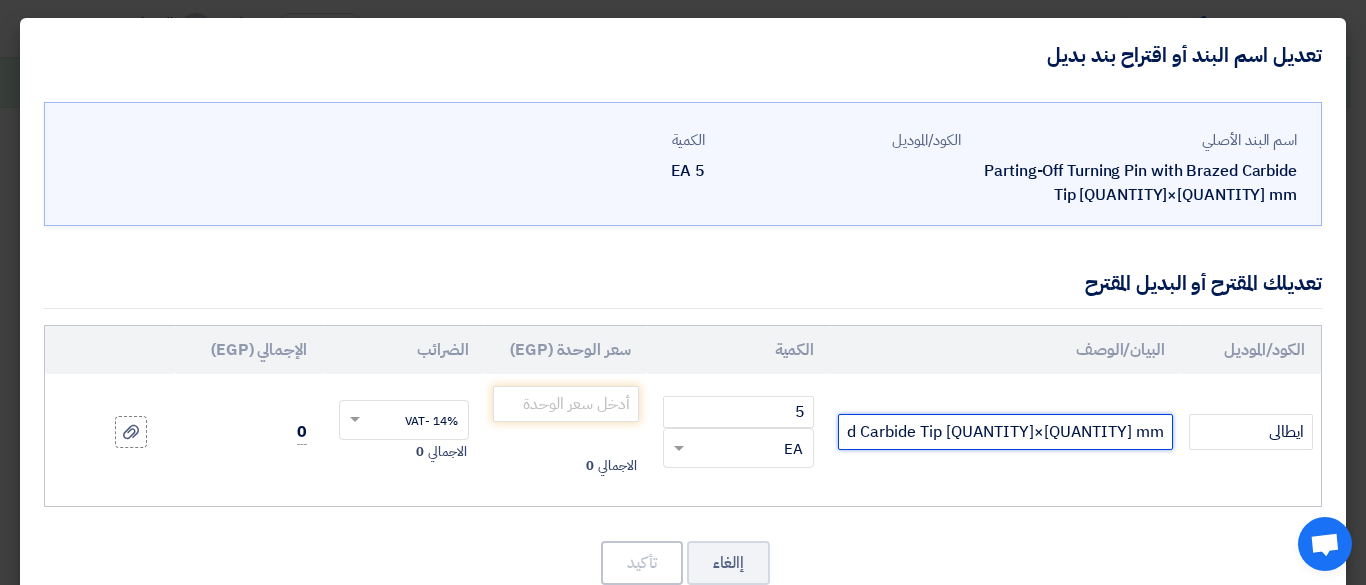 click on "Parting-Off Turning Pin with Brazed Carbide Tip 25×15 mm" 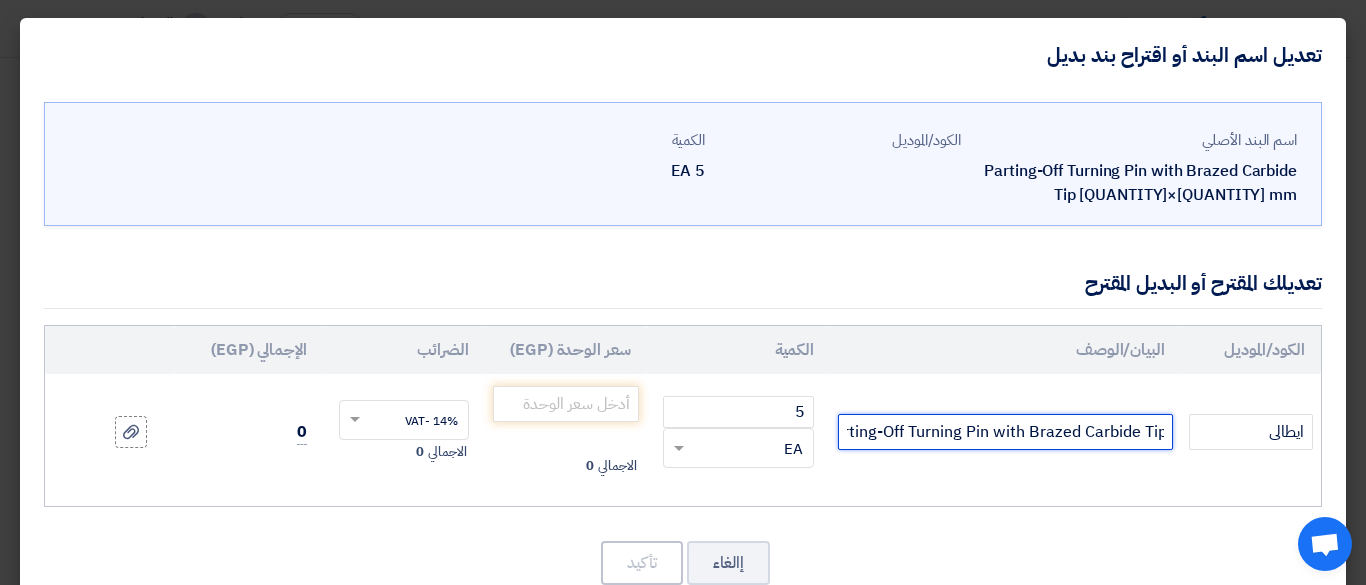 scroll, scrollTop: 0, scrollLeft: -56, axis: horizontal 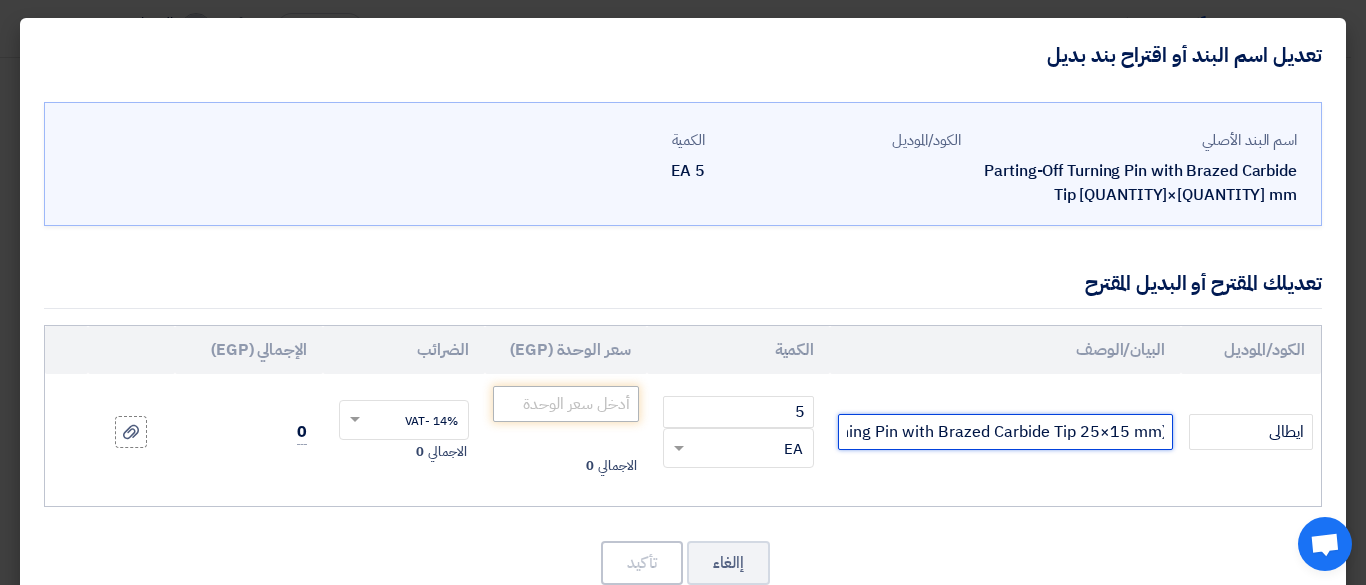 type on ")25*16(Parting-Off Turning Pin with Brazed Carbide Tip 25×15 mm" 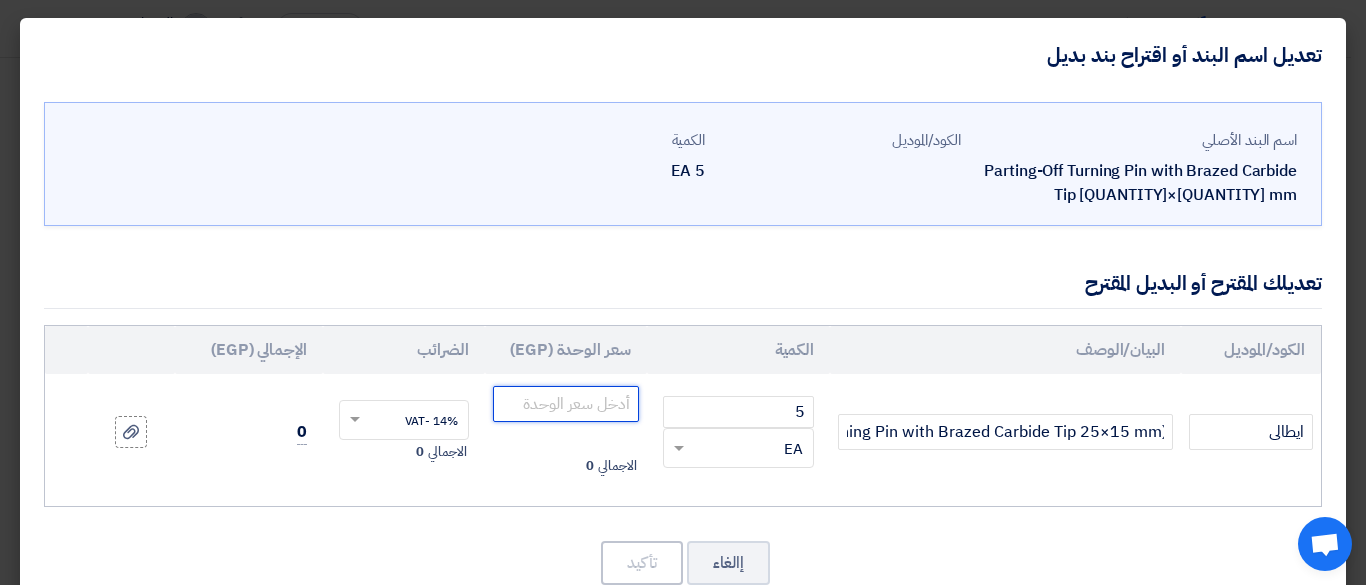 click 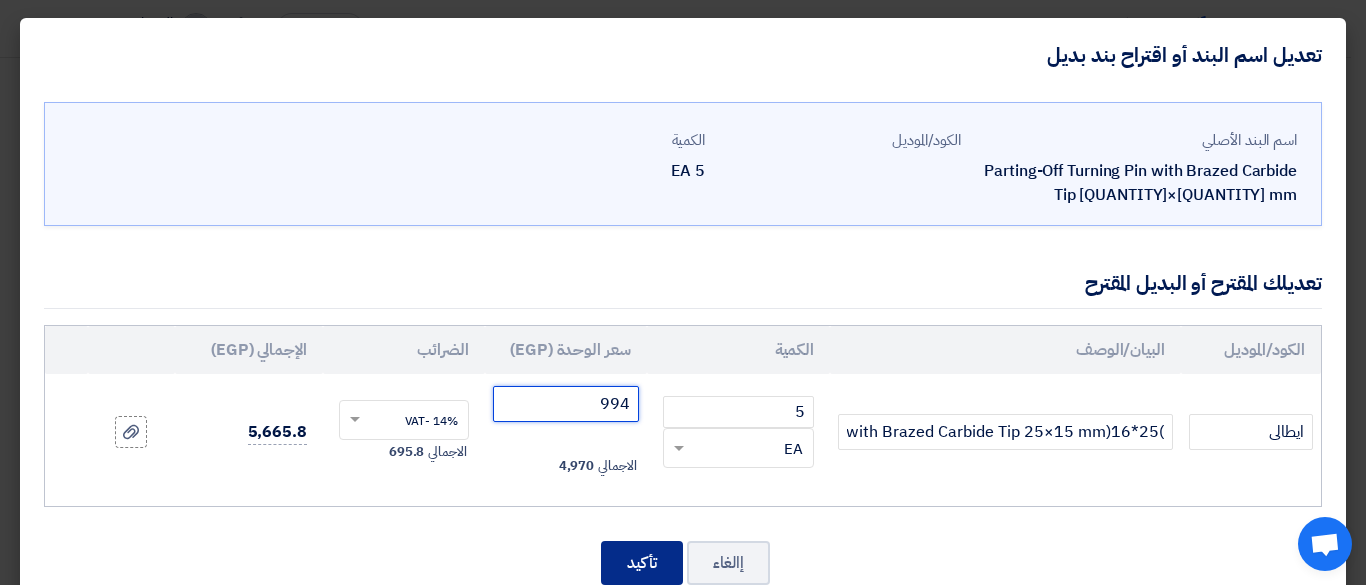 type on "994" 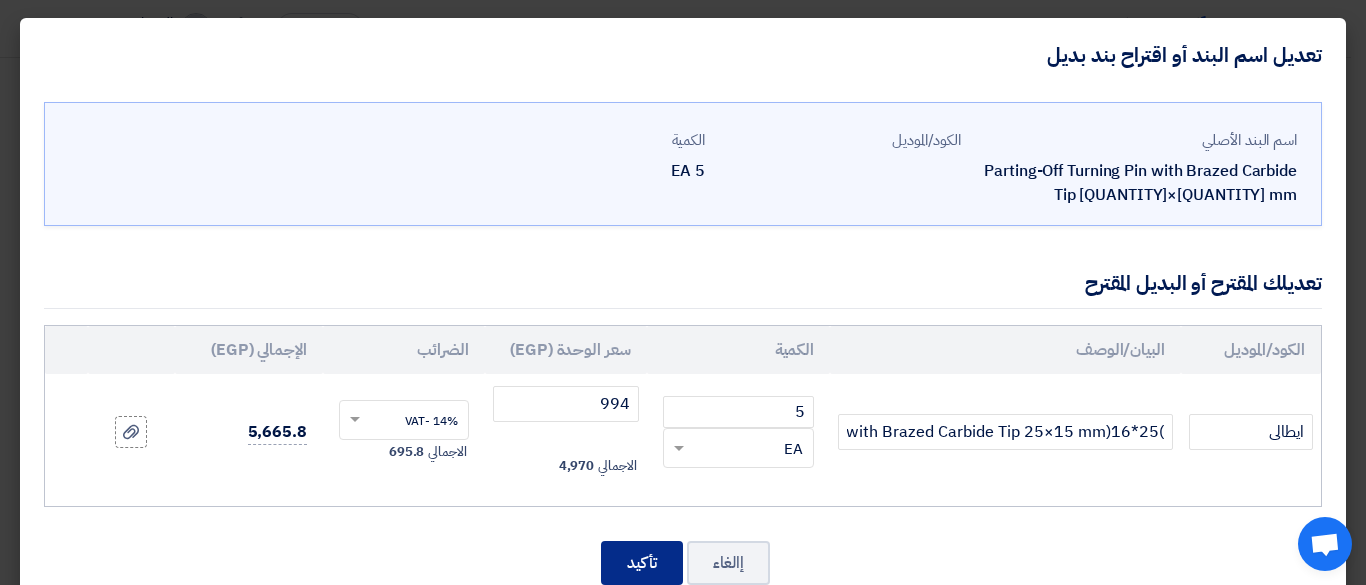drag, startPoint x: 647, startPoint y: 567, endPoint x: 652, endPoint y: 558, distance: 10.29563 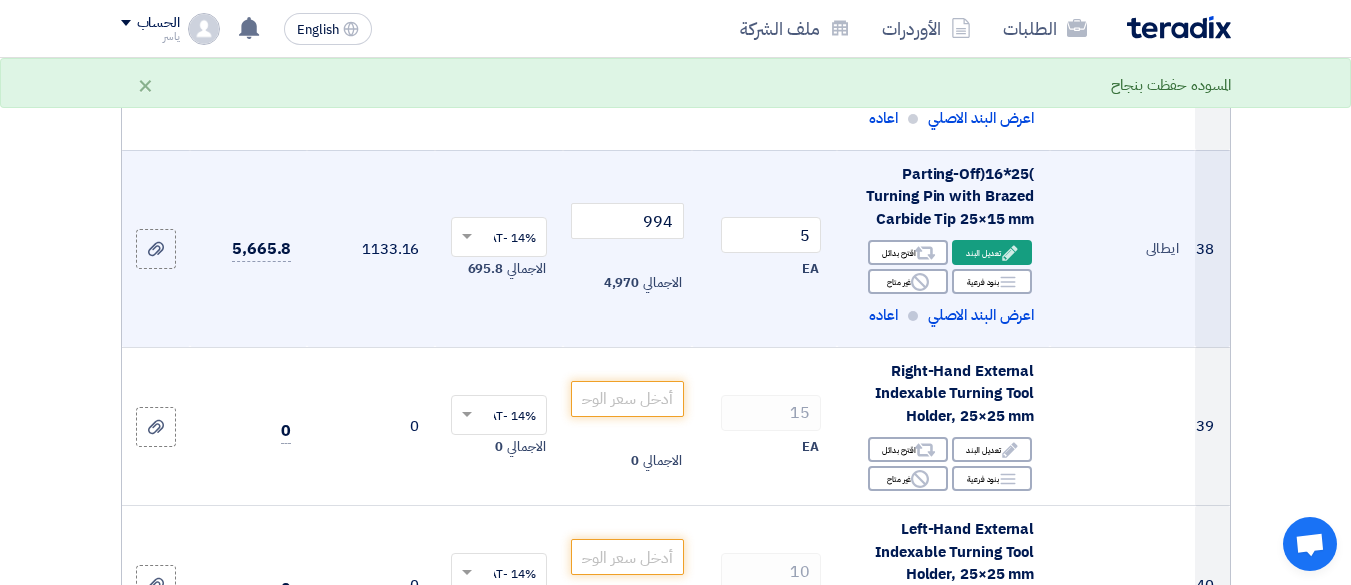 scroll, scrollTop: 6865, scrollLeft: 0, axis: vertical 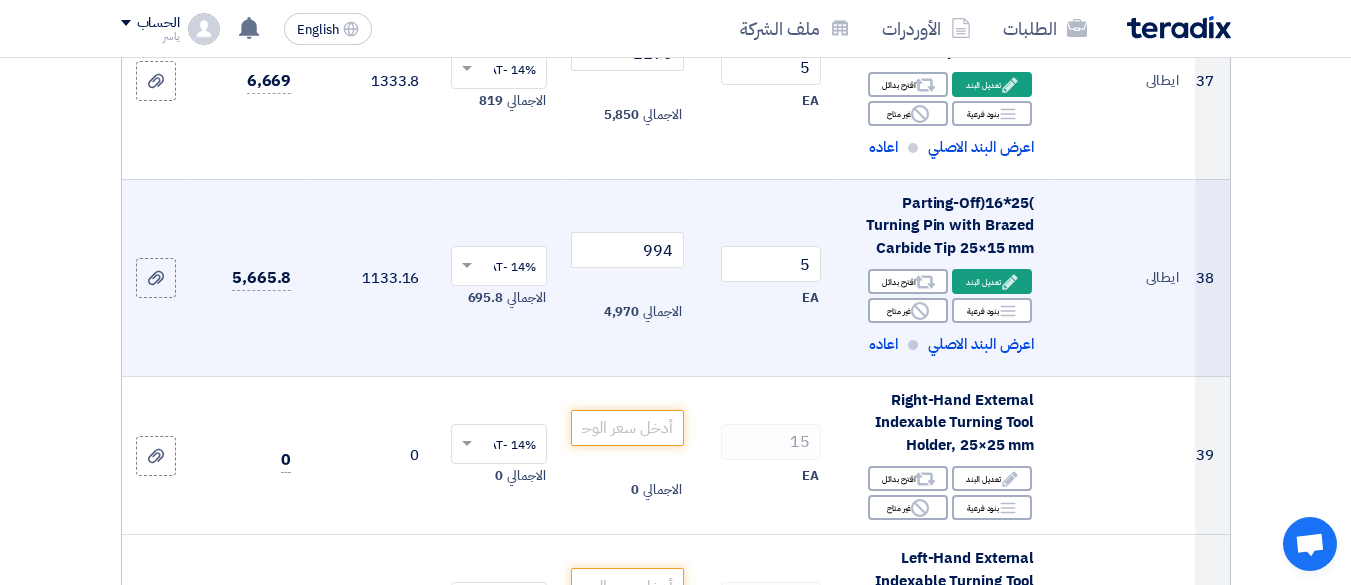 click on ")25*16(Parting-Off Turning Pin with Brazed Carbide Tip 25×15 mm" 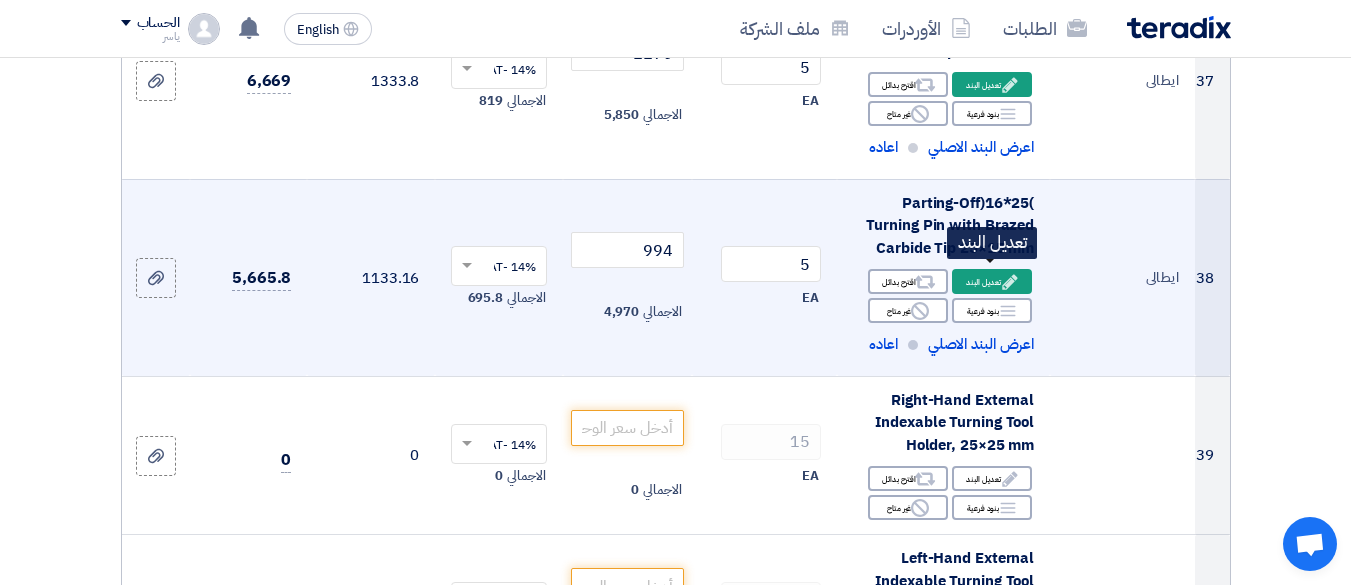 click on "Edit
تعديل البند" 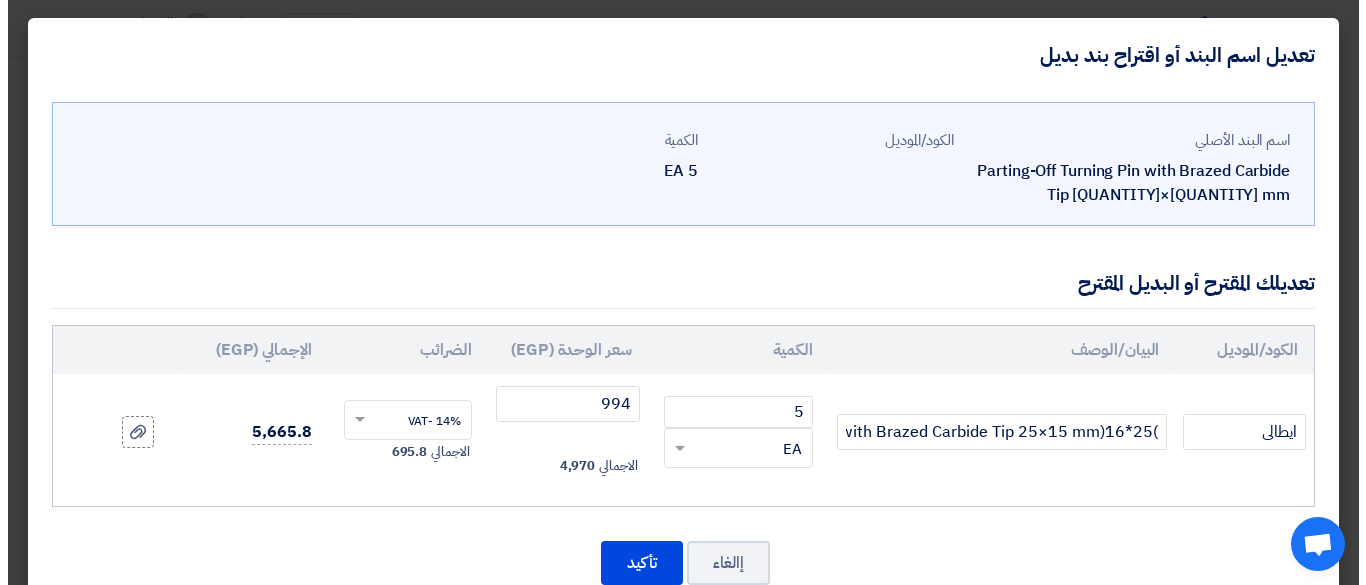 scroll, scrollTop: 426, scrollLeft: 0, axis: vertical 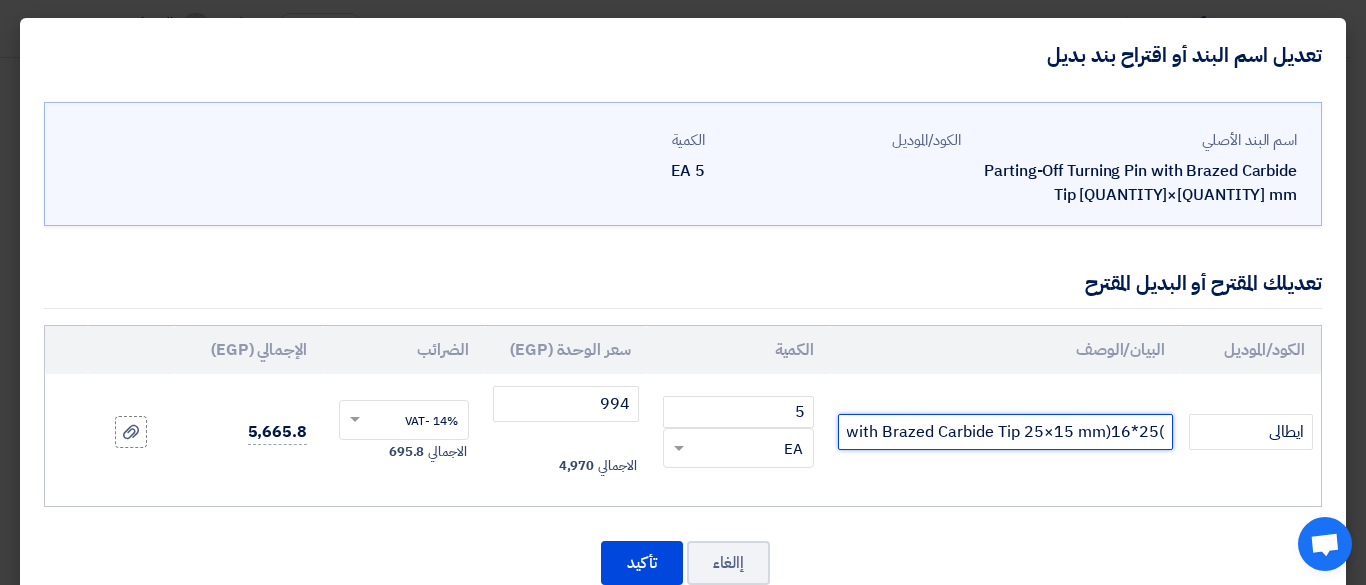 drag, startPoint x: 1111, startPoint y: 427, endPoint x: 1103, endPoint y: 415, distance: 14.422205 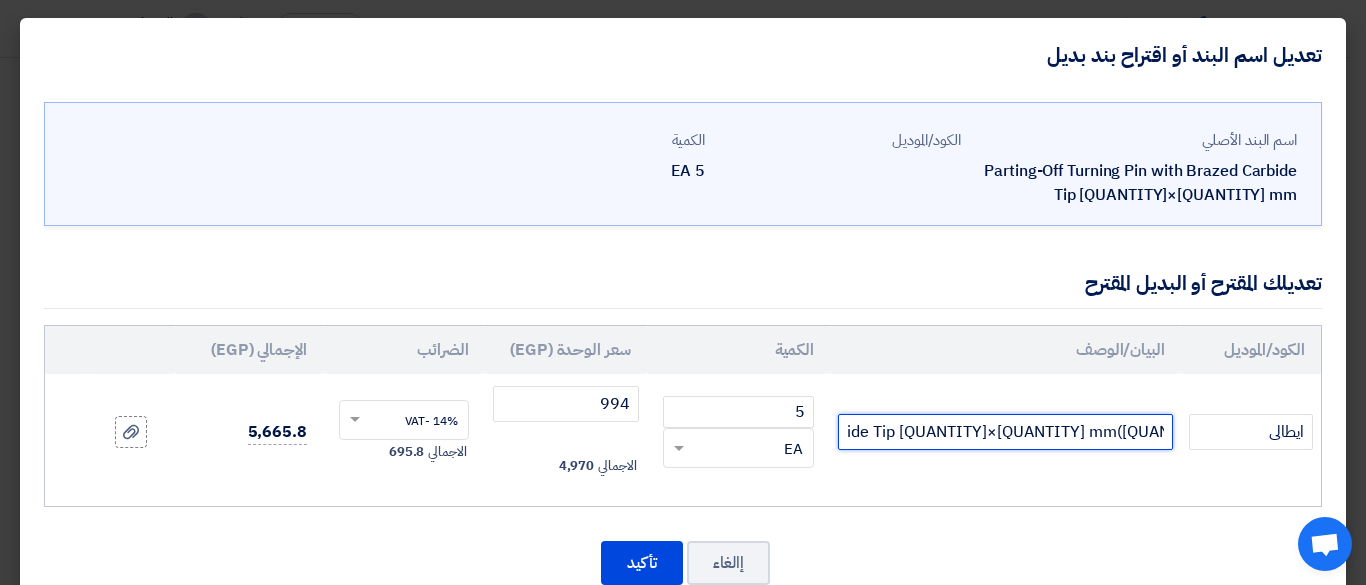 scroll, scrollTop: 0, scrollLeft: -56, axis: horizontal 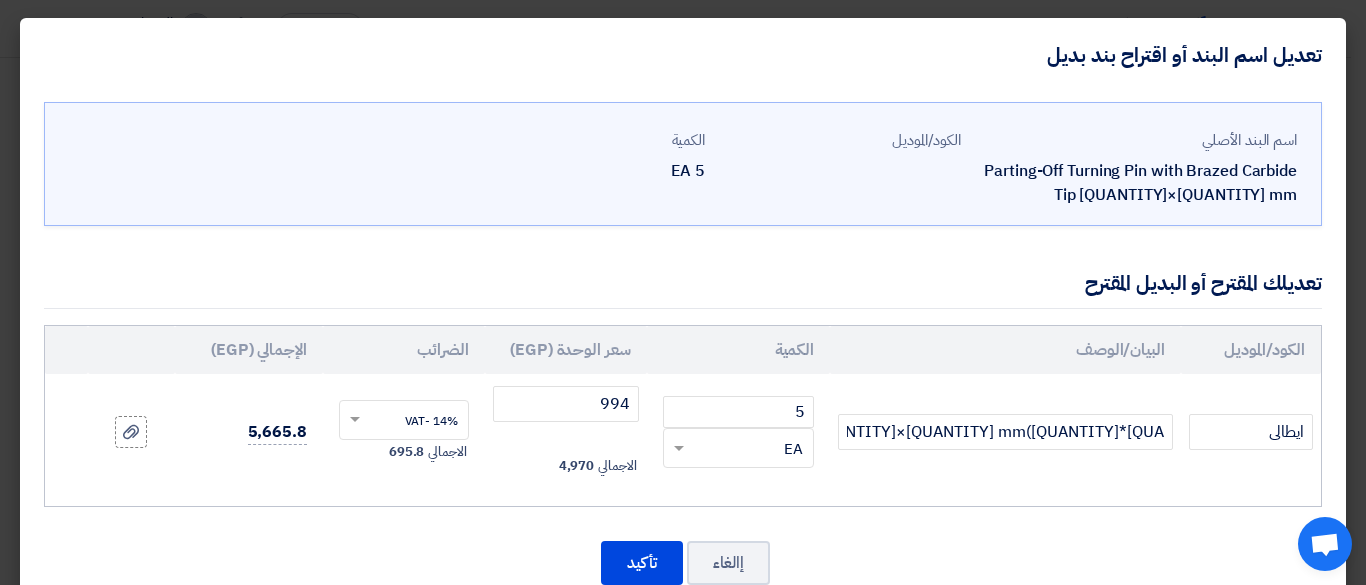 click on ")25*16)Parting-Off Turning Pin with Brazed Carbide Tip 25×15 mm" 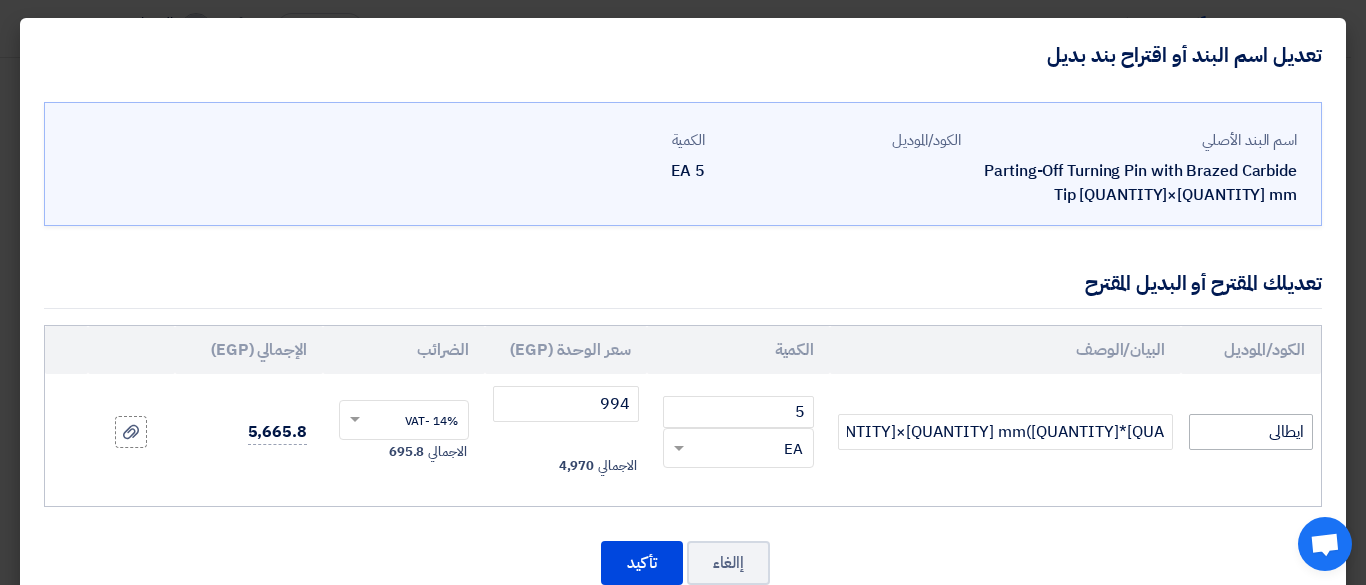 scroll, scrollTop: 0, scrollLeft: 0, axis: both 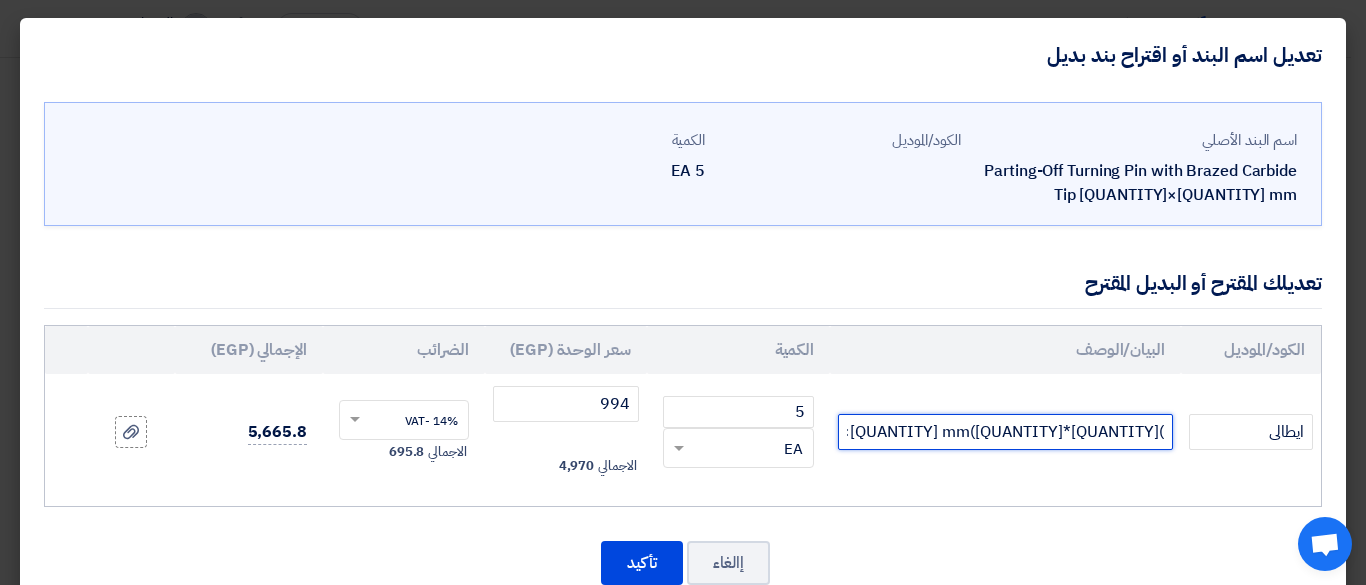 click on ")25*16)Parting-Off Turning Pin with Brazed Carbide Tip 25×15 mm" 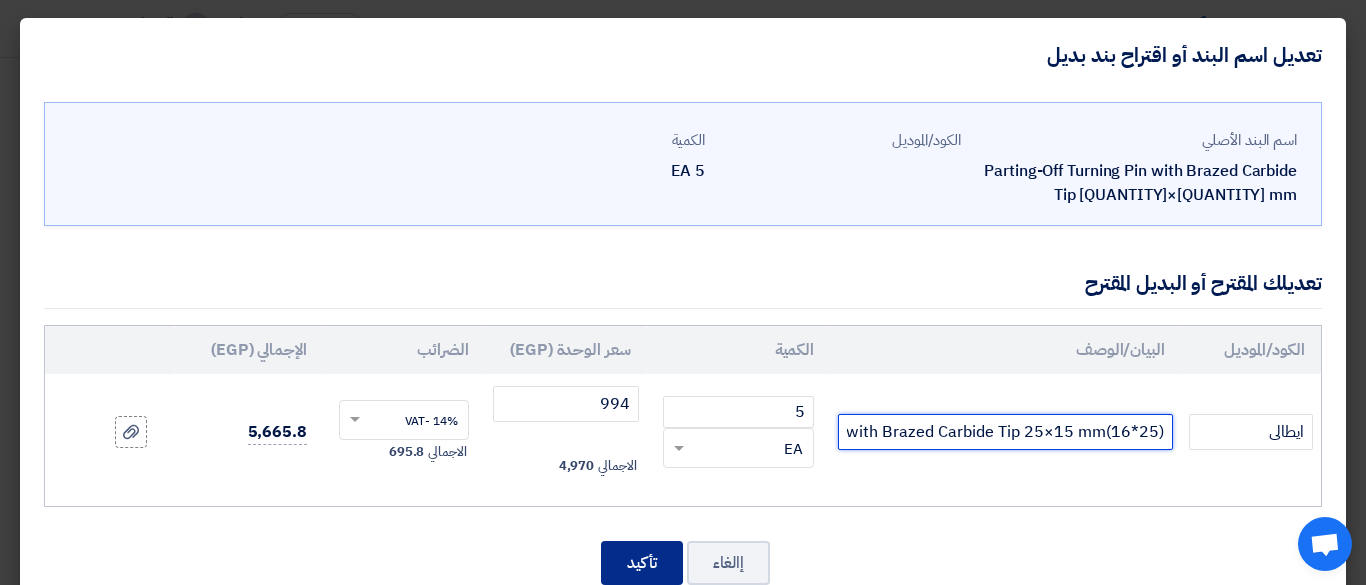 type on "(25*16)Parting-Off Turning Pin with Brazed Carbide Tip 25×15 mm" 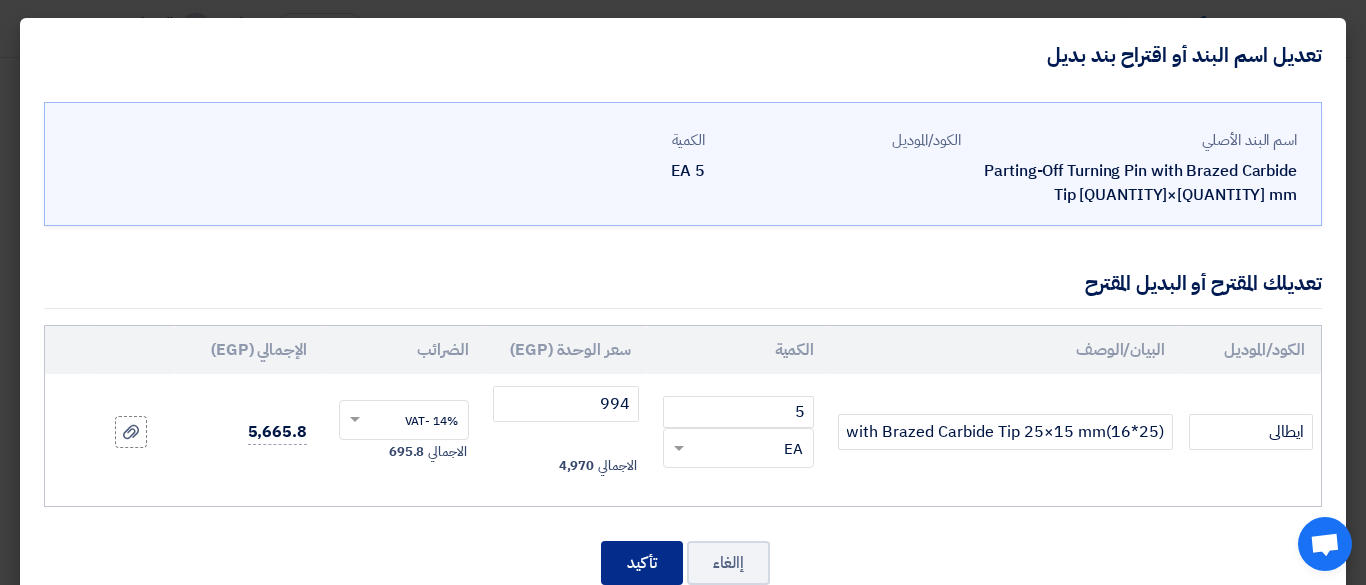 click on "تأكيد" 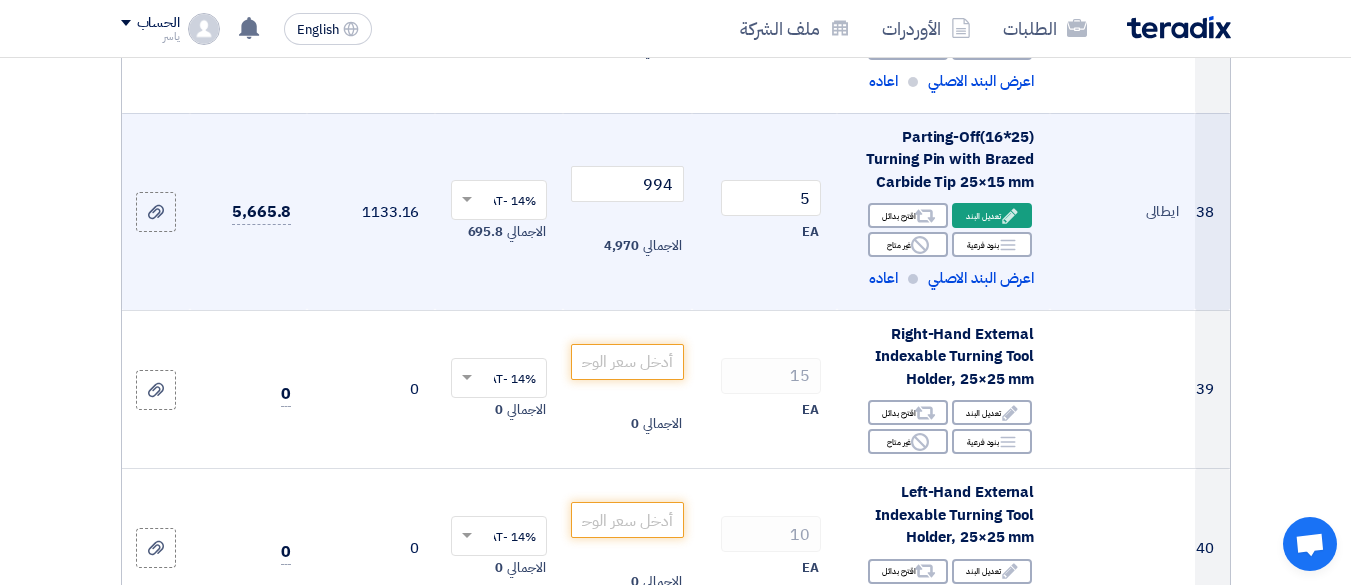 scroll, scrollTop: 6959, scrollLeft: 0, axis: vertical 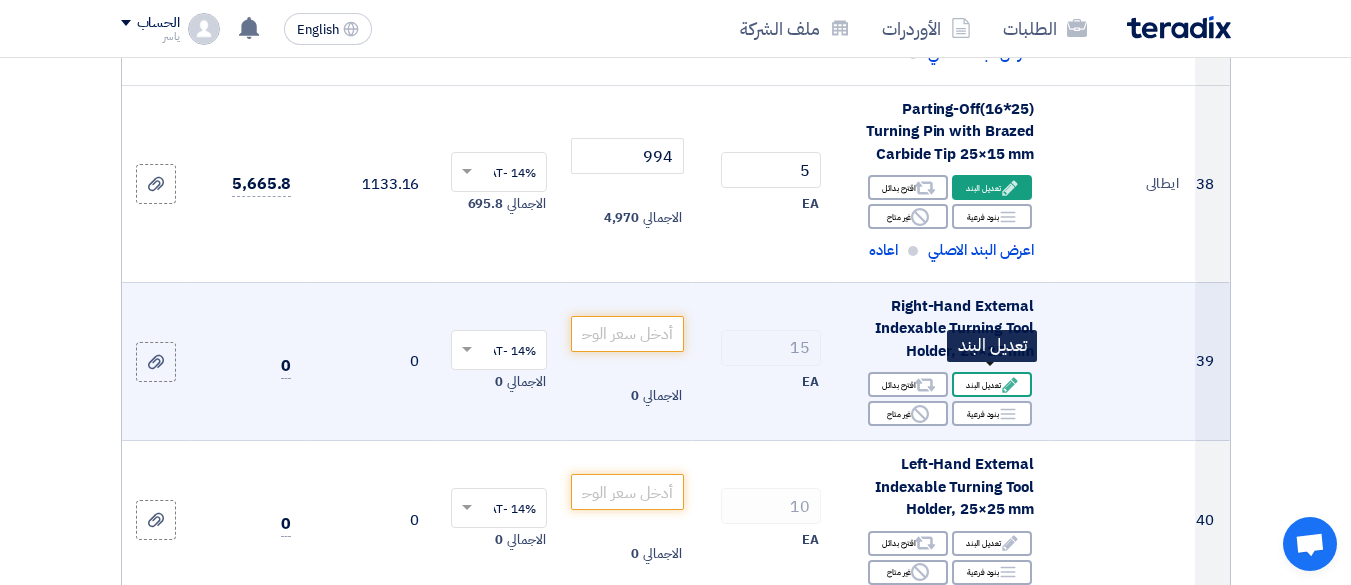 click on "Edit
تعديل البند" 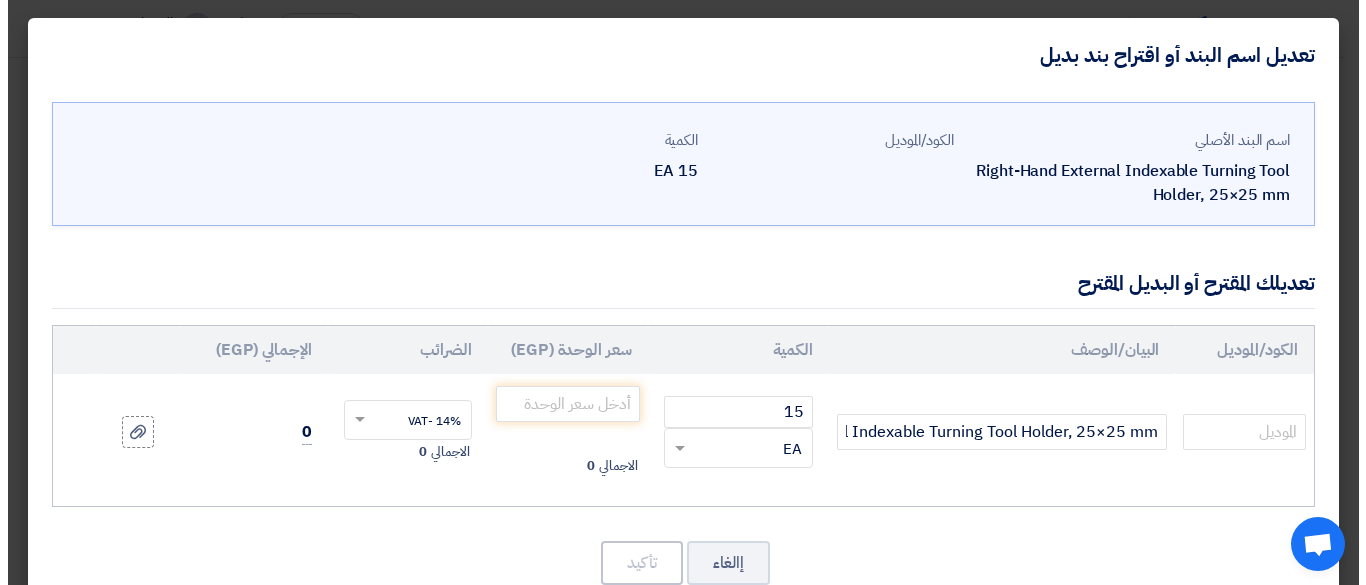 scroll, scrollTop: 520, scrollLeft: 0, axis: vertical 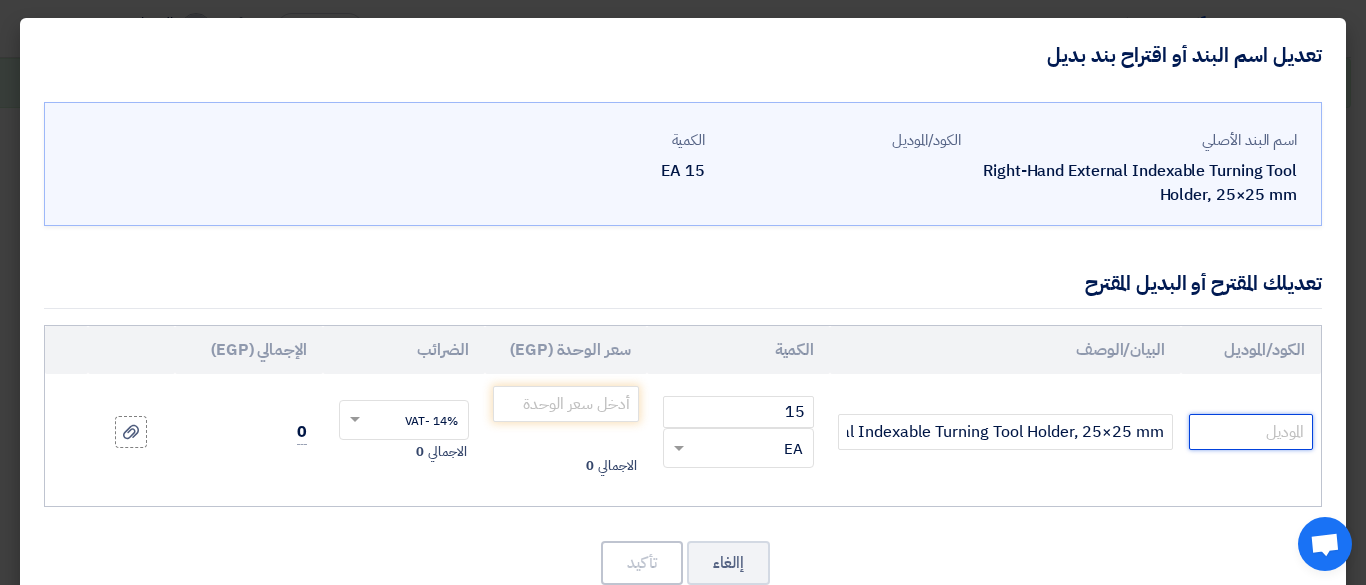 click 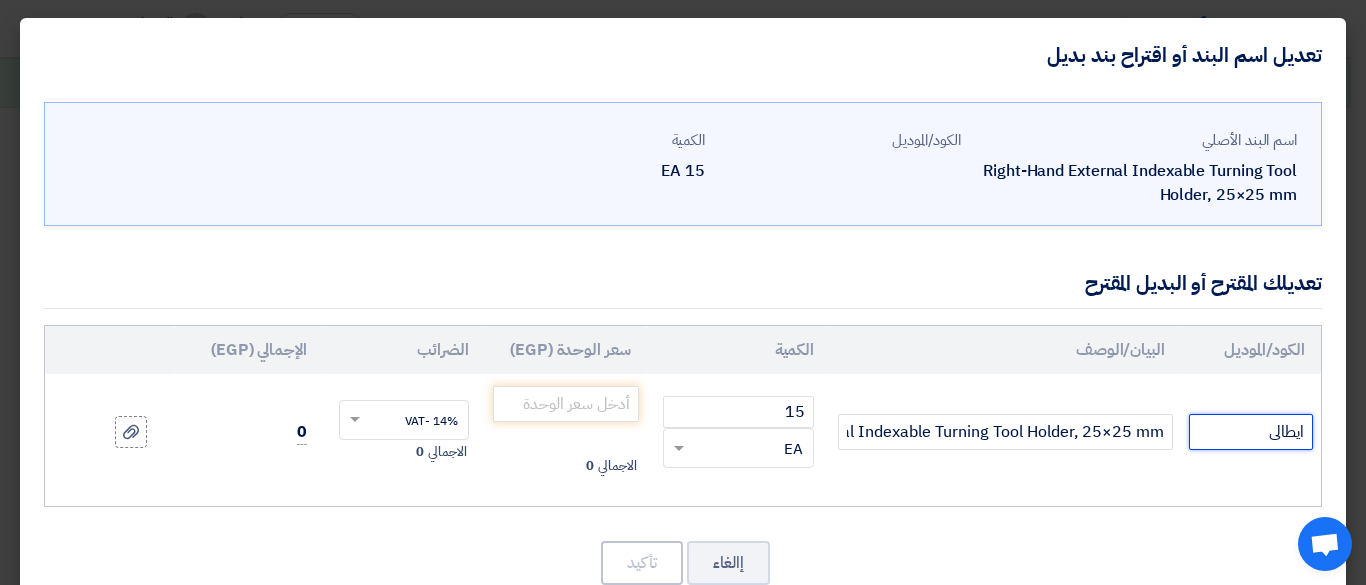 scroll, scrollTop: 51, scrollLeft: 0, axis: vertical 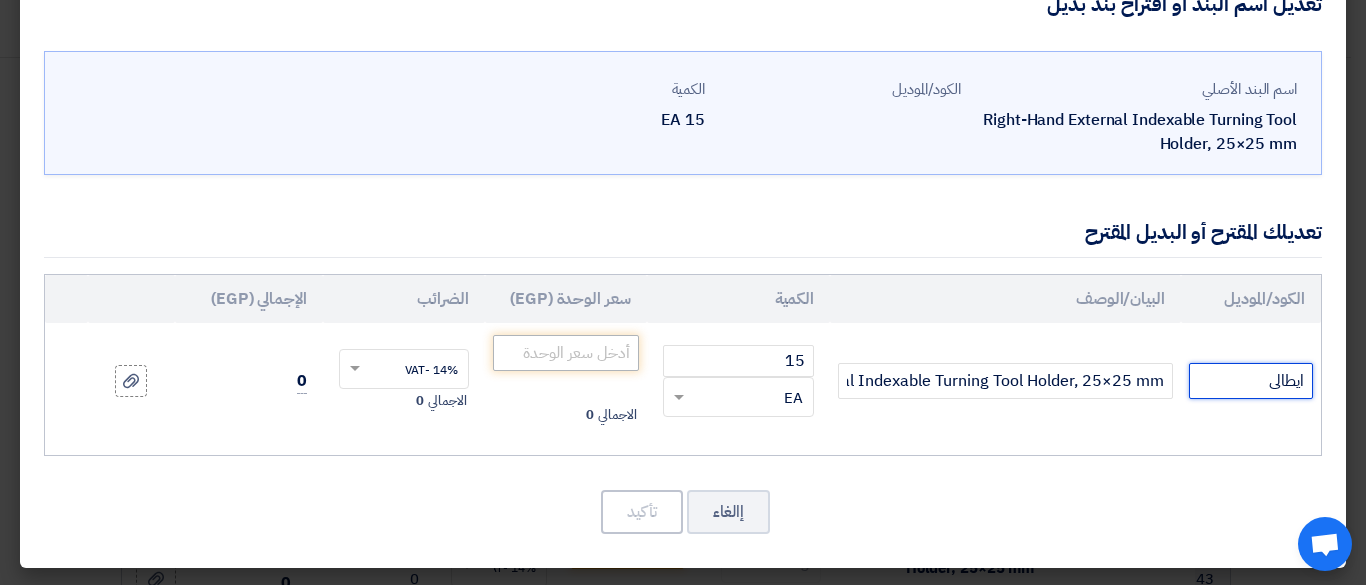 type on "ايطالى" 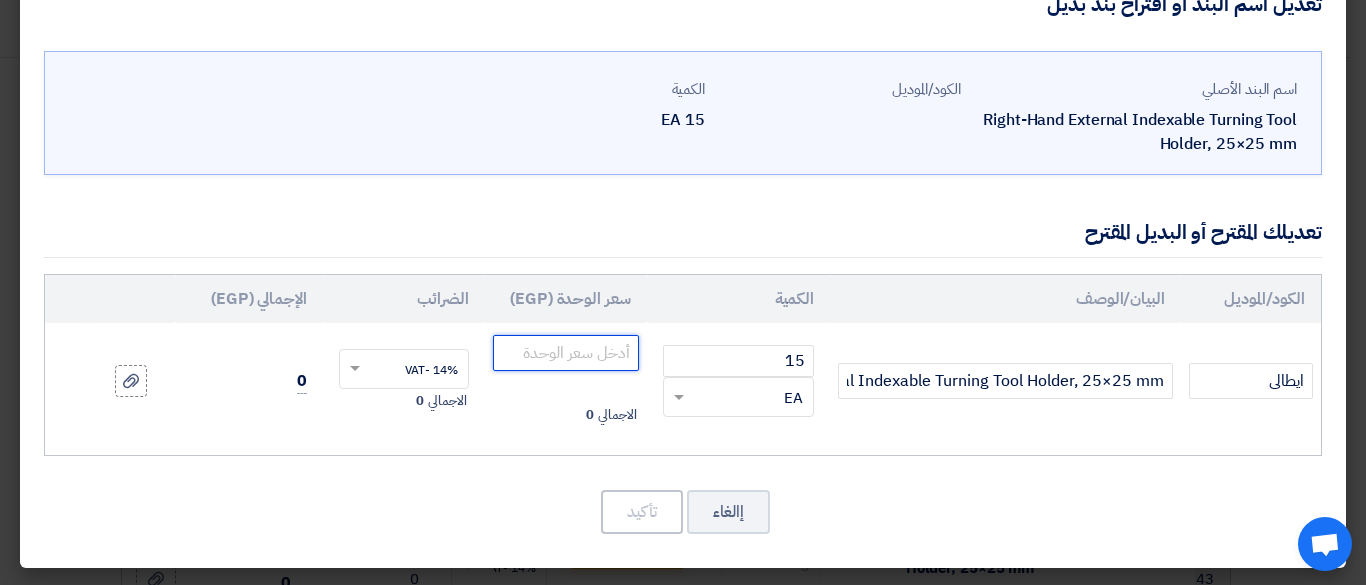 click 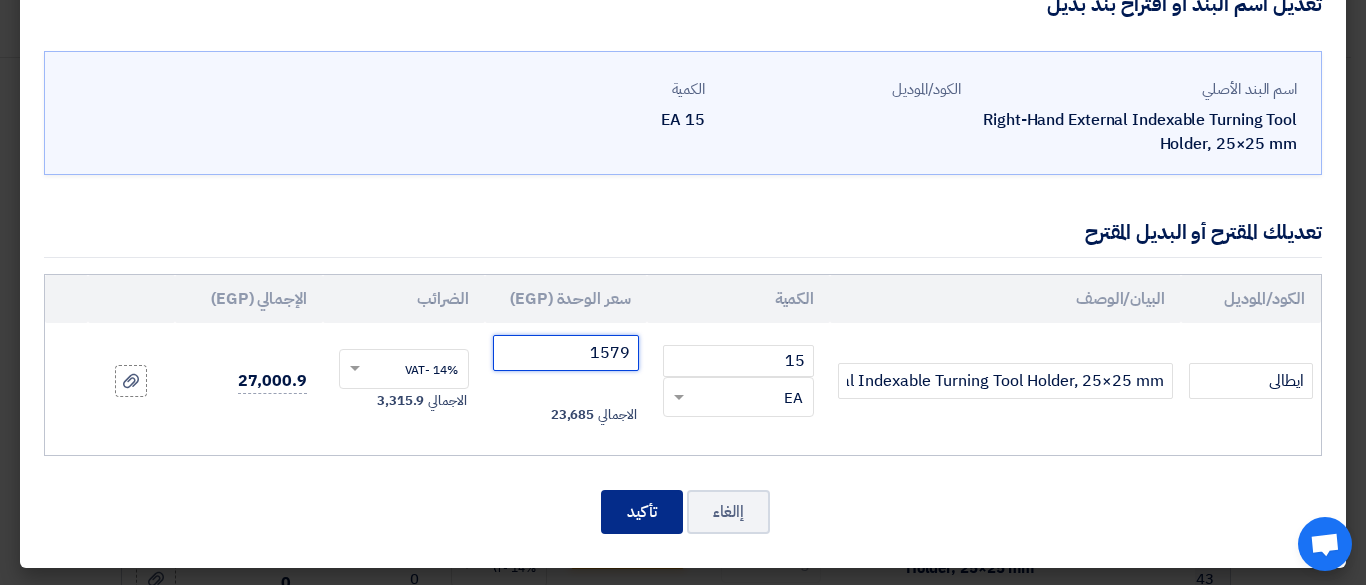 type on "1579" 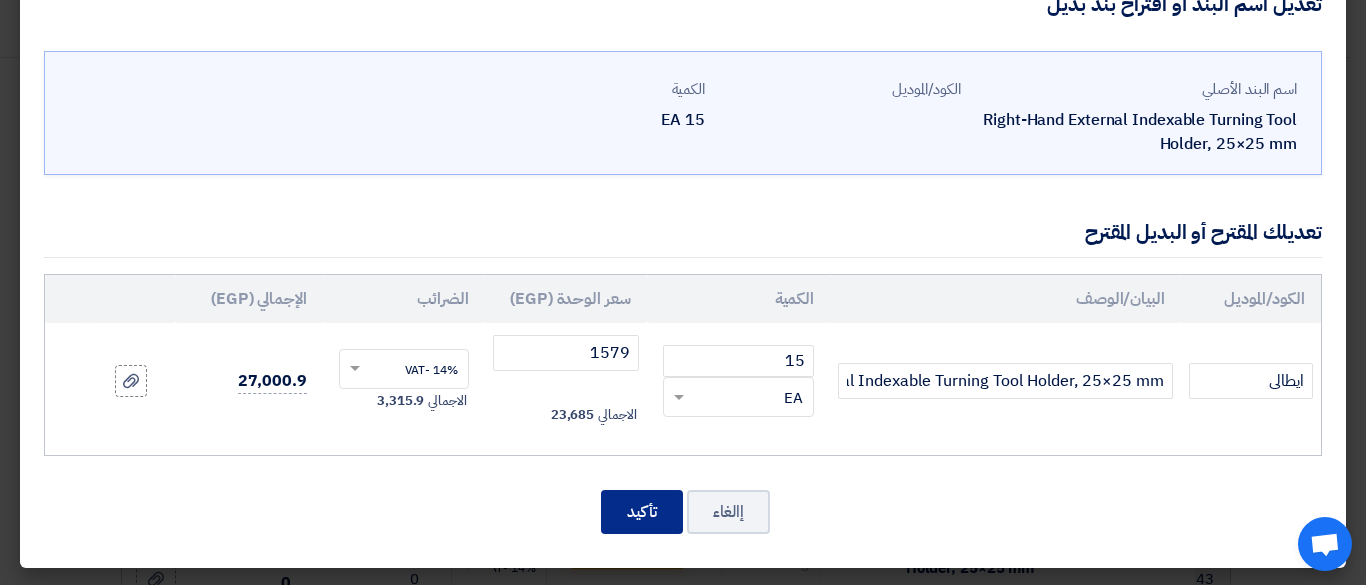 click on "تأكيد" 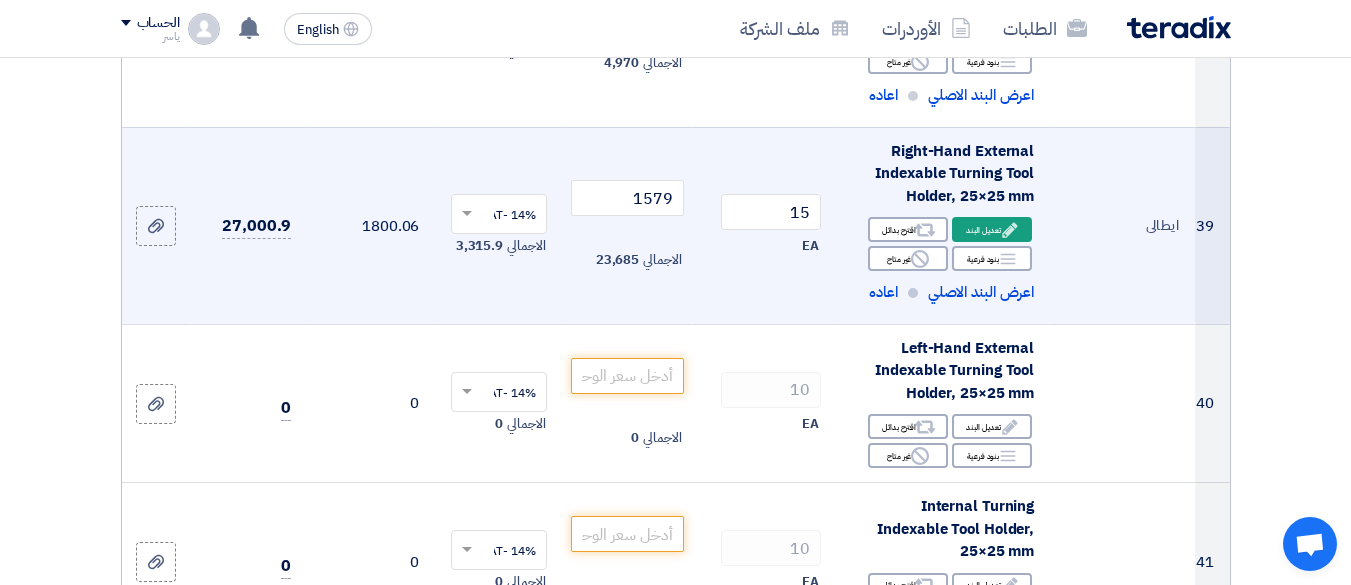 scroll, scrollTop: 7153, scrollLeft: 0, axis: vertical 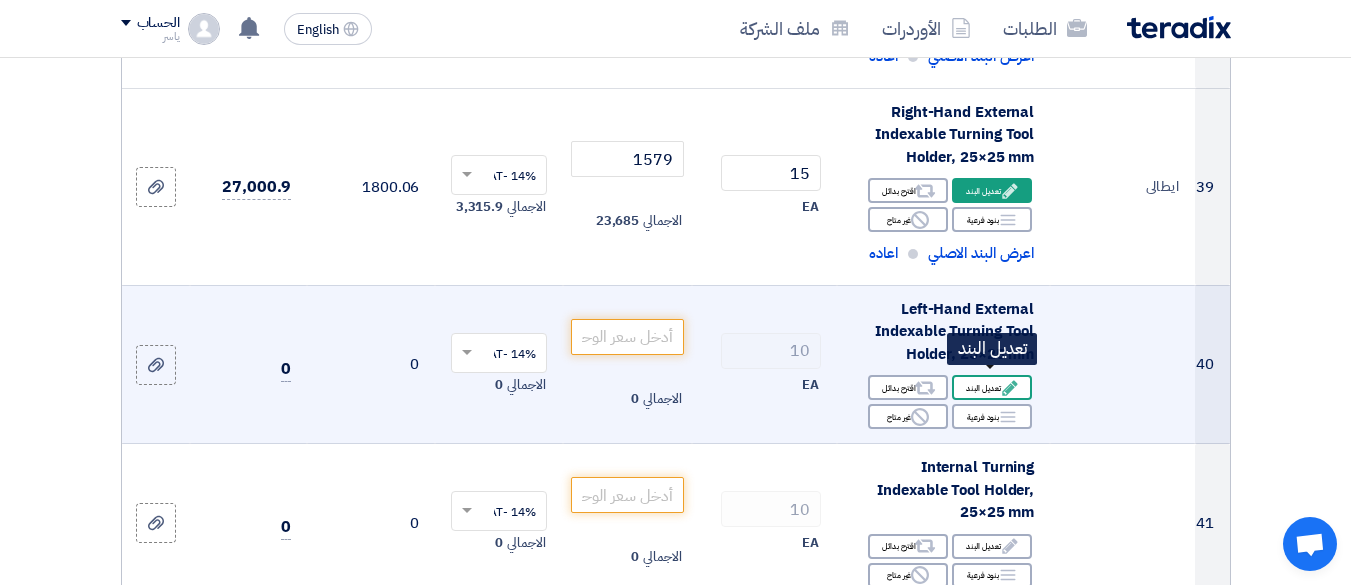 click on "Edit
تعديل البند" 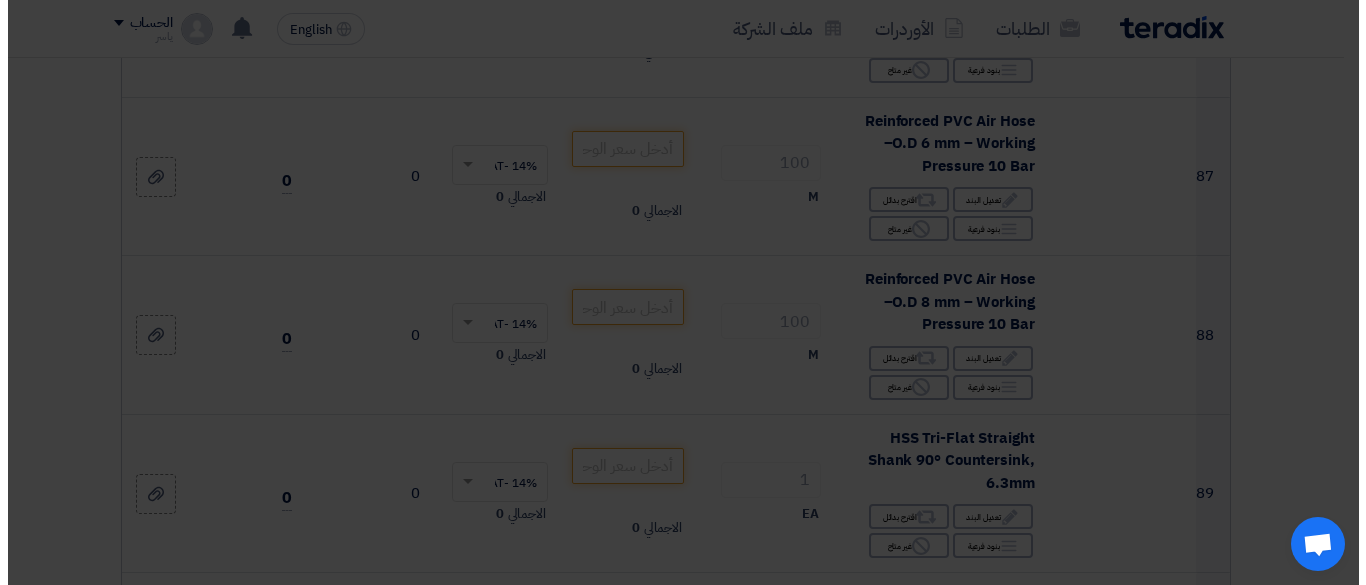 scroll, scrollTop: 517, scrollLeft: 0, axis: vertical 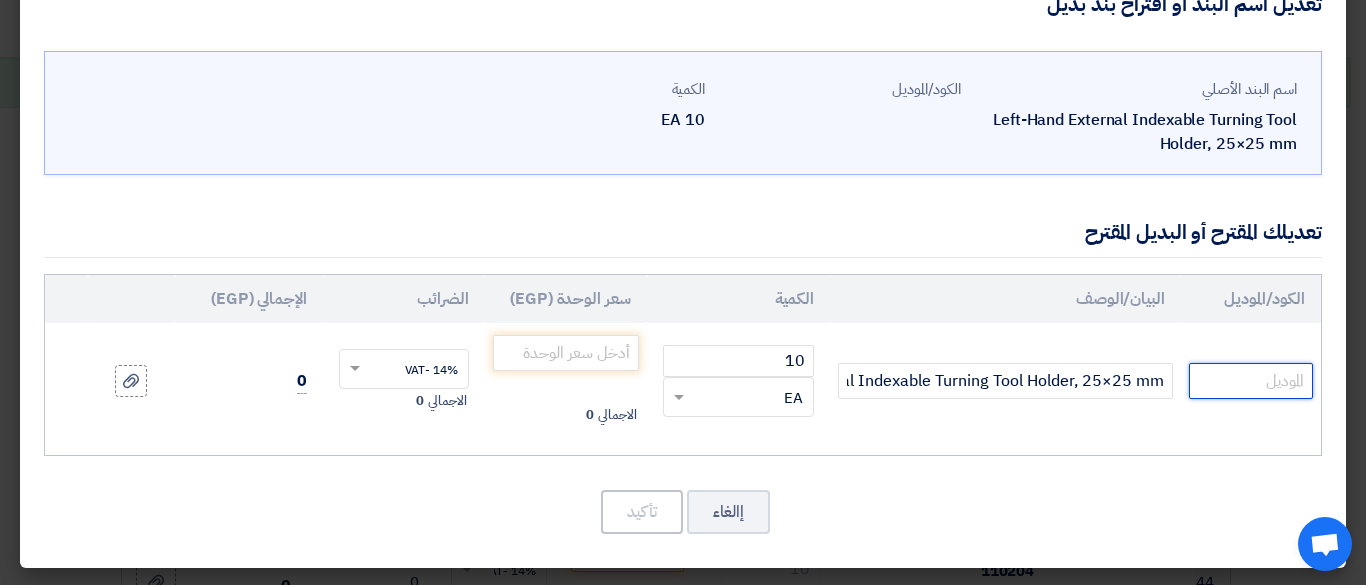 drag, startPoint x: 1242, startPoint y: 378, endPoint x: 1186, endPoint y: 357, distance: 59.808025 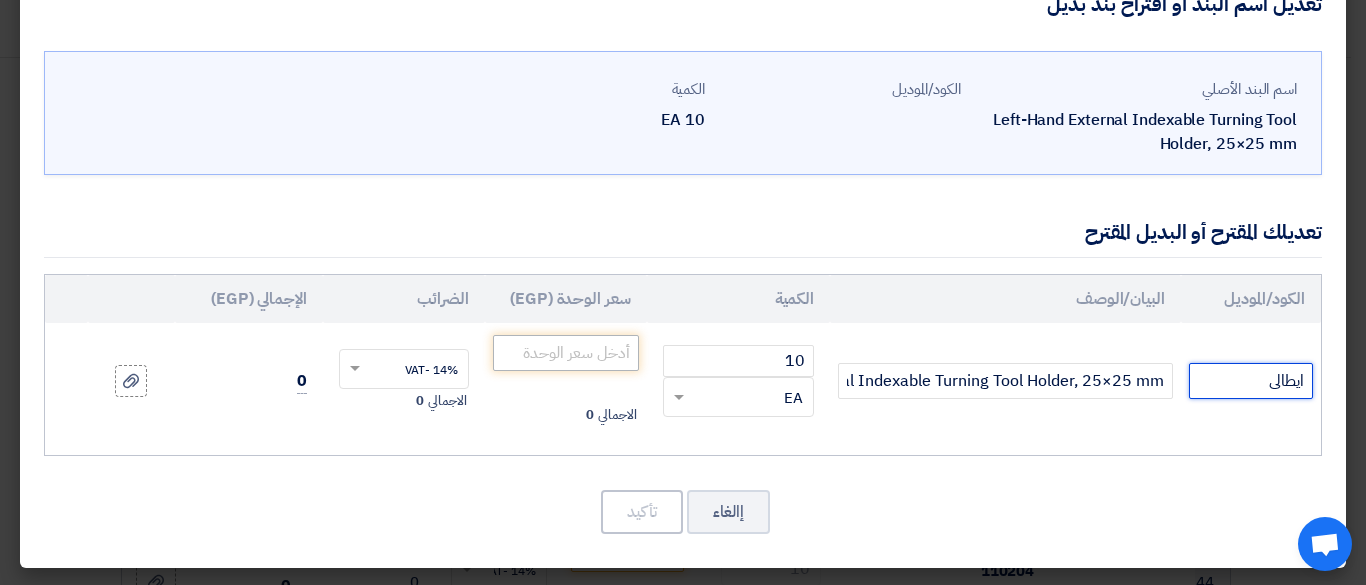 type on "ايطالى" 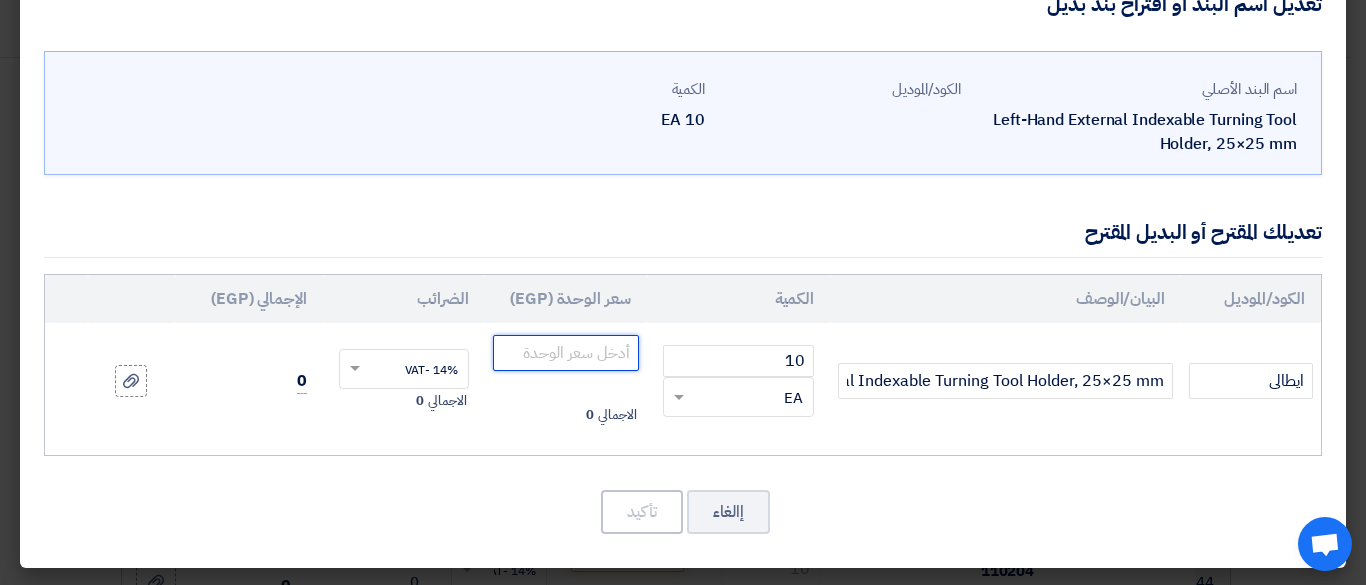 click 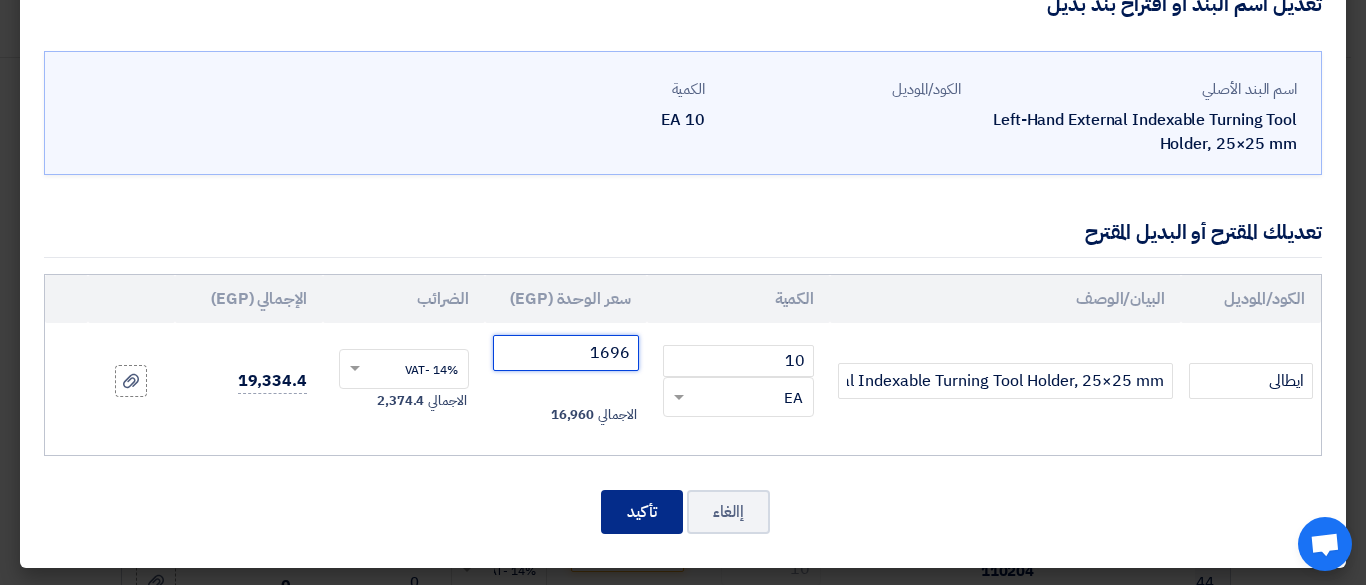 type on "1696" 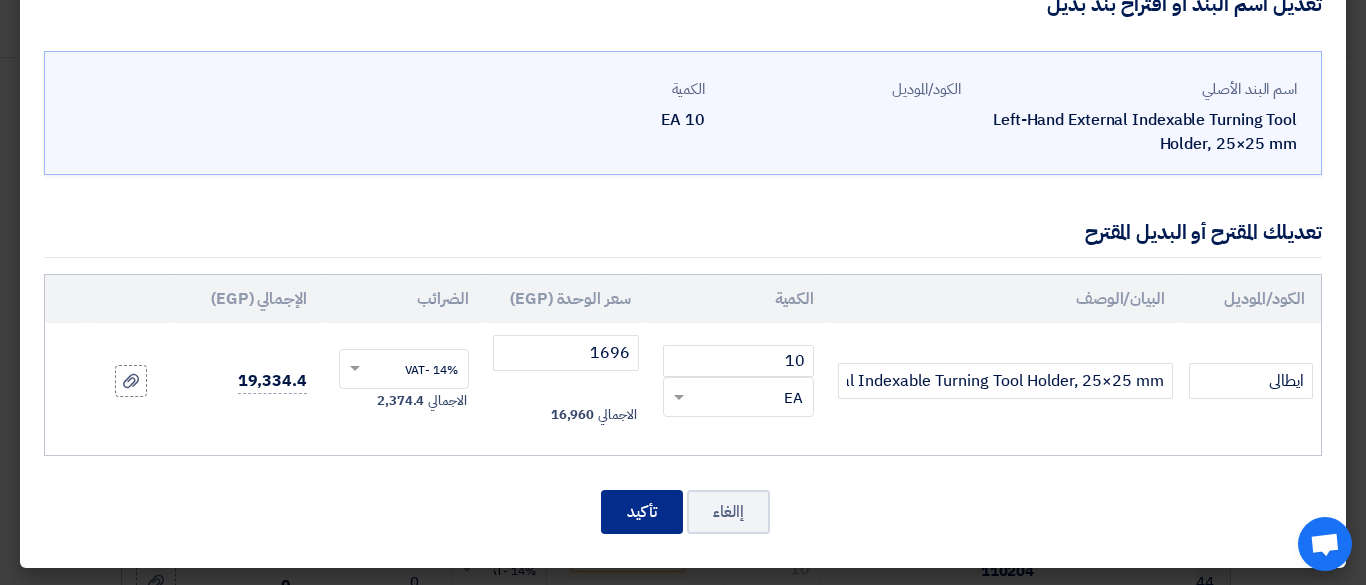 click on "تأكيد" 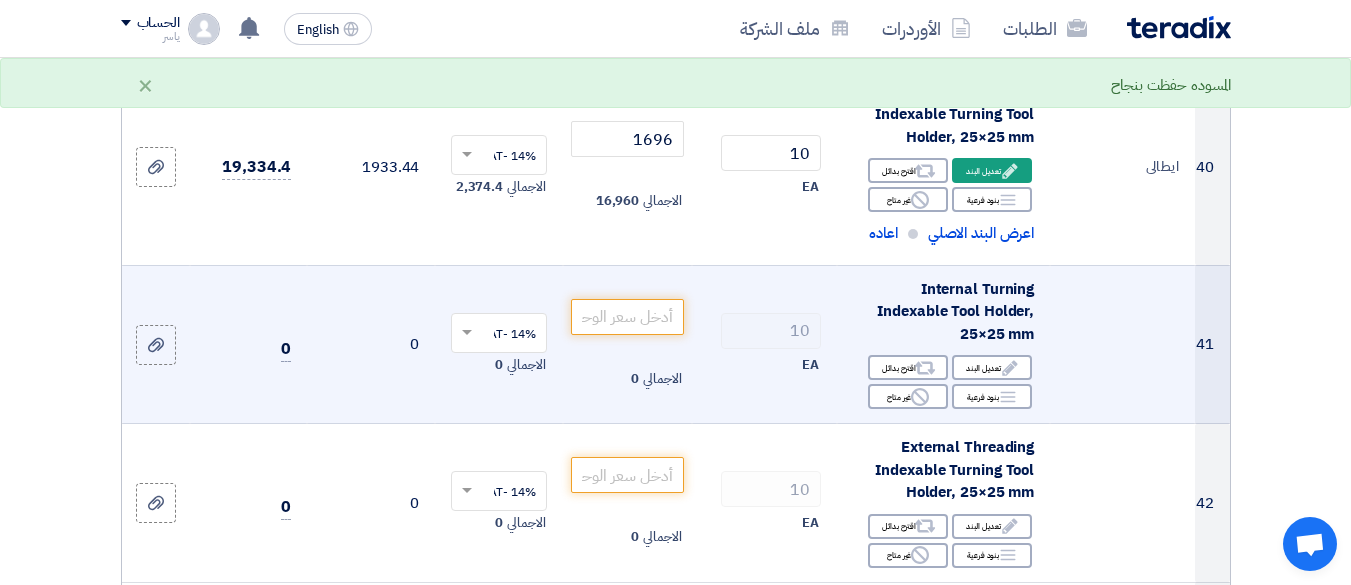 scroll, scrollTop: 7347, scrollLeft: 0, axis: vertical 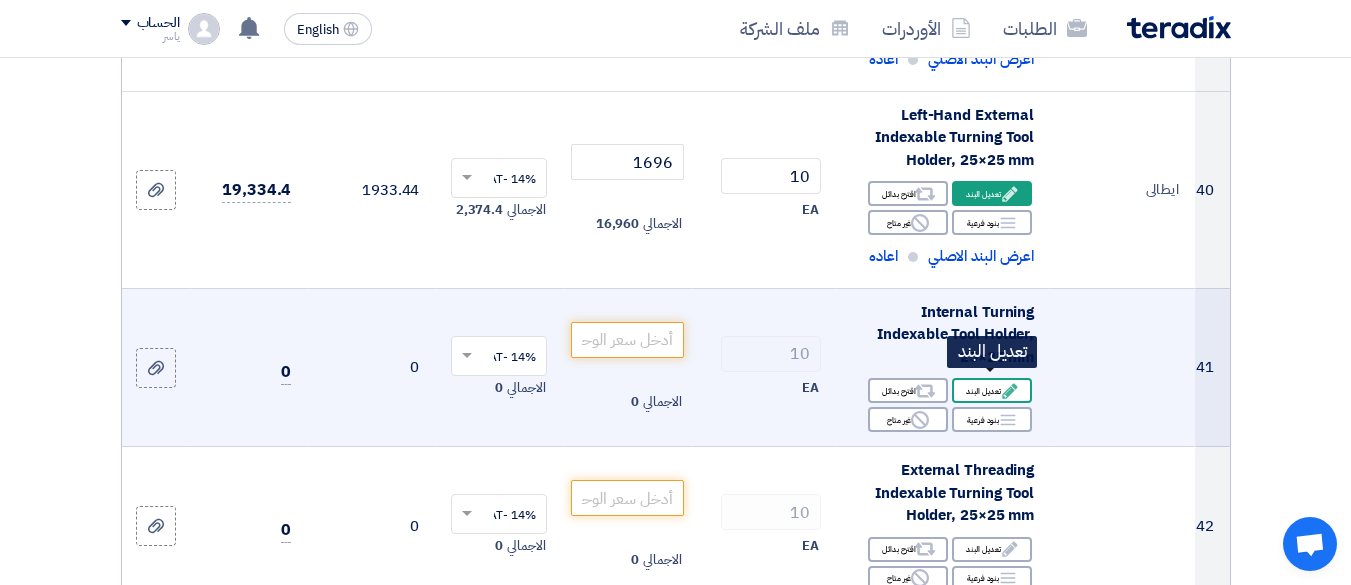 click on "Edit
تعديل البند" 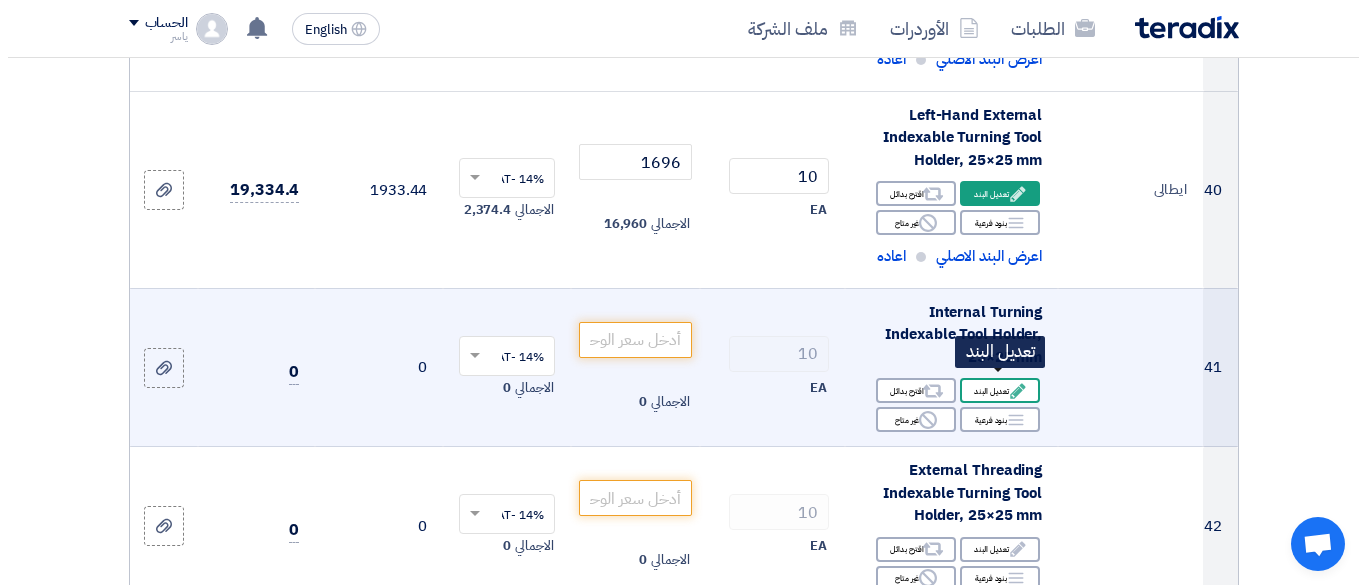 scroll, scrollTop: 514, scrollLeft: 0, axis: vertical 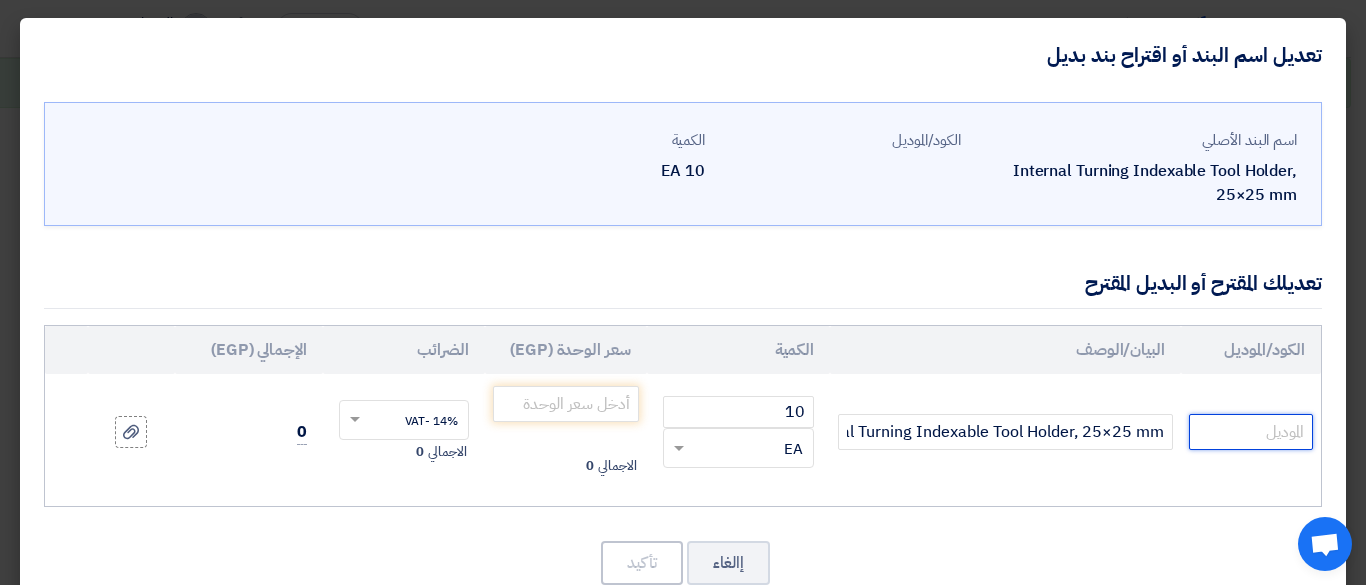 drag, startPoint x: 1273, startPoint y: 422, endPoint x: 1230, endPoint y: 383, distance: 58.0517 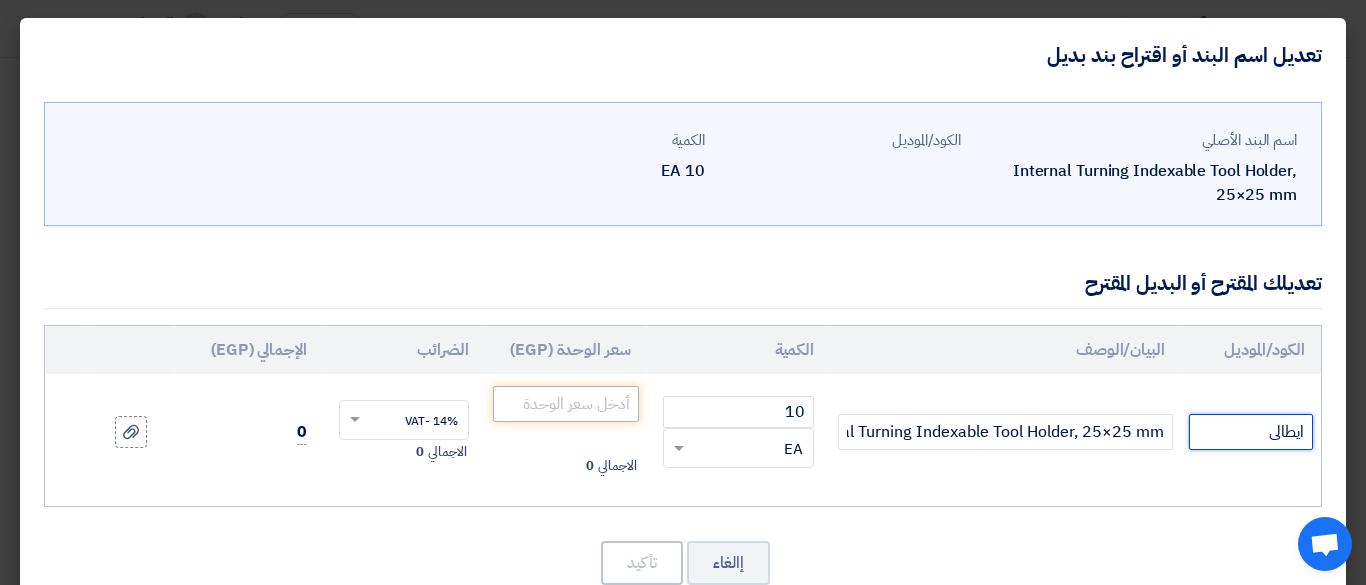 type on "ايطالى" 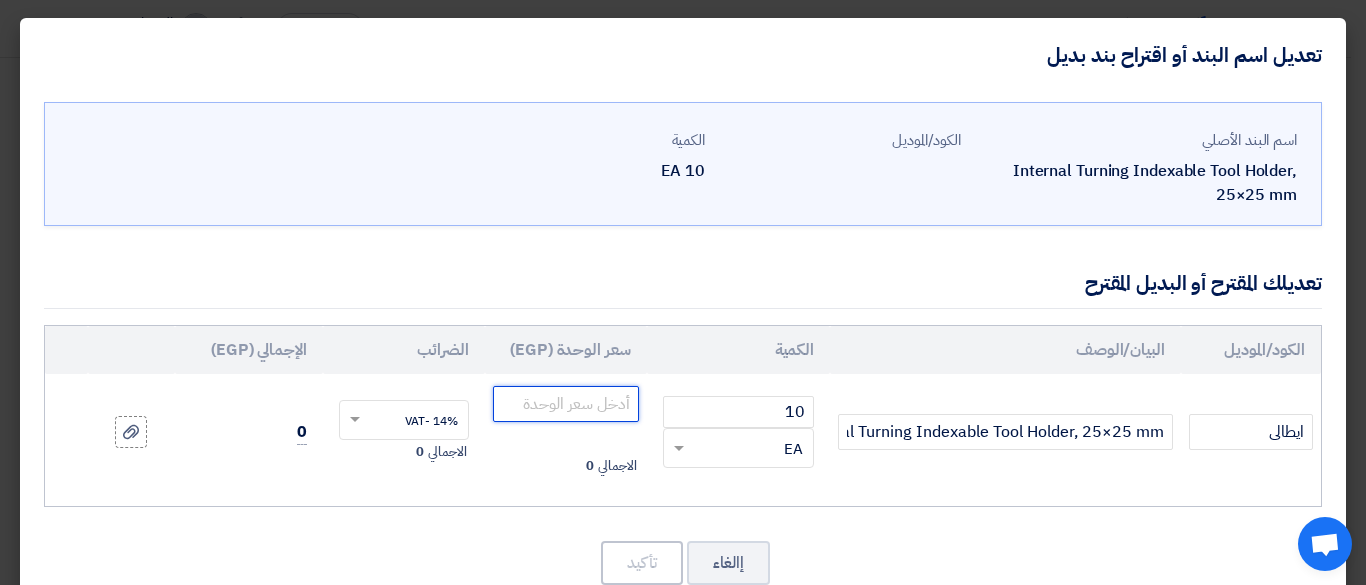 click 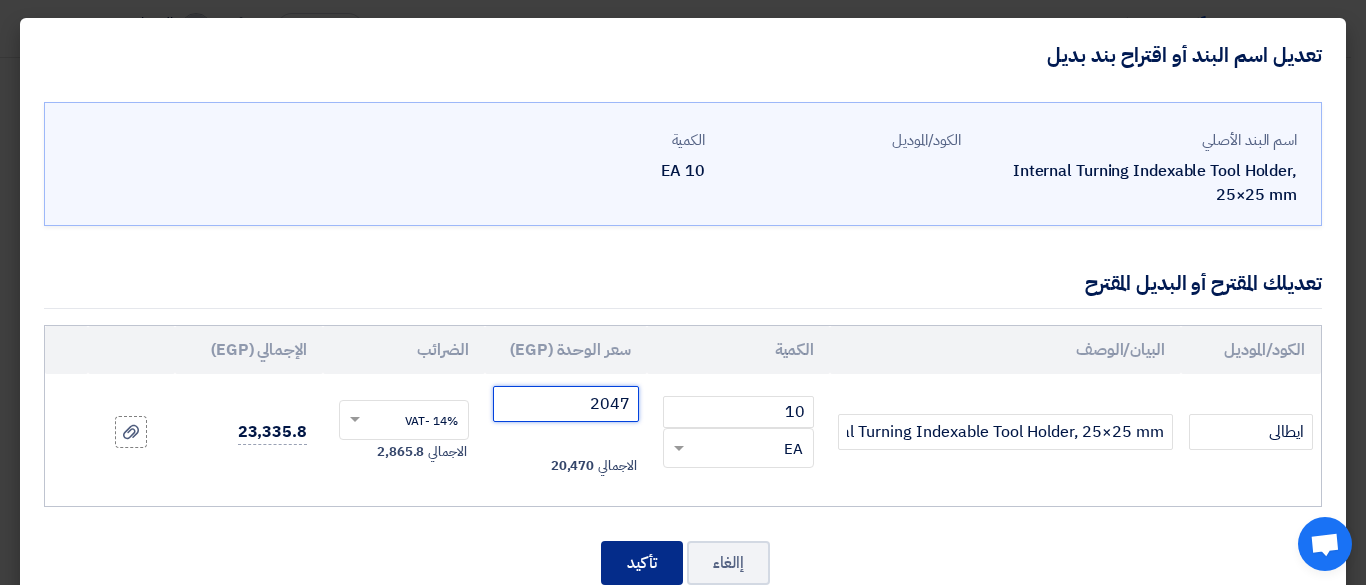type on "2047" 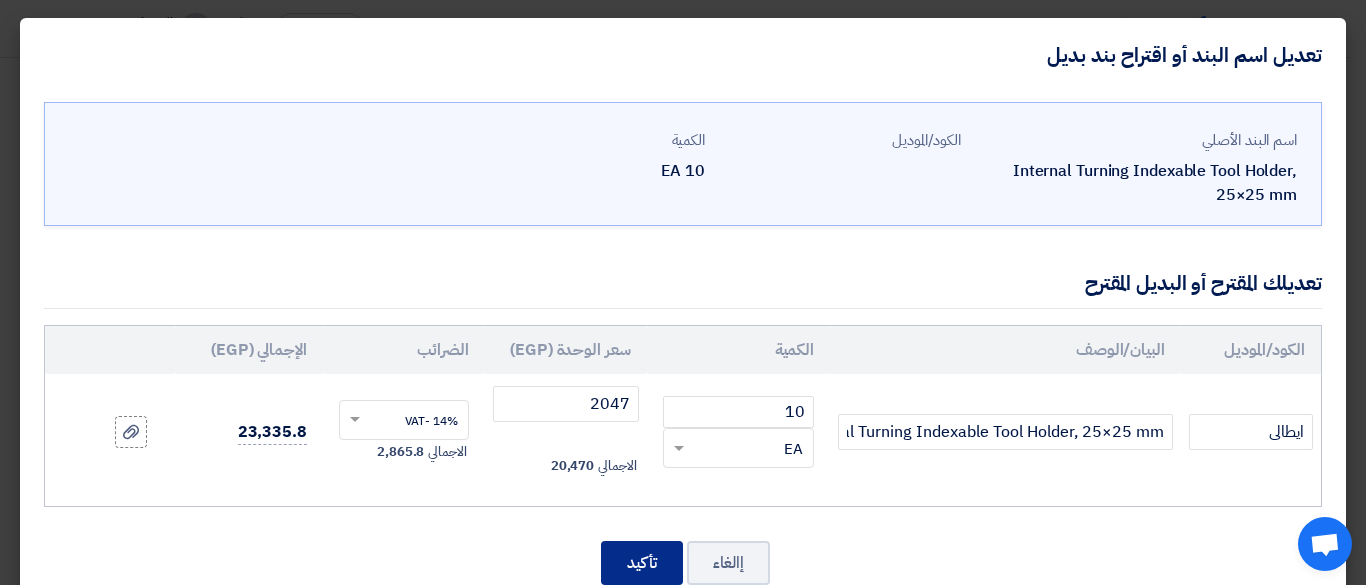 click on "تأكيد" 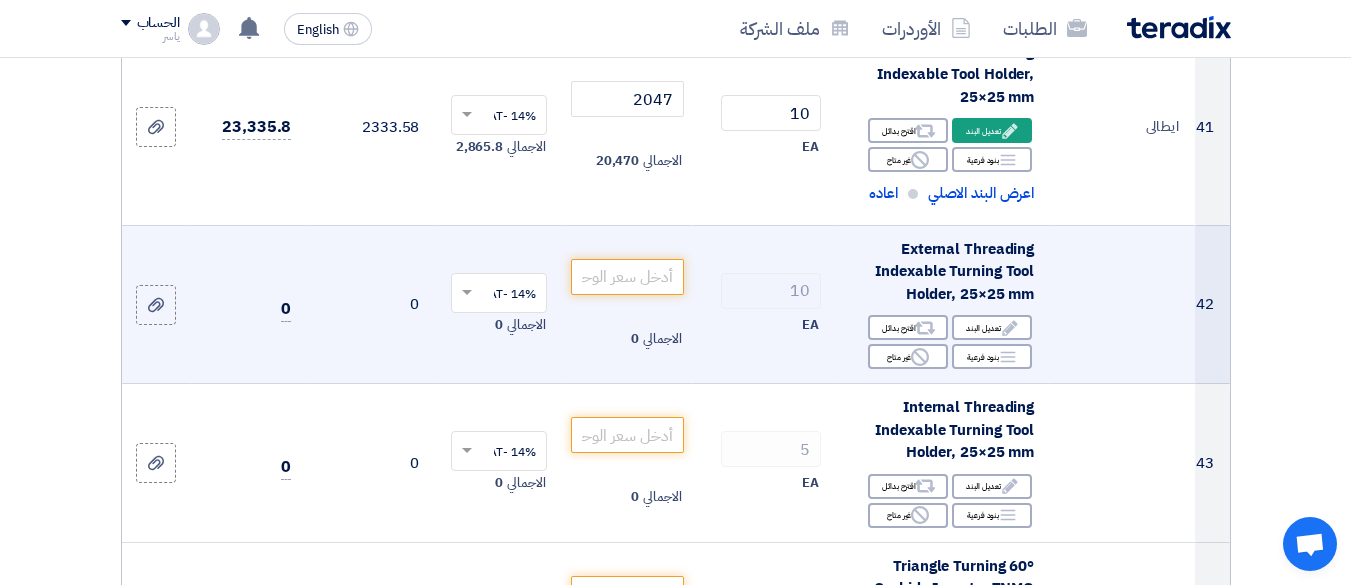 scroll, scrollTop: 7641, scrollLeft: 0, axis: vertical 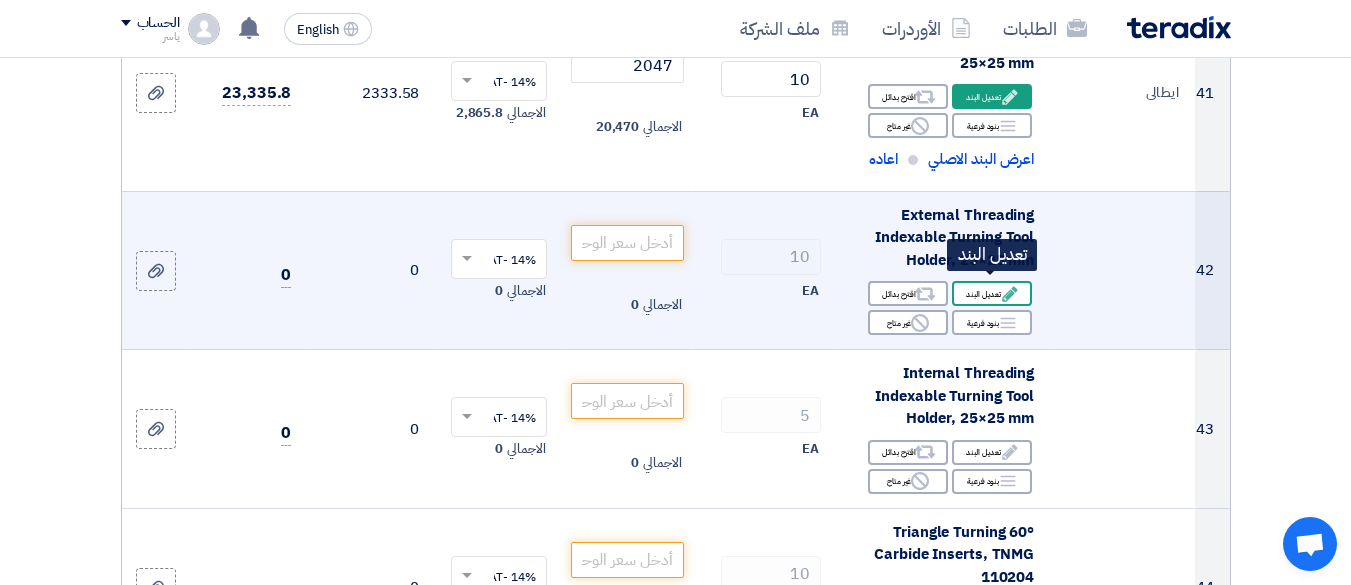 click 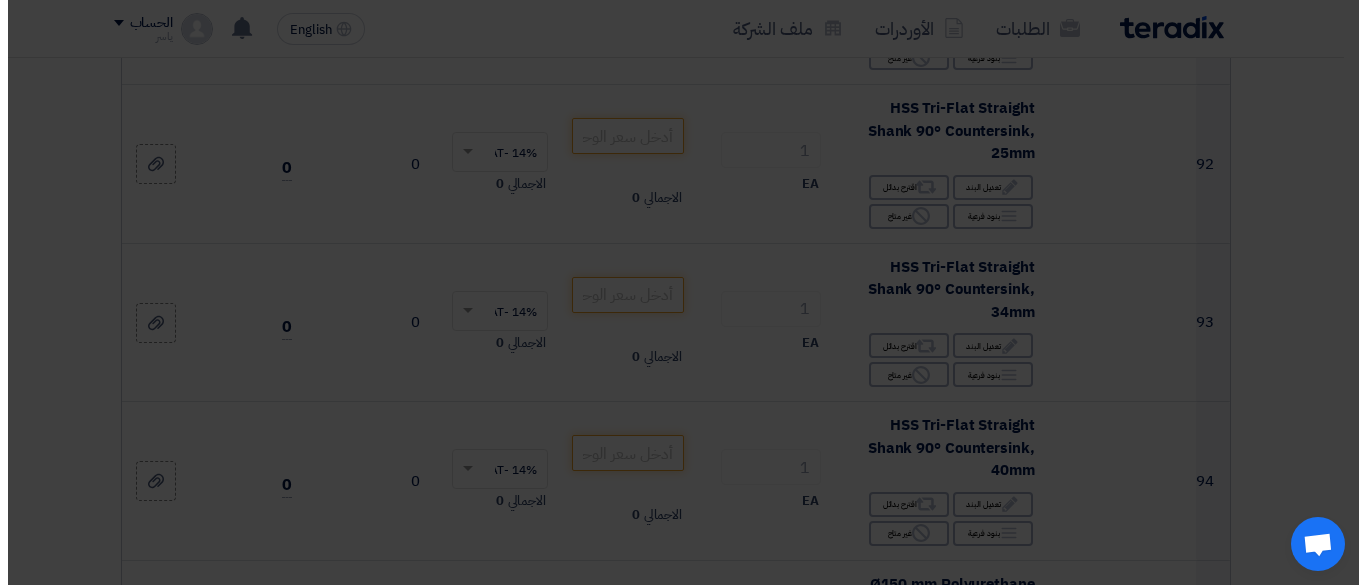 scroll, scrollTop: 414, scrollLeft: 0, axis: vertical 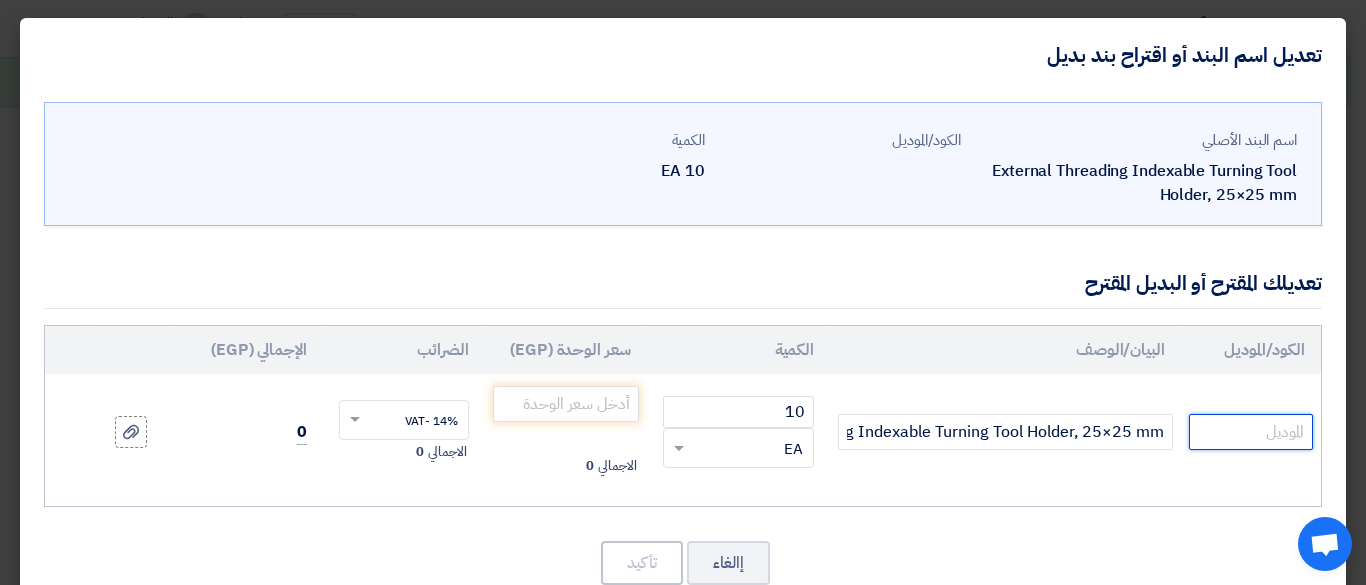 drag, startPoint x: 1222, startPoint y: 418, endPoint x: 1212, endPoint y: 397, distance: 23.259407 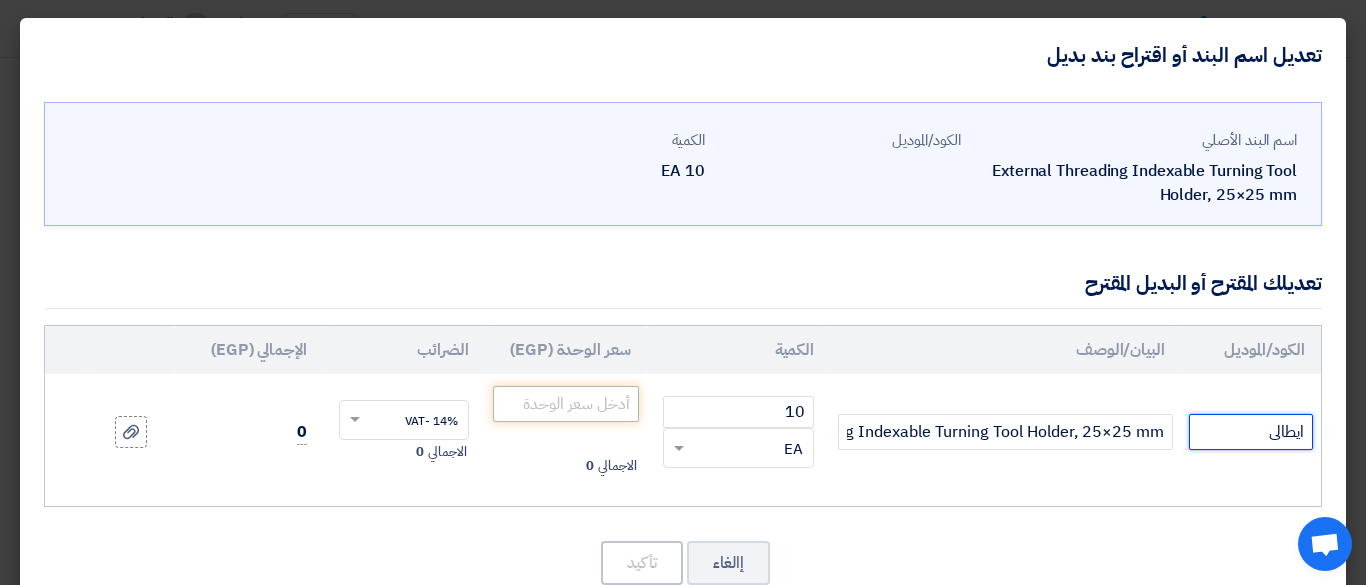 type on "ايطالى" 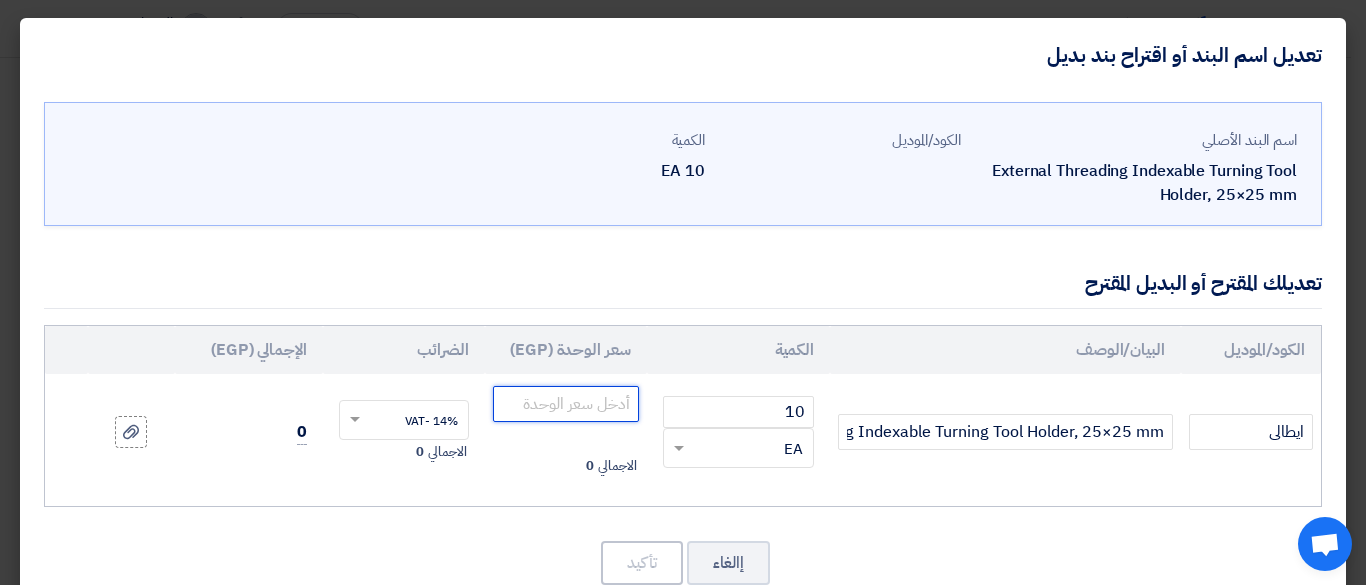 click 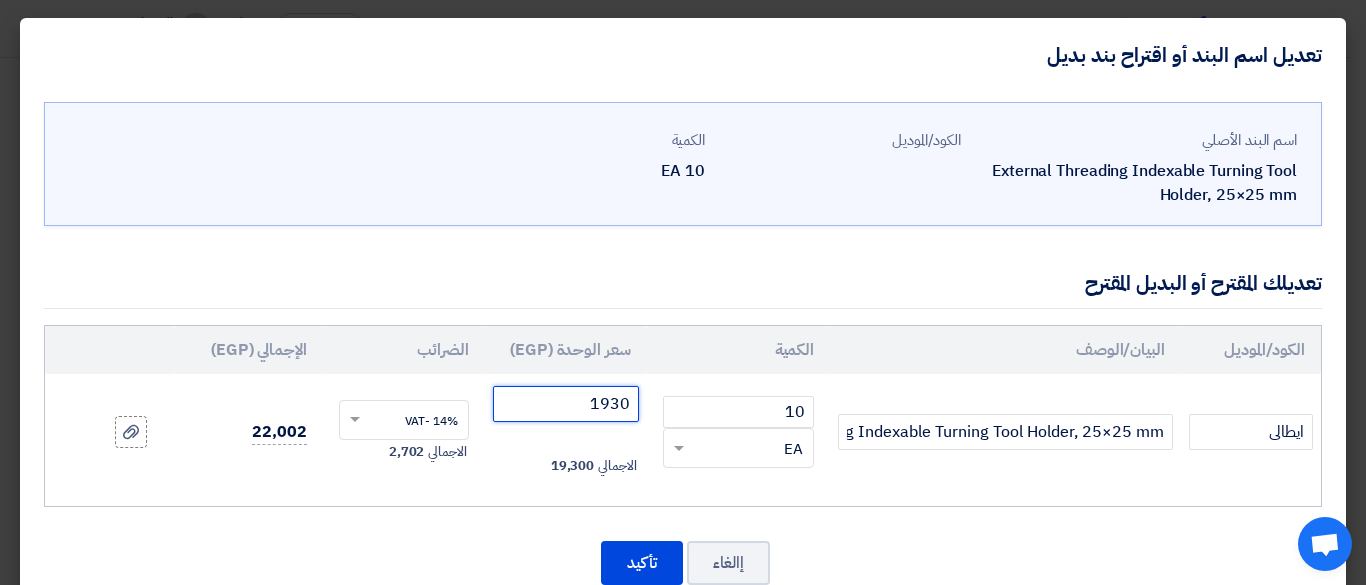 scroll, scrollTop: 51, scrollLeft: 0, axis: vertical 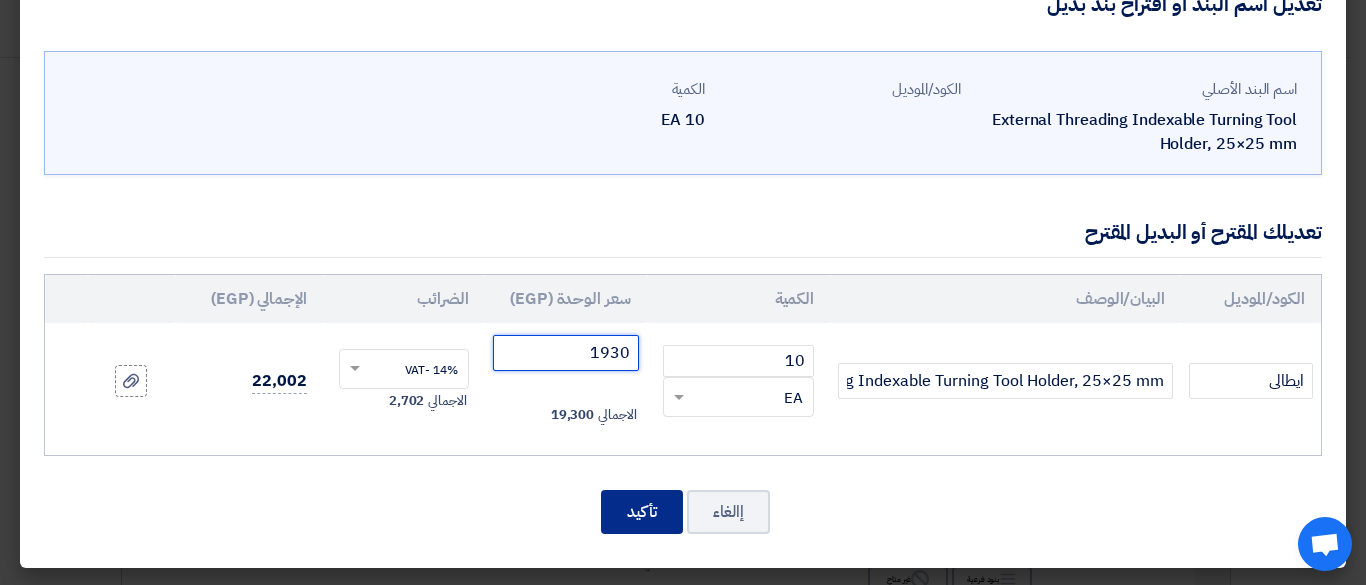 type on "1930" 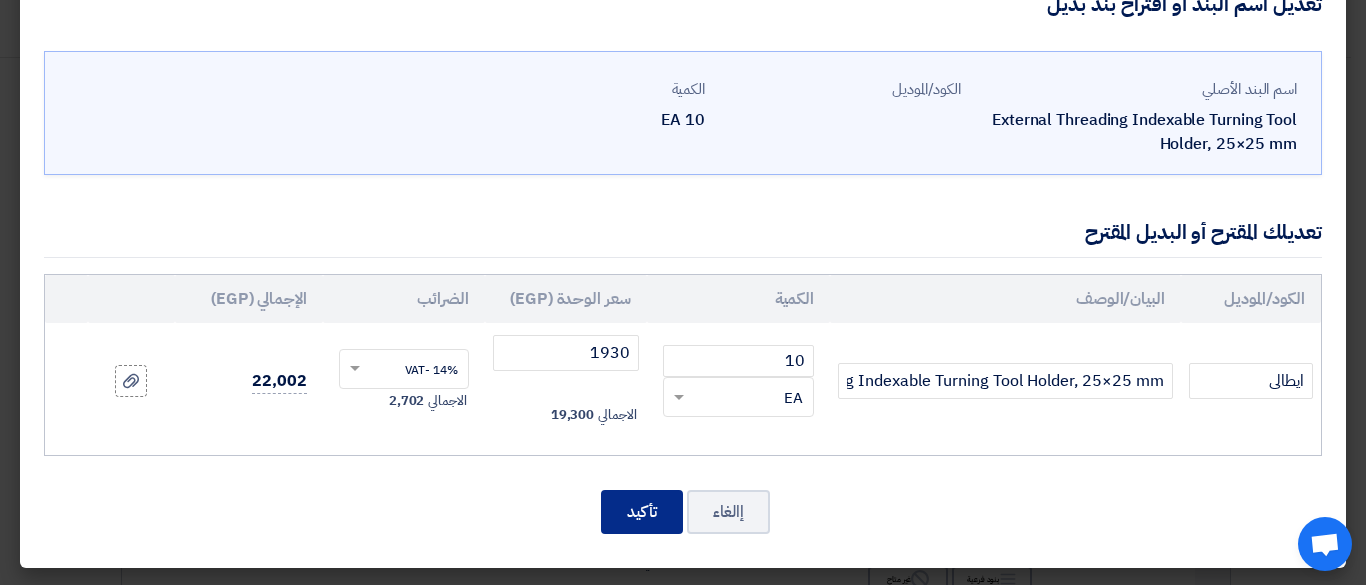 click on "تأكيد" 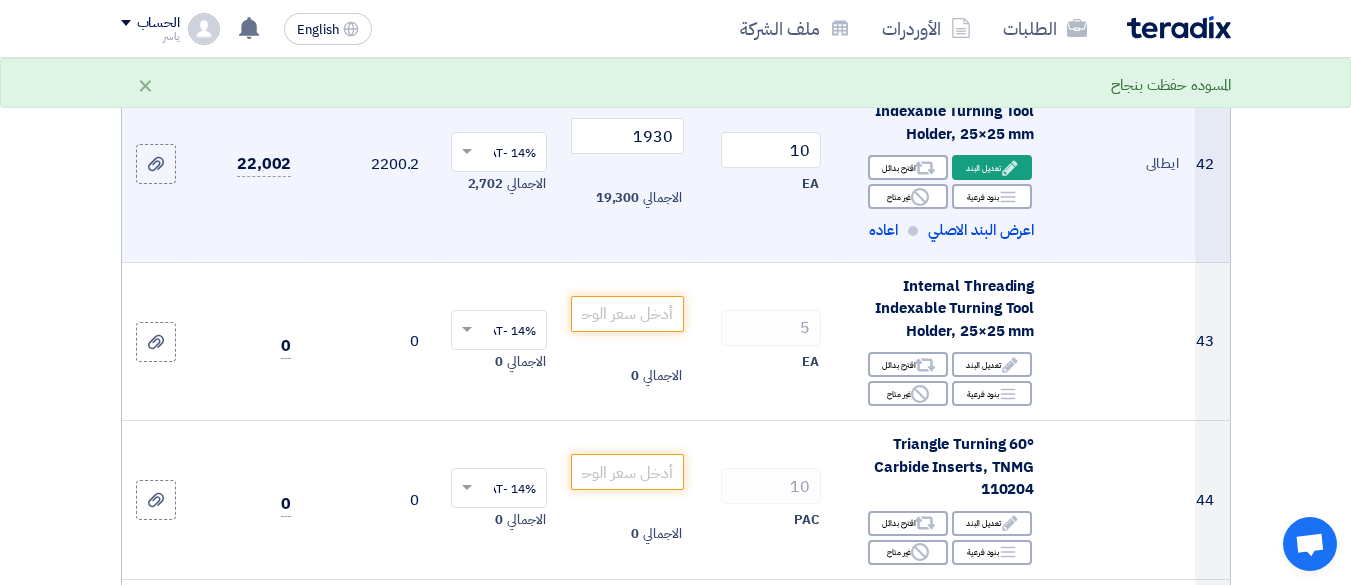 scroll, scrollTop: 7738, scrollLeft: 0, axis: vertical 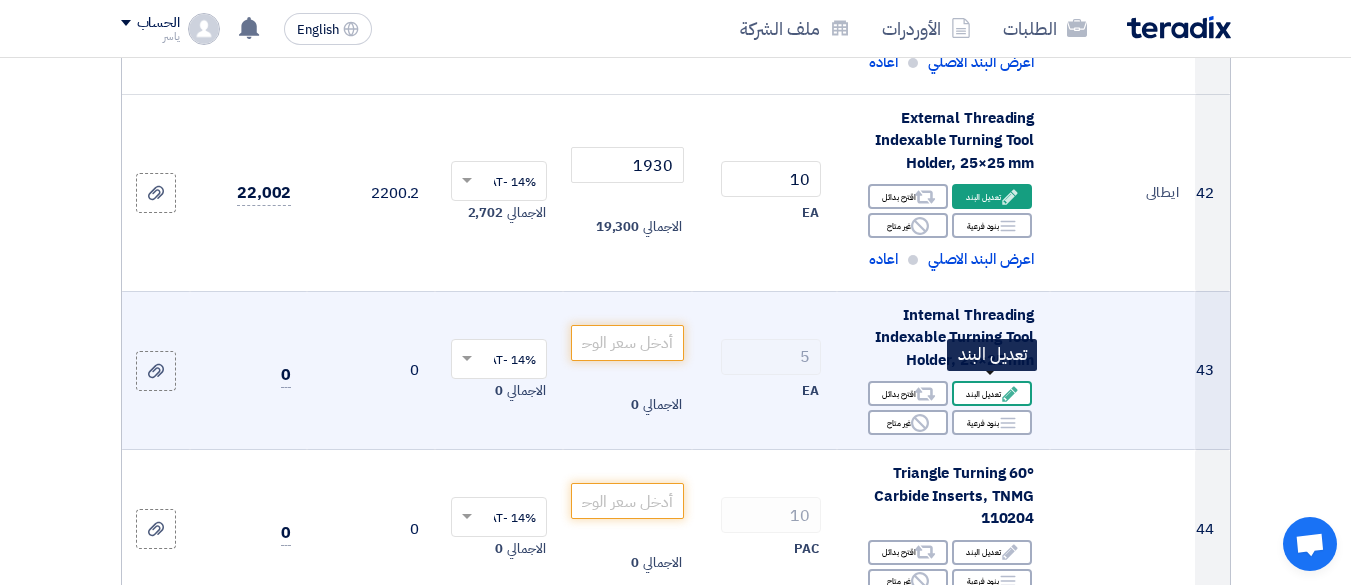 click on "Edit
تعديل البند" 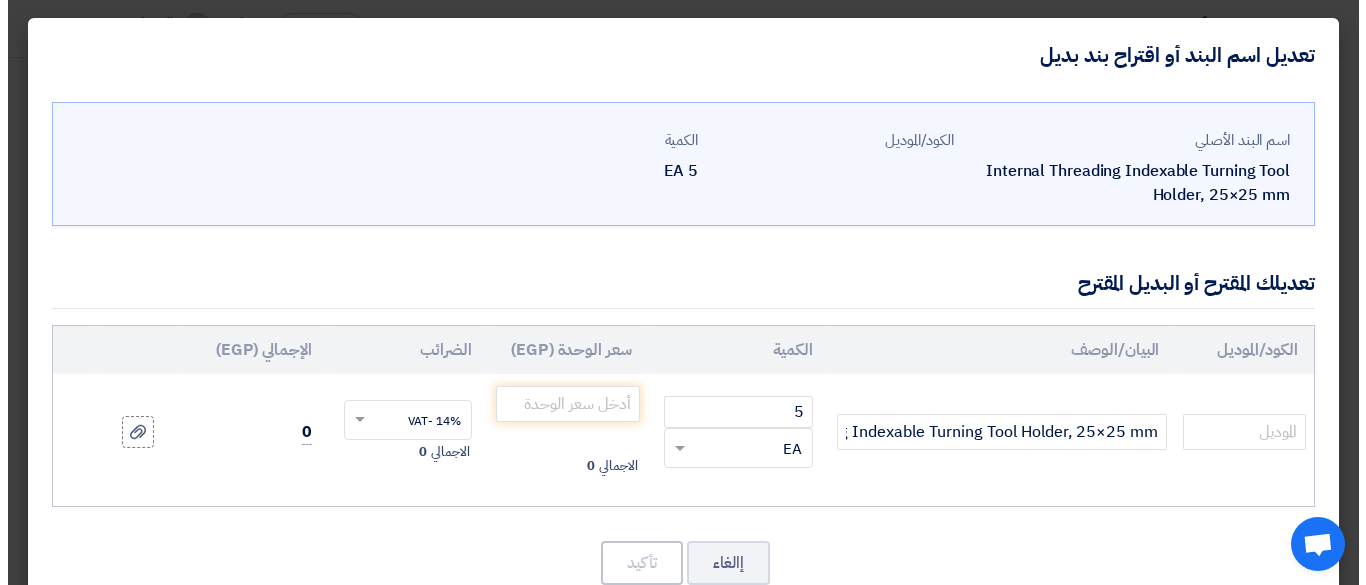 scroll, scrollTop: 511, scrollLeft: 0, axis: vertical 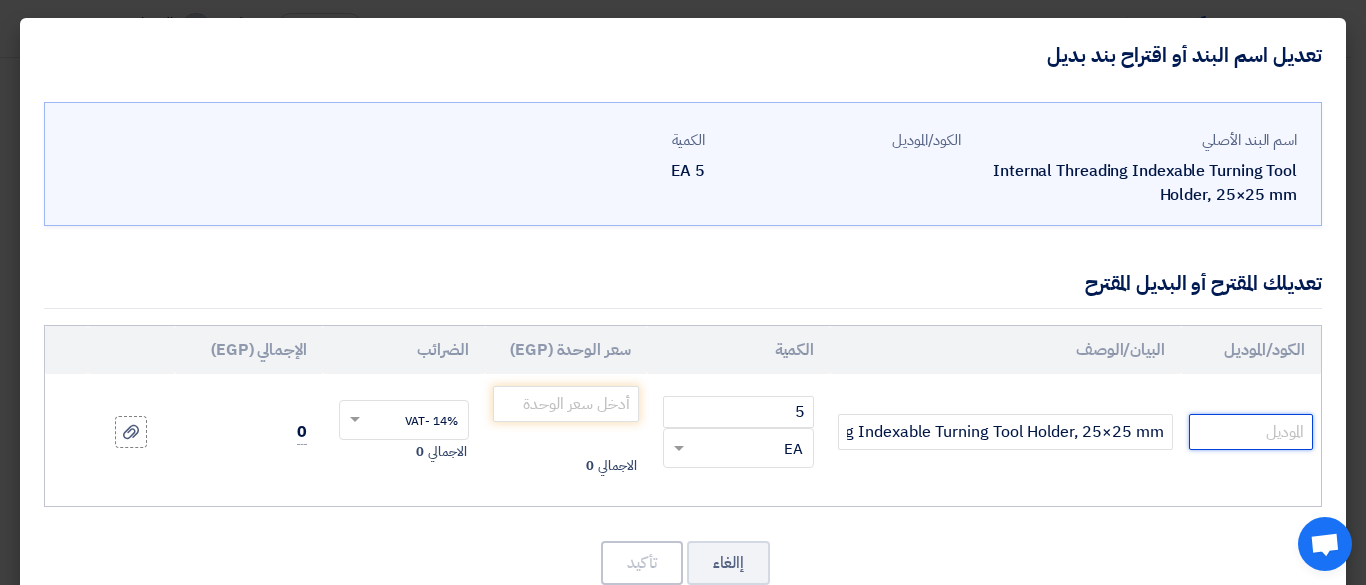 drag, startPoint x: 1279, startPoint y: 437, endPoint x: 1238, endPoint y: 418, distance: 45.188496 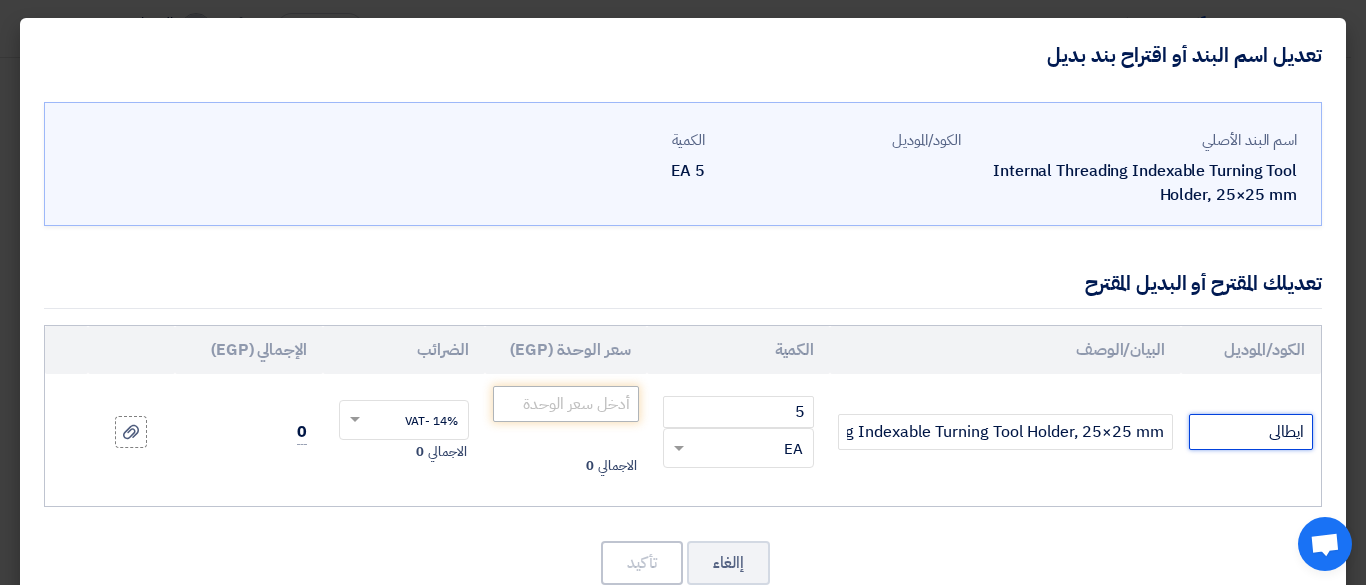 type on "ايطالى" 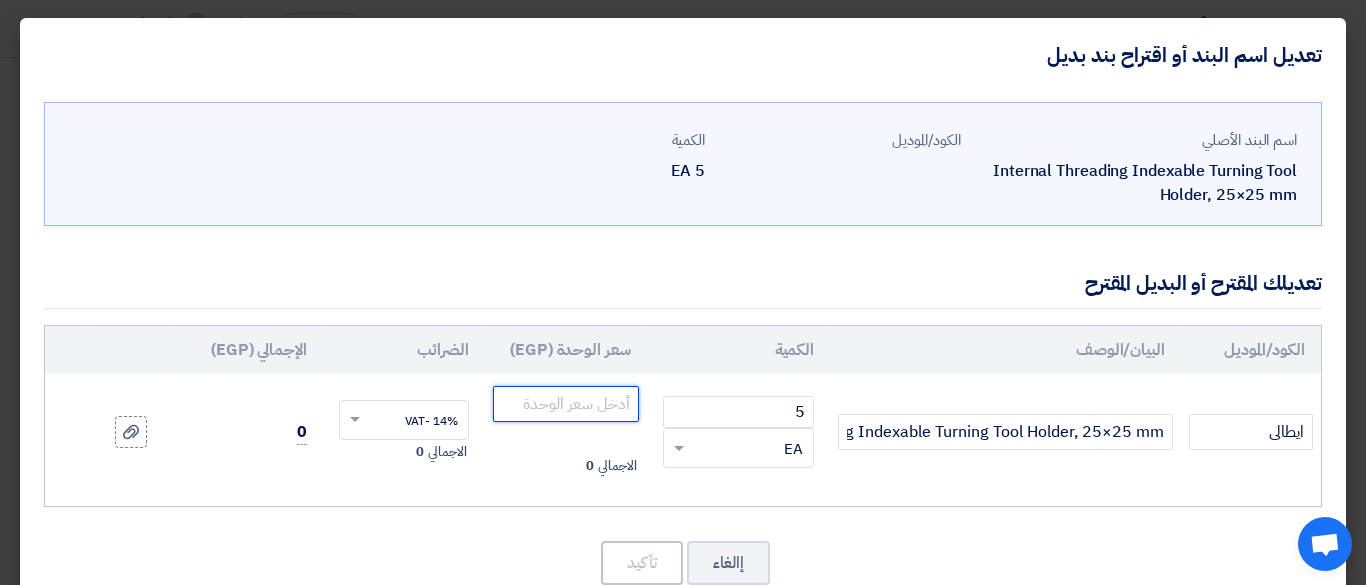 click 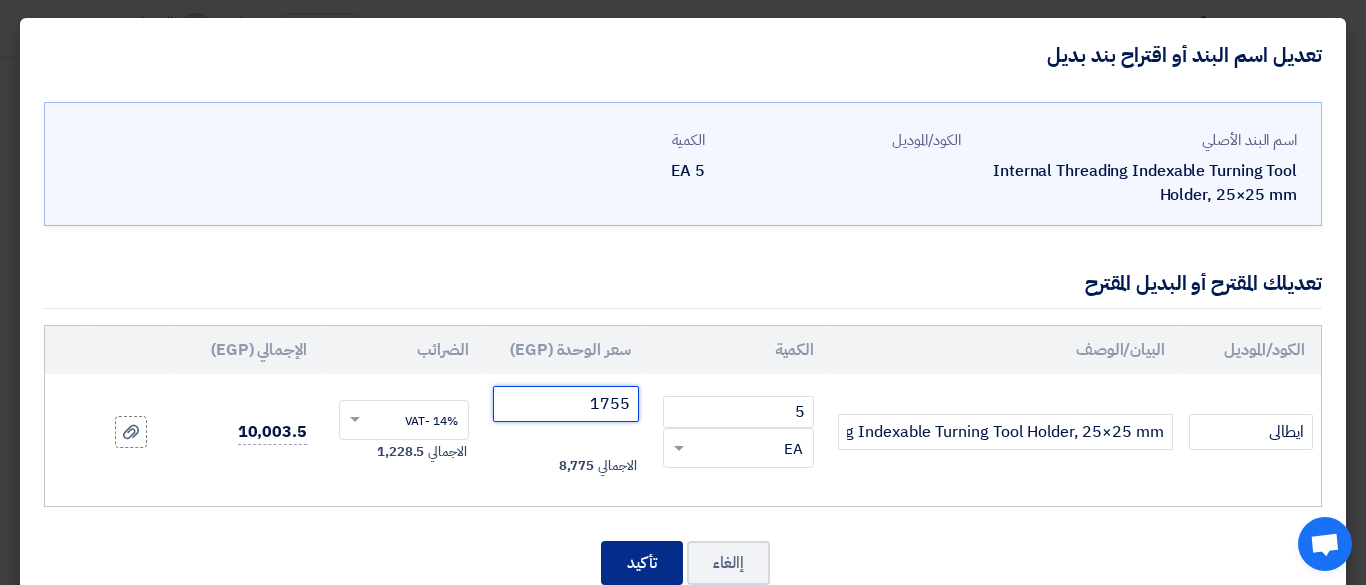 type on "1755" 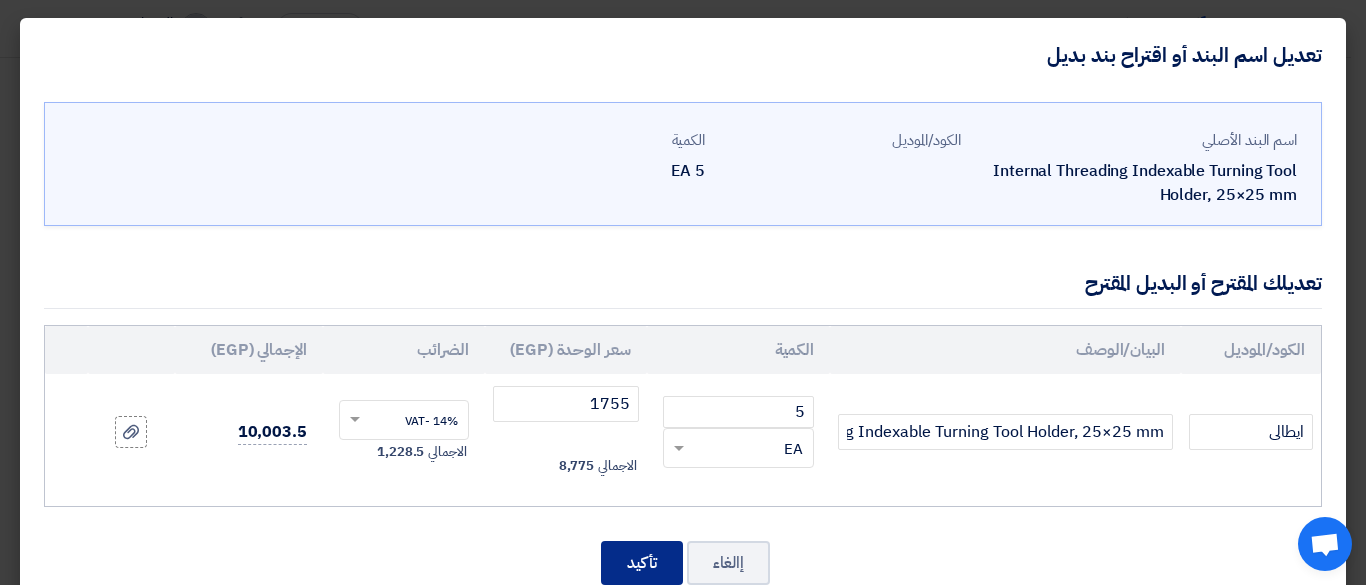 click on "تأكيد" 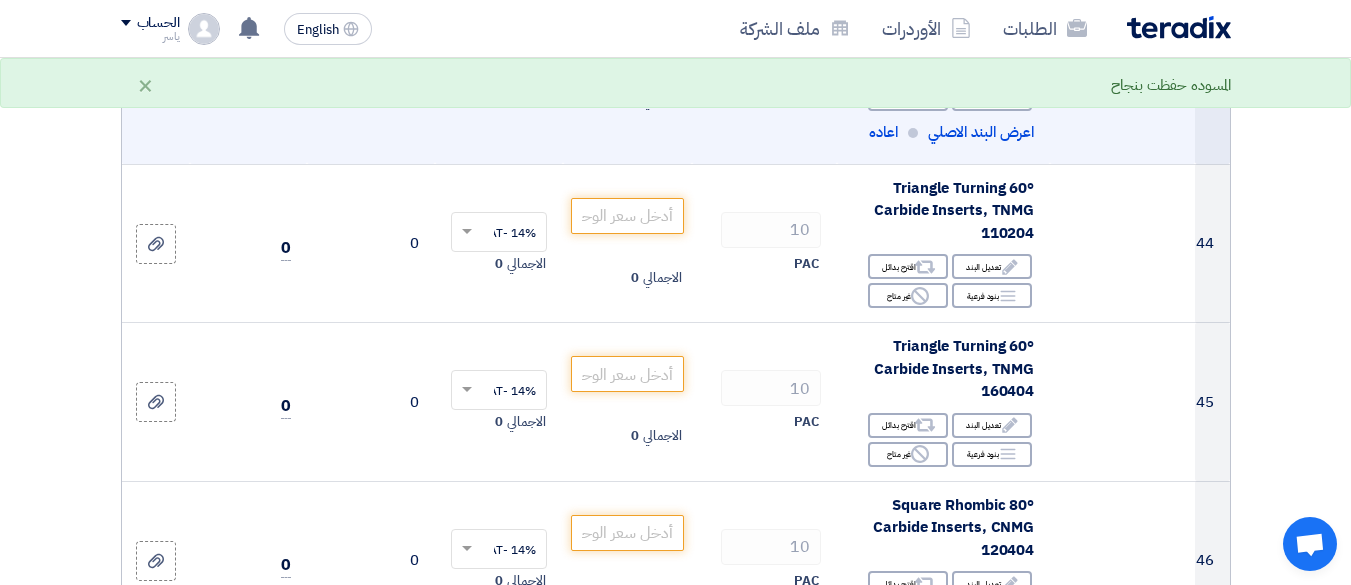 scroll, scrollTop: 7932, scrollLeft: 0, axis: vertical 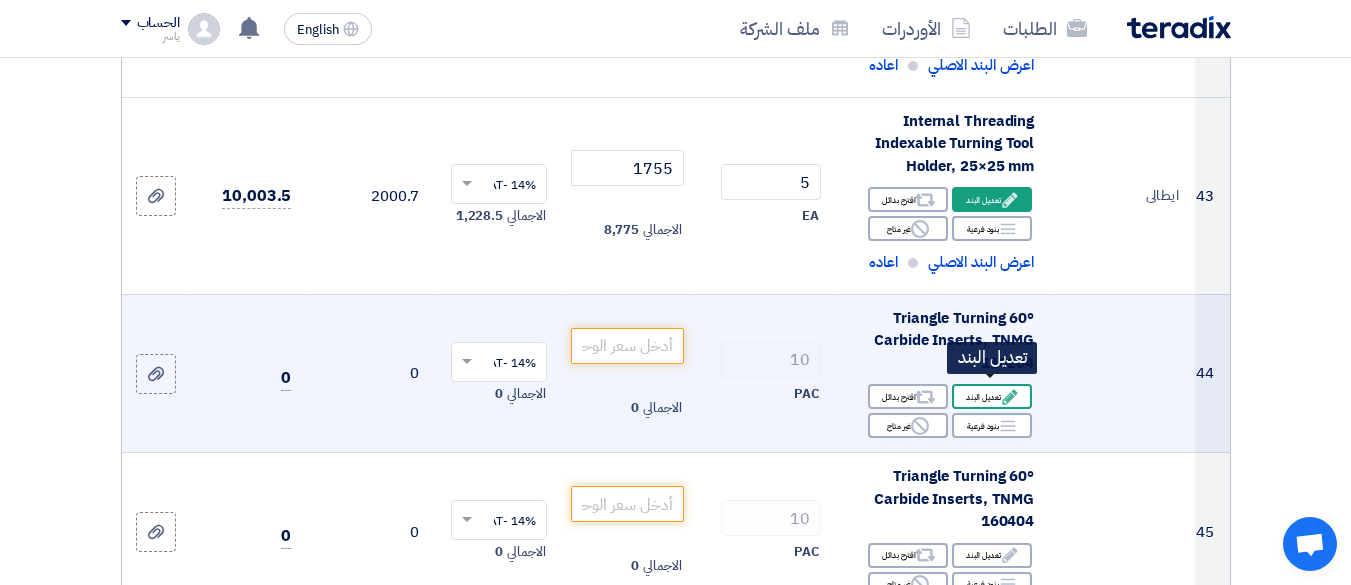 click on "Edit
تعديل البند" 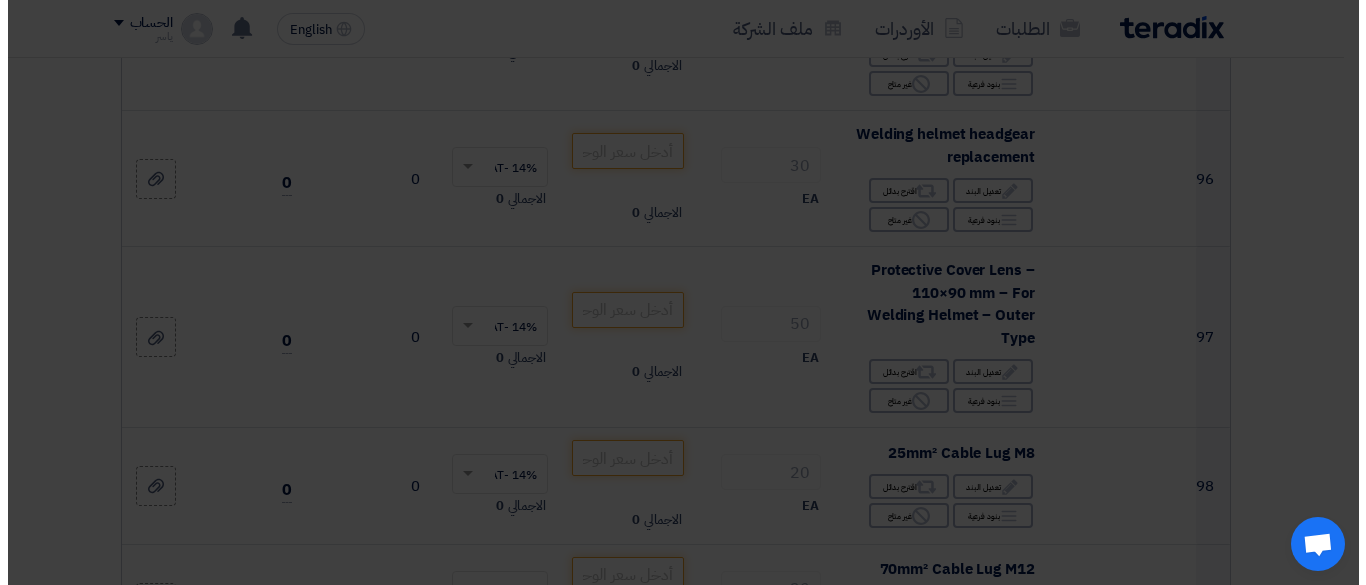 scroll, scrollTop: 508, scrollLeft: 0, axis: vertical 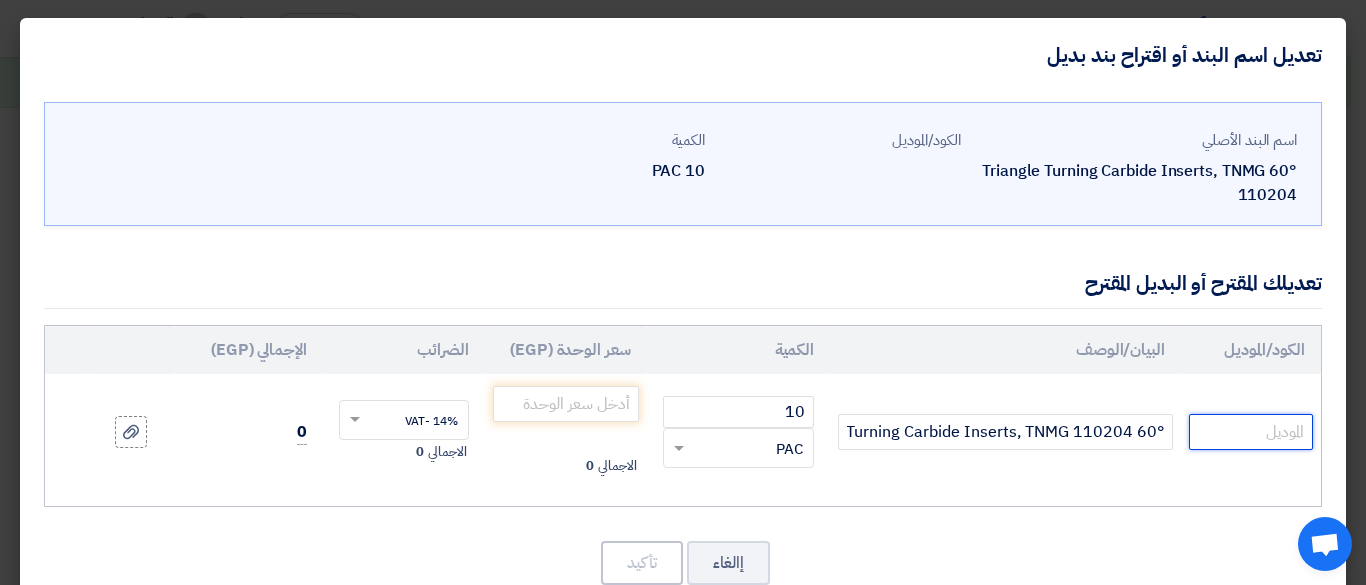 drag, startPoint x: 1257, startPoint y: 431, endPoint x: 1211, endPoint y: 389, distance: 62.289646 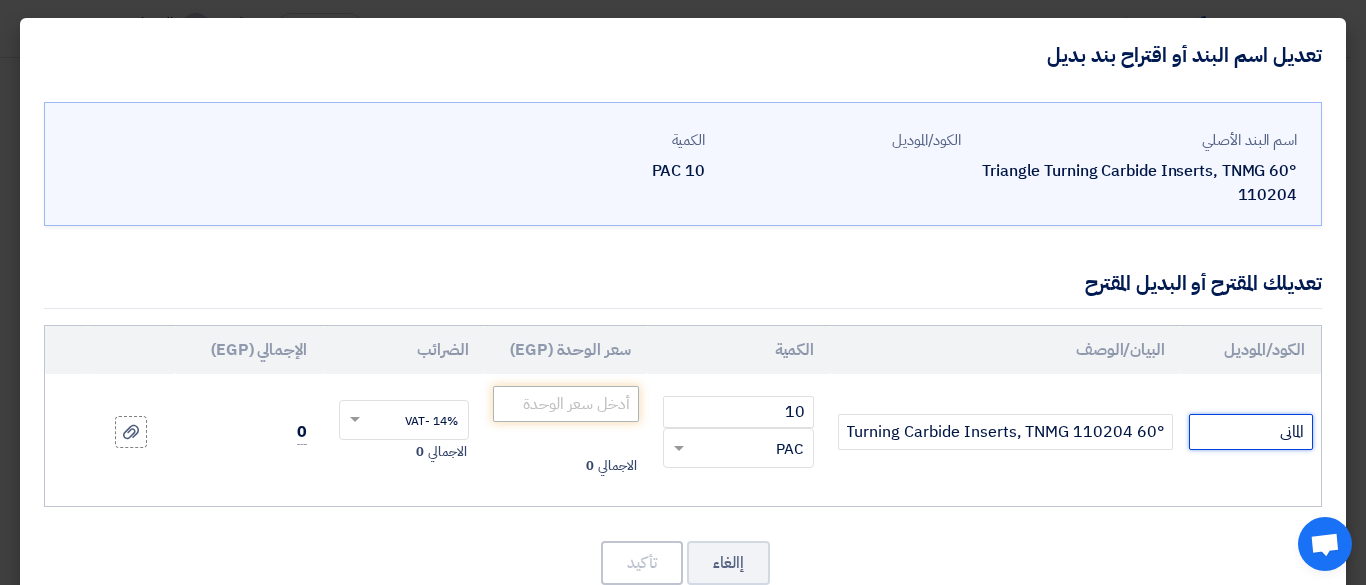 type on "المانى" 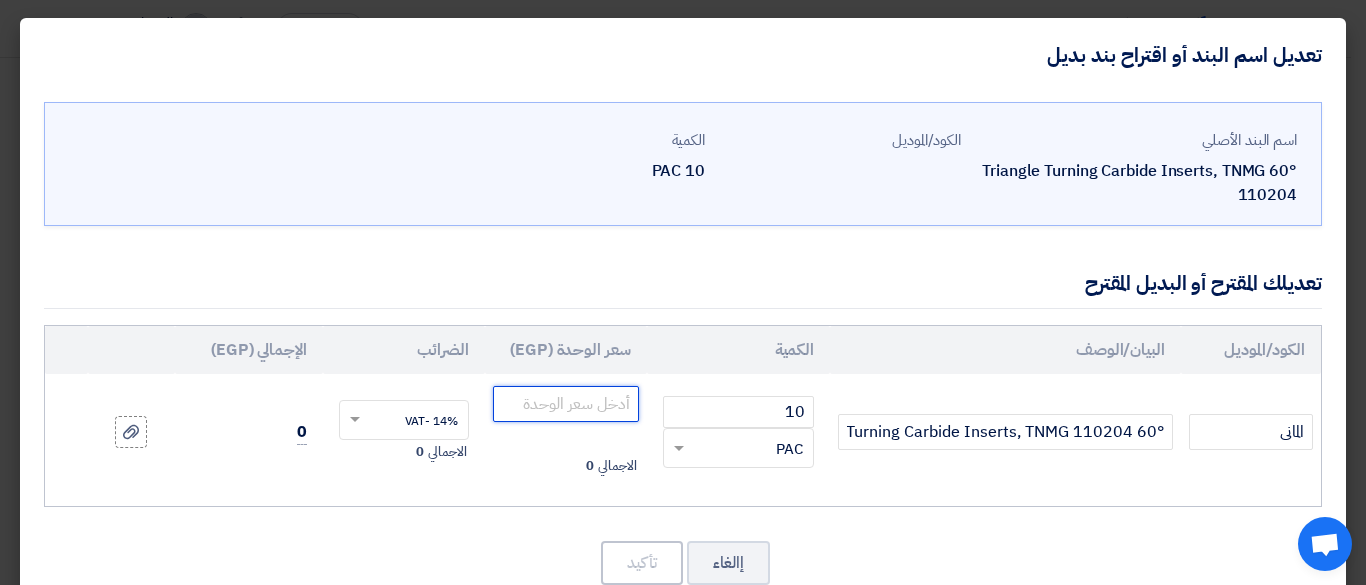 click 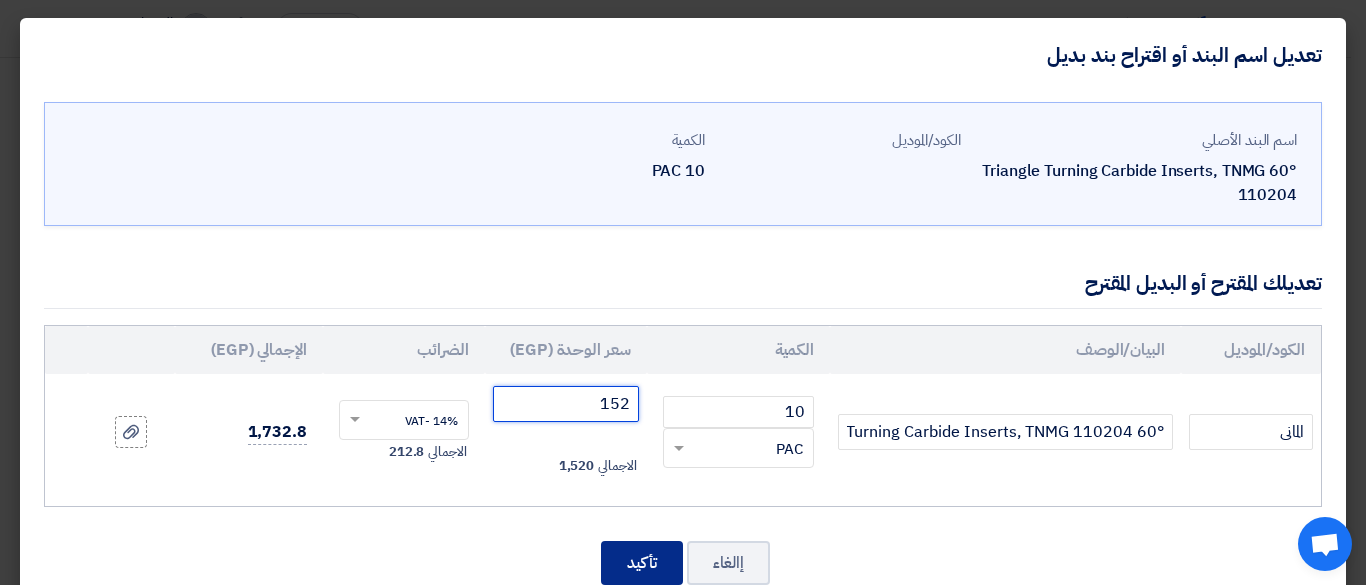 type on "152" 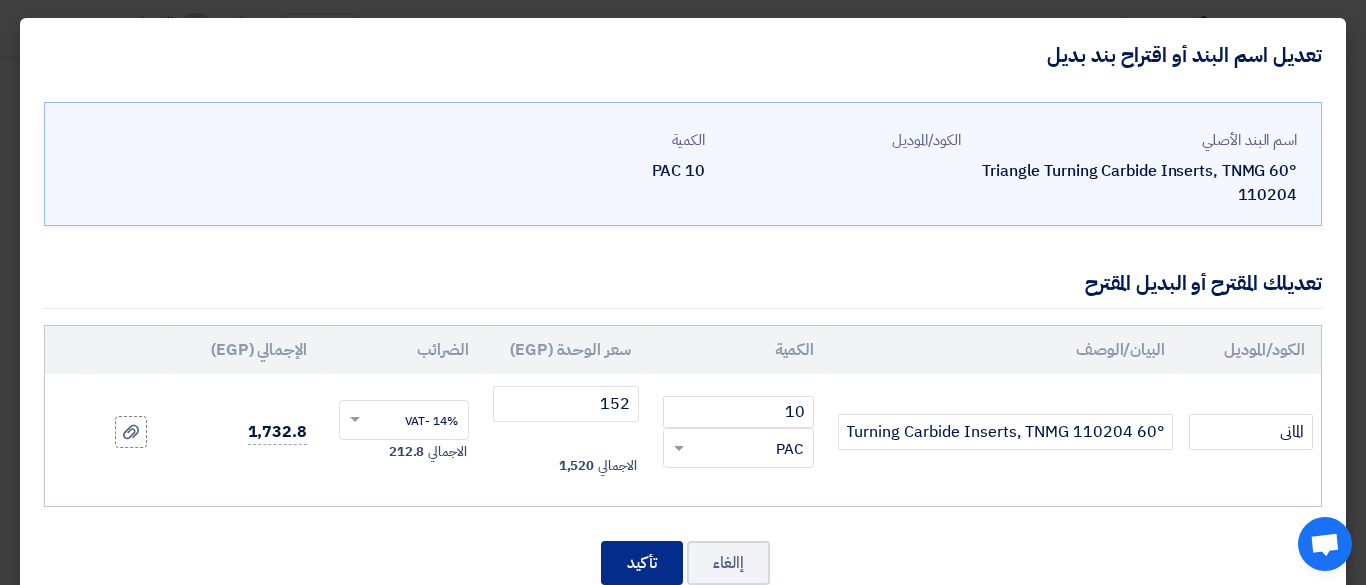 click on "تأكيد" 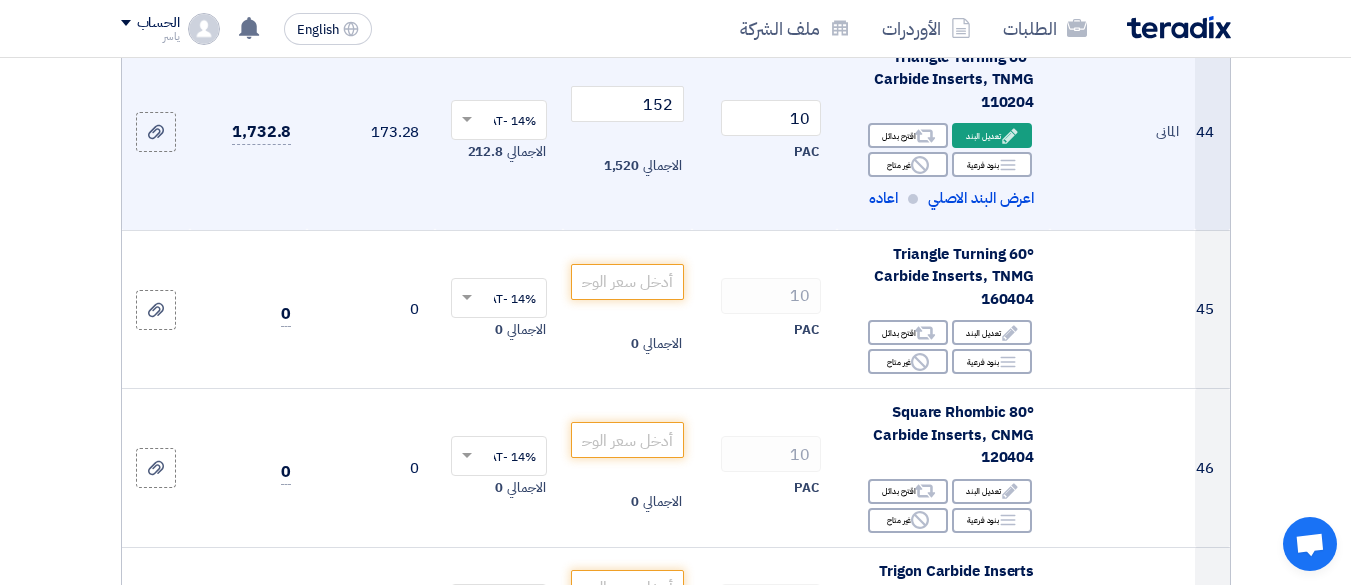 scroll, scrollTop: 8226, scrollLeft: 0, axis: vertical 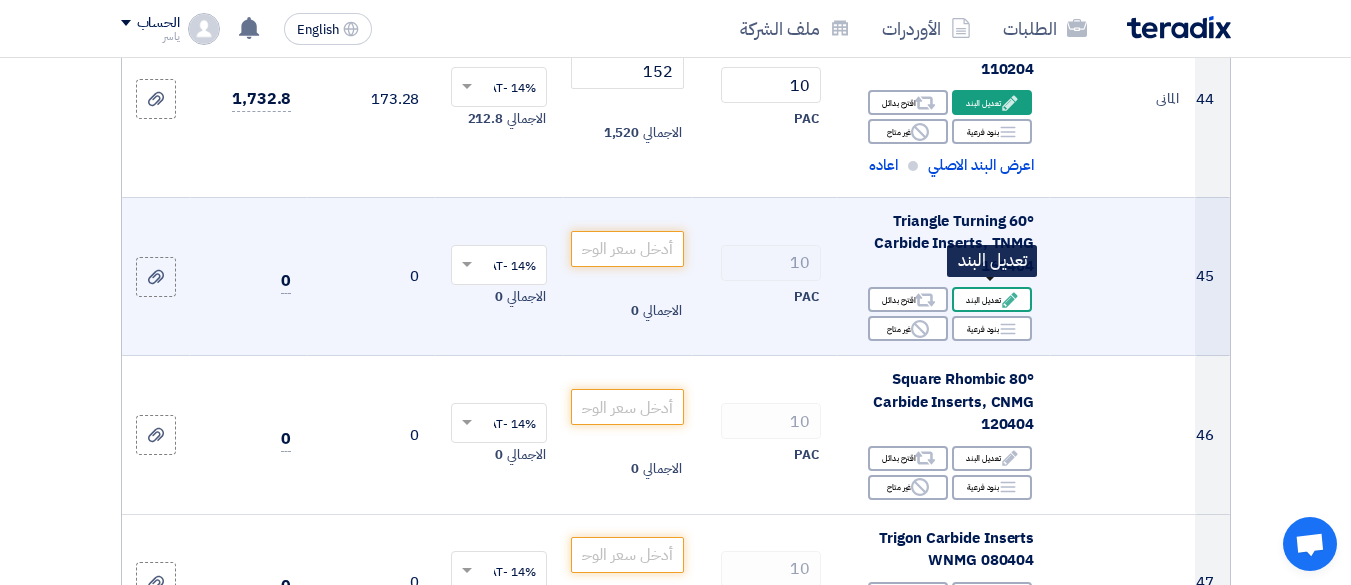 click 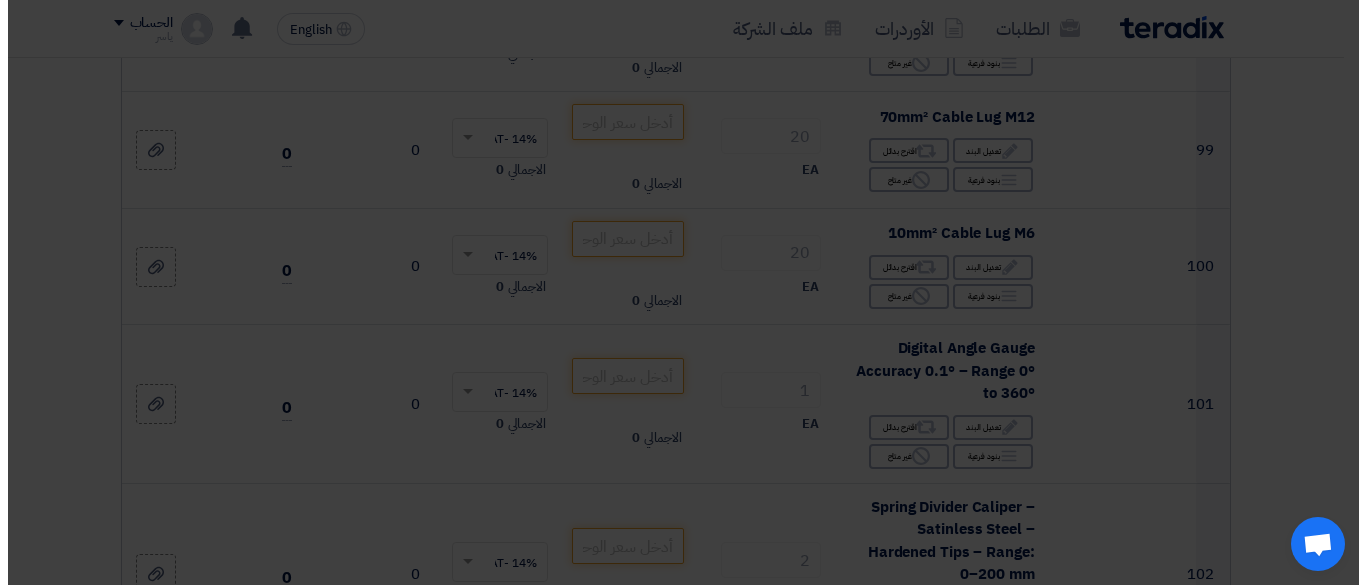 scroll, scrollTop: 408, scrollLeft: 0, axis: vertical 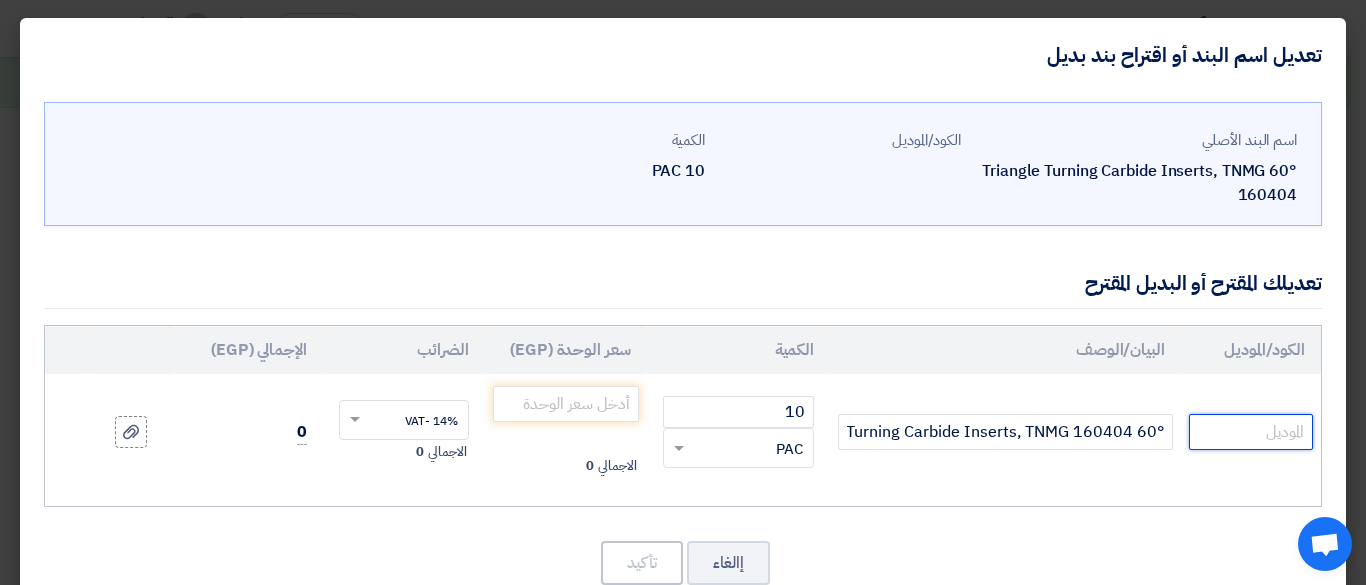 click 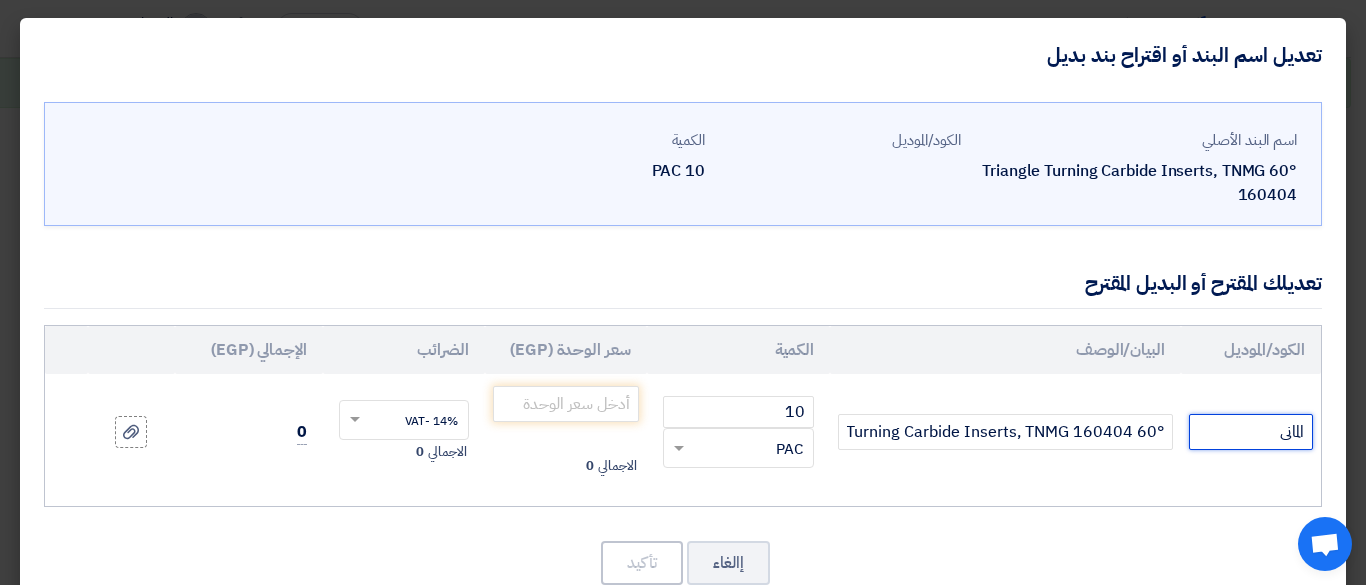 type on "المانى" 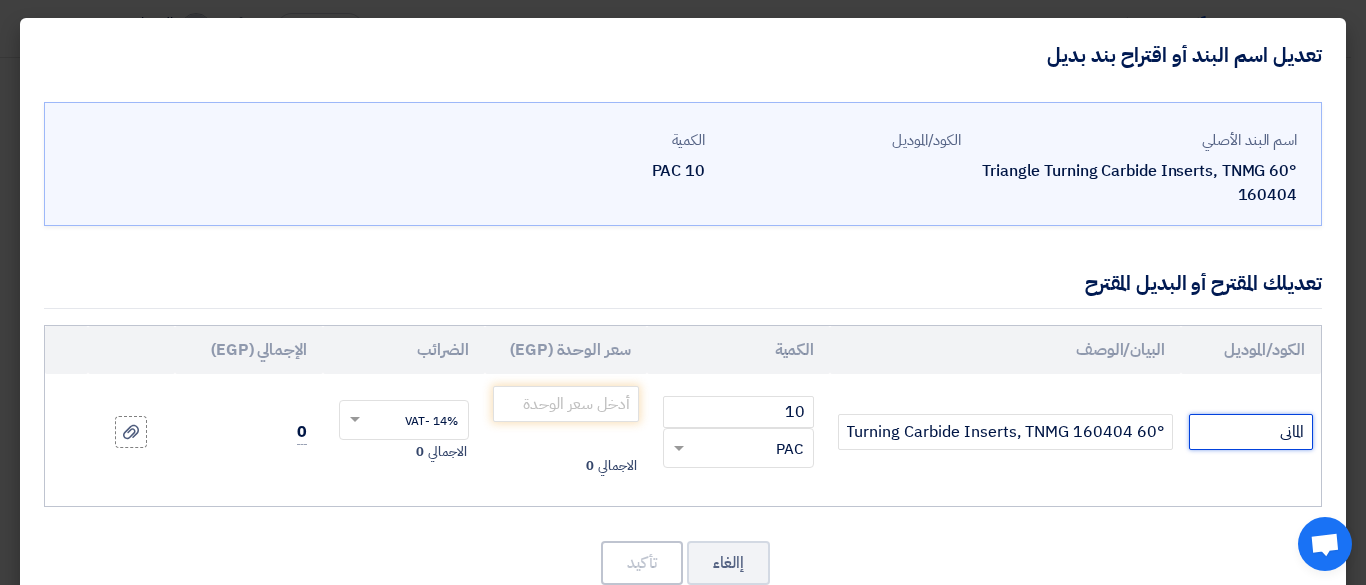 drag, startPoint x: 1264, startPoint y: 426, endPoint x: 1318, endPoint y: 419, distance: 54.451813 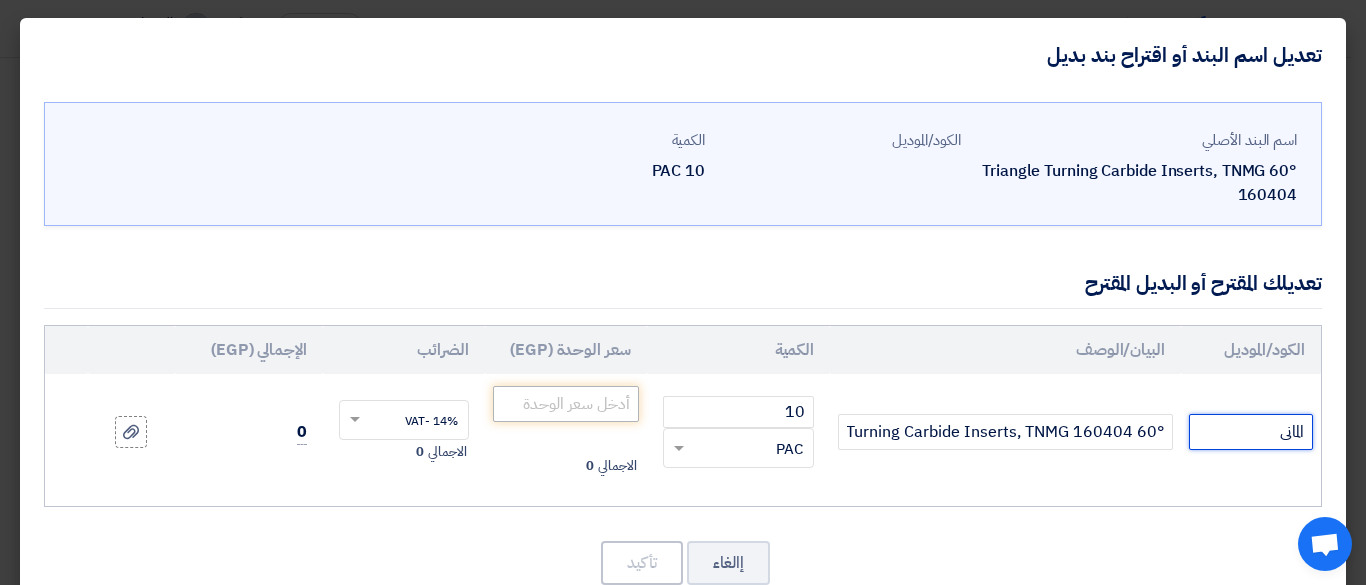 type on "المانى" 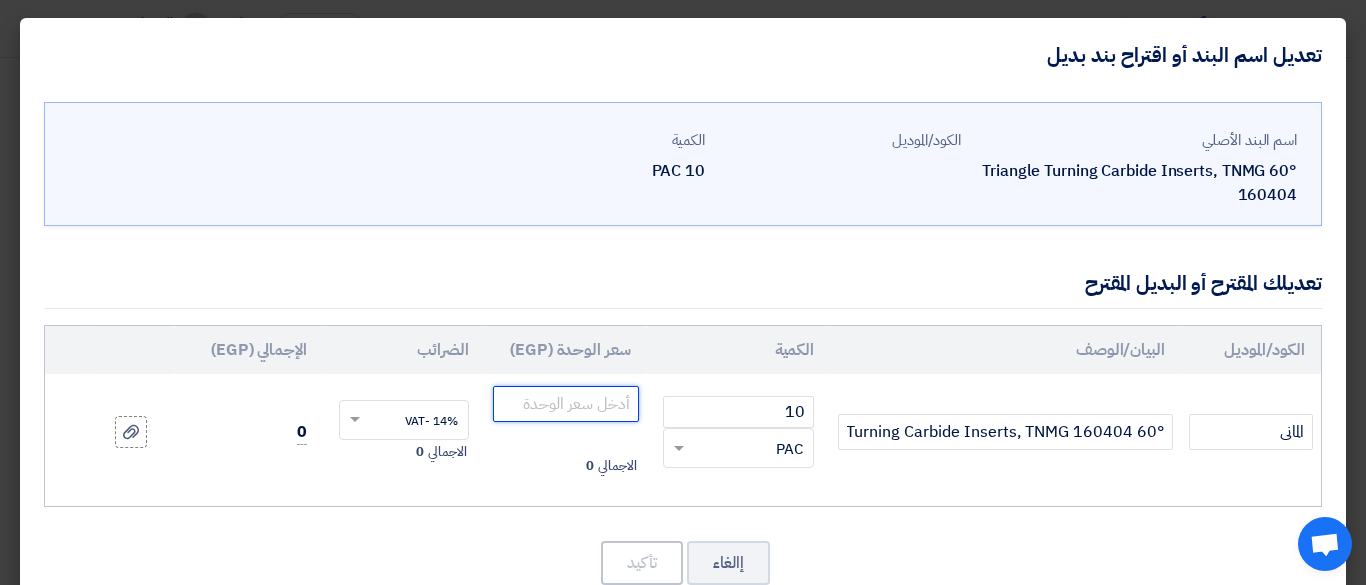 click 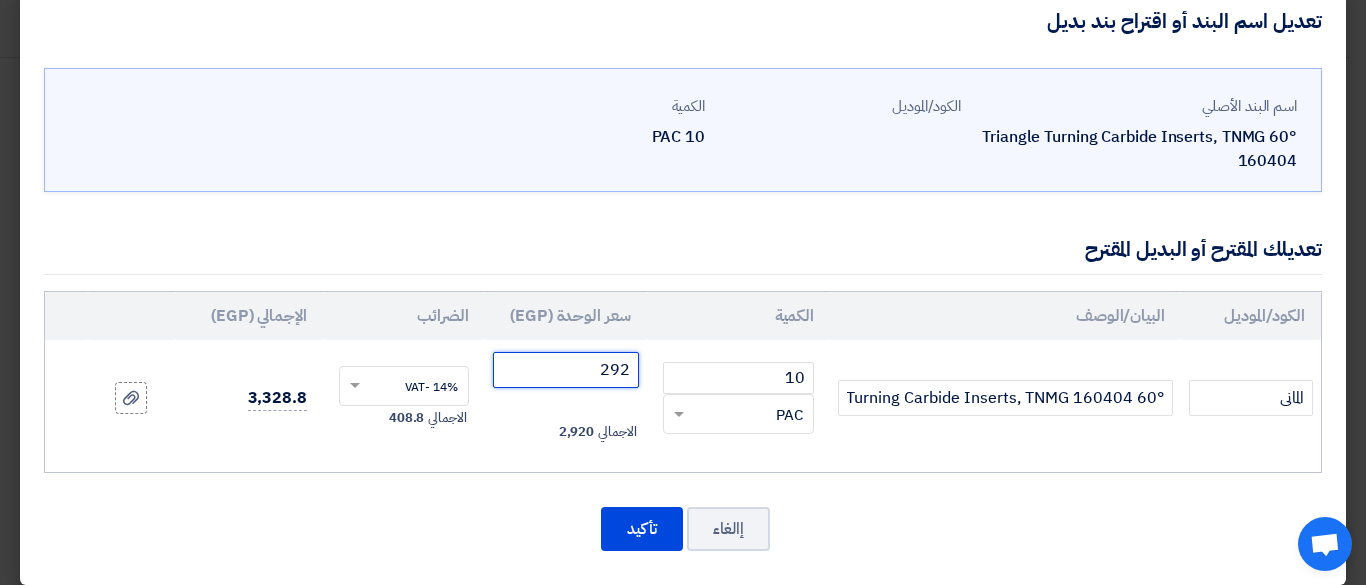 scroll, scrollTop: 51, scrollLeft: 0, axis: vertical 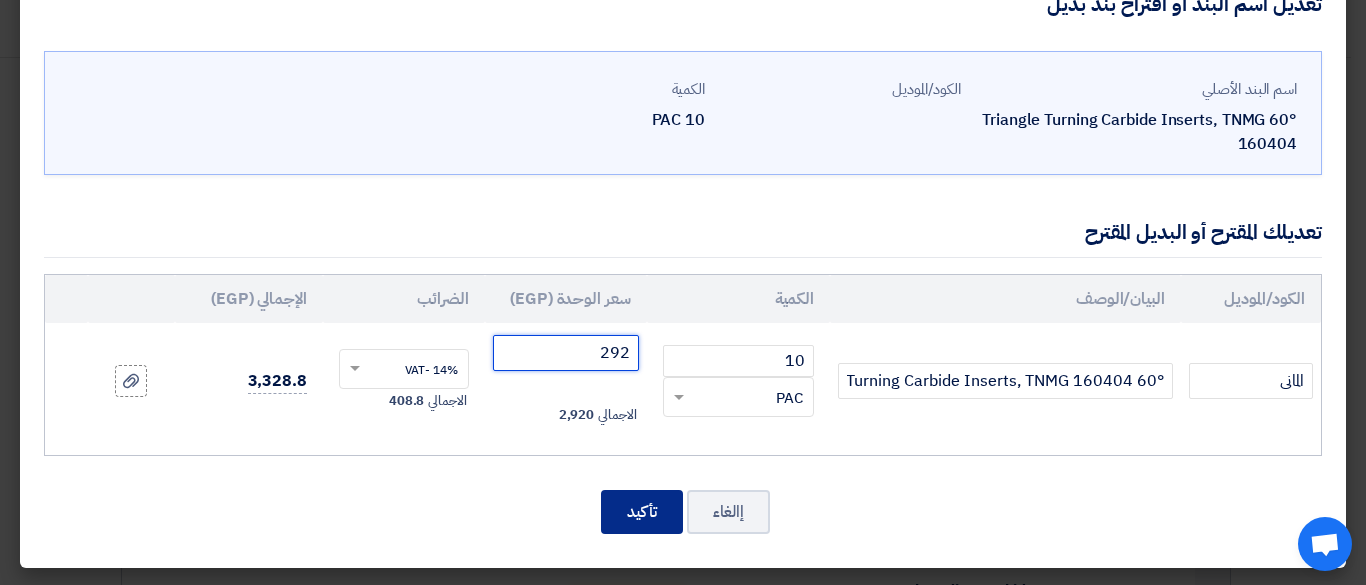 type on "292" 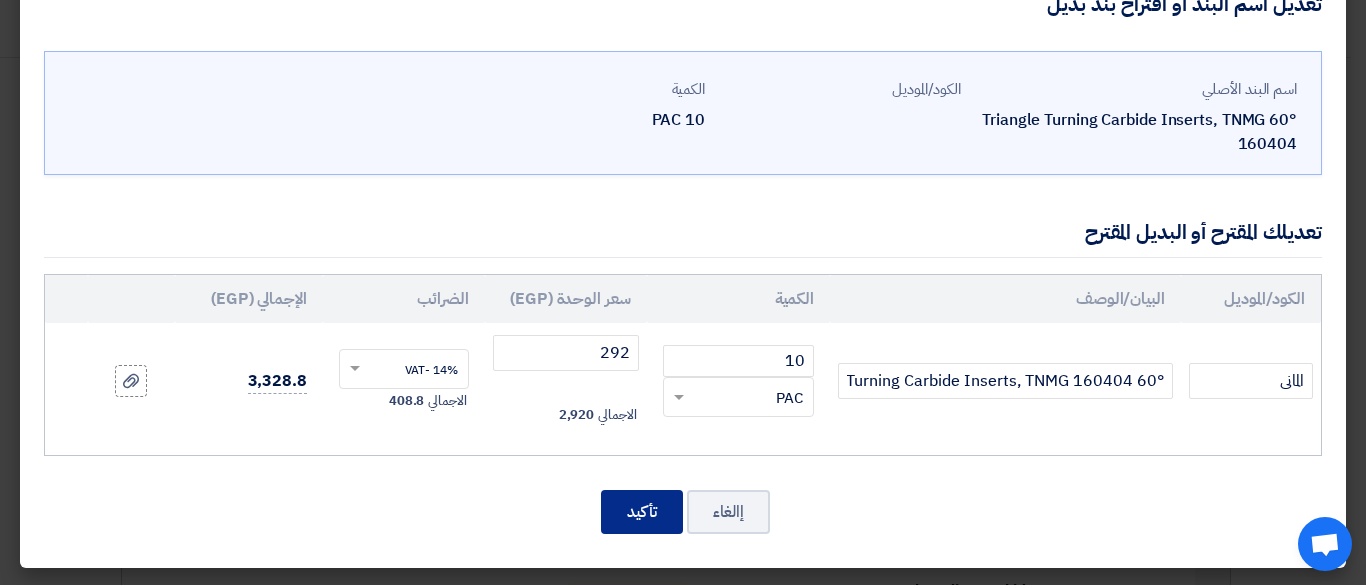 click on "تأكيد" 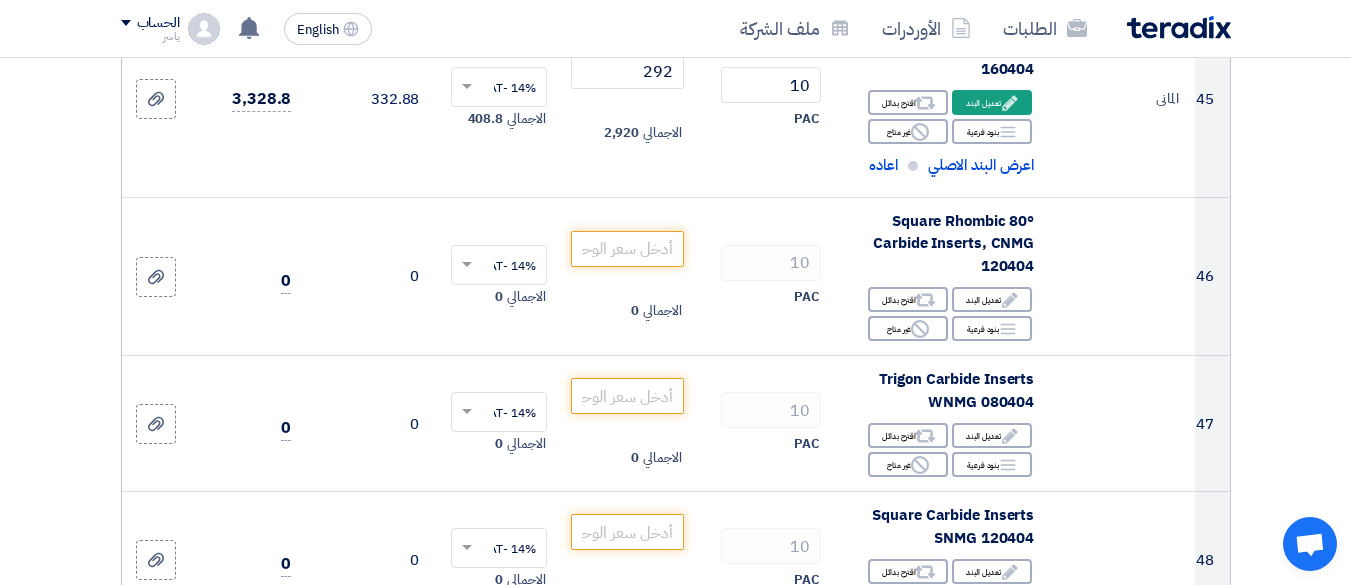 scroll, scrollTop: 8379, scrollLeft: 0, axis: vertical 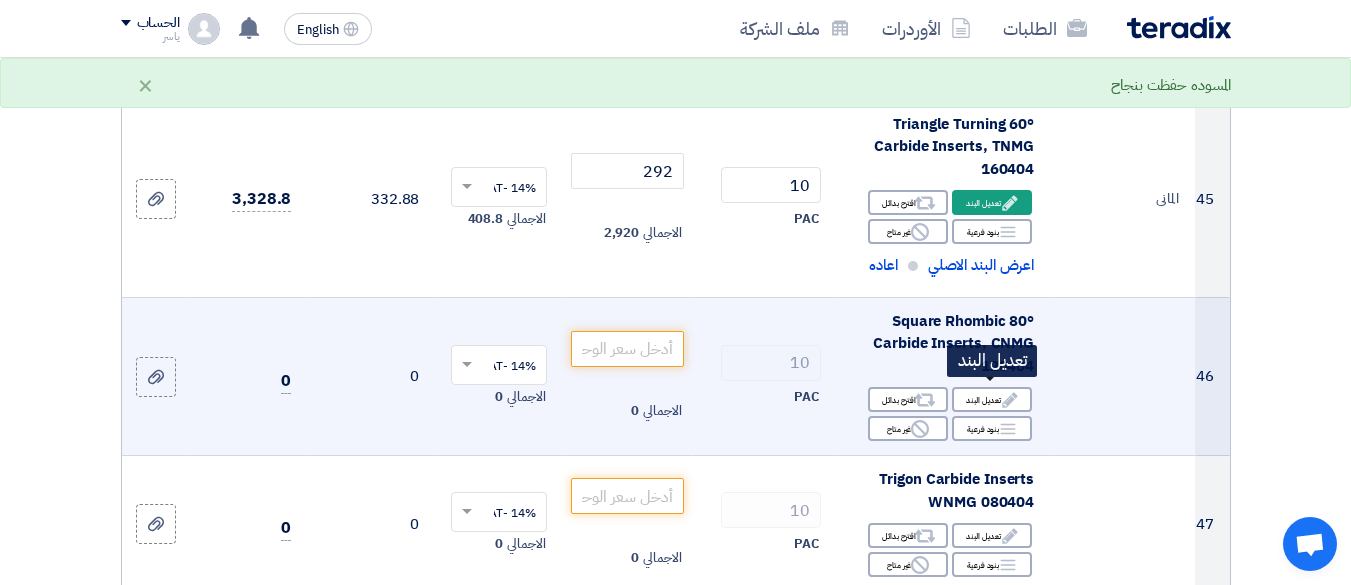 drag, startPoint x: 988, startPoint y: 390, endPoint x: 986, endPoint y: 342, distance: 48.04165 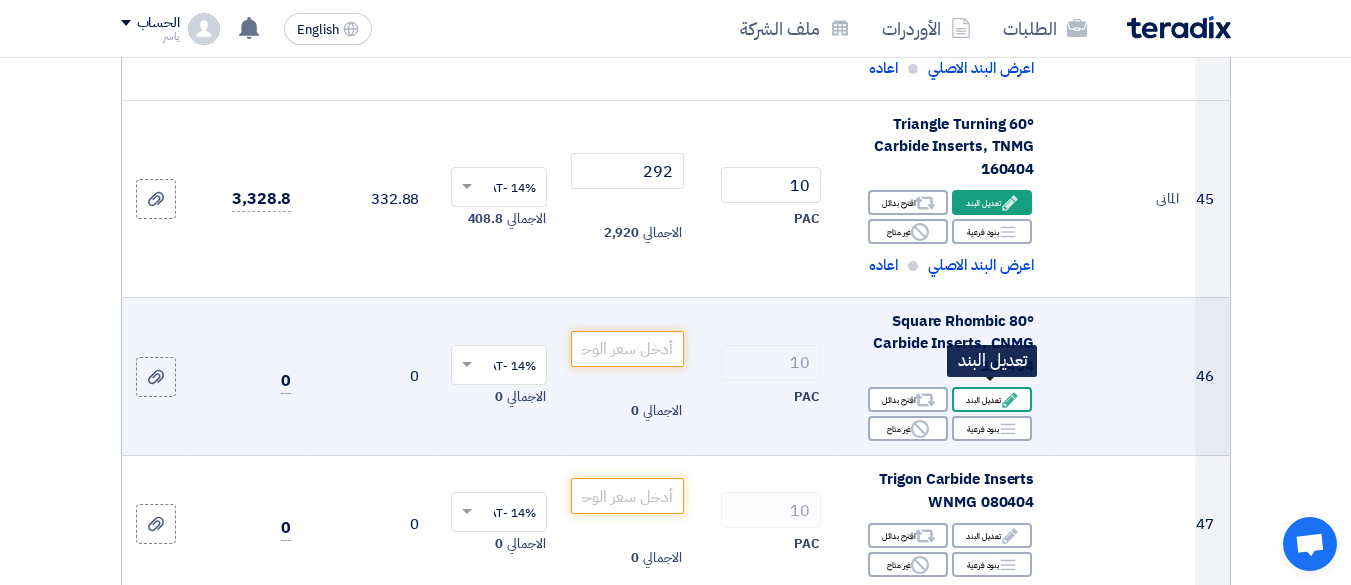 click on "Edit
تعديل البند" 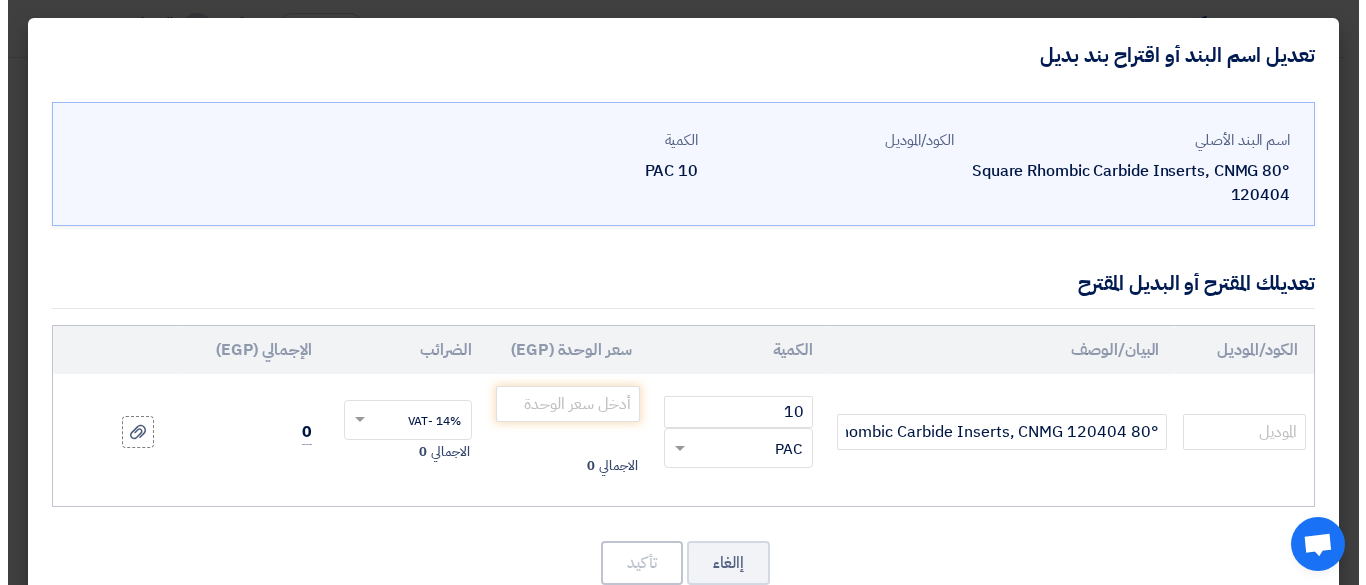 scroll, scrollTop: 505, scrollLeft: 0, axis: vertical 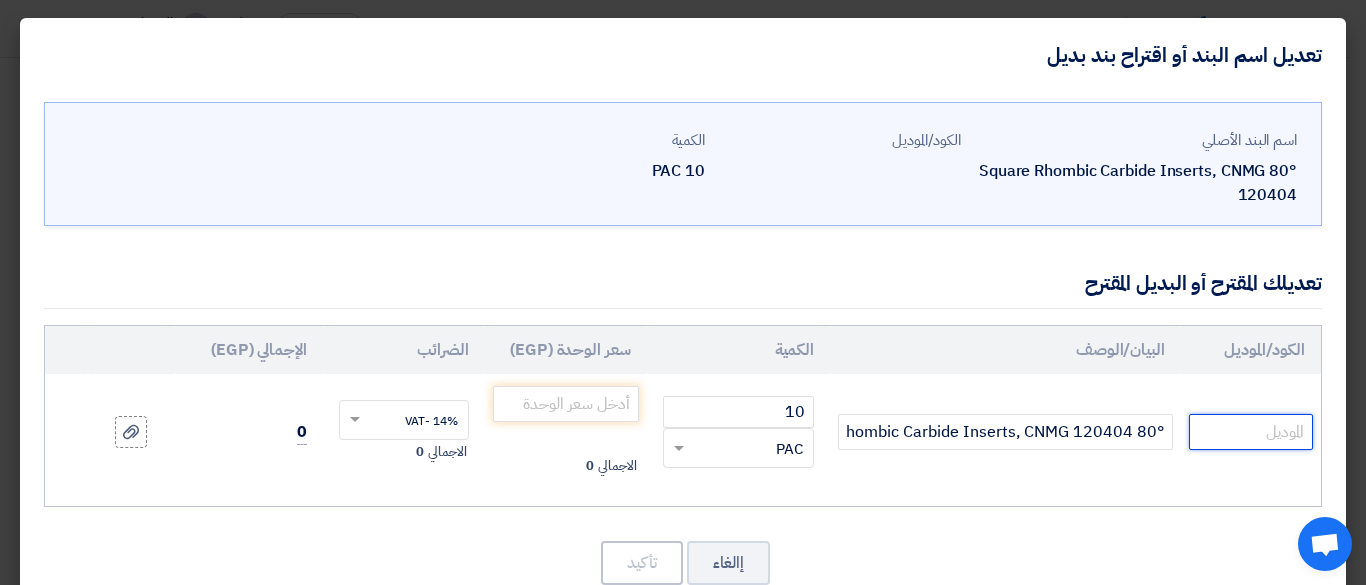 click 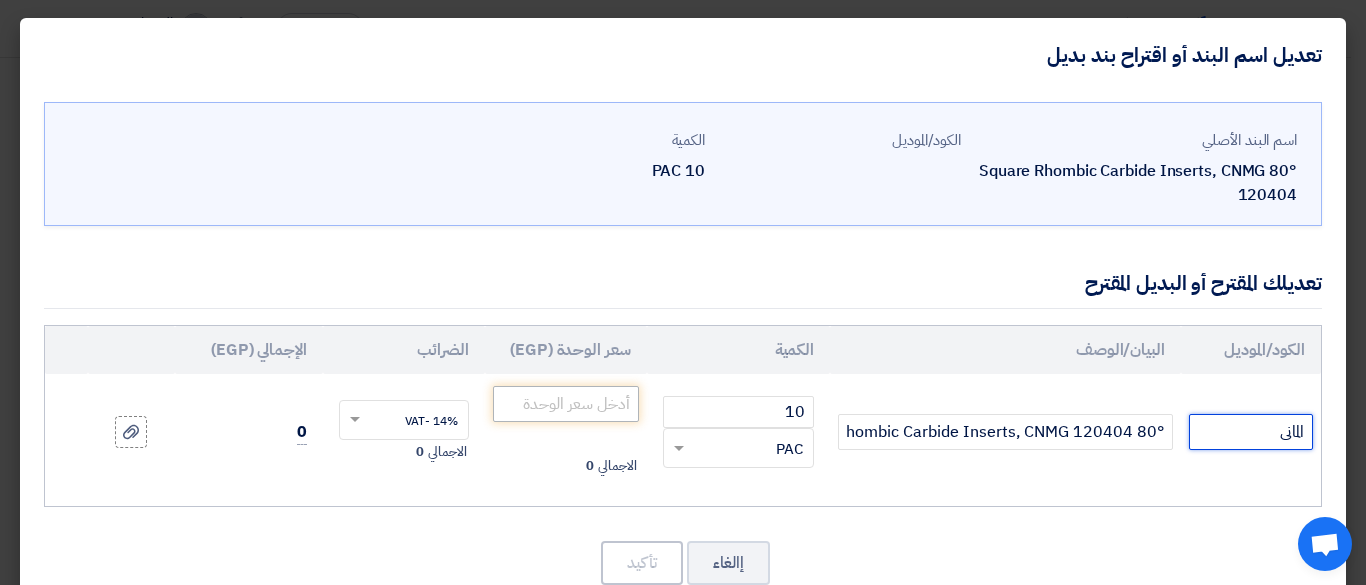 type on "المانى" 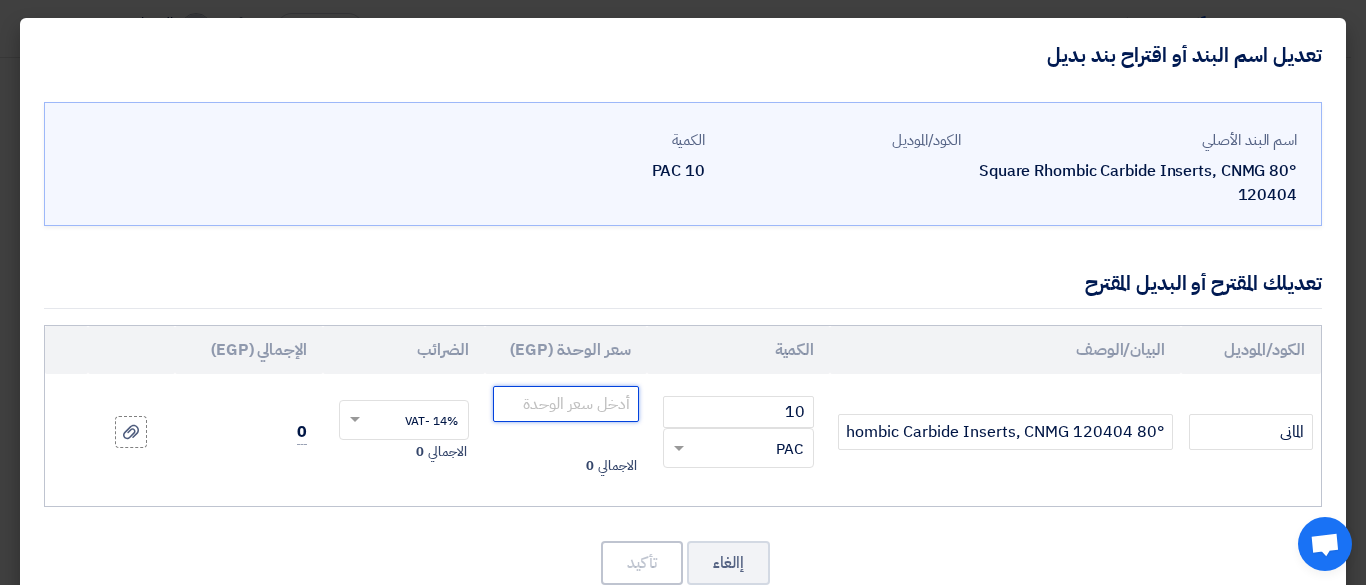 click 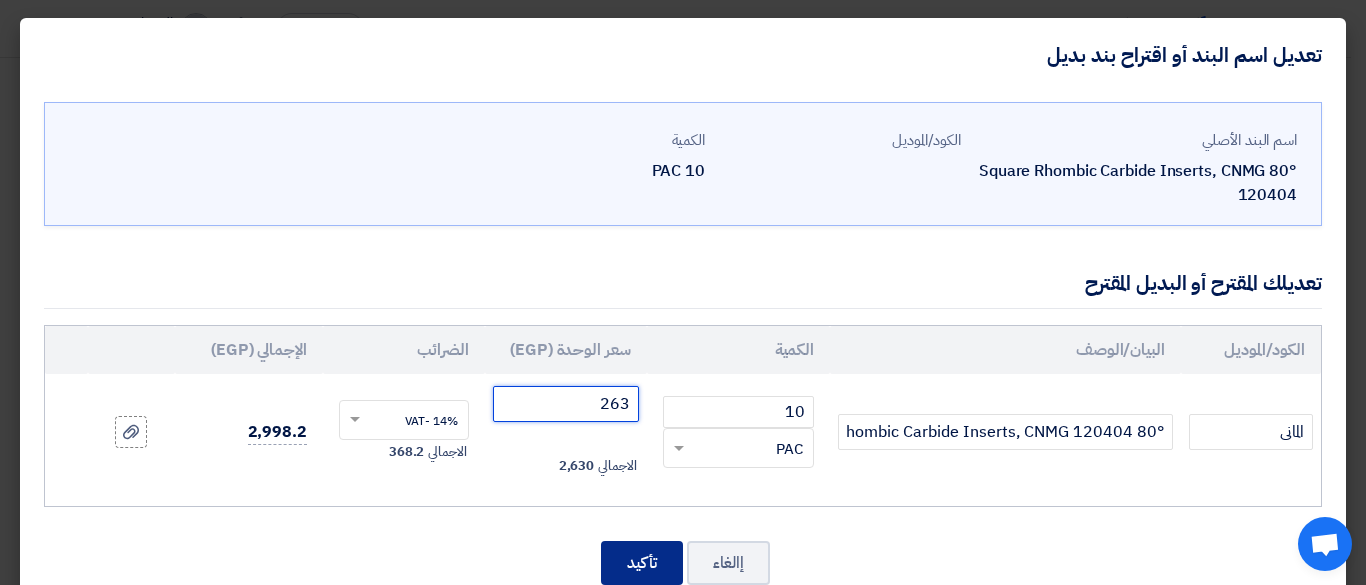 type on "263" 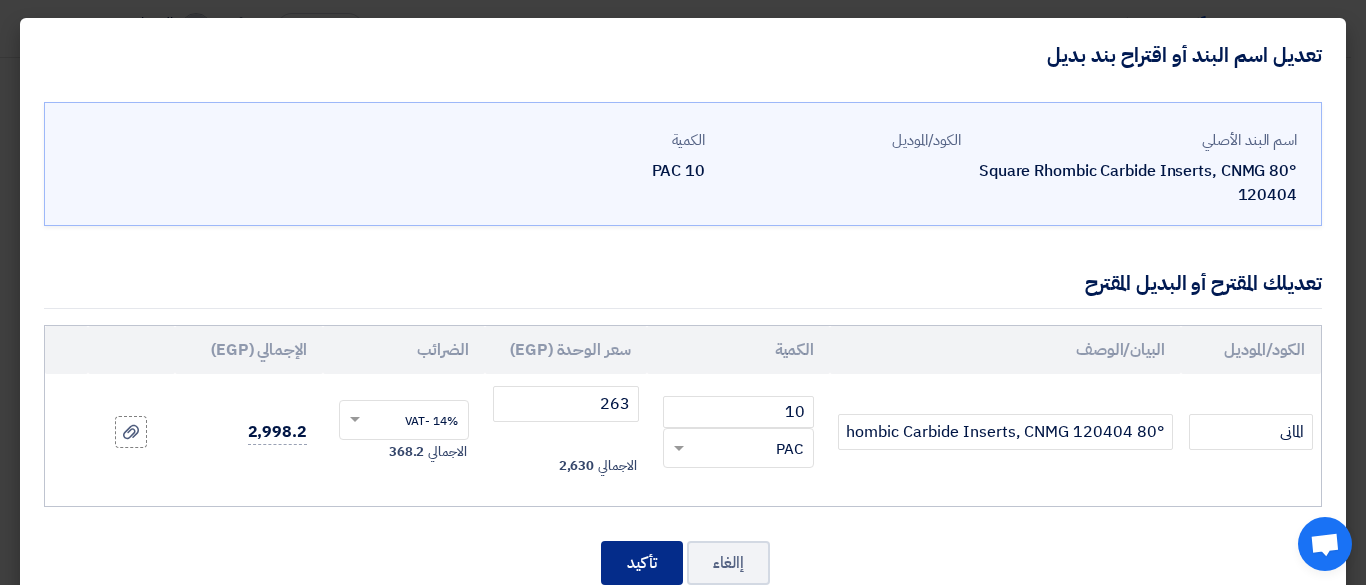 click on "تأكيد" 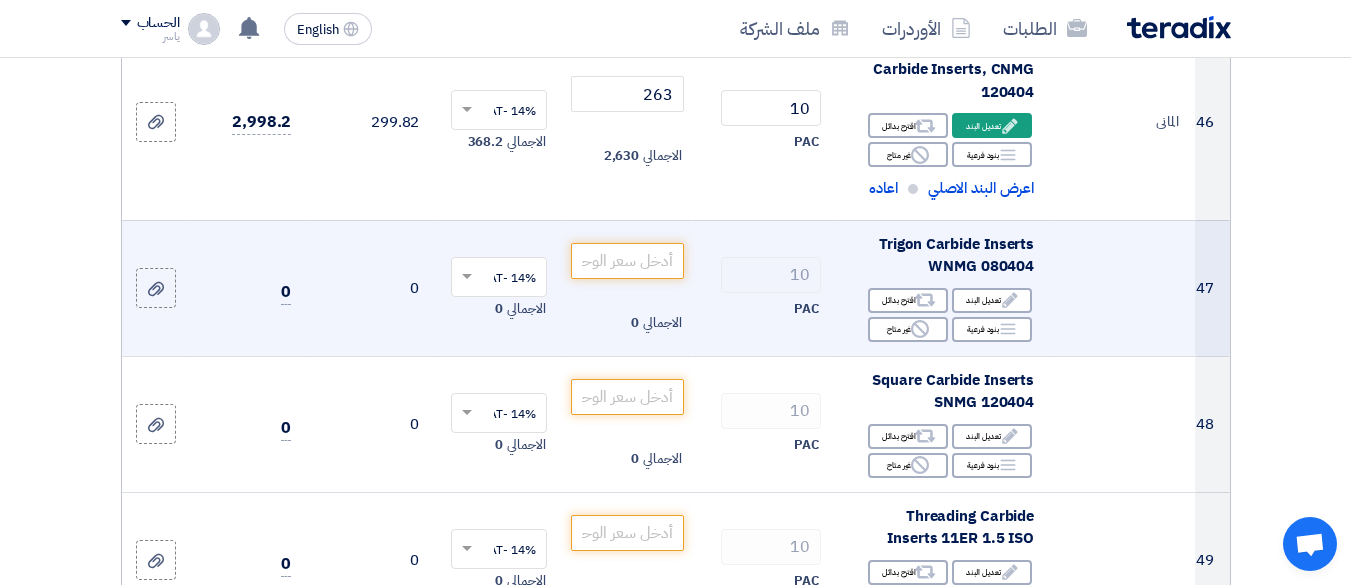scroll, scrollTop: 8617, scrollLeft: 0, axis: vertical 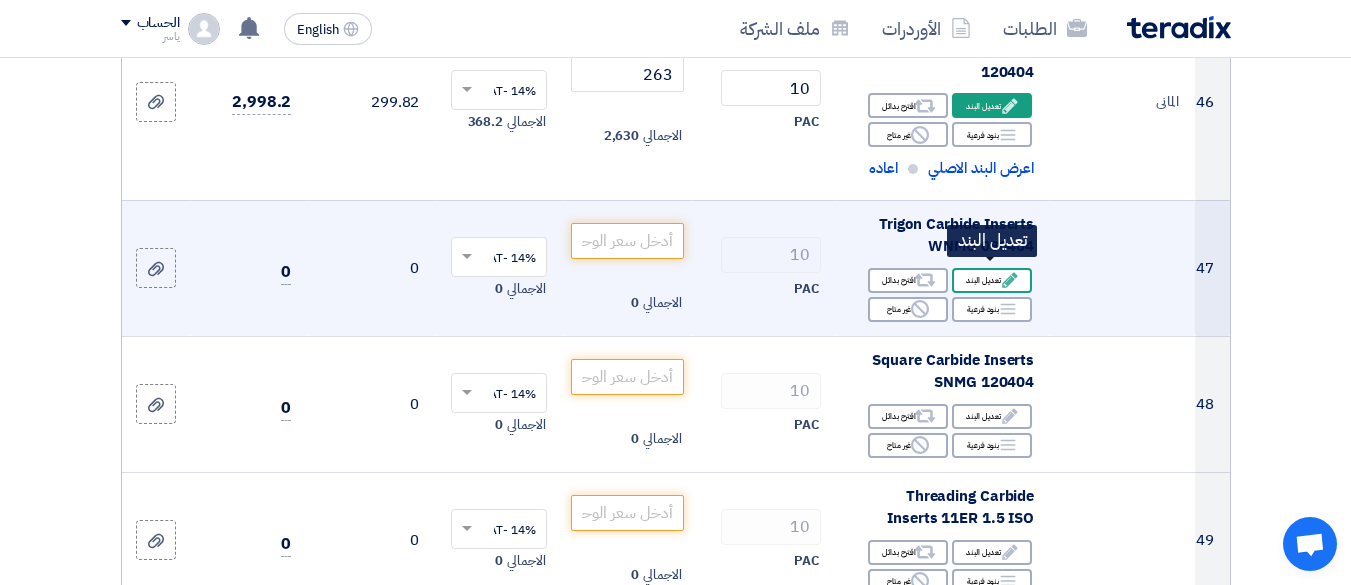 click on "Edit
تعديل البند" 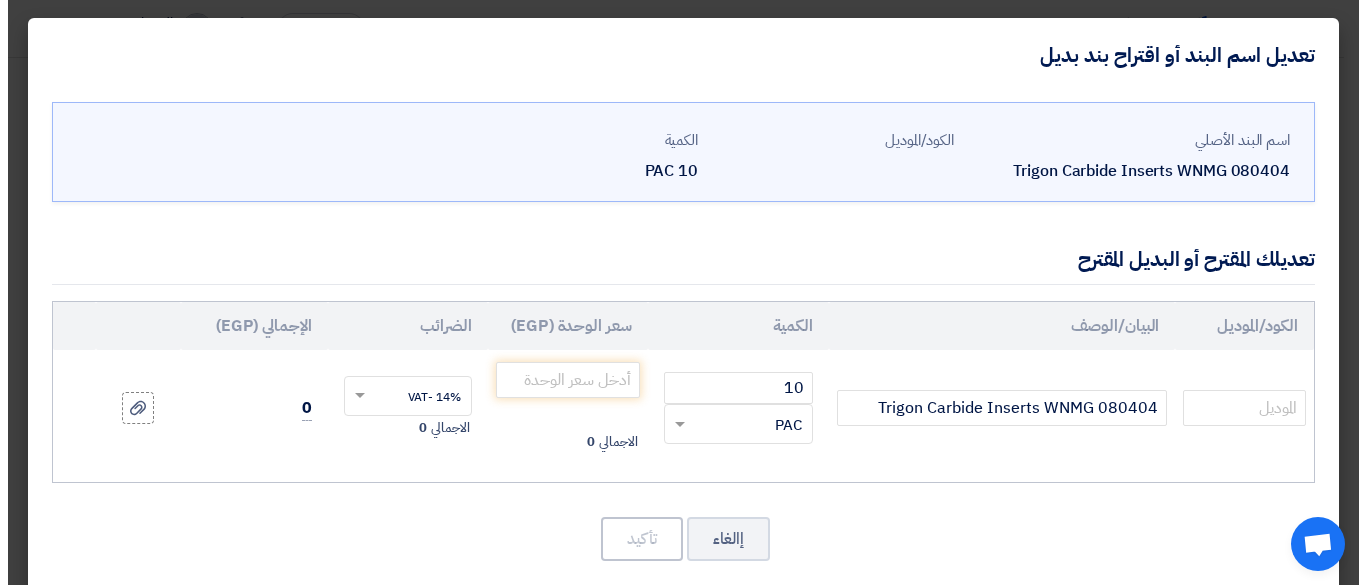 scroll, scrollTop: 405, scrollLeft: 0, axis: vertical 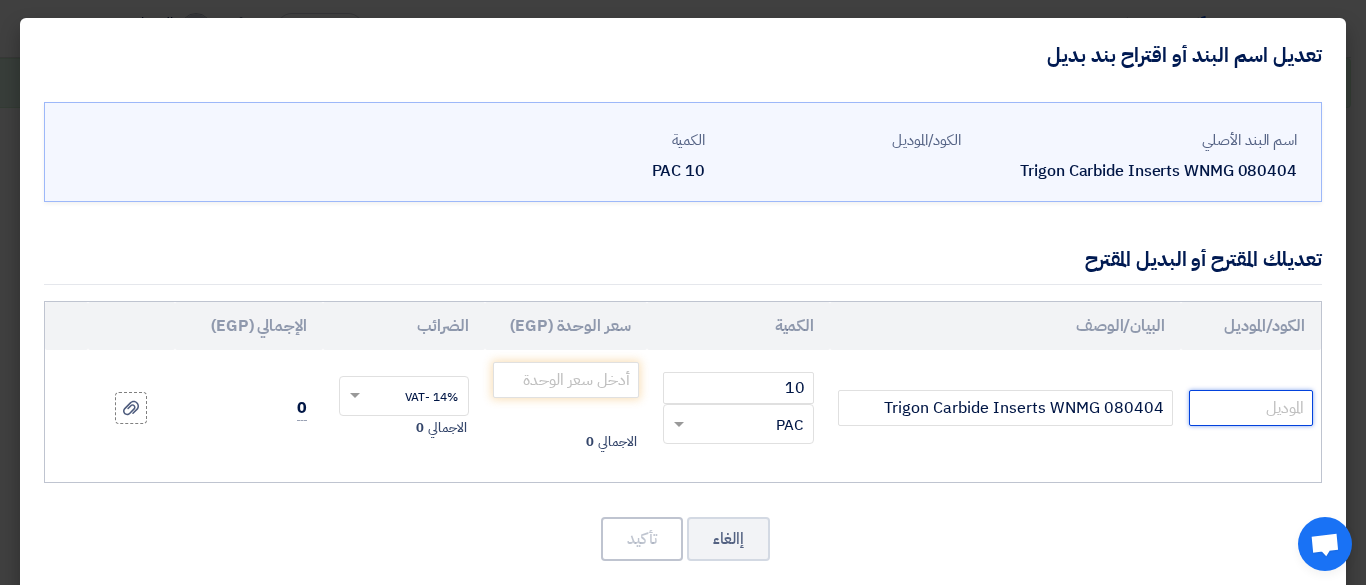 click 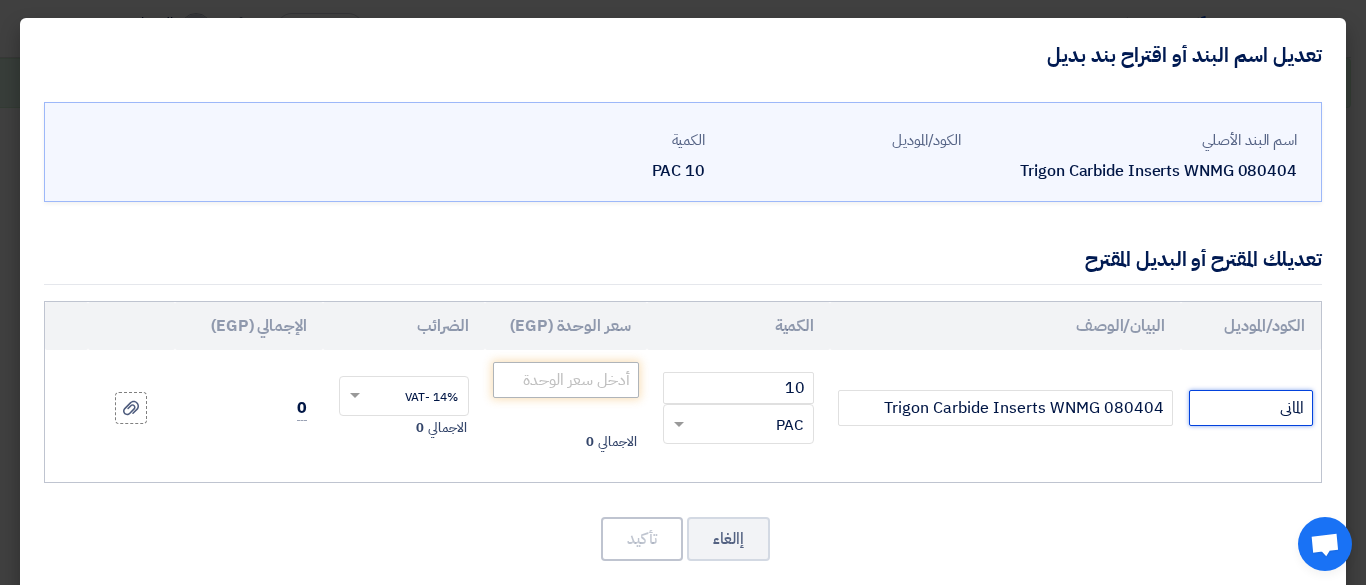 type on "المانى" 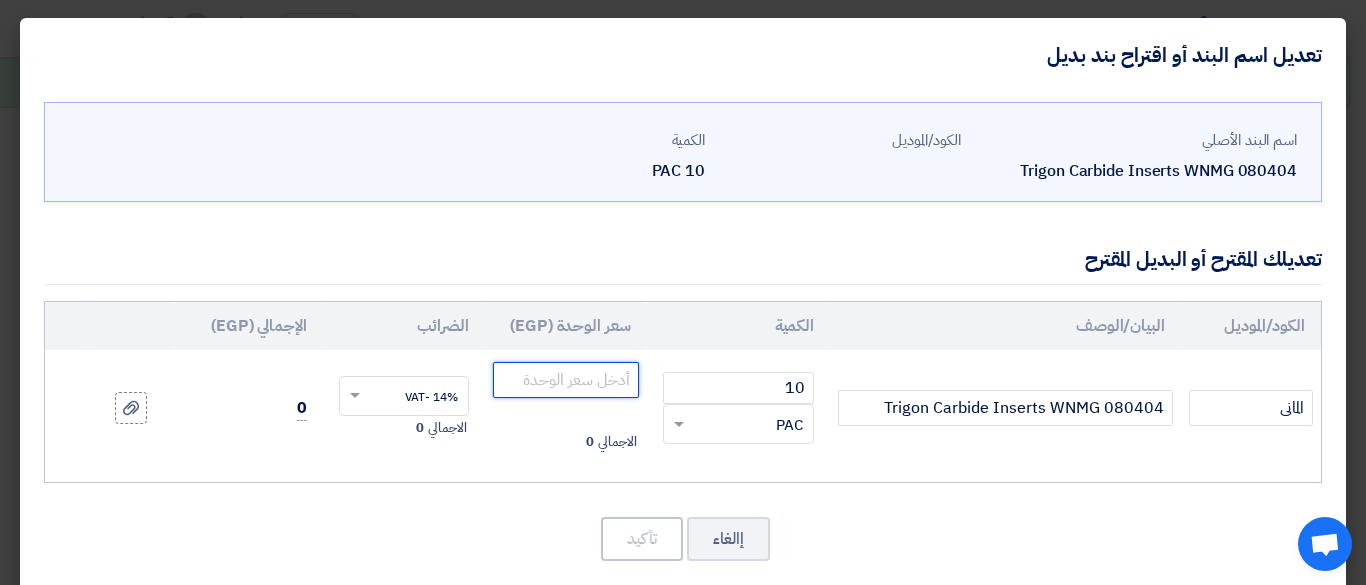 click 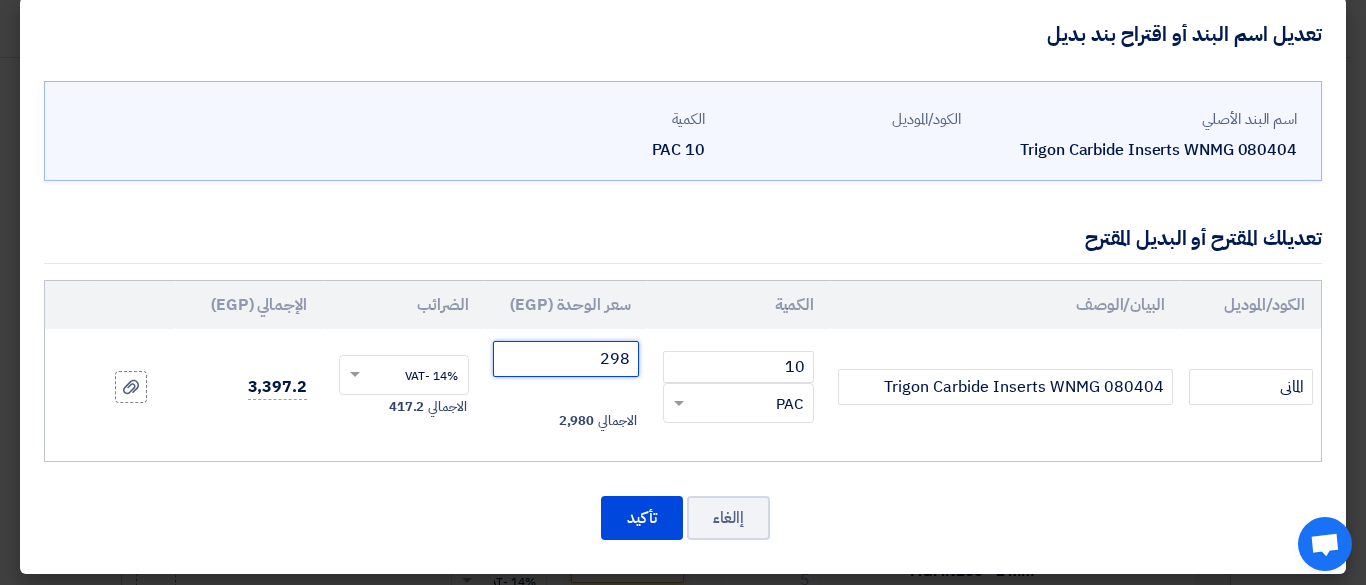 scroll, scrollTop: 27, scrollLeft: 0, axis: vertical 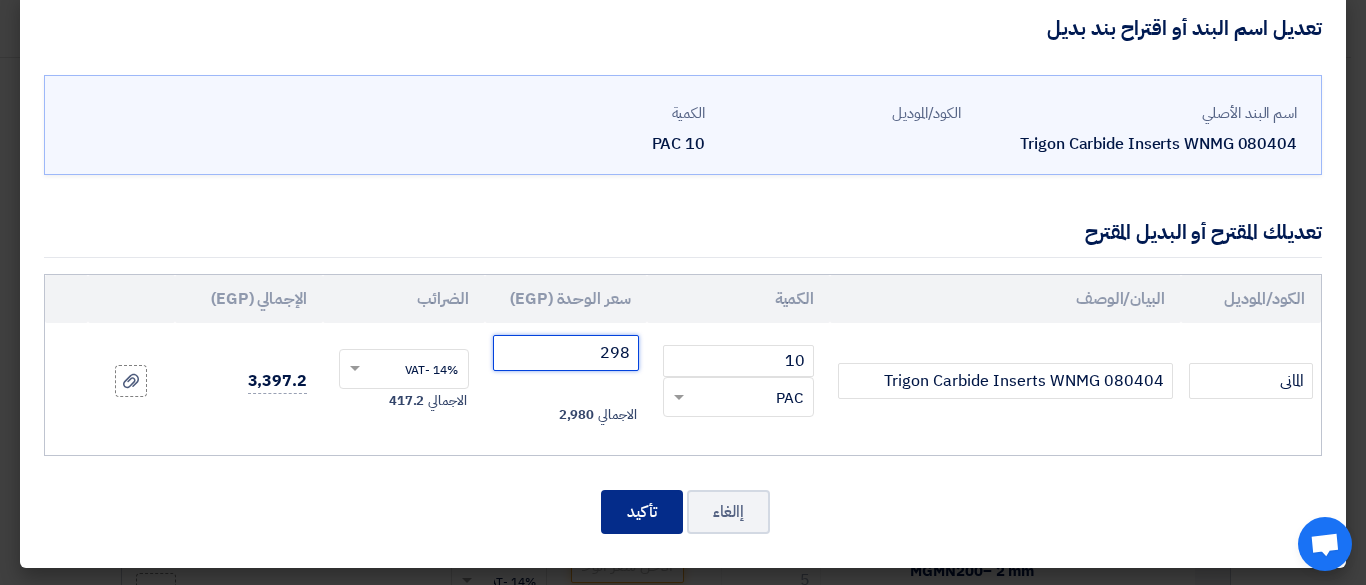 type on "298" 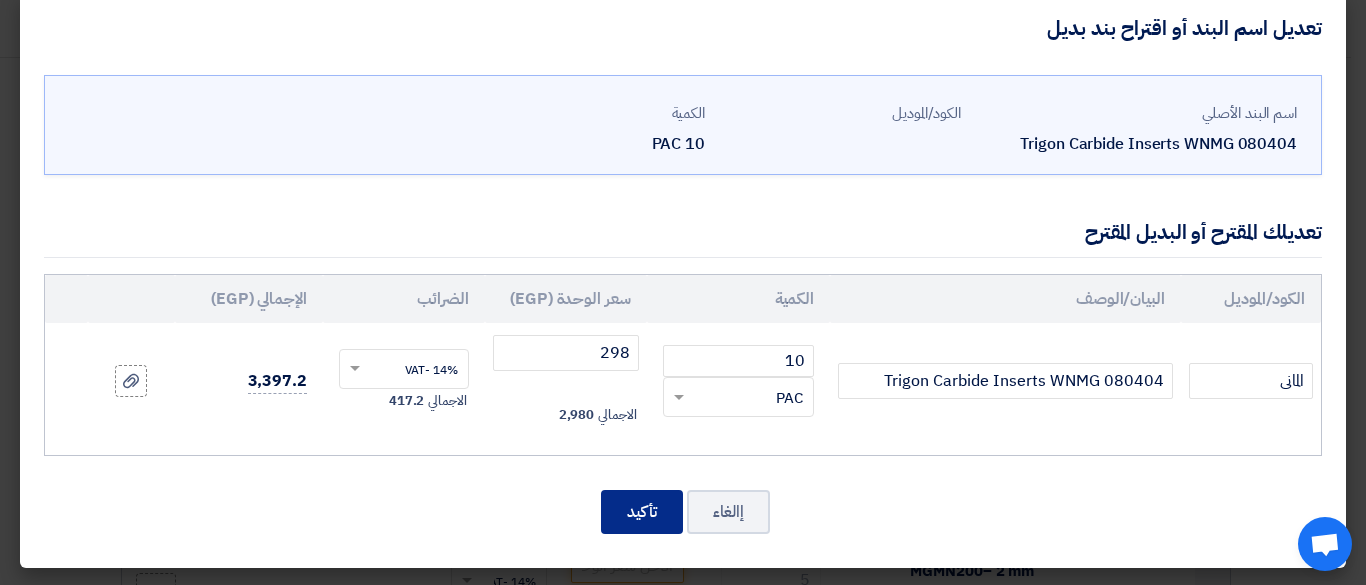 click on "تأكيد" 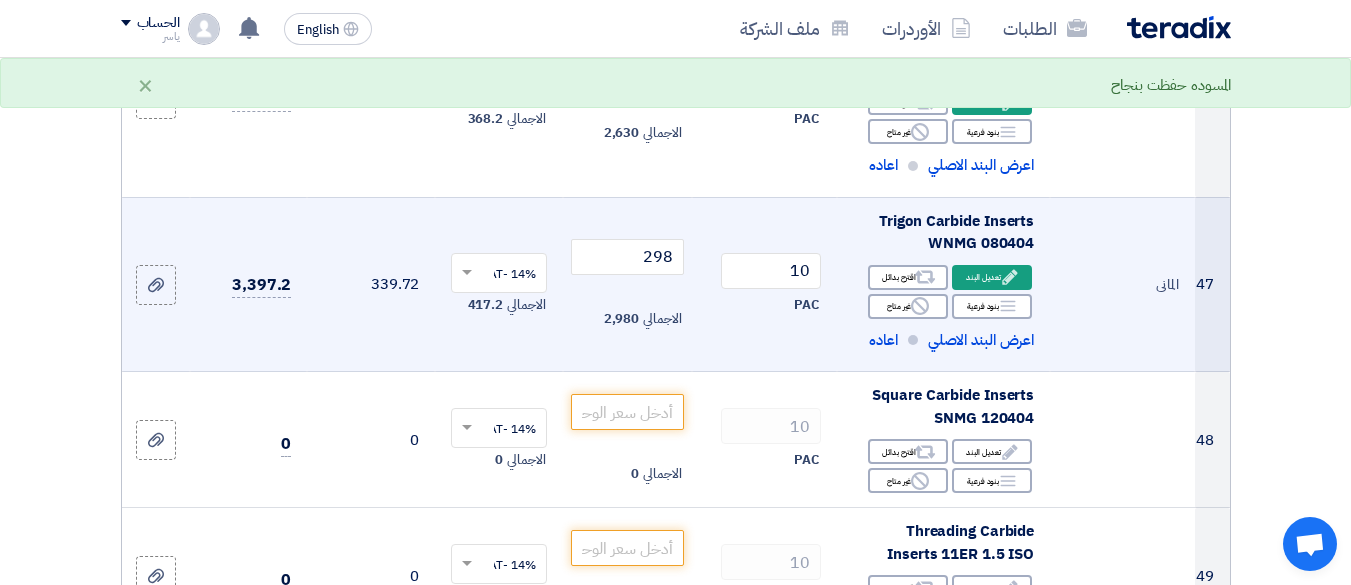 scroll, scrollTop: 8614, scrollLeft: 0, axis: vertical 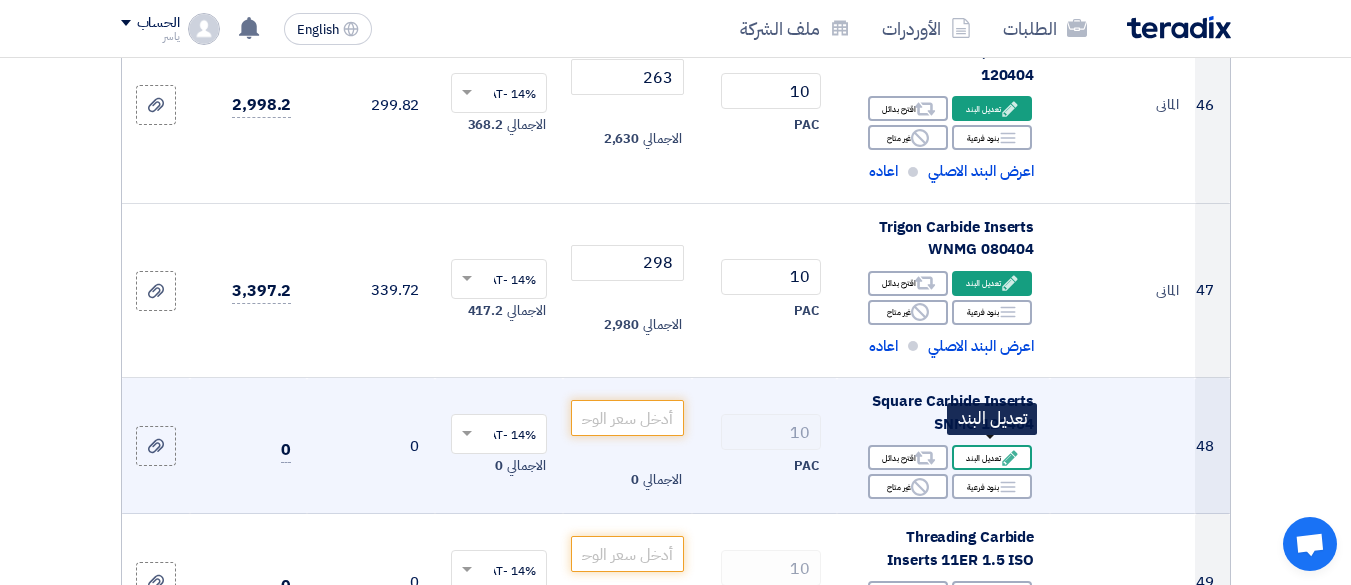 click on "Edit" 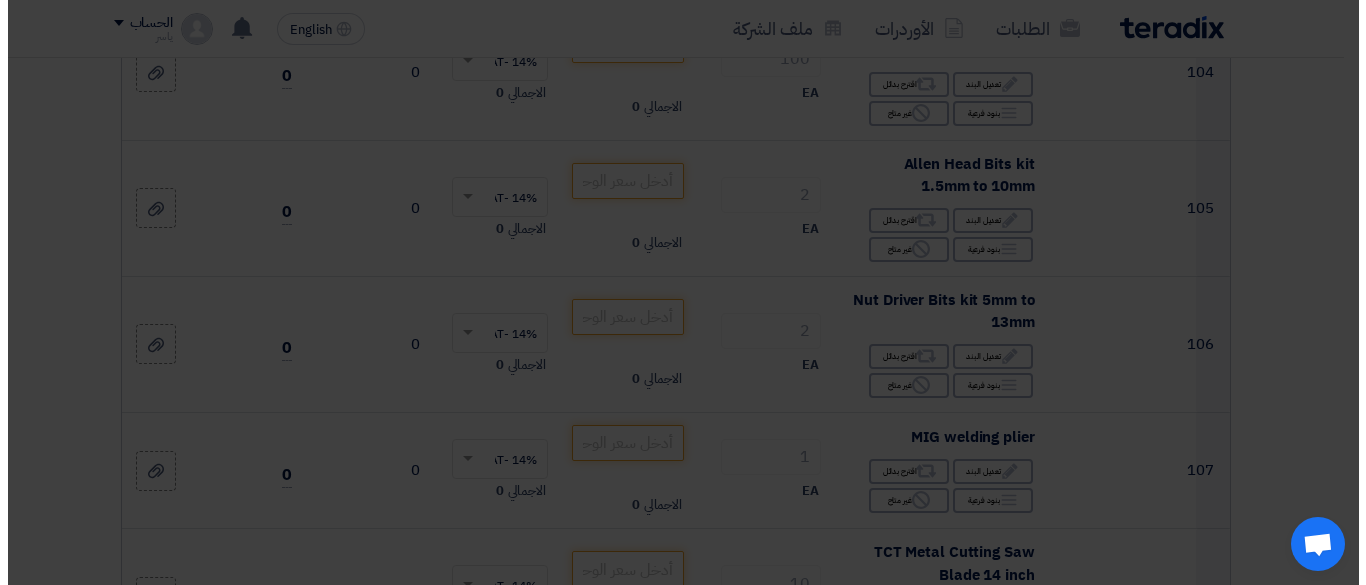 scroll, scrollTop: 402, scrollLeft: 0, axis: vertical 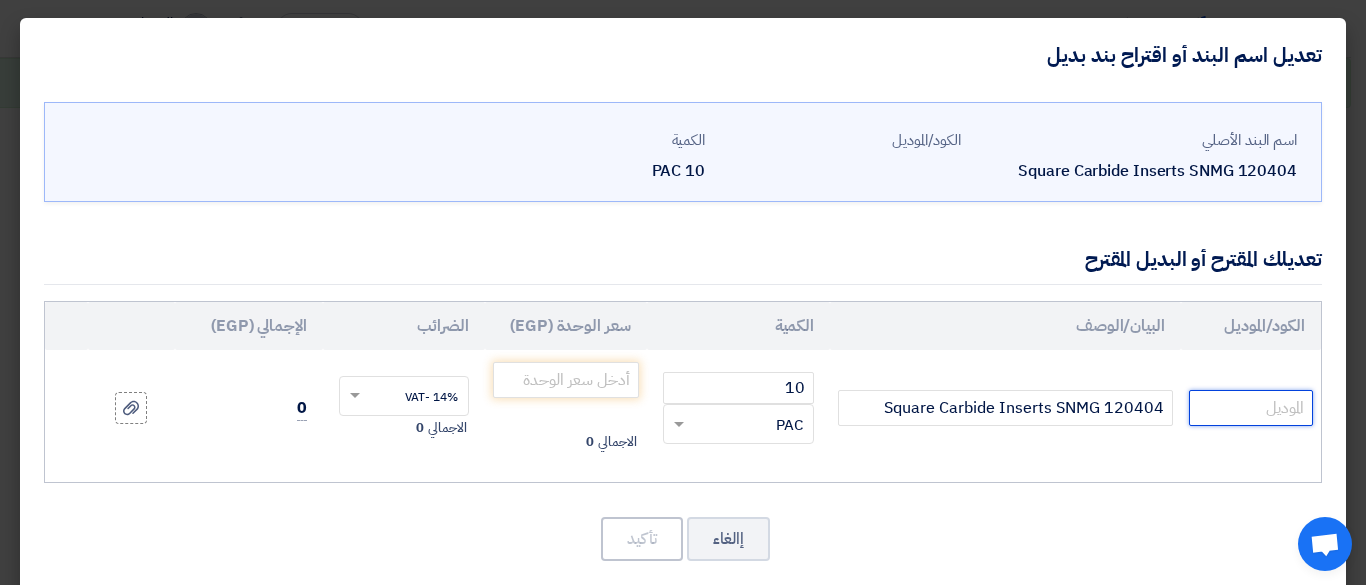 drag, startPoint x: 1266, startPoint y: 399, endPoint x: 1238, endPoint y: 380, distance: 33.83785 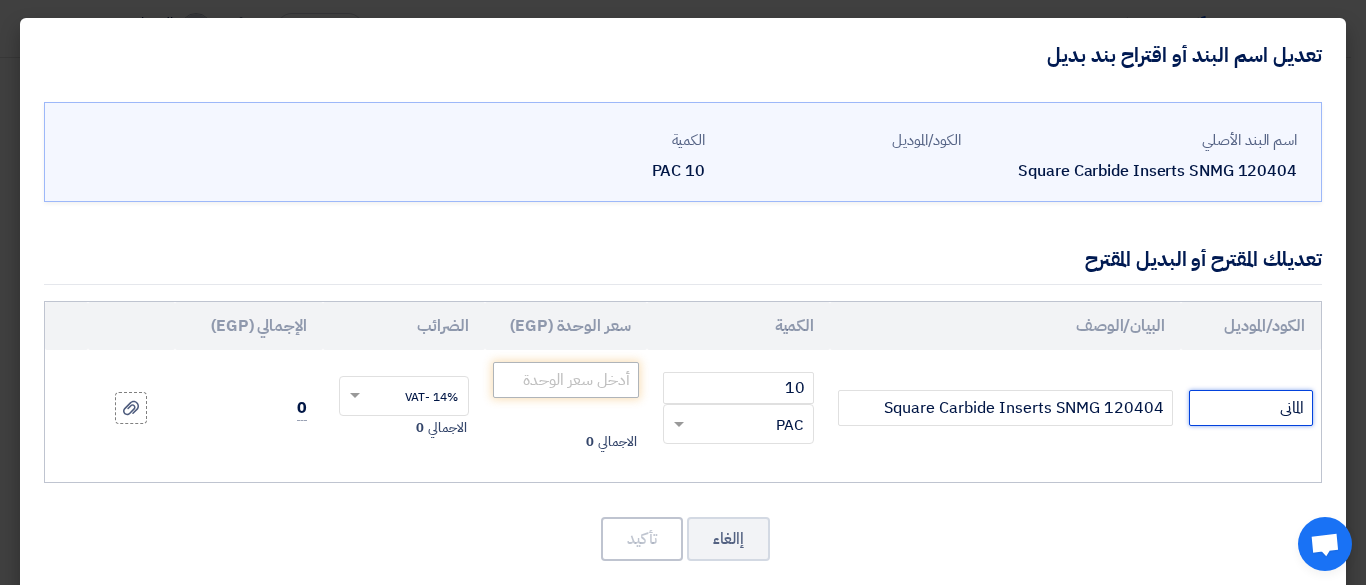 type on "المانى" 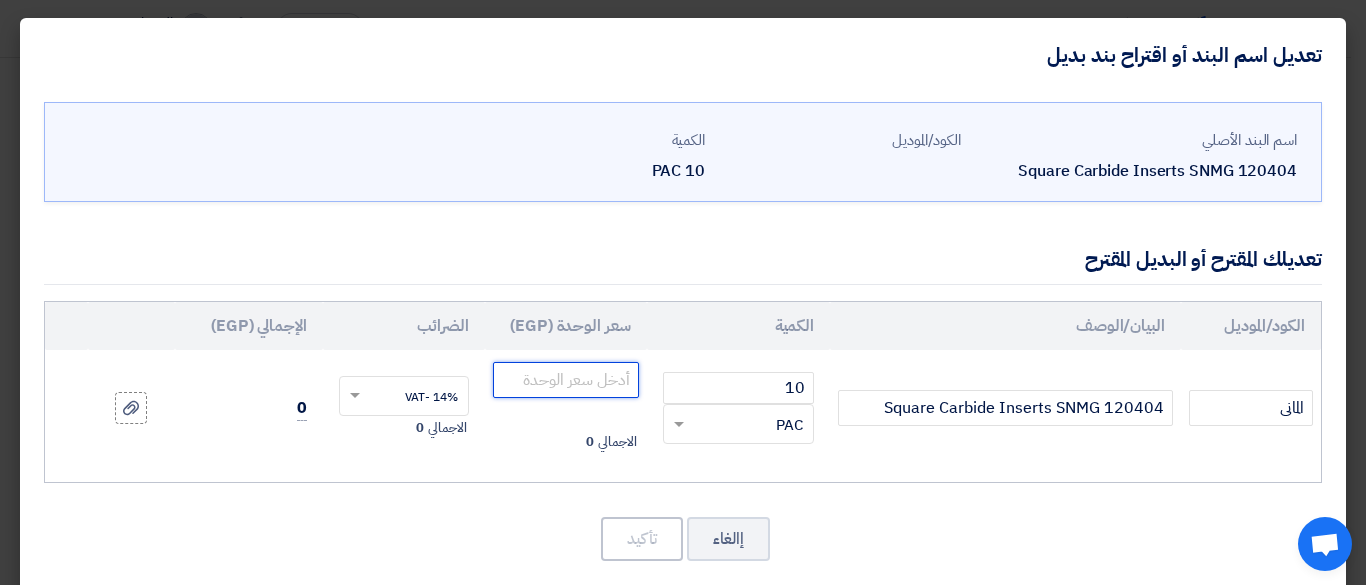 click 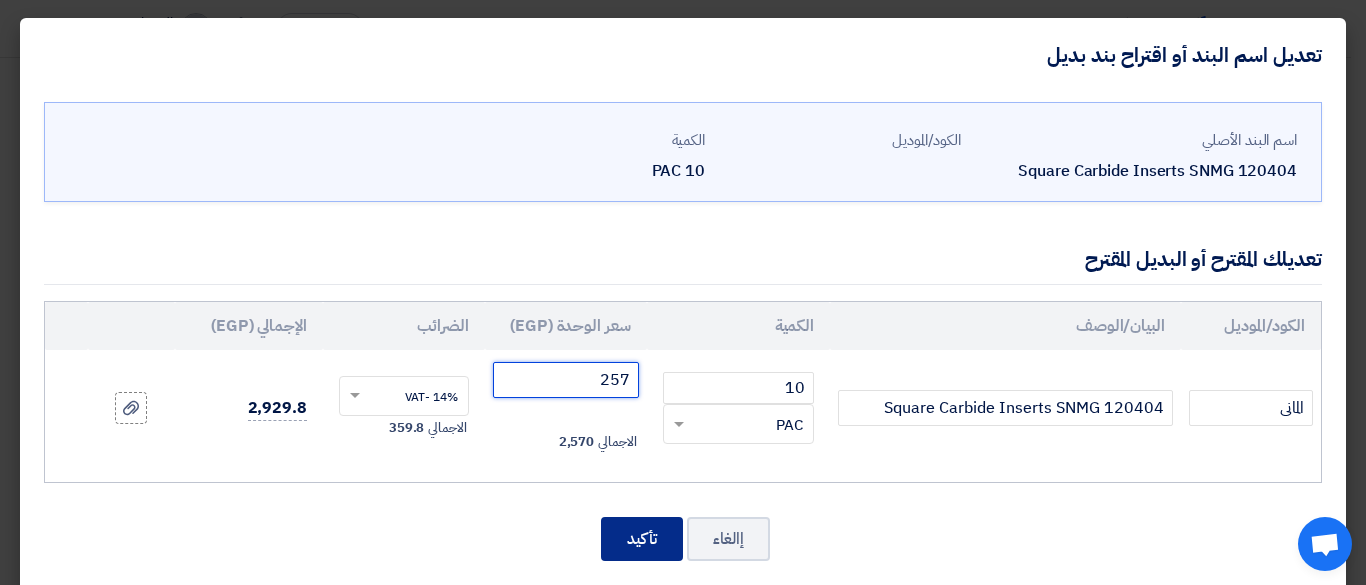 type on "257" 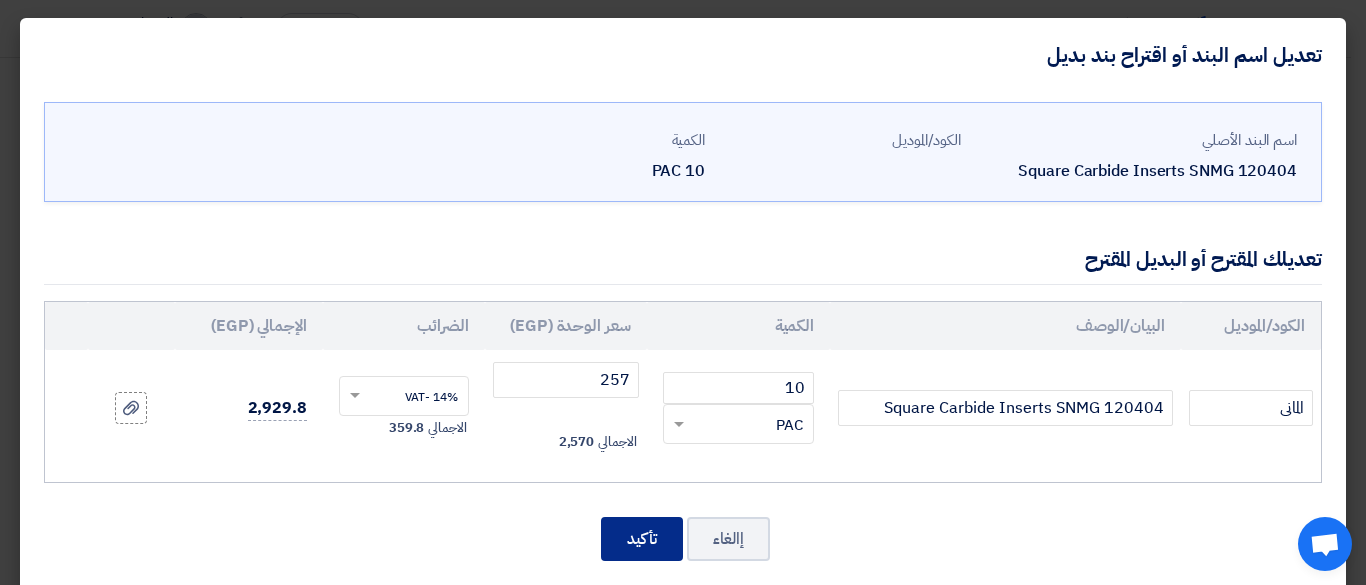 click on "تأكيد" 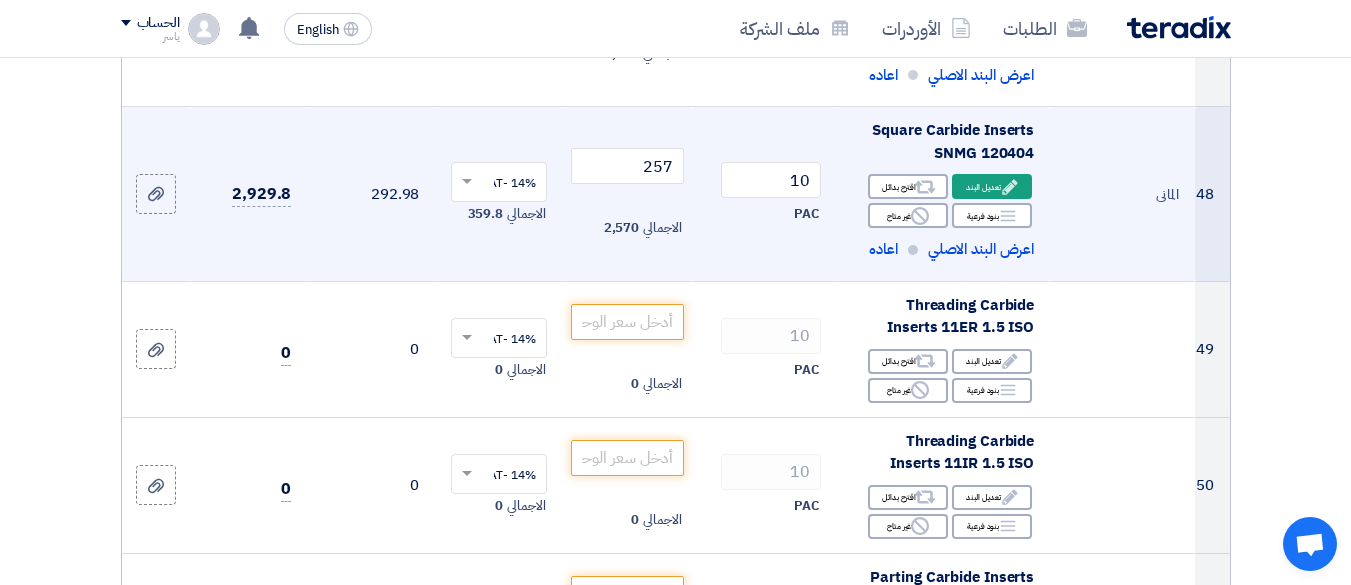 scroll, scrollTop: 8985, scrollLeft: 0, axis: vertical 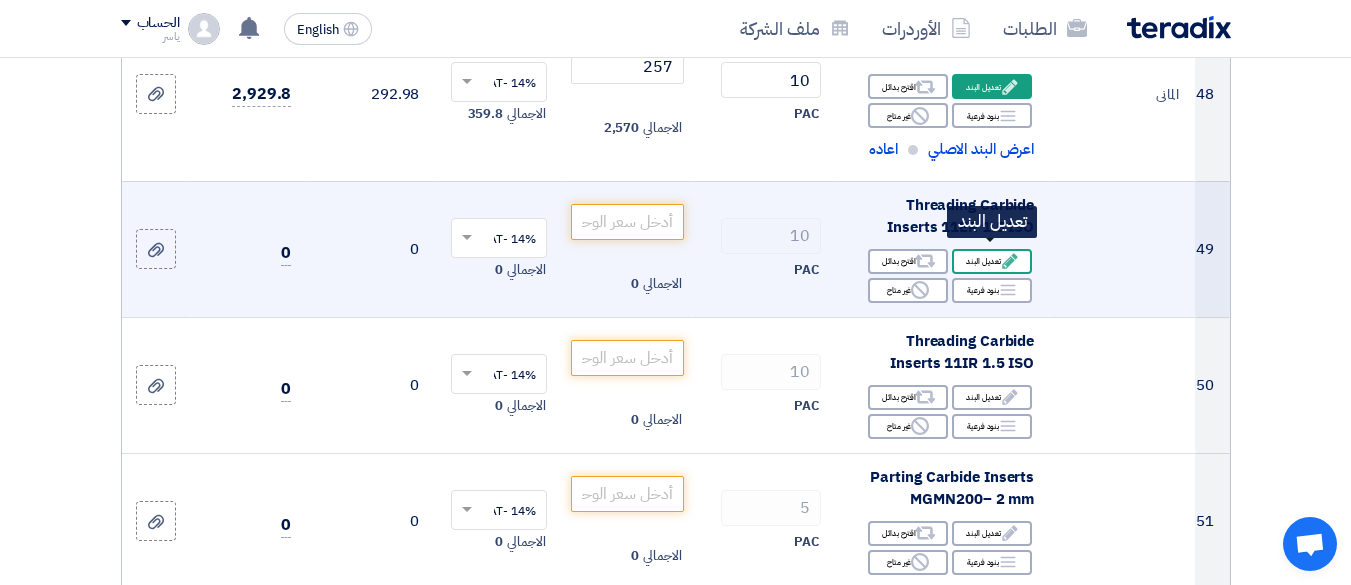 click on "Edit
تعديل البند" 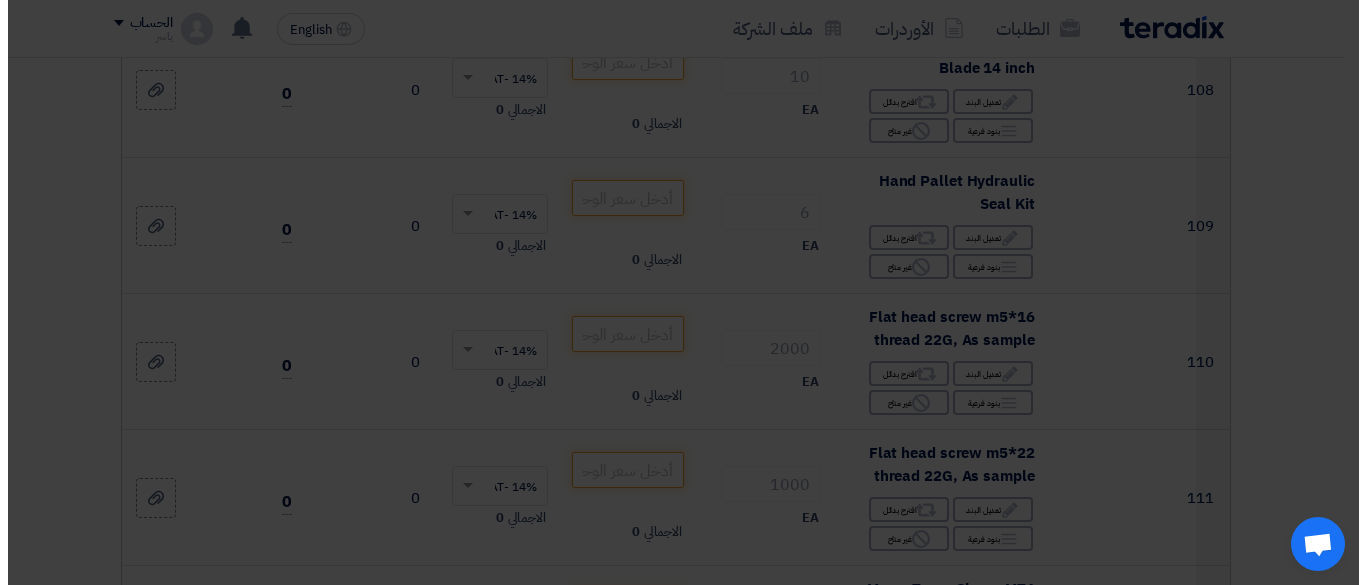 scroll, scrollTop: 576, scrollLeft: 0, axis: vertical 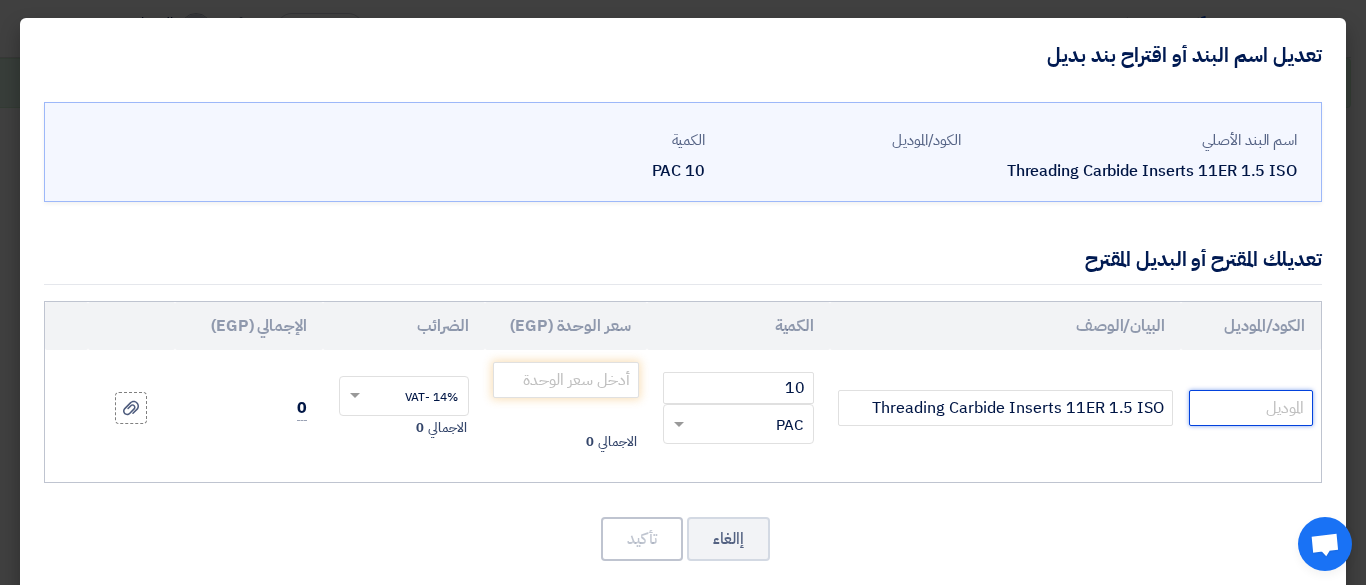 click 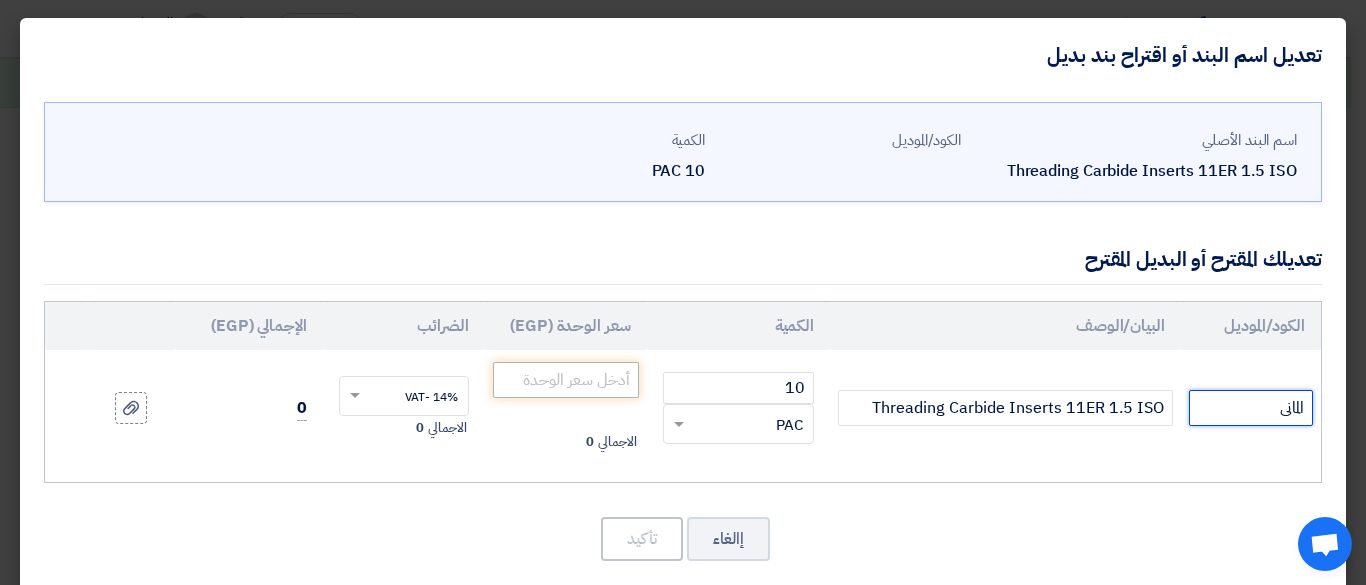 type on "المانى" 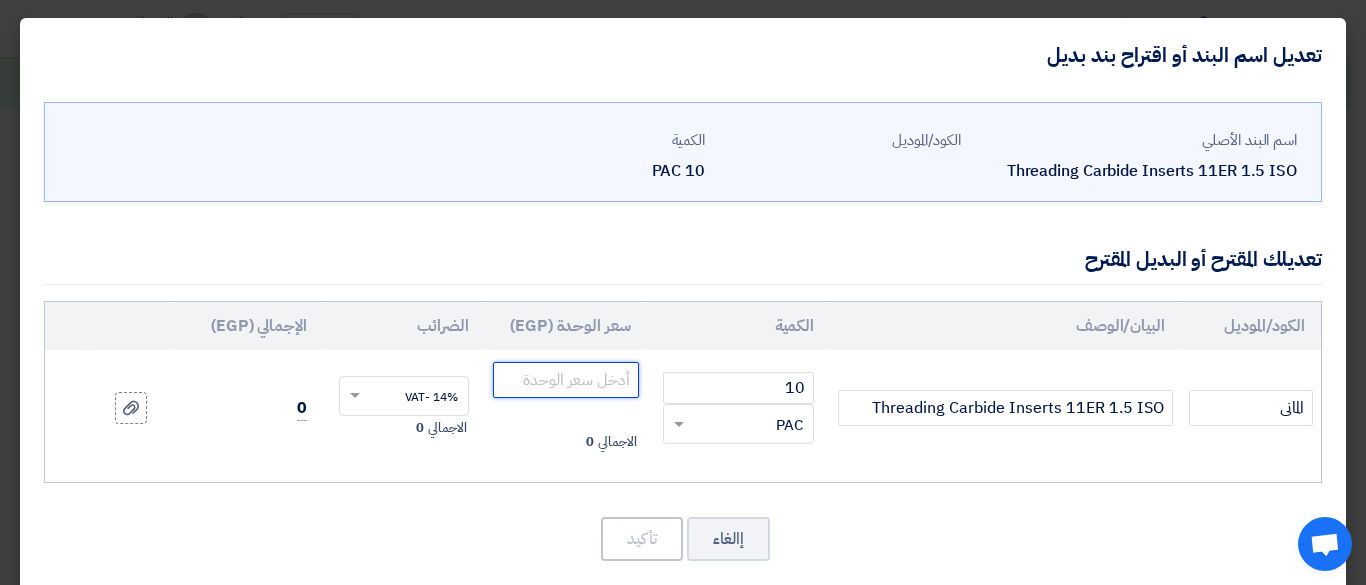 click 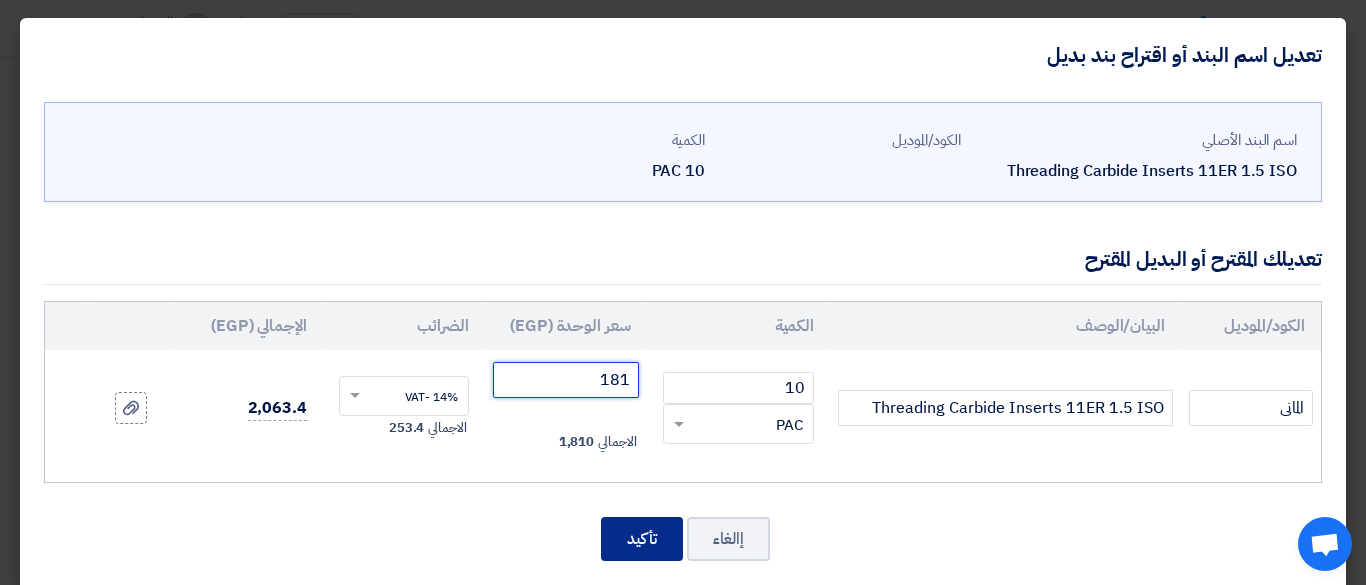 type on "181" 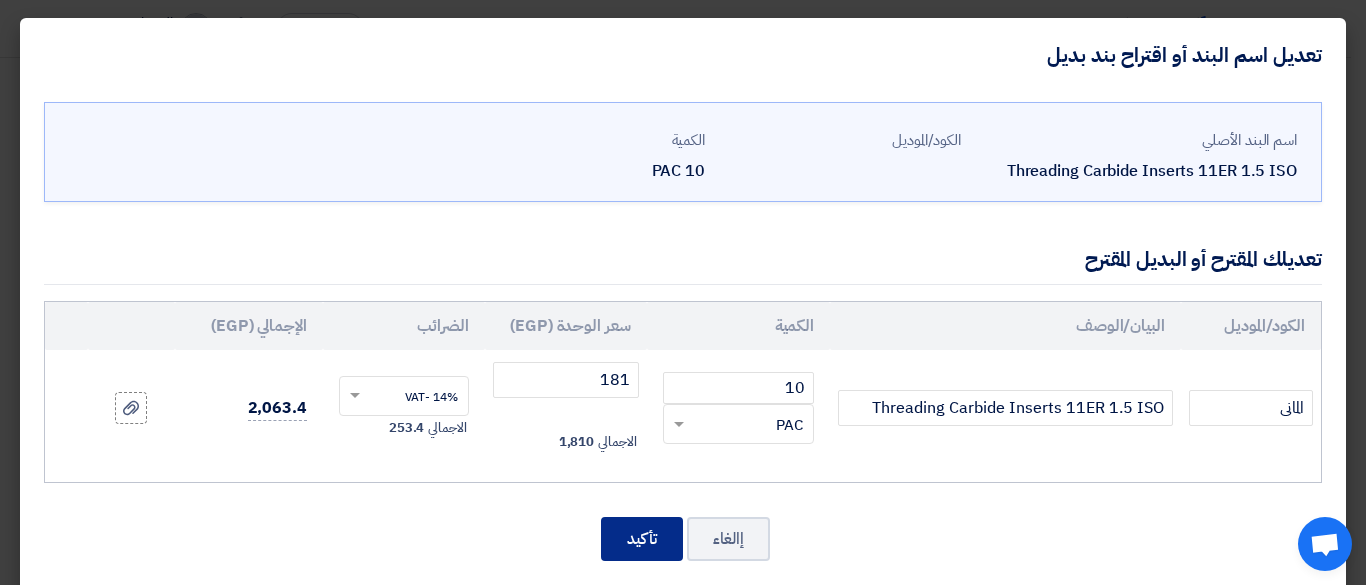 drag, startPoint x: 655, startPoint y: 532, endPoint x: 668, endPoint y: 511, distance: 24.698177 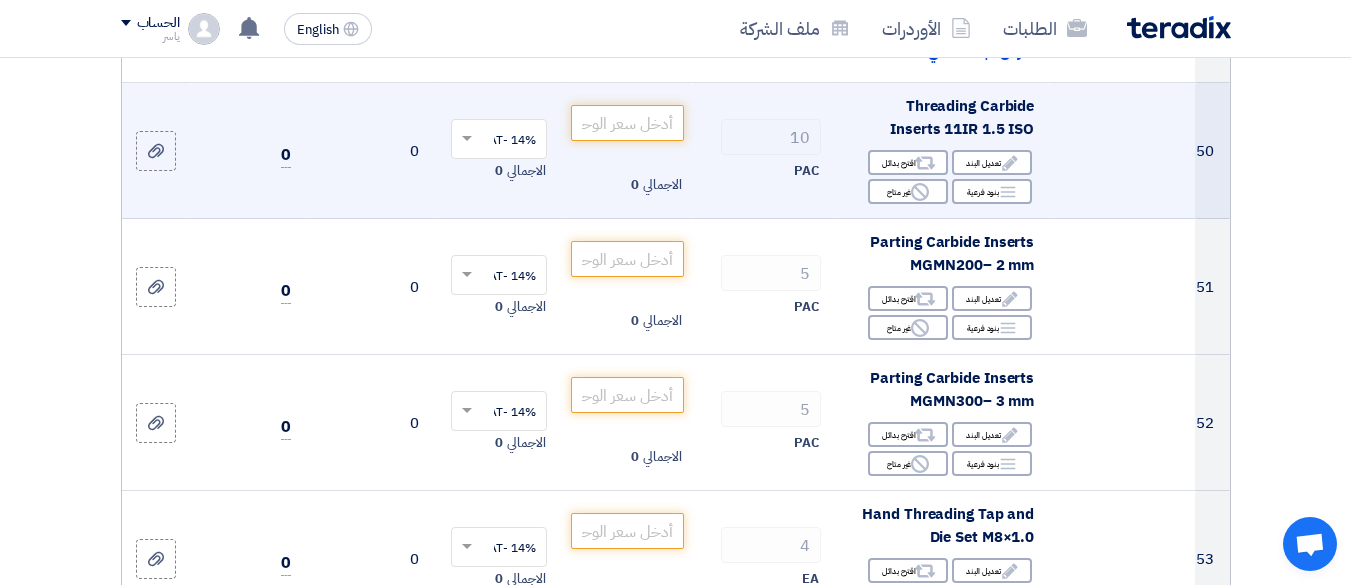 scroll, scrollTop: 9172, scrollLeft: 0, axis: vertical 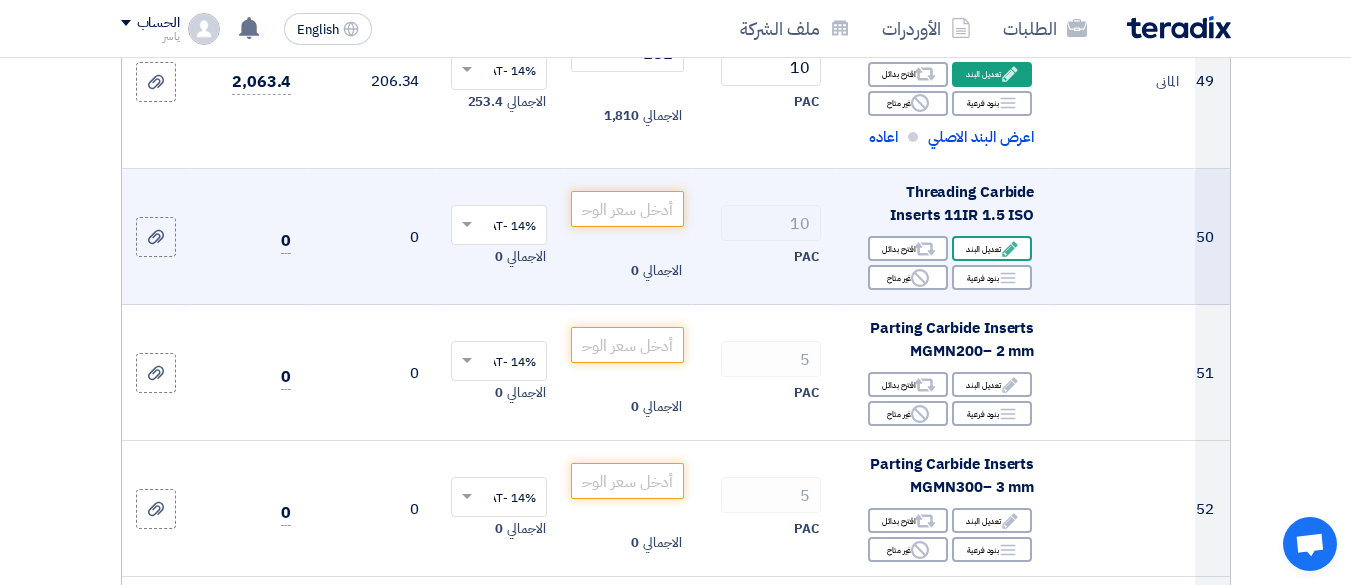 click on "Edit
تعديل البند" 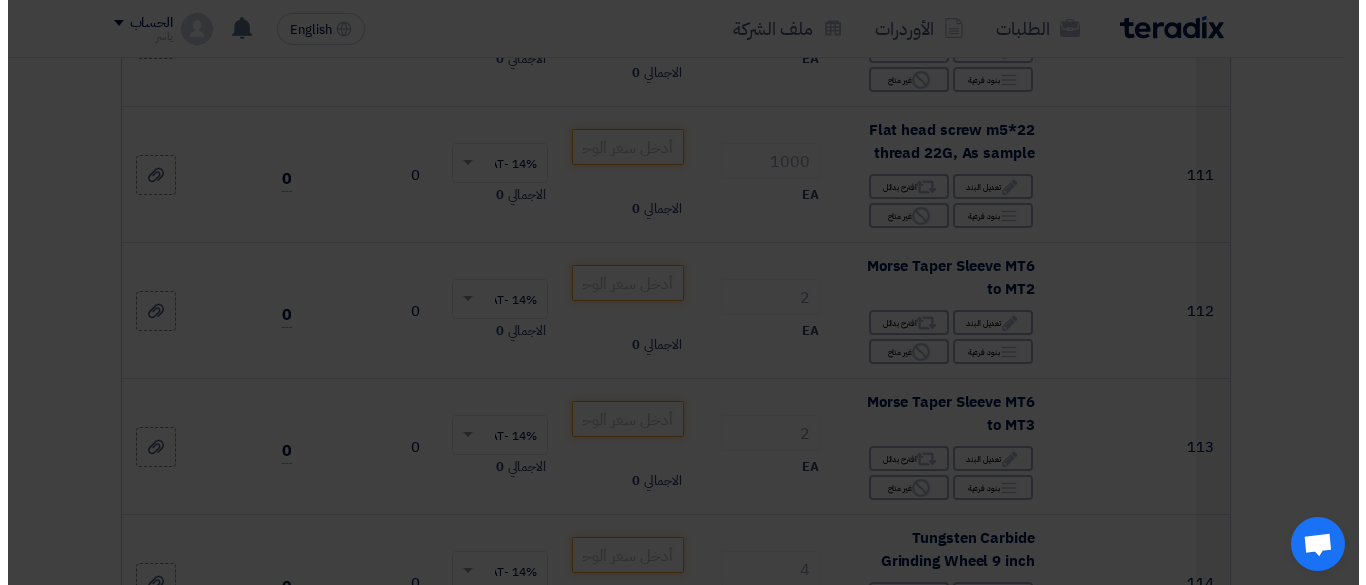 scroll, scrollTop: 414, scrollLeft: 0, axis: vertical 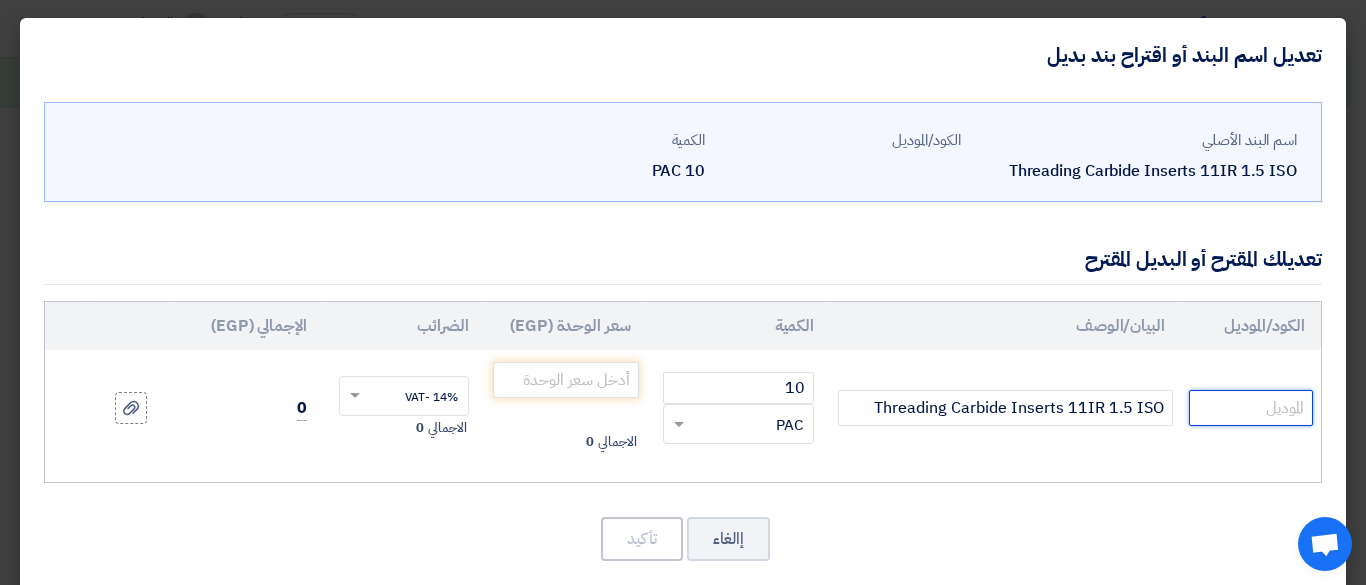click 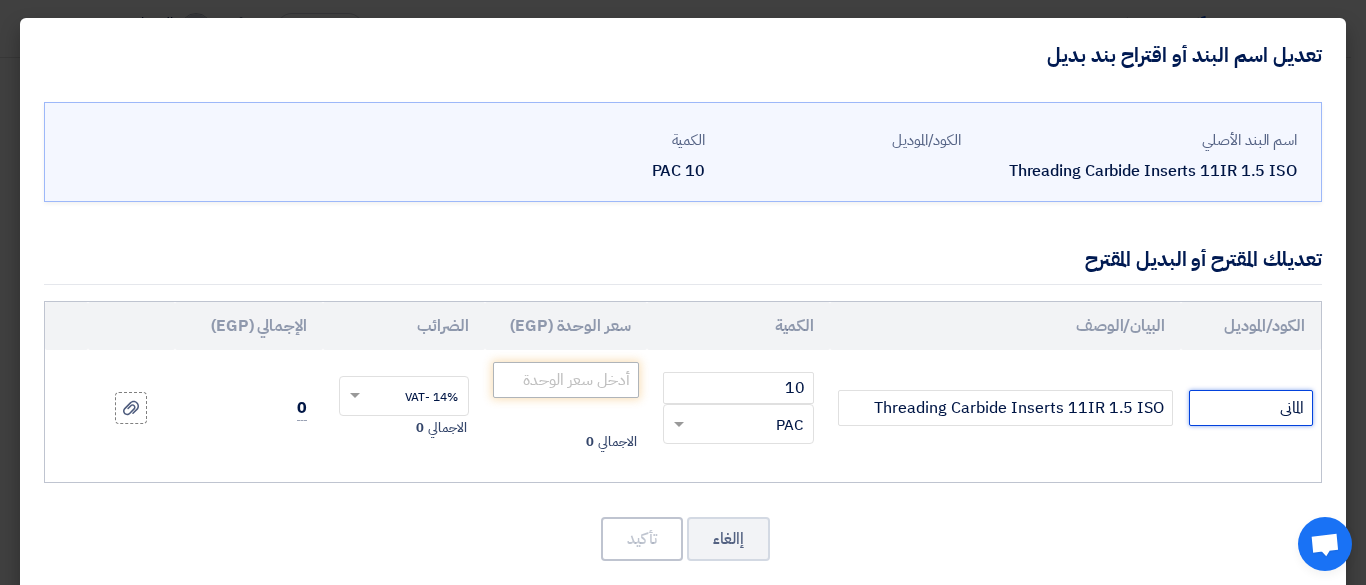 type on "المانى" 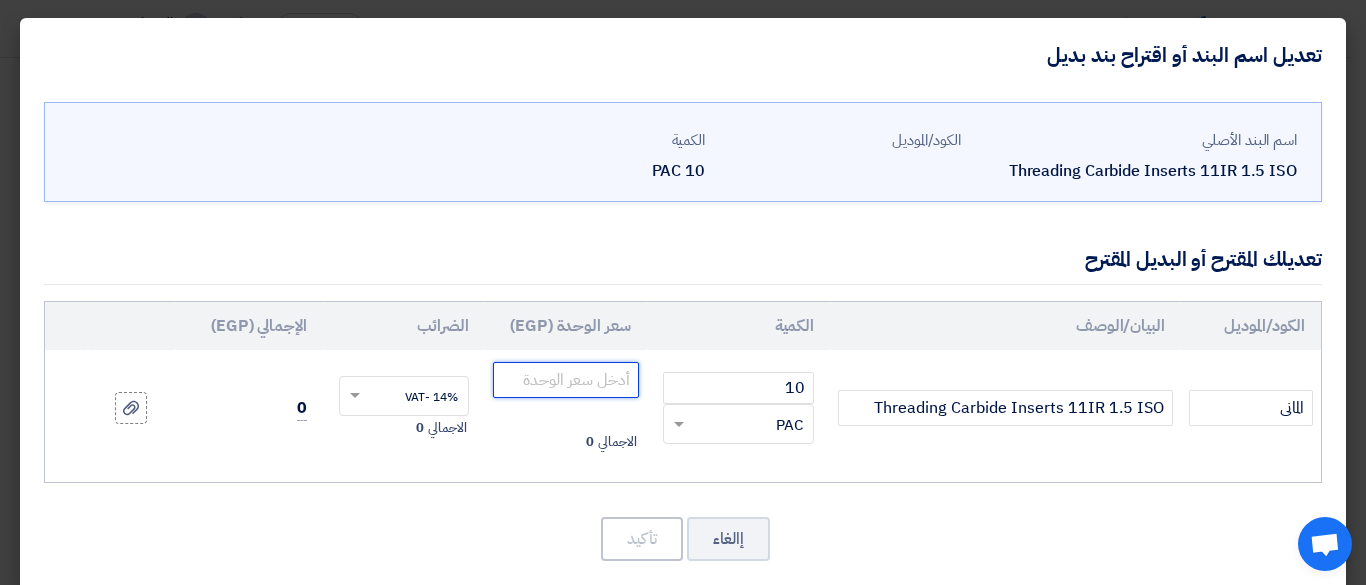 click 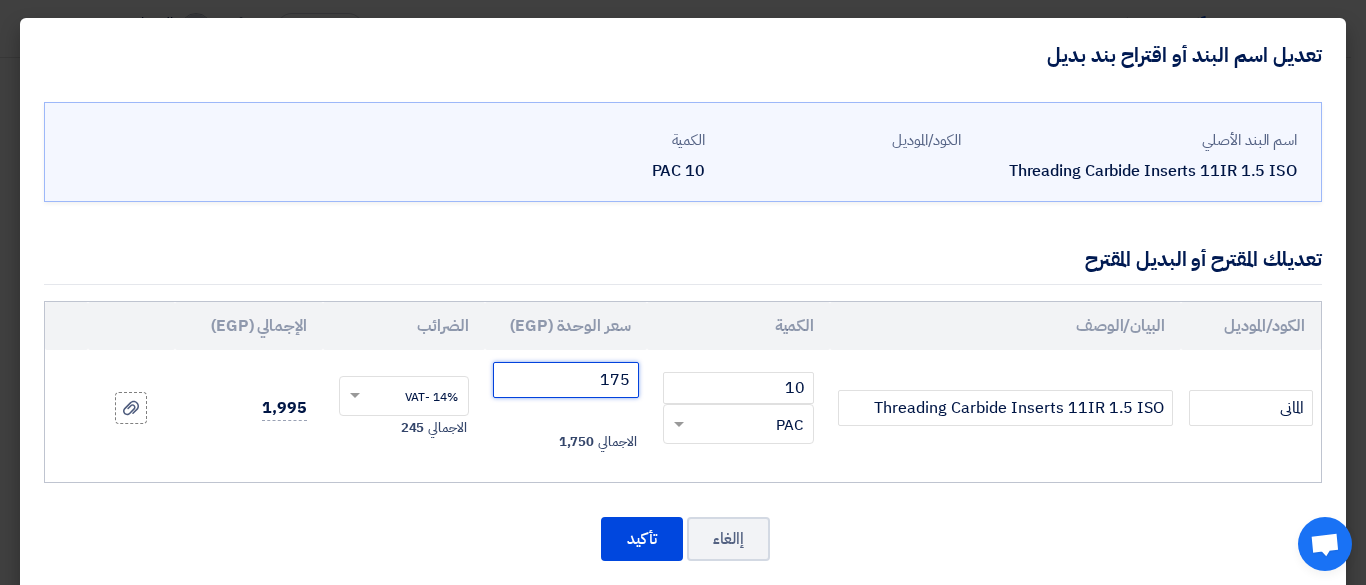 type on "175" 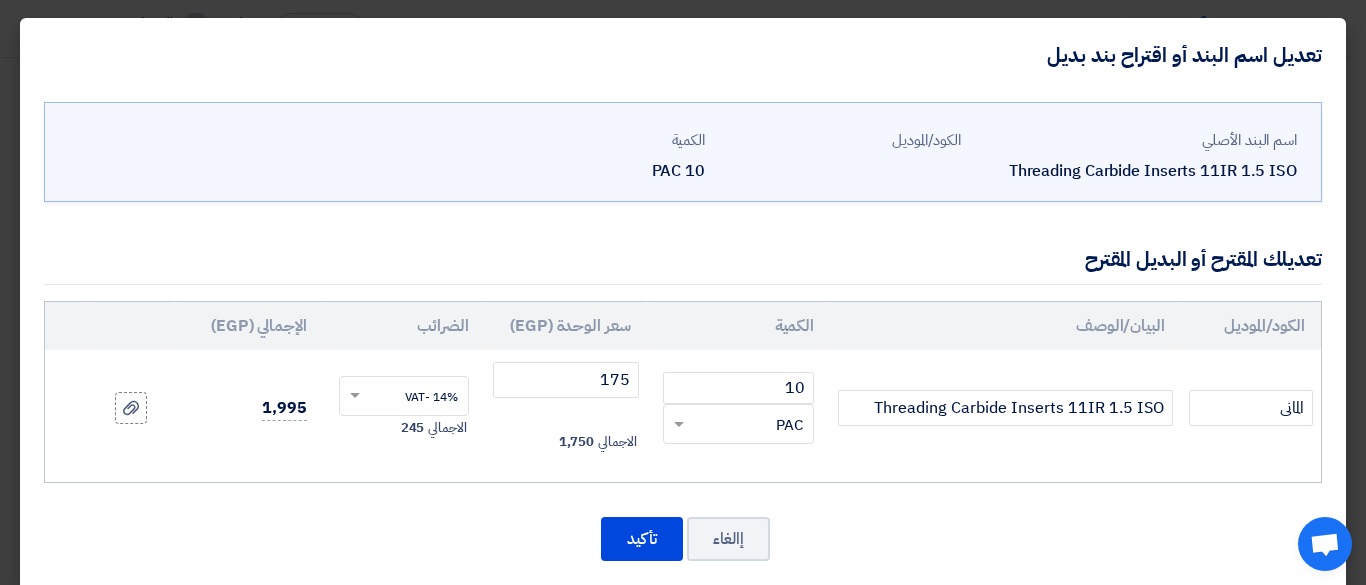 drag, startPoint x: 789, startPoint y: 460, endPoint x: 800, endPoint y: 450, distance: 14.866069 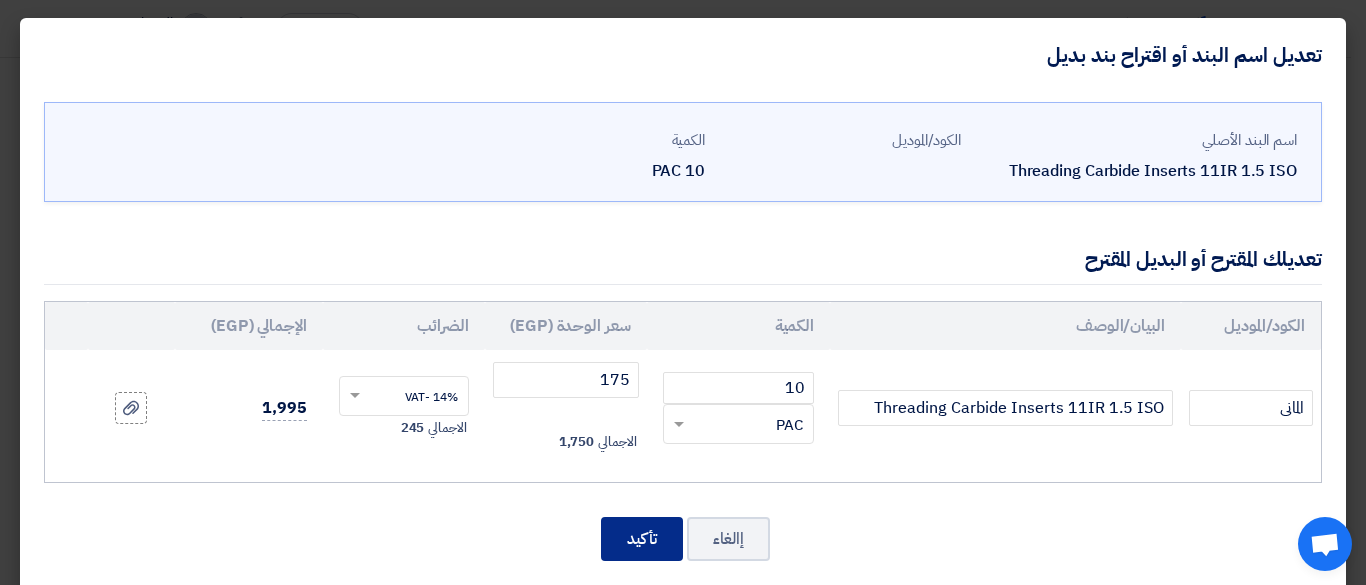 click on "تأكيد" 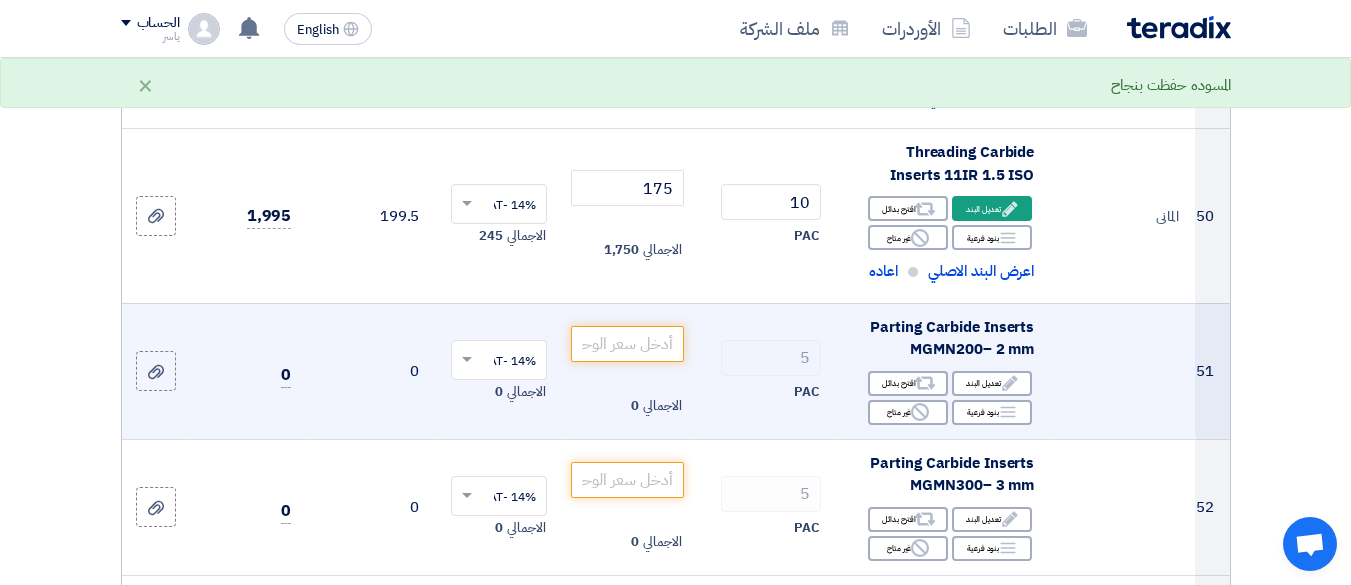scroll, scrollTop: 9246, scrollLeft: 0, axis: vertical 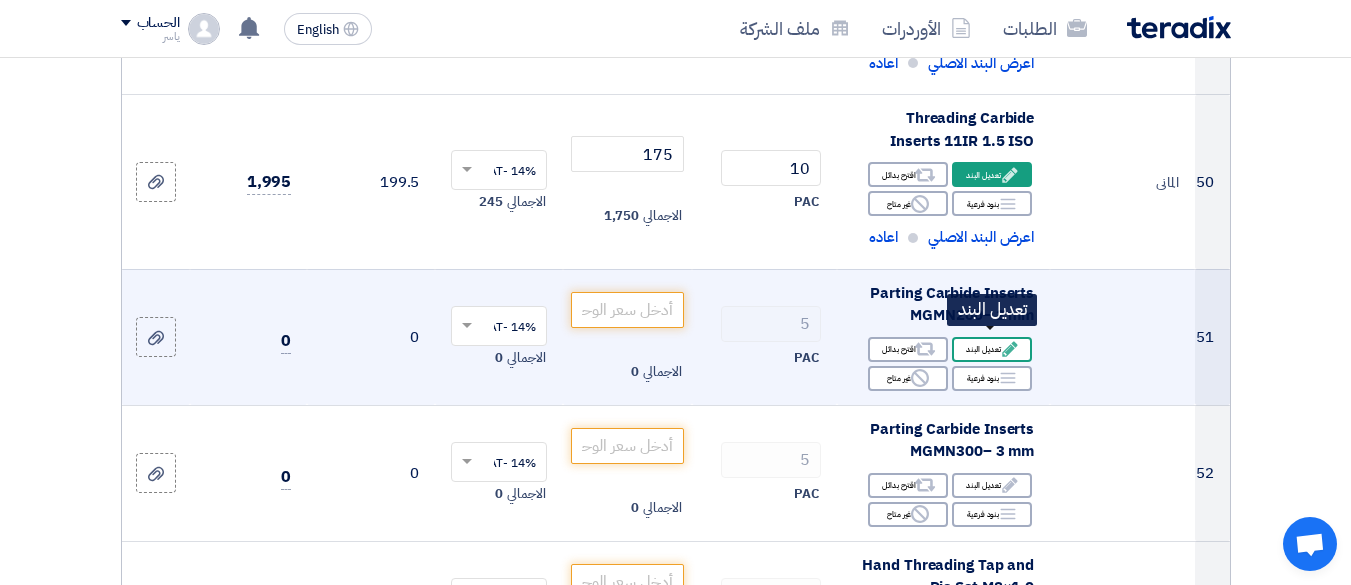 click on "Edit
تعديل البند" 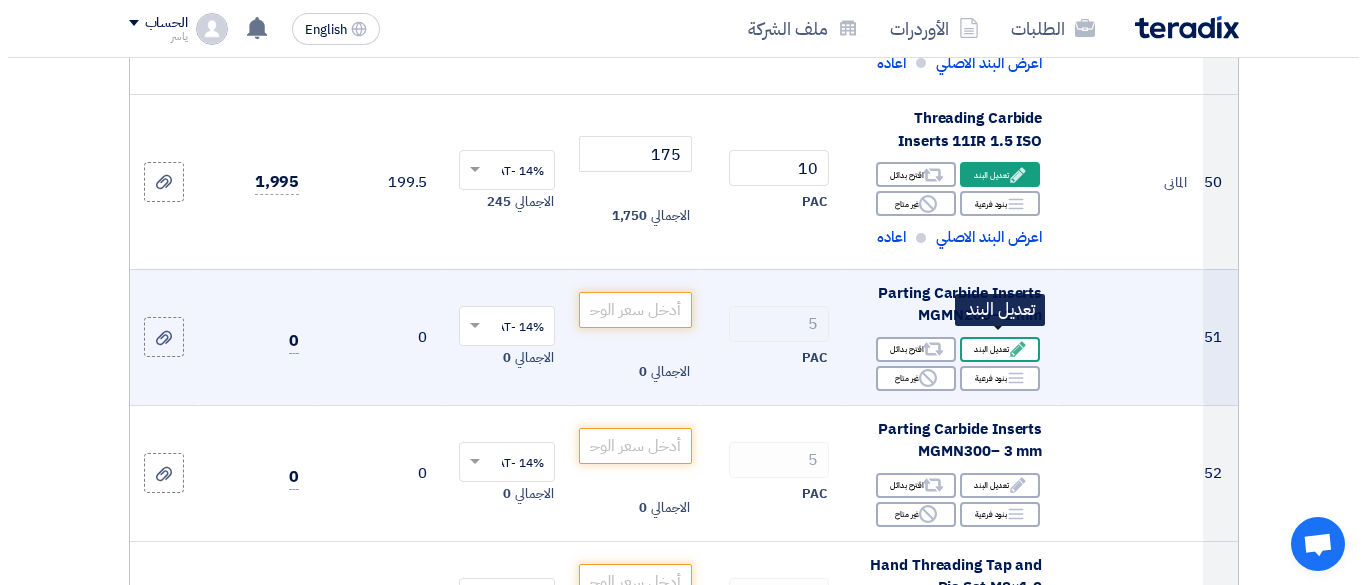 scroll, scrollTop: 488, scrollLeft: 0, axis: vertical 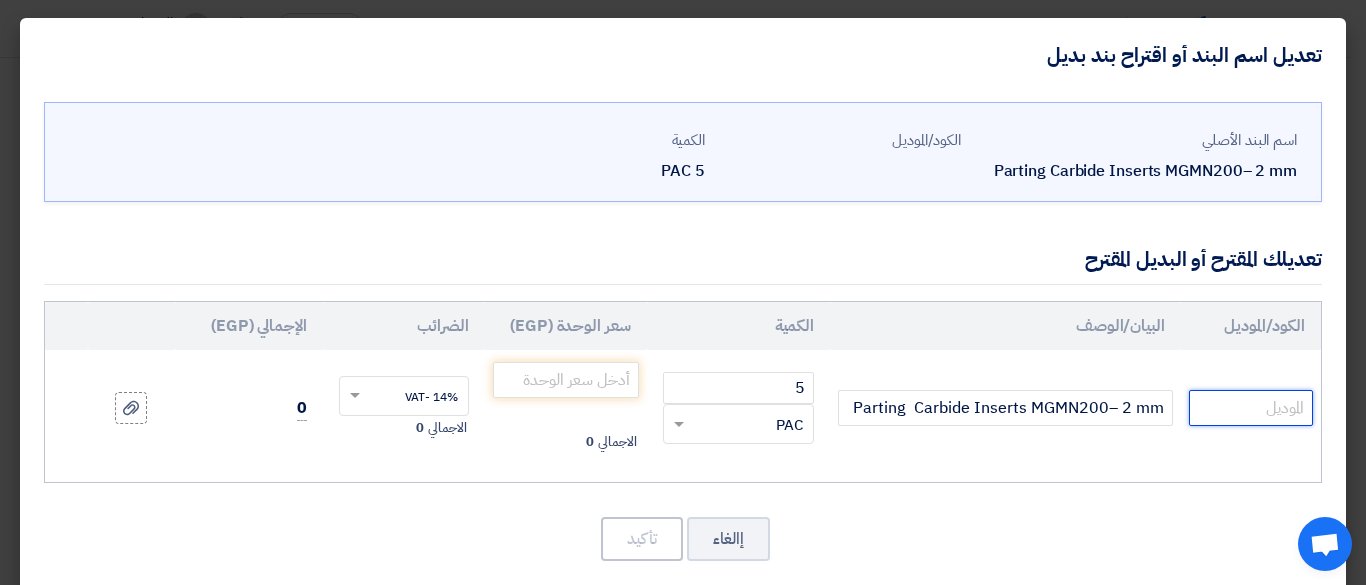 click 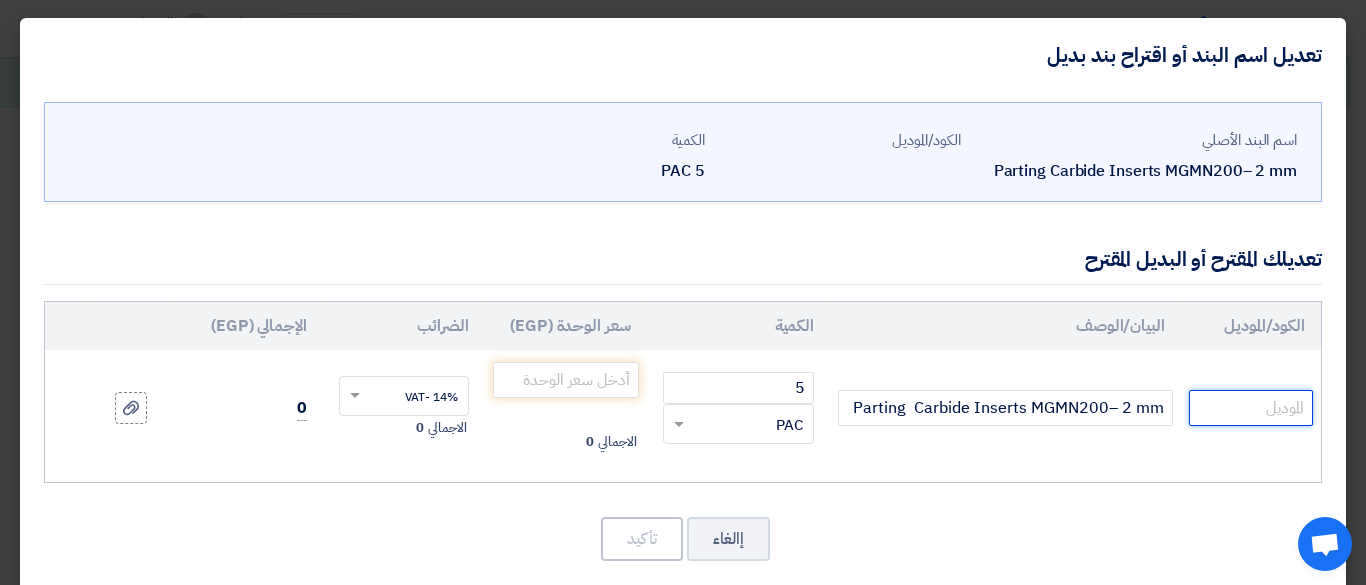 paste on "المانى" 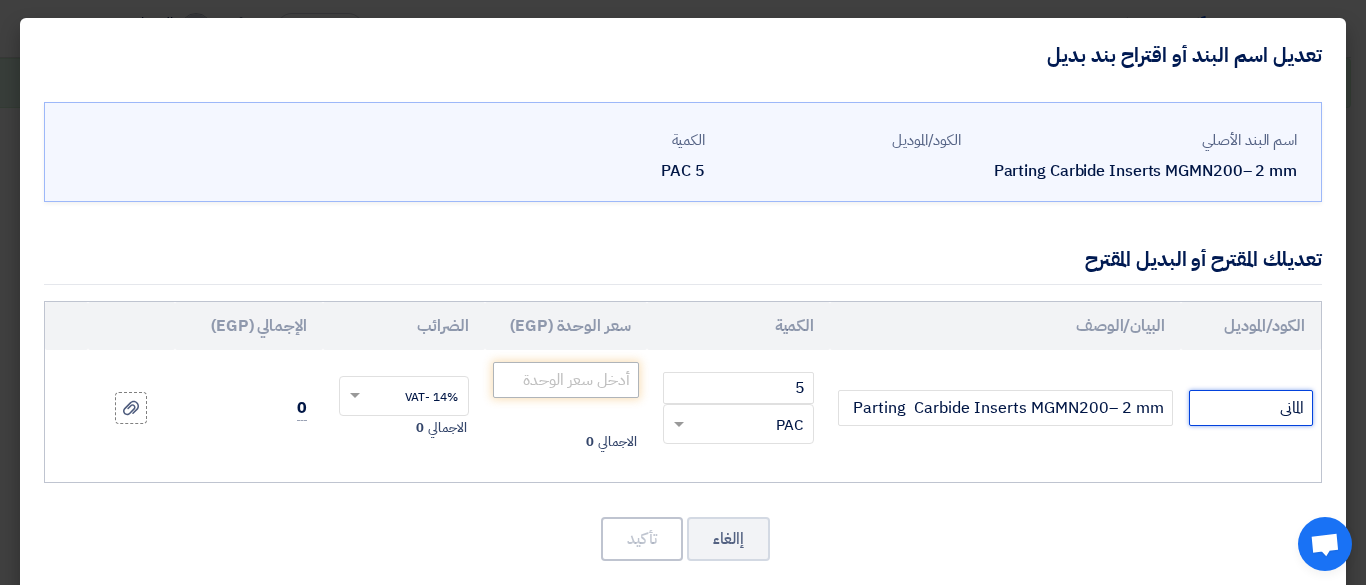 type on "المانى" 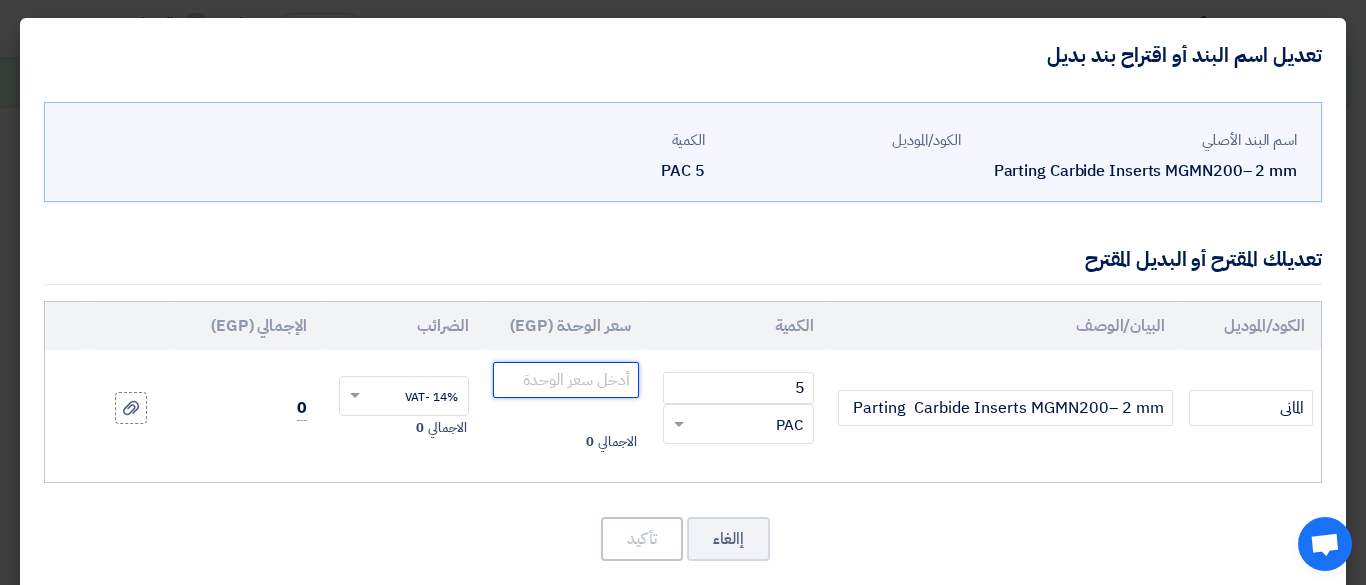 click 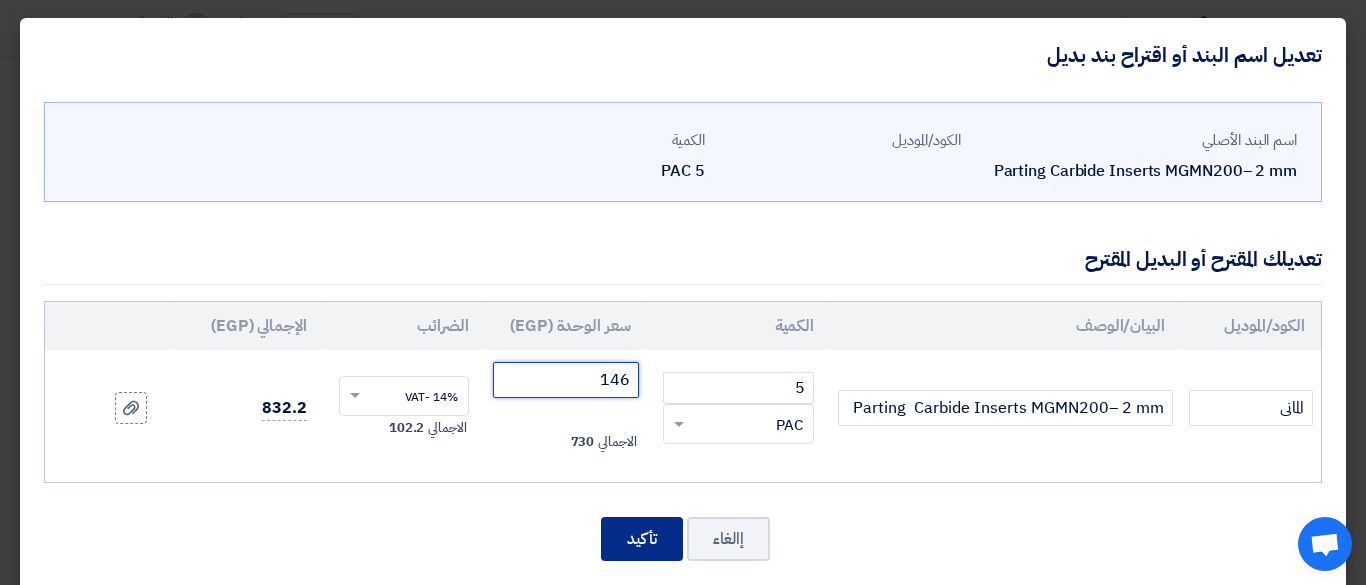 type on "146" 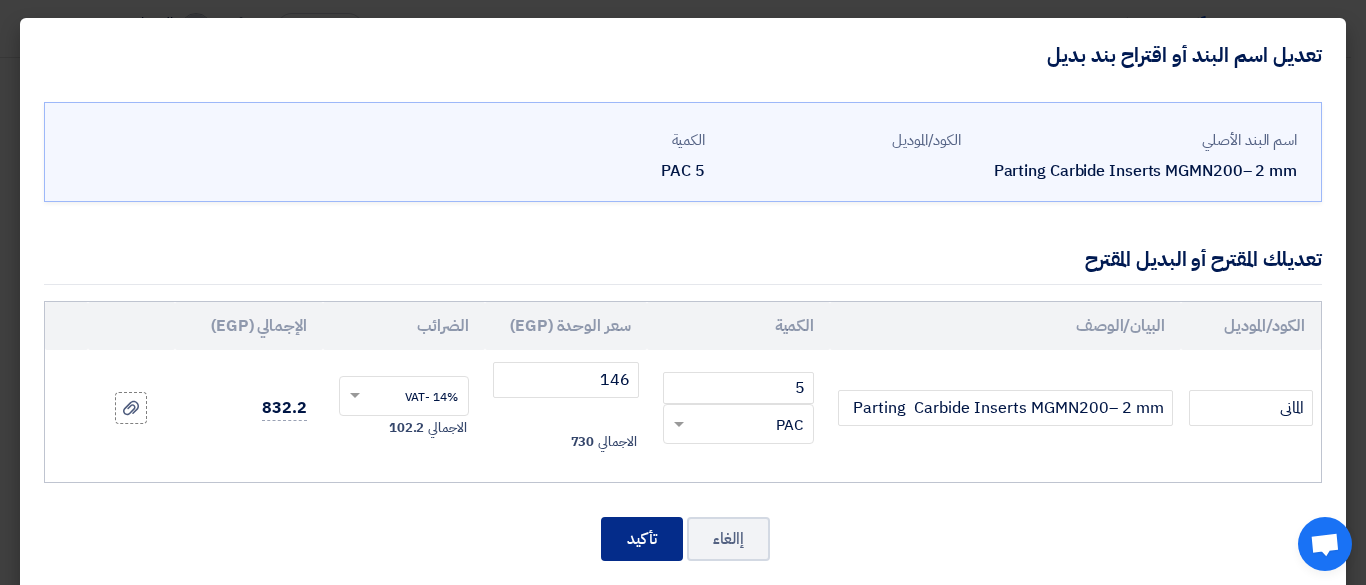 click on "تأكيد" 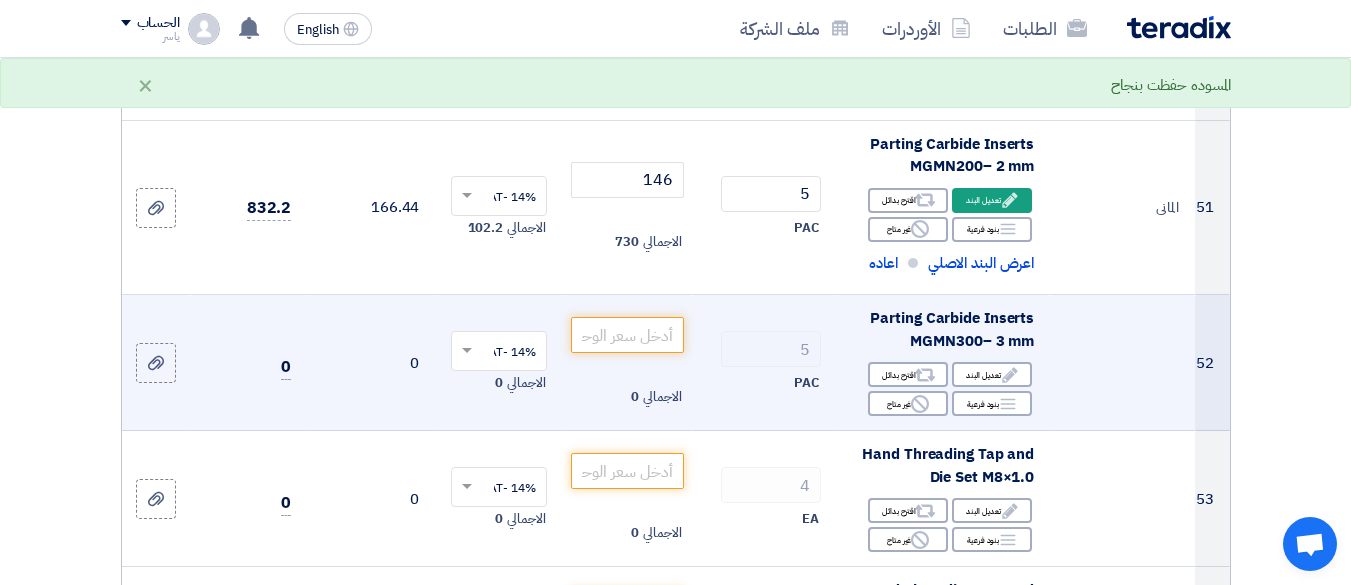 scroll, scrollTop: 9495, scrollLeft: 0, axis: vertical 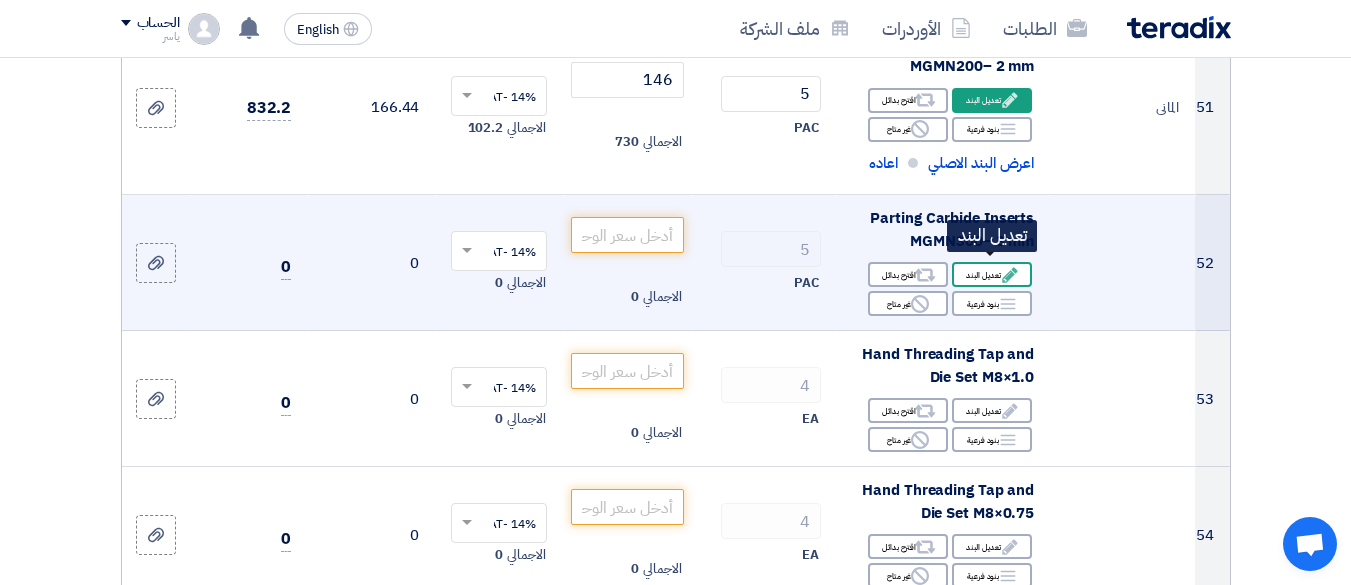 click on "Edit
تعديل البند" 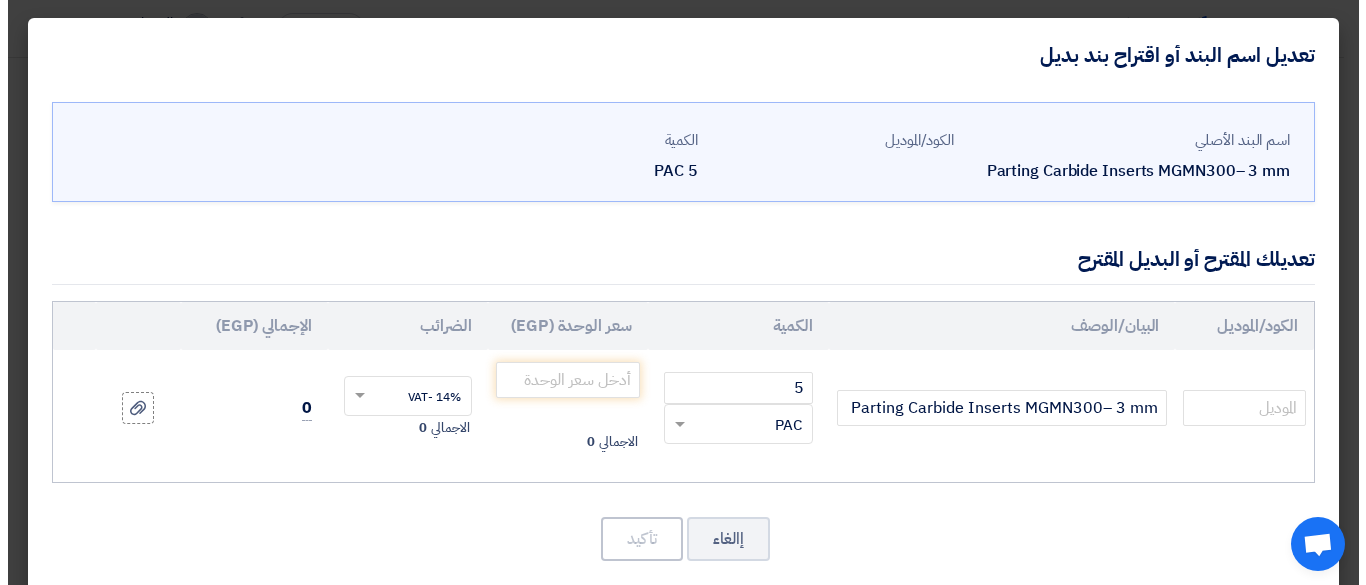 scroll, scrollTop: 563, scrollLeft: 0, axis: vertical 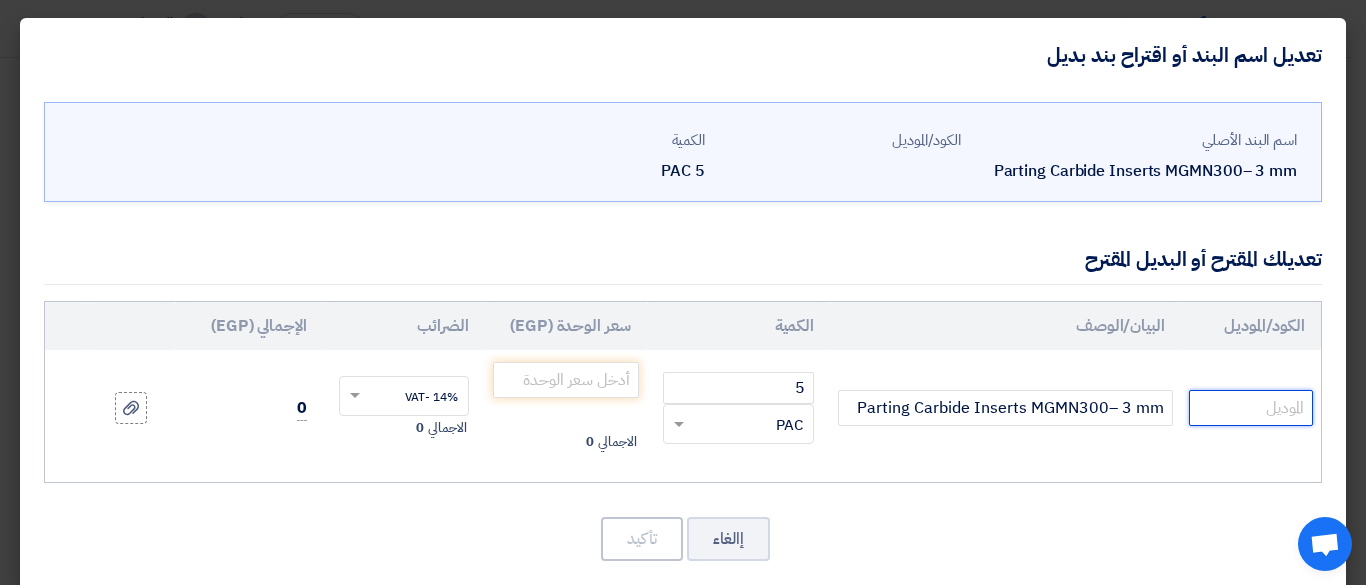 click 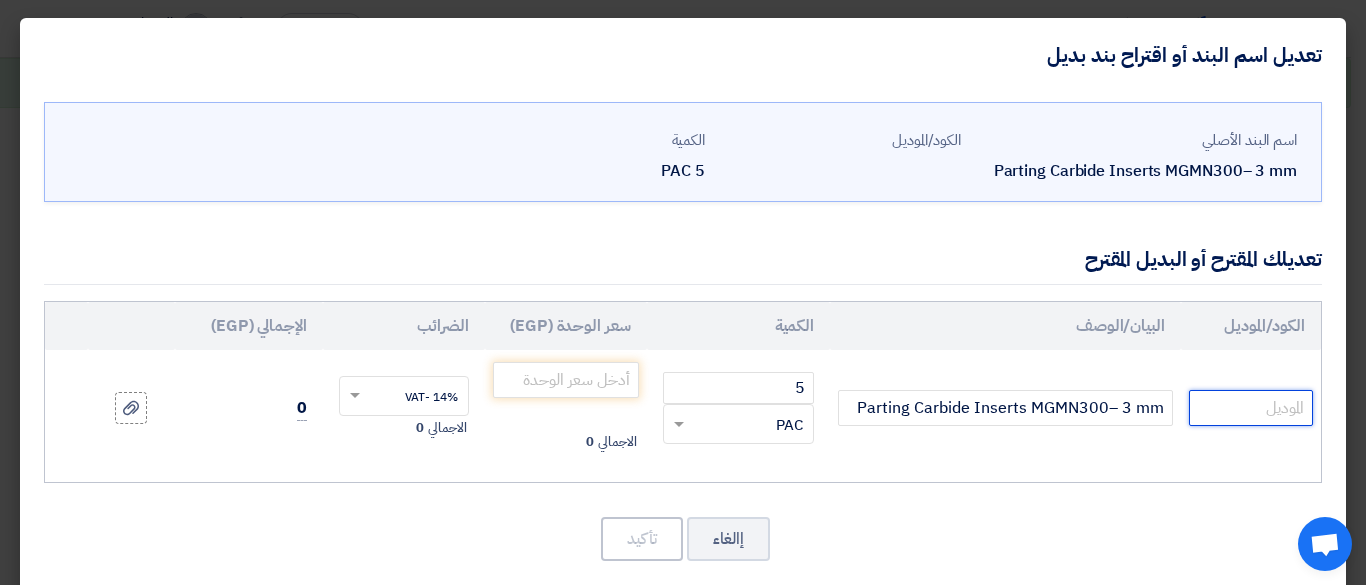 paste on "المانى" 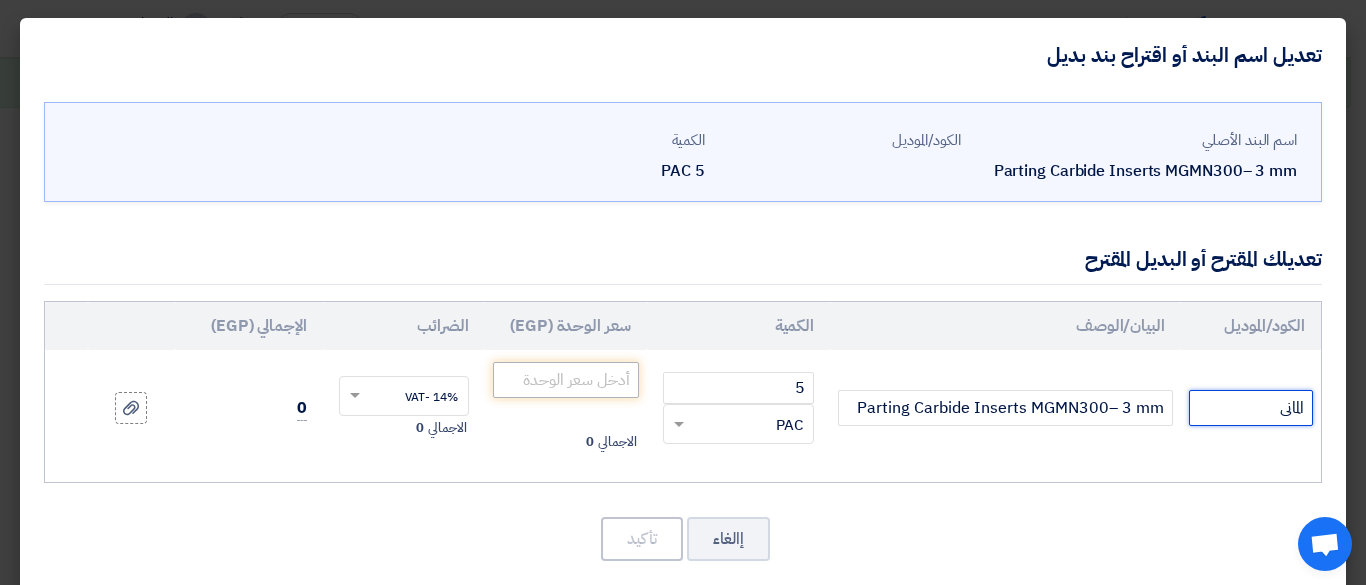 type on "المانى" 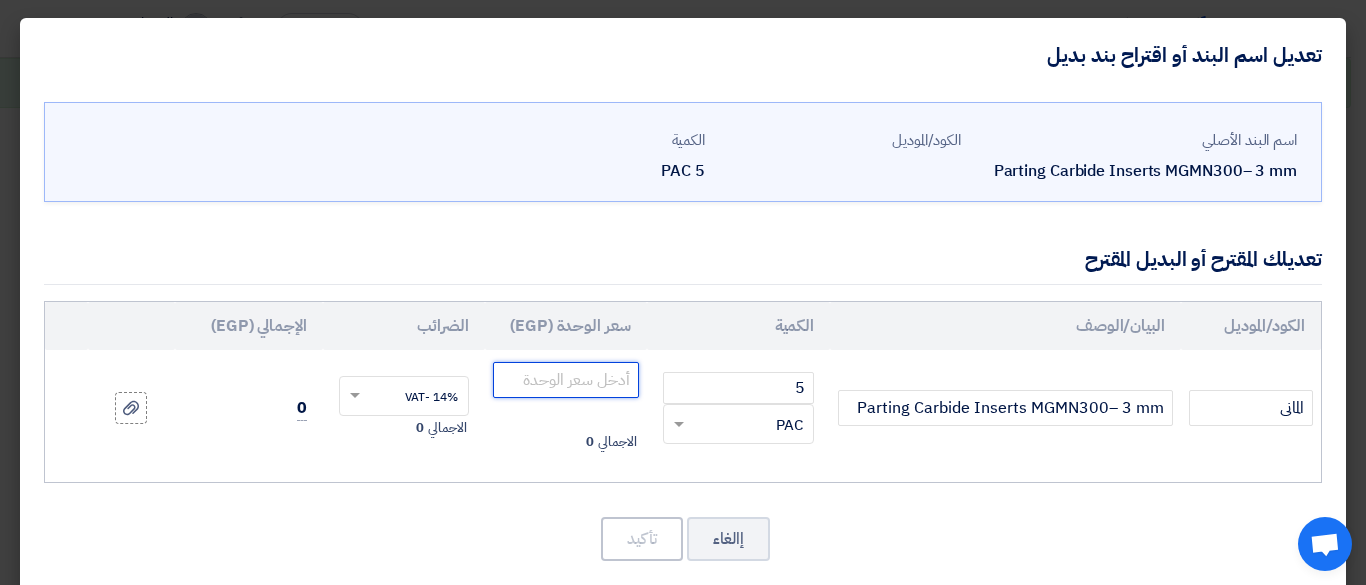 click 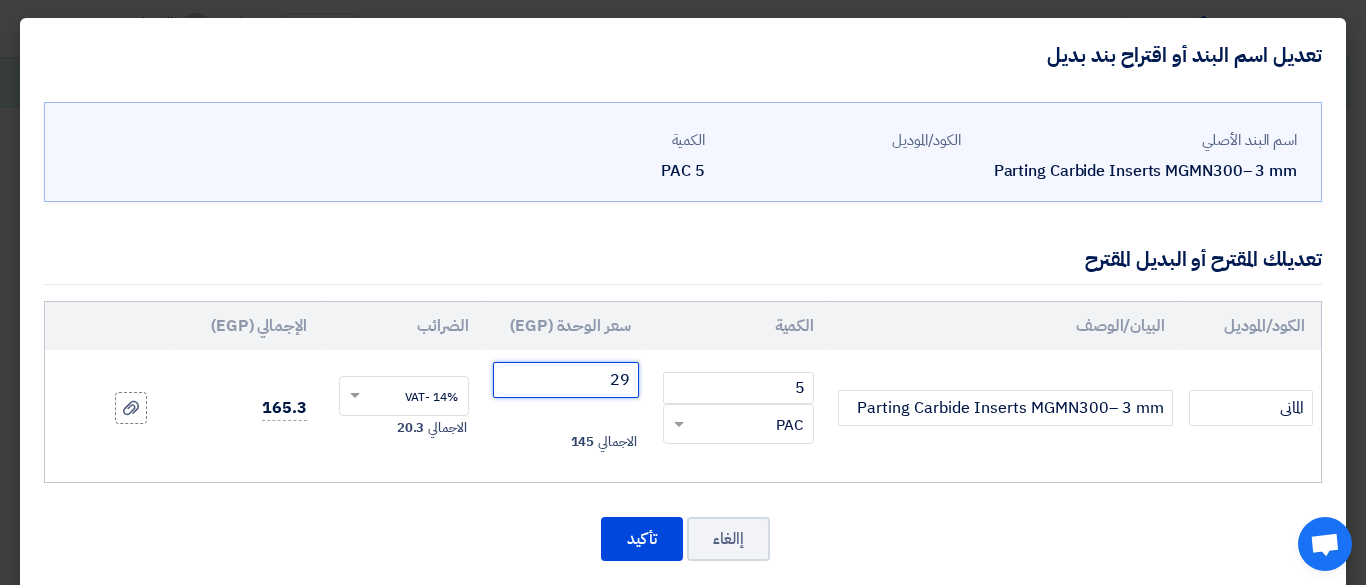 type on "292" 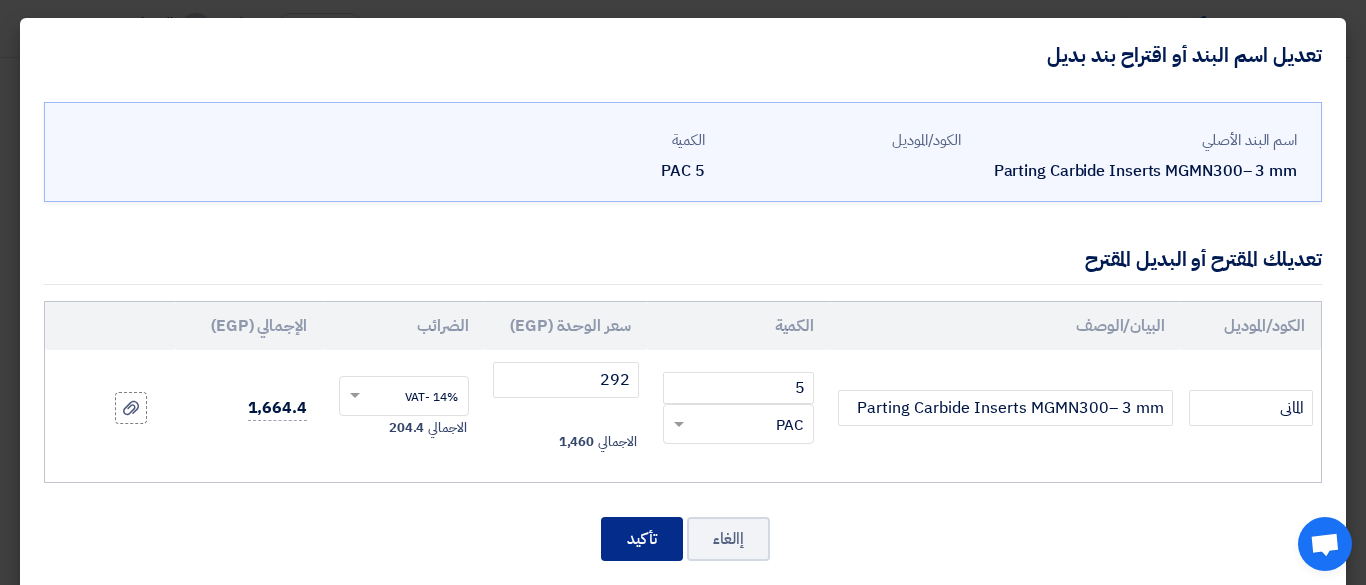 click on "تأكيد" 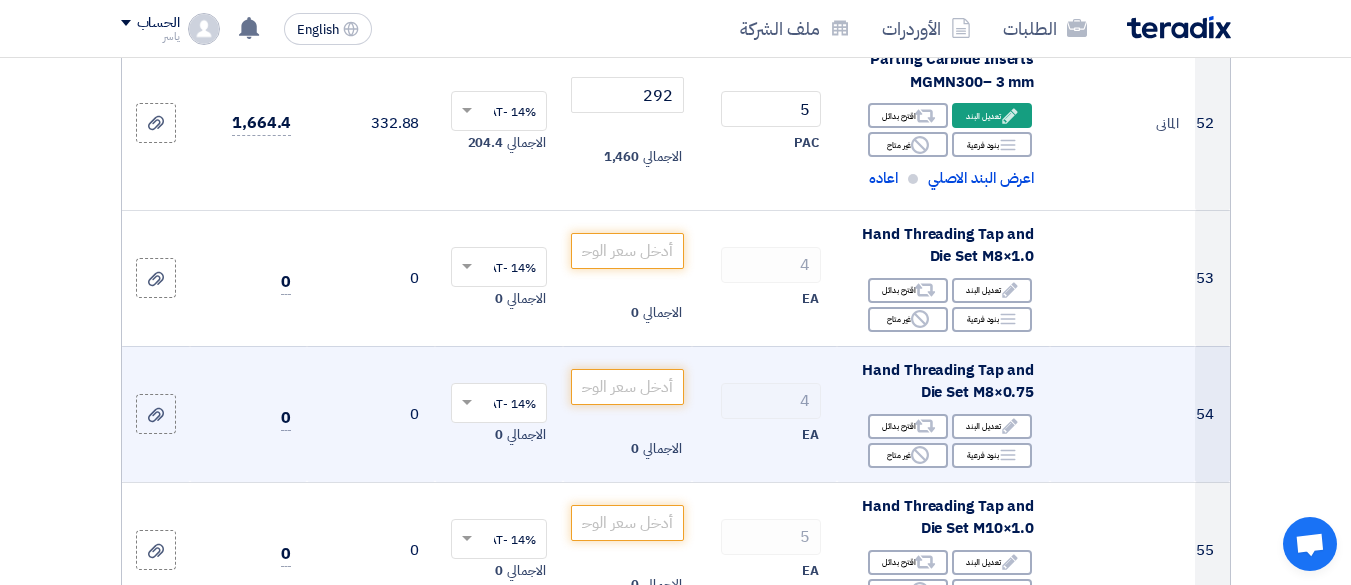 scroll, scrollTop: 9683, scrollLeft: 0, axis: vertical 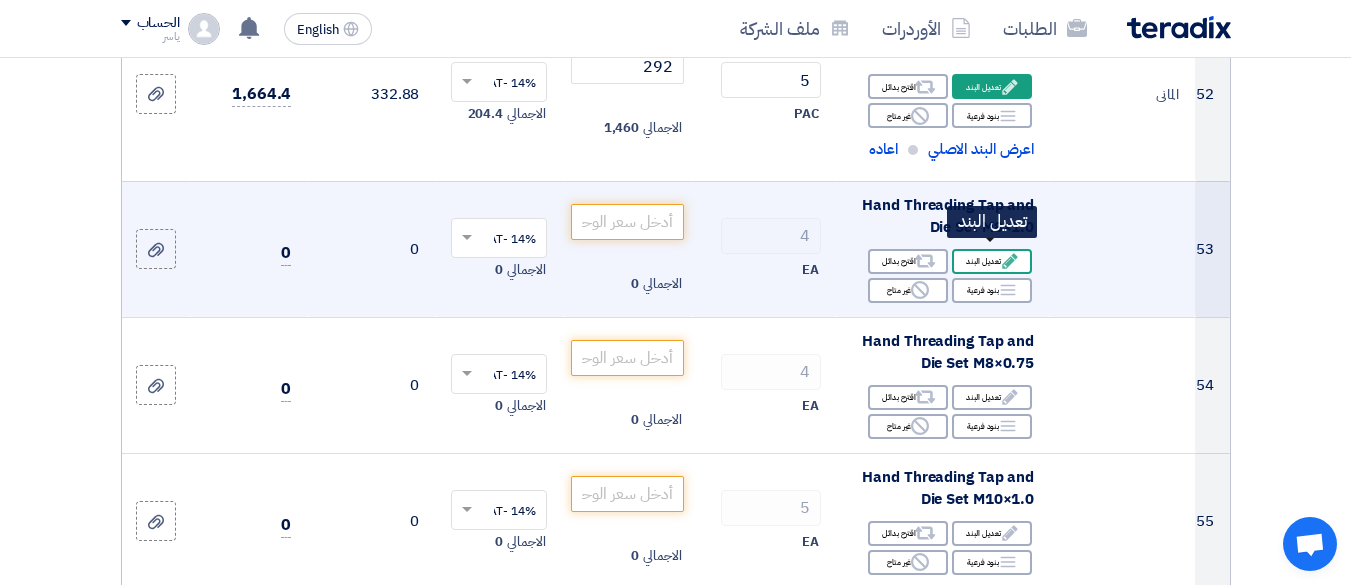 click on "Edit
تعديل البند" 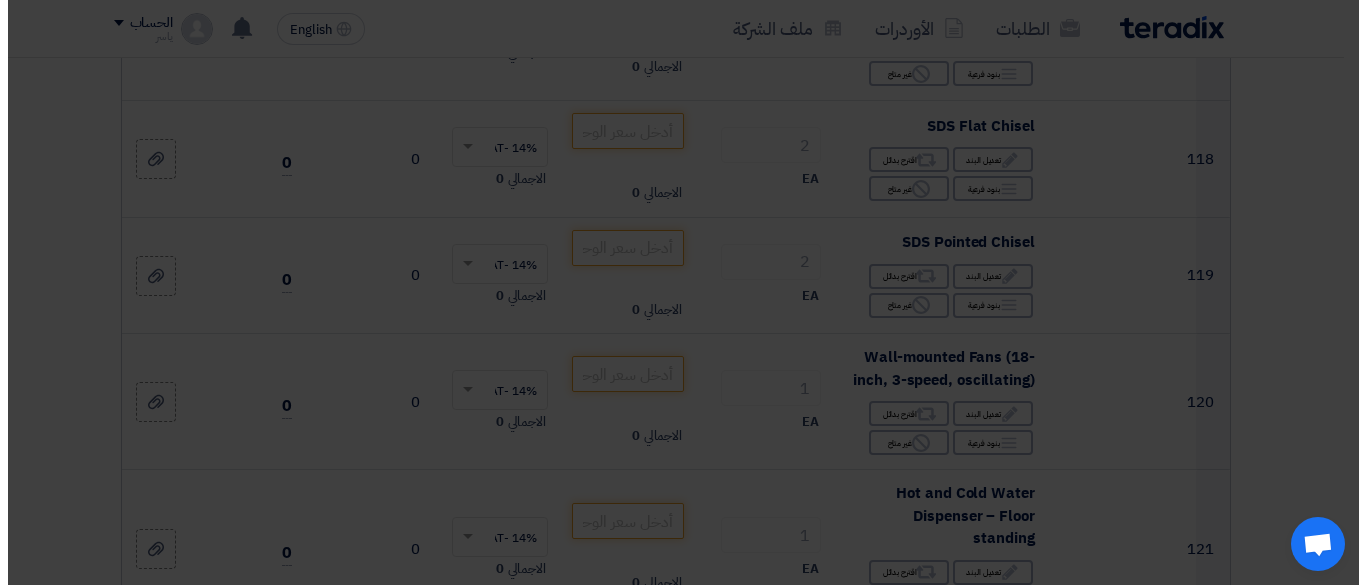 scroll, scrollTop: 576, scrollLeft: 0, axis: vertical 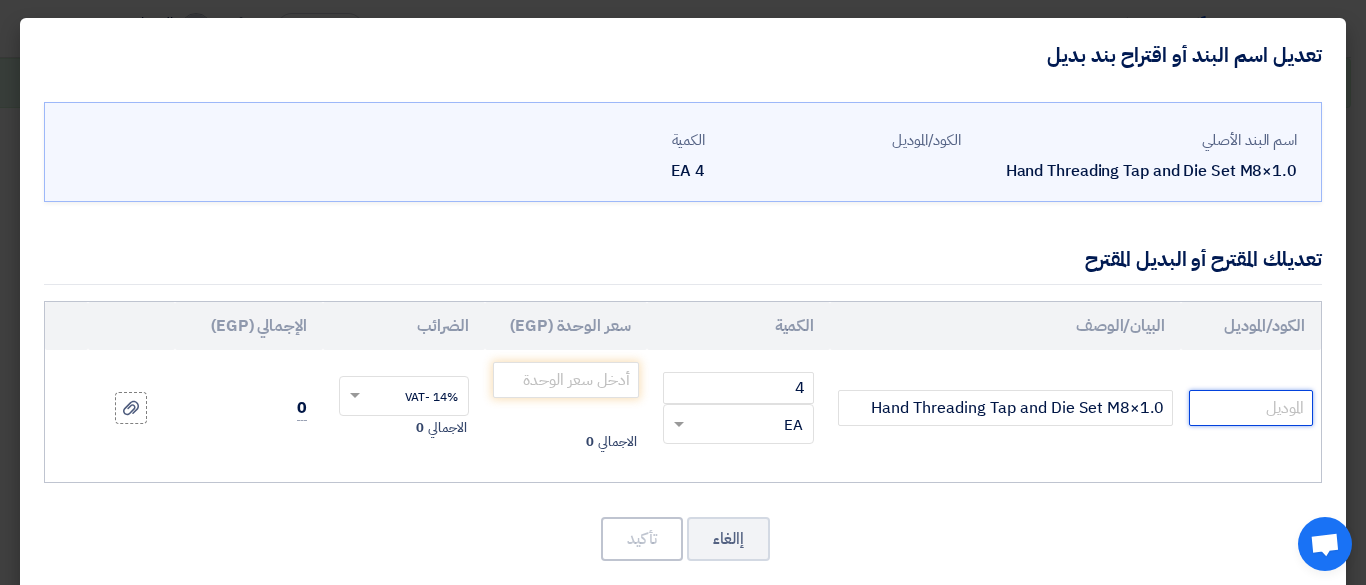 click 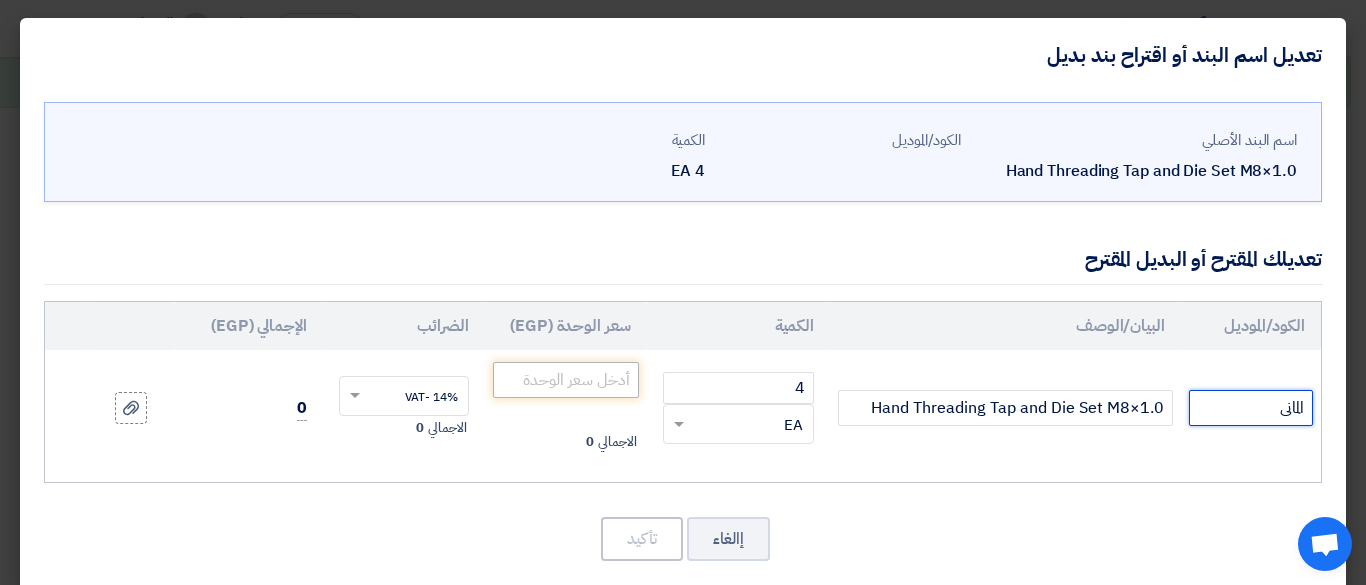 type on "المانى" 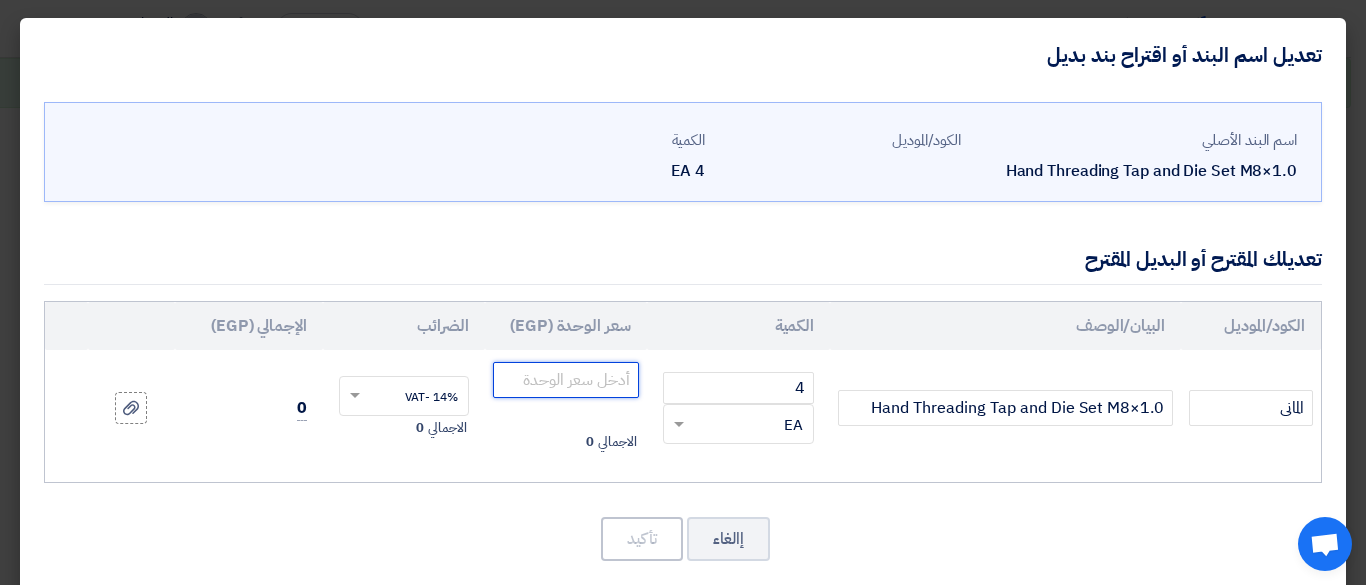 click 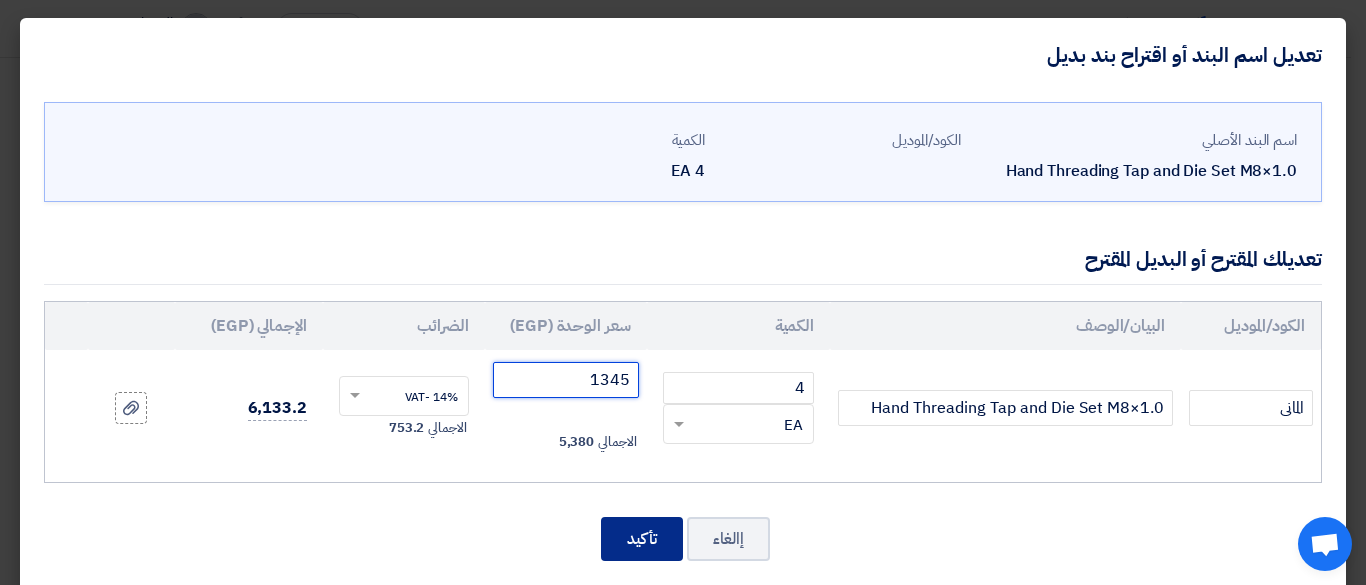 type on "1345" 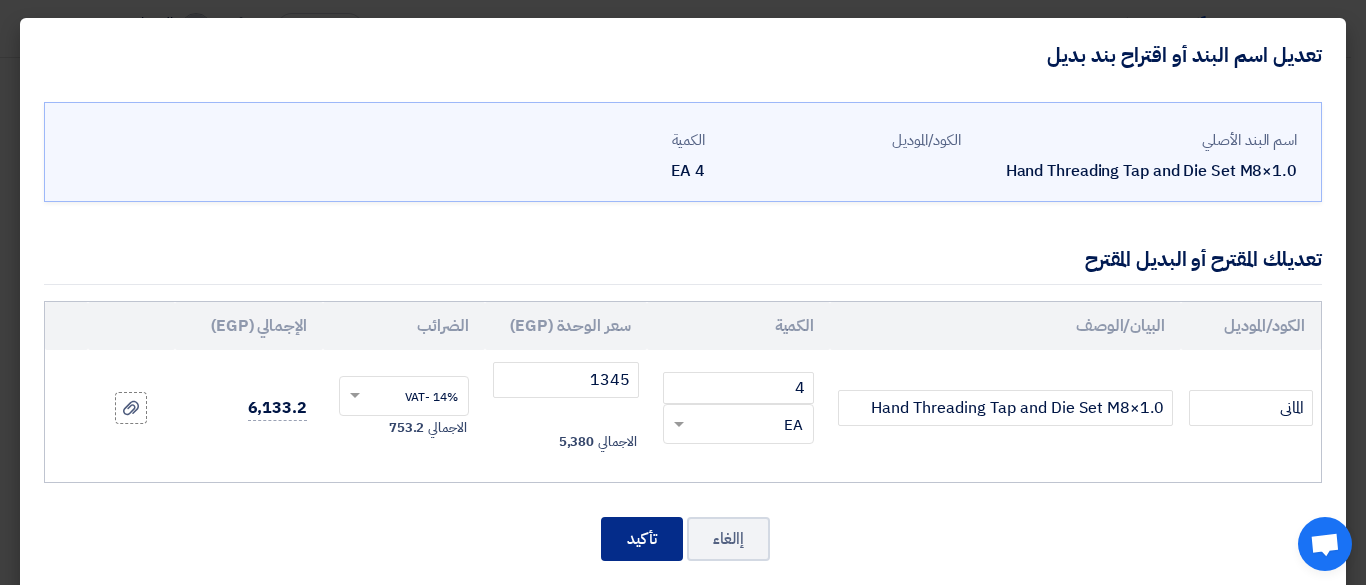 click on "تأكيد" 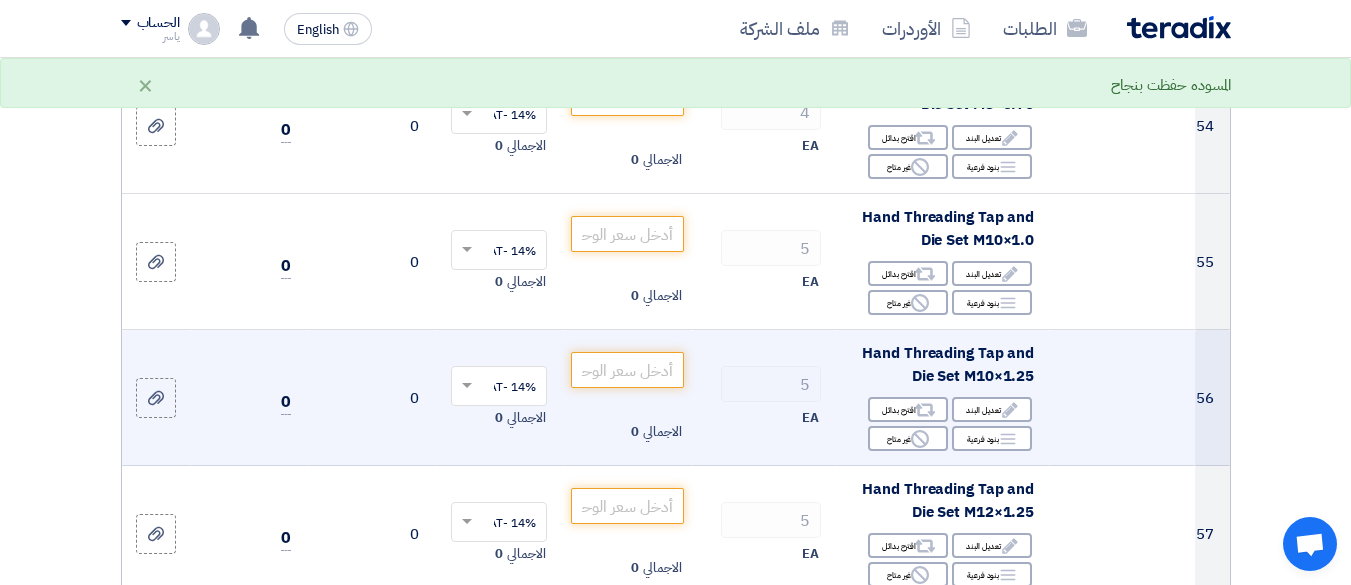 scroll, scrollTop: 9770, scrollLeft: 0, axis: vertical 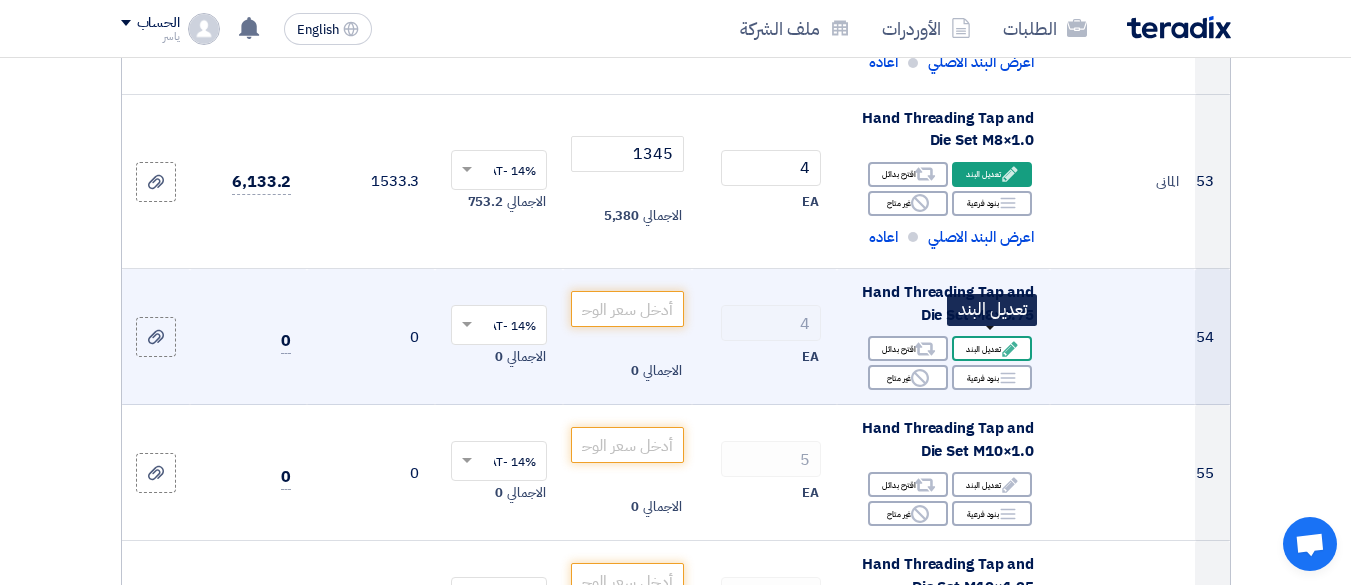 click on "Edit
تعديل البند" 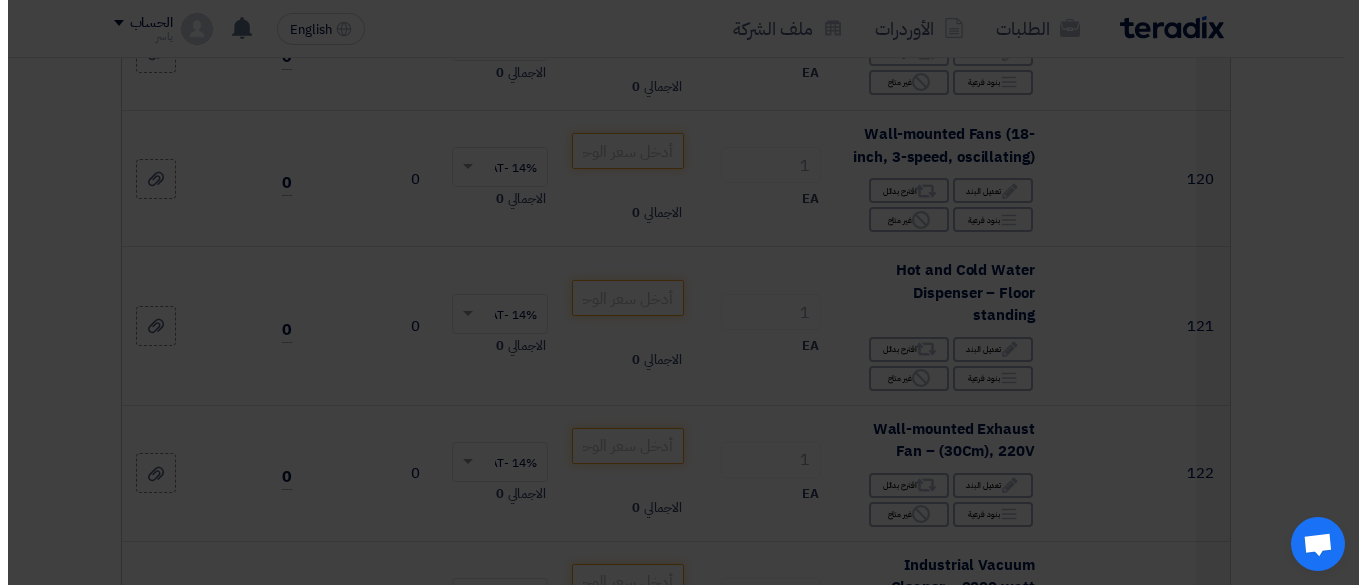 scroll, scrollTop: 489, scrollLeft: 0, axis: vertical 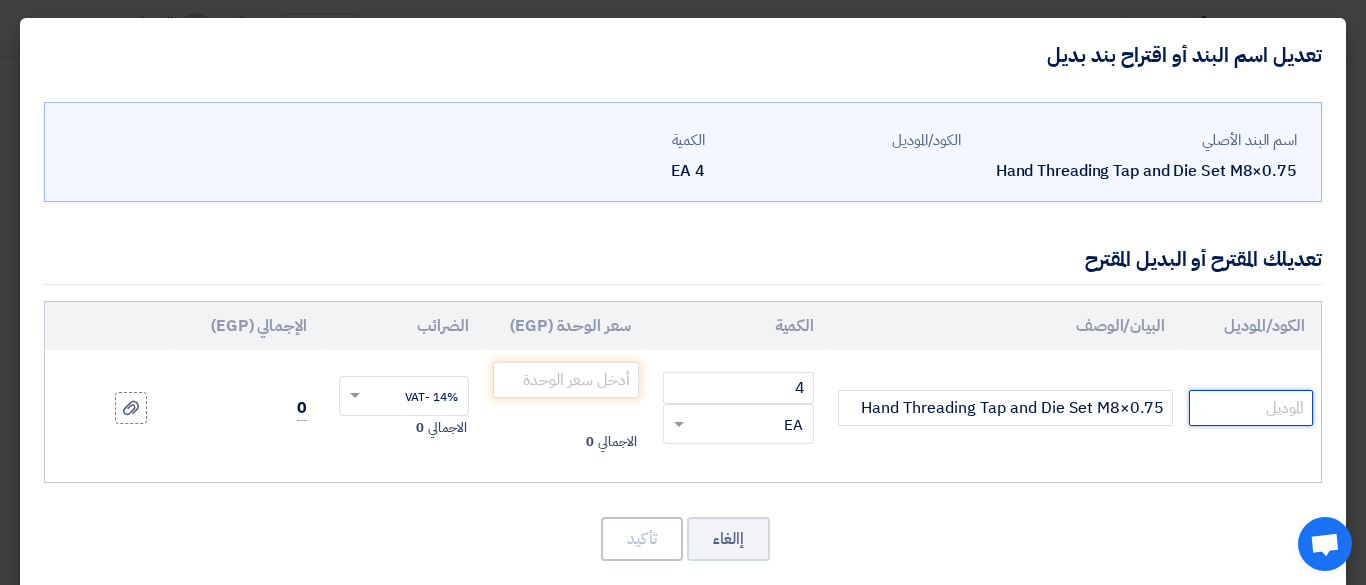 click 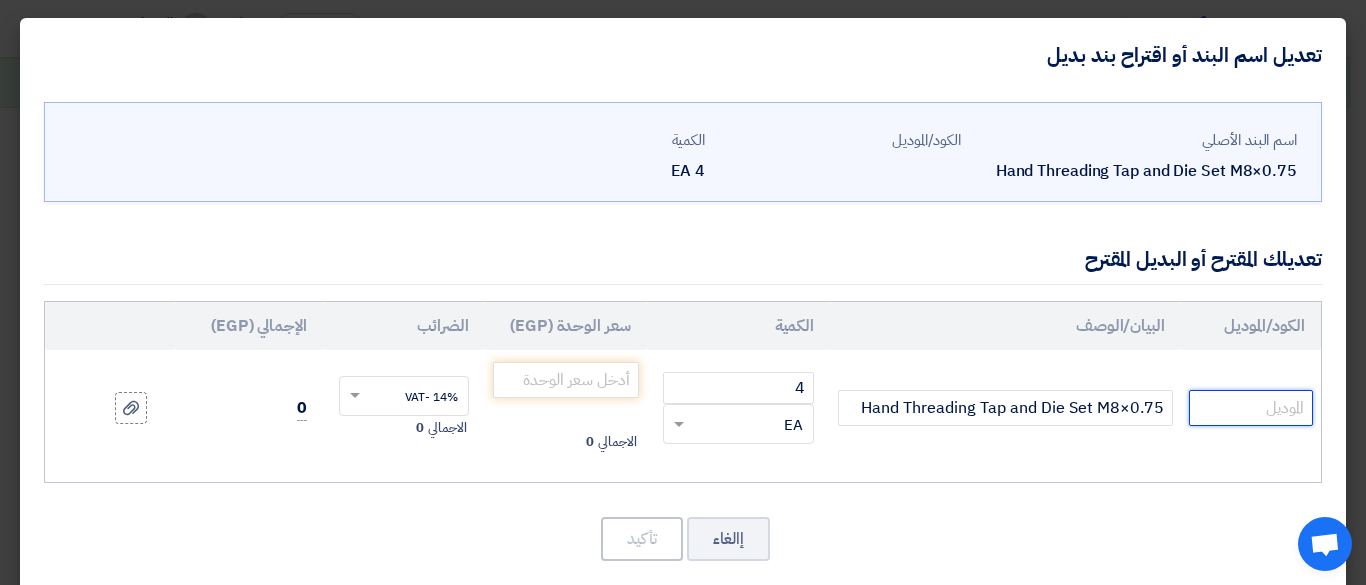 paste on "المانى" 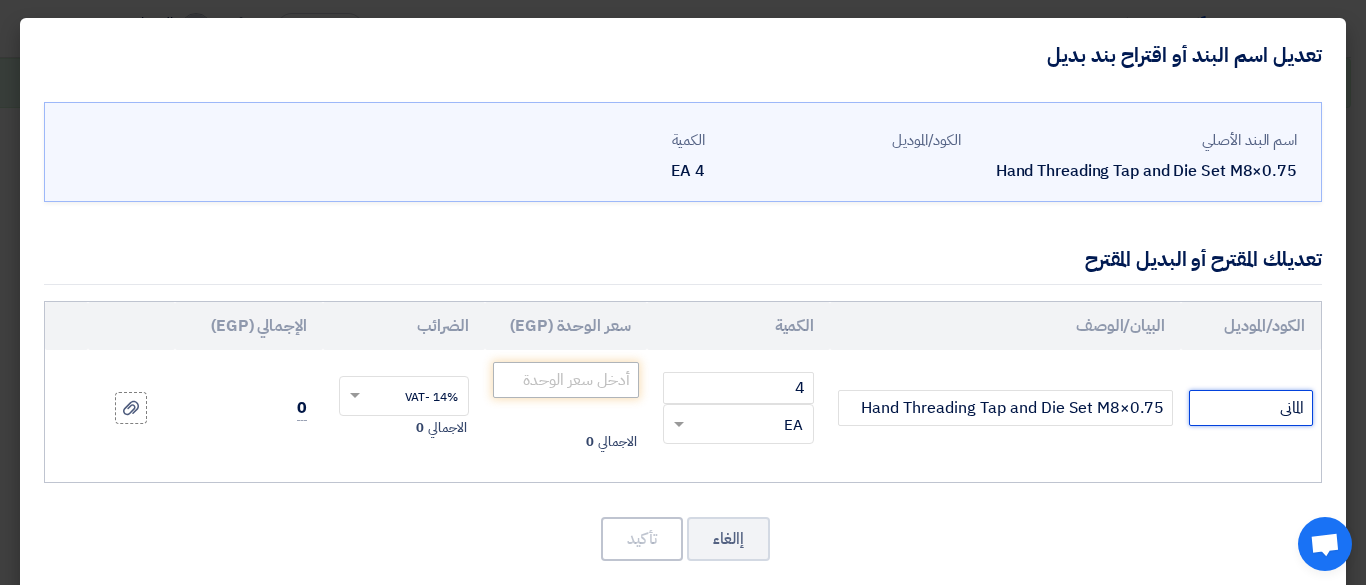 type on "المانى" 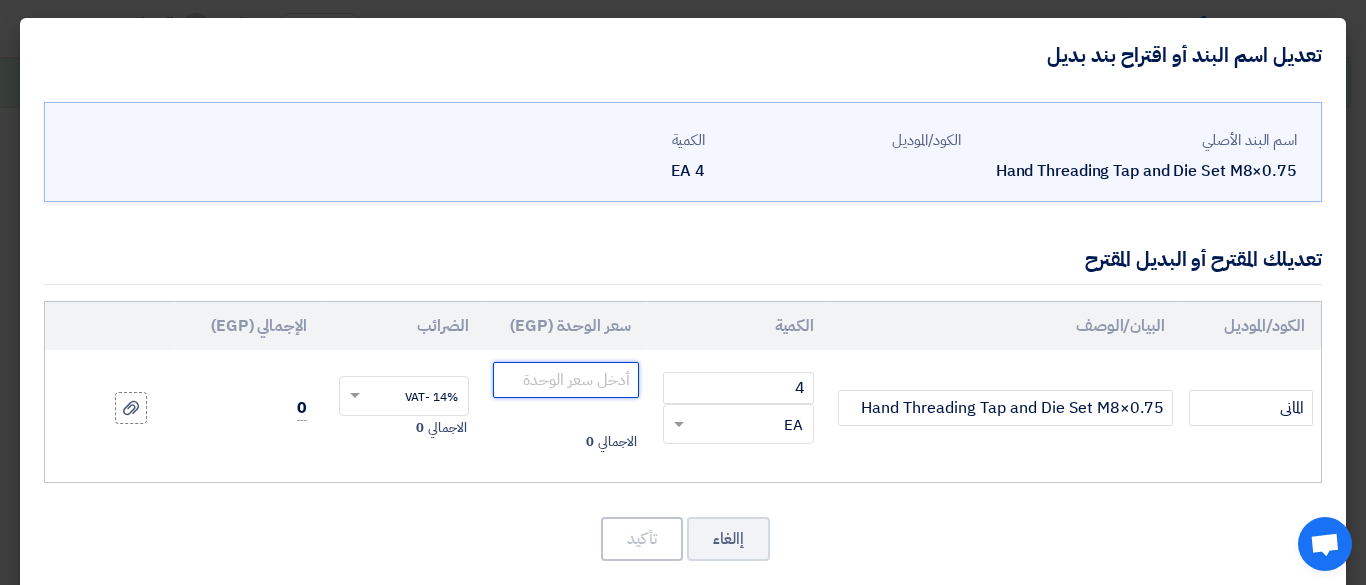 click 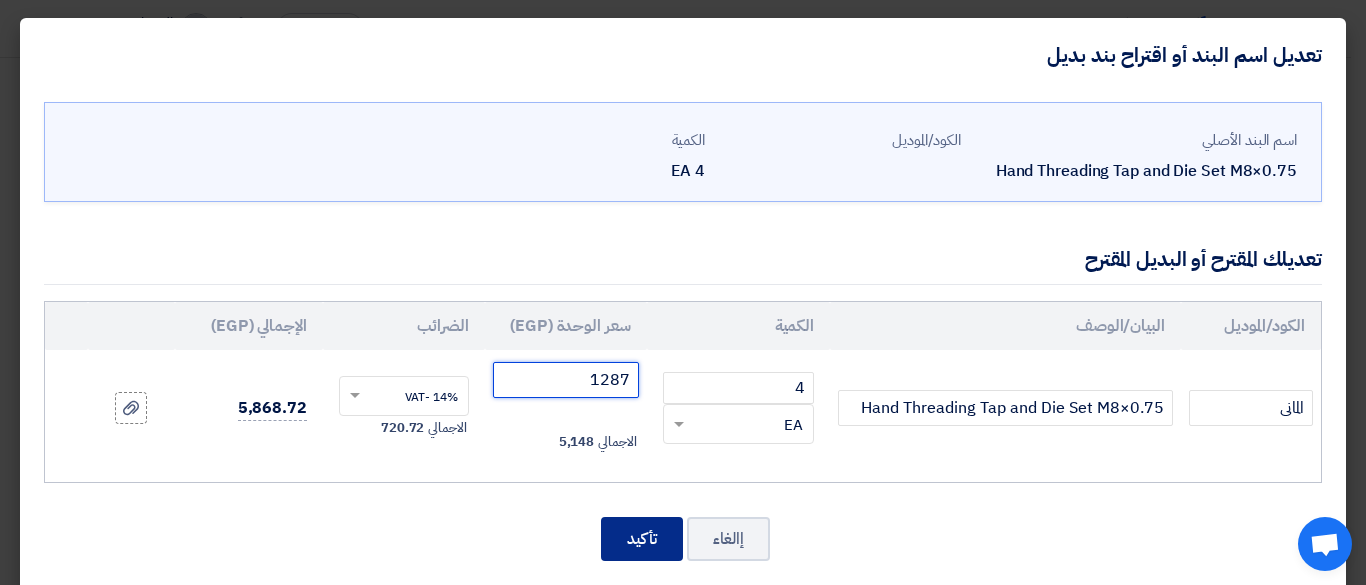 type on "1287" 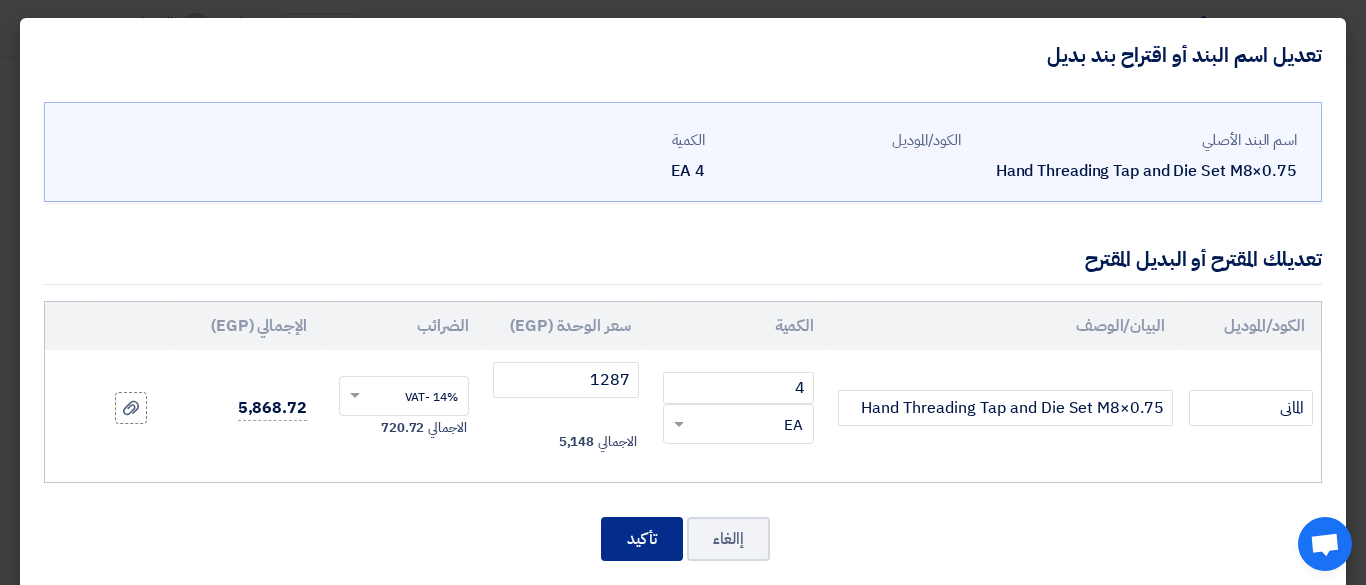 click on "تأكيد" 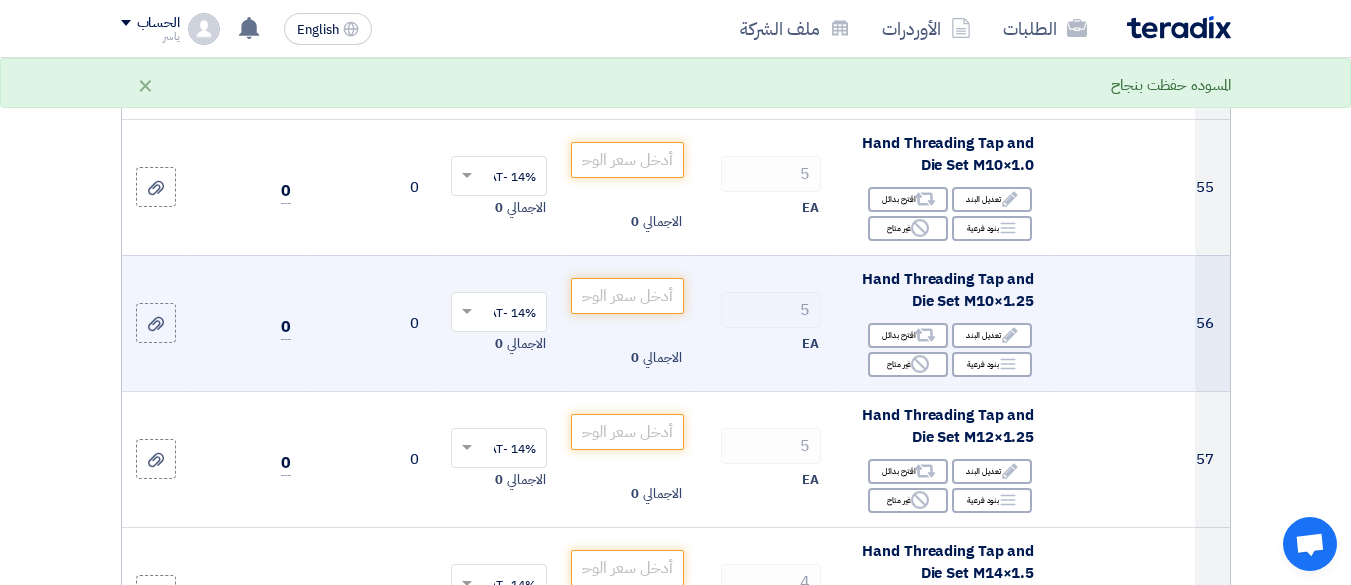 scroll, scrollTop: 9919, scrollLeft: 0, axis: vertical 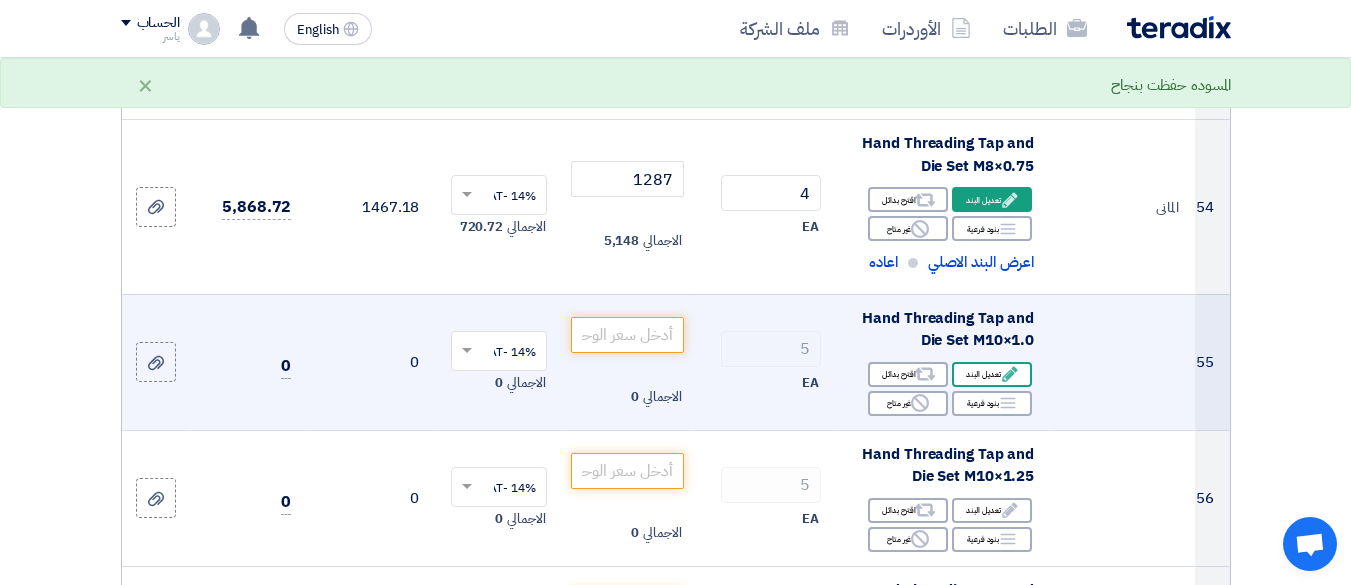 click on "Edit
تعديل البند" 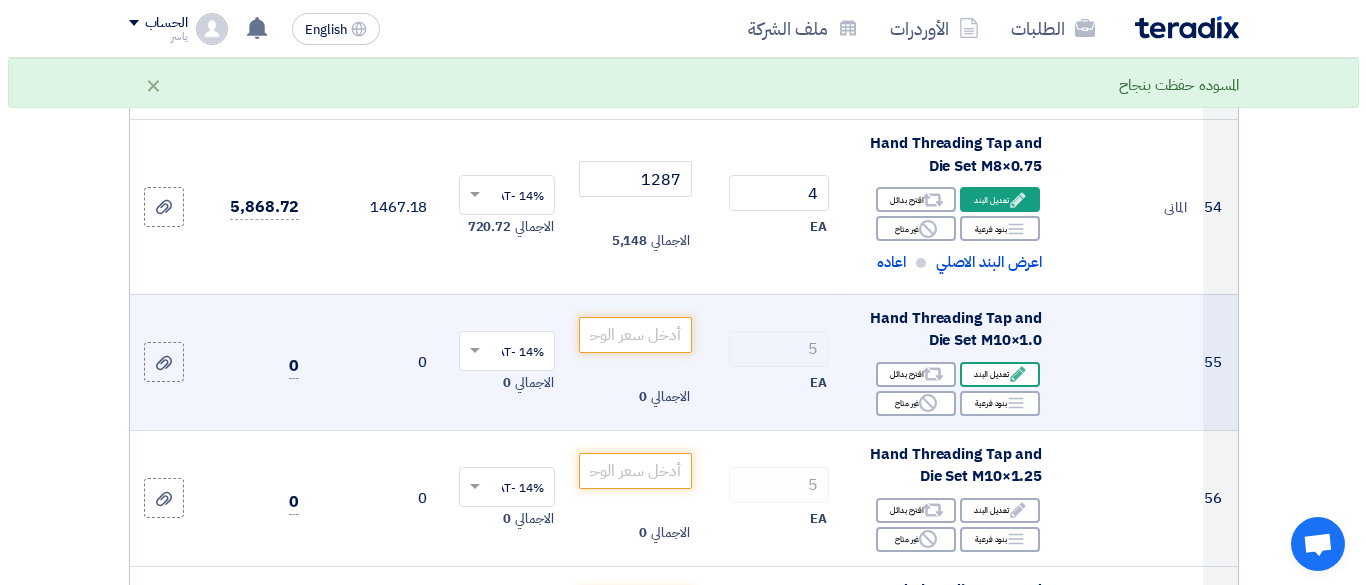 scroll, scrollTop: 463, scrollLeft: 0, axis: vertical 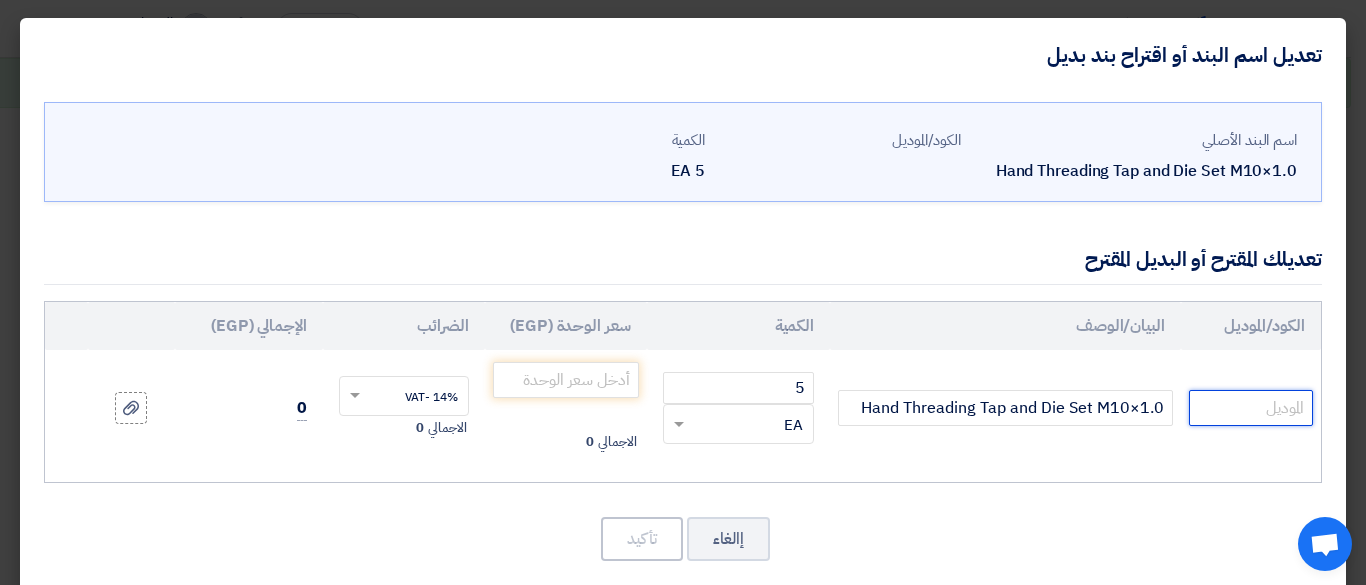 drag, startPoint x: 1237, startPoint y: 412, endPoint x: 1209, endPoint y: 394, distance: 33.286633 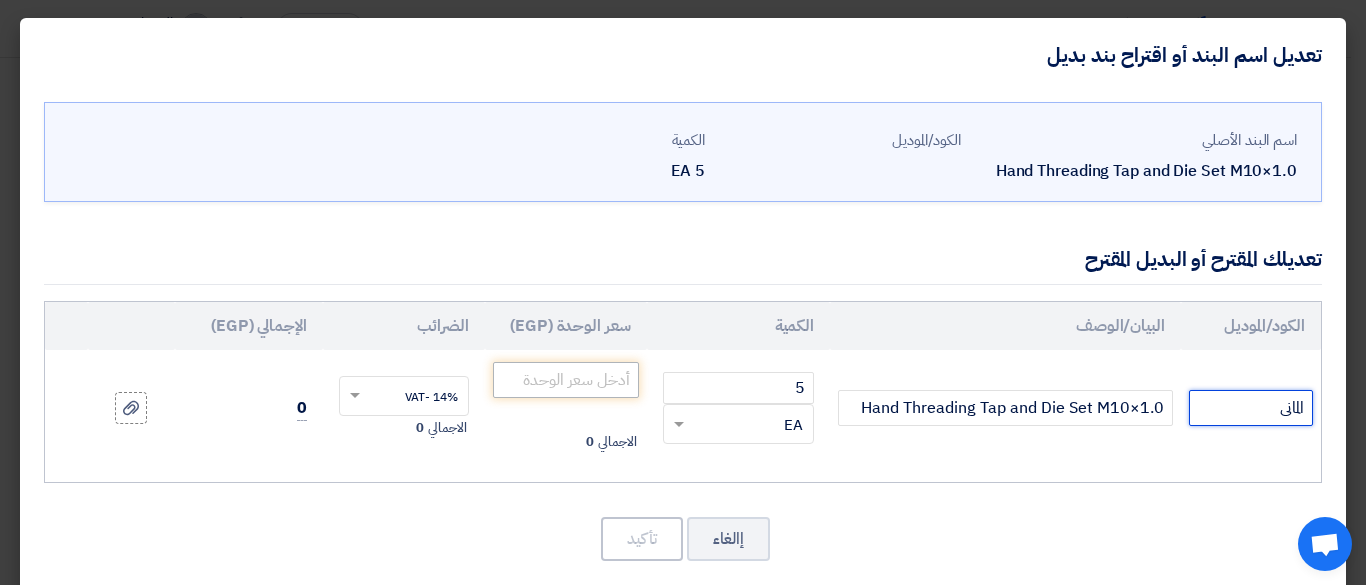 type on "المانى" 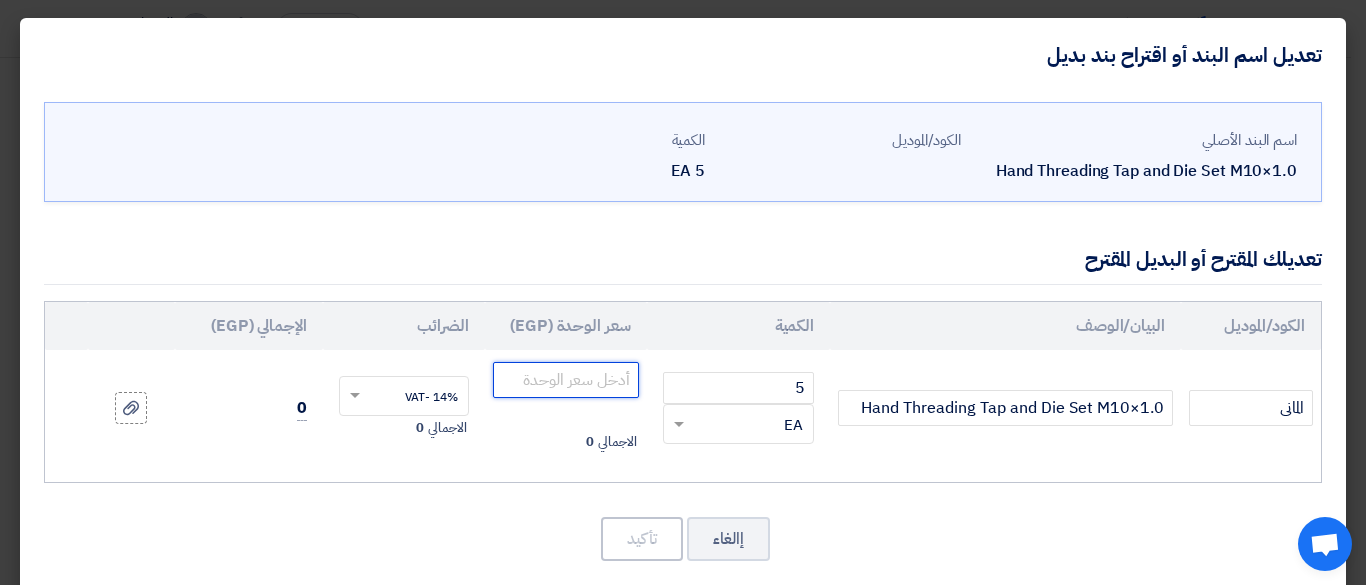 click 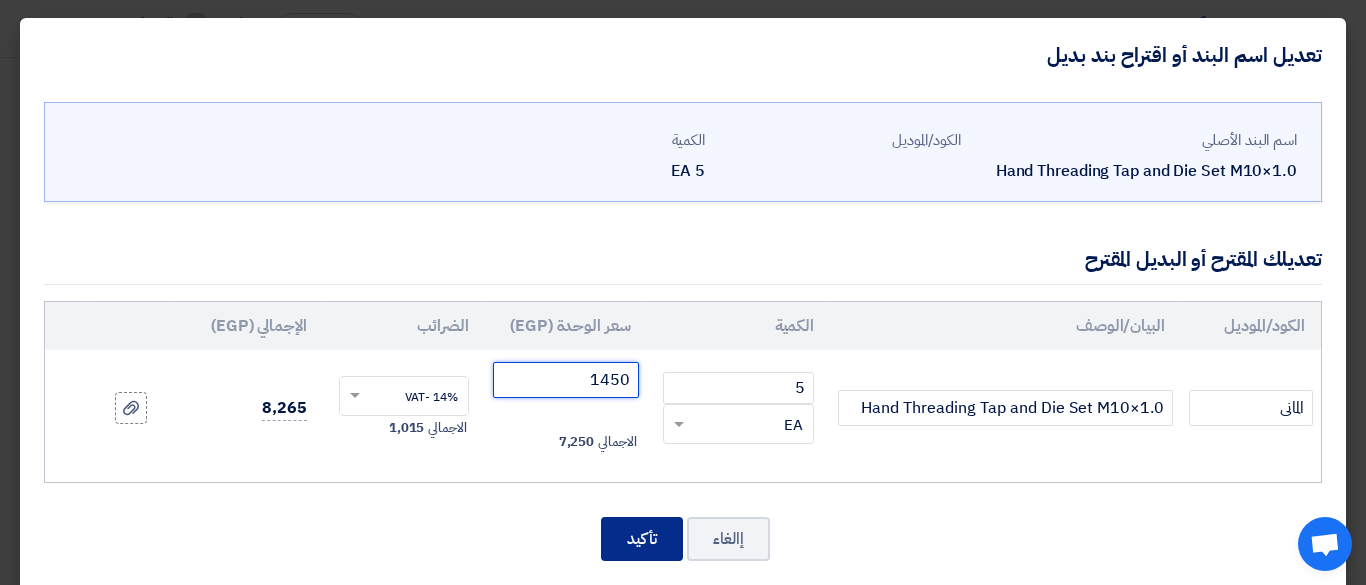 type on "1450" 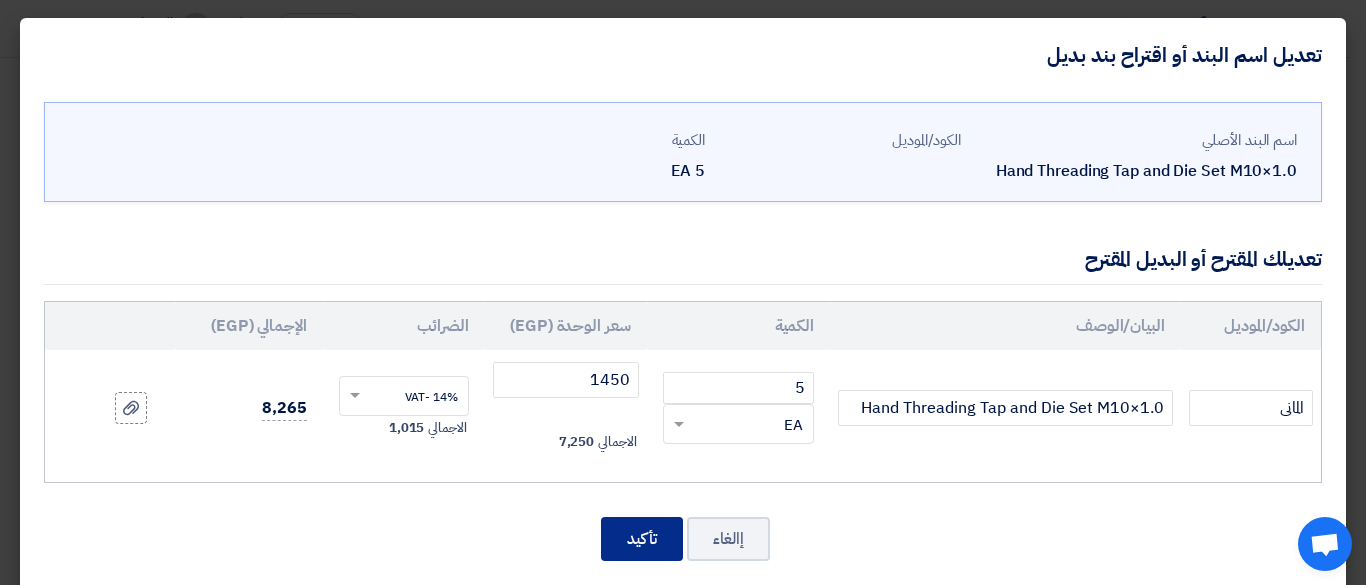 click on "تأكيد" 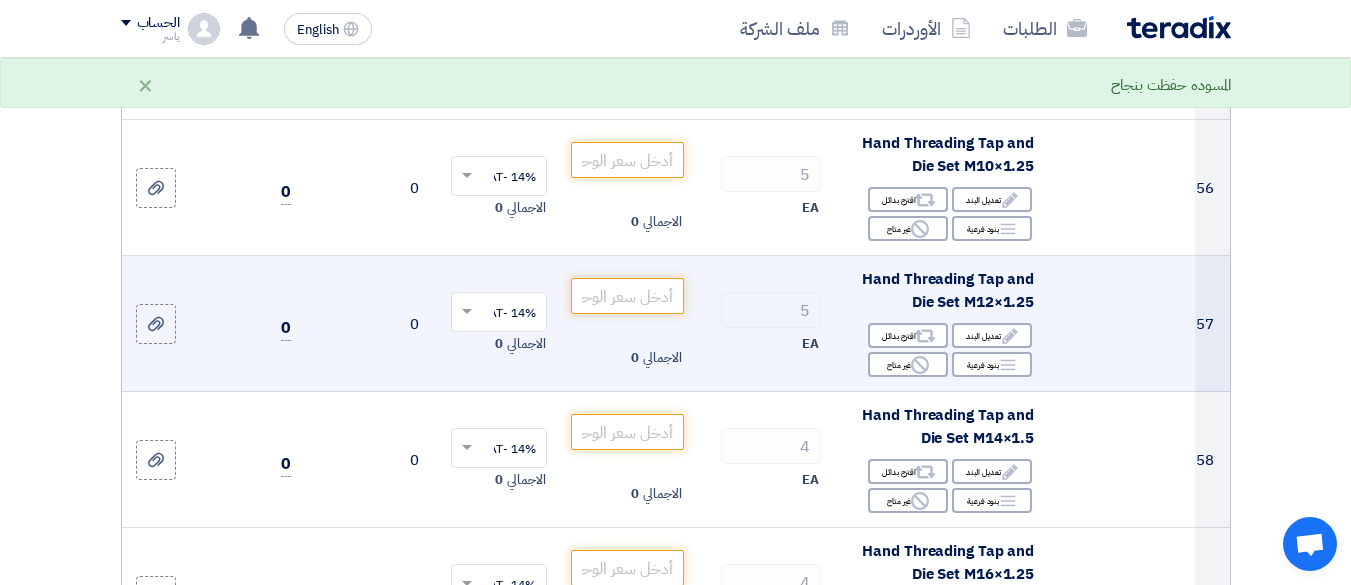 scroll, scrollTop: 10068, scrollLeft: 0, axis: vertical 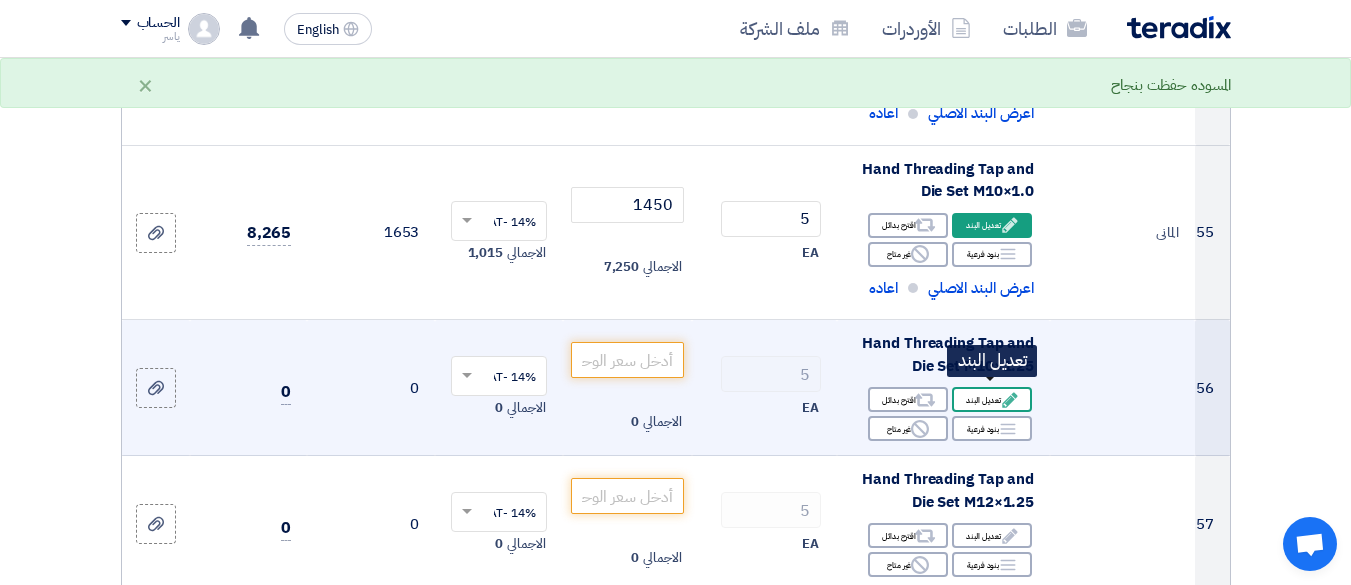 click on "Edit
تعديل البند" 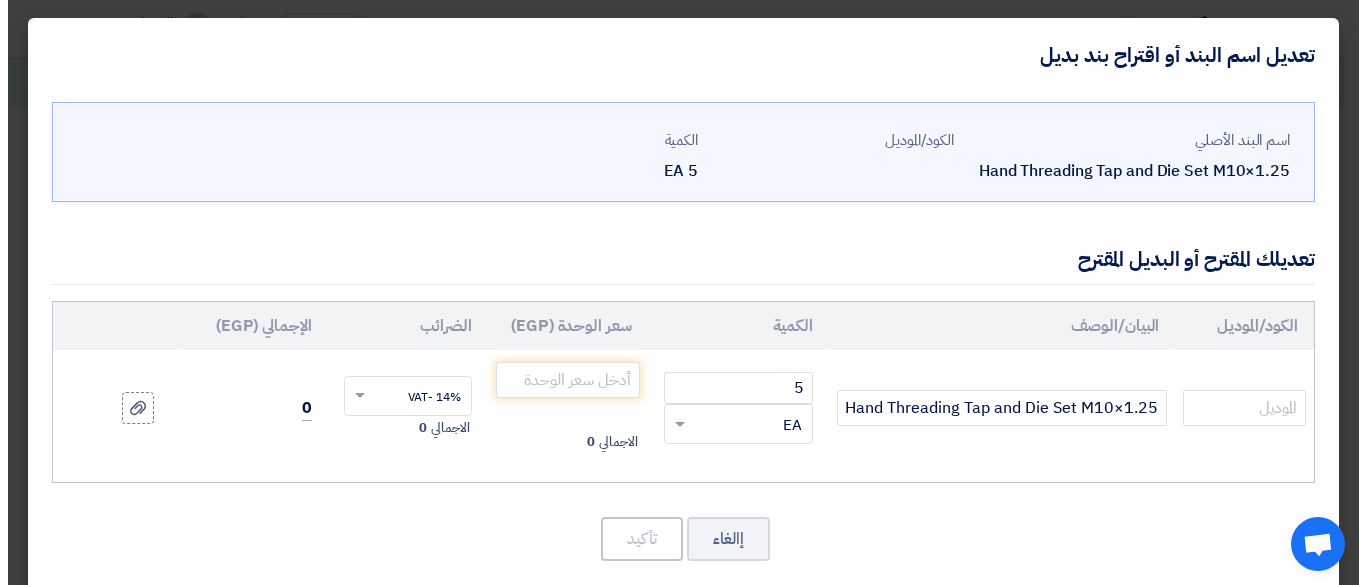 scroll, scrollTop: 438, scrollLeft: 0, axis: vertical 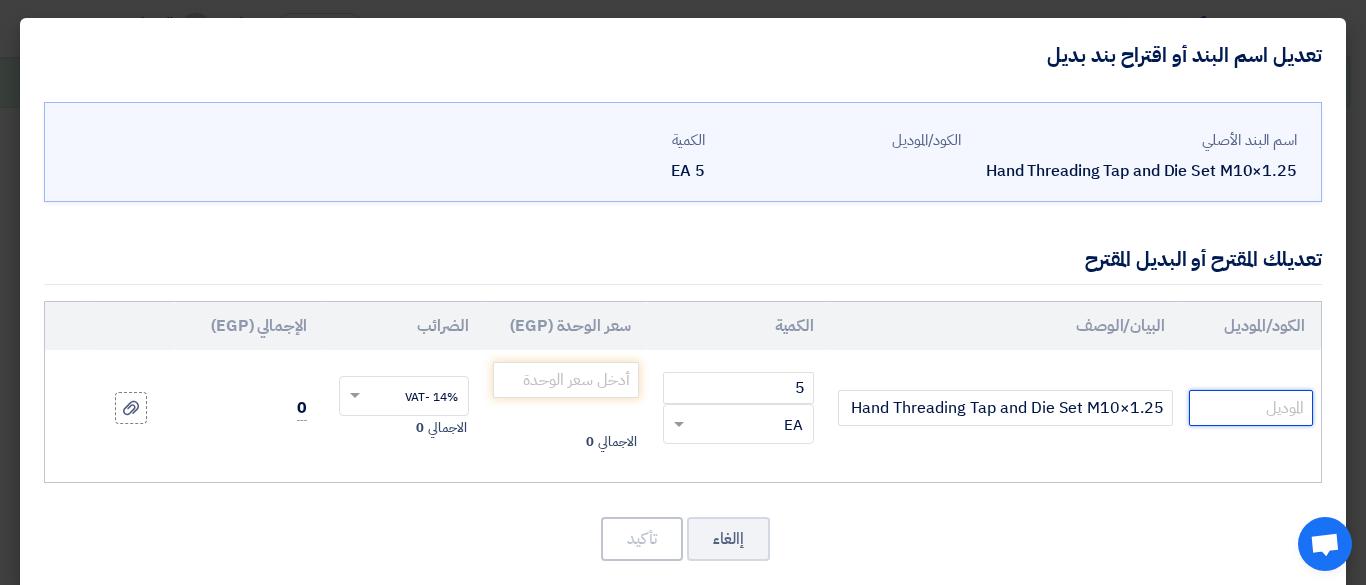 drag, startPoint x: 1289, startPoint y: 400, endPoint x: 1249, endPoint y: 371, distance: 49.40648 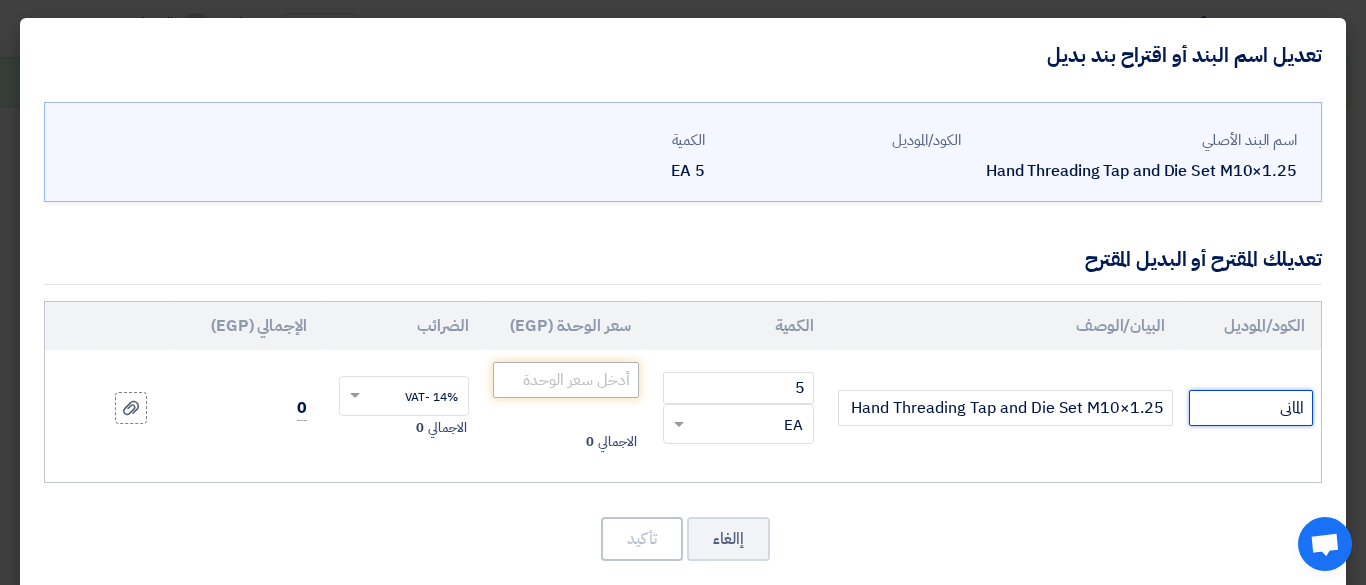 type on "المانى" 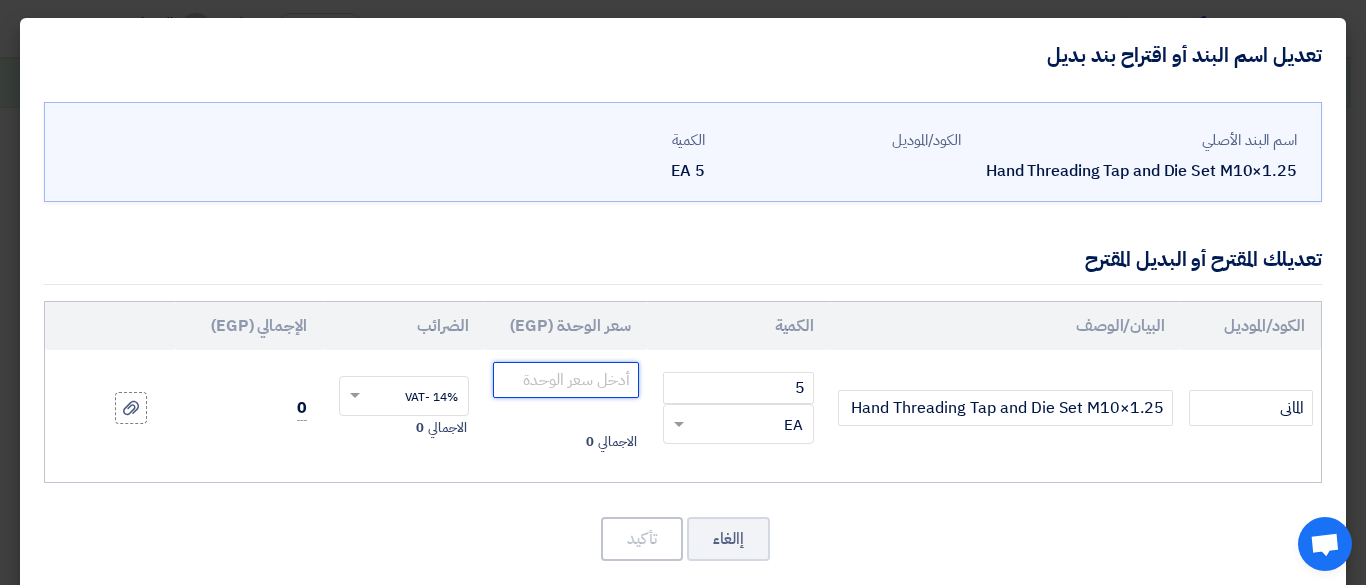 click 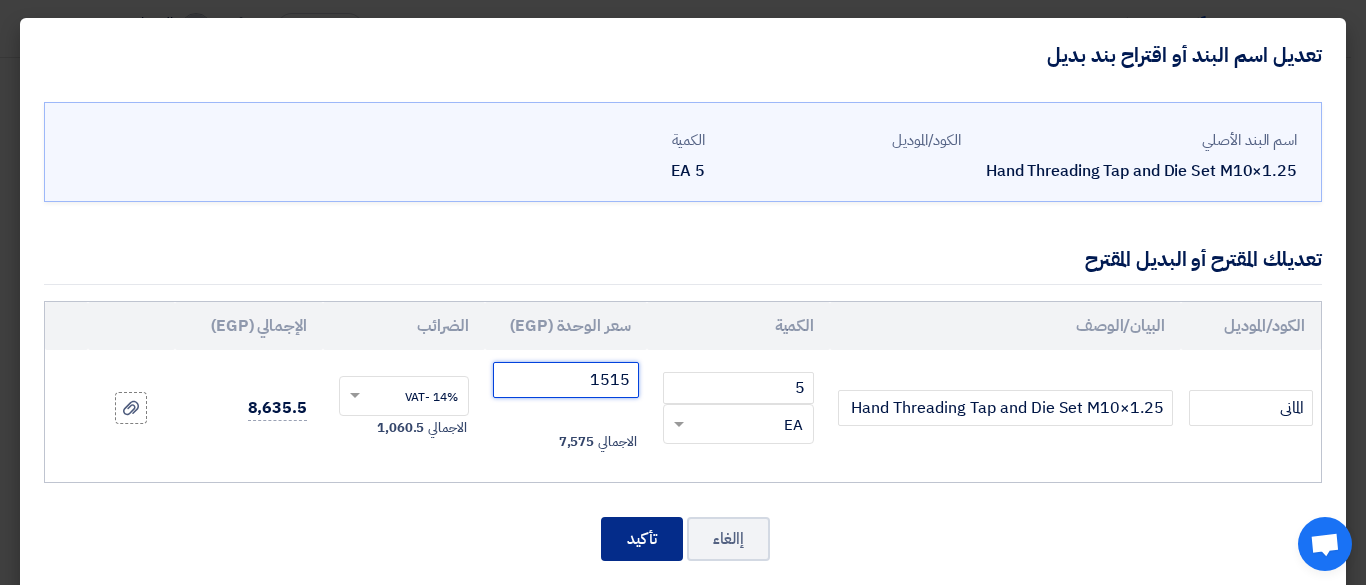 type on "1515" 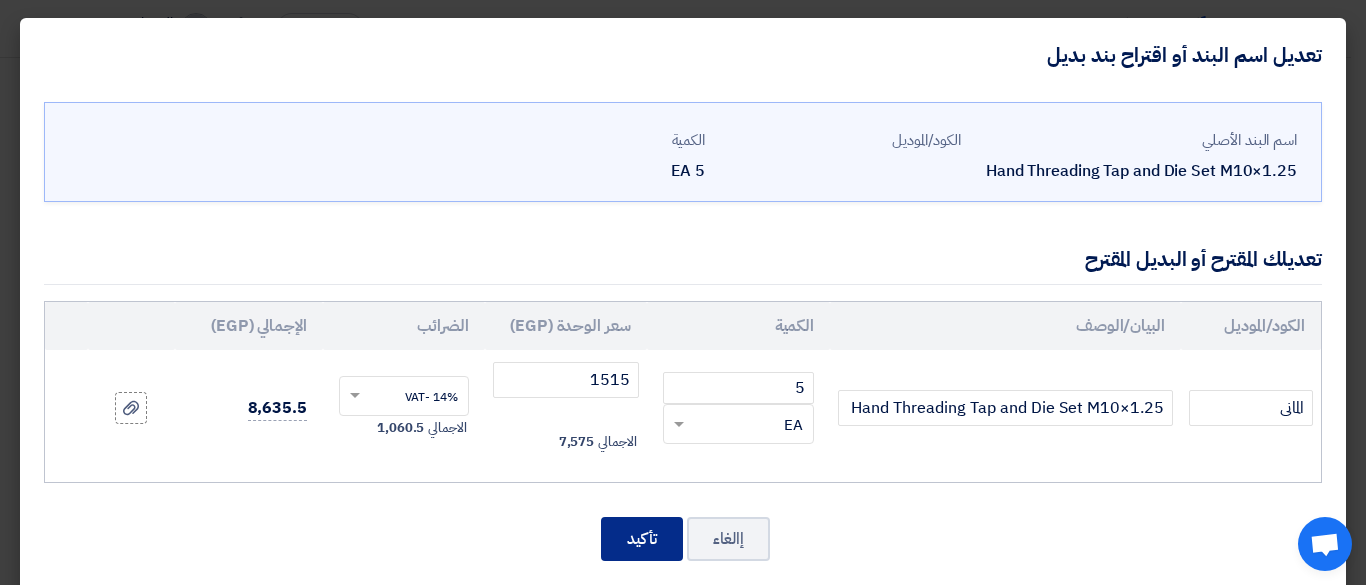 click on "تأكيد" 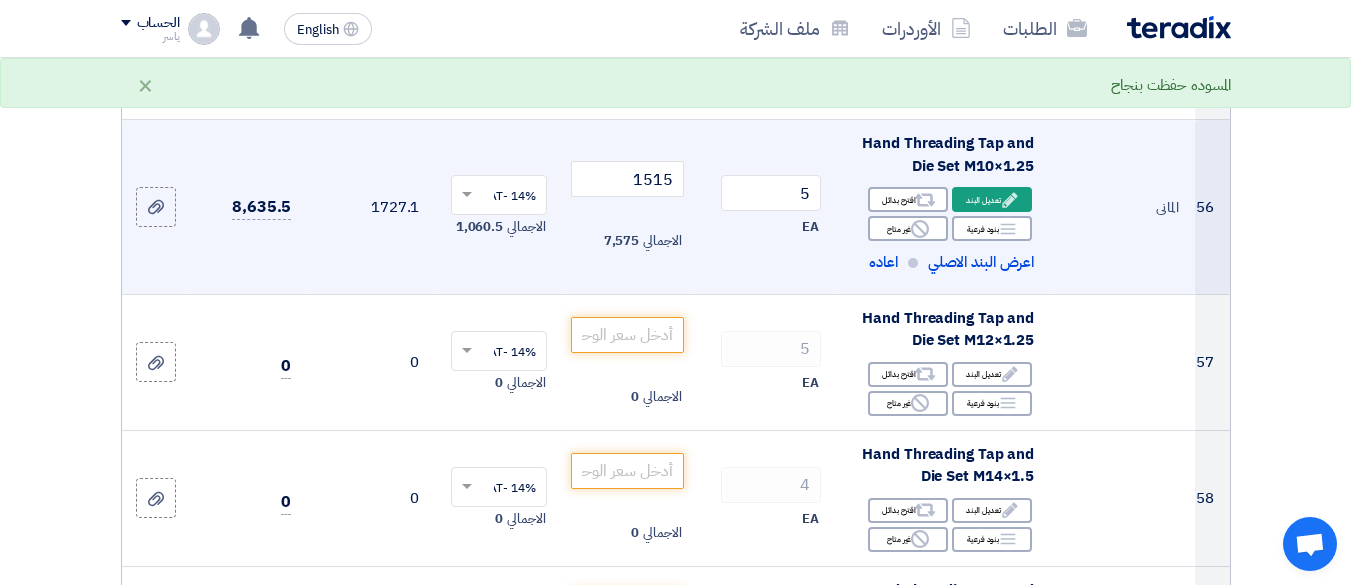 scroll, scrollTop: 10317, scrollLeft: 0, axis: vertical 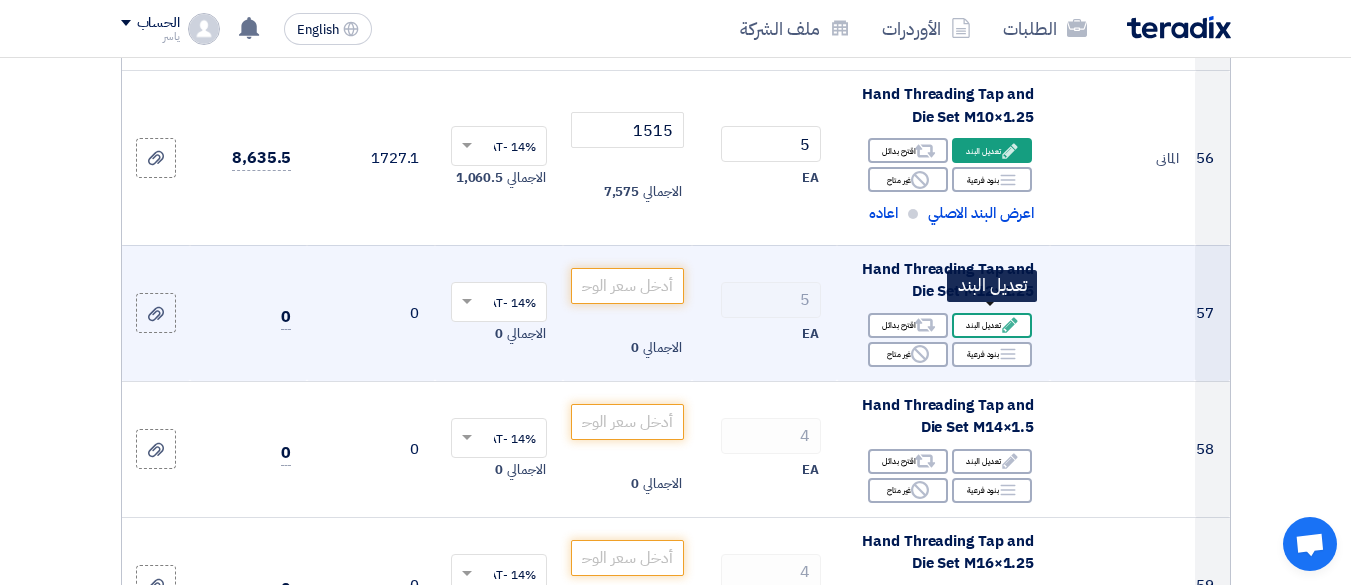 click on "Edit
تعديل البند" 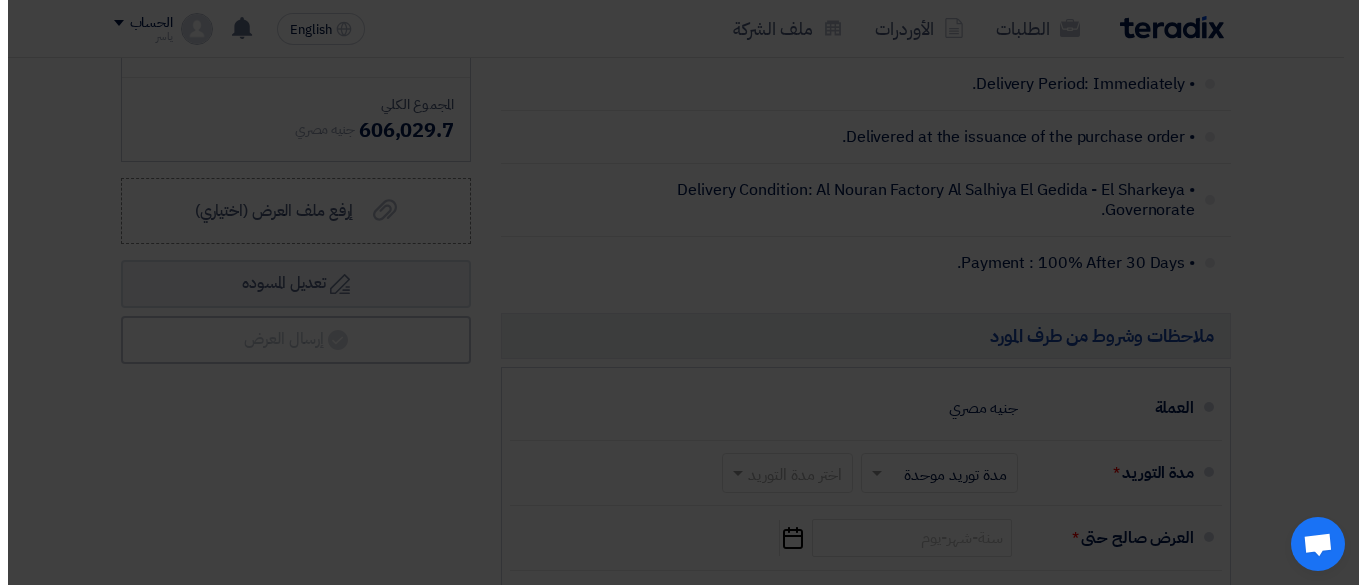 scroll, scrollTop: 512, scrollLeft: 0, axis: vertical 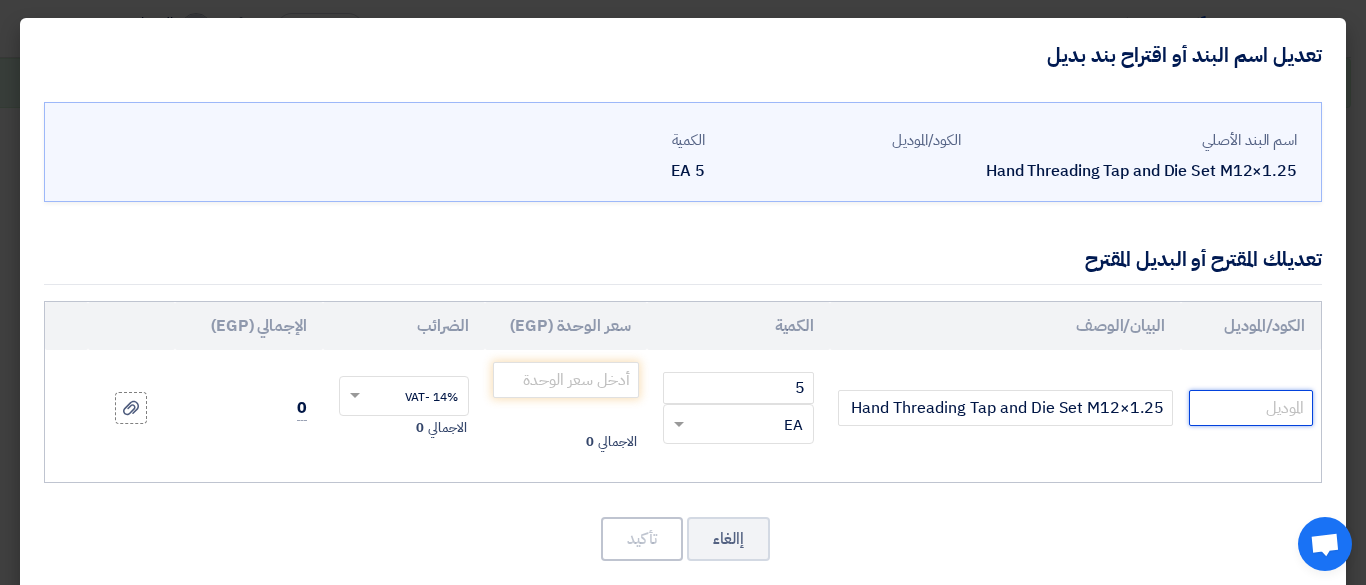 click 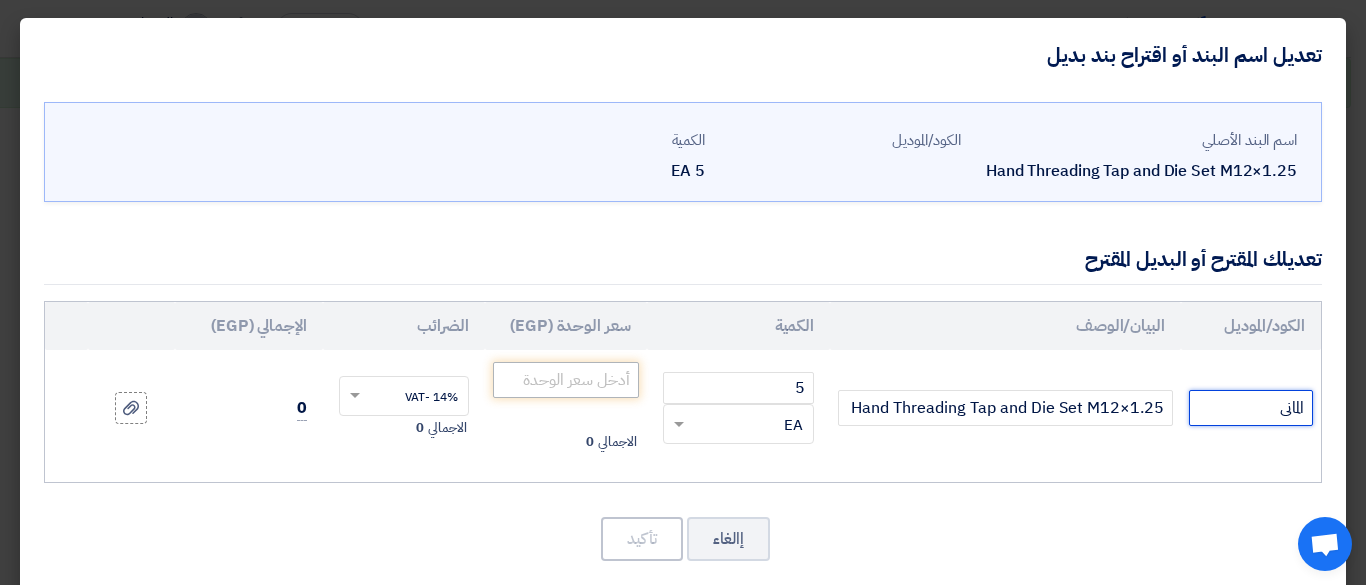 type on "المانى" 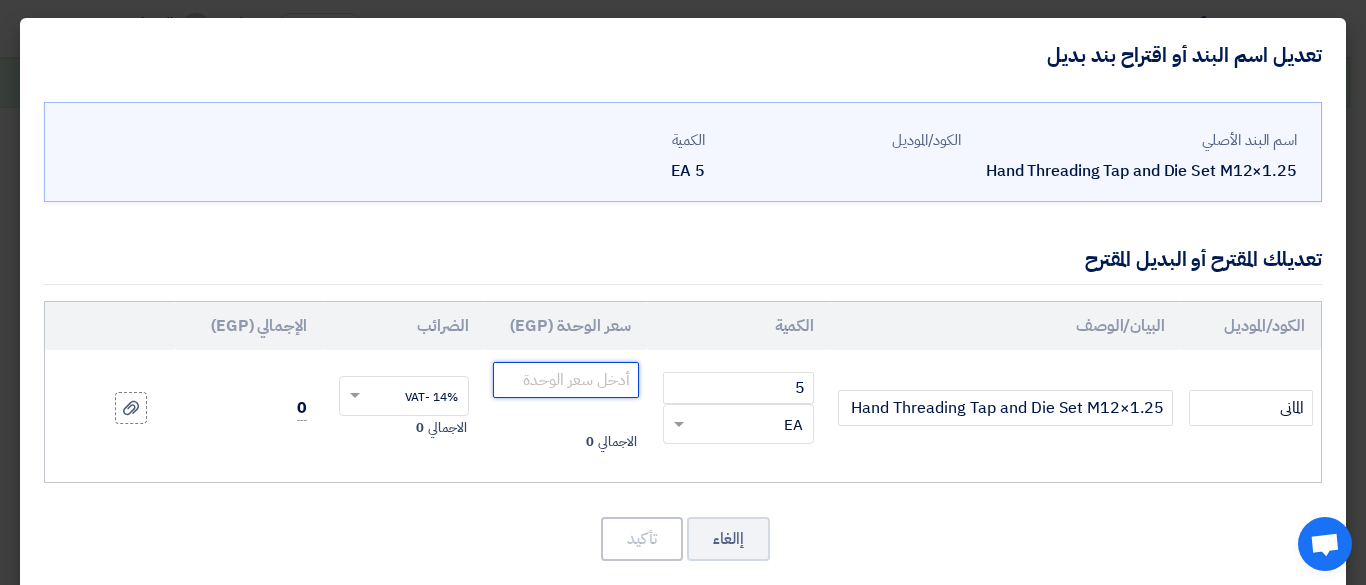 click 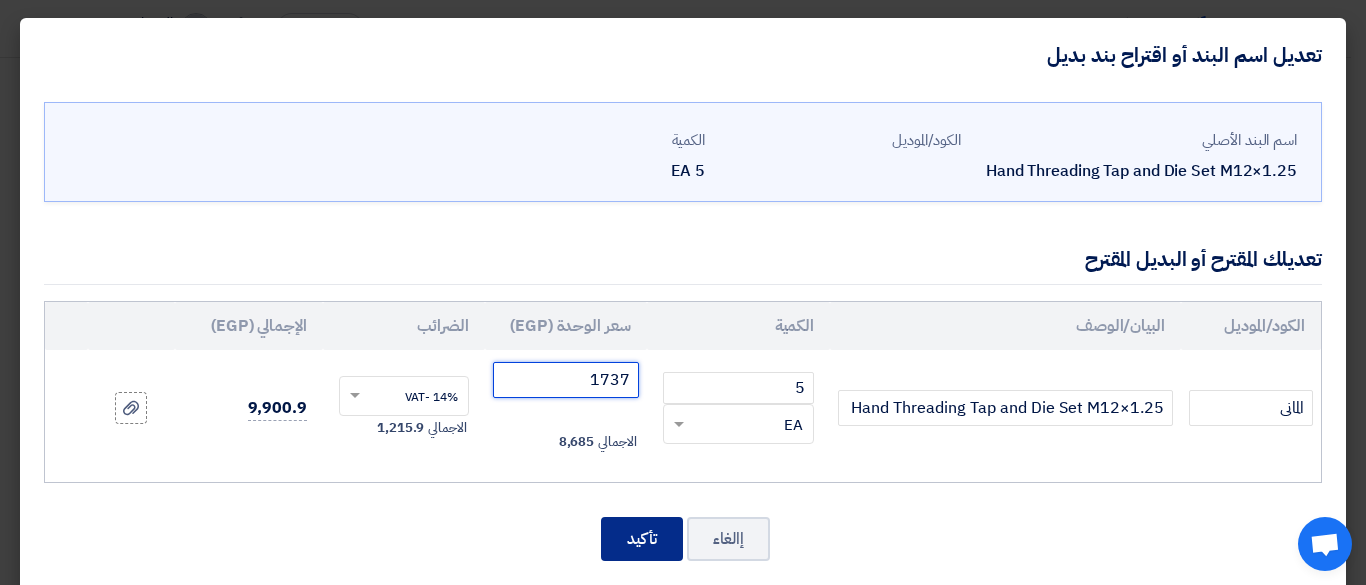 type on "1737" 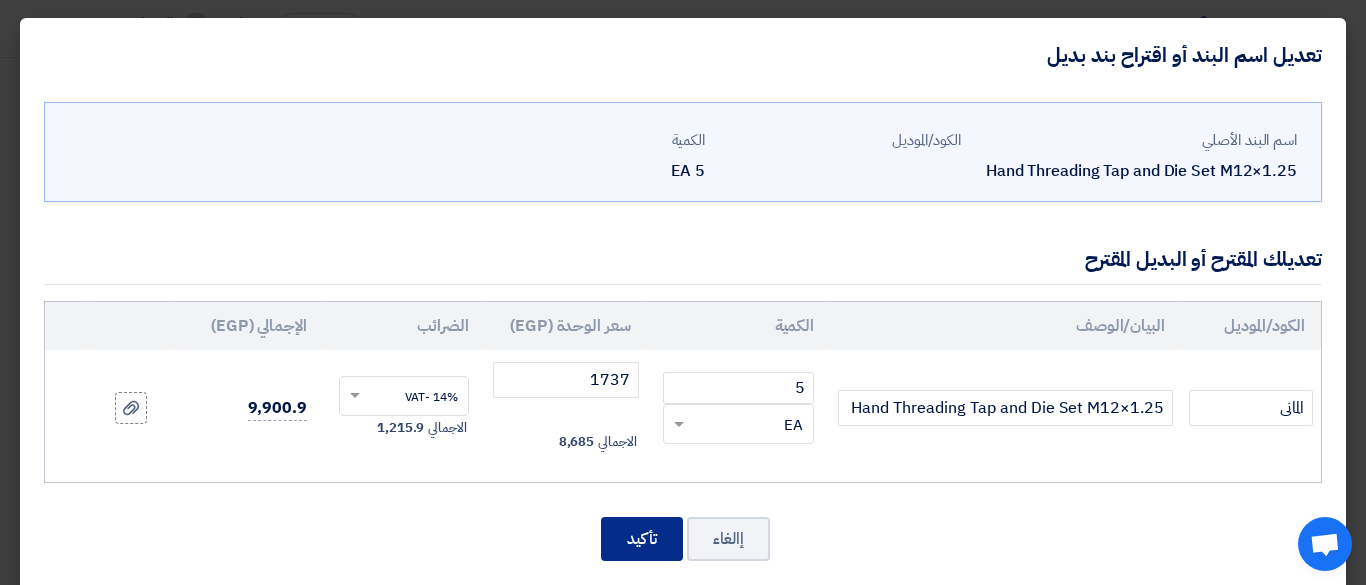 click on "تأكيد" 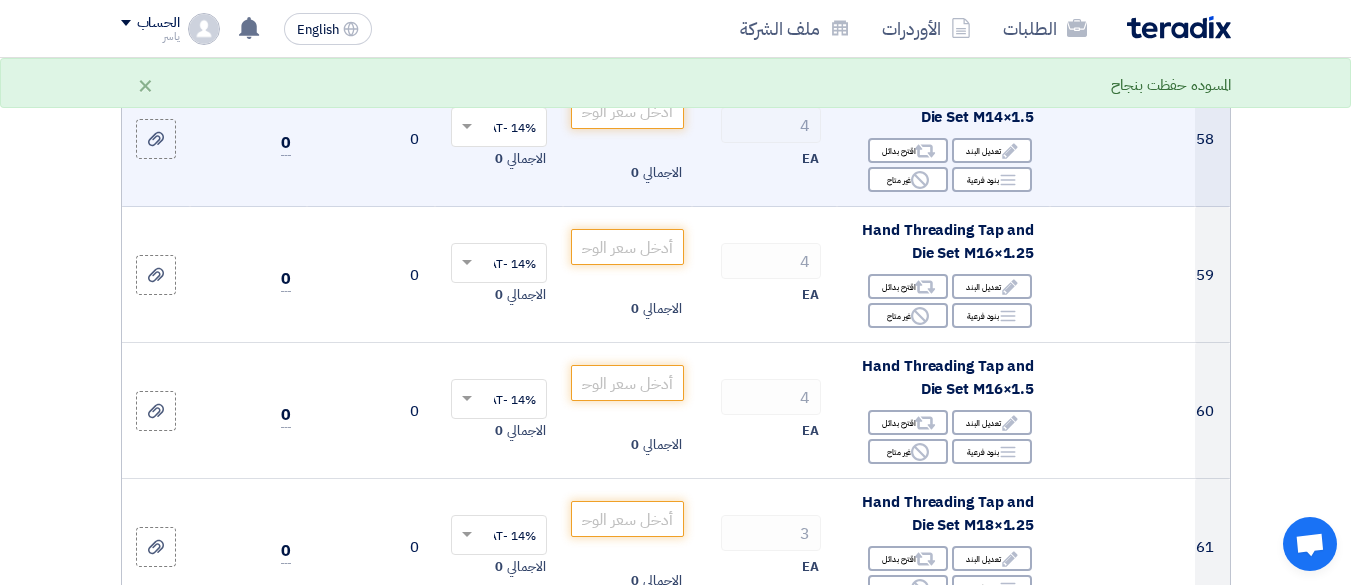 scroll, scrollTop: 10466, scrollLeft: 0, axis: vertical 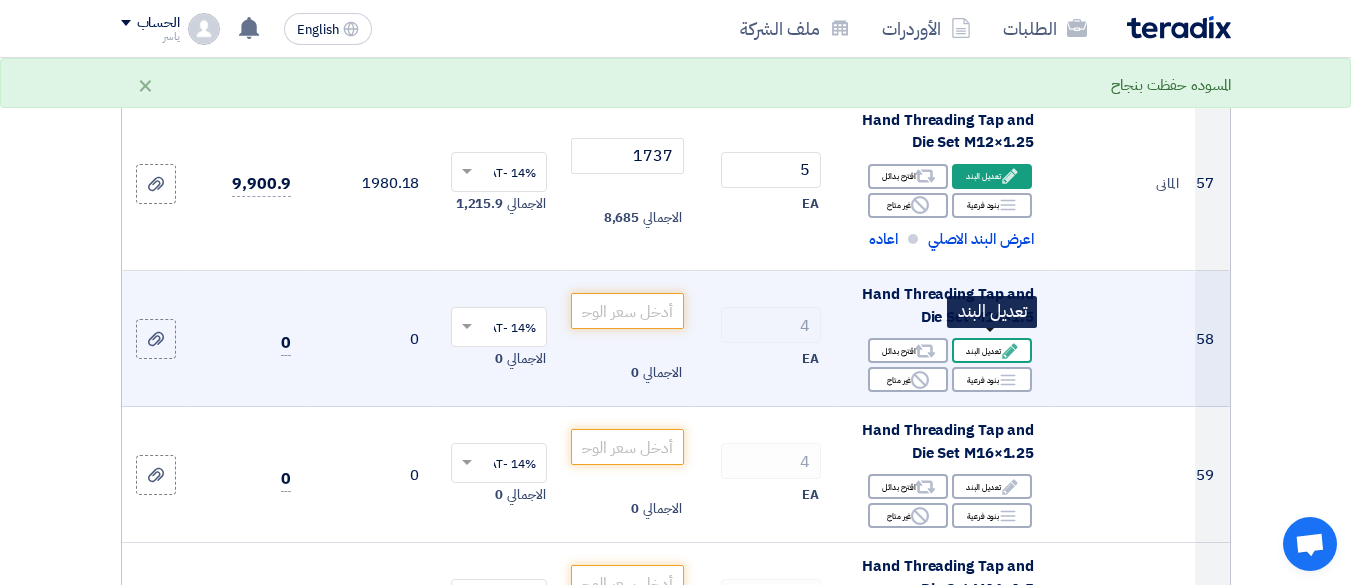 click on "Edit" 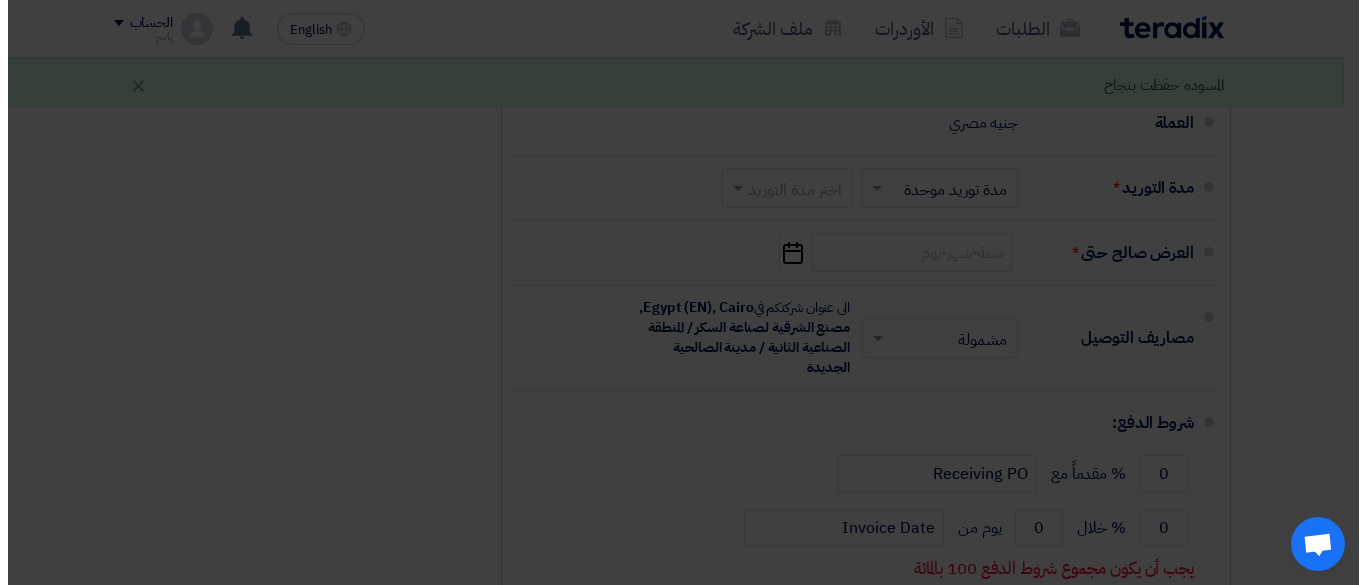 scroll, scrollTop: 487, scrollLeft: 0, axis: vertical 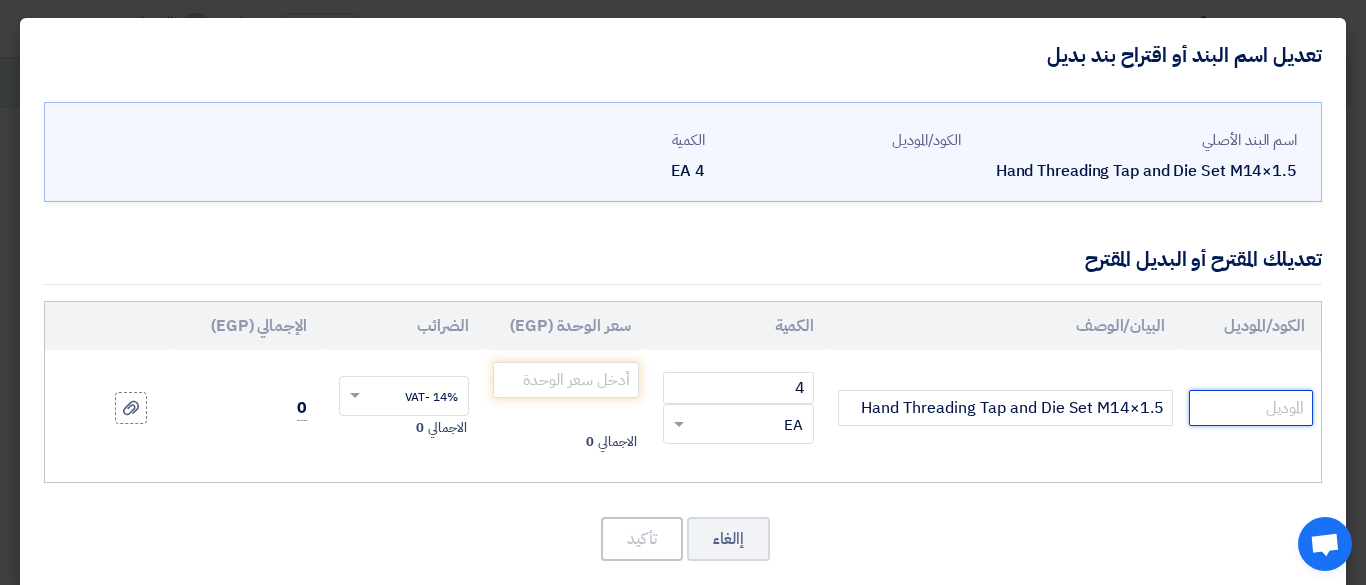 drag, startPoint x: 1251, startPoint y: 403, endPoint x: 1220, endPoint y: 377, distance: 40.459858 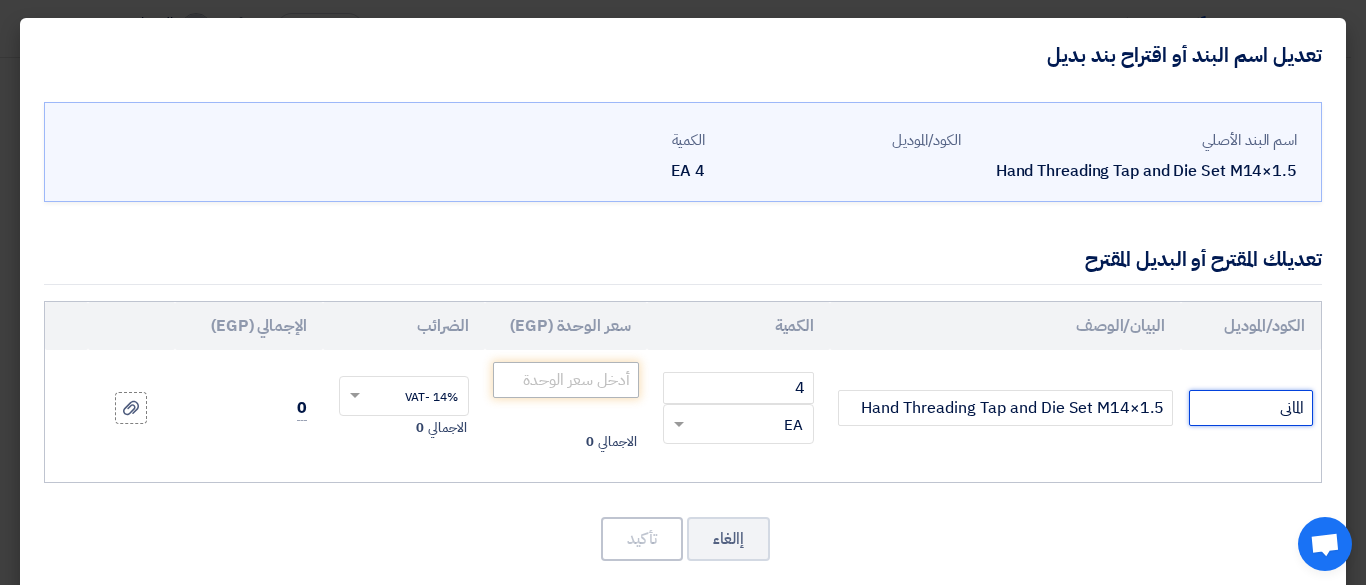 type on "المانى" 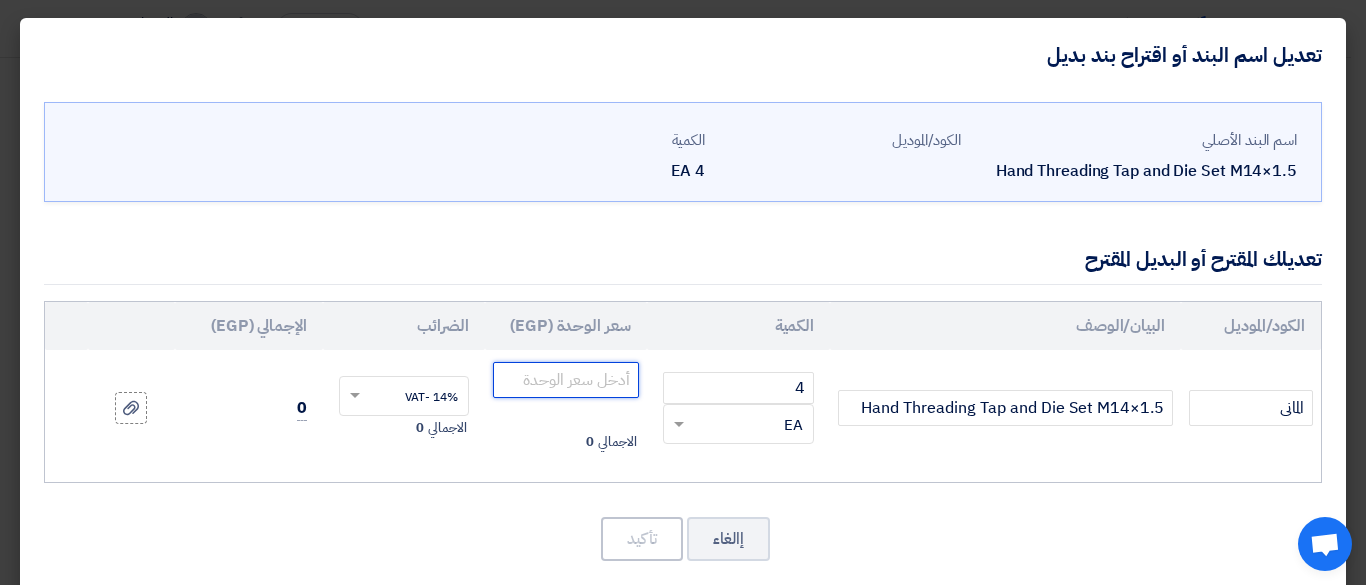click 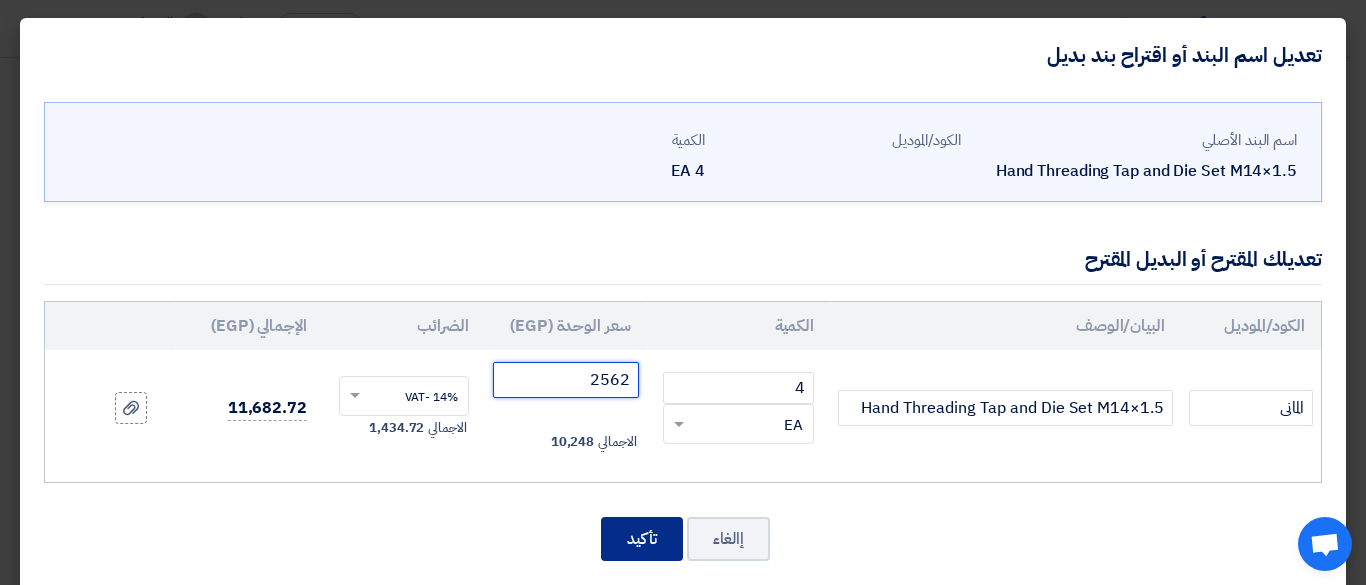 type on "2562" 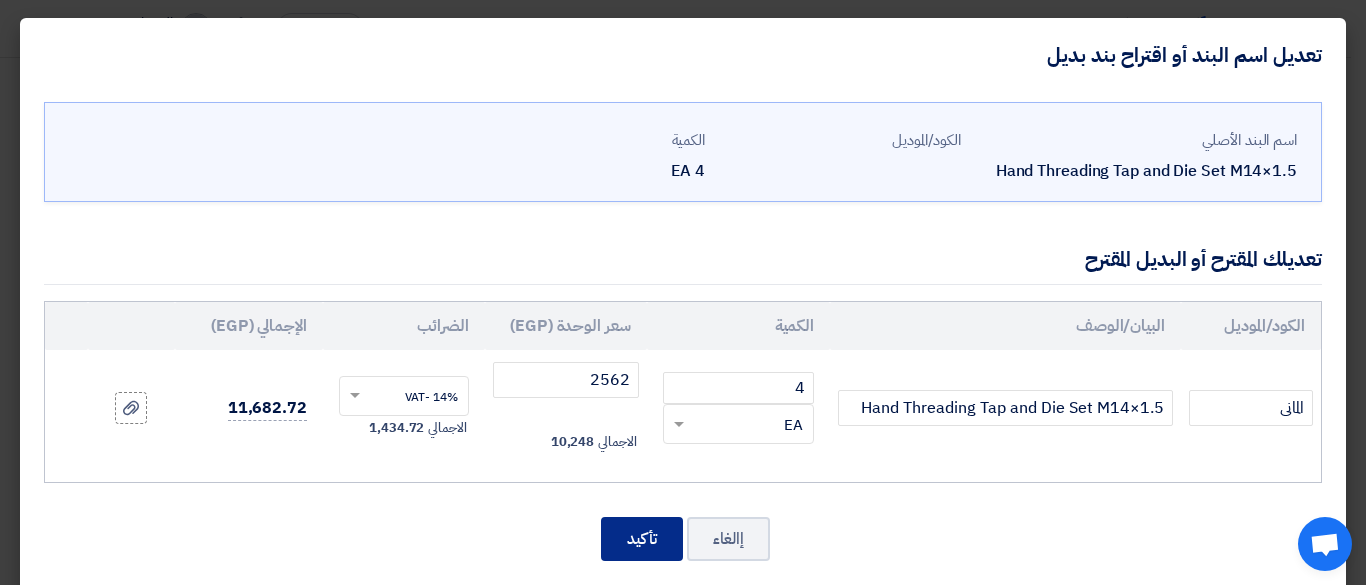 click on "تأكيد" 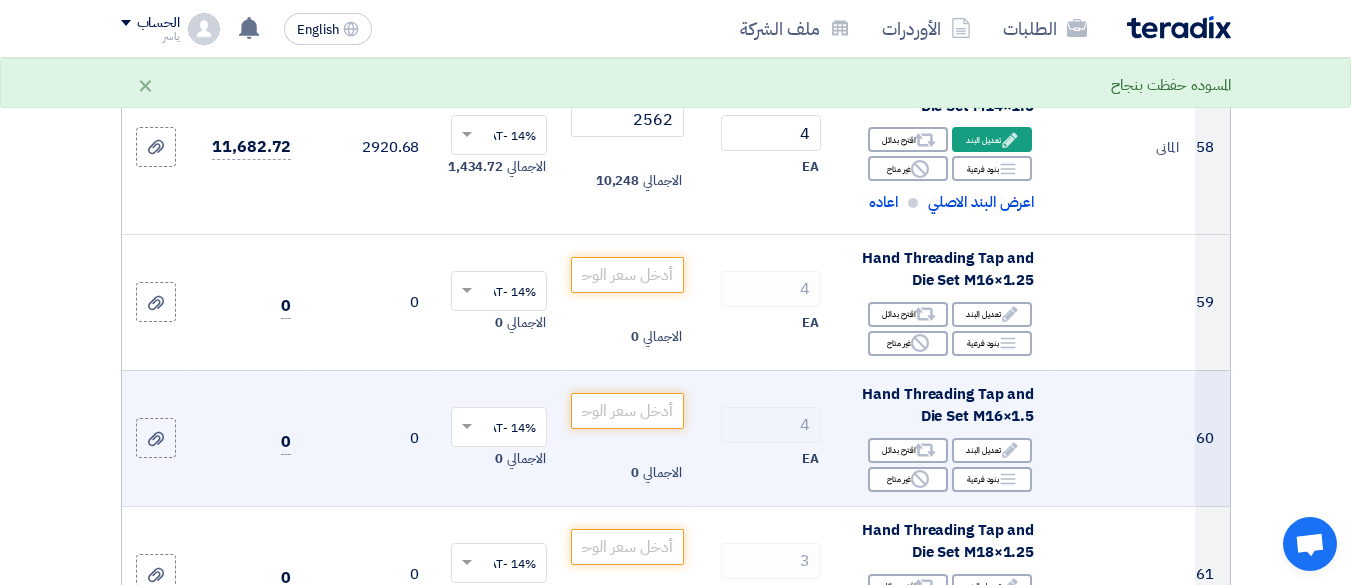 scroll, scrollTop: 10615, scrollLeft: 0, axis: vertical 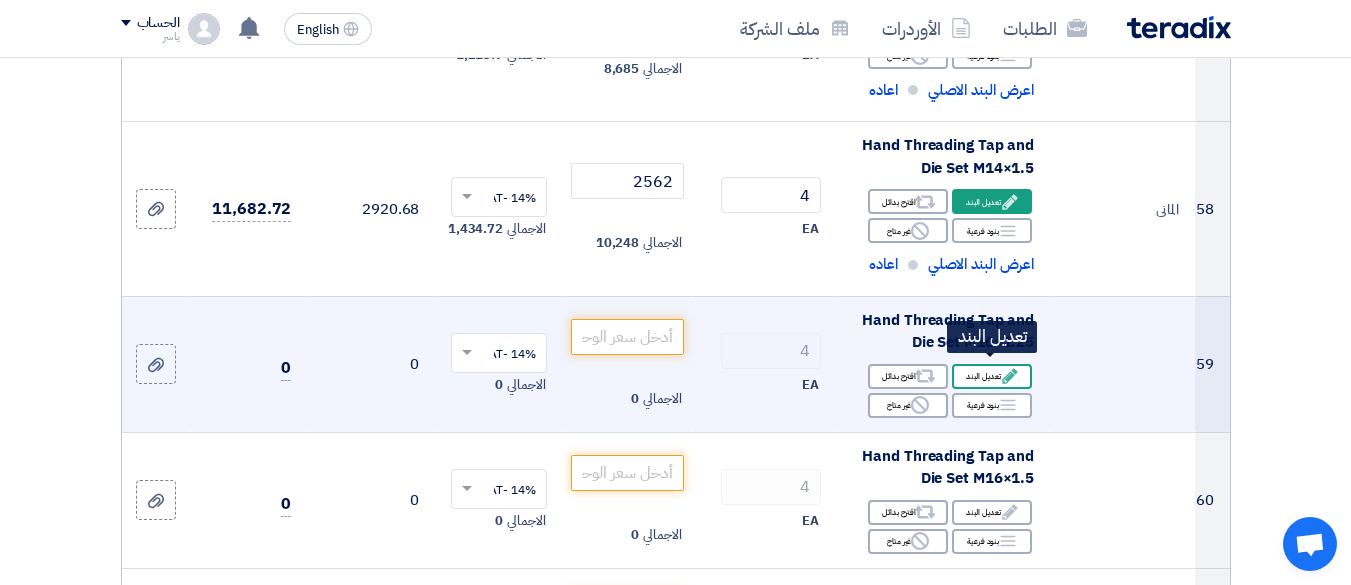 click on "Edit" 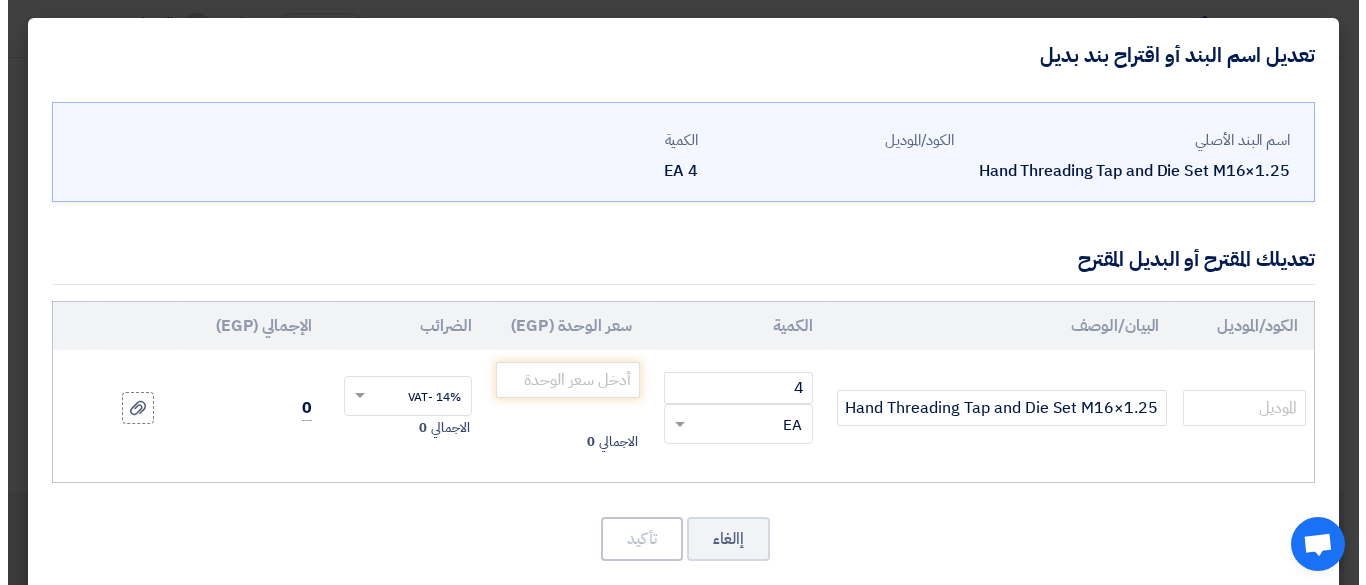 scroll, scrollTop: 461, scrollLeft: 0, axis: vertical 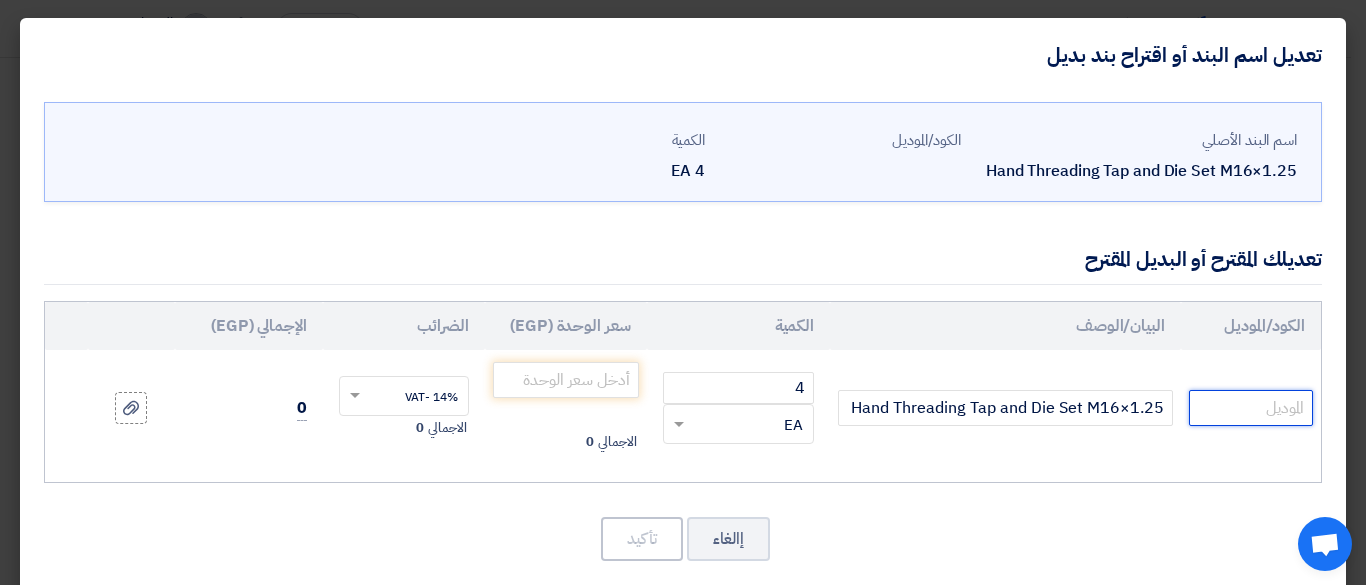 click 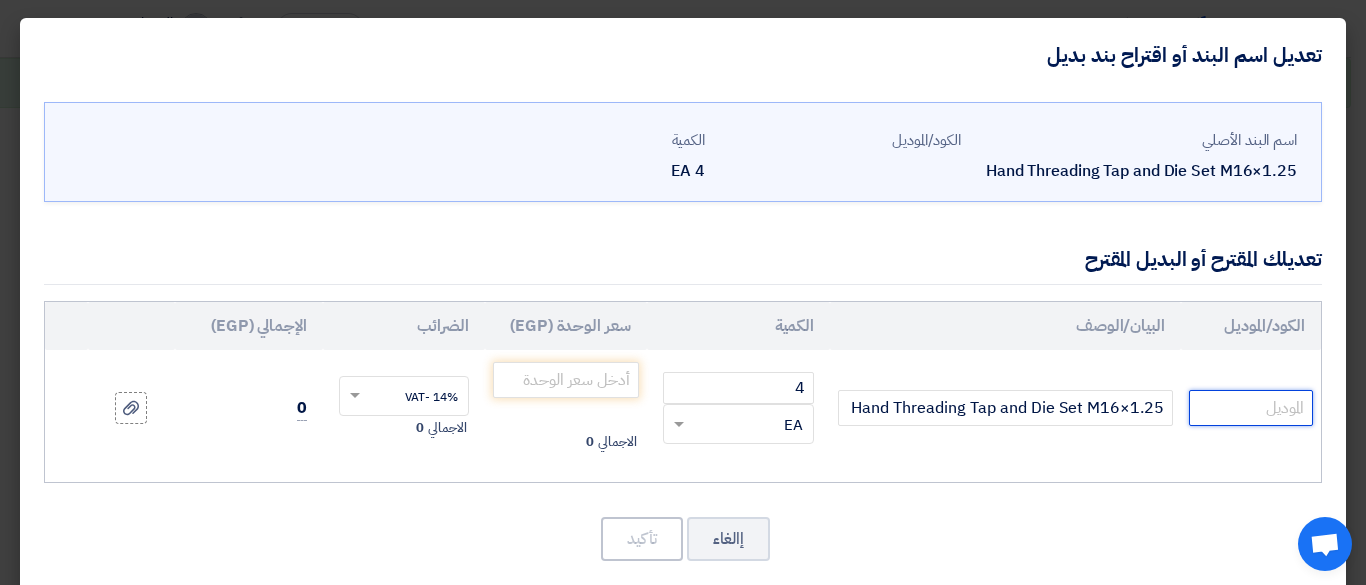 paste on "المانى" 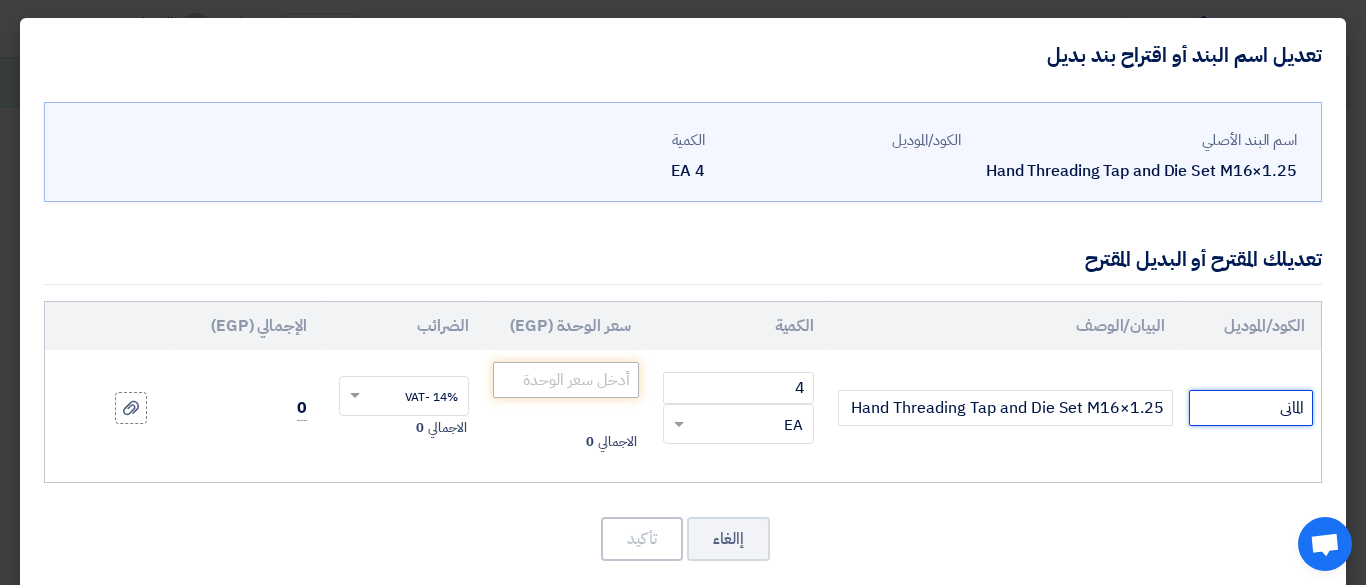 type on "المانى" 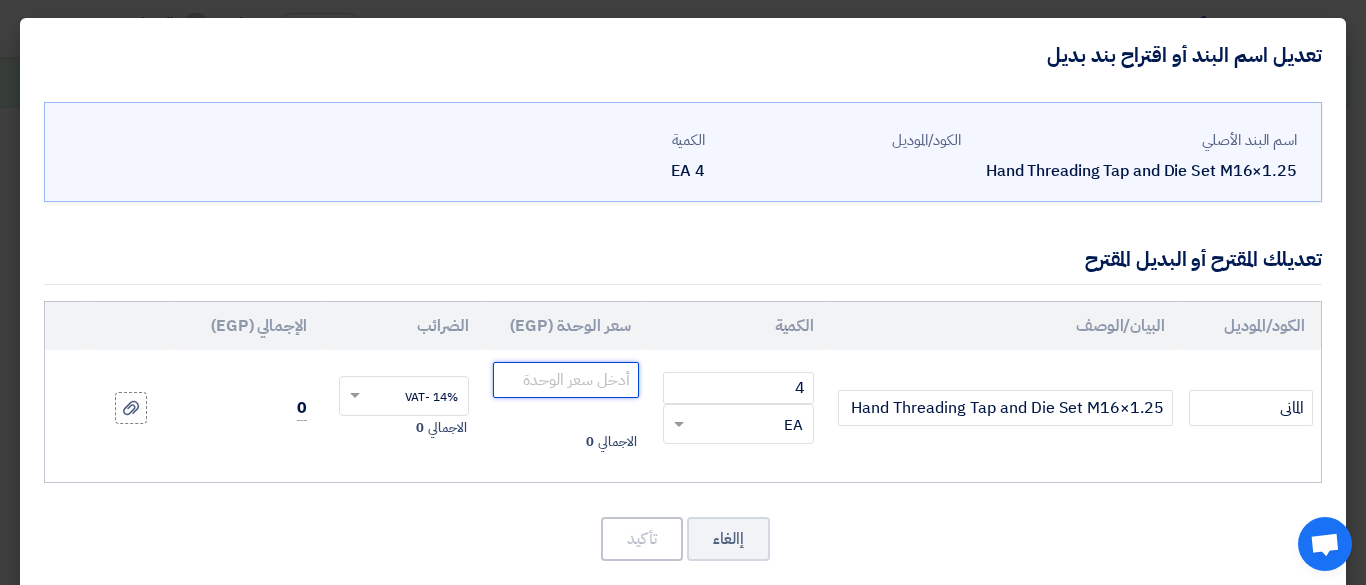 click 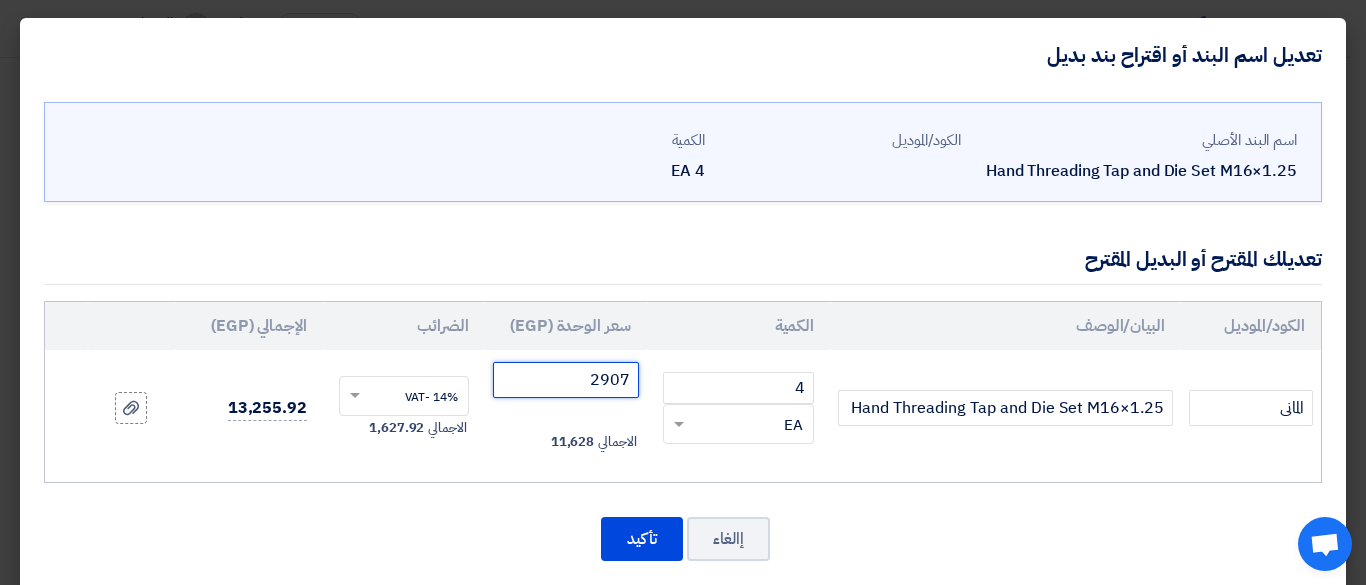 type on "2907" 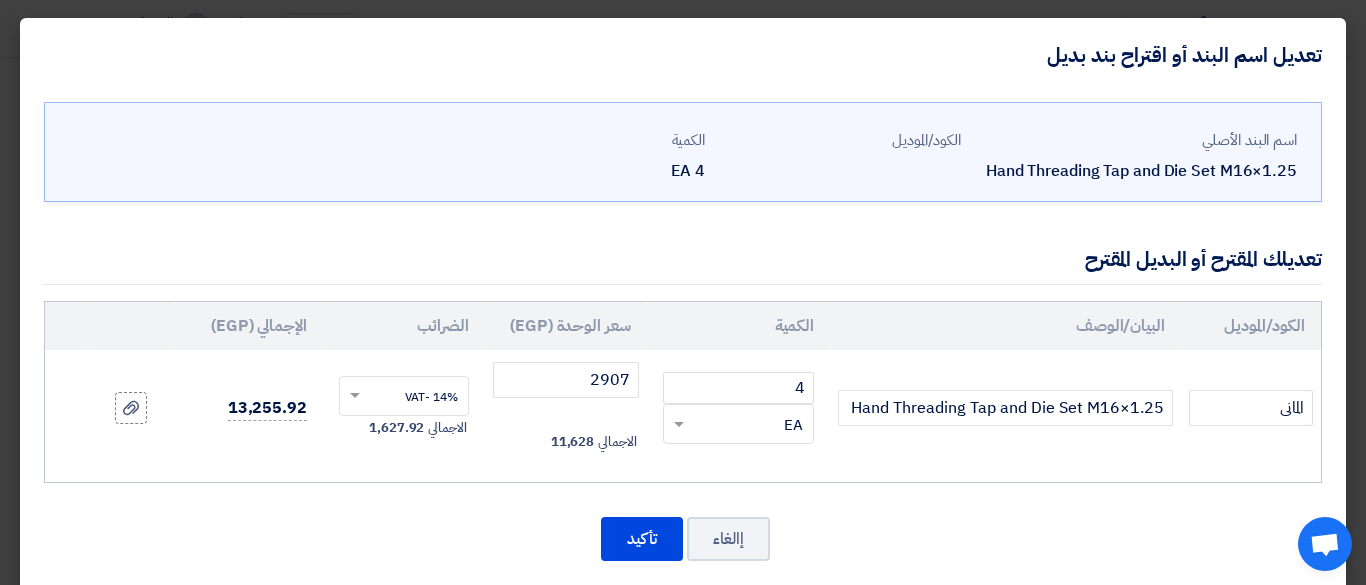 click on "إالغاء
تأكيد" 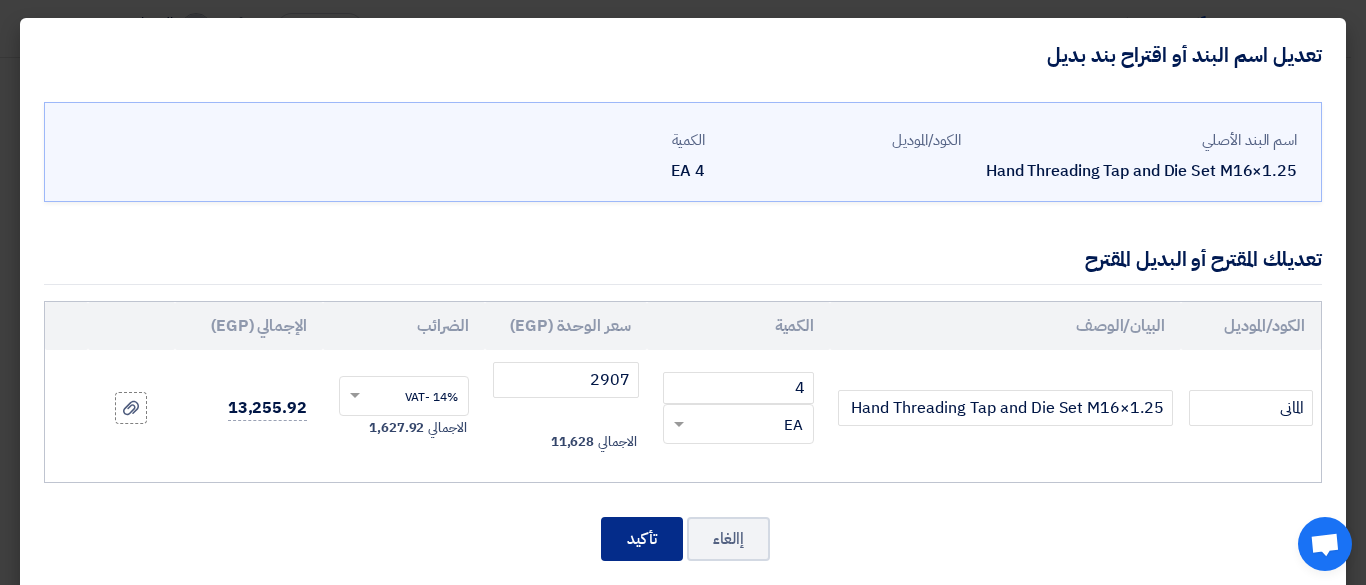 click on "تأكيد" 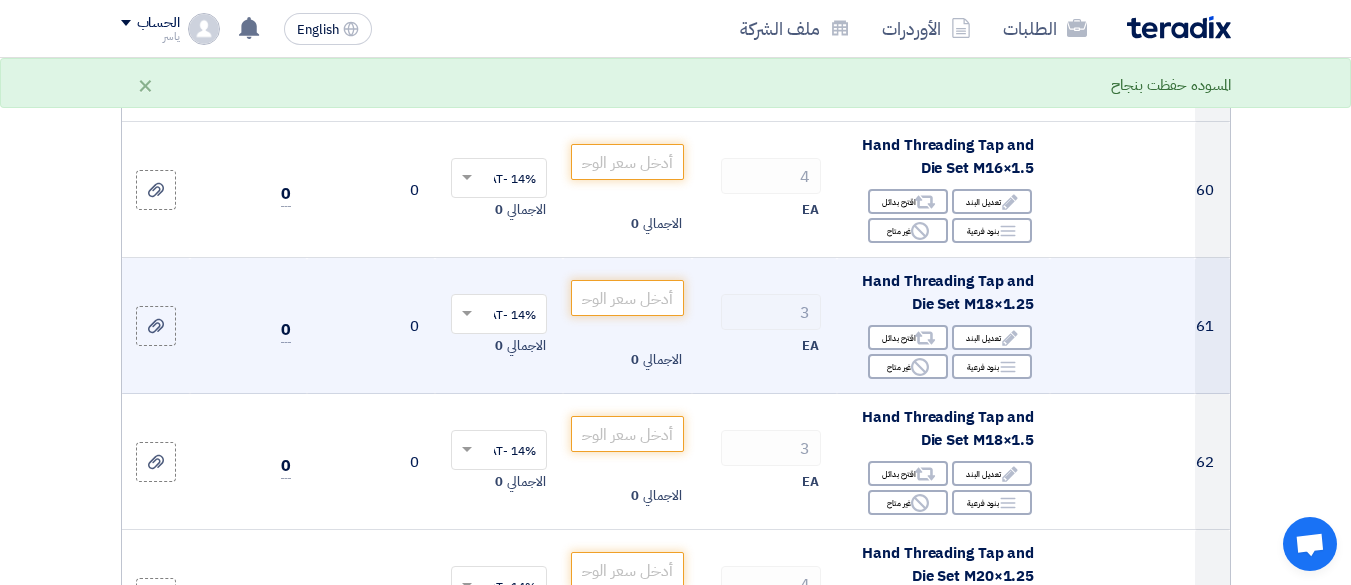 scroll, scrollTop: 10764, scrollLeft: 0, axis: vertical 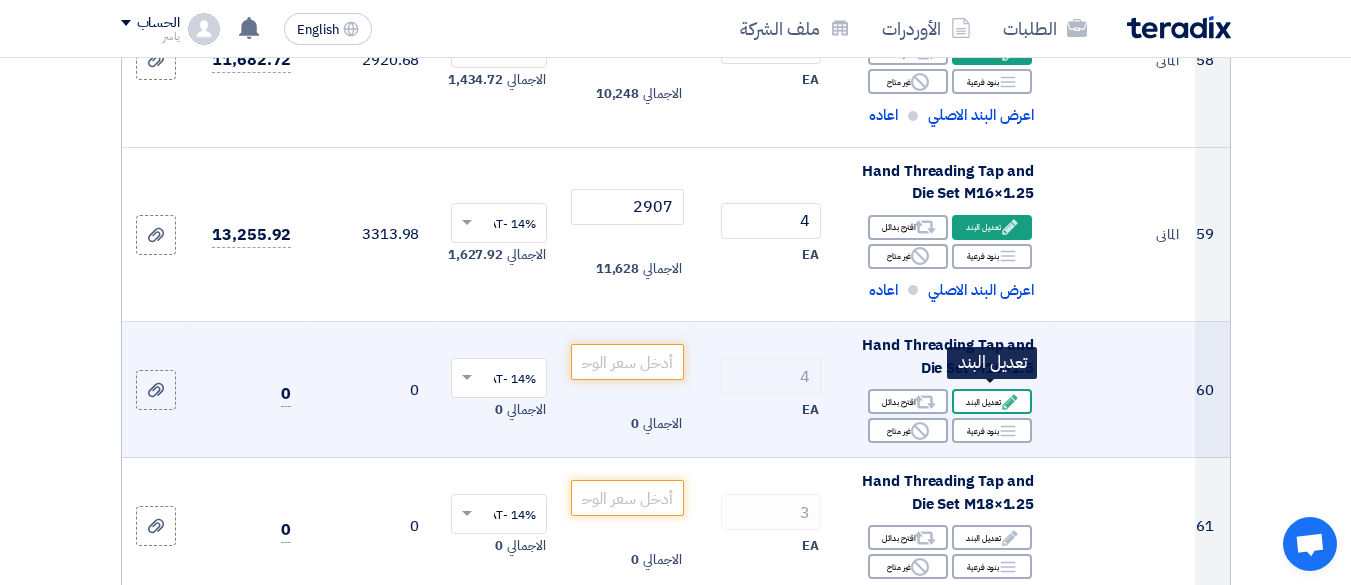 click on "Edit
تعديل البند" 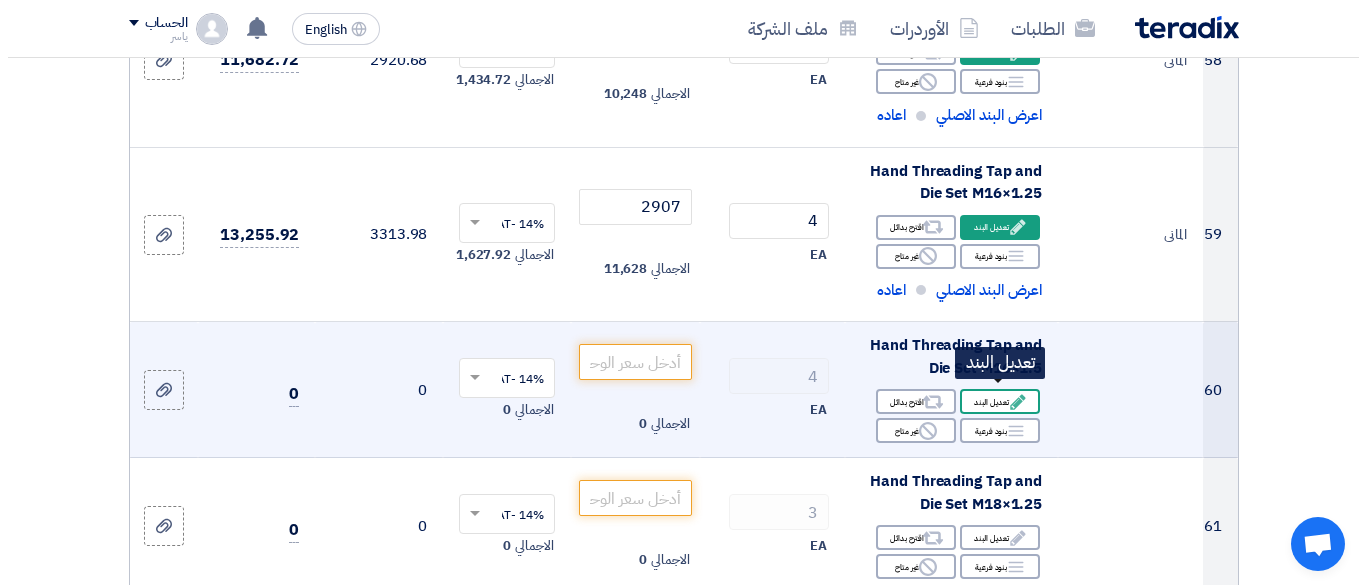 scroll, scrollTop: 436, scrollLeft: 0, axis: vertical 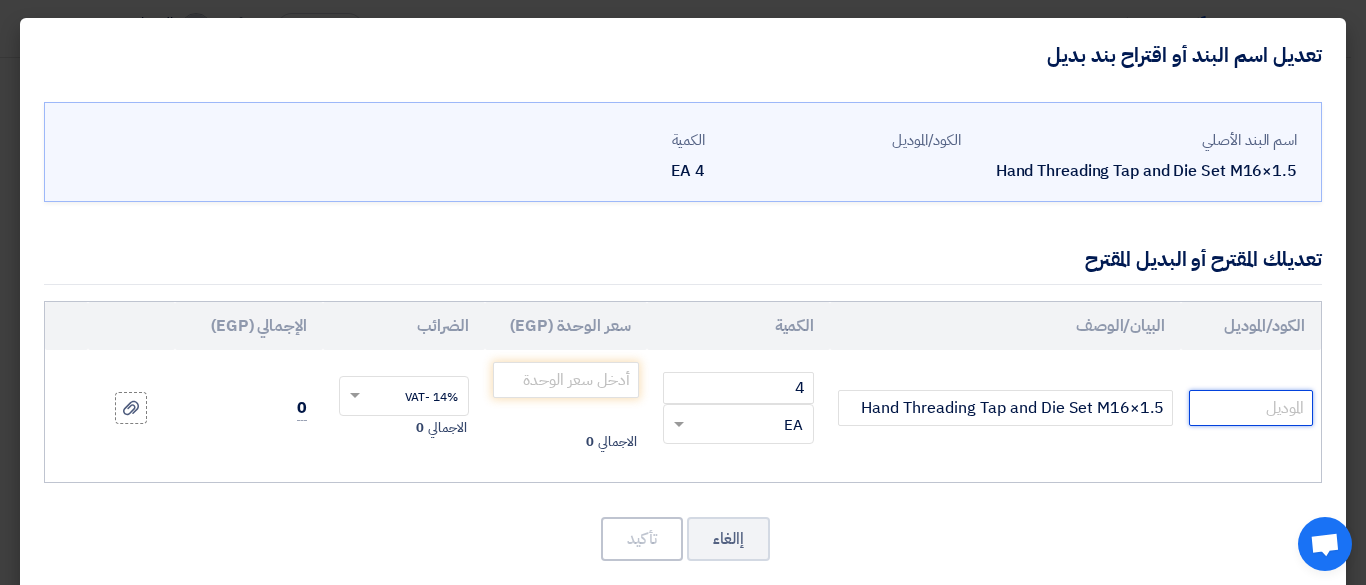 click 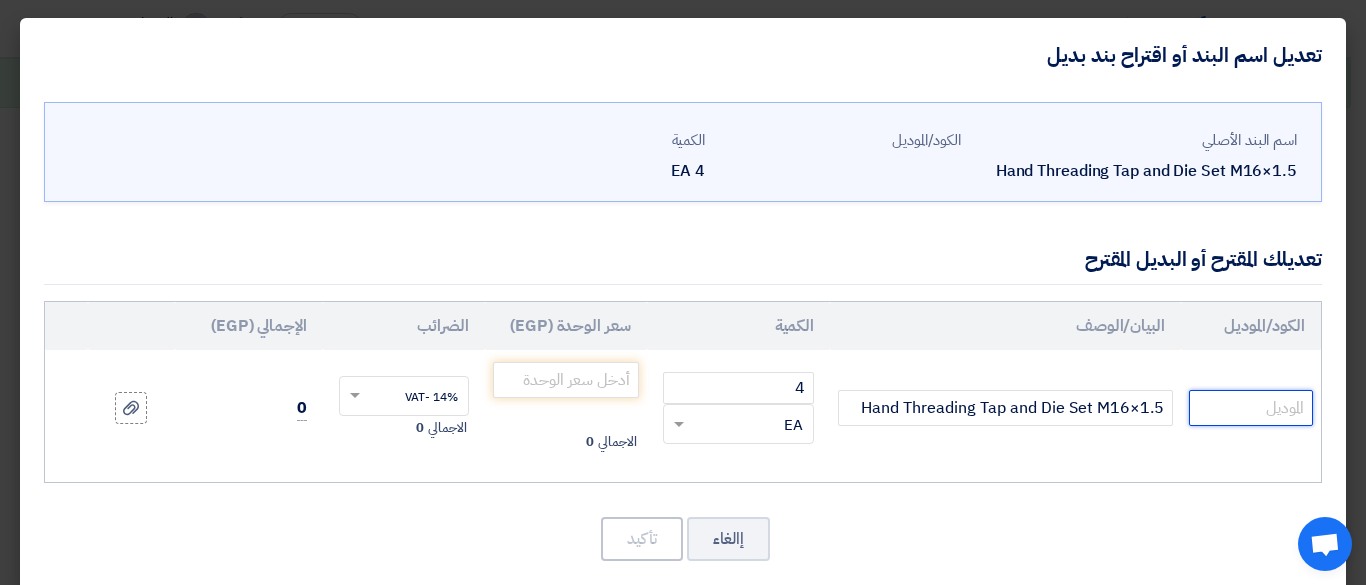 paste on "المانى" 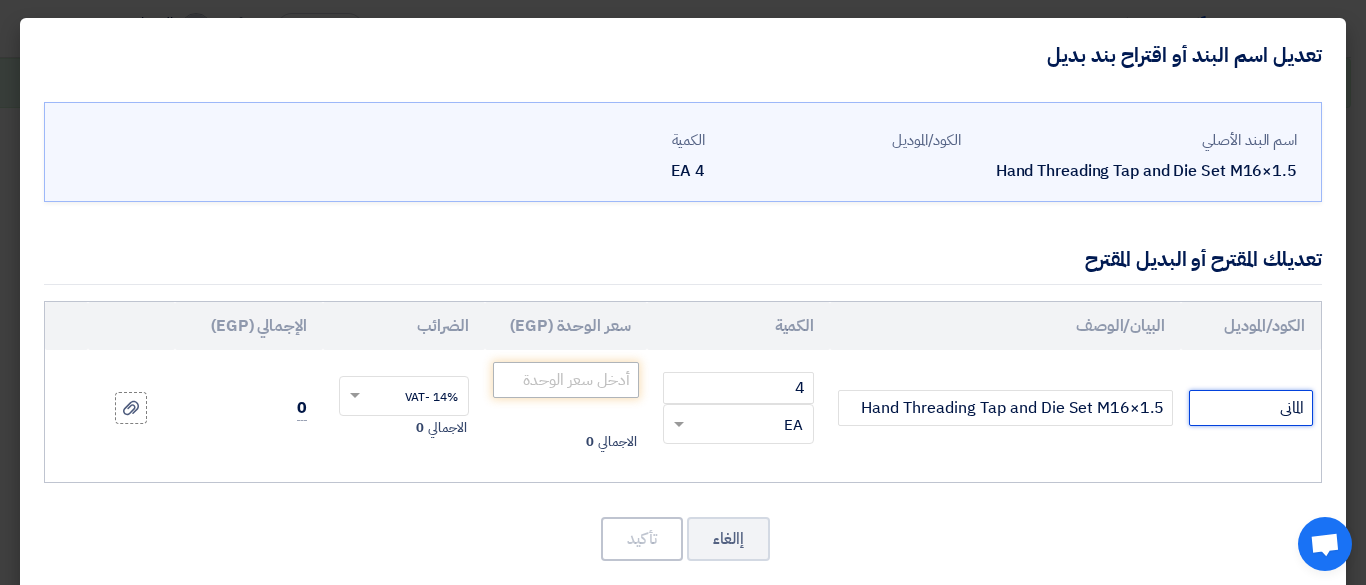 type on "المانى" 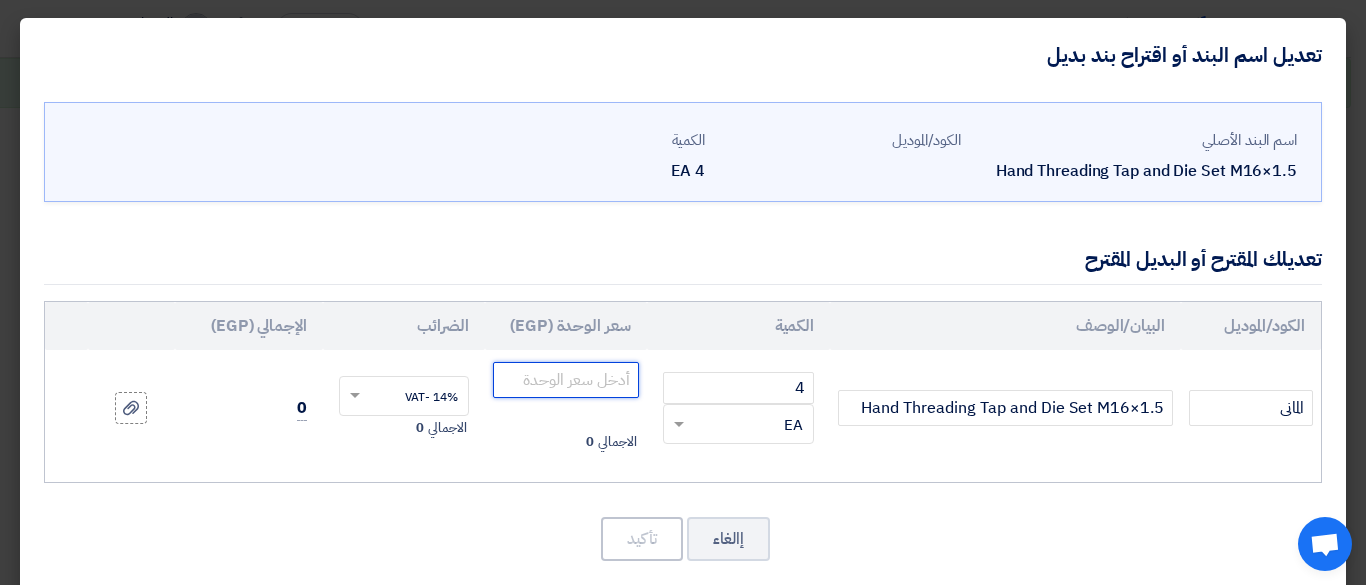 click 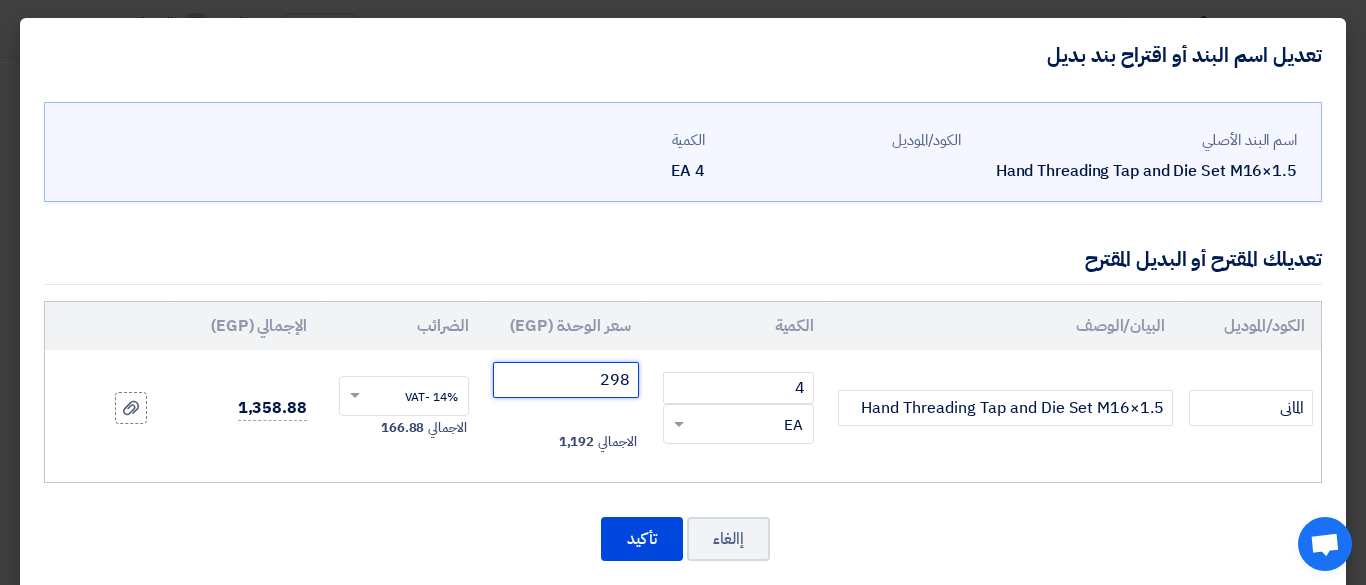 type on "2983" 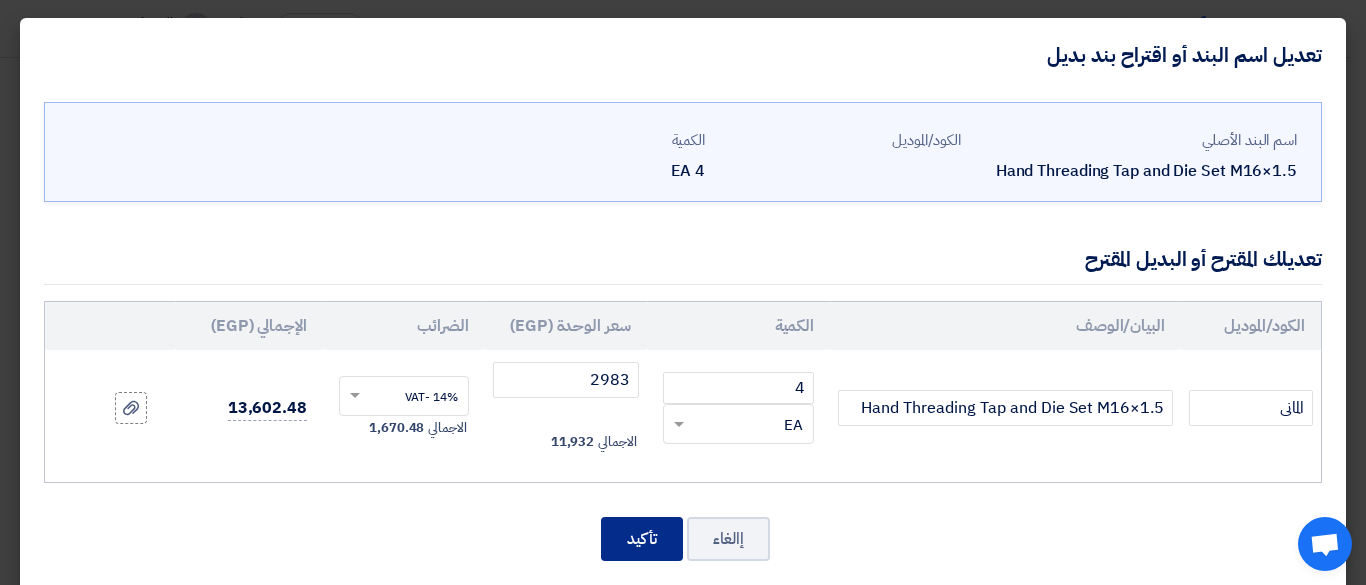 click on "تأكيد" 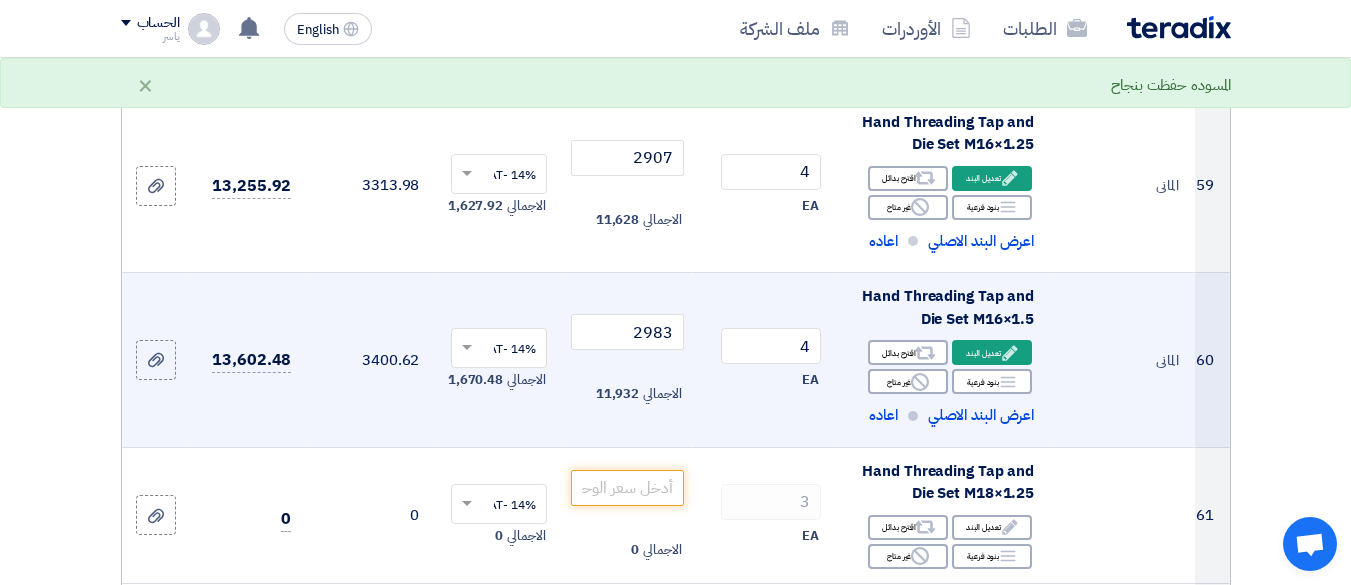 scroll, scrollTop: 10913, scrollLeft: 0, axis: vertical 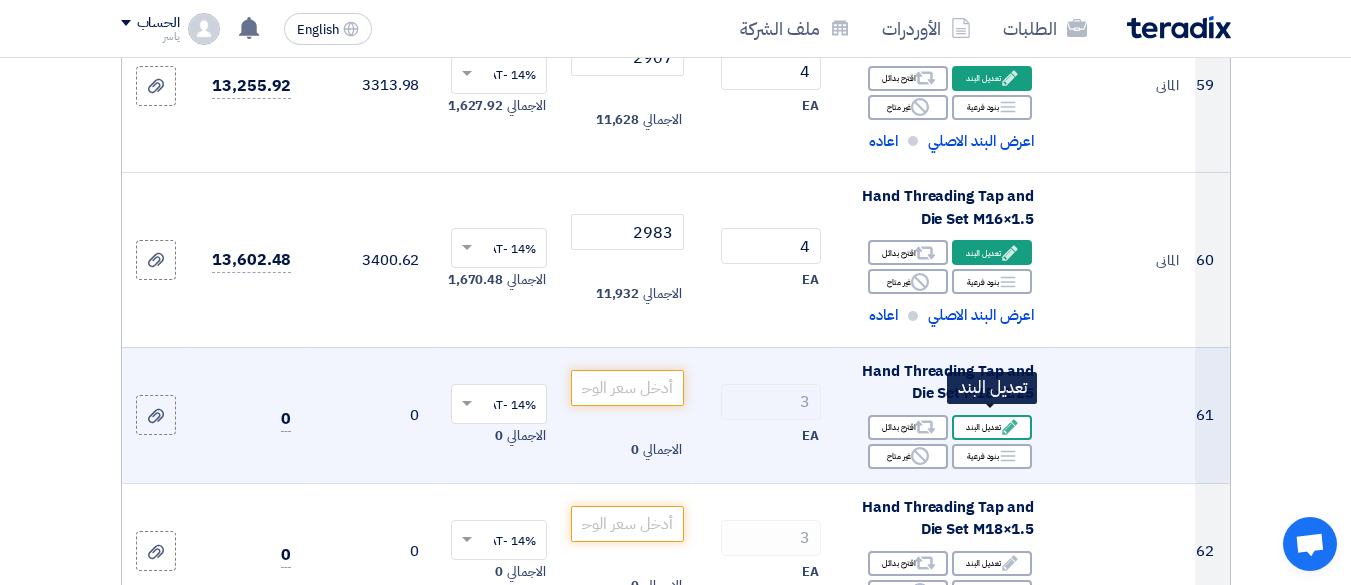 click on "Edit
تعديل البند" 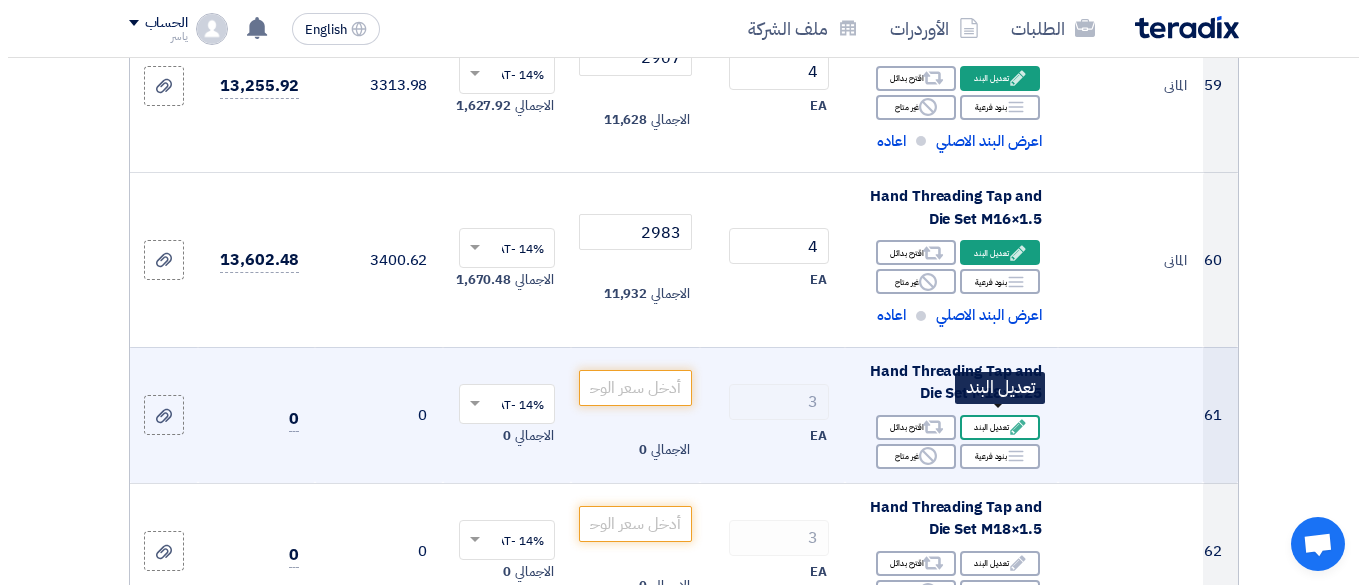 scroll, scrollTop: 410, scrollLeft: 0, axis: vertical 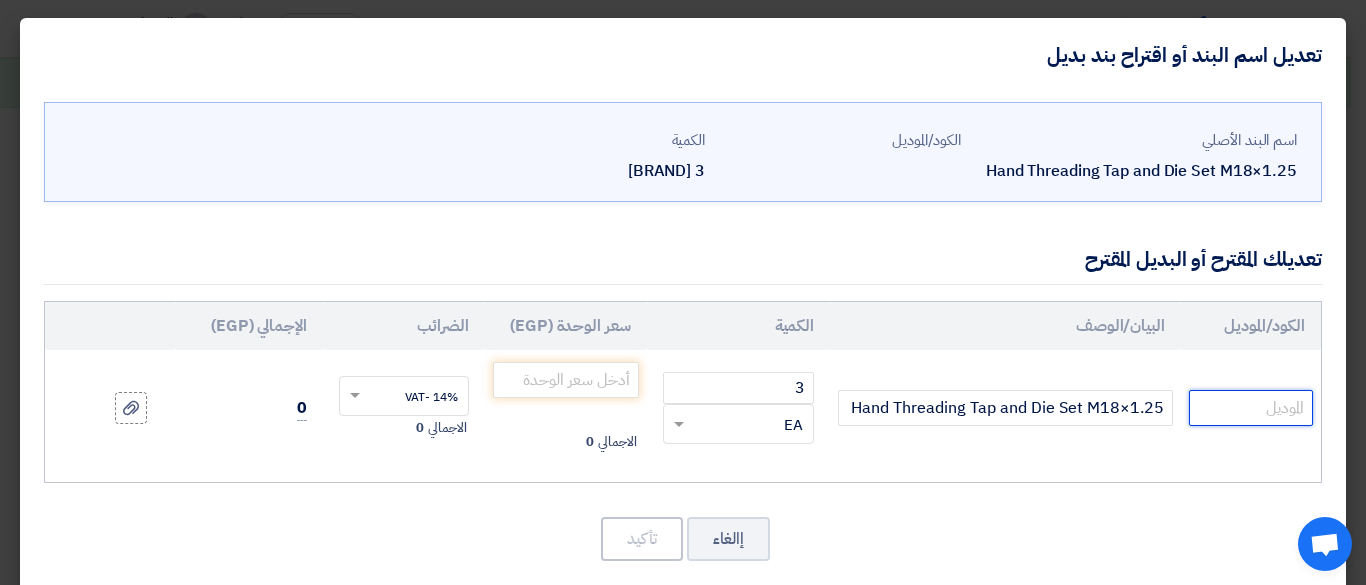 click 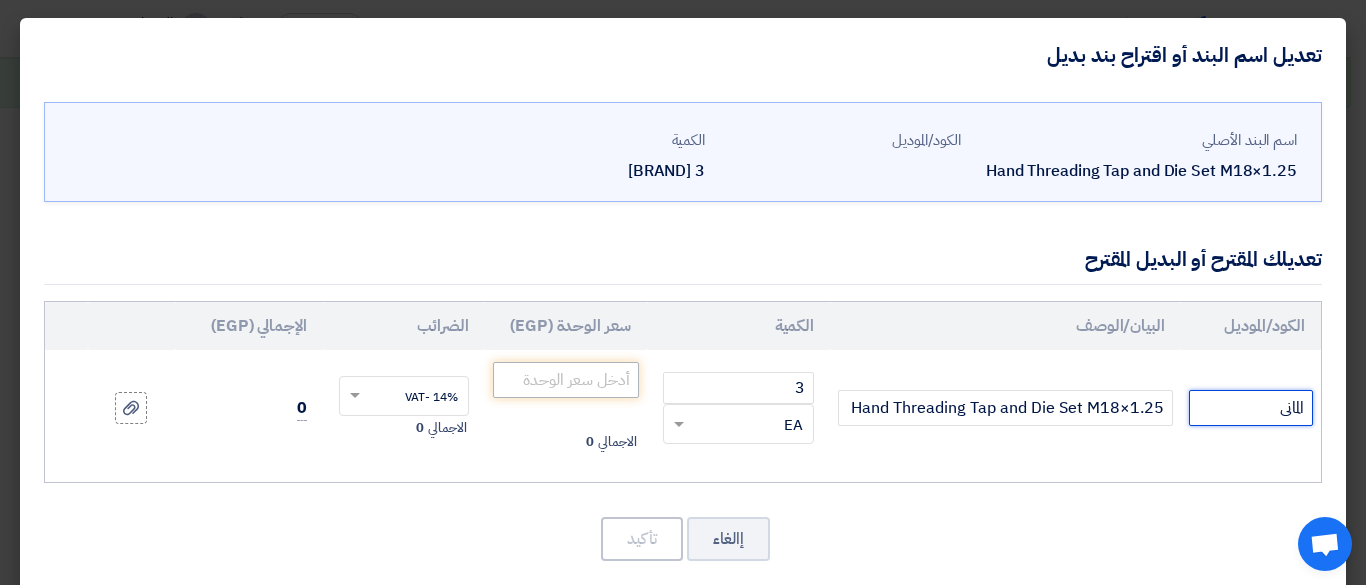 type on "المانى" 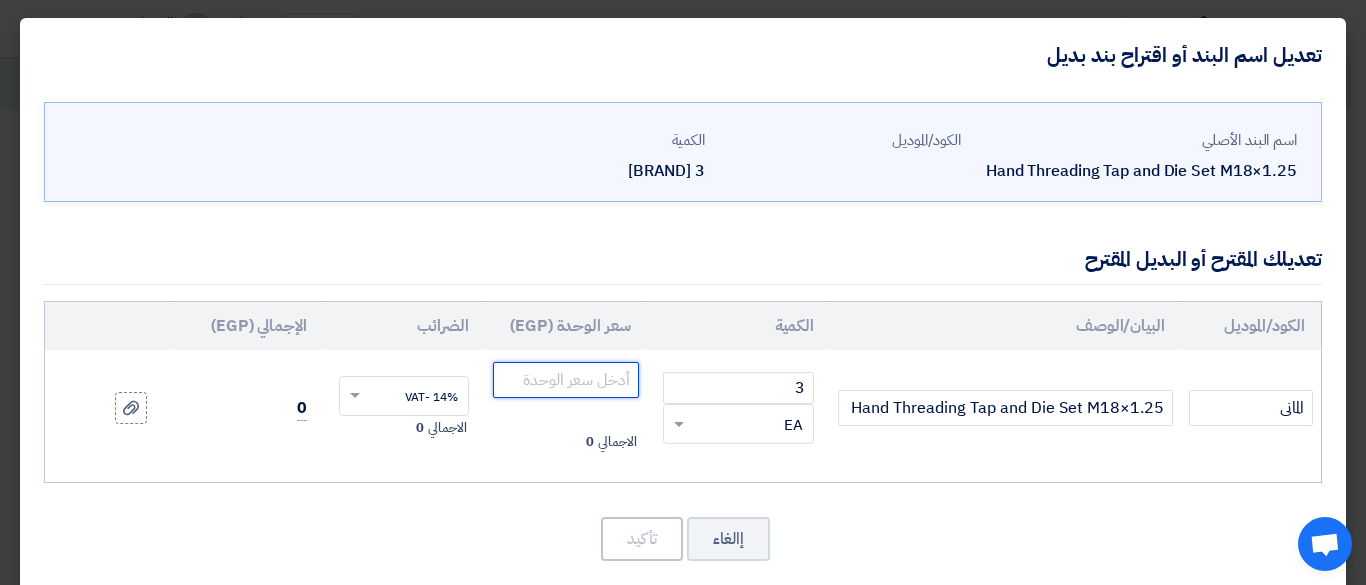 click 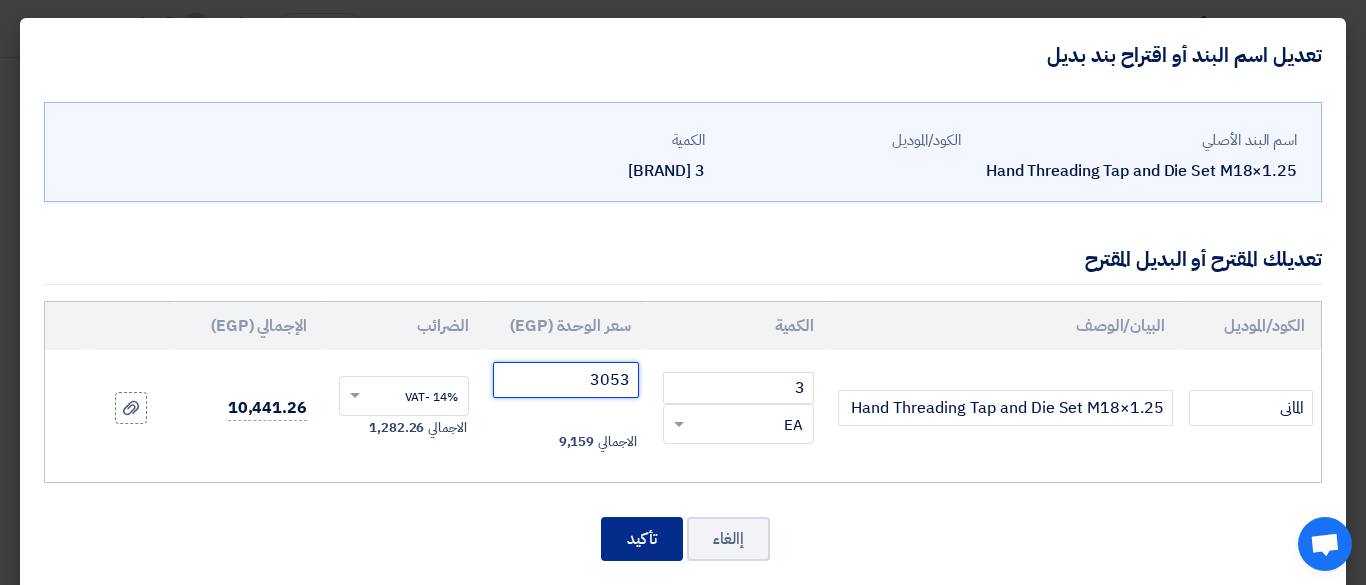 type on "3053" 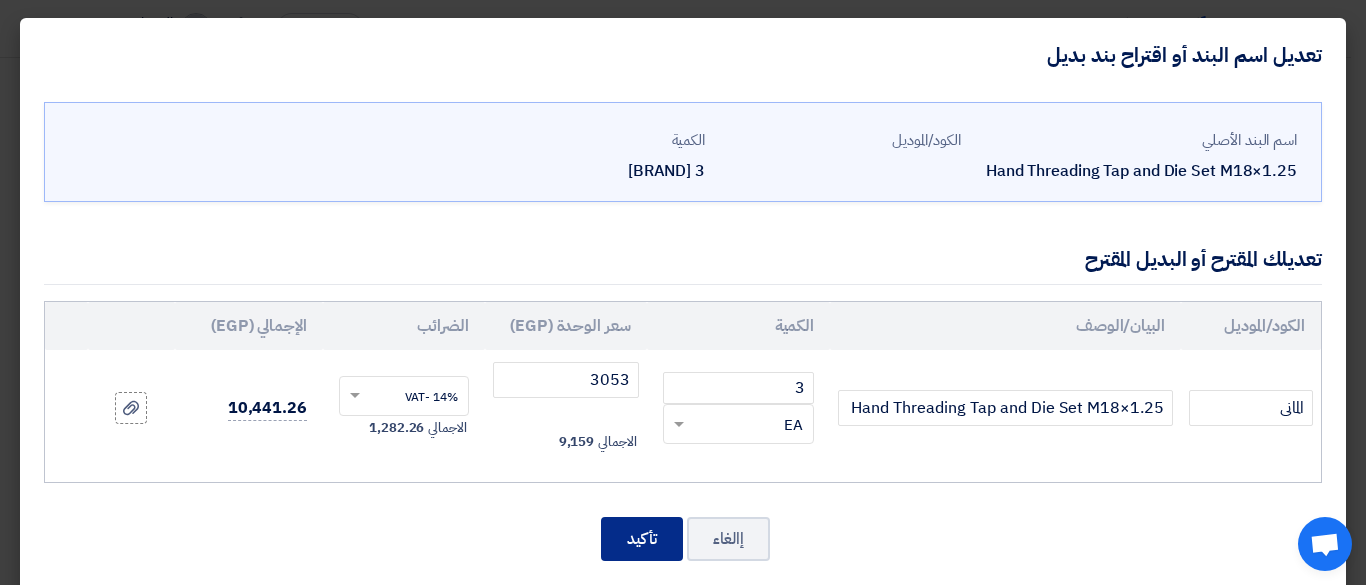 click on "تأكيد" 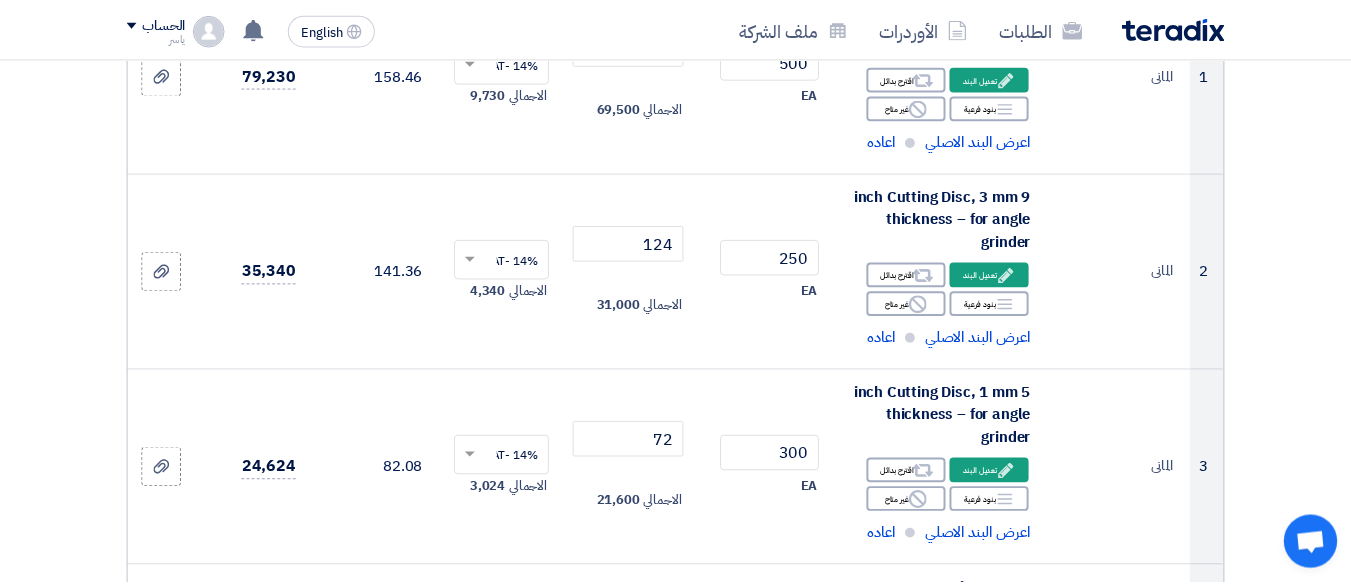 scroll, scrollTop: 11262, scrollLeft: 0, axis: vertical 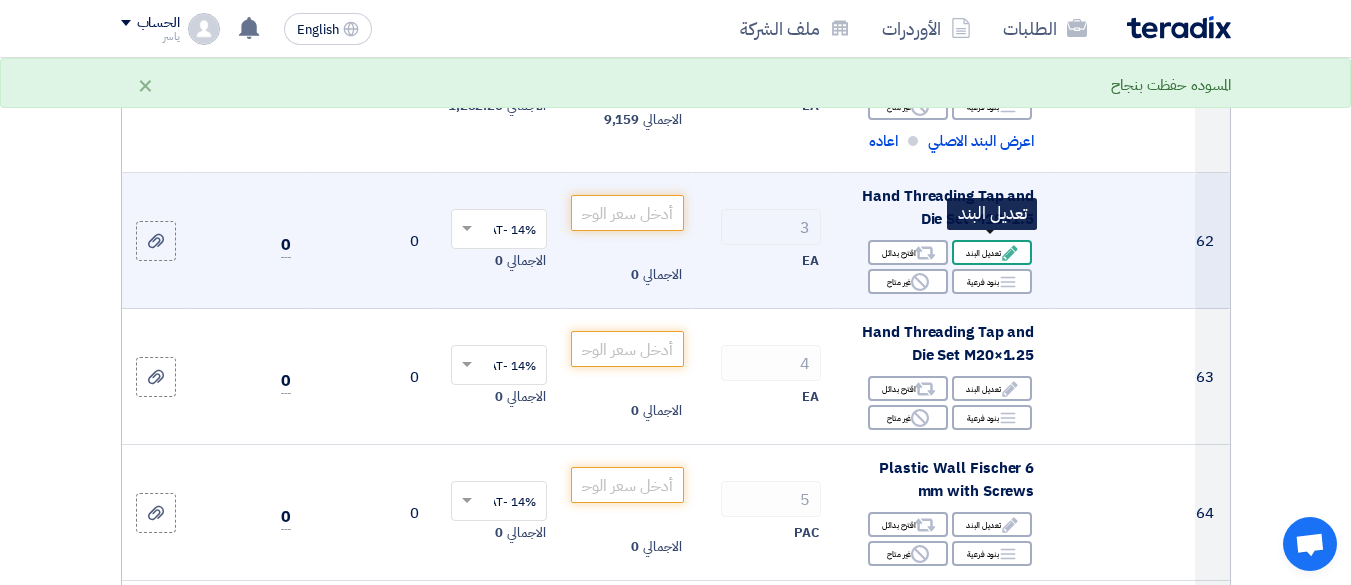 click on "Edit
تعديل البند" 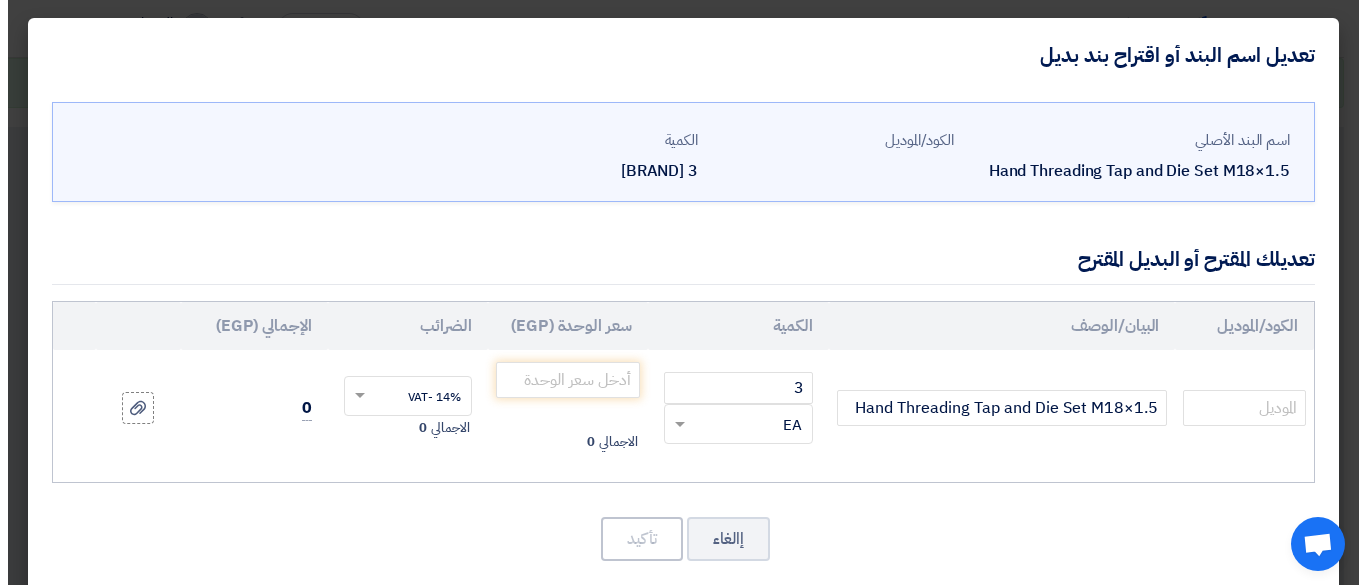 scroll, scrollTop: 410, scrollLeft: 0, axis: vertical 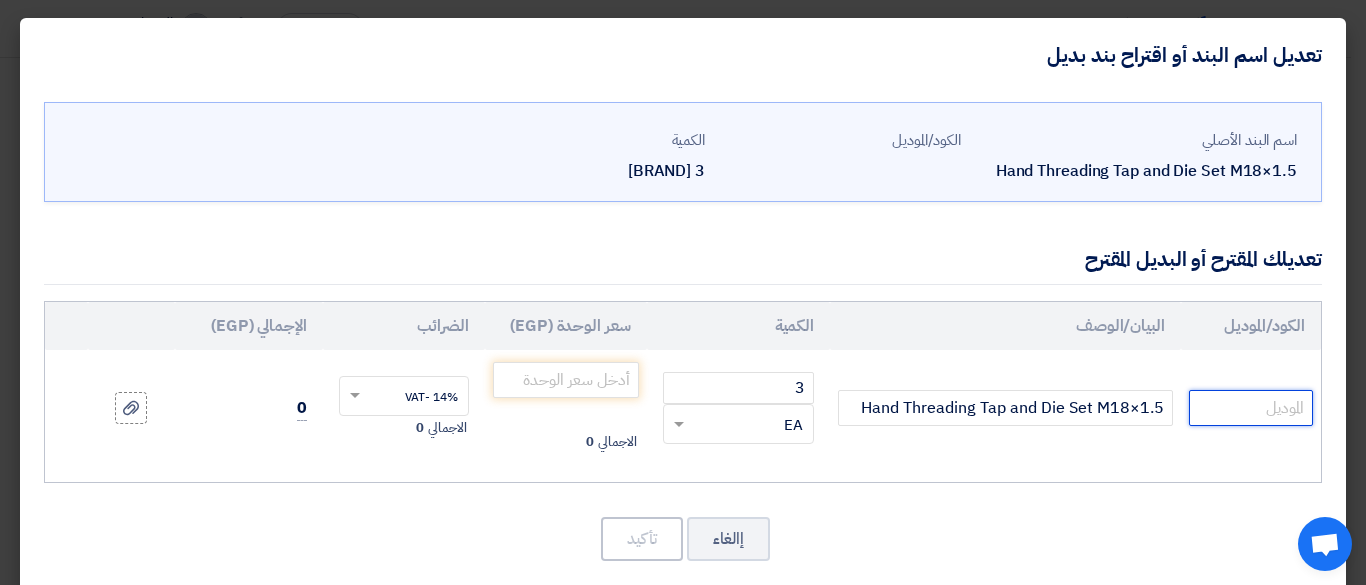 click 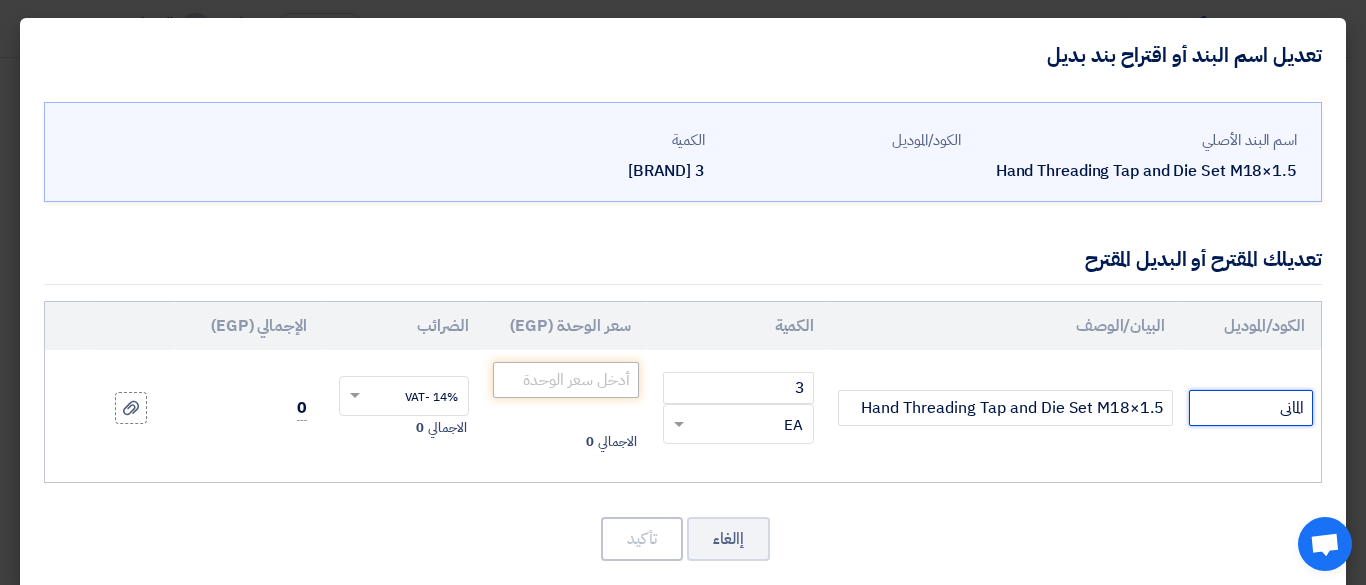 type on "المانى" 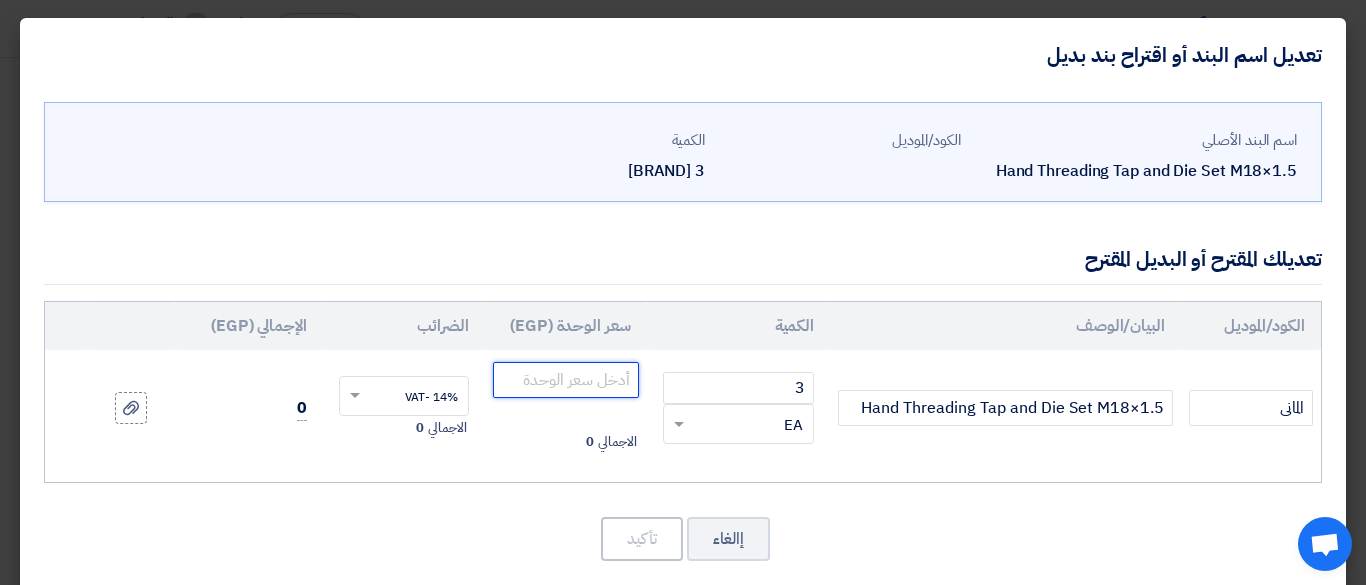 click 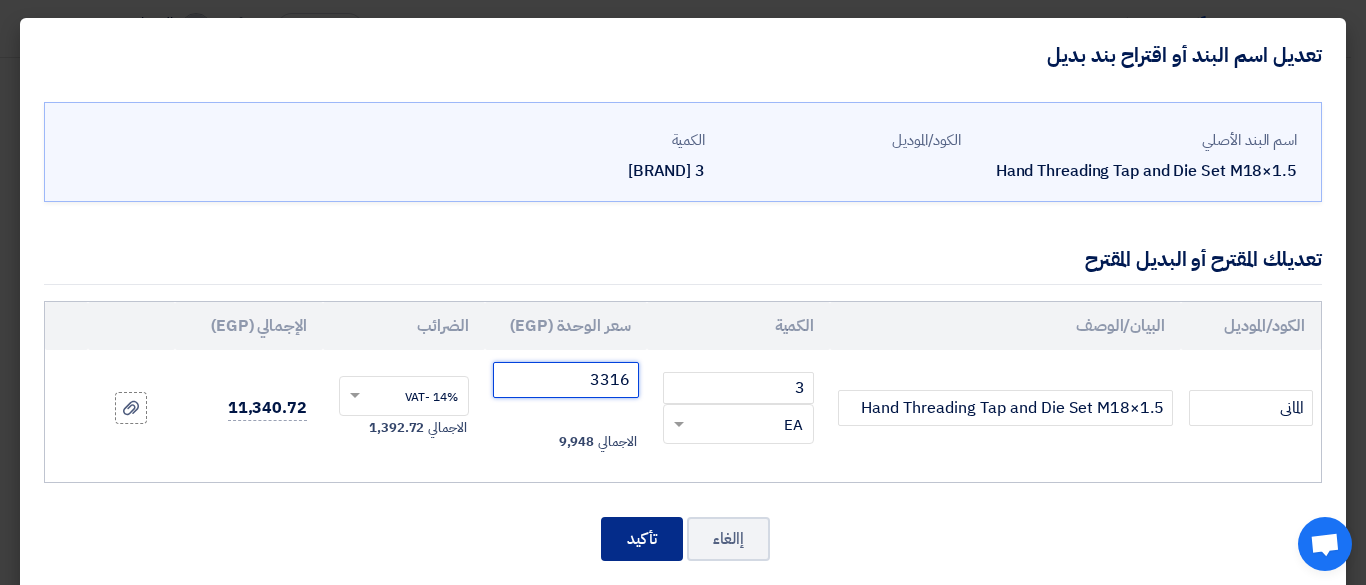type on "3316" 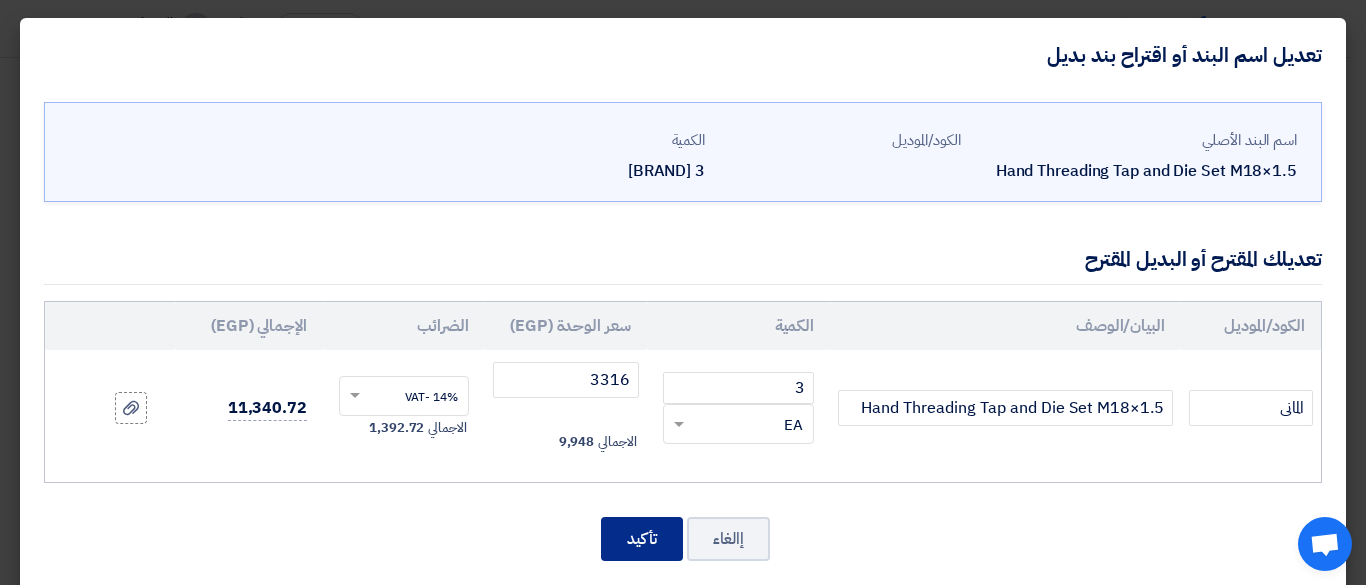 click on "تأكيد" 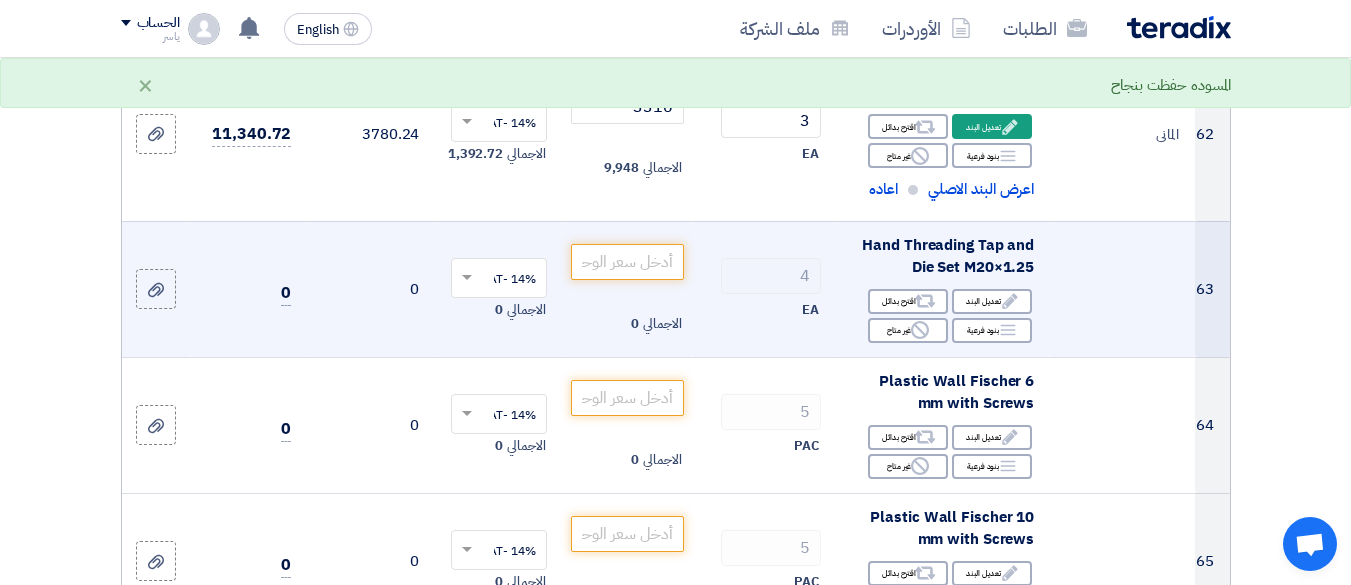 scroll, scrollTop: 11436, scrollLeft: 0, axis: vertical 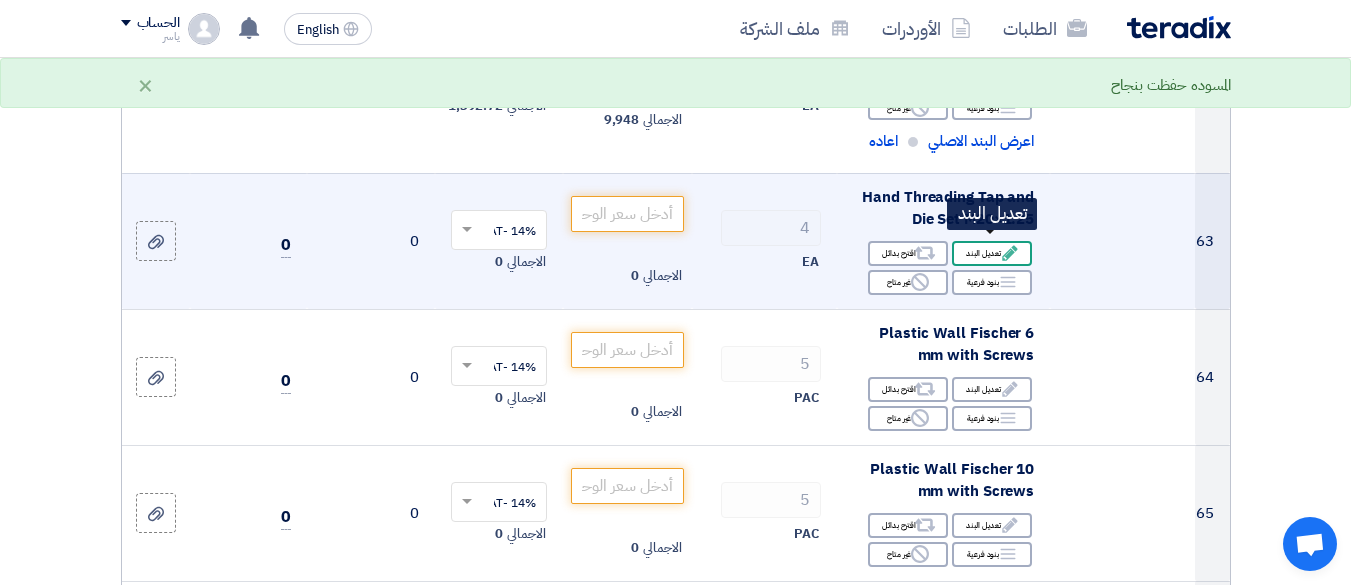 click on "Edit
تعديل البند" 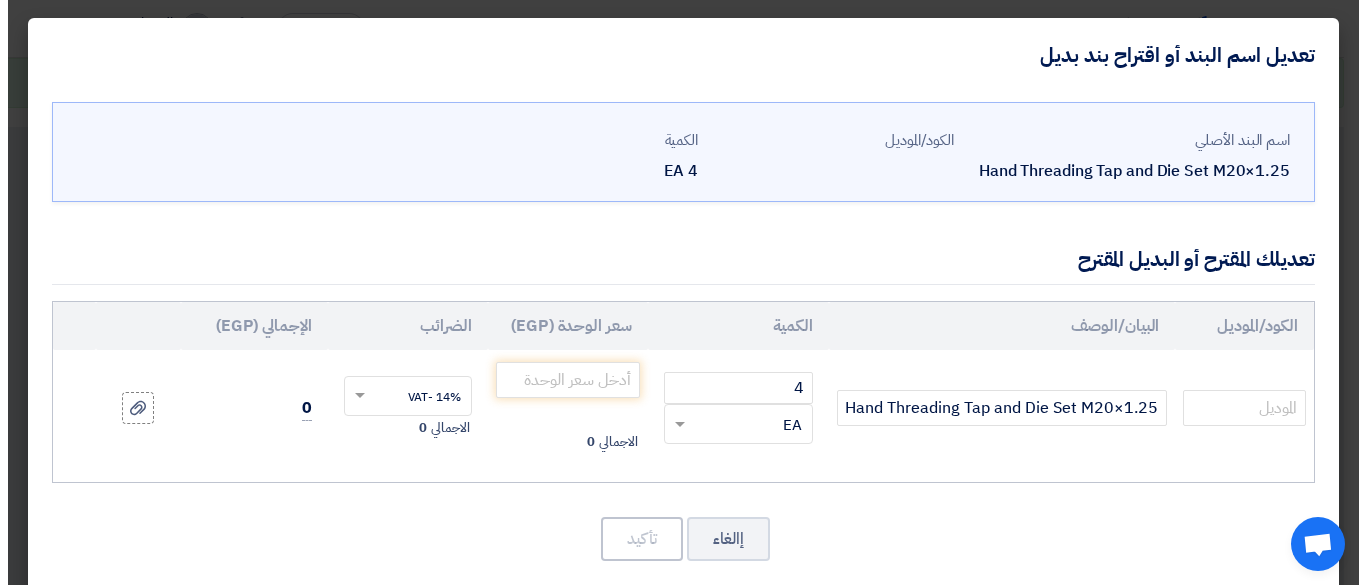 scroll, scrollTop: 410, scrollLeft: 0, axis: vertical 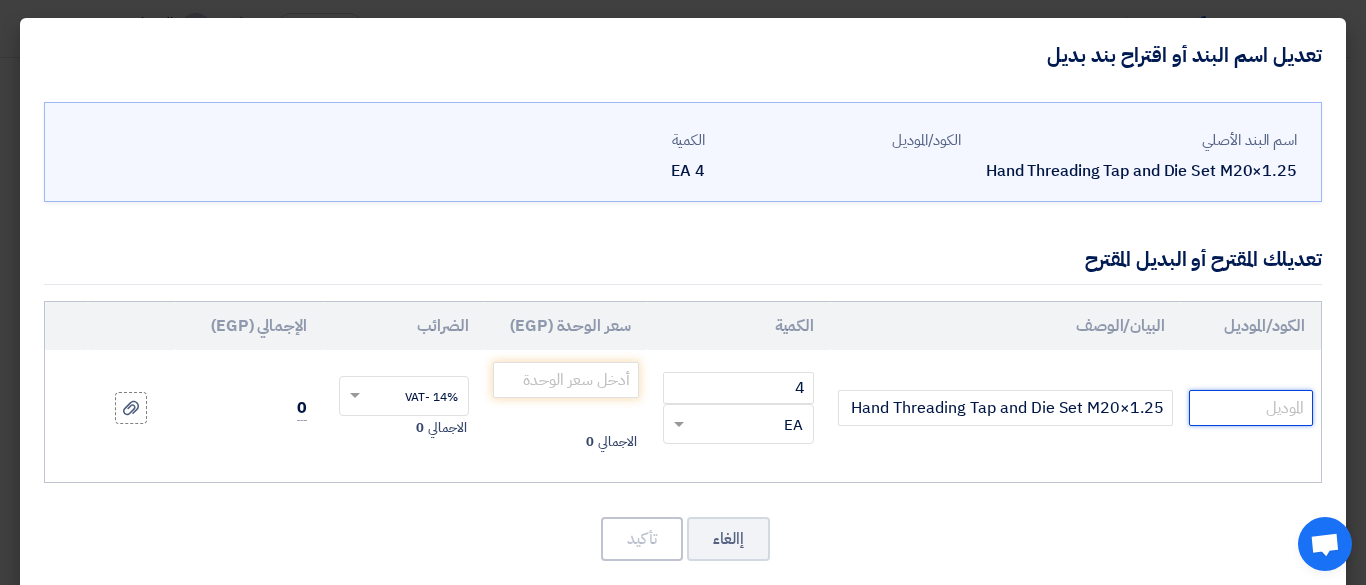 click 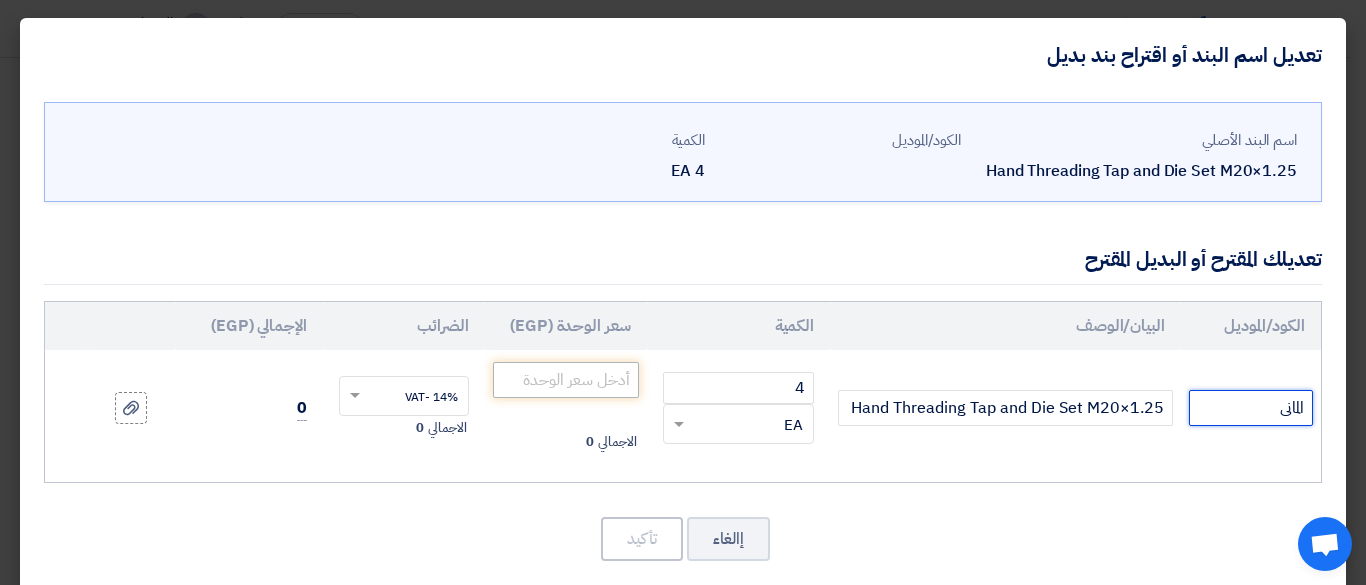 type on "المانى" 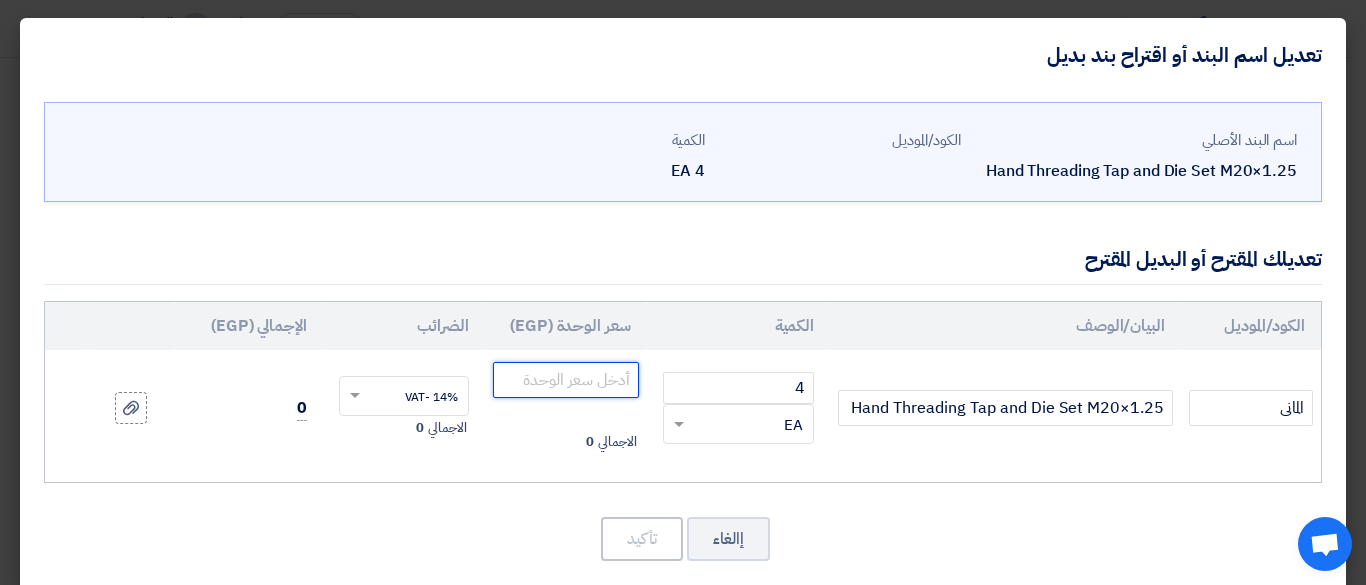 click 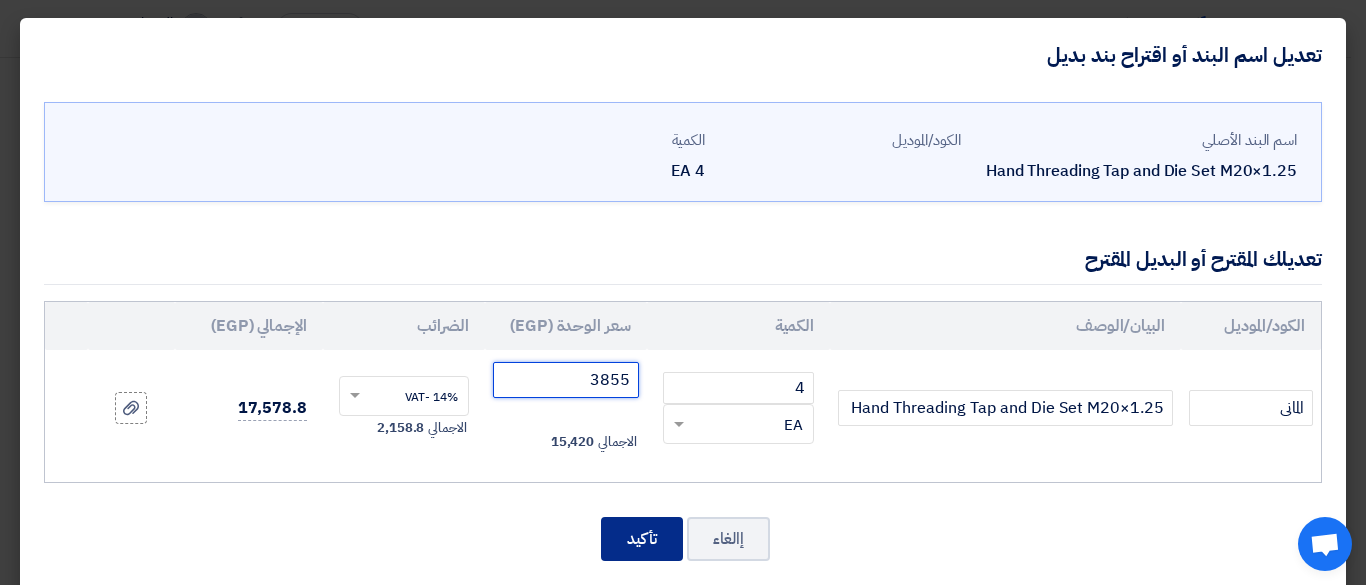 type on "3855" 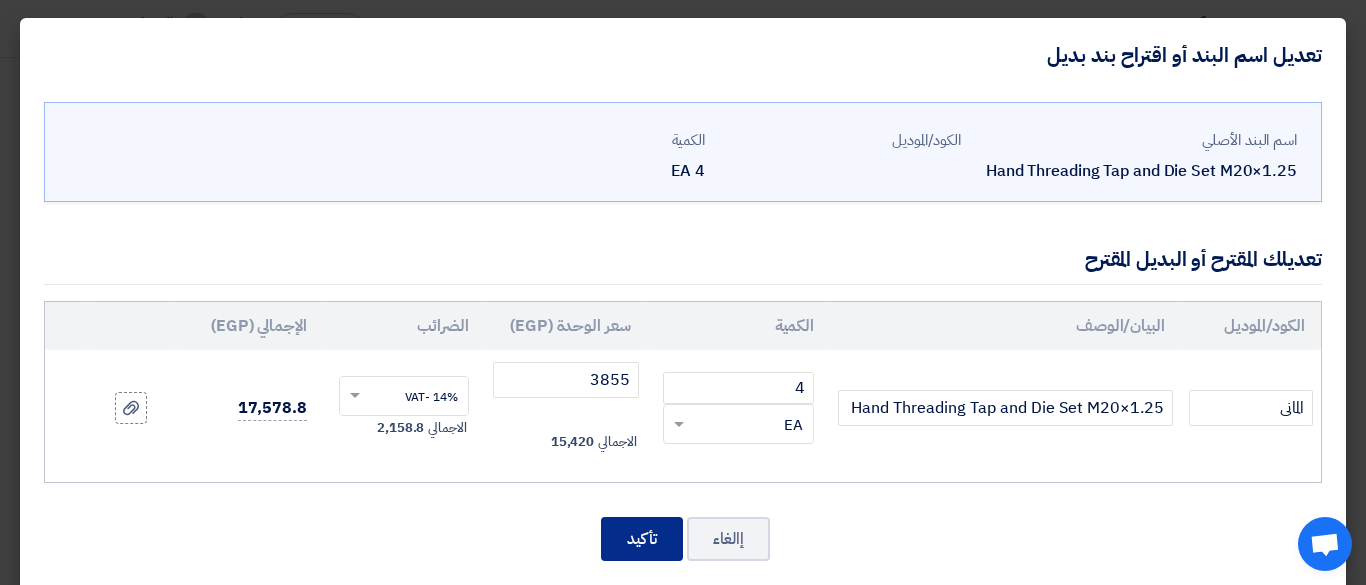 click on "تأكيد" 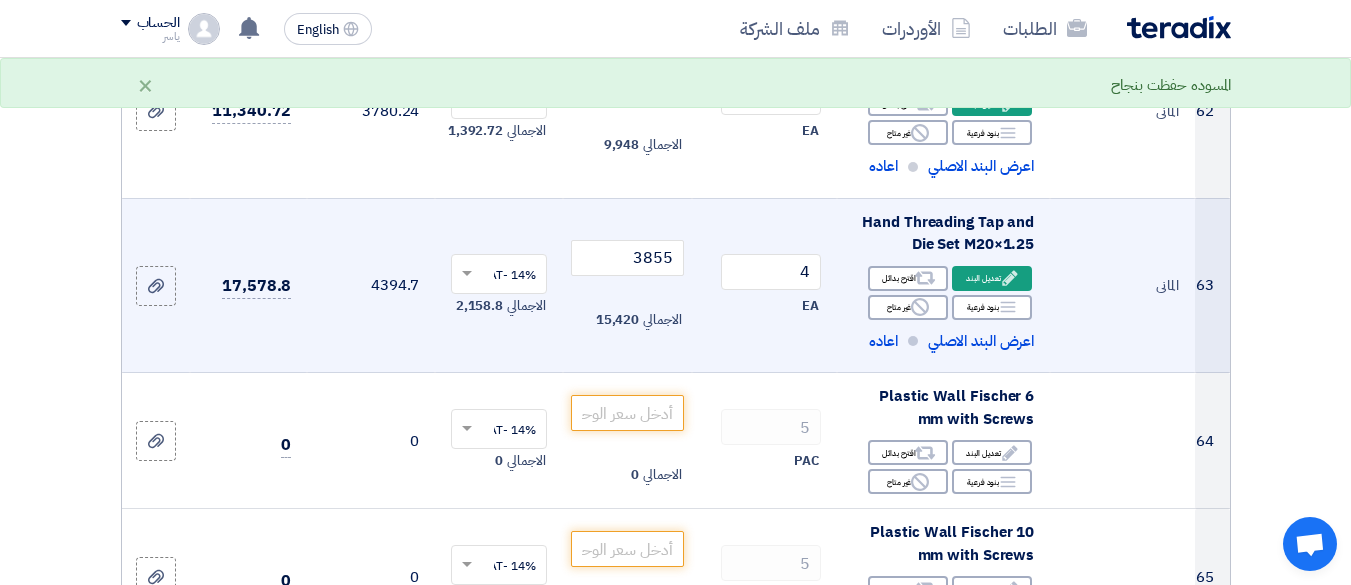 scroll, scrollTop: 11511, scrollLeft: 0, axis: vertical 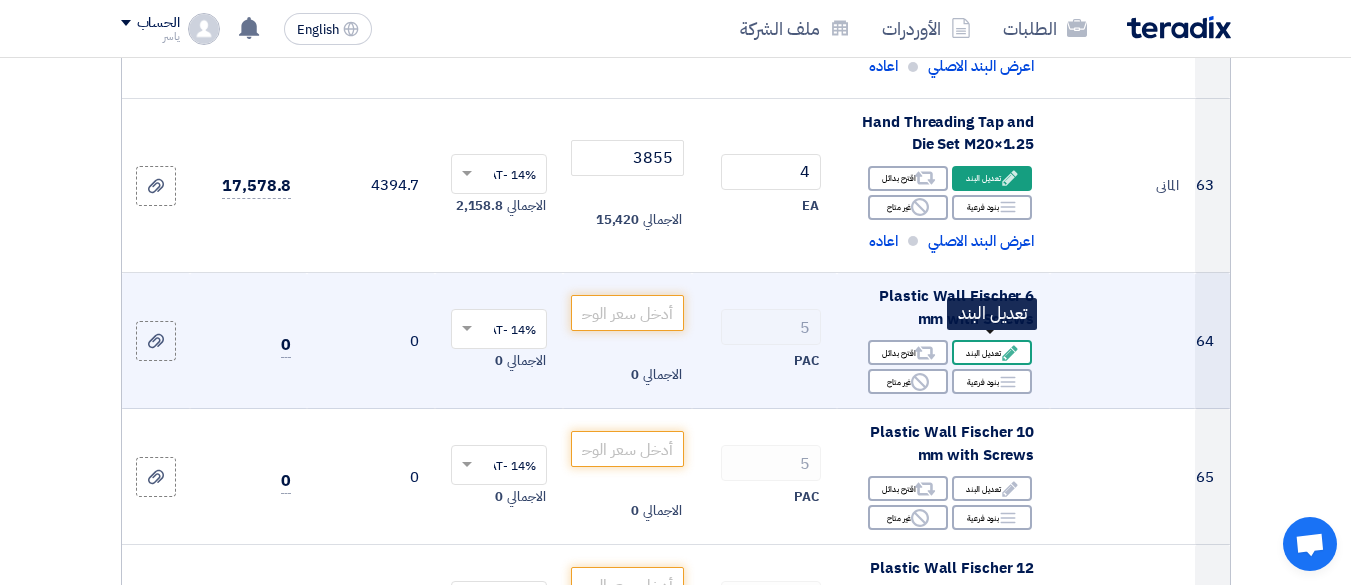 click on "Edit
تعديل البند" 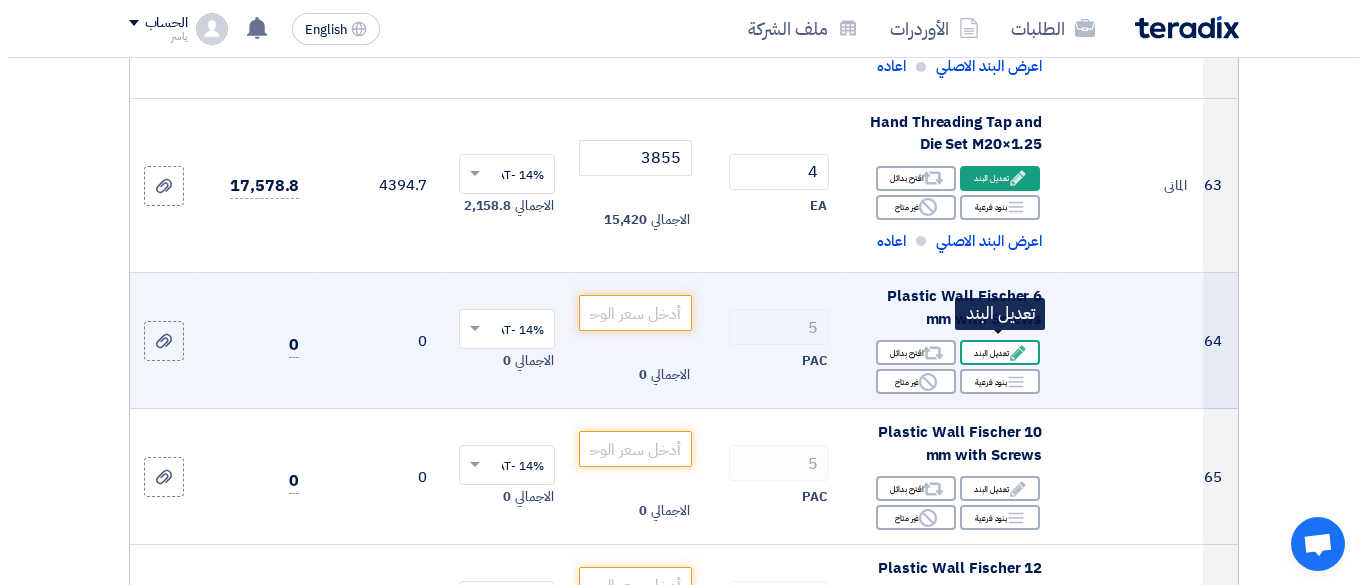 scroll, scrollTop: 485, scrollLeft: 0, axis: vertical 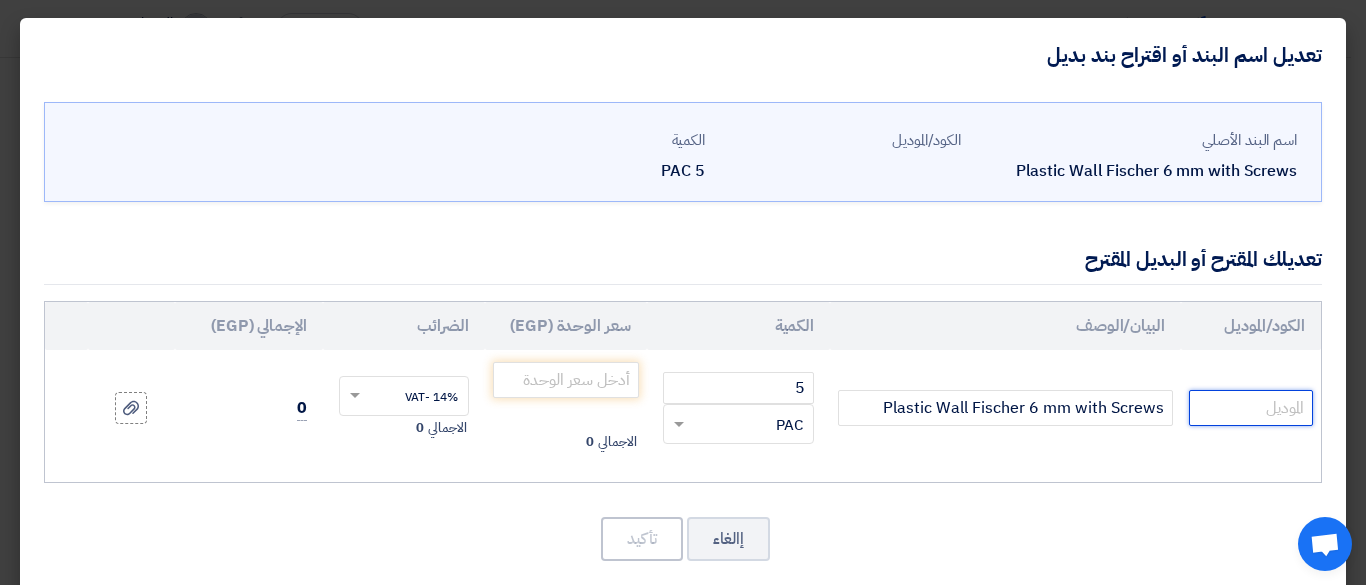click 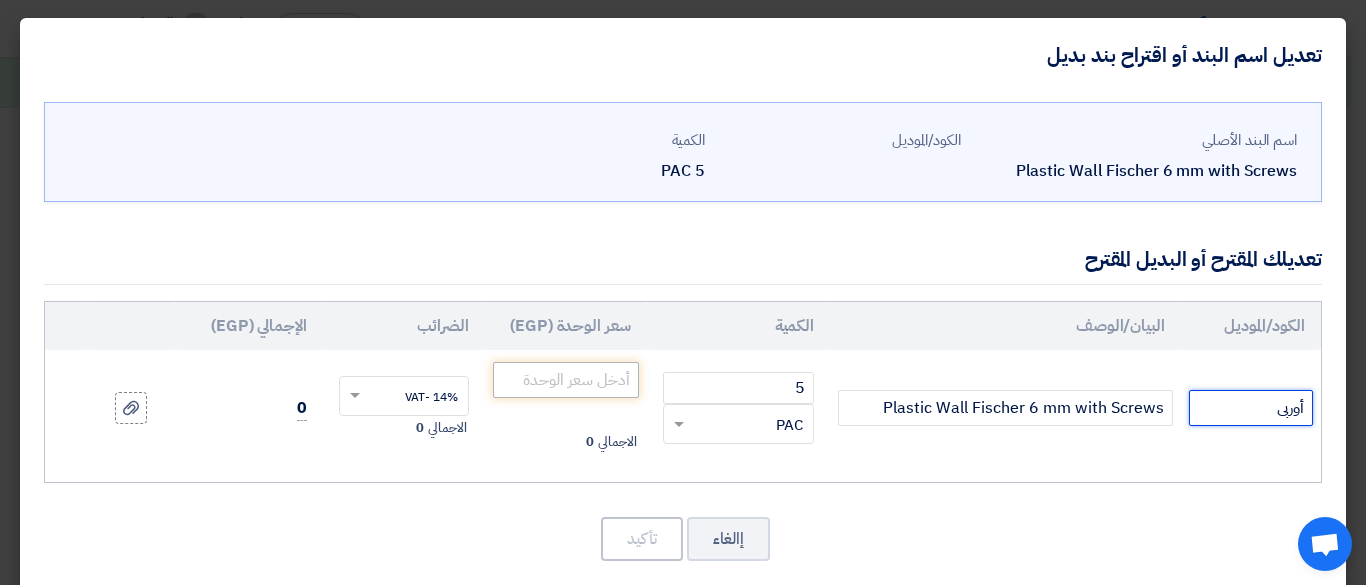 type on "أوربى" 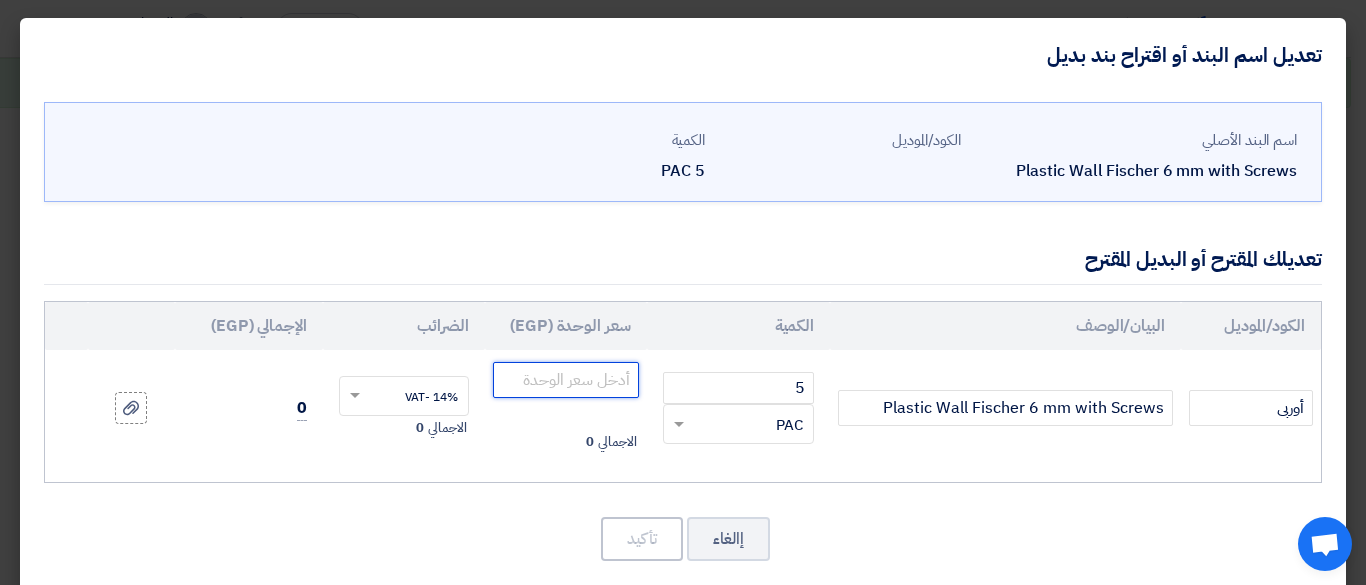 click 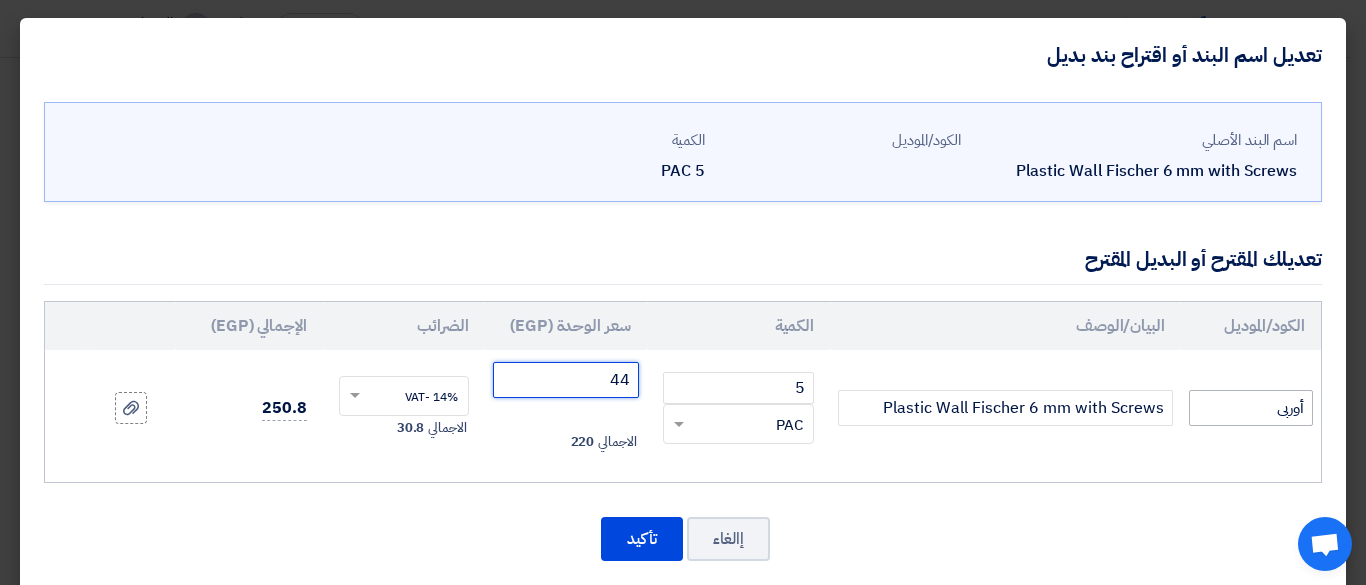 type on "44" 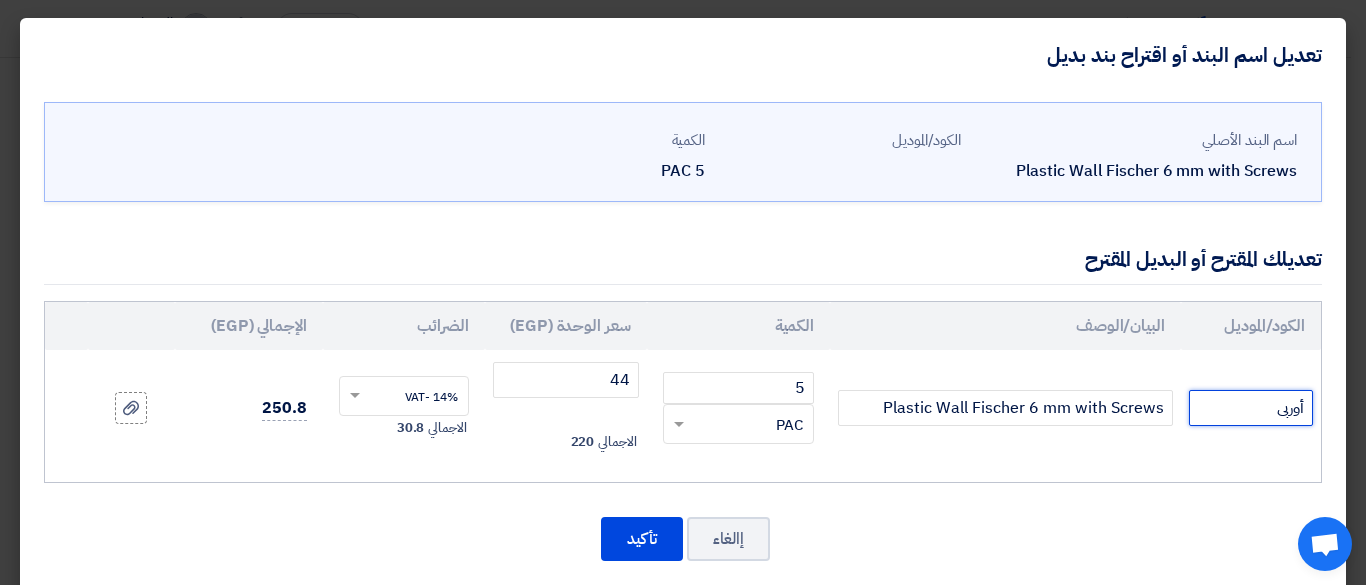 drag, startPoint x: 1264, startPoint y: 410, endPoint x: 1331, endPoint y: 356, distance: 86.05231 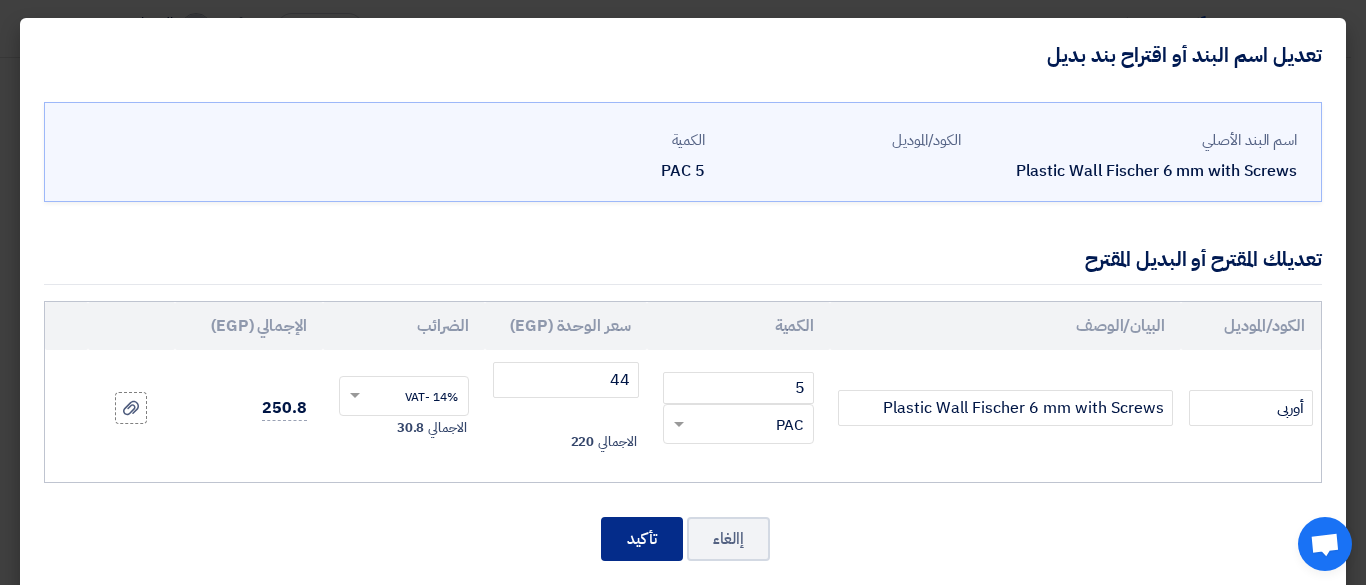 click on "تأكيد" 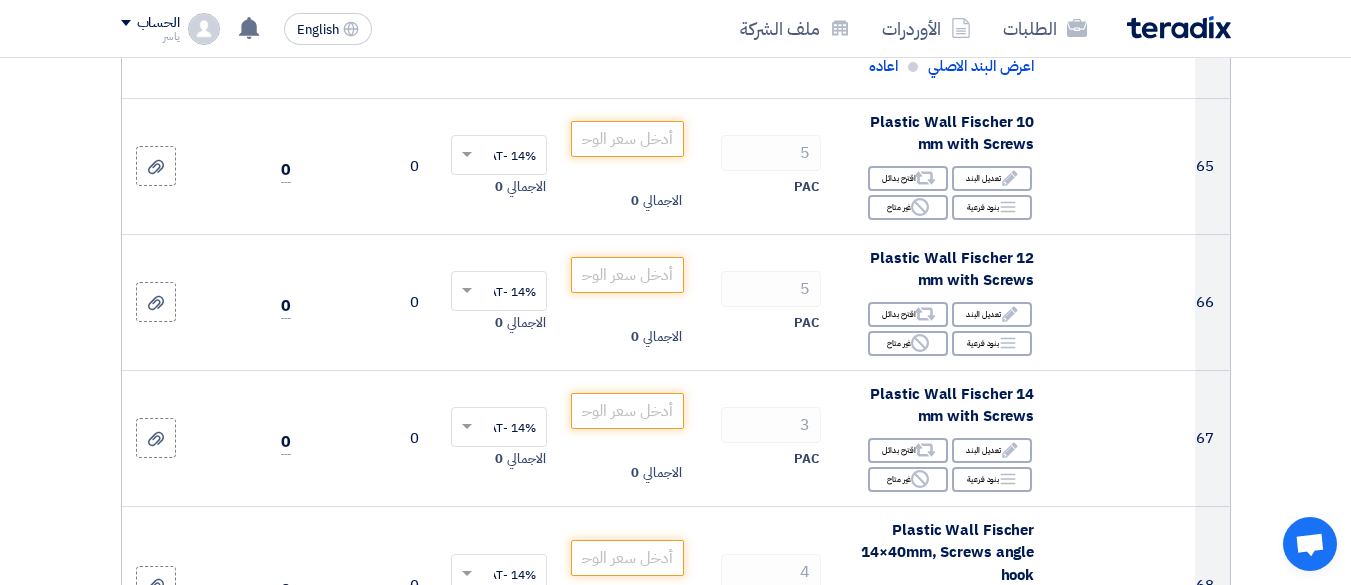 scroll, scrollTop: 11660, scrollLeft: 0, axis: vertical 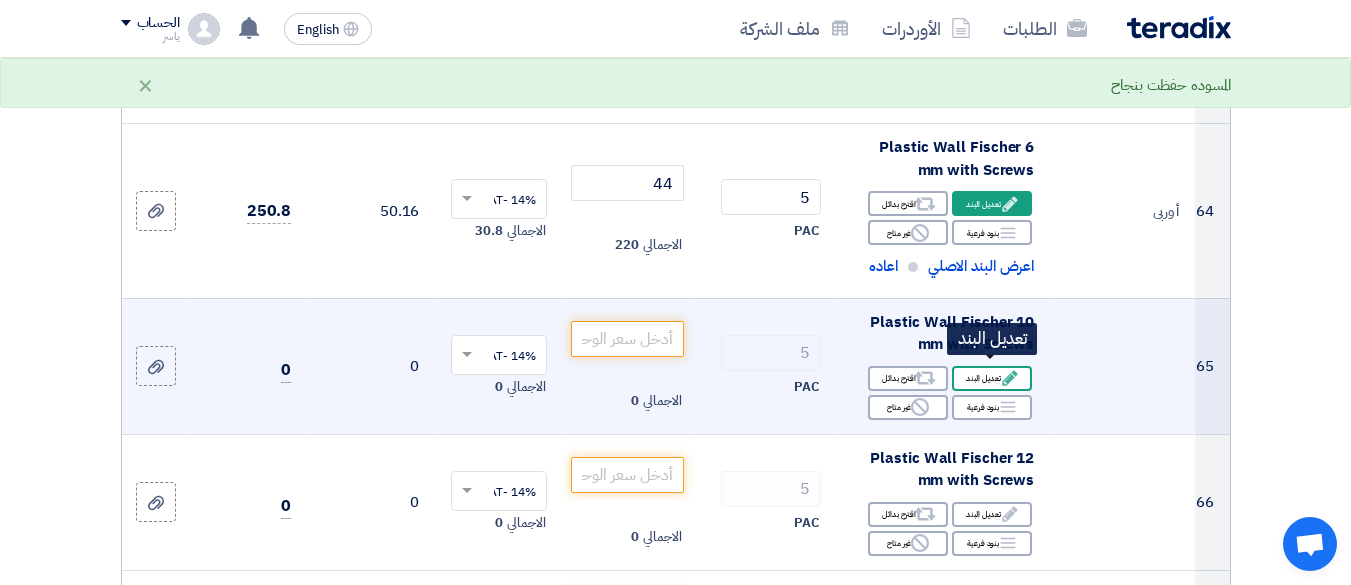 click on "Edit
تعديل البند" 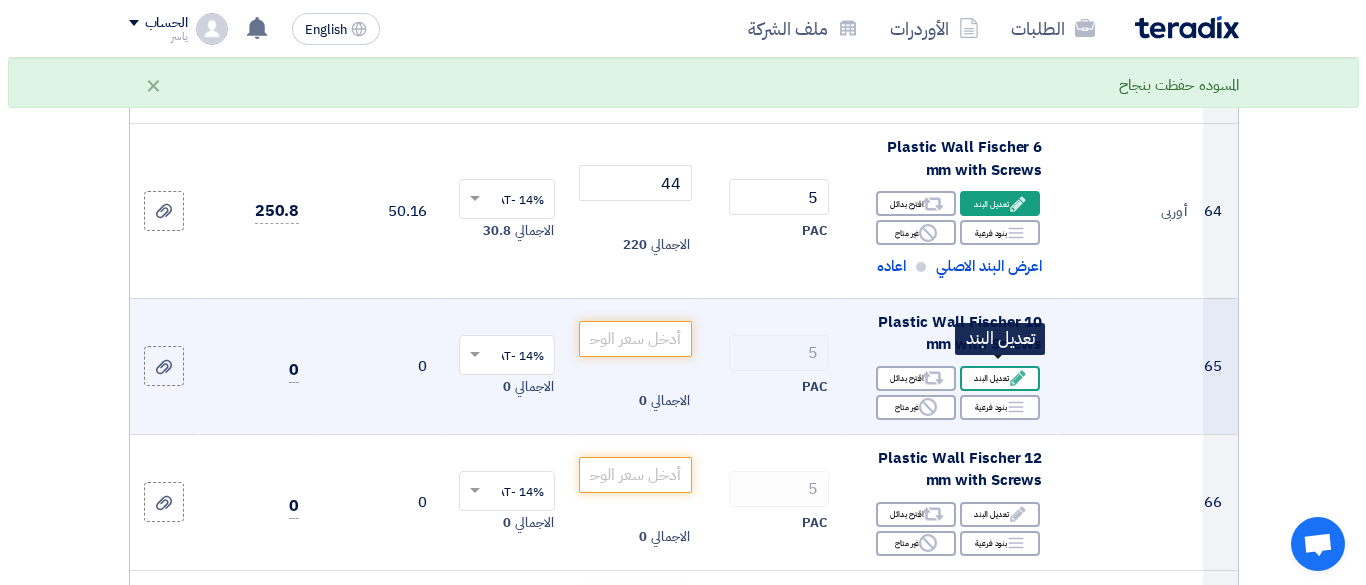 scroll, scrollTop: 459, scrollLeft: 0, axis: vertical 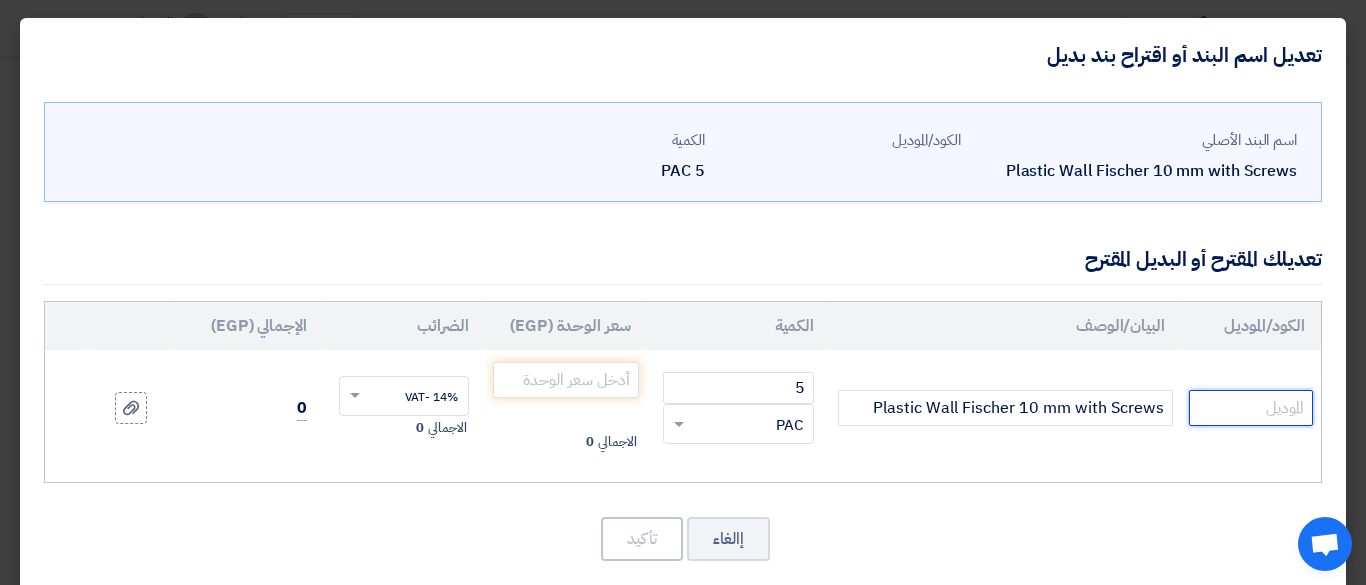 click 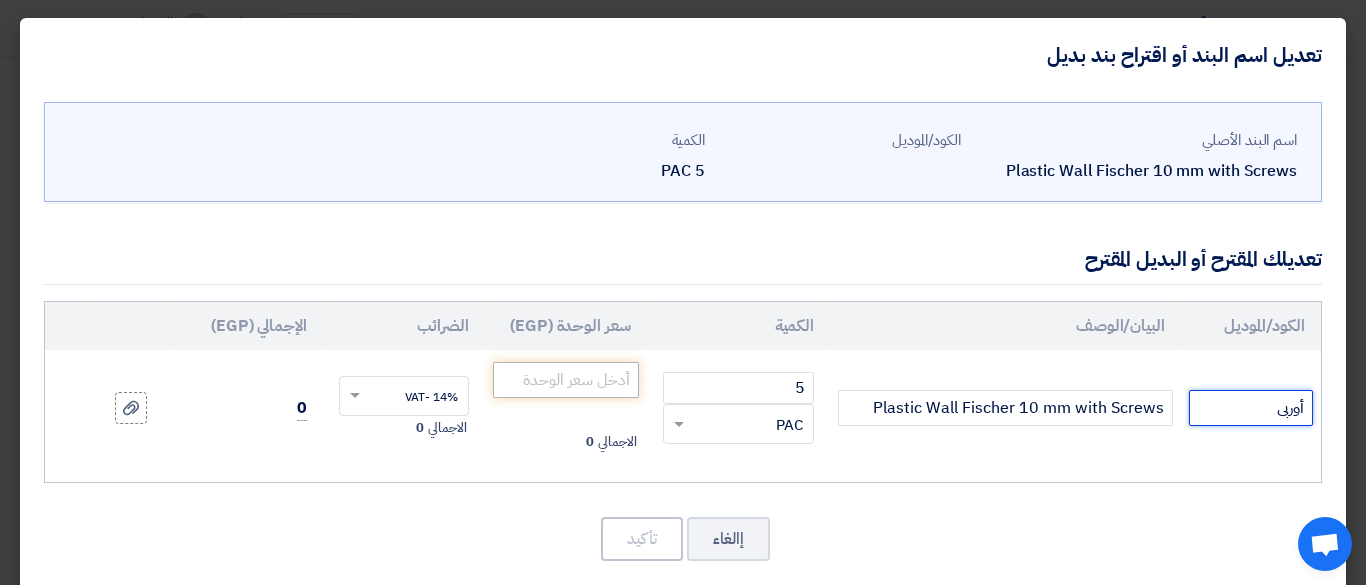 type on "أوربى" 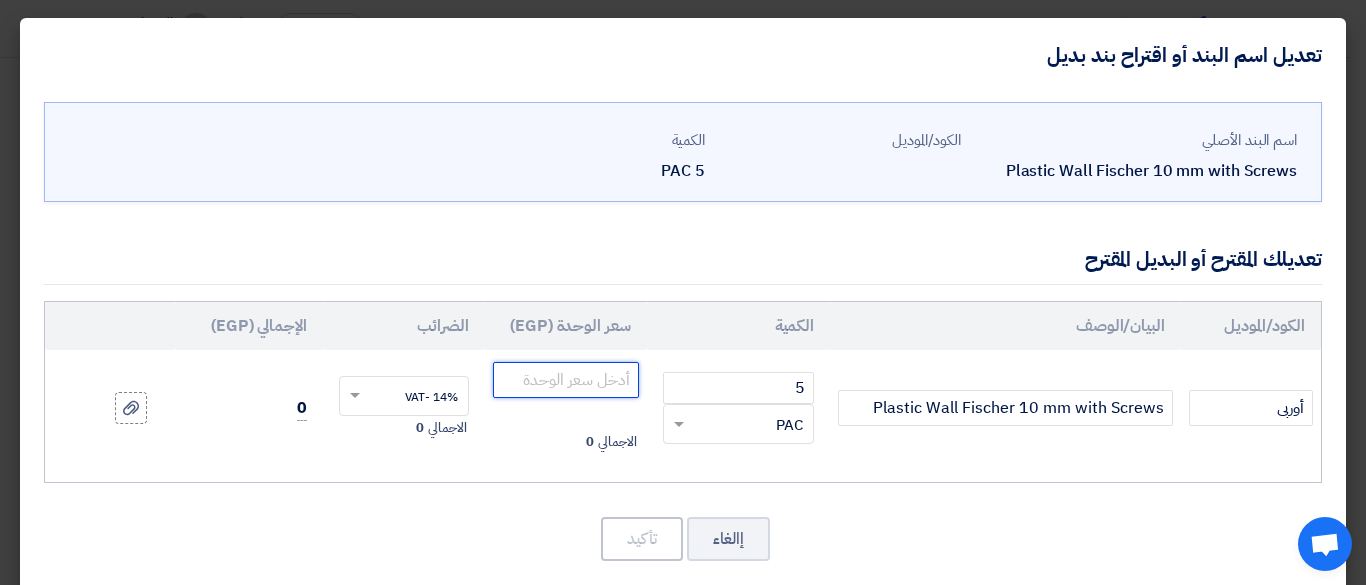 click 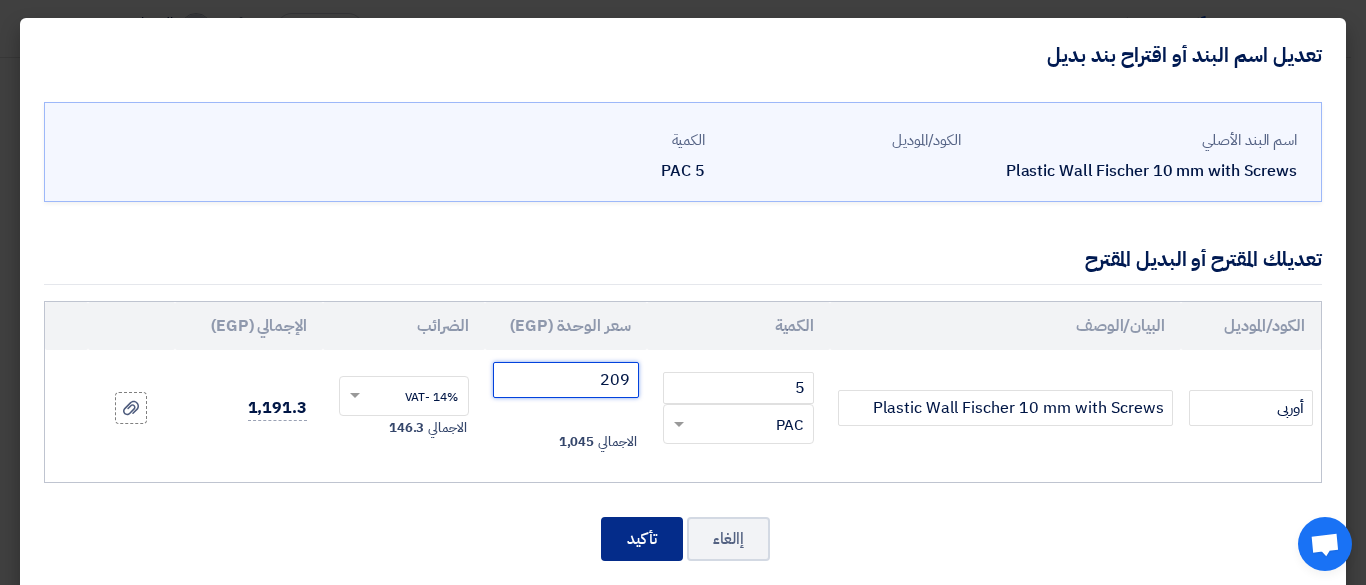 type on "209" 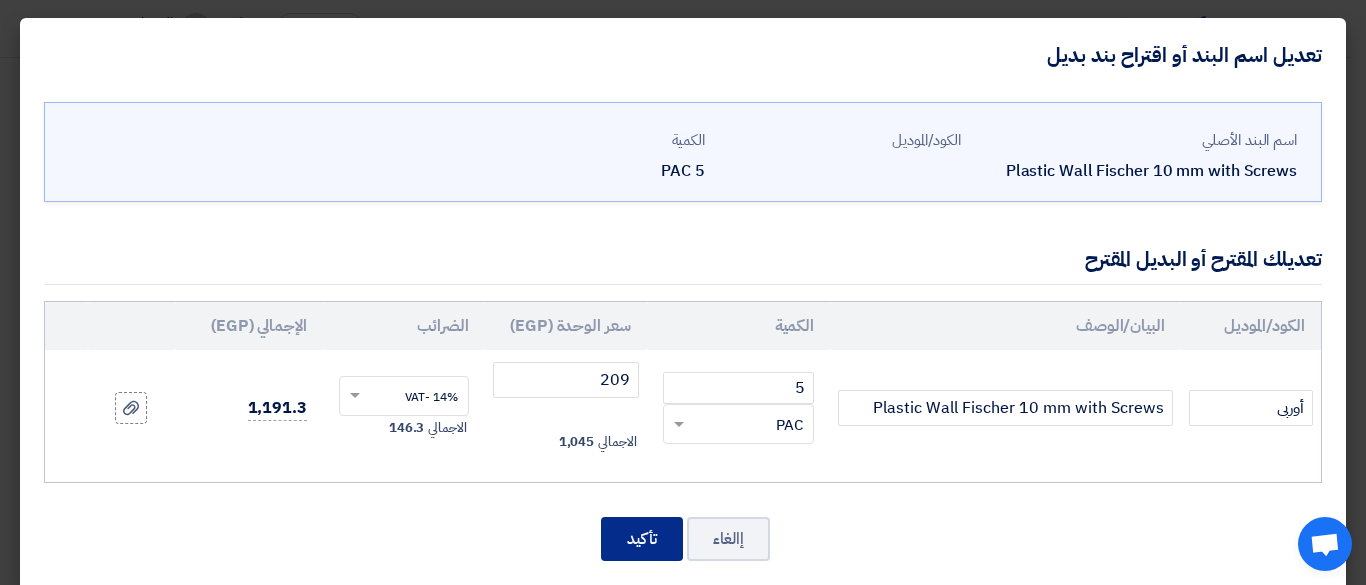 click on "تأكيد" 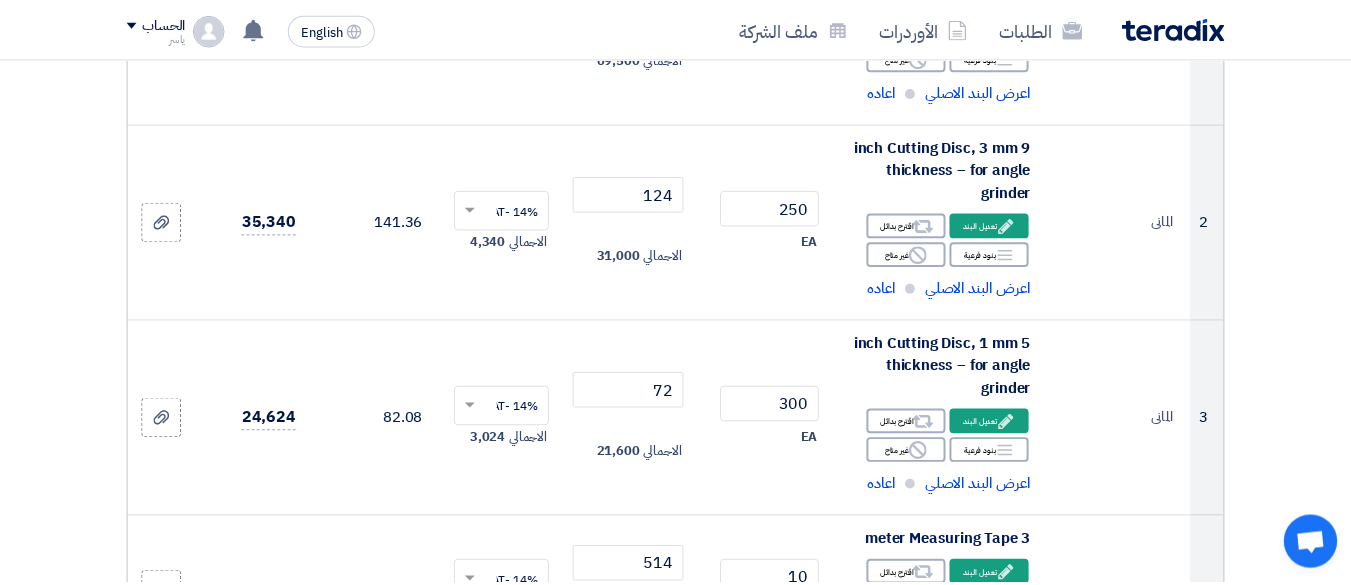 scroll, scrollTop: 11909, scrollLeft: 0, axis: vertical 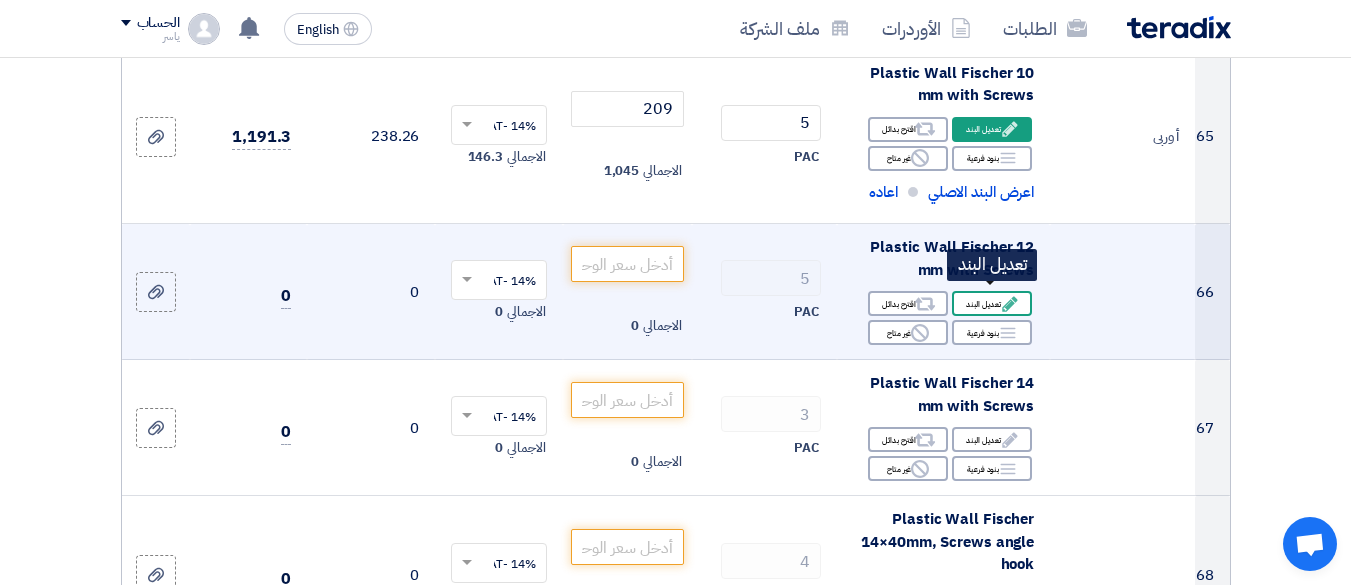click on "Edit
تعديل البند" 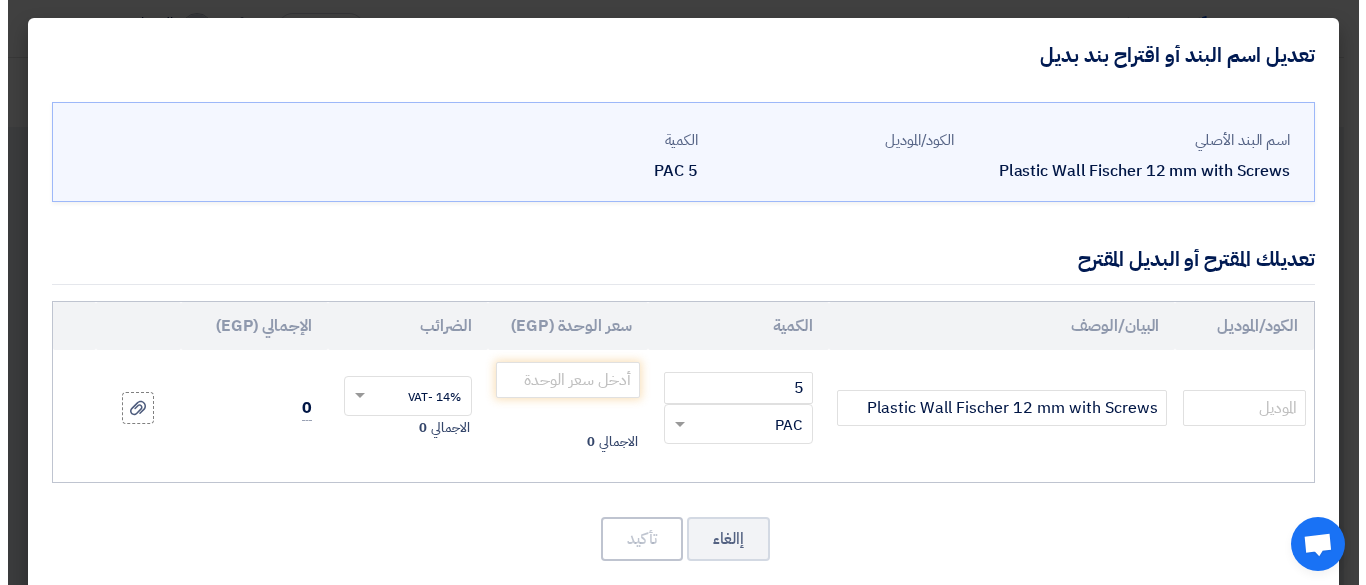 scroll, scrollTop: 534, scrollLeft: 0, axis: vertical 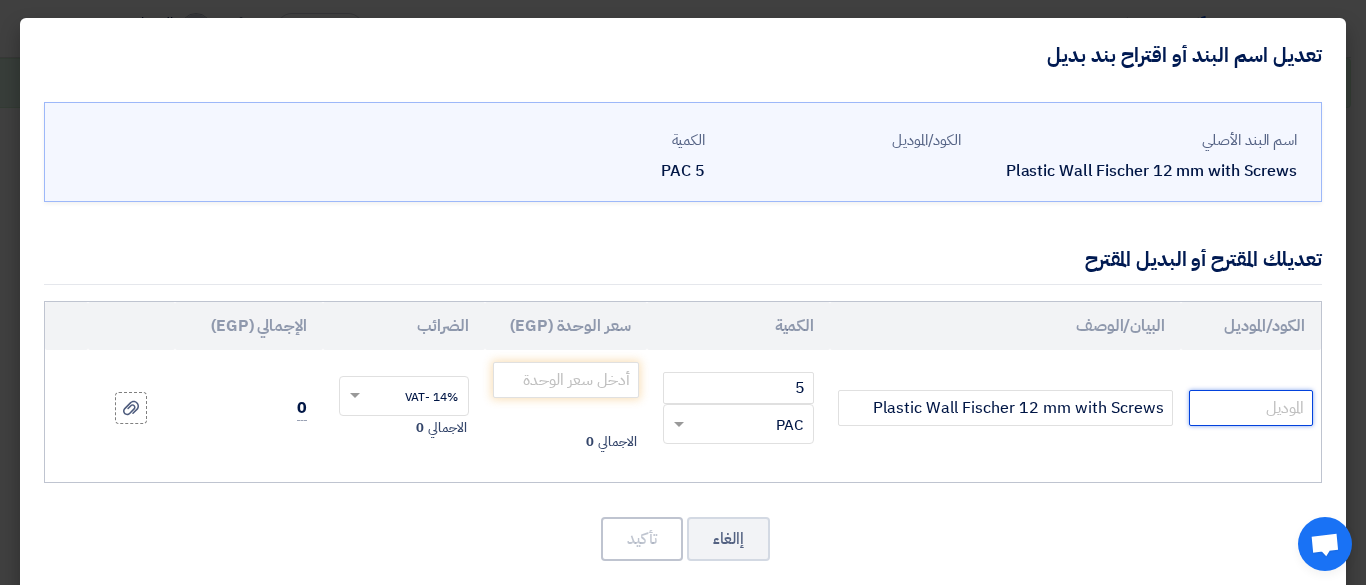 drag, startPoint x: 1252, startPoint y: 411, endPoint x: 1243, endPoint y: 398, distance: 15.811388 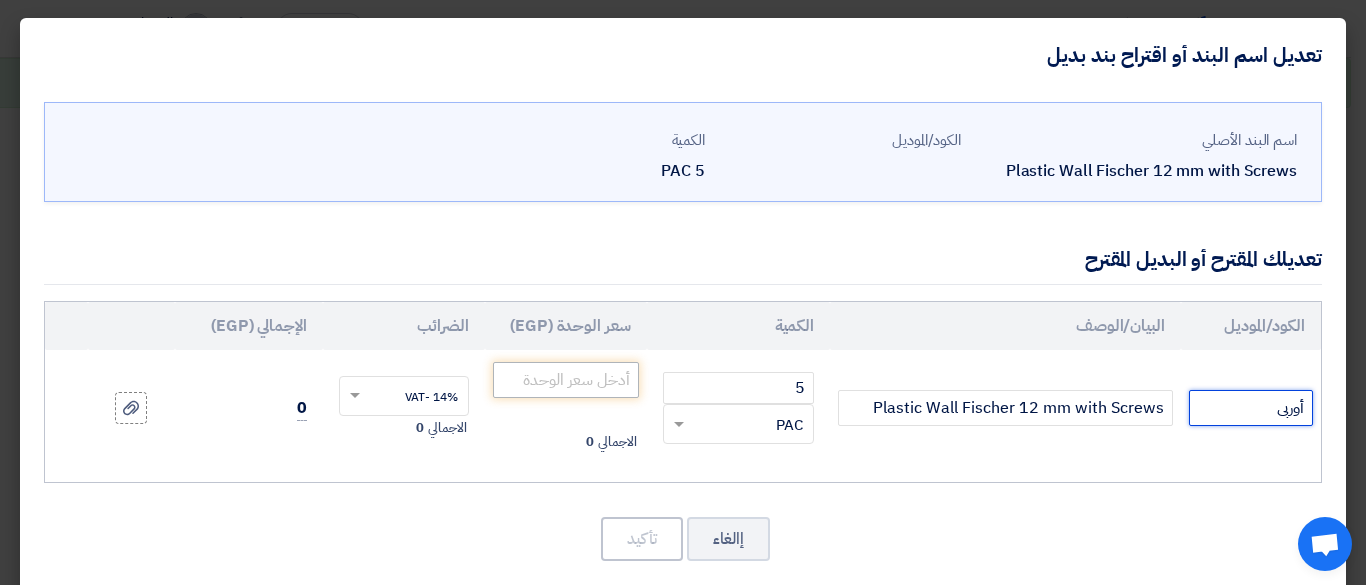 type on "أوربى" 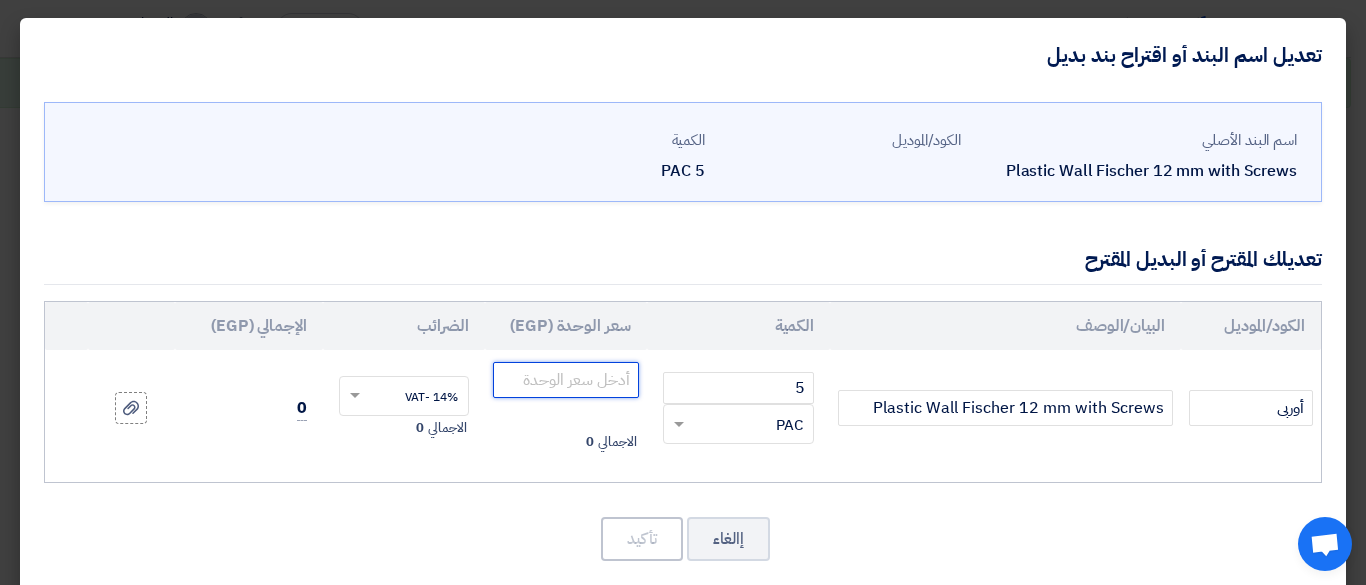 click 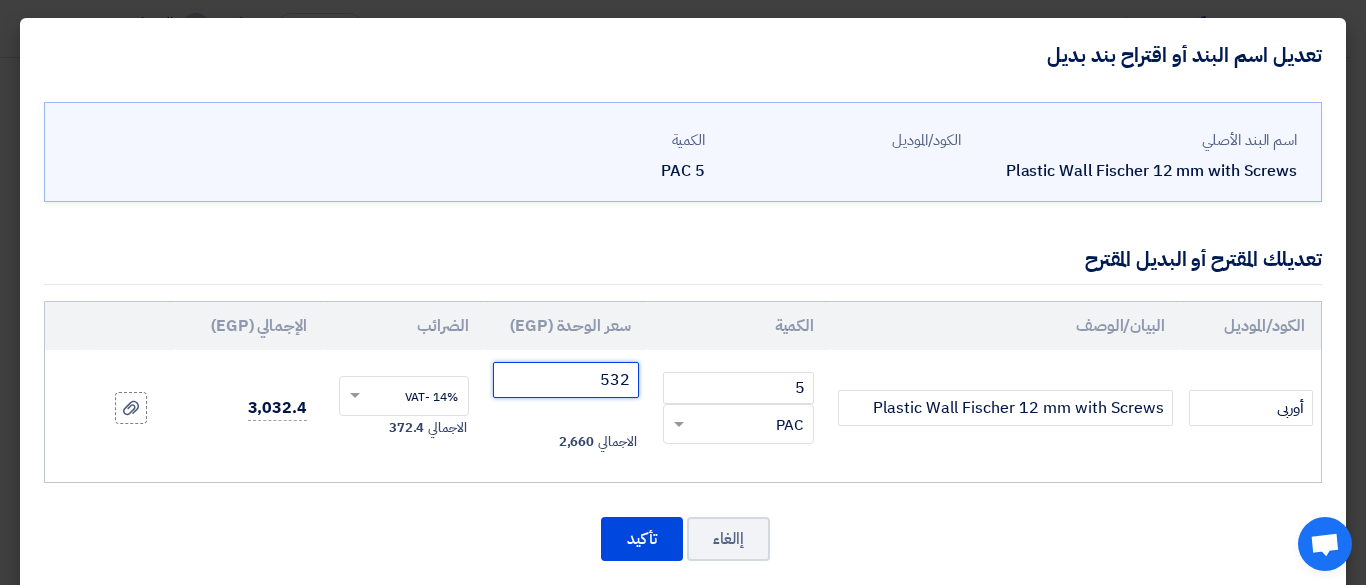 type on "532" 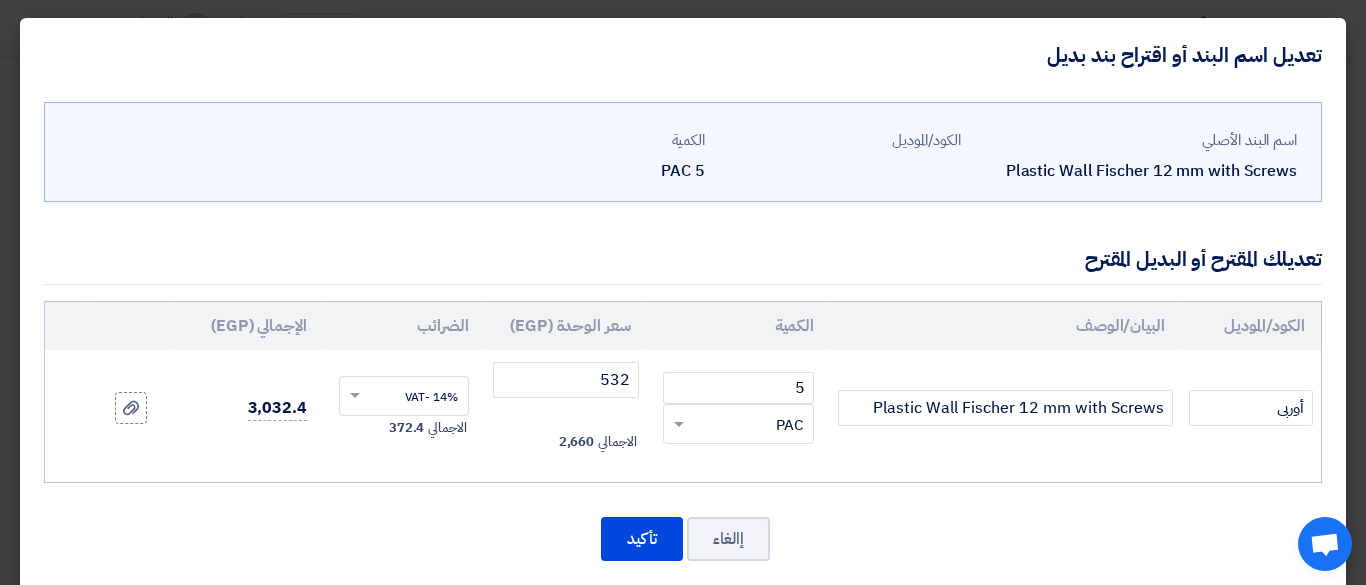 click on "الكود/الموديل
البيان/الوصف
الكمية
سعر الوحدة (EGP)
الضرائب
الإجمالي (EGP)
أوربى 5
×" 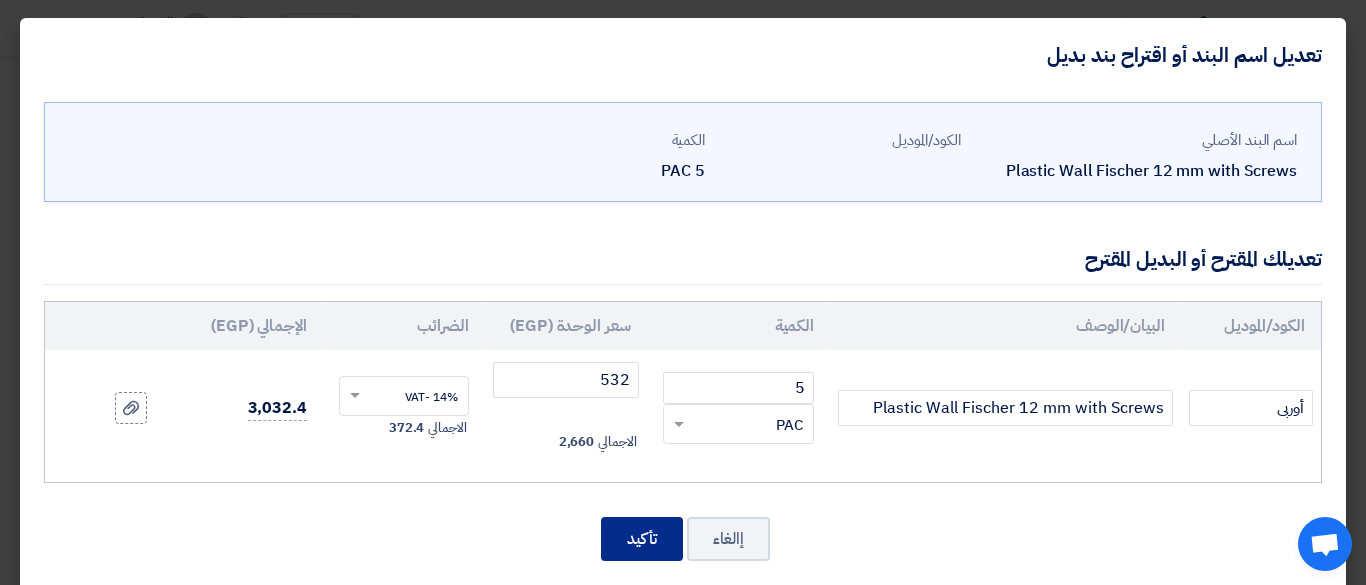 click on "تأكيد" 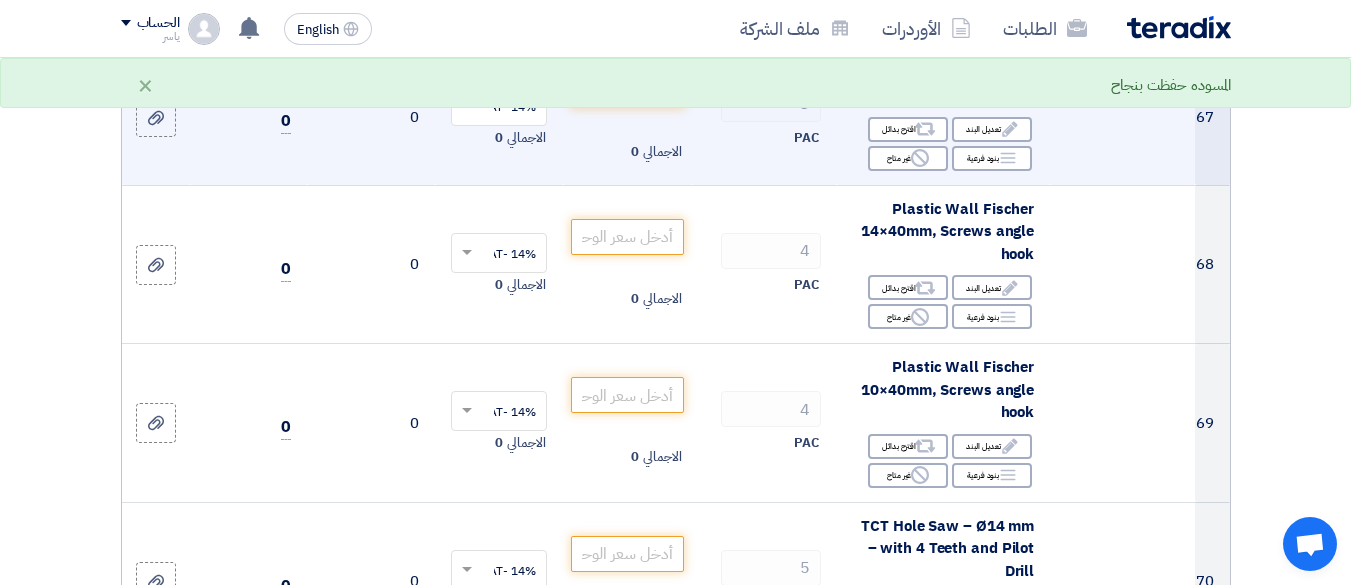 scroll, scrollTop: 12058, scrollLeft: 0, axis: vertical 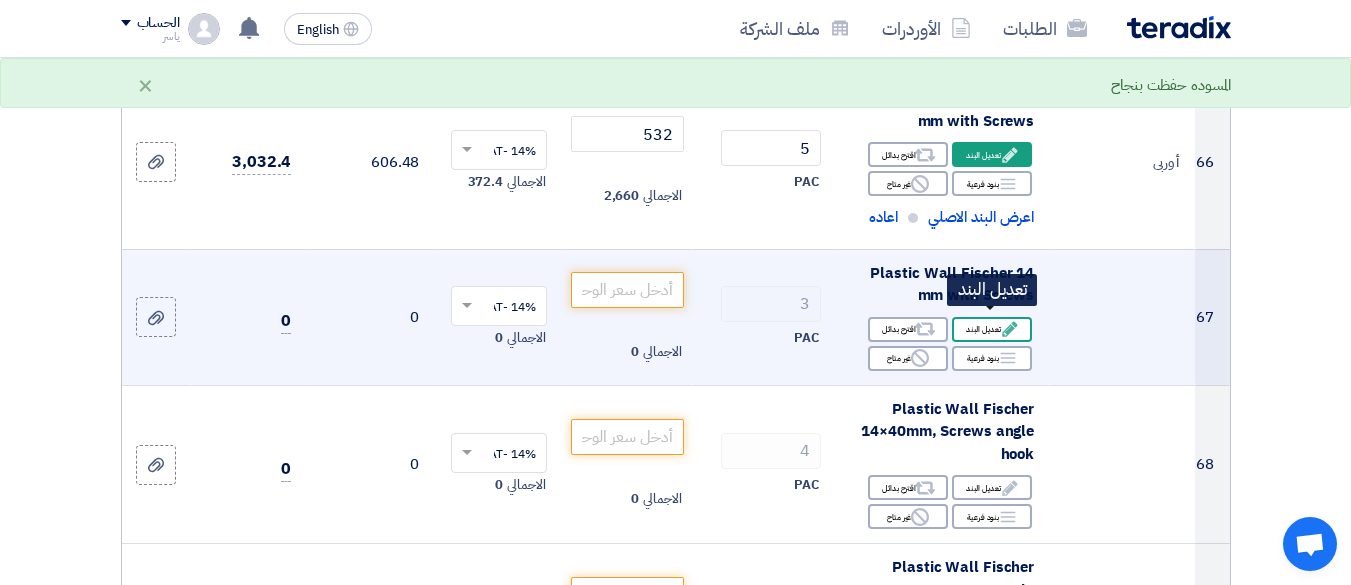 click on "Edit" 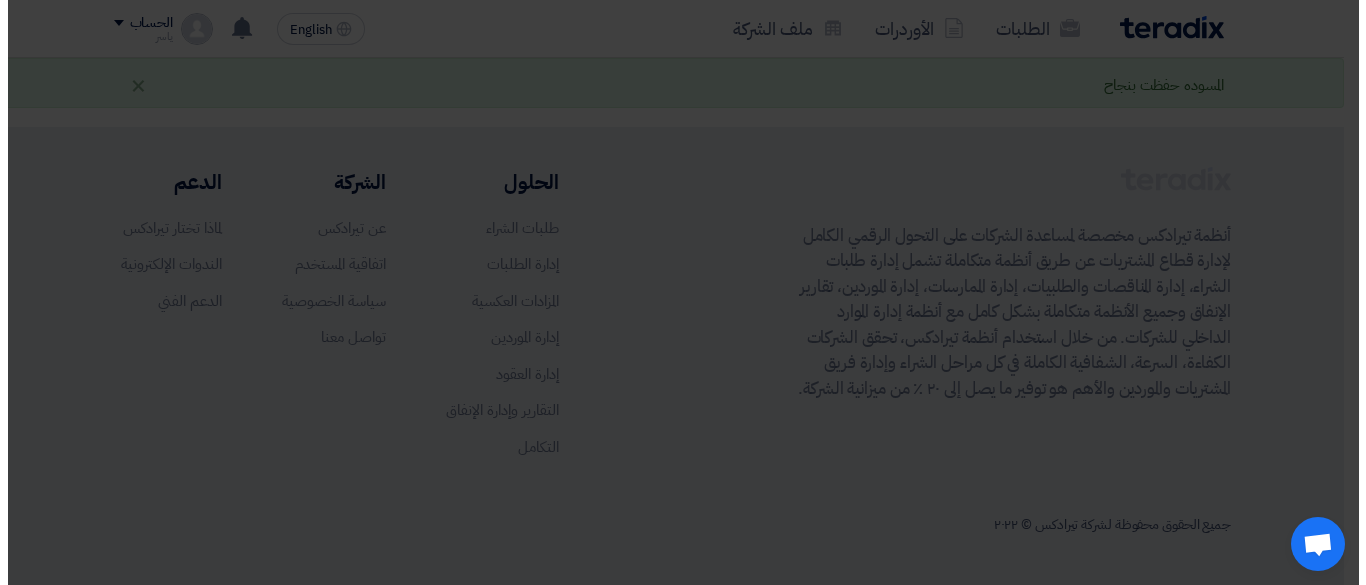 scroll, scrollTop: 508, scrollLeft: 0, axis: vertical 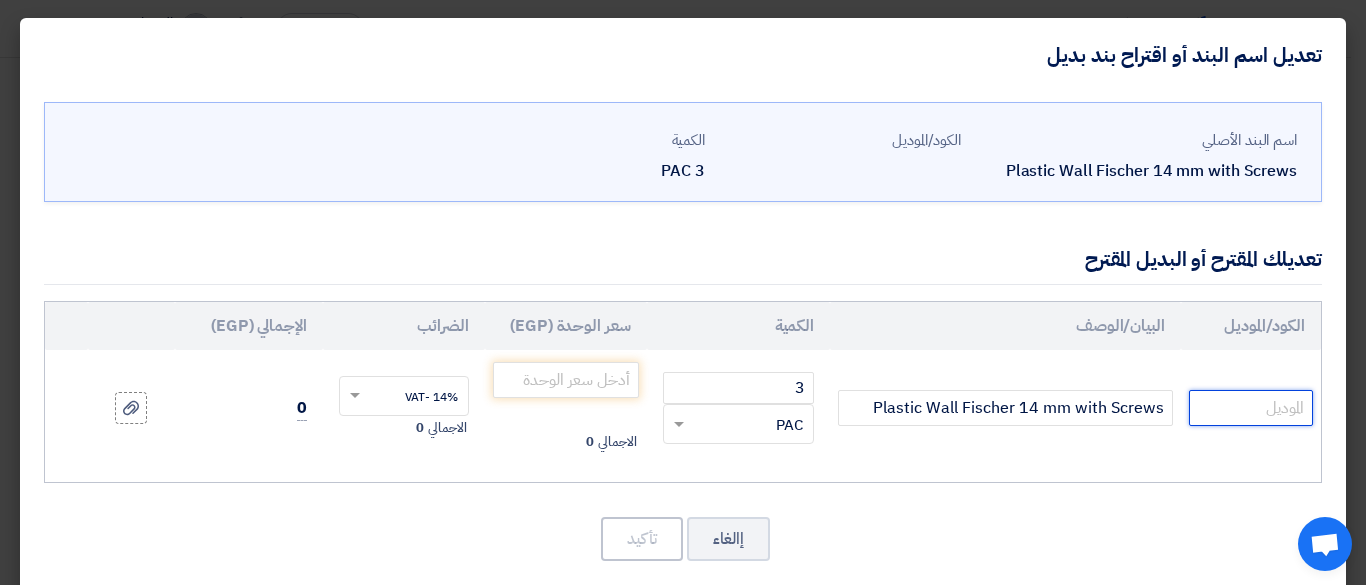 click 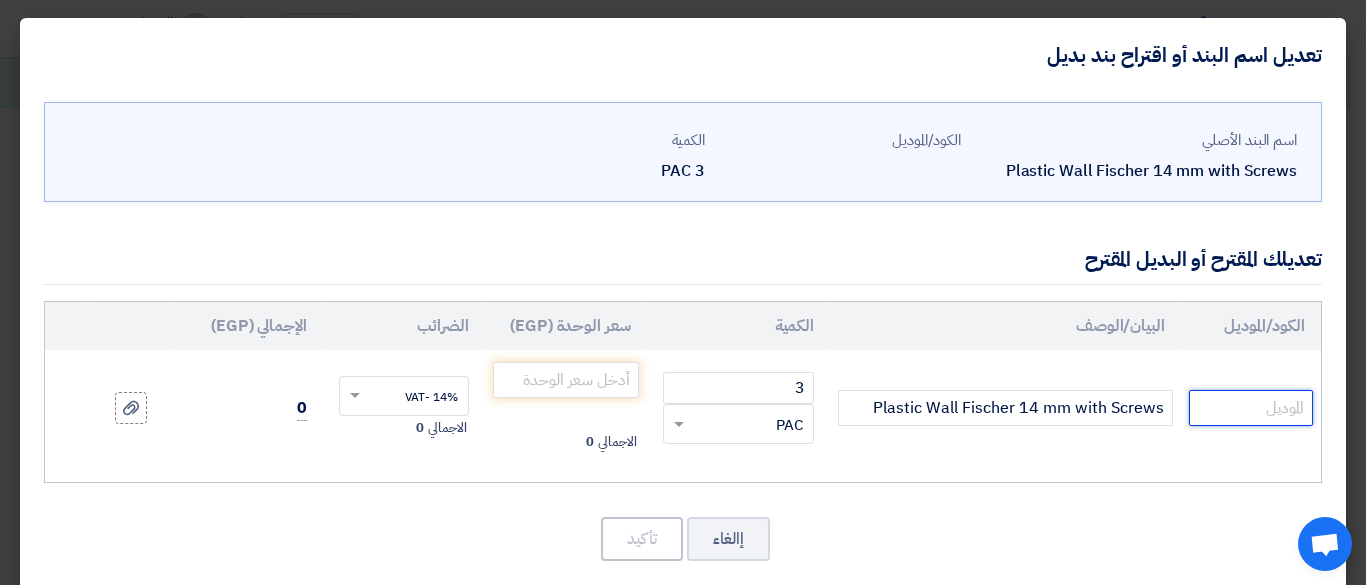 paste on "أوربى" 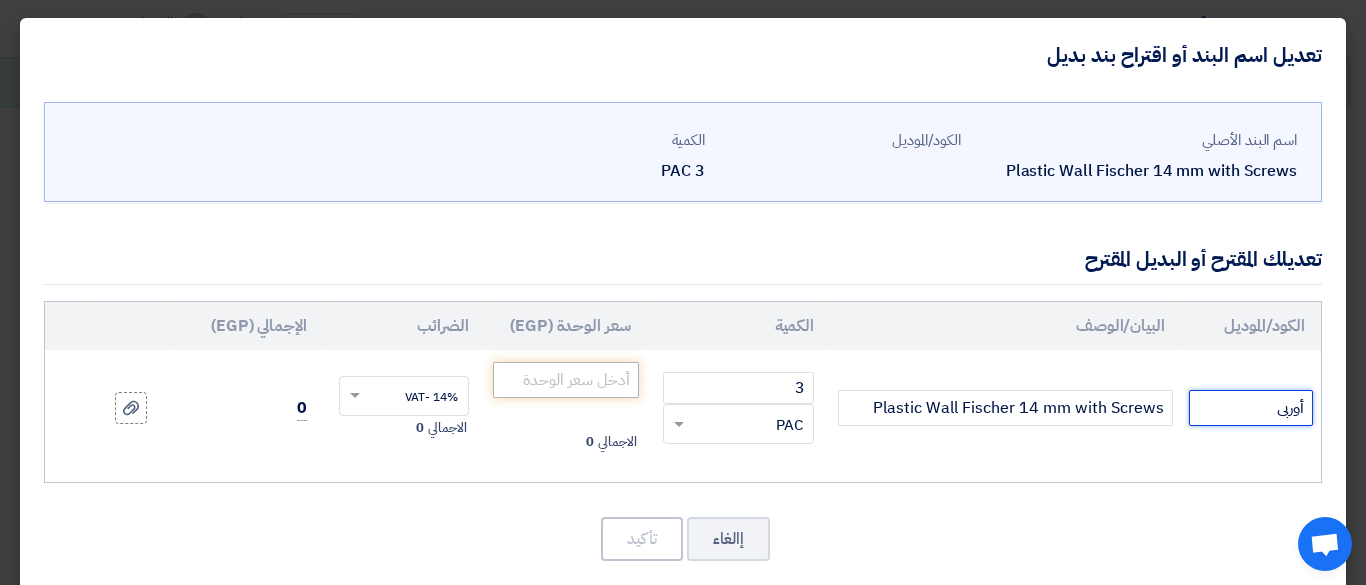 type on "أوربى" 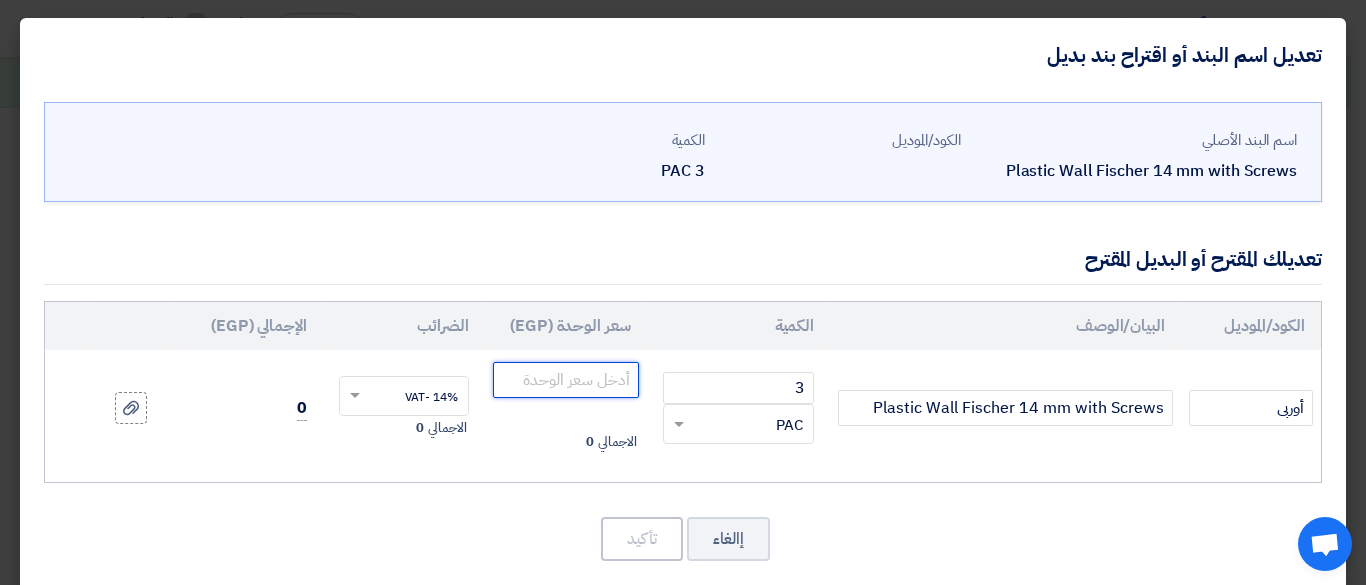 click 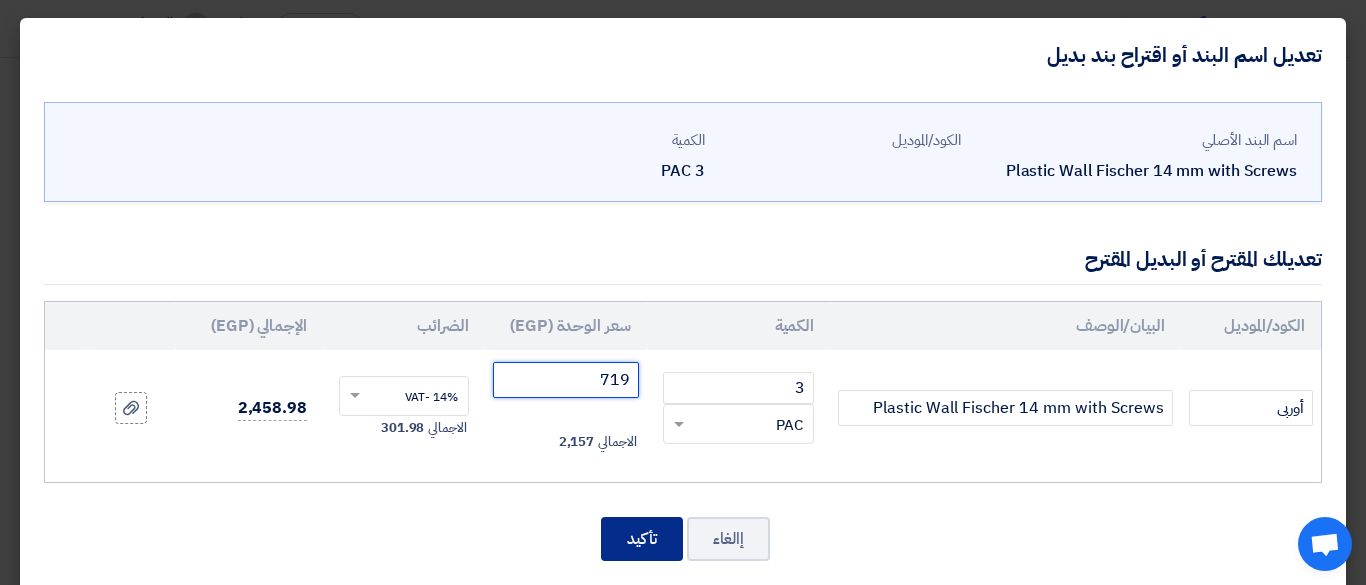 type on "719" 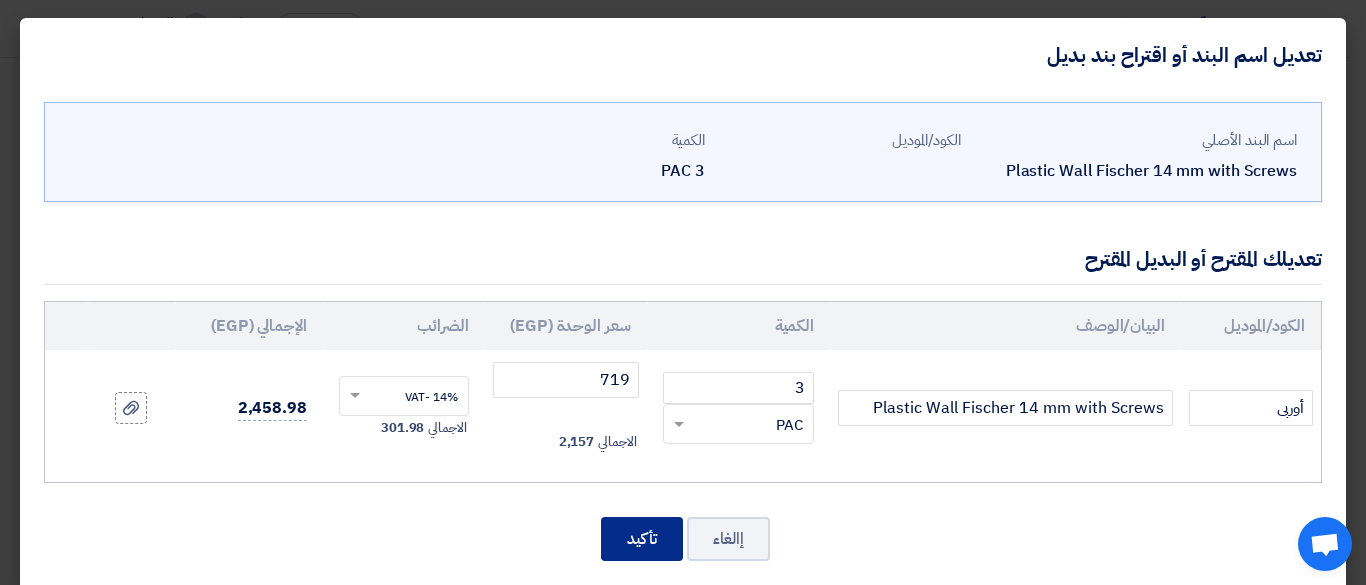 click on "تأكيد" 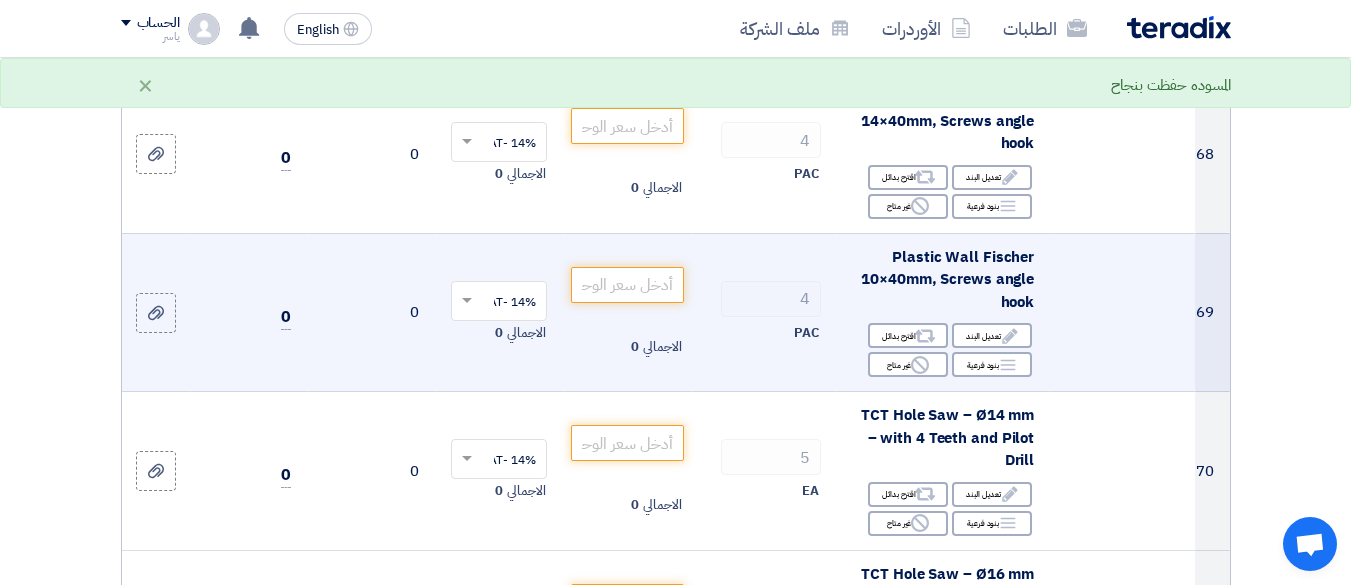 scroll, scrollTop: 12207, scrollLeft: 0, axis: vertical 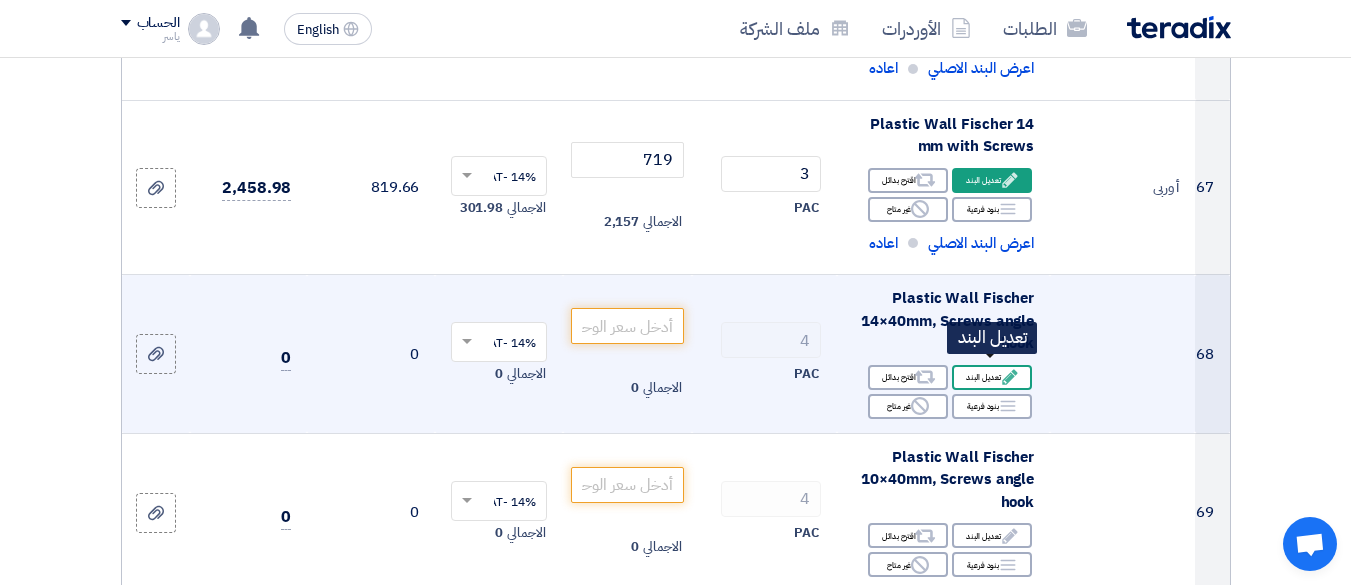 click on "Edit
تعديل البند" 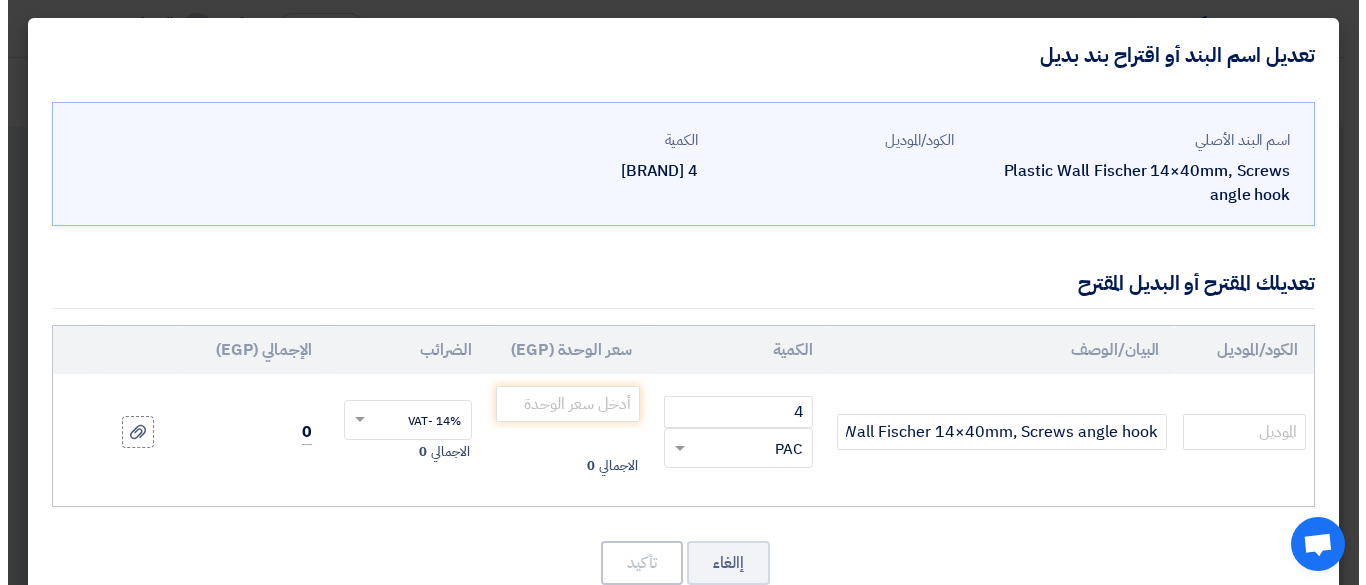 scroll, scrollTop: 483, scrollLeft: 0, axis: vertical 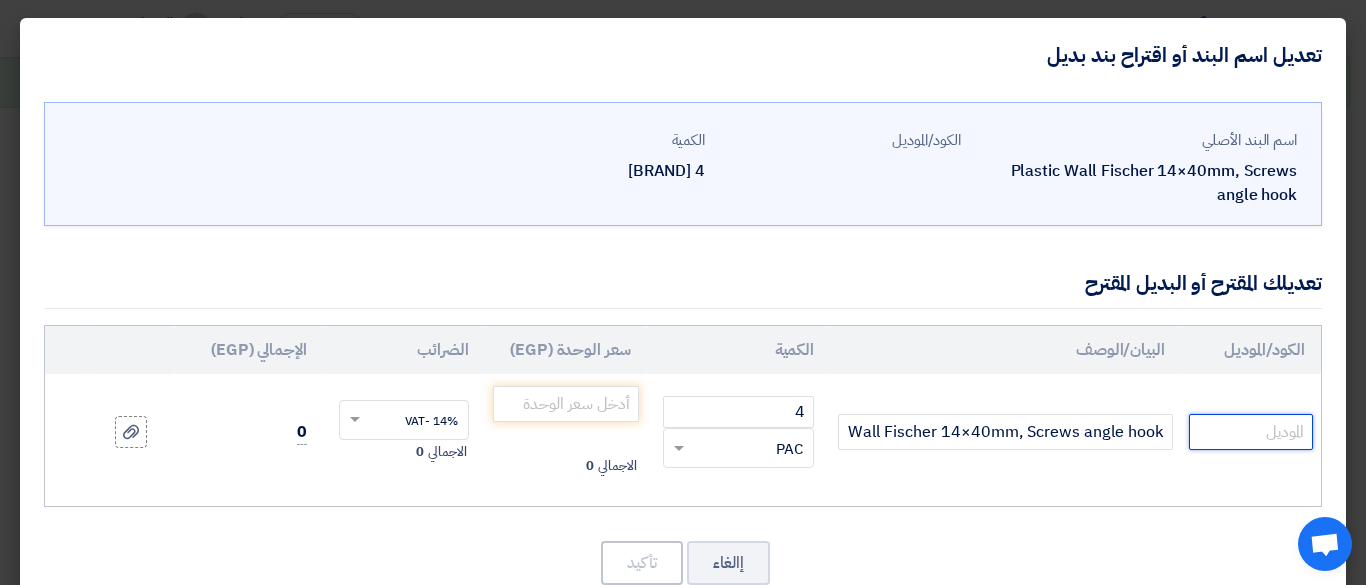 click 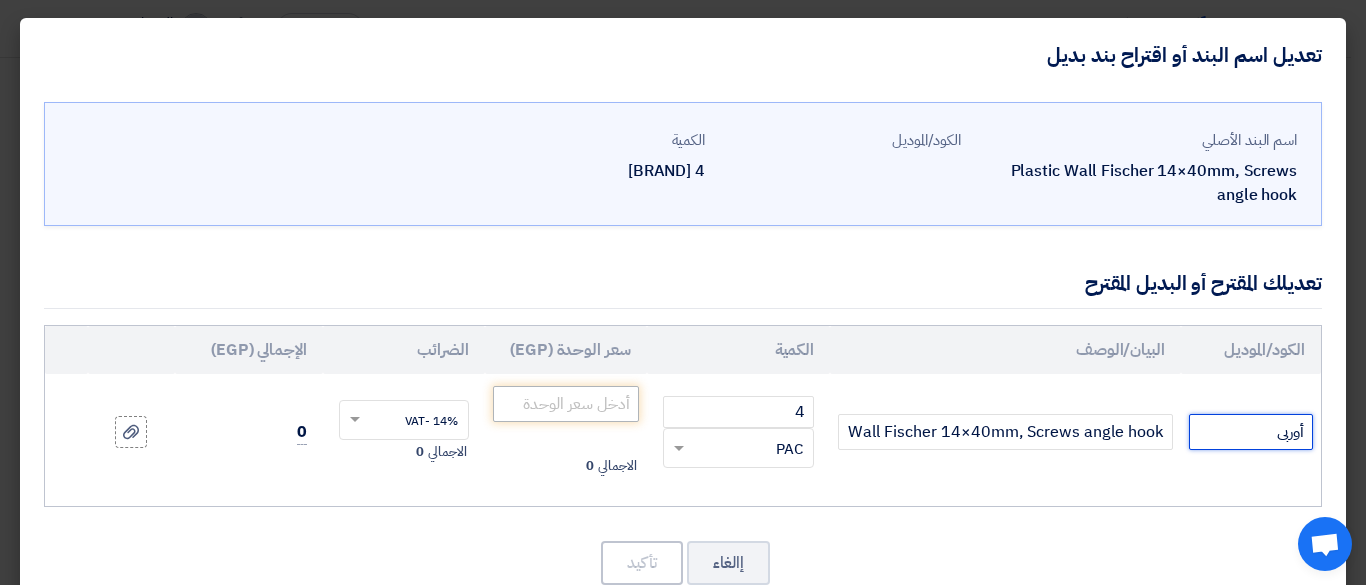 type on "أوربى" 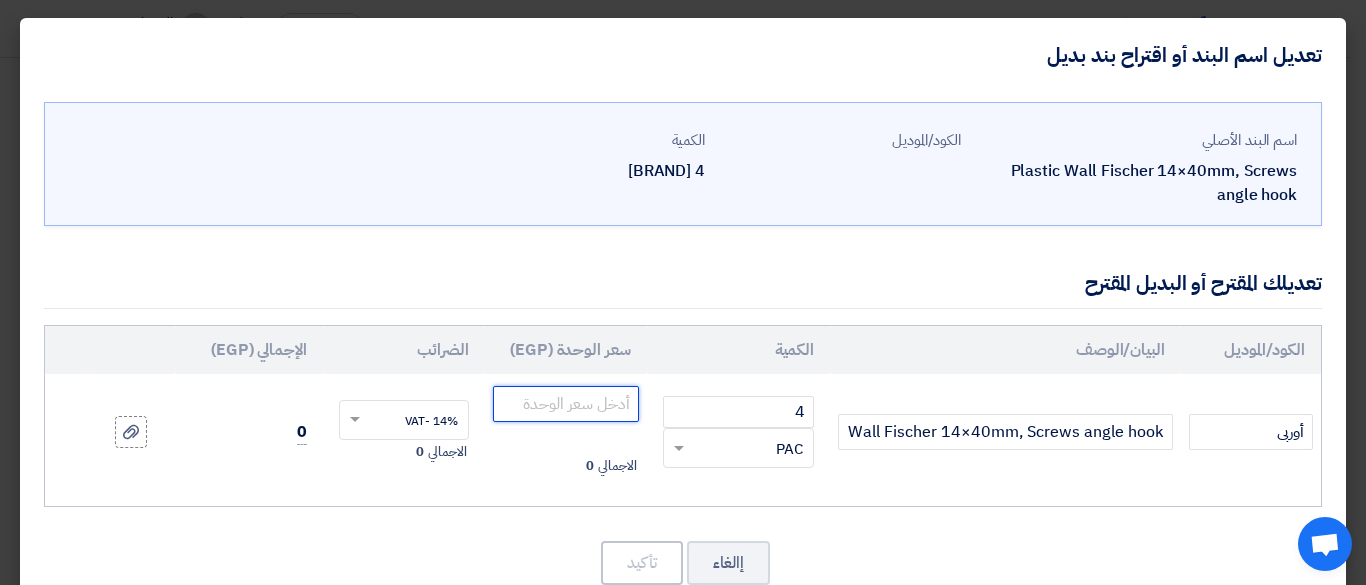 click 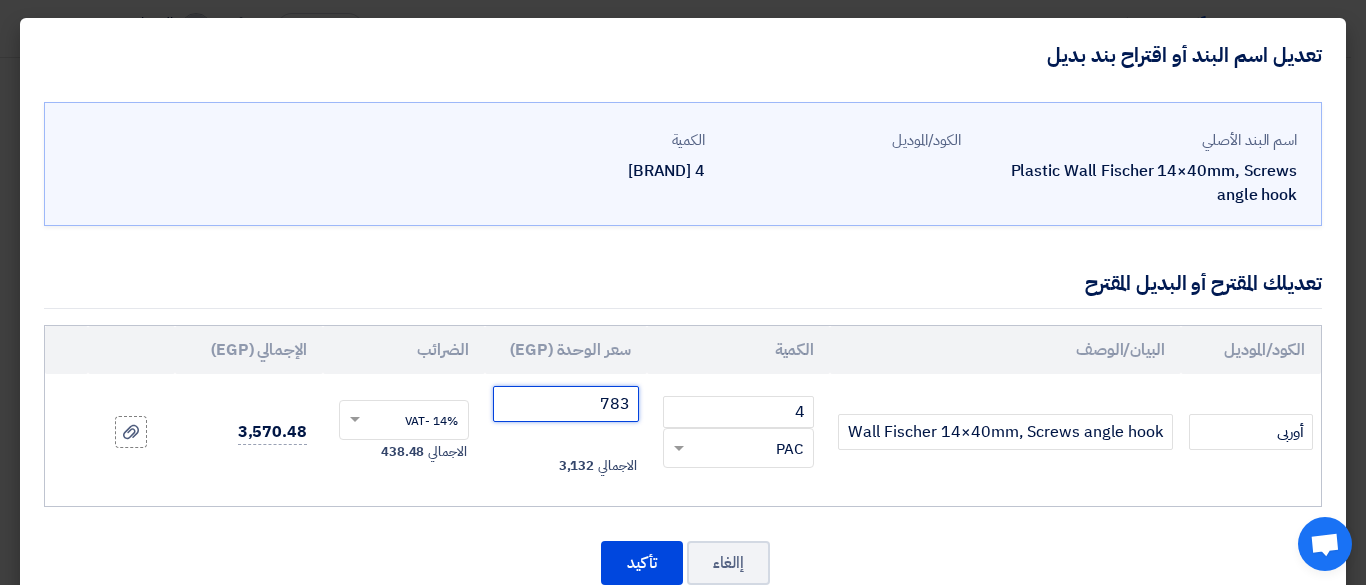 type on "783" 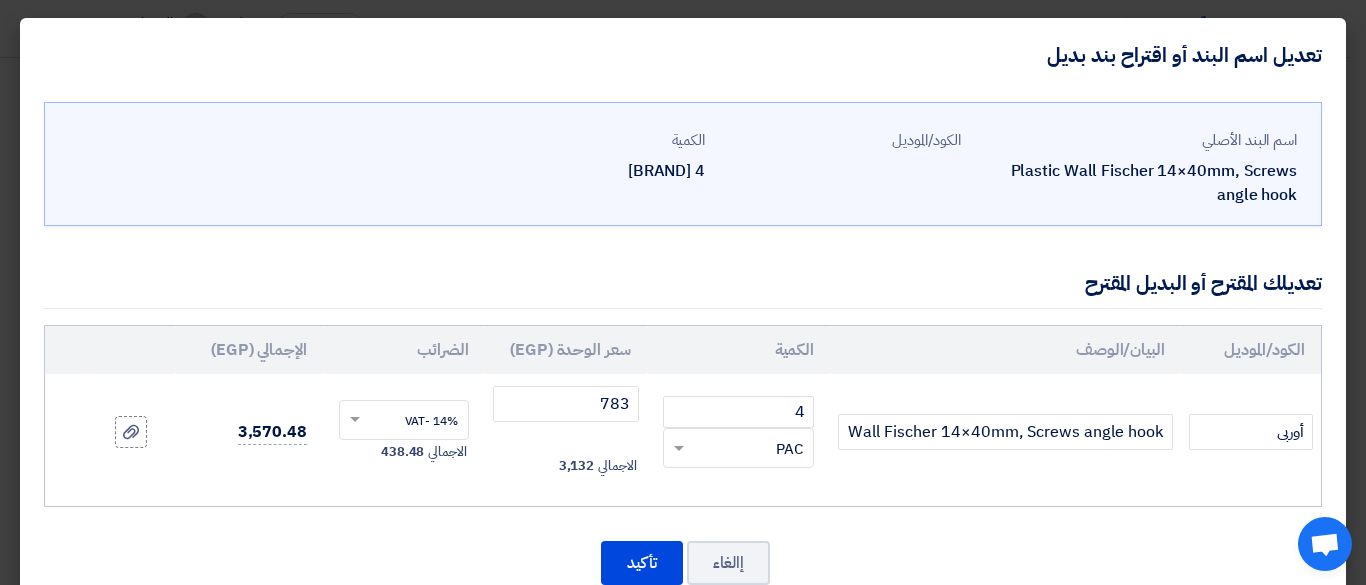 click on "Plastic Wall Fischer 14×40mm, Screws angle hook" 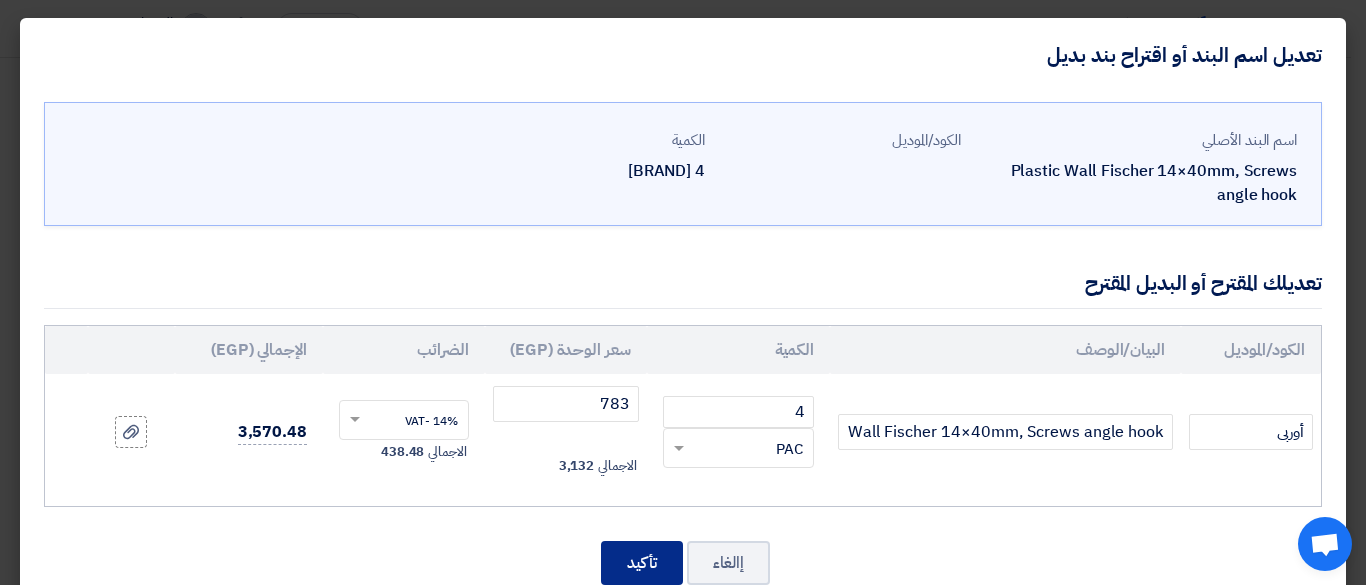 click on "تأكيد" 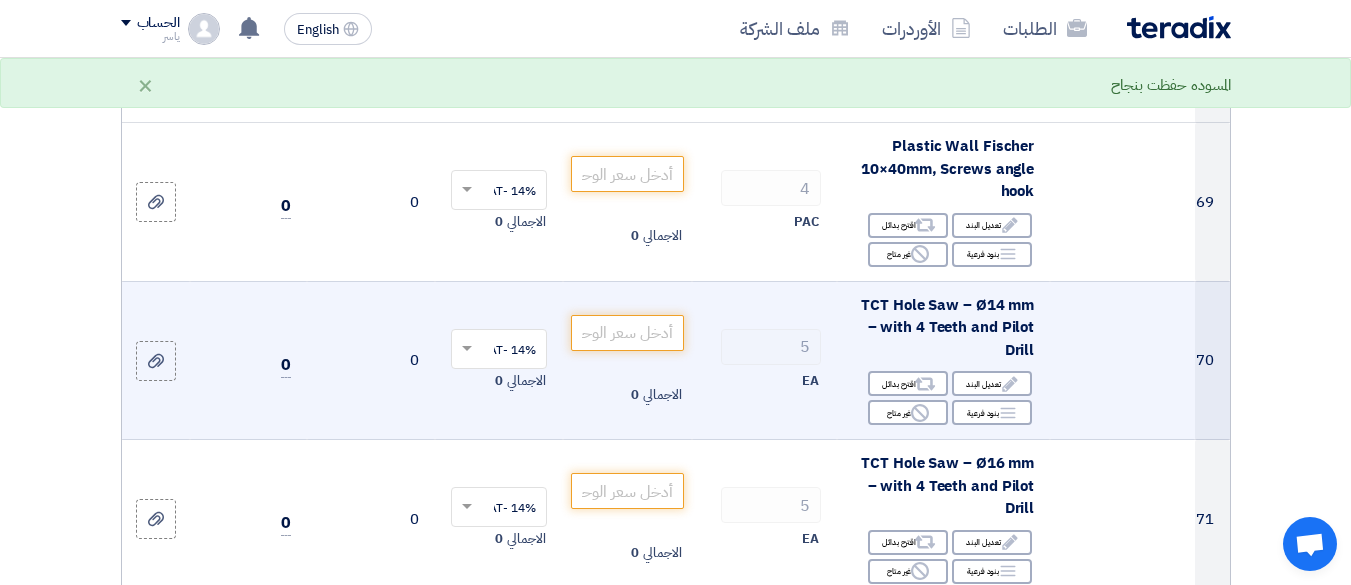 scroll, scrollTop: 12356, scrollLeft: 0, axis: vertical 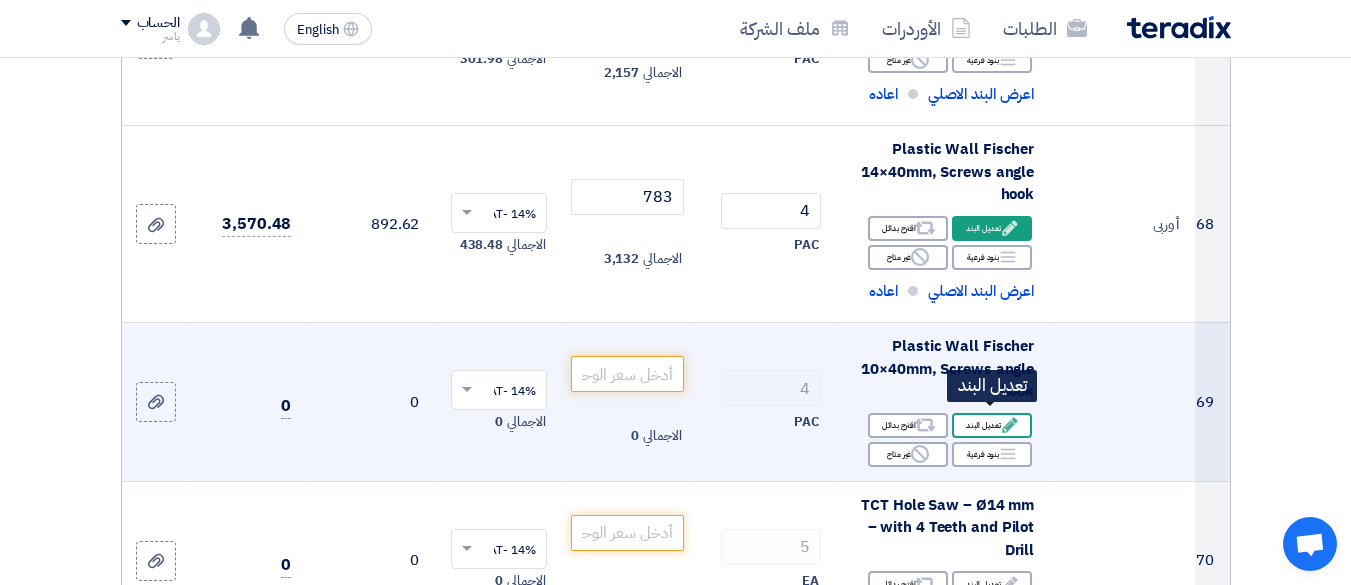 click on "Edit
تعديل البند" 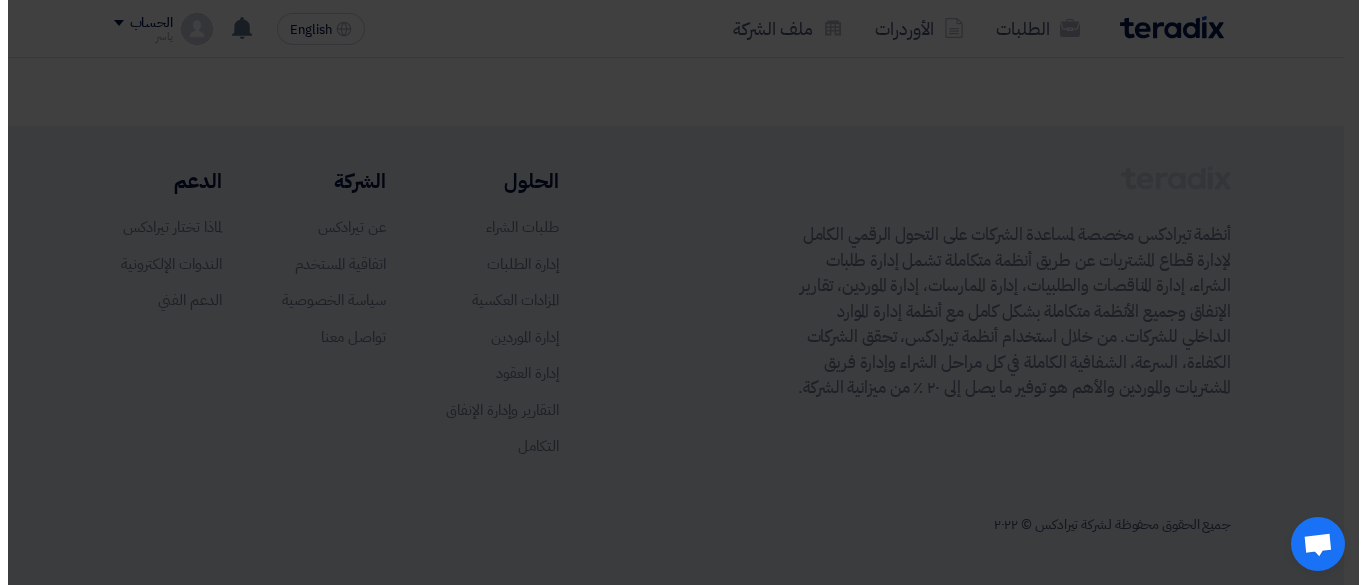 scroll, scrollTop: 457, scrollLeft: 0, axis: vertical 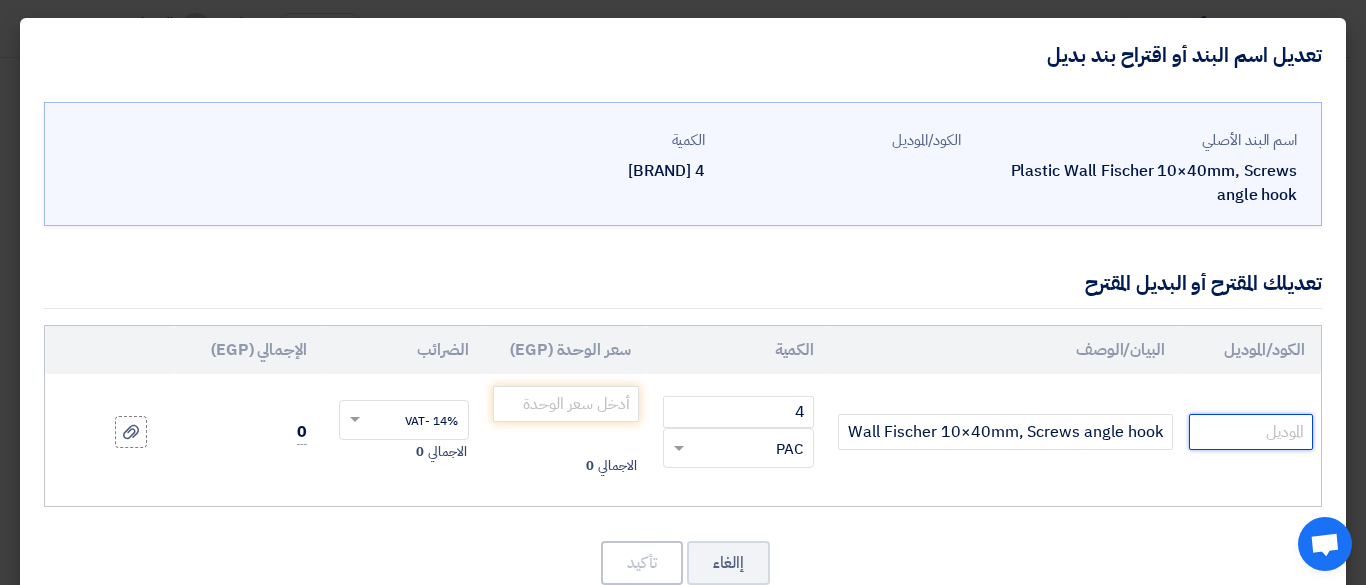 click 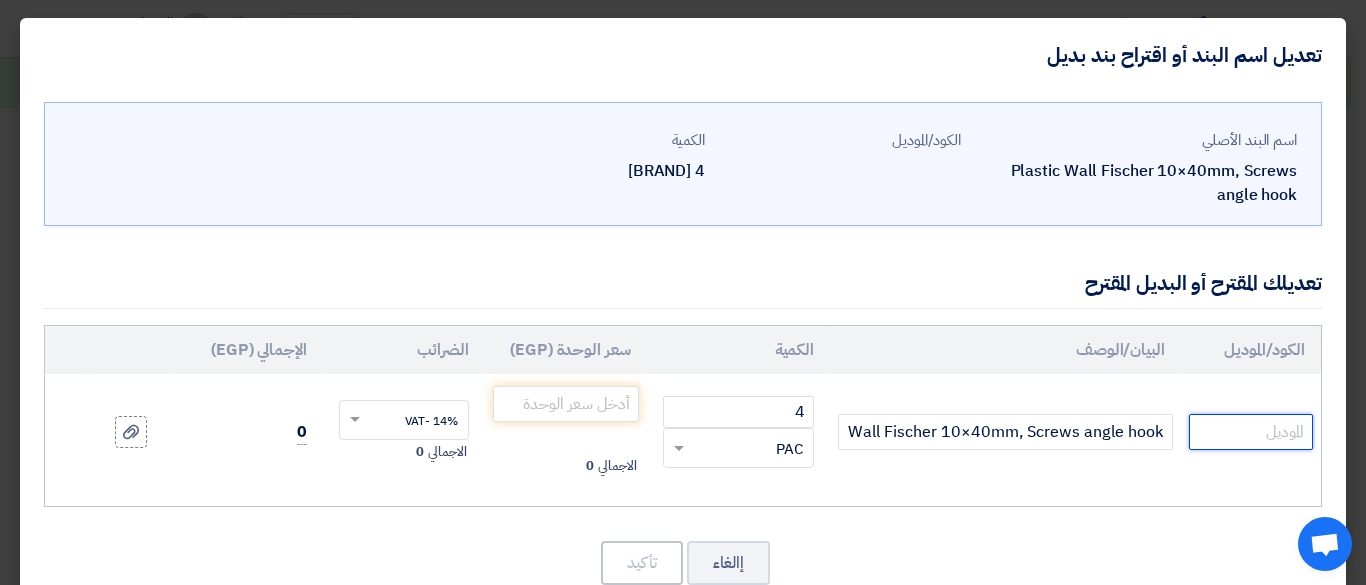 paste on "أوربى" 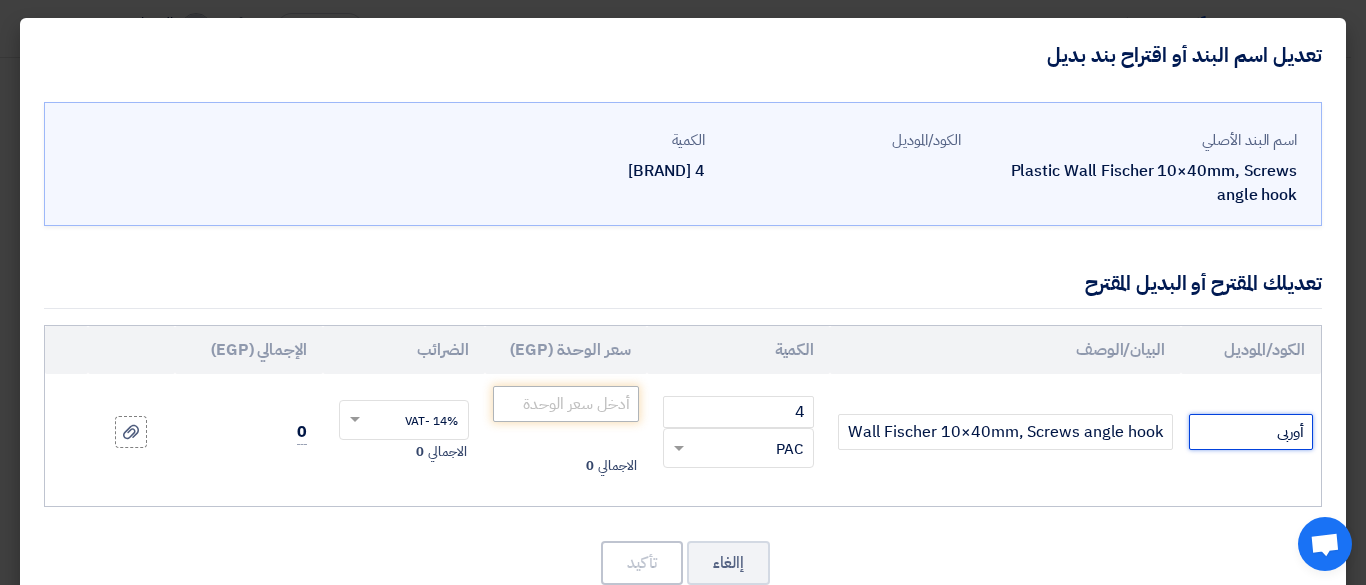 type on "أوربى" 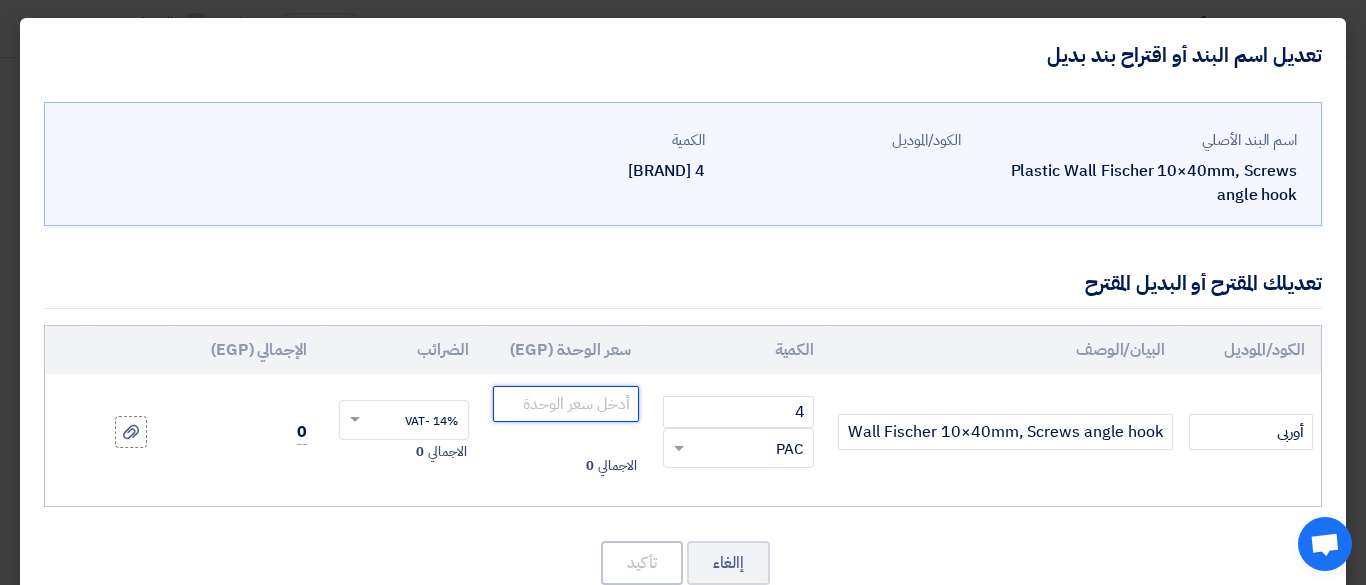 click 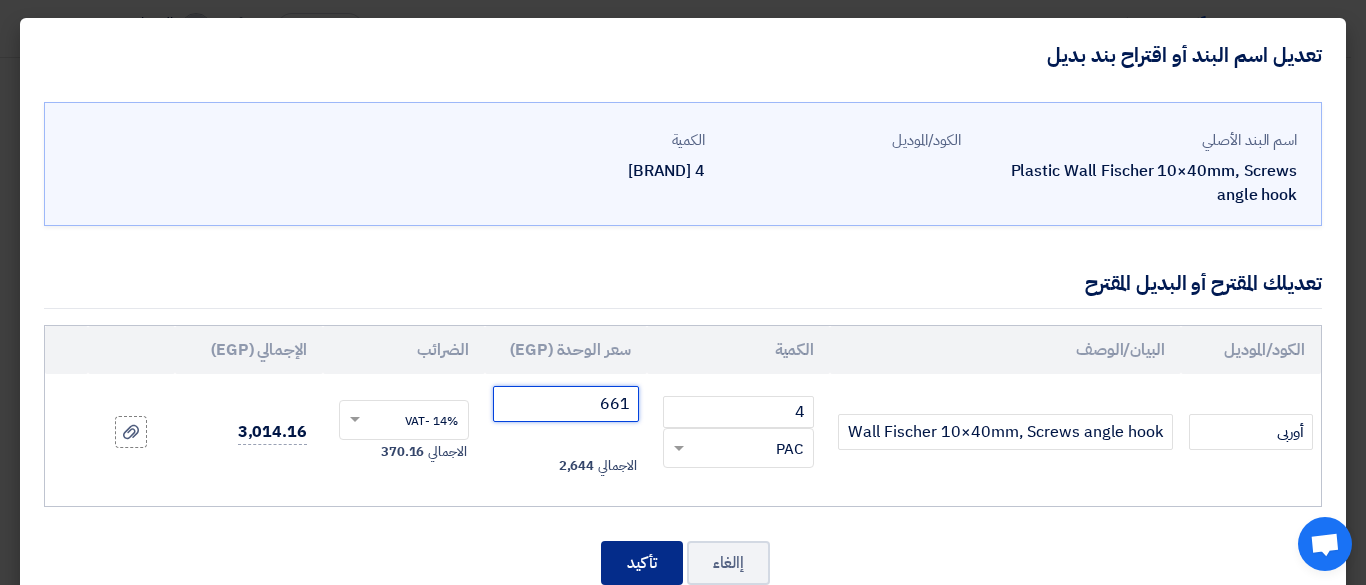 type on "661" 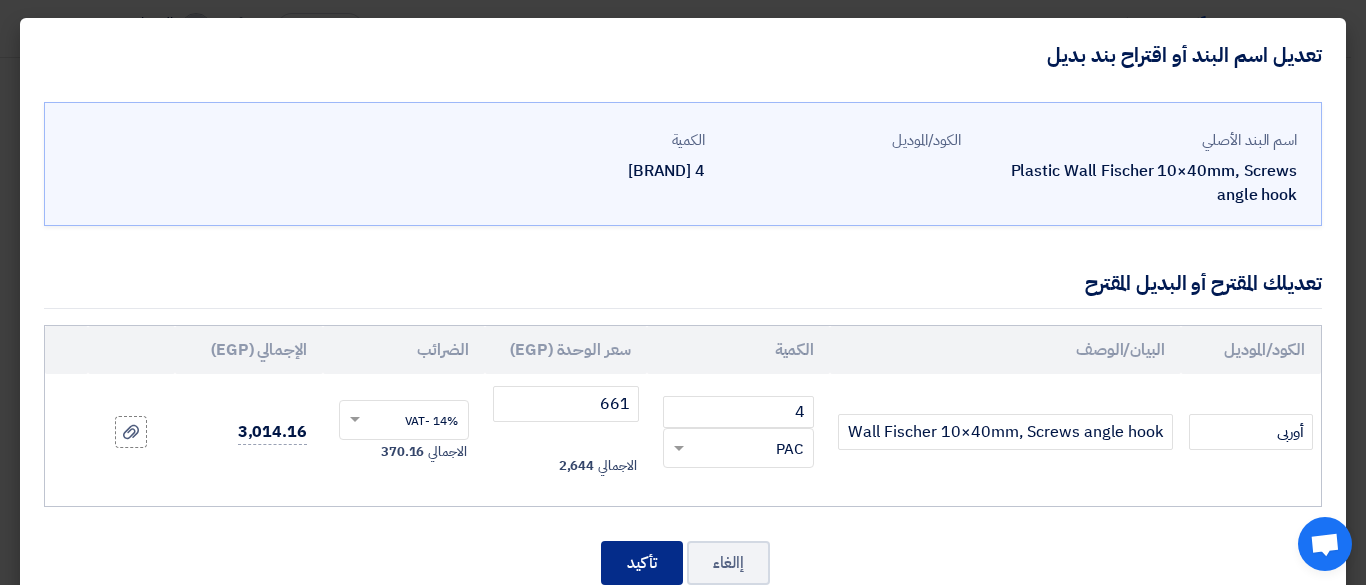 click on "تأكيد" 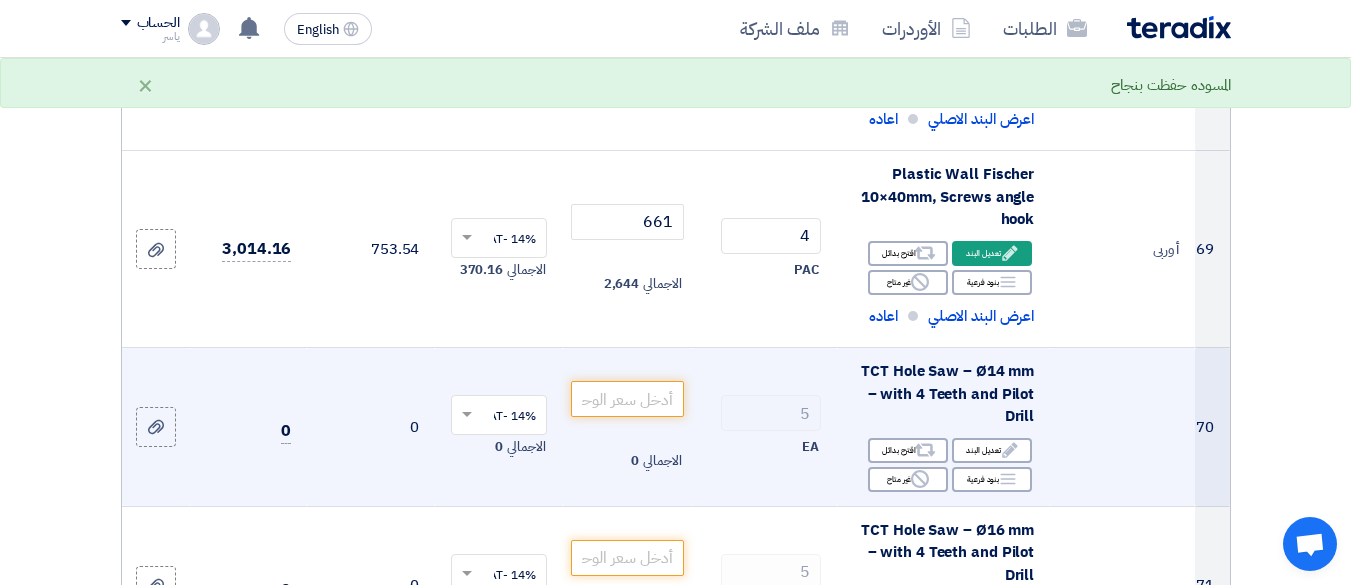 scroll, scrollTop: 12527, scrollLeft: 0, axis: vertical 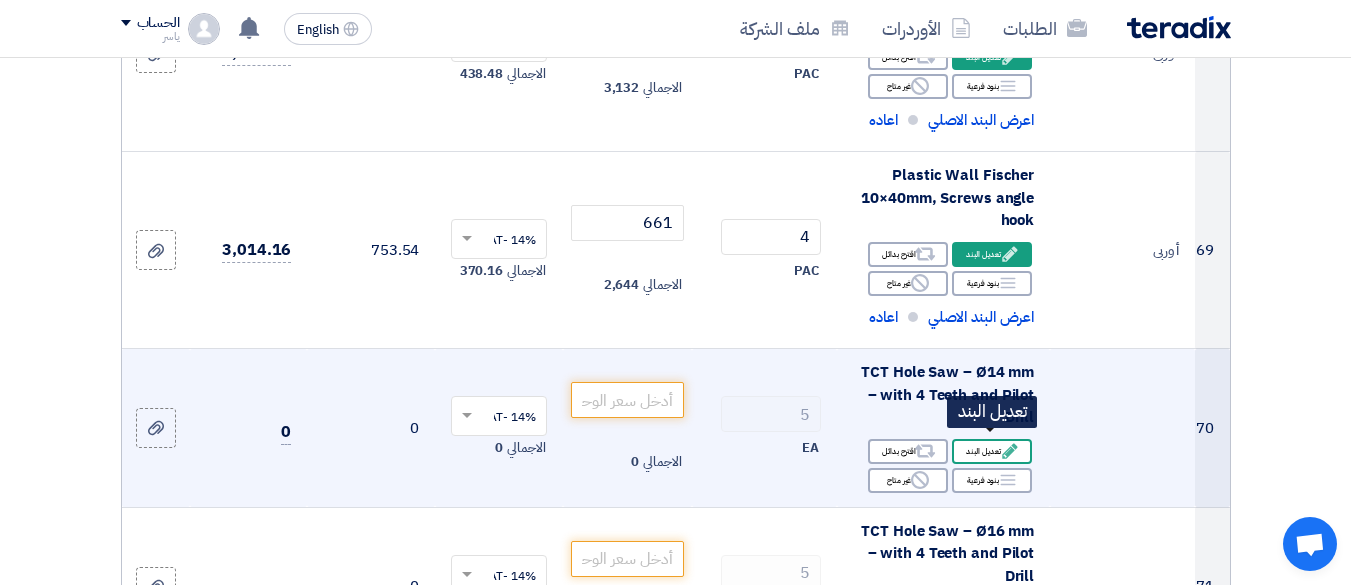 click on "Edit
تعديل البند" 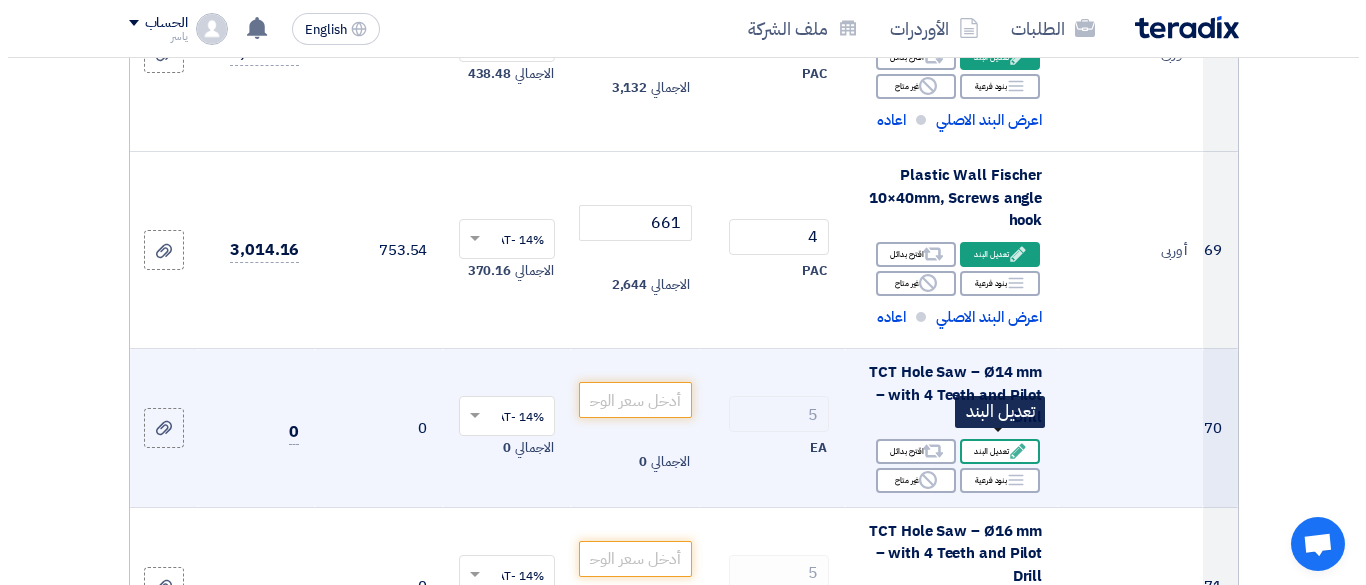scroll, scrollTop: 454, scrollLeft: 0, axis: vertical 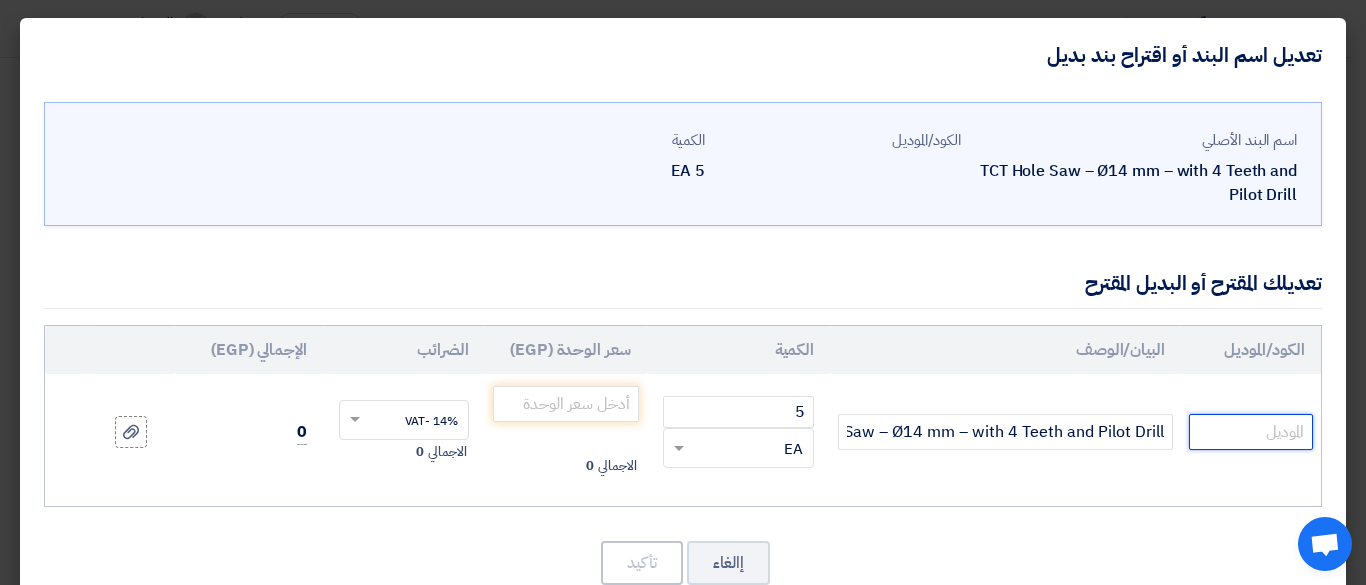 click 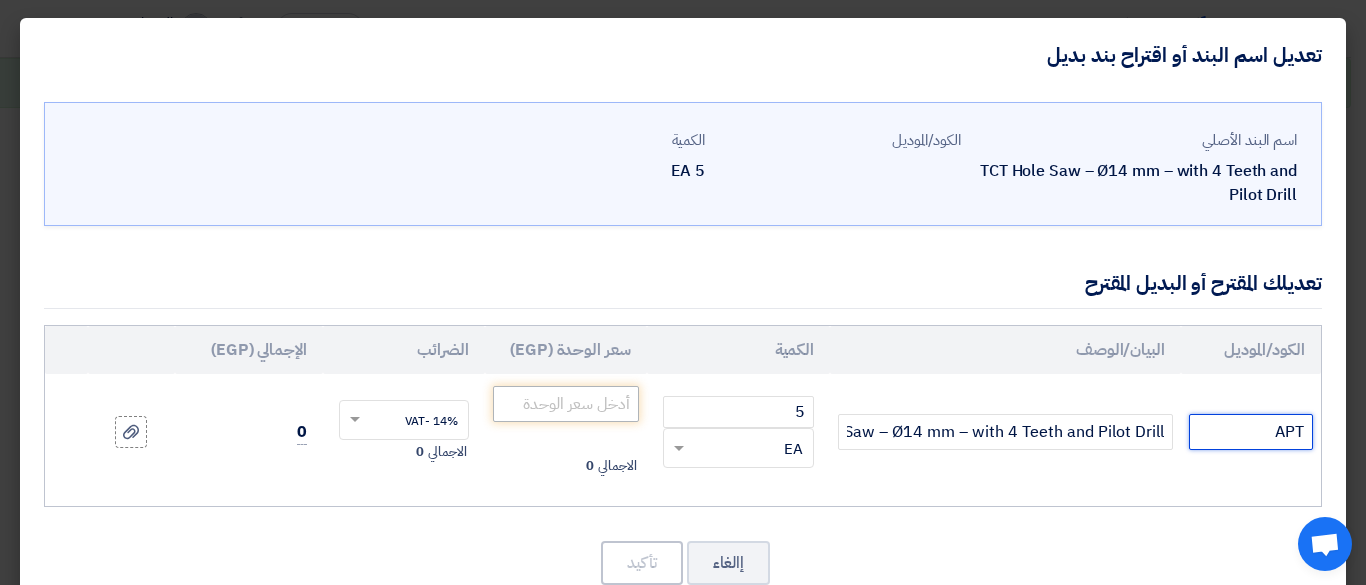type on "APT" 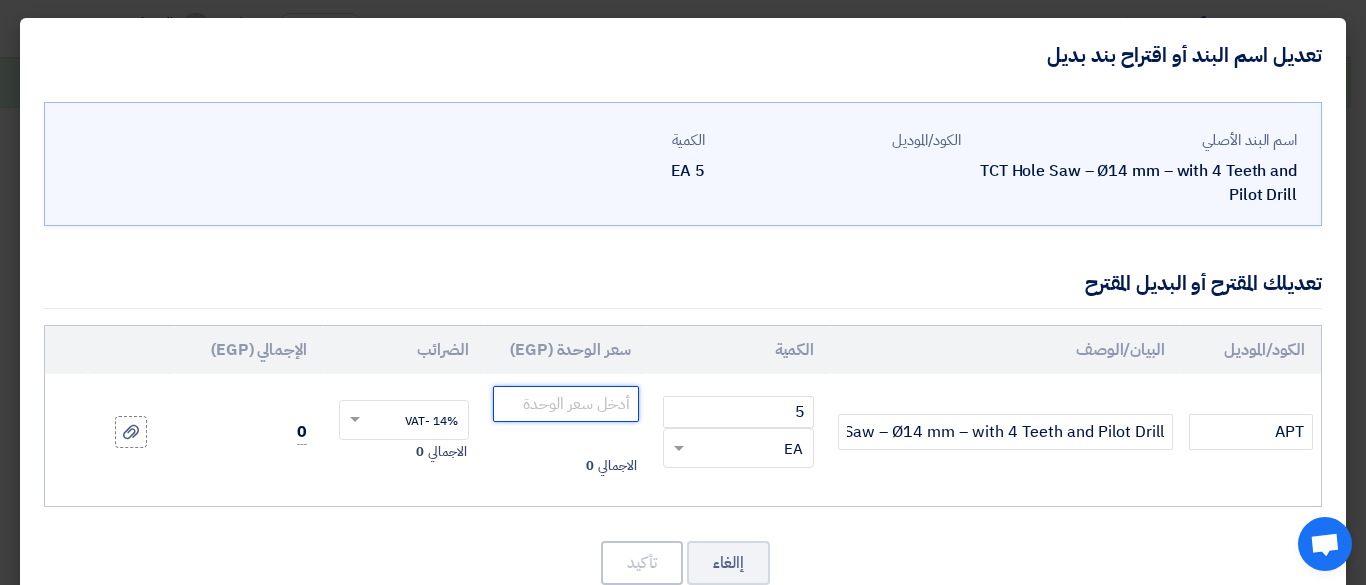 click 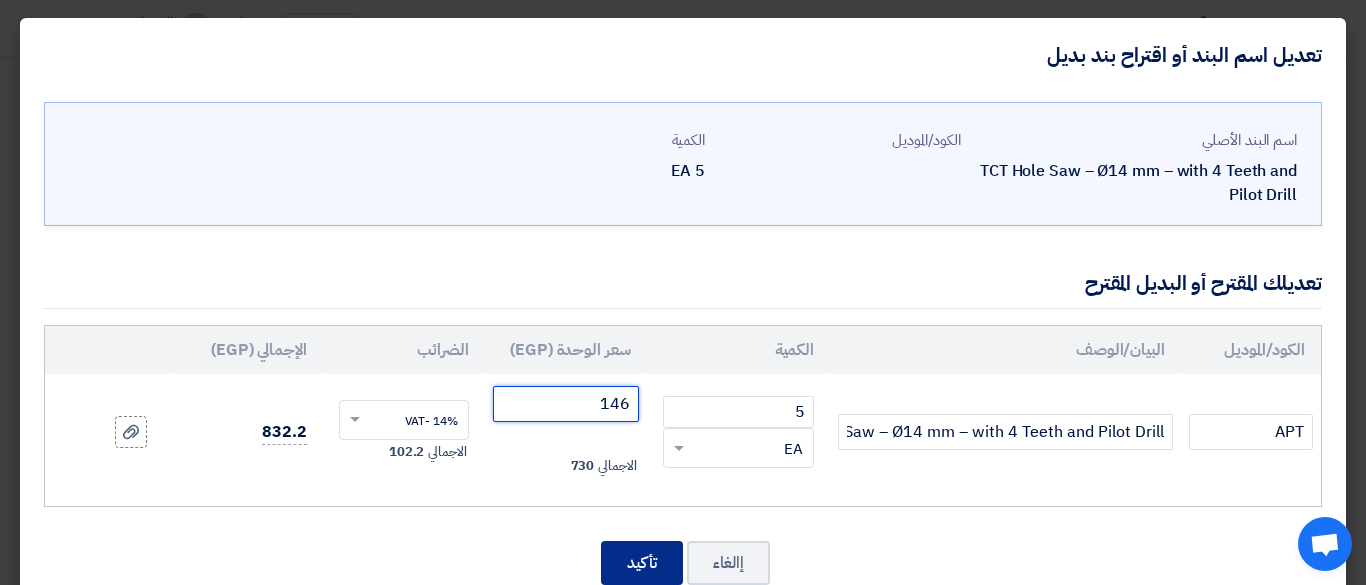 type on "146" 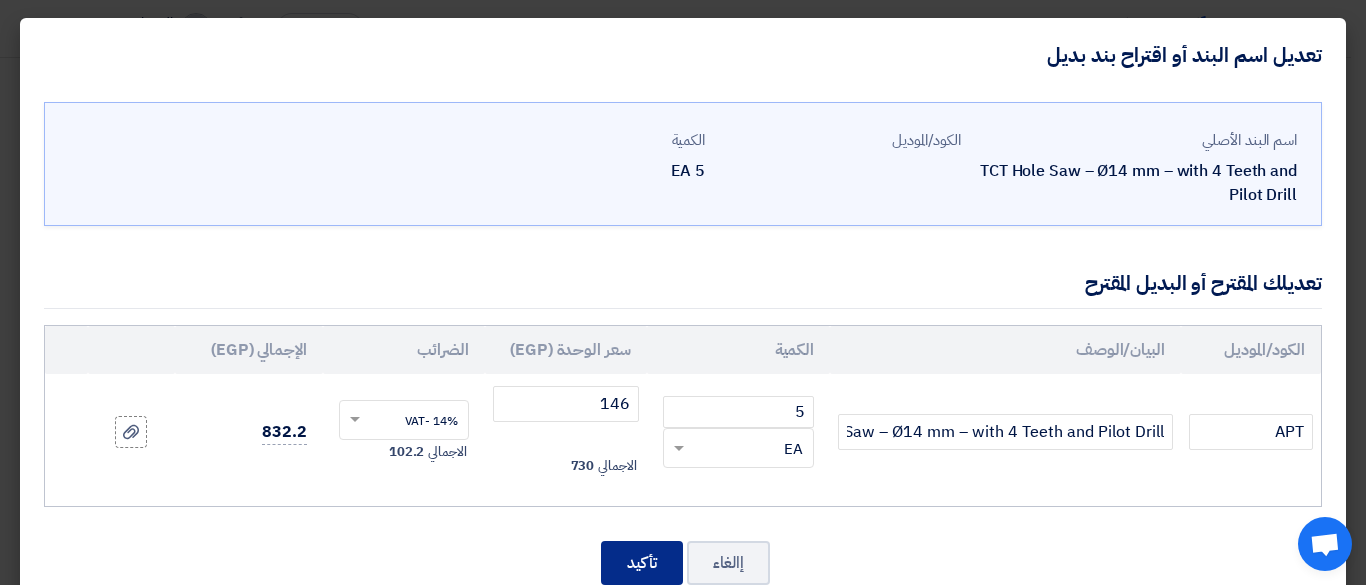 click on "تأكيد" 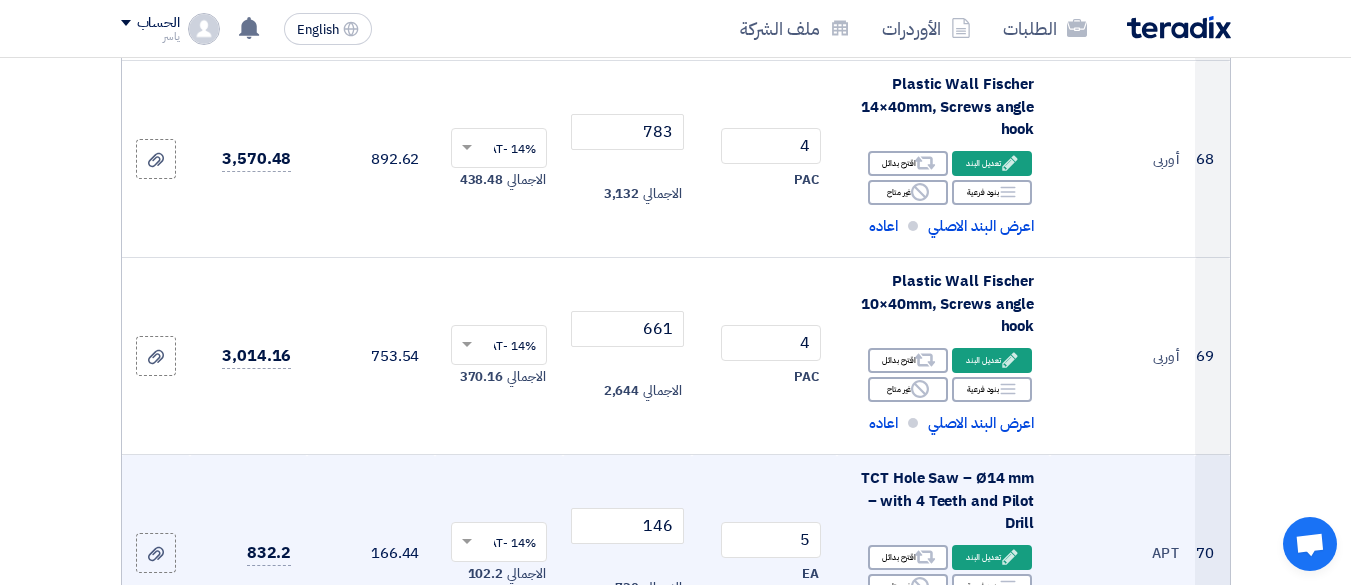 scroll, scrollTop: 12721, scrollLeft: 0, axis: vertical 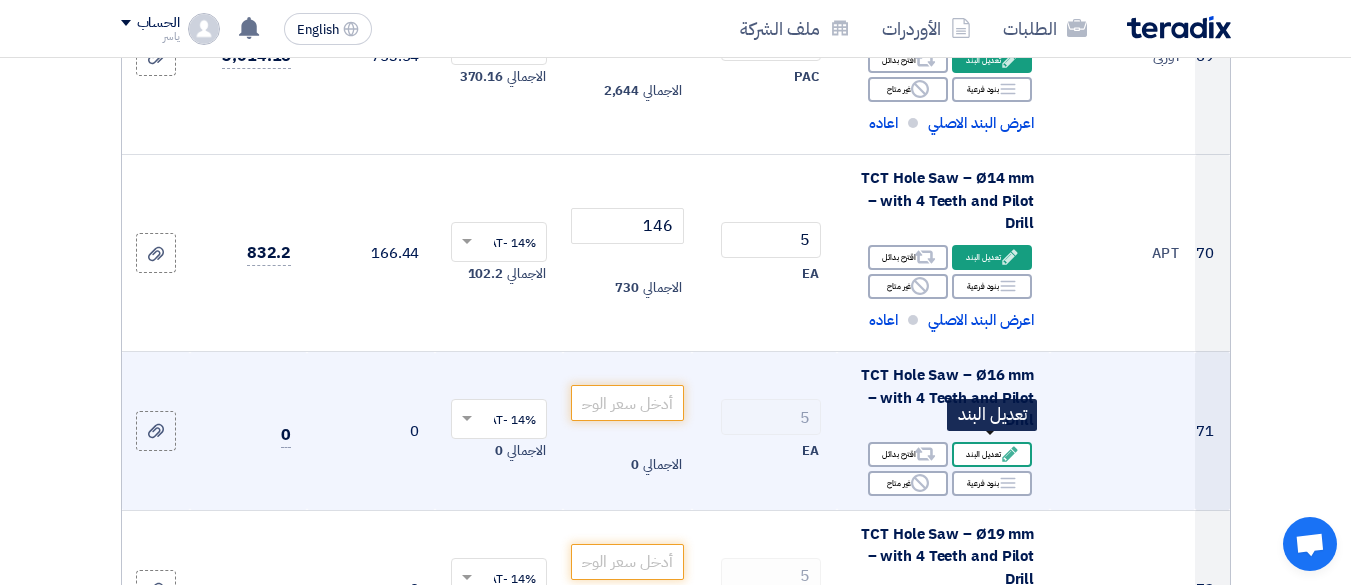 click on "Edit
تعديل البند" 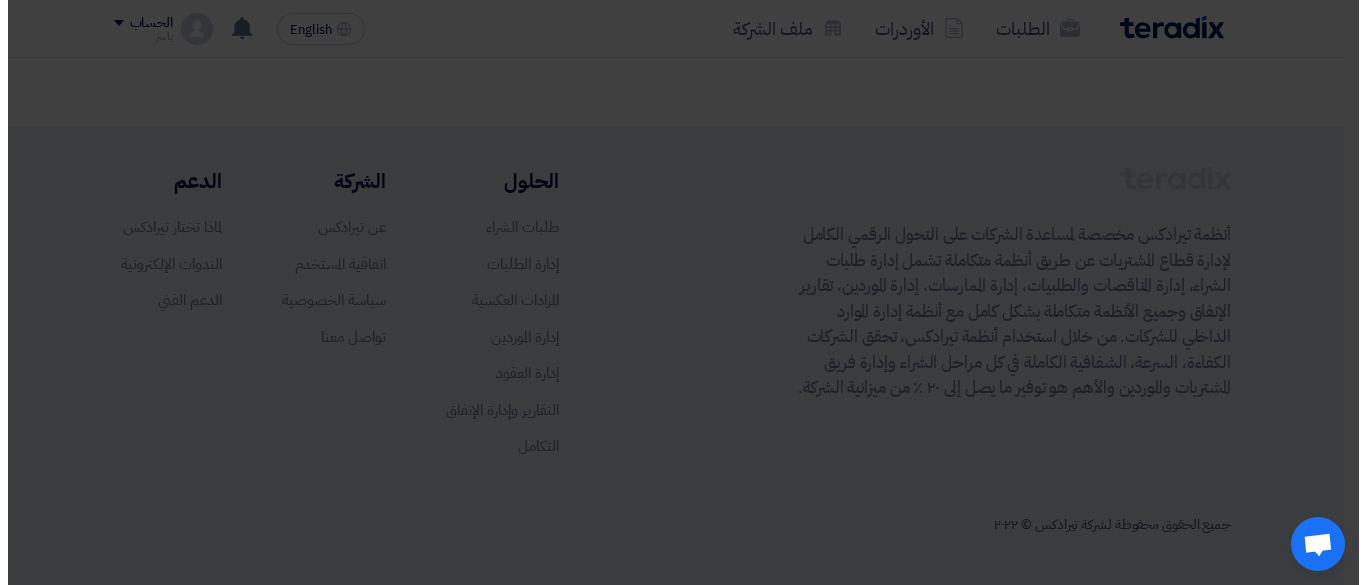 scroll, scrollTop: 451, scrollLeft: 0, axis: vertical 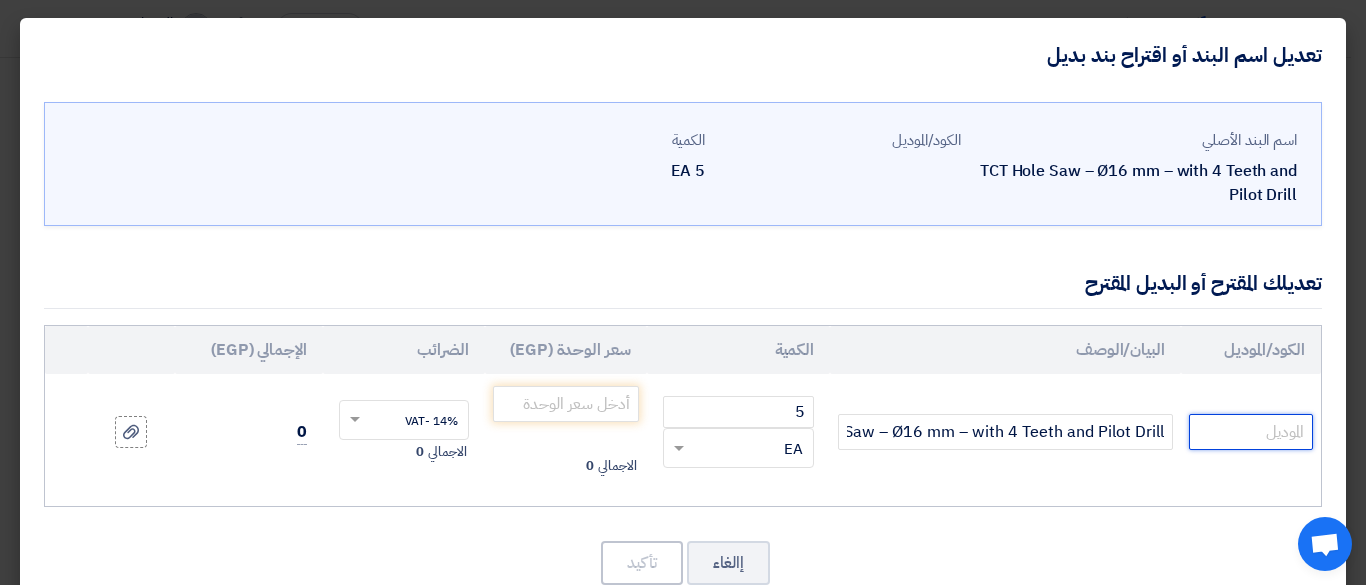 drag, startPoint x: 1236, startPoint y: 438, endPoint x: 1226, endPoint y: 435, distance: 10.440307 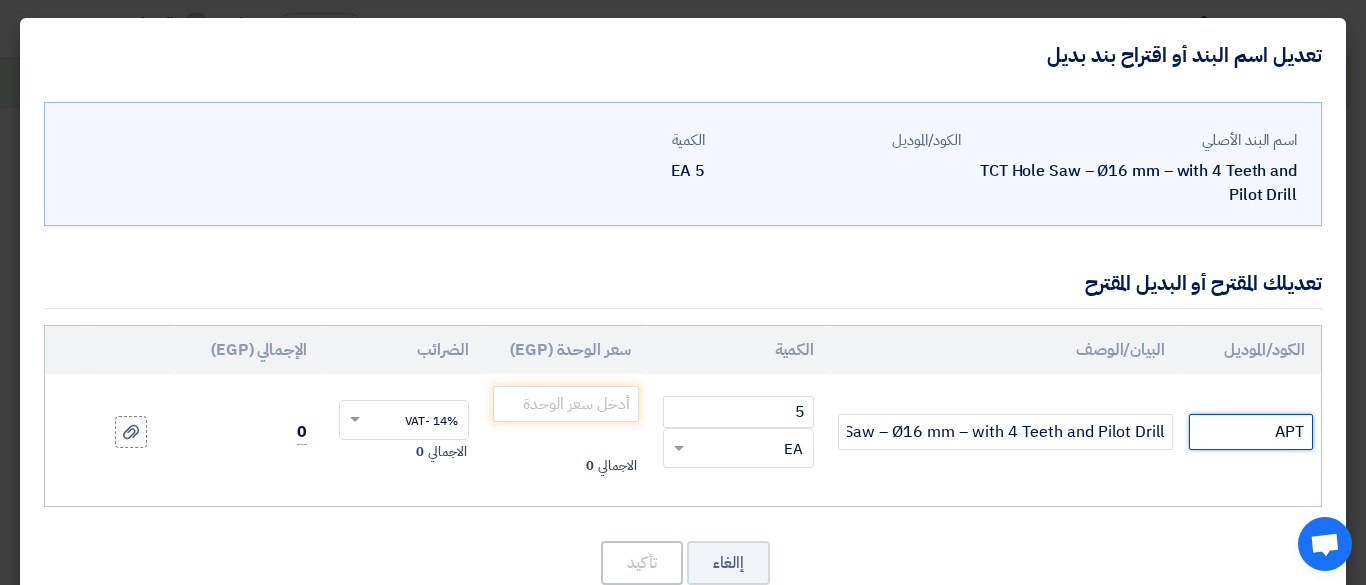 drag, startPoint x: 1255, startPoint y: 431, endPoint x: 1352, endPoint y: 370, distance: 114.58621 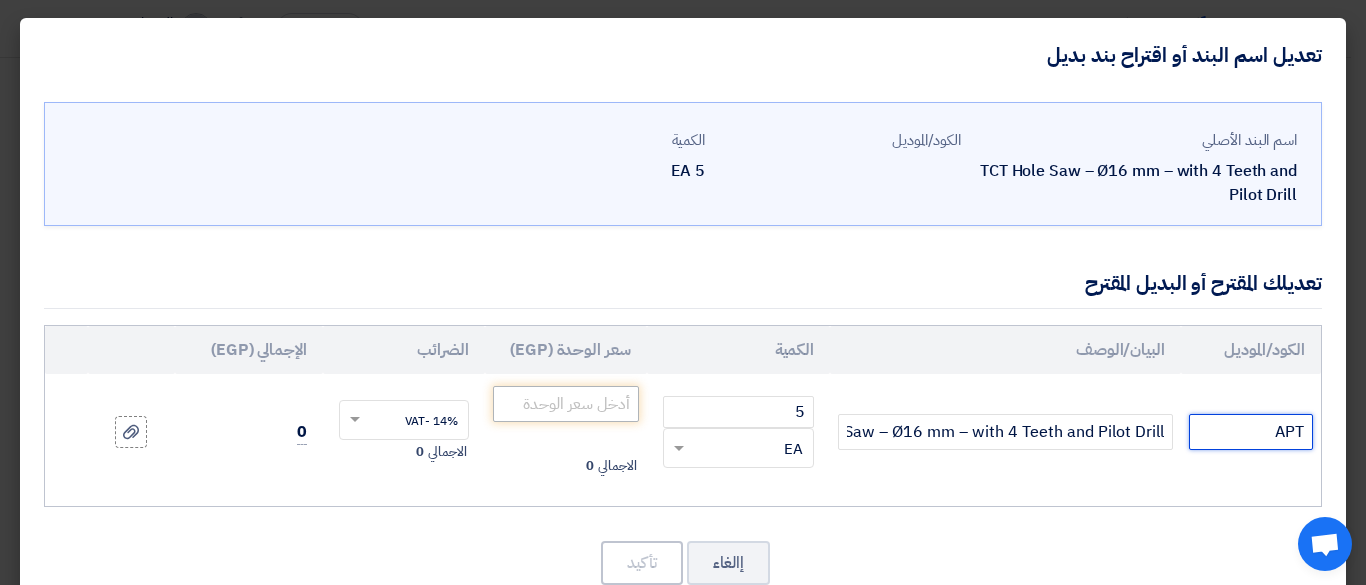 type on "APT" 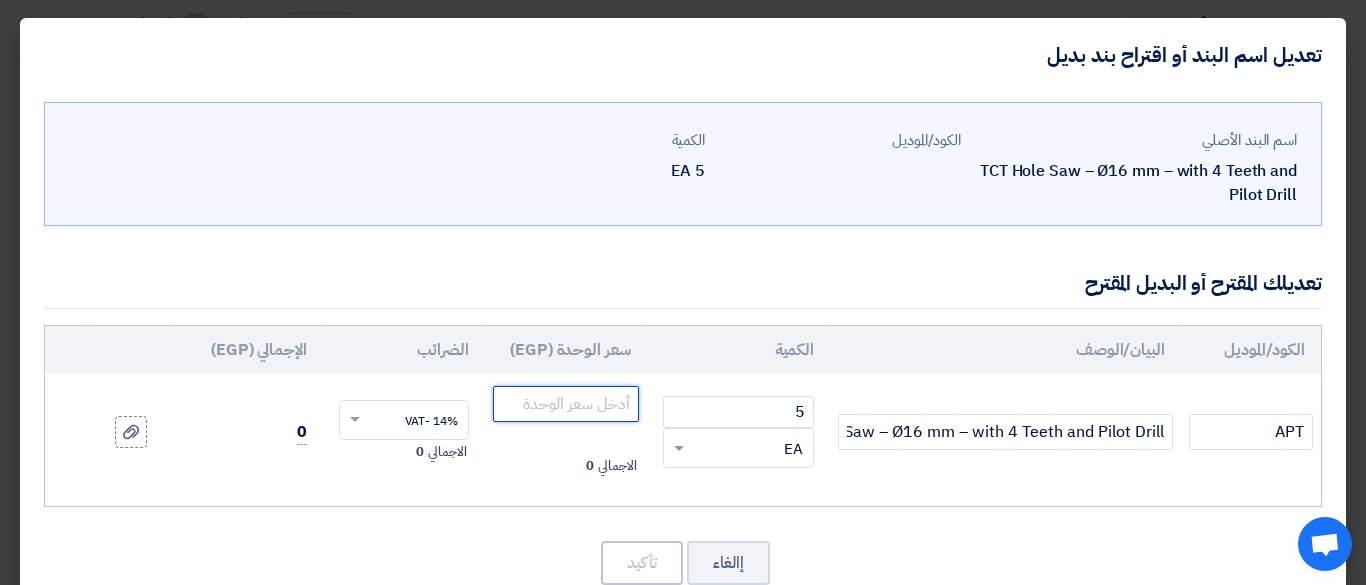 click 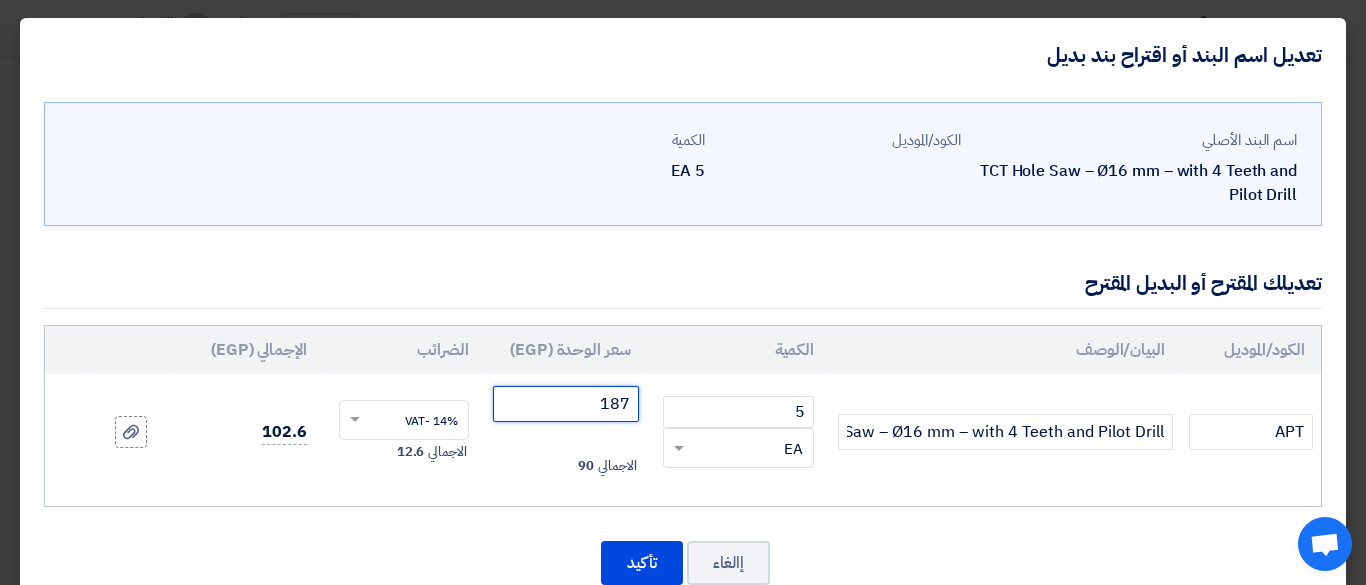 type on "187" 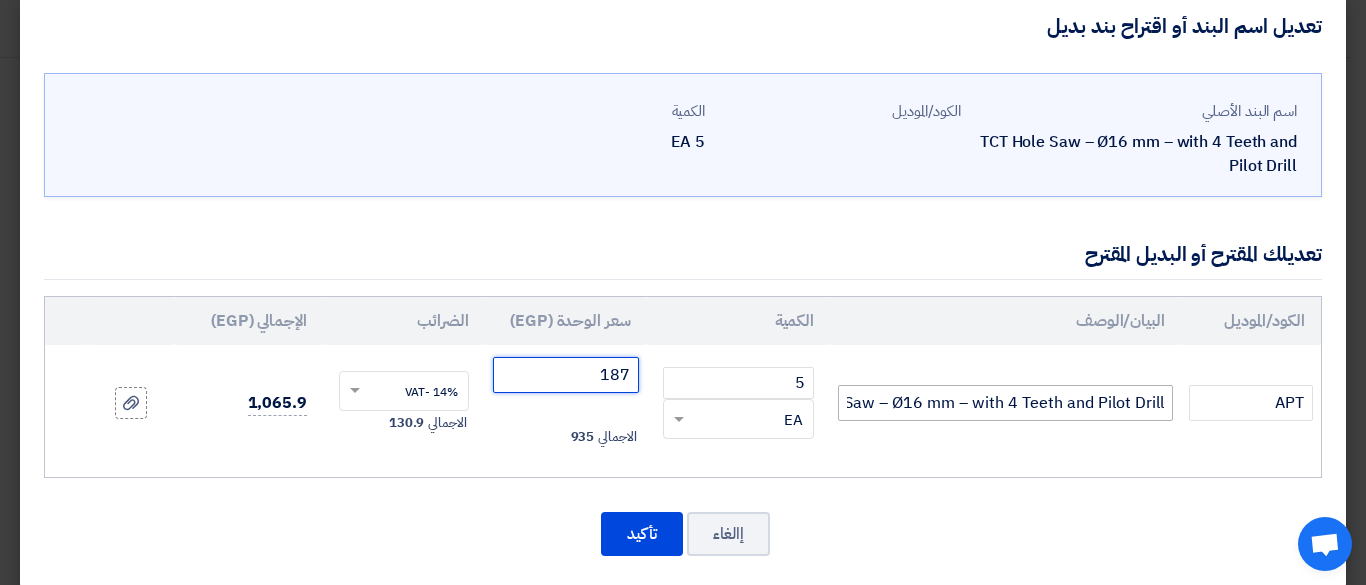 scroll, scrollTop: 51, scrollLeft: 0, axis: vertical 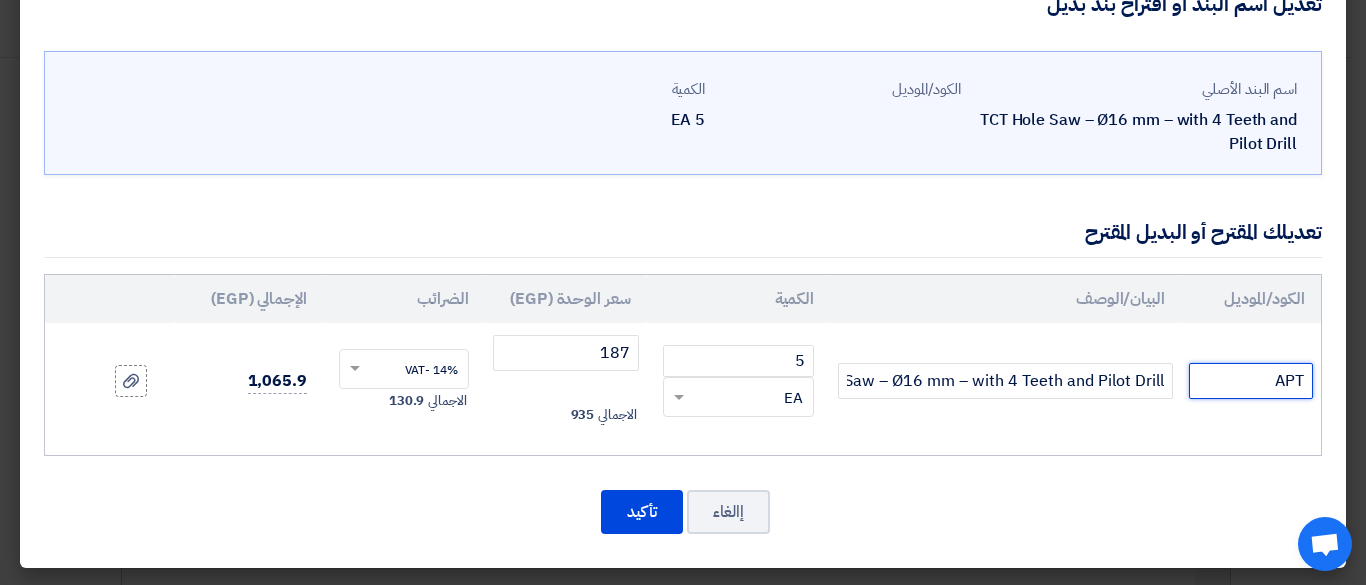 drag, startPoint x: 1259, startPoint y: 378, endPoint x: 1339, endPoint y: 322, distance: 97.65244 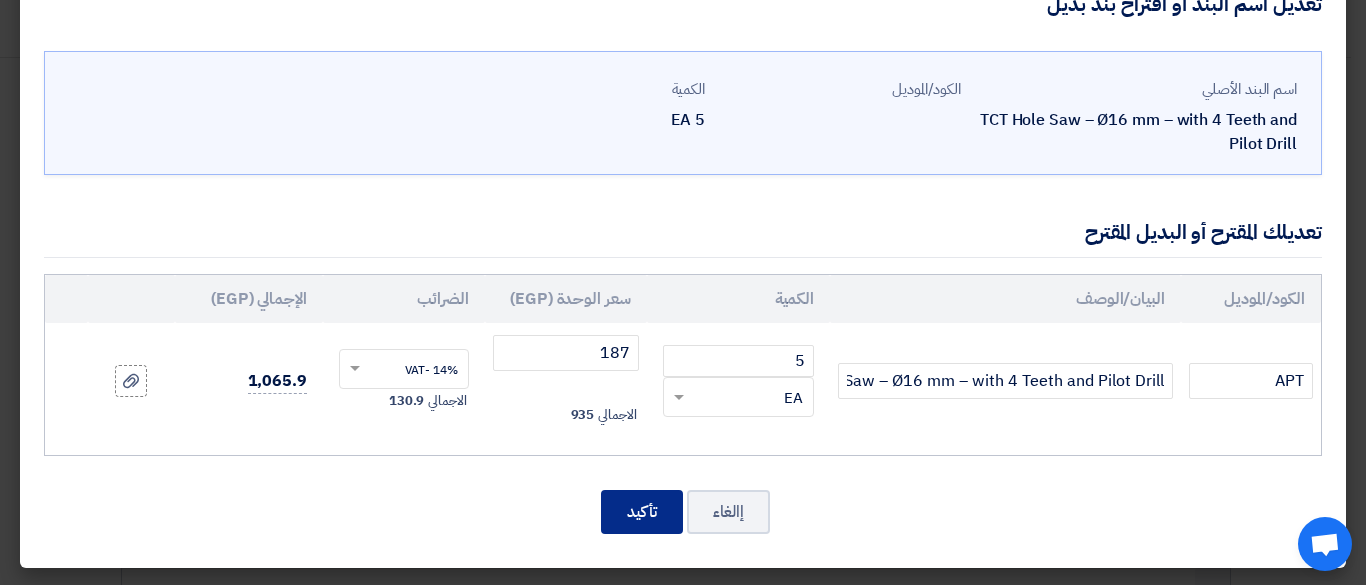 click on "تأكيد" 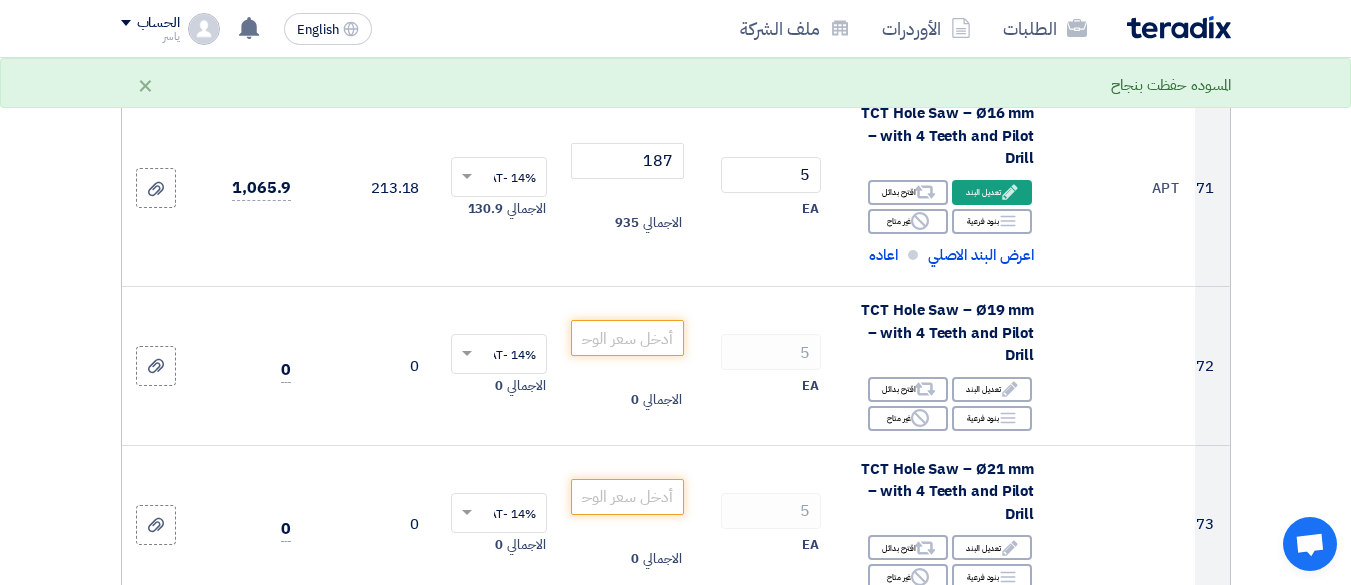 scroll, scrollTop: 13015, scrollLeft: 0, axis: vertical 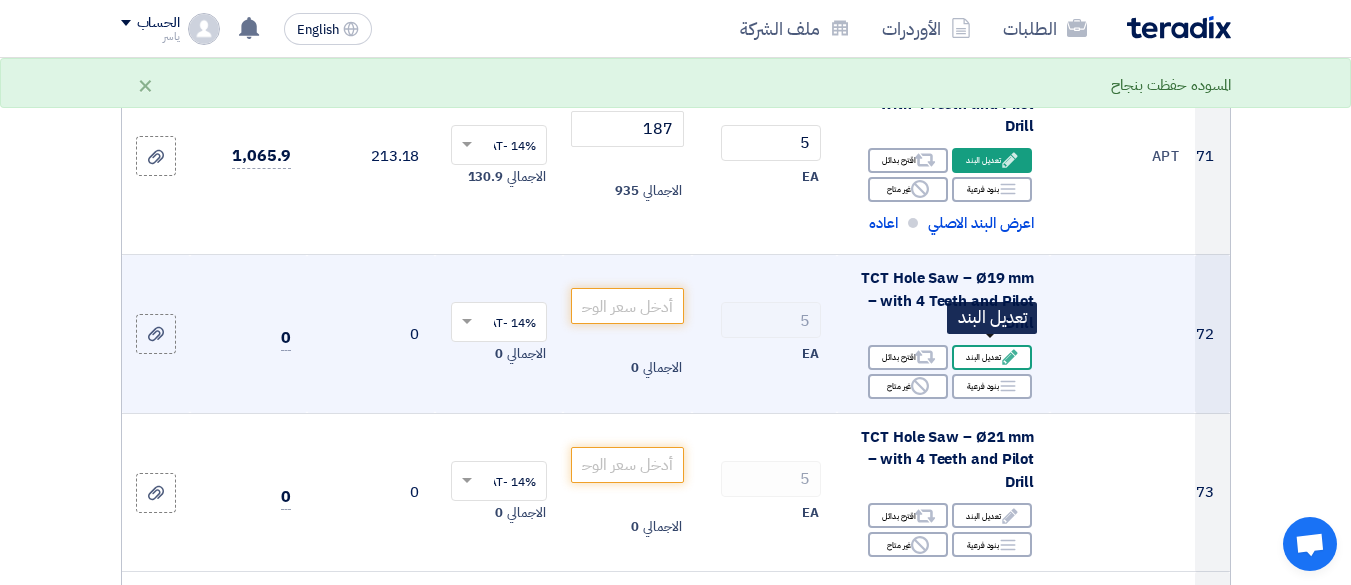 click on "Edit
تعديل البند" 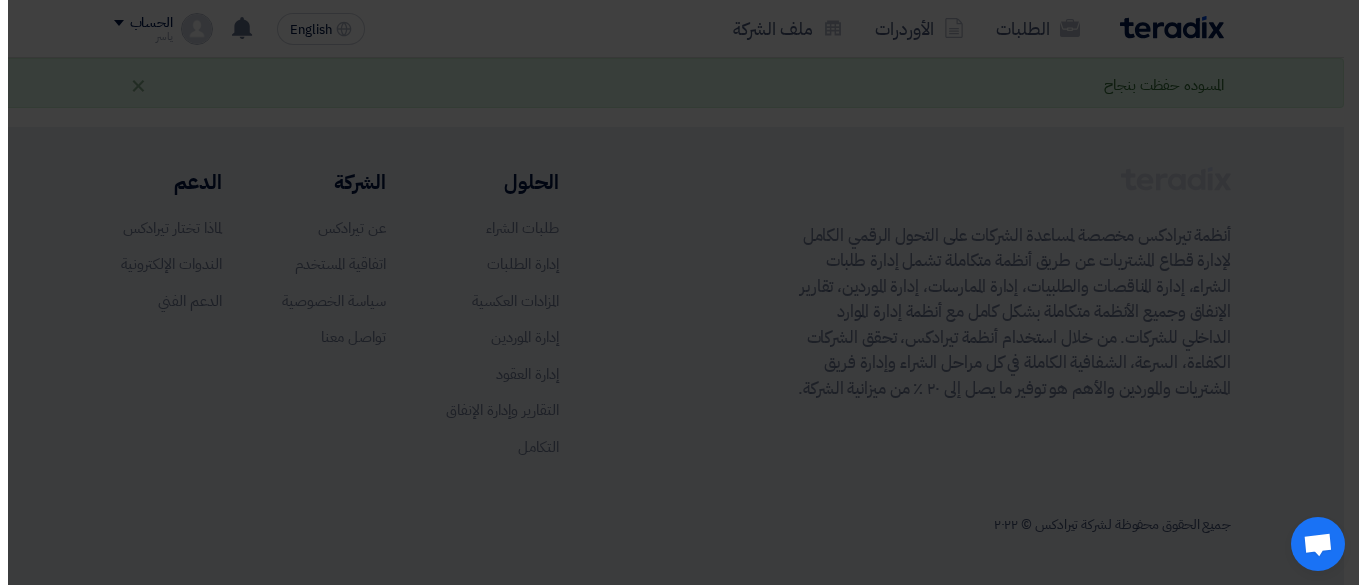 scroll, scrollTop: 548, scrollLeft: 0, axis: vertical 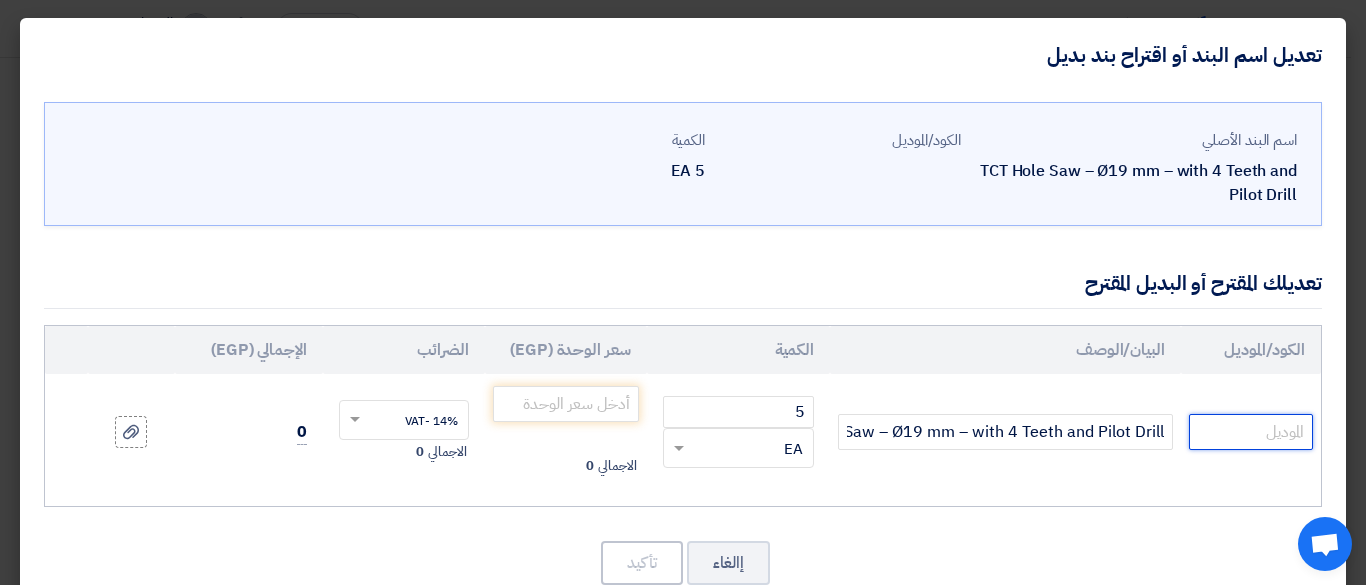 drag, startPoint x: 1247, startPoint y: 431, endPoint x: 1229, endPoint y: 391, distance: 43.863426 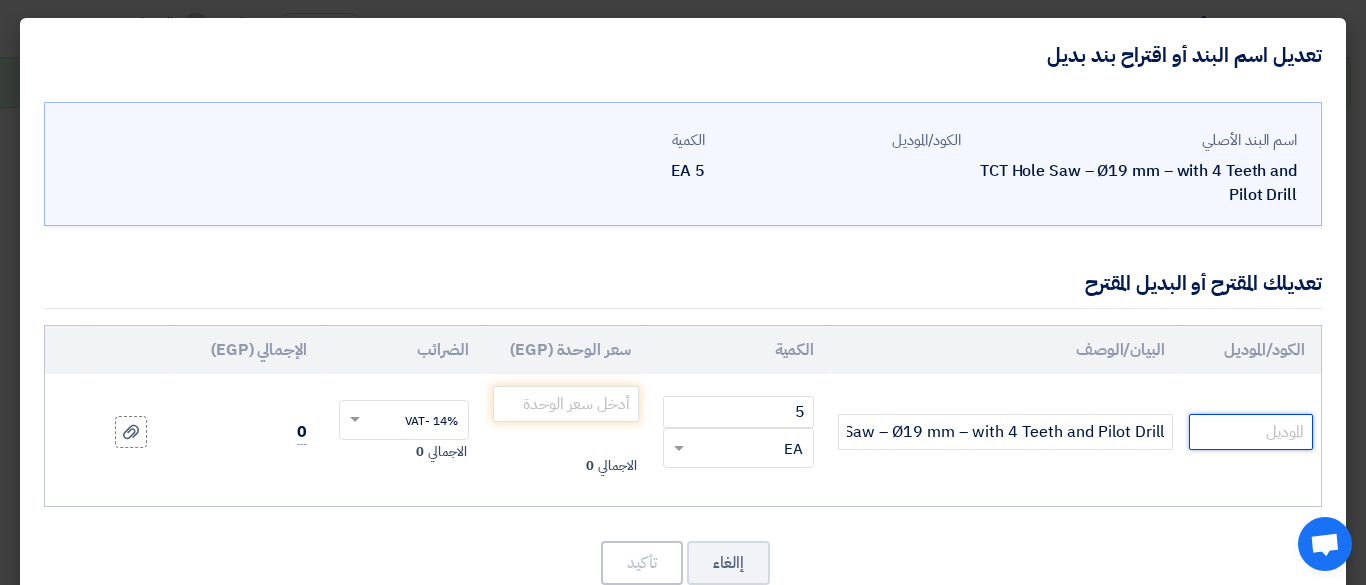 paste on "APT" 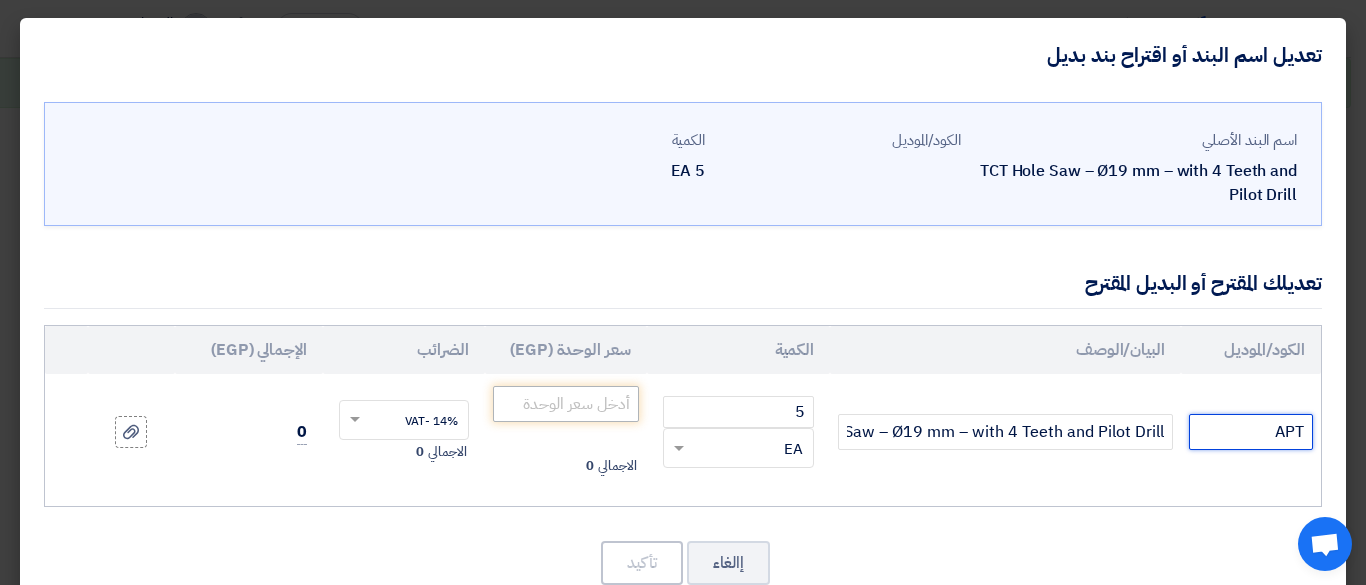 type on "APT" 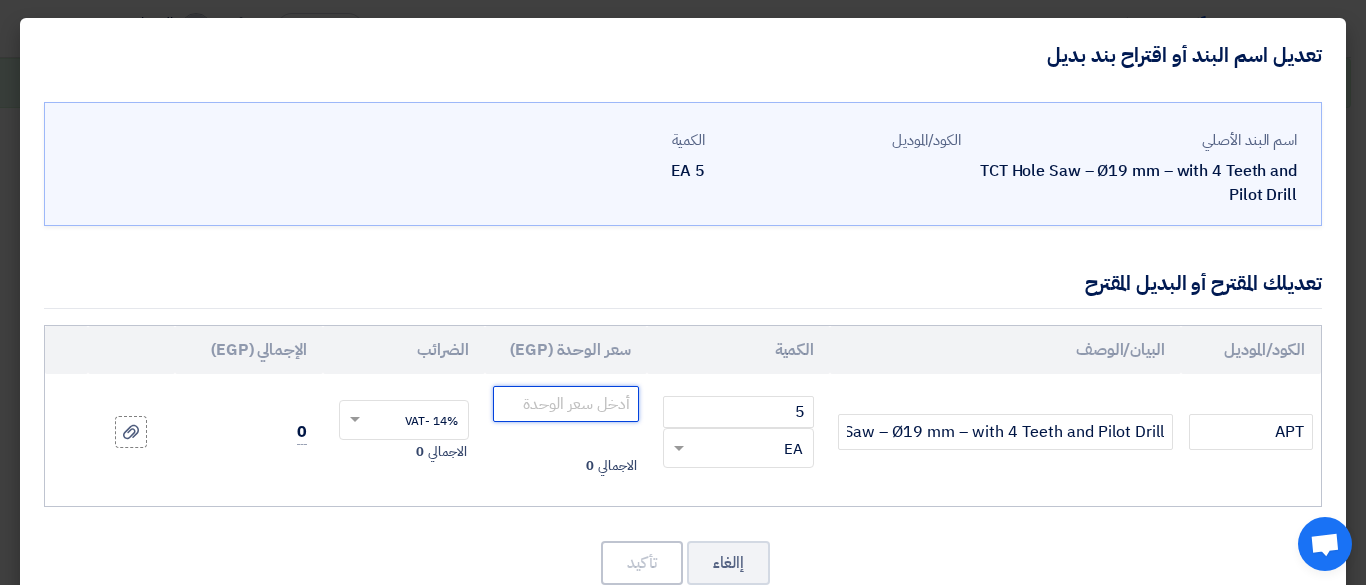 click 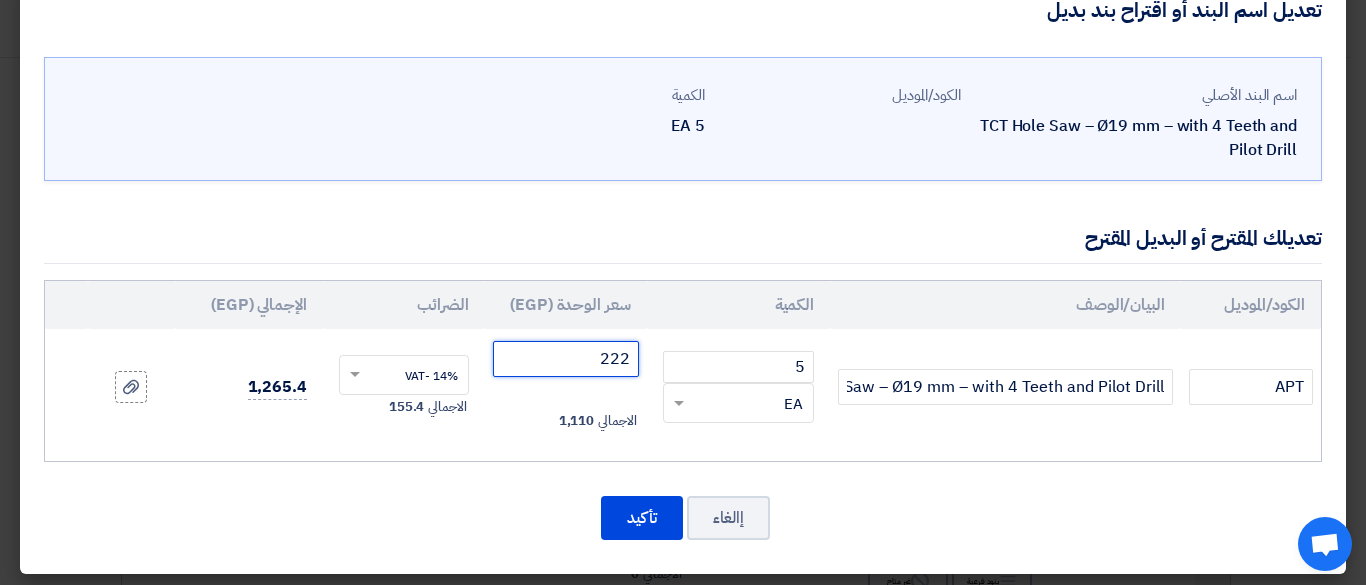 scroll, scrollTop: 51, scrollLeft: 0, axis: vertical 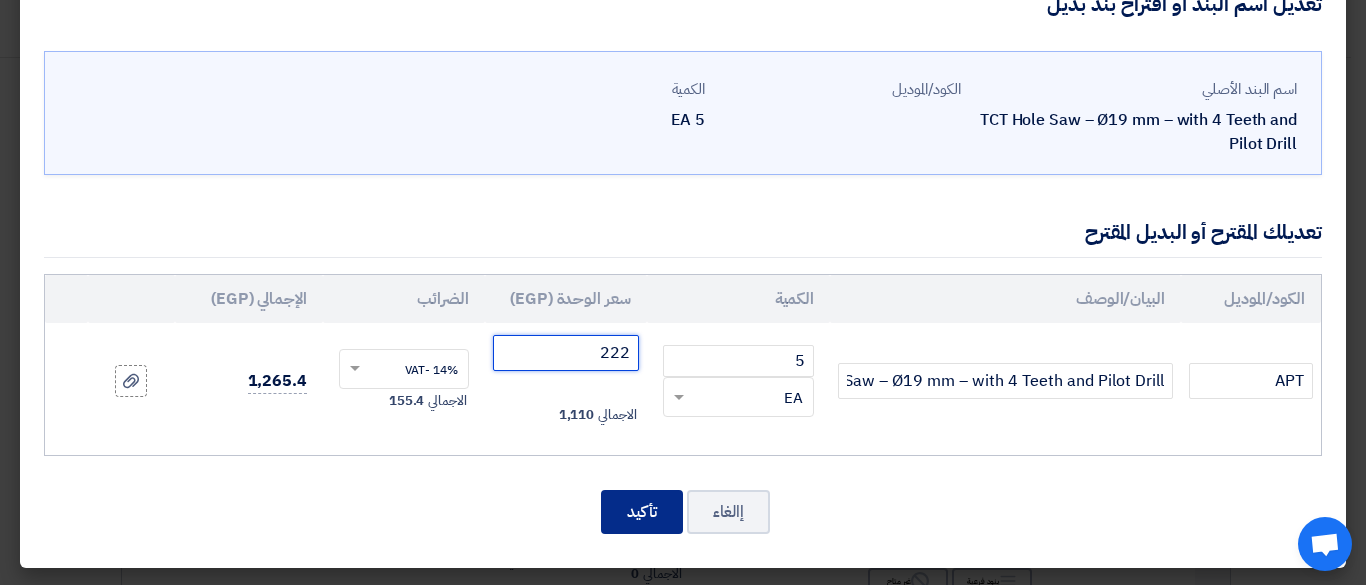type on "222" 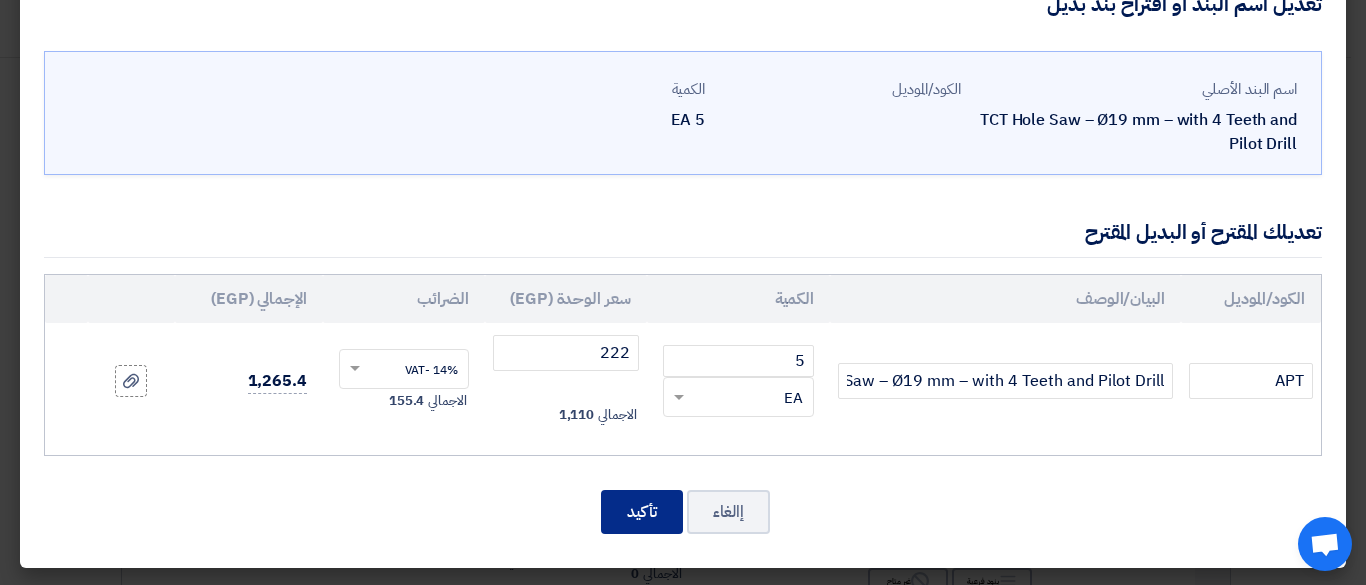 click on "تأكيد" 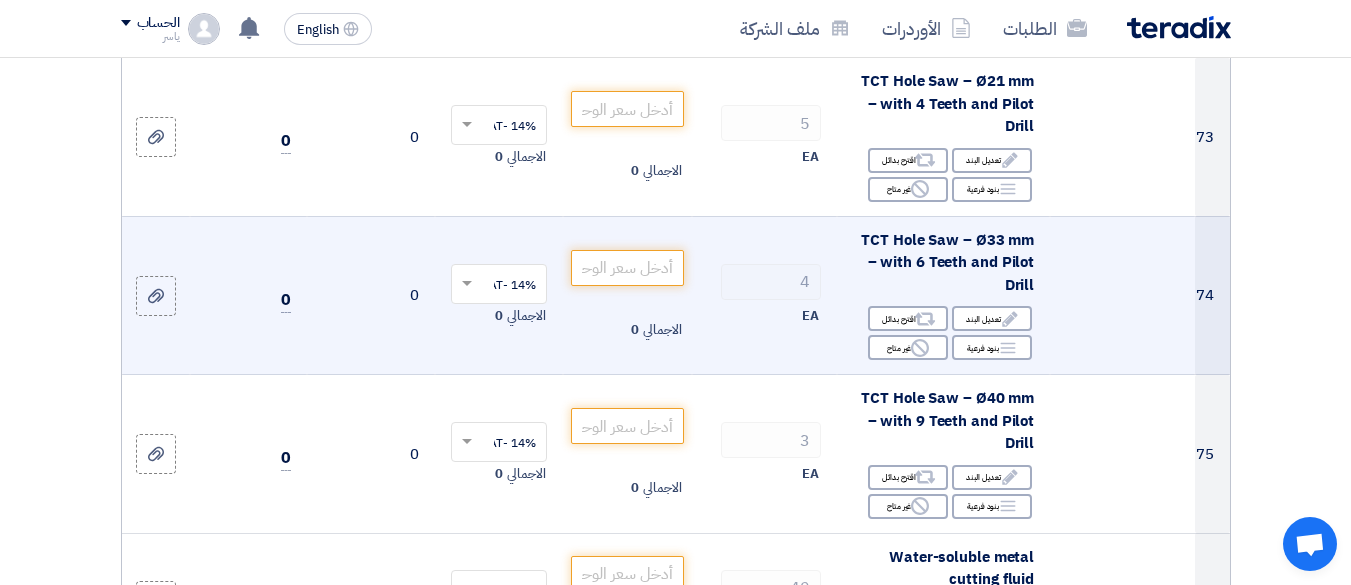 scroll, scrollTop: 13209, scrollLeft: 0, axis: vertical 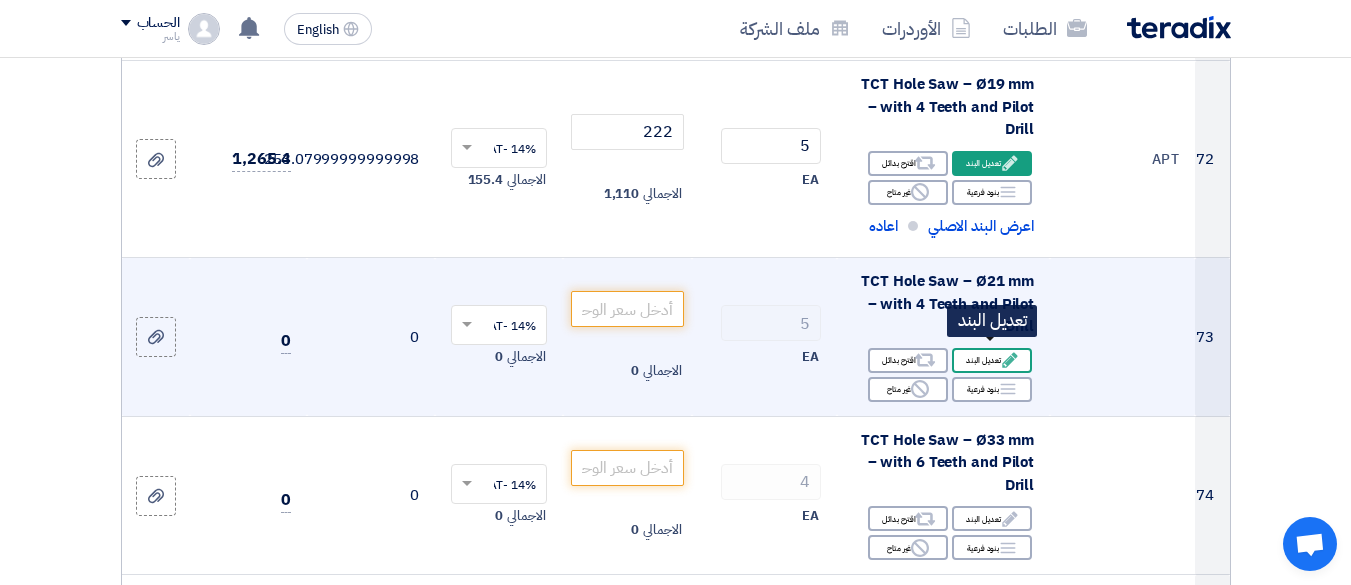 click on "Edit
تعديل البند" 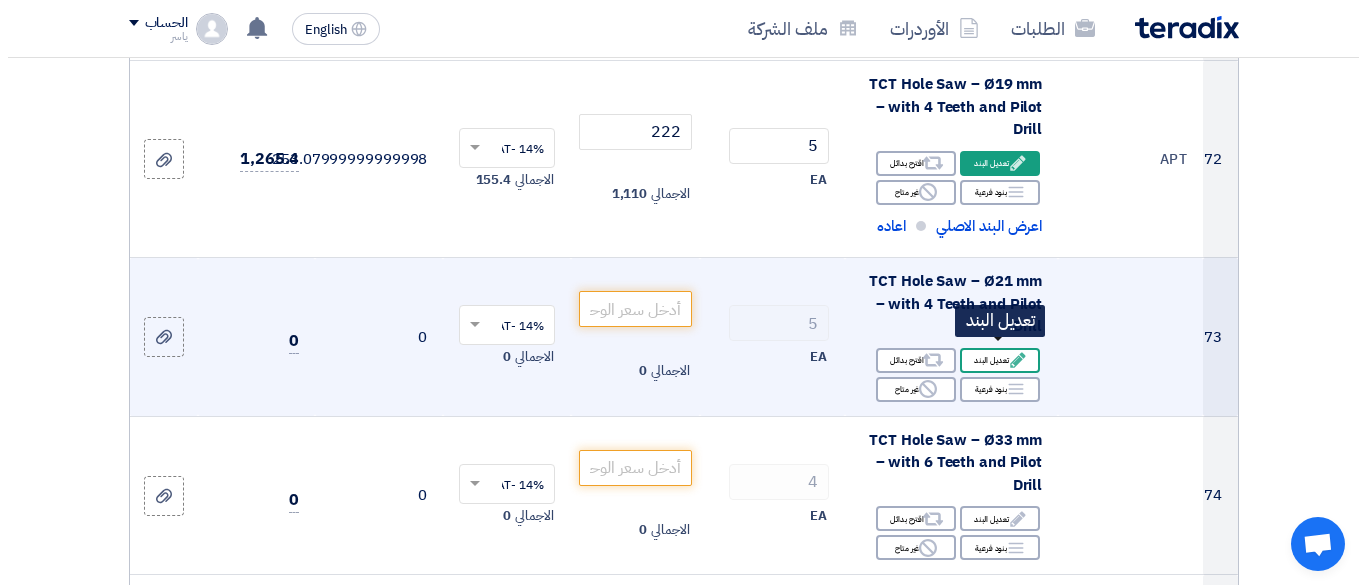 scroll, scrollTop: 545, scrollLeft: 0, axis: vertical 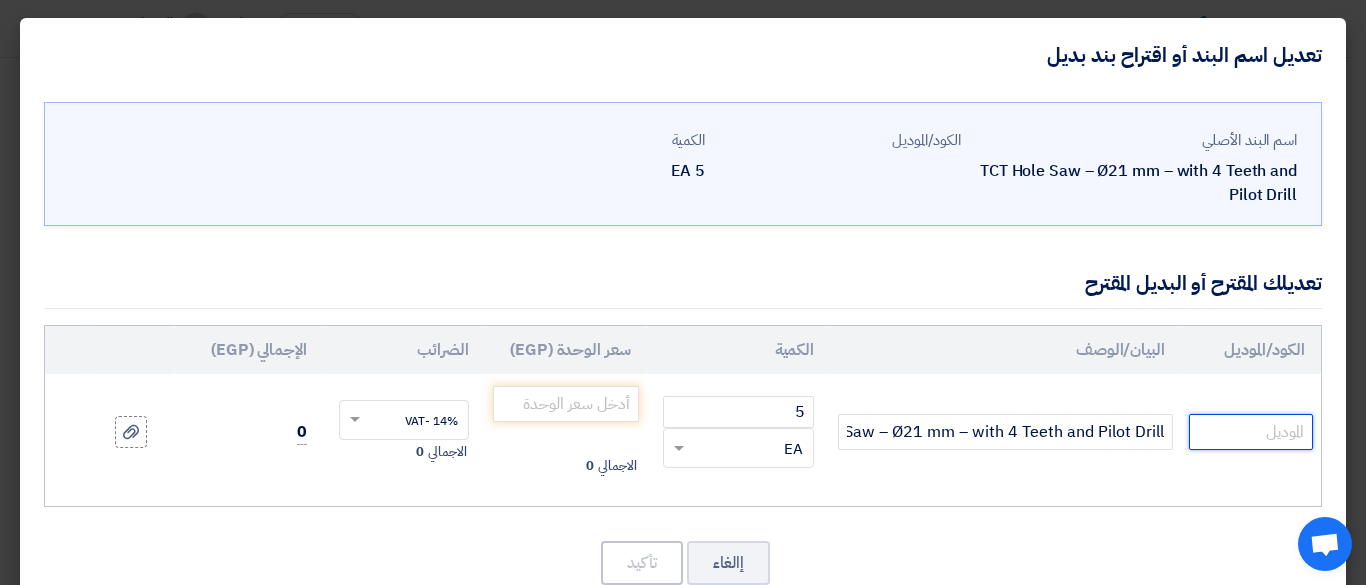 click 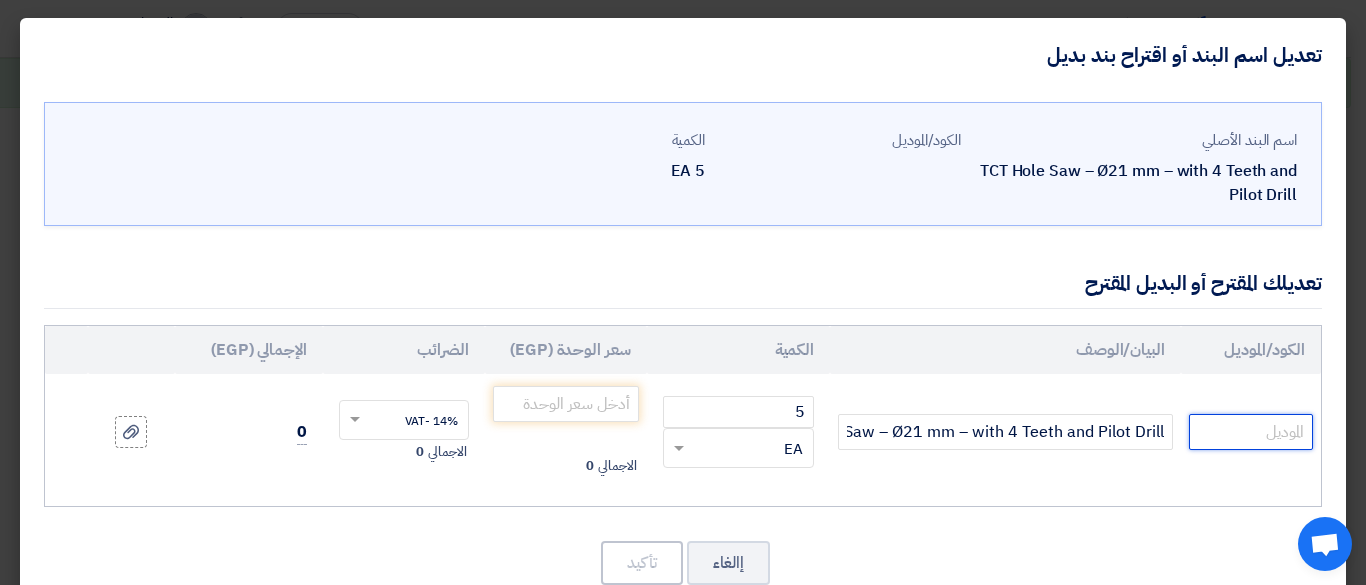 paste on "APT" 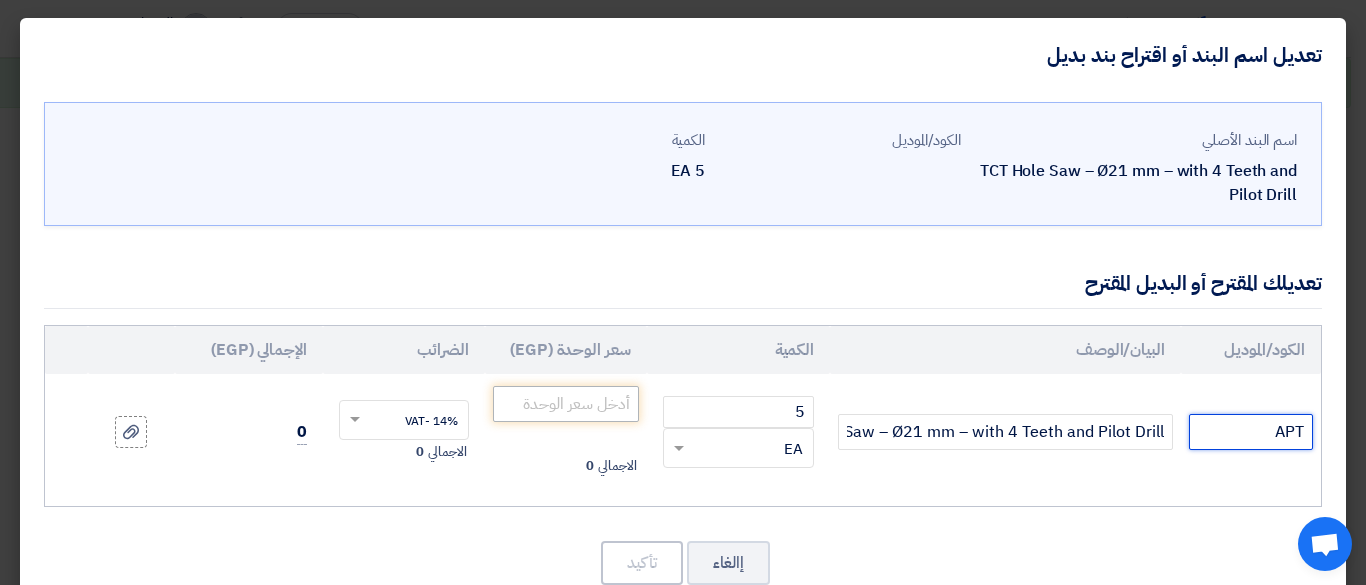 type on "APT" 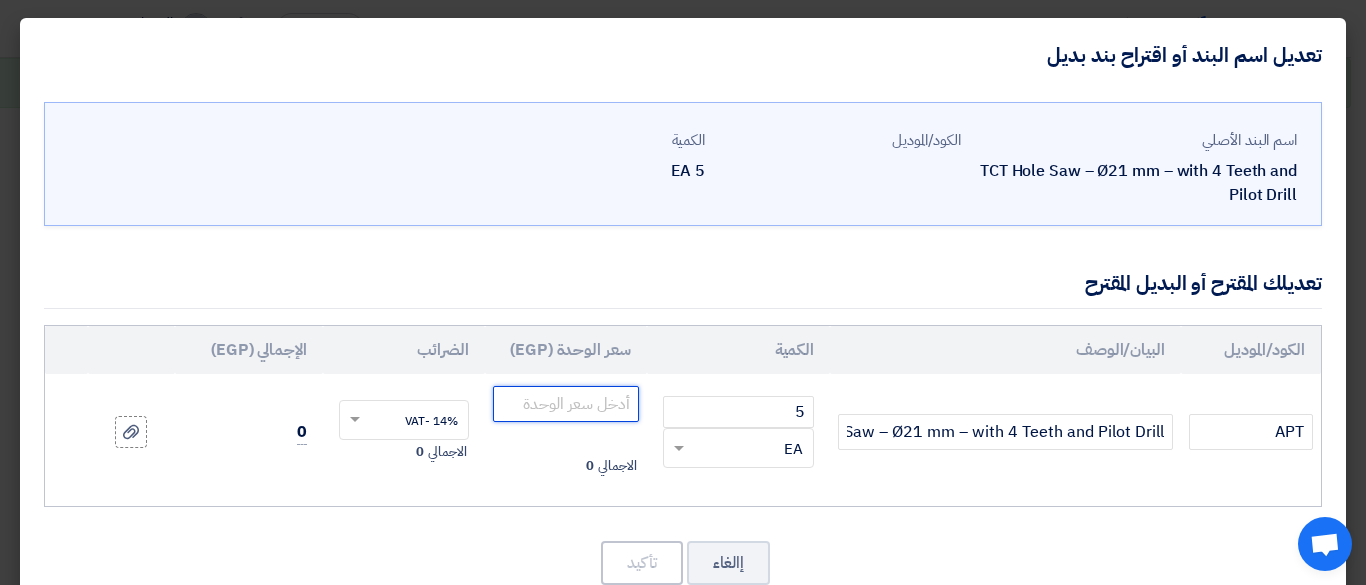 click 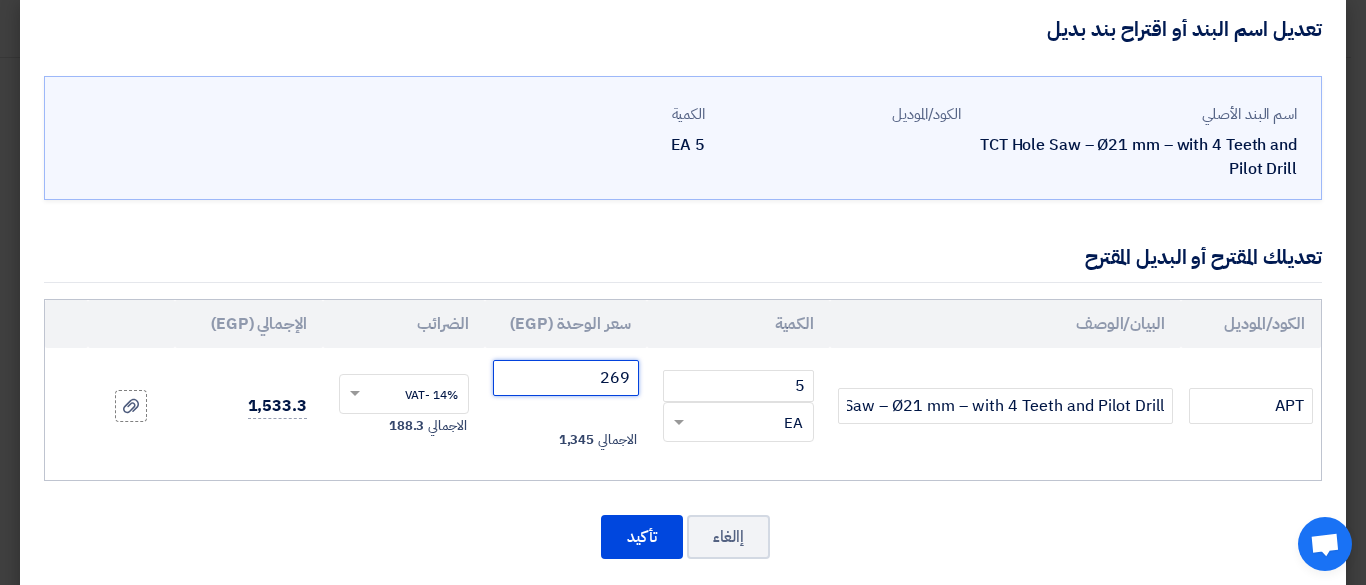 scroll, scrollTop: 51, scrollLeft: 0, axis: vertical 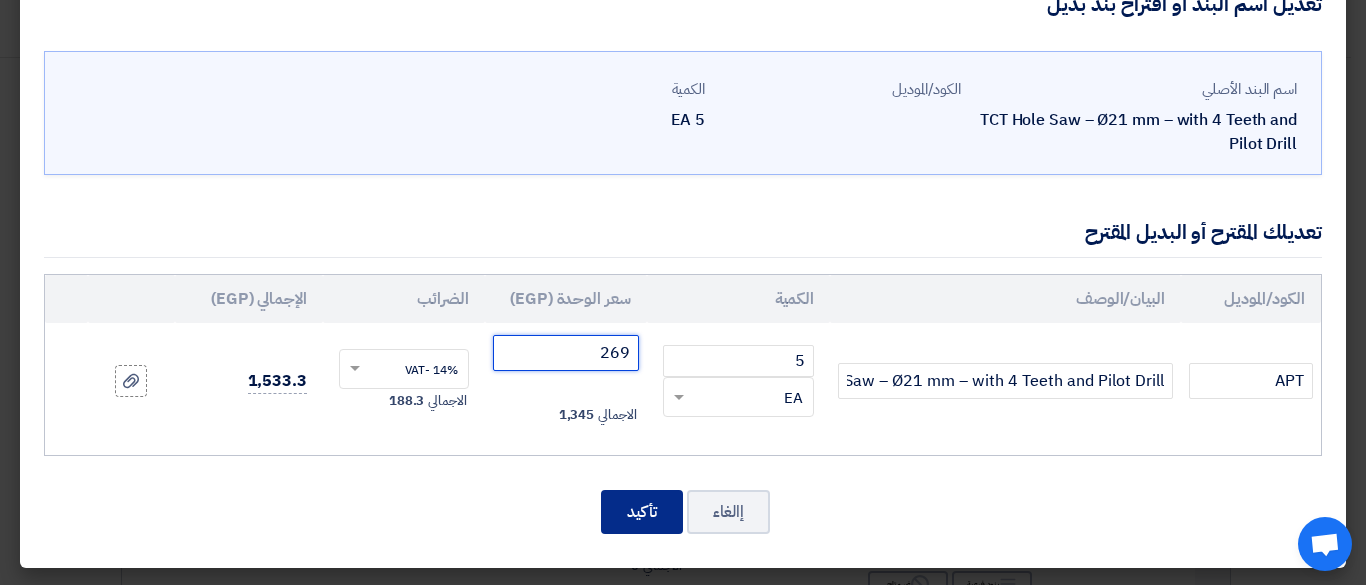 type on "269" 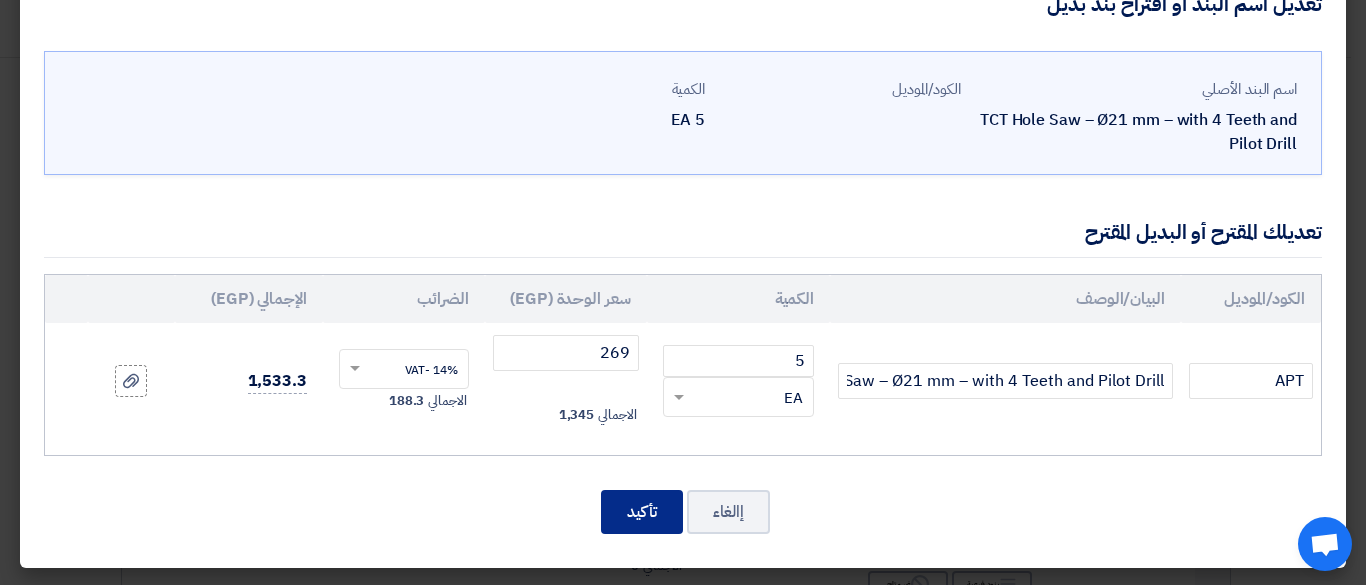click on "تأكيد" 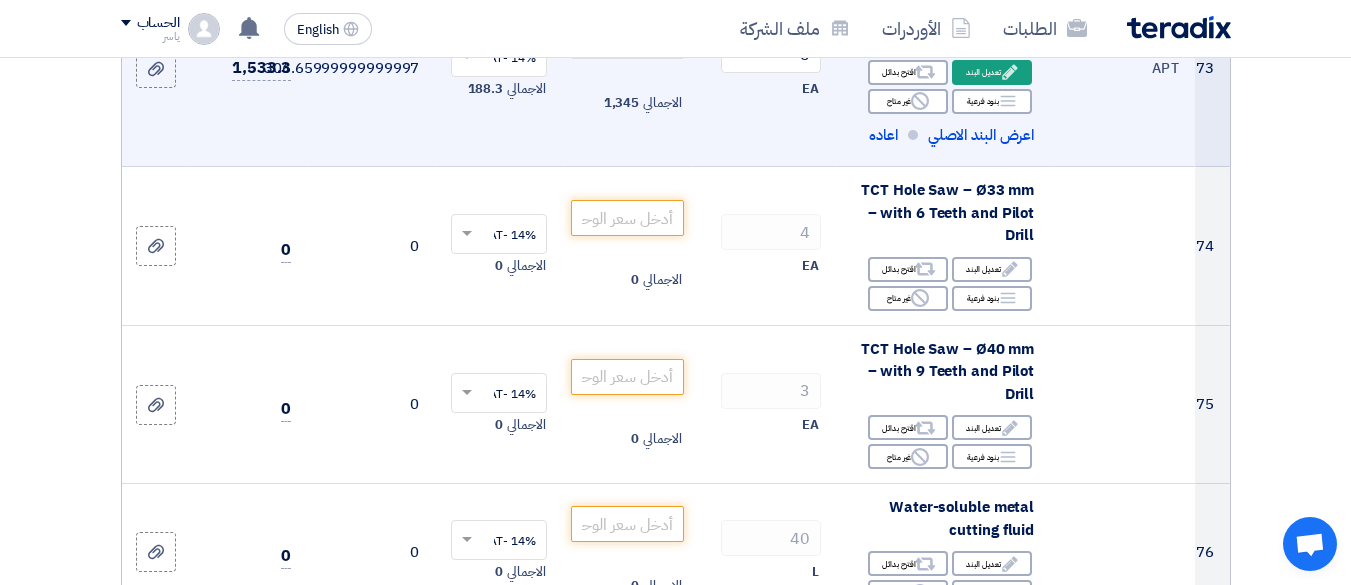 scroll, scrollTop: 13503, scrollLeft: 0, axis: vertical 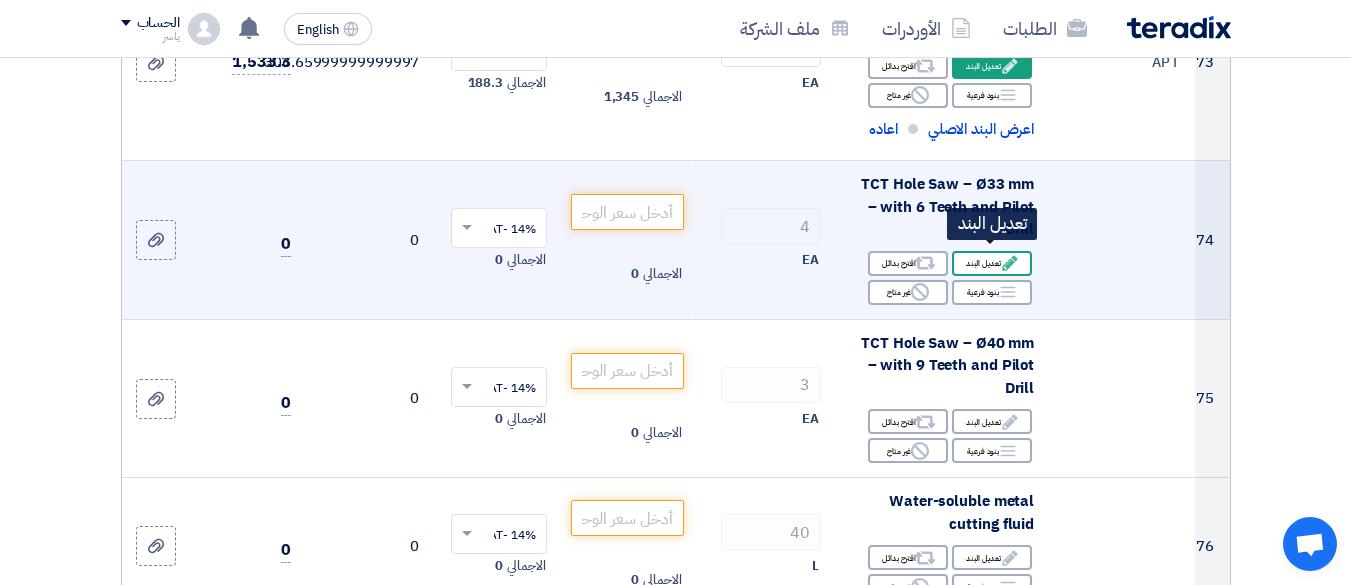 click on "Edit
تعديل البند" 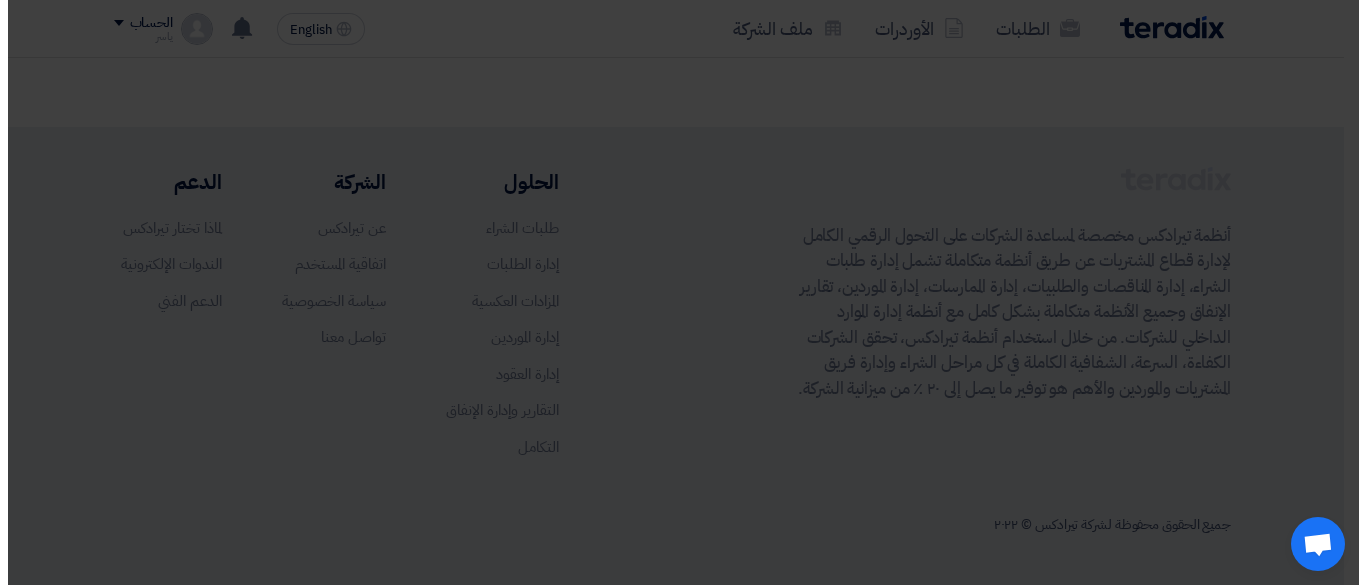 scroll, scrollTop: 445, scrollLeft: 0, axis: vertical 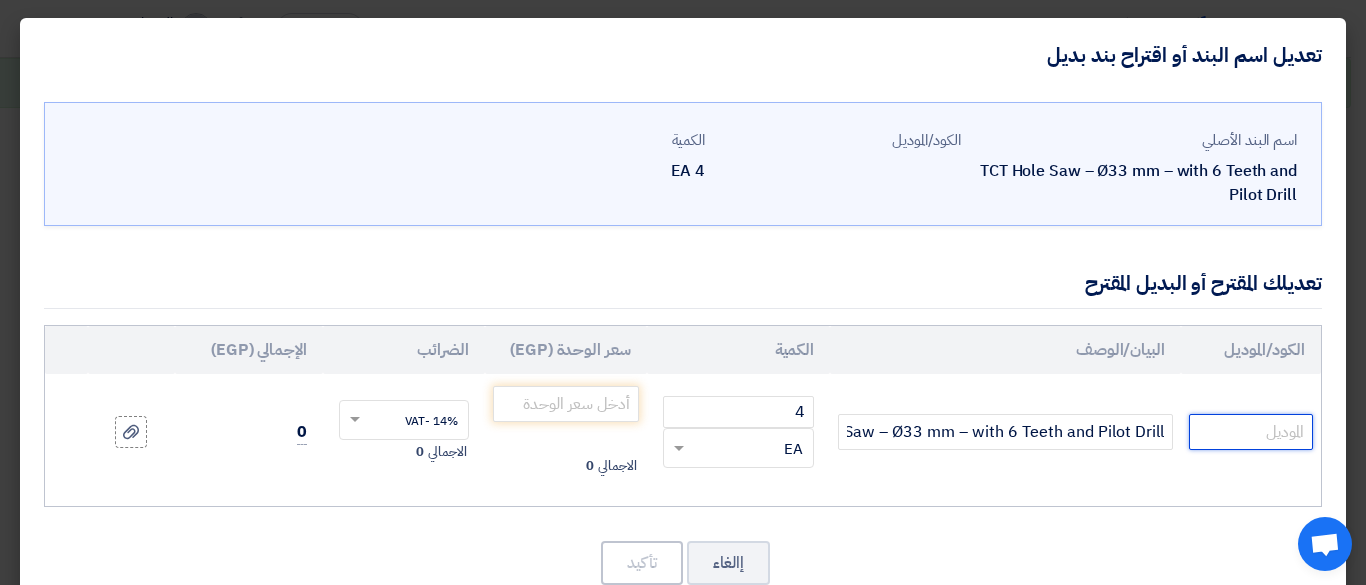 click 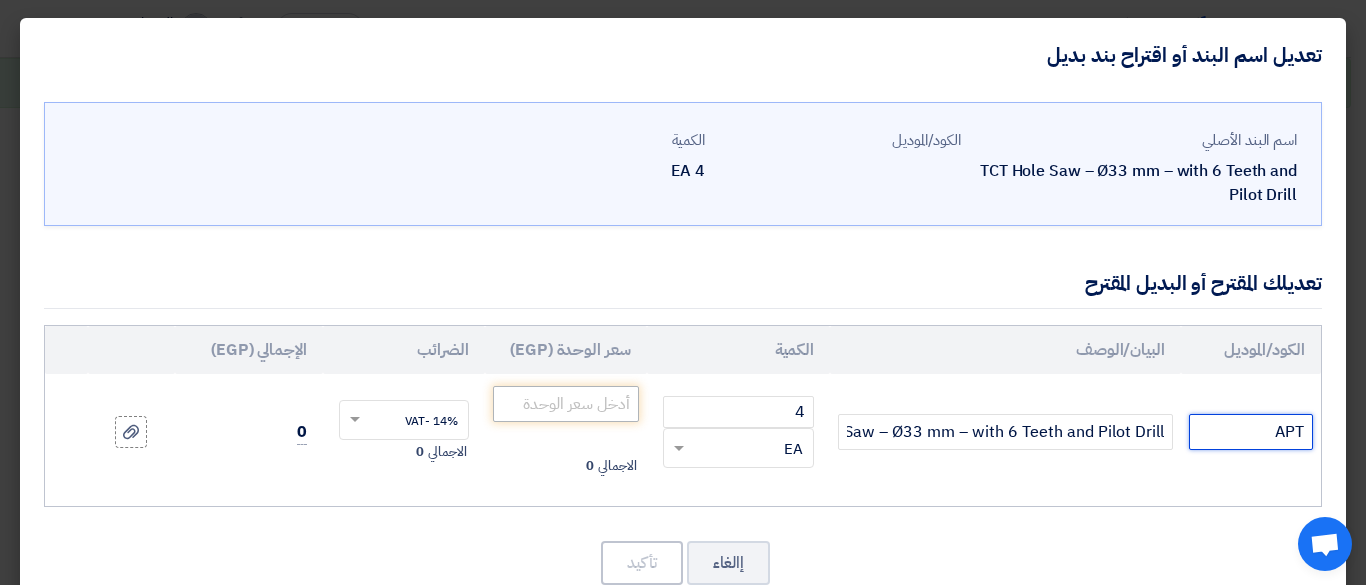 type on "APT" 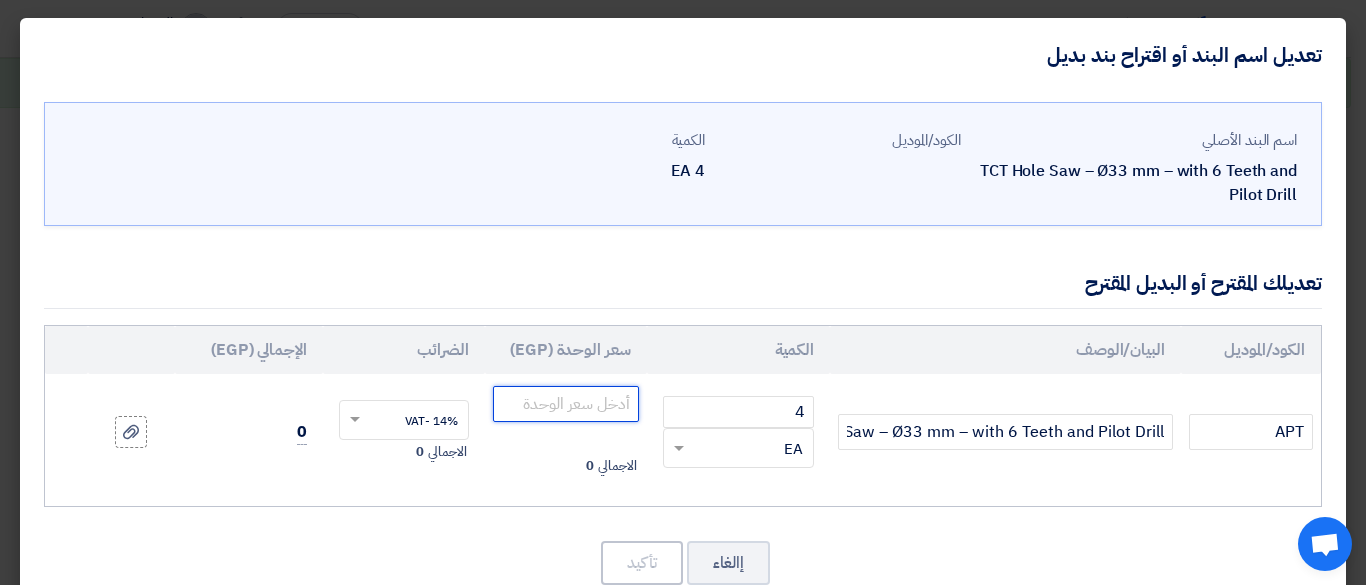 click 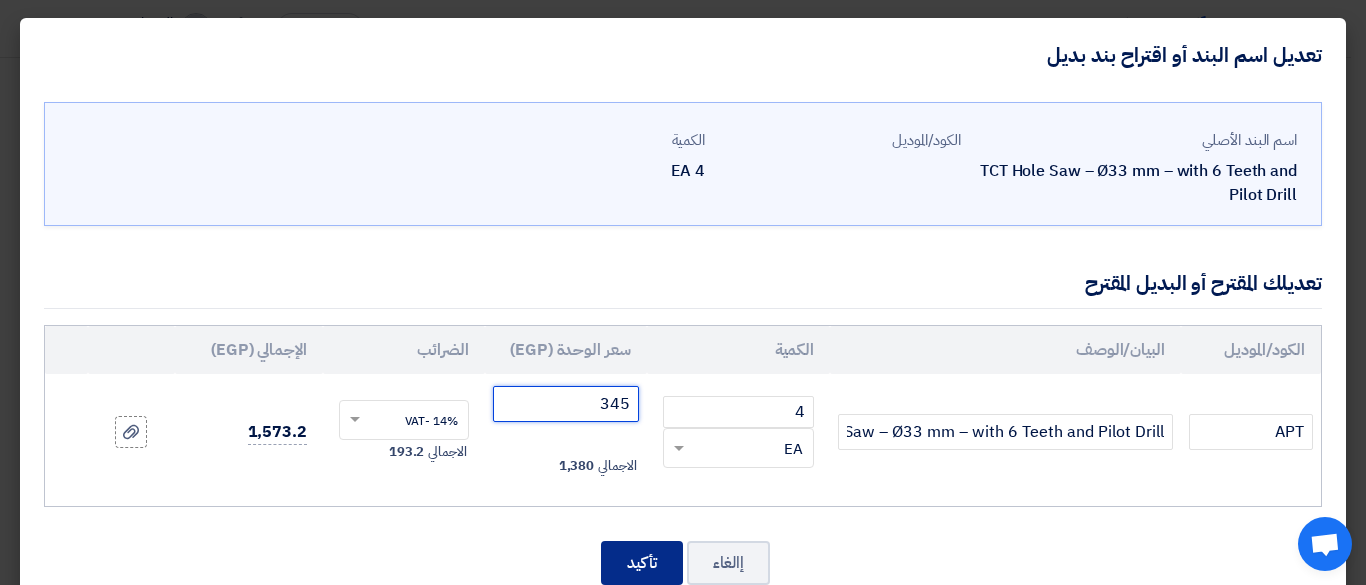 type on "345" 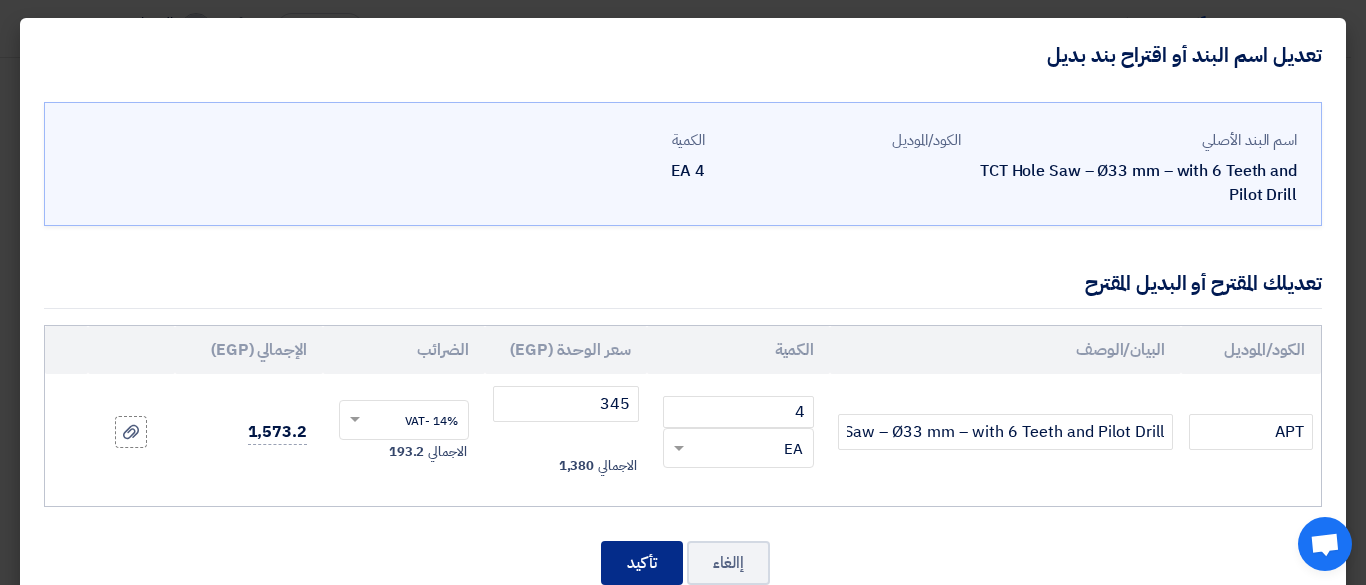 drag, startPoint x: 638, startPoint y: 555, endPoint x: 655, endPoint y: 523, distance: 36.23534 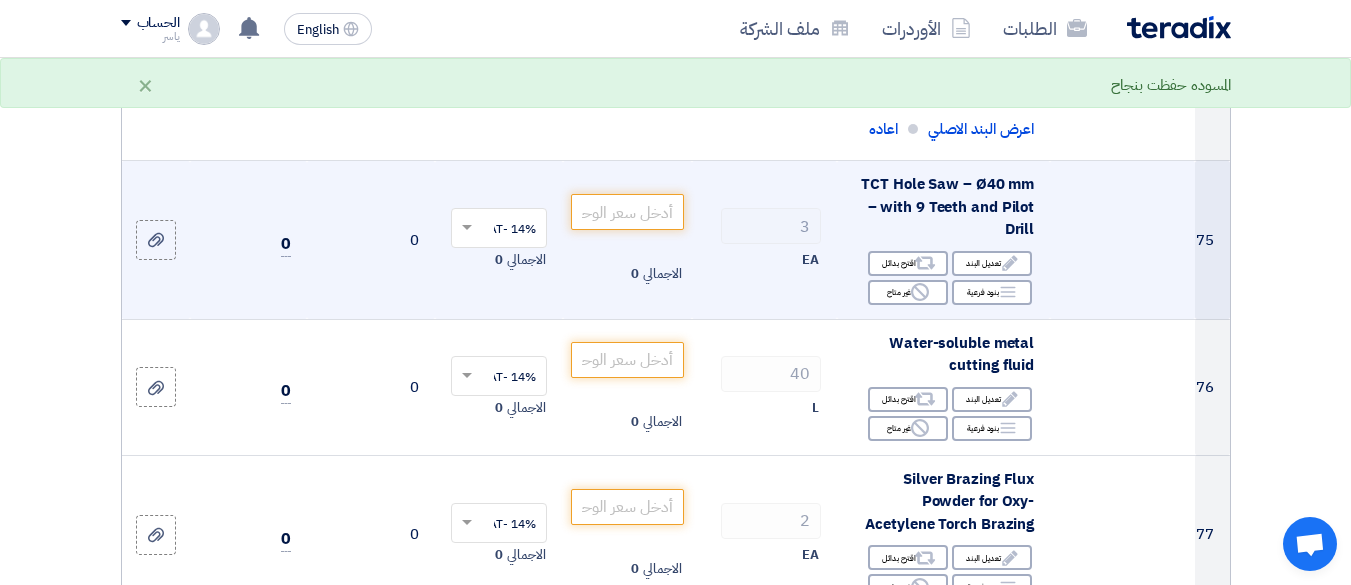 scroll, scrollTop: 13600, scrollLeft: 0, axis: vertical 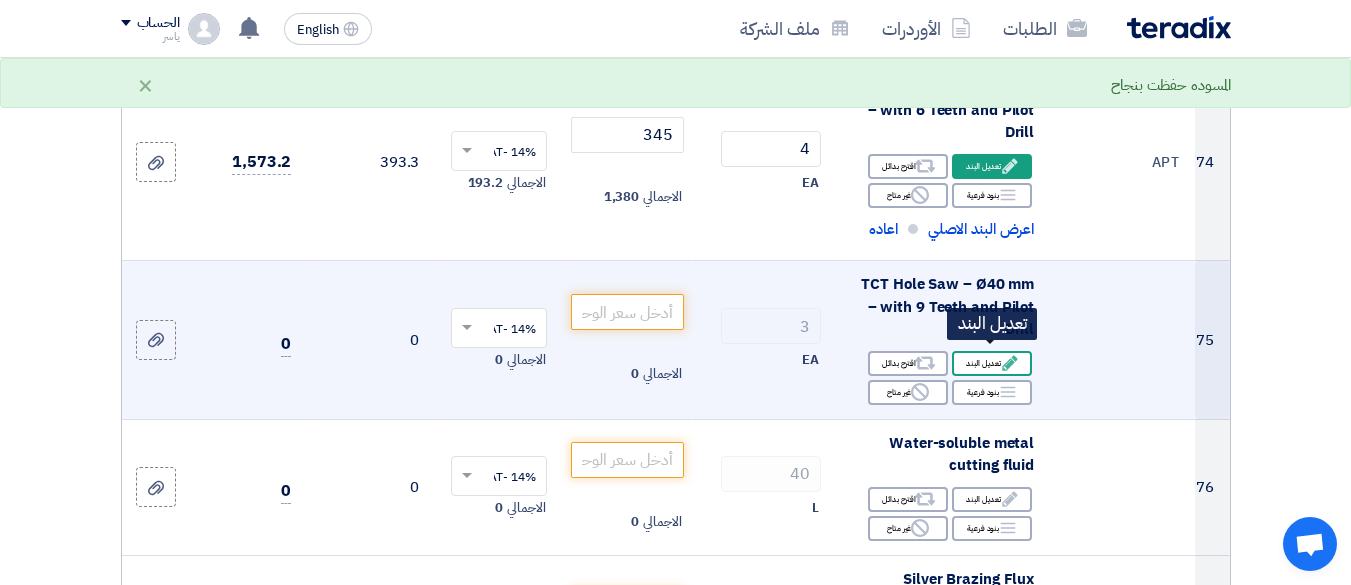 click on "Edit" 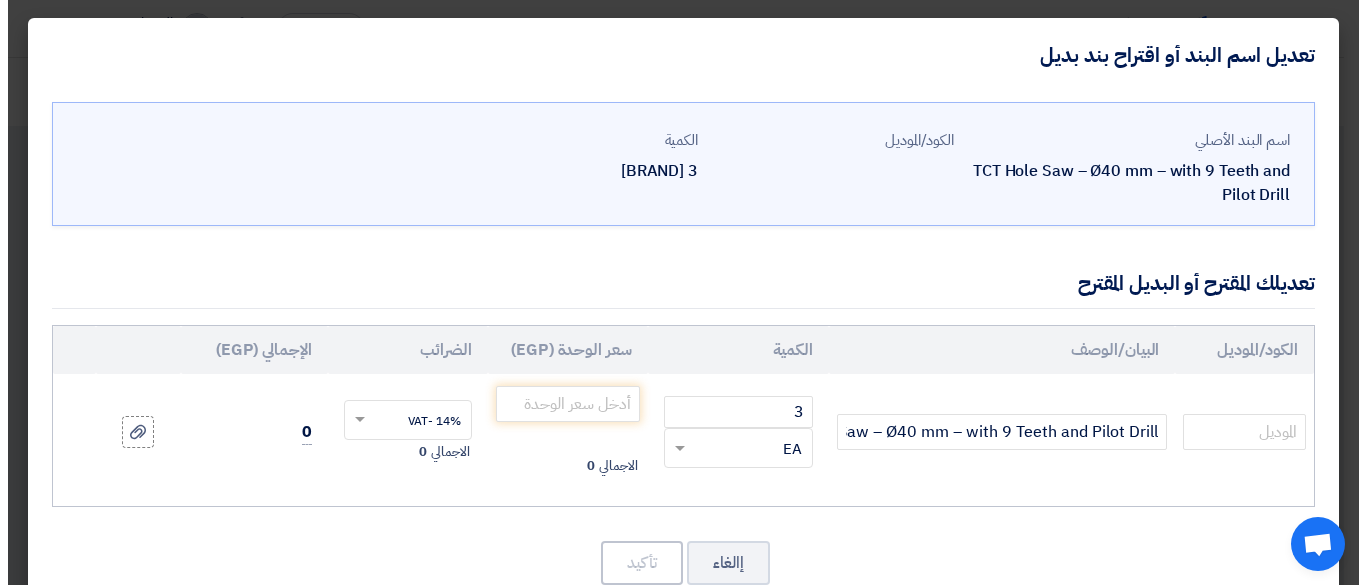 scroll, scrollTop: 542, scrollLeft: 0, axis: vertical 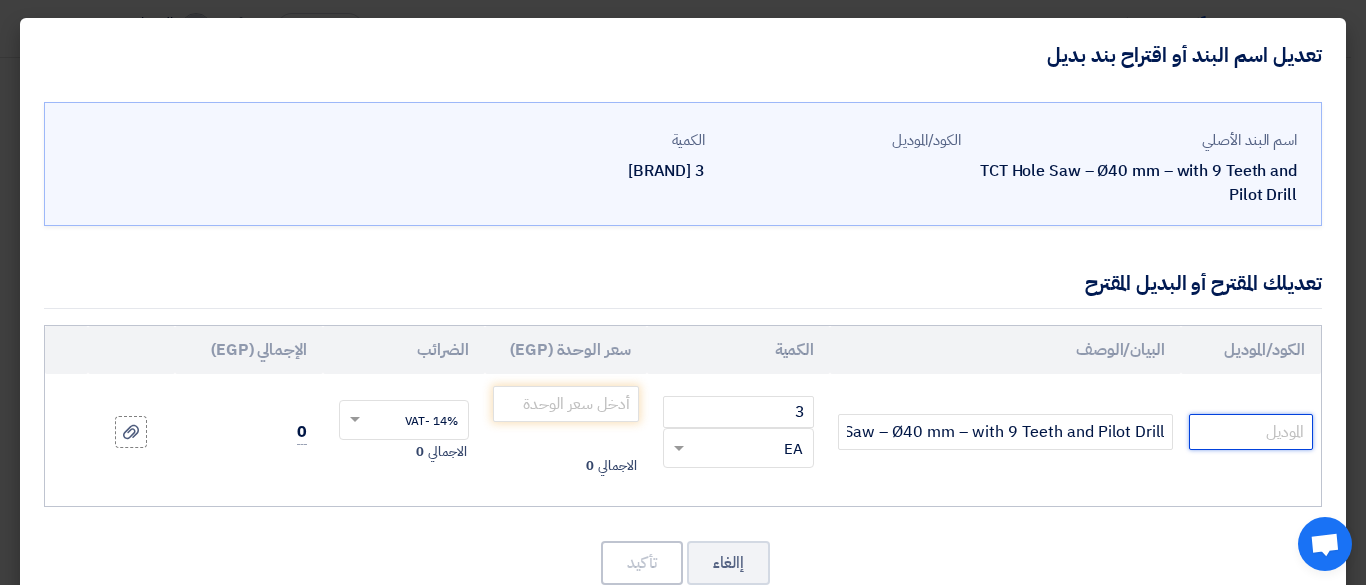 drag, startPoint x: 1248, startPoint y: 436, endPoint x: 1243, endPoint y: 420, distance: 16.763054 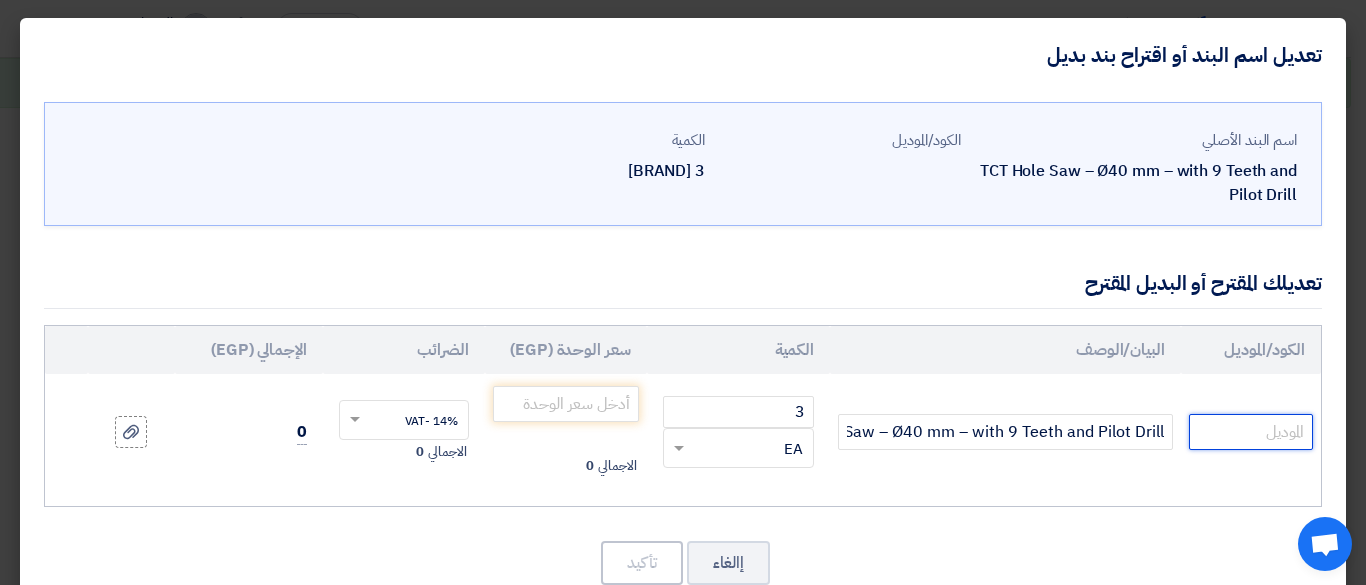 paste on "APT" 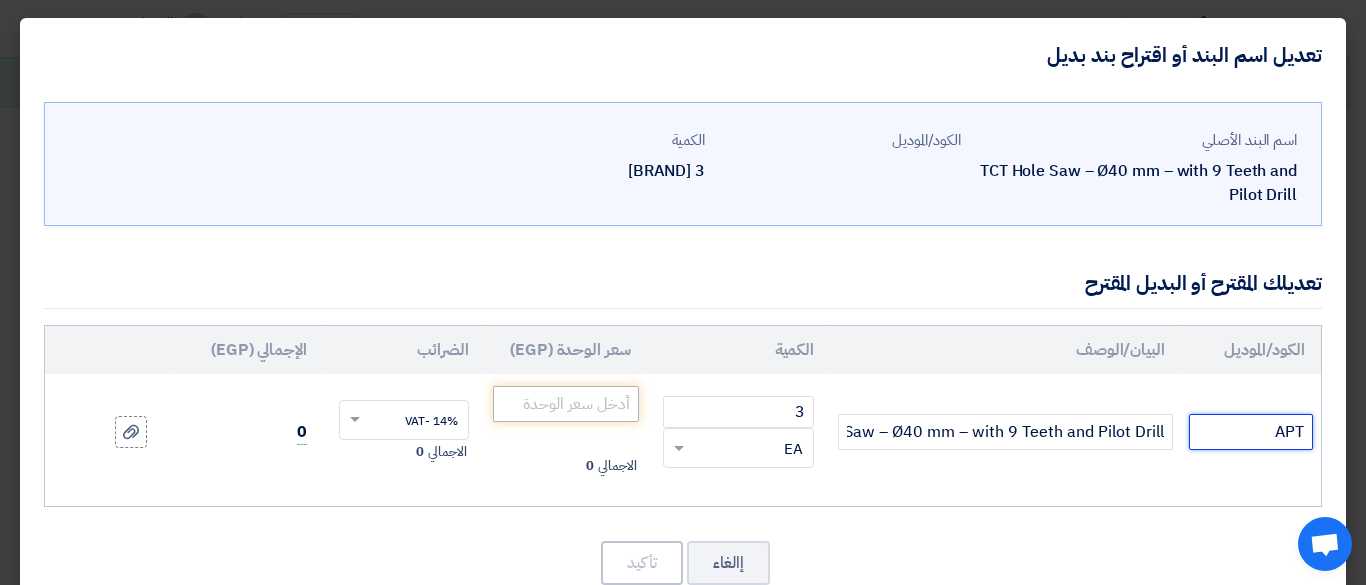 type on "APT" 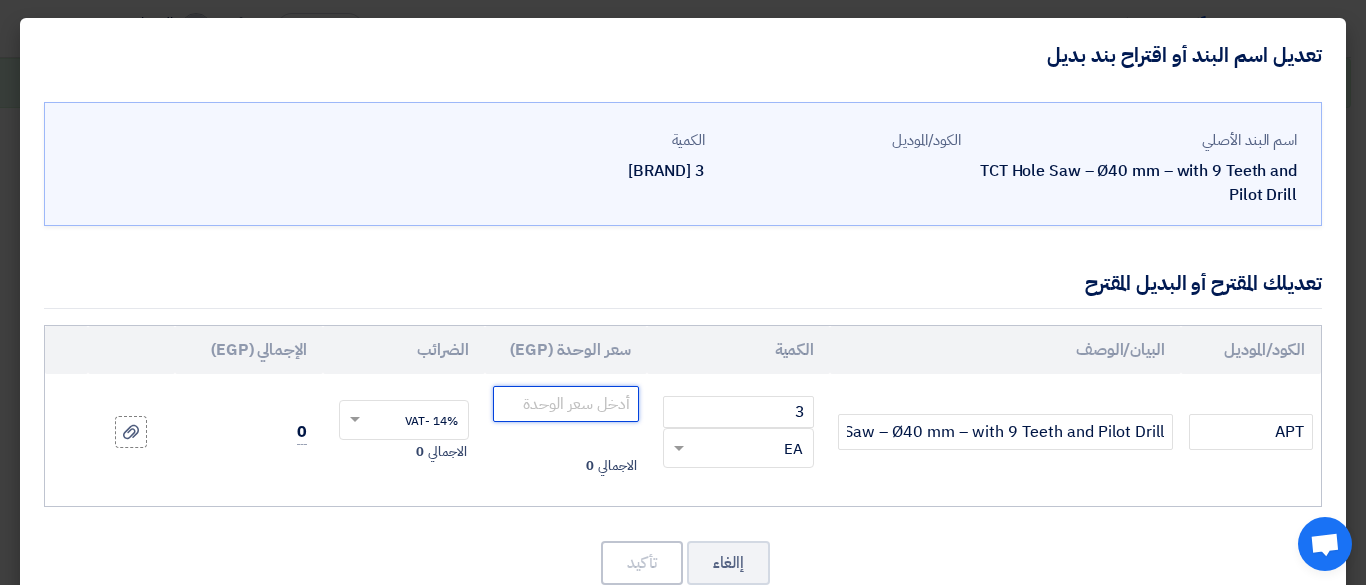 click 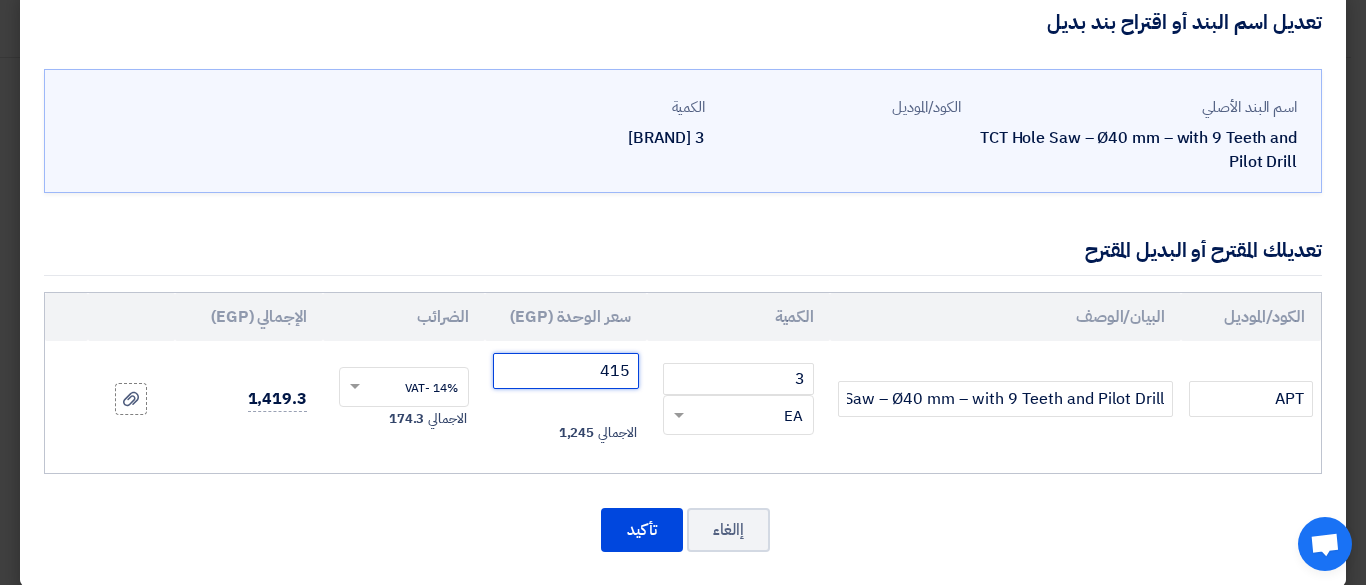 scroll, scrollTop: 51, scrollLeft: 0, axis: vertical 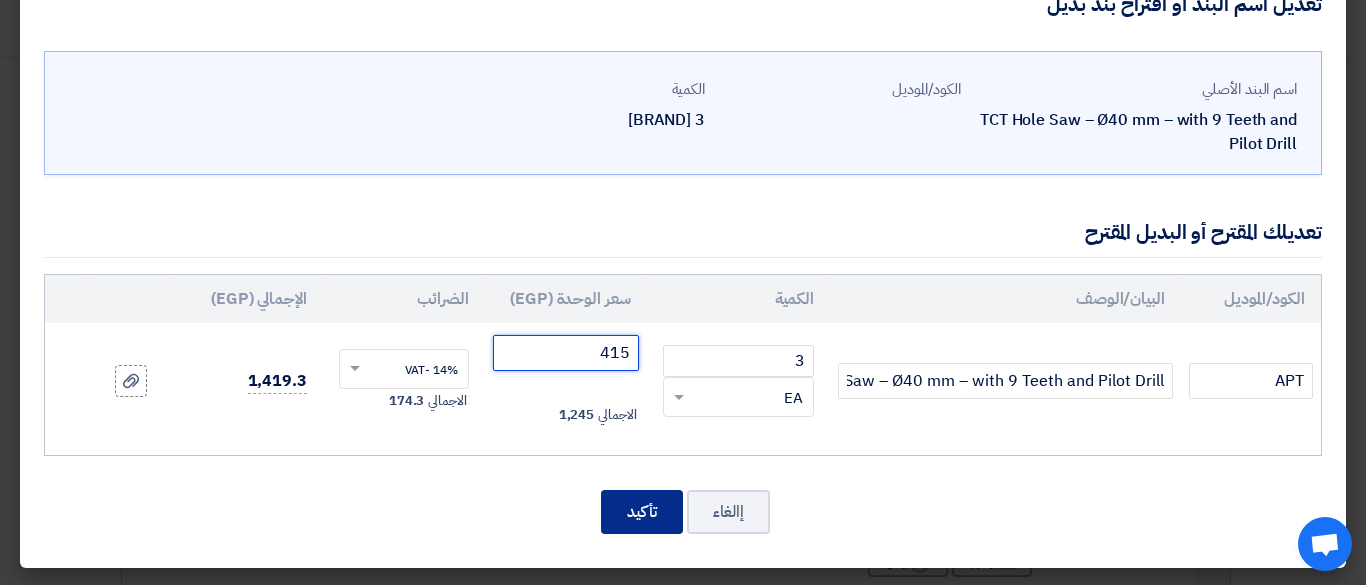 type on "415" 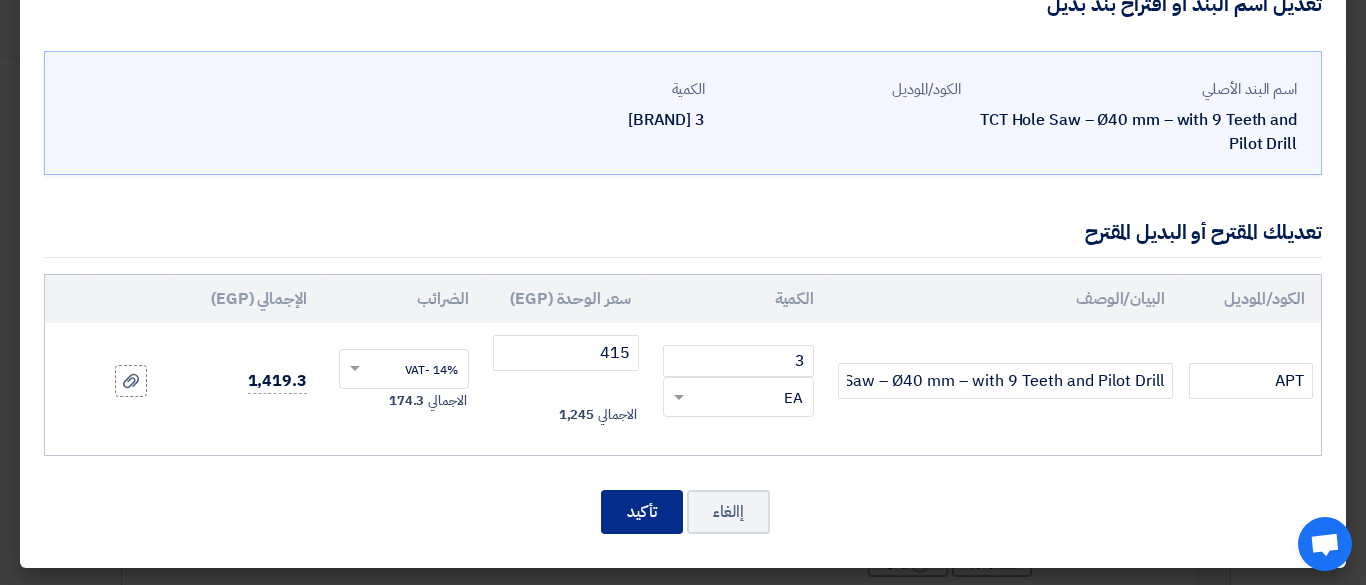 click on "تأكيد" 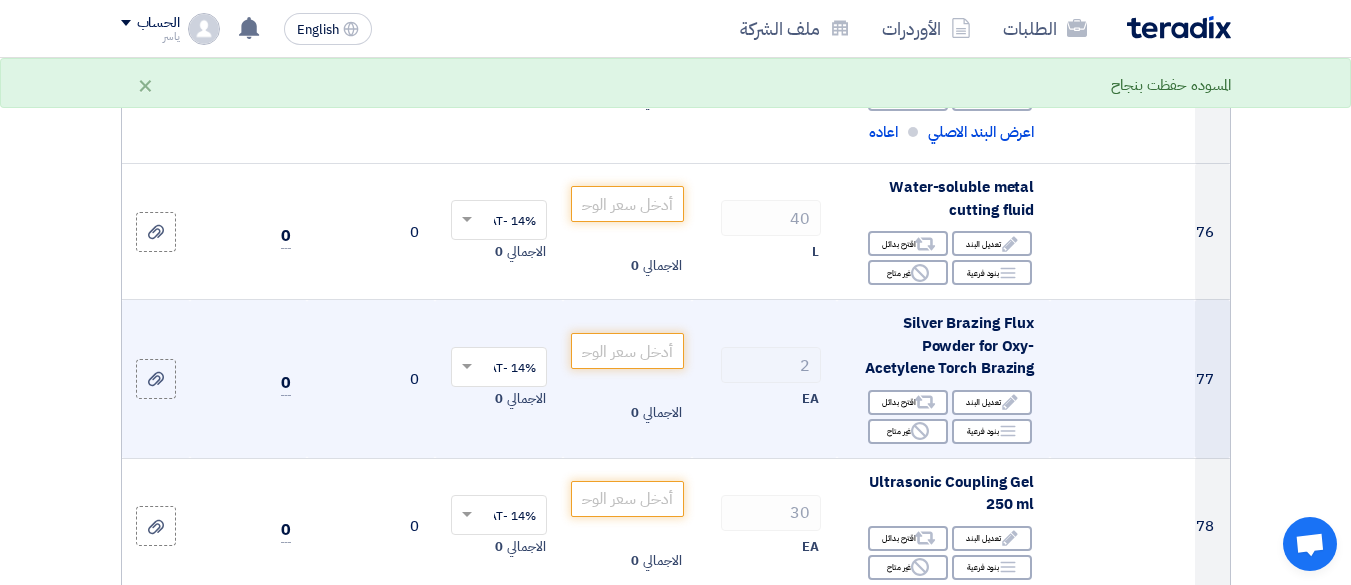 scroll, scrollTop: 13694, scrollLeft: 0, axis: vertical 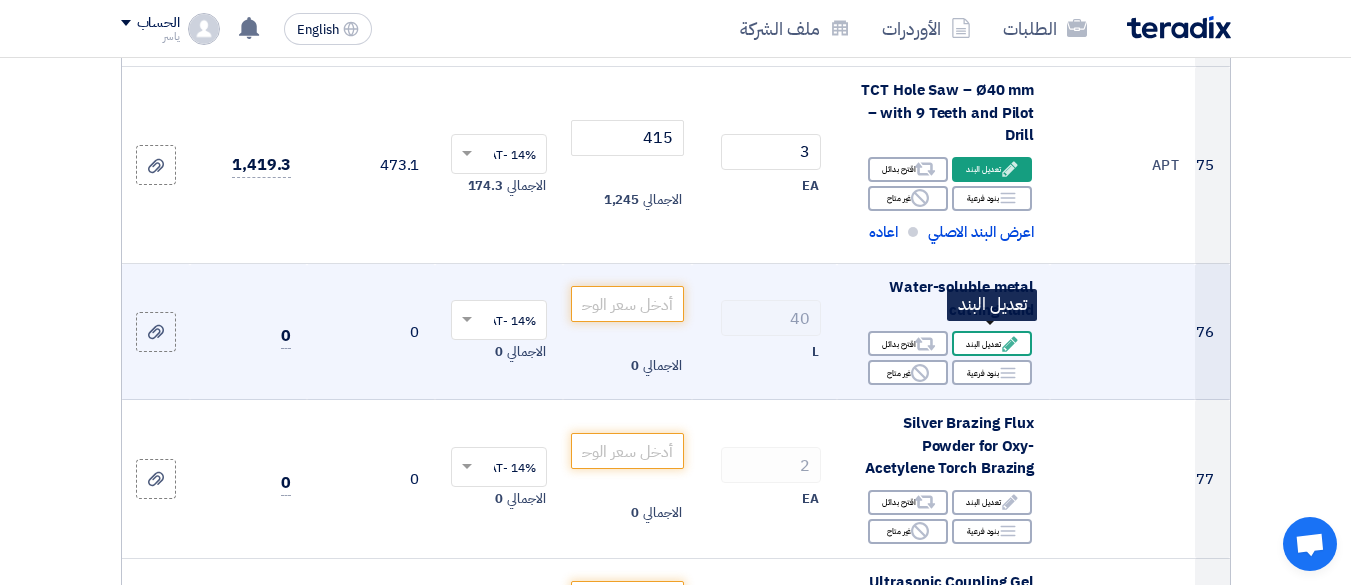 click 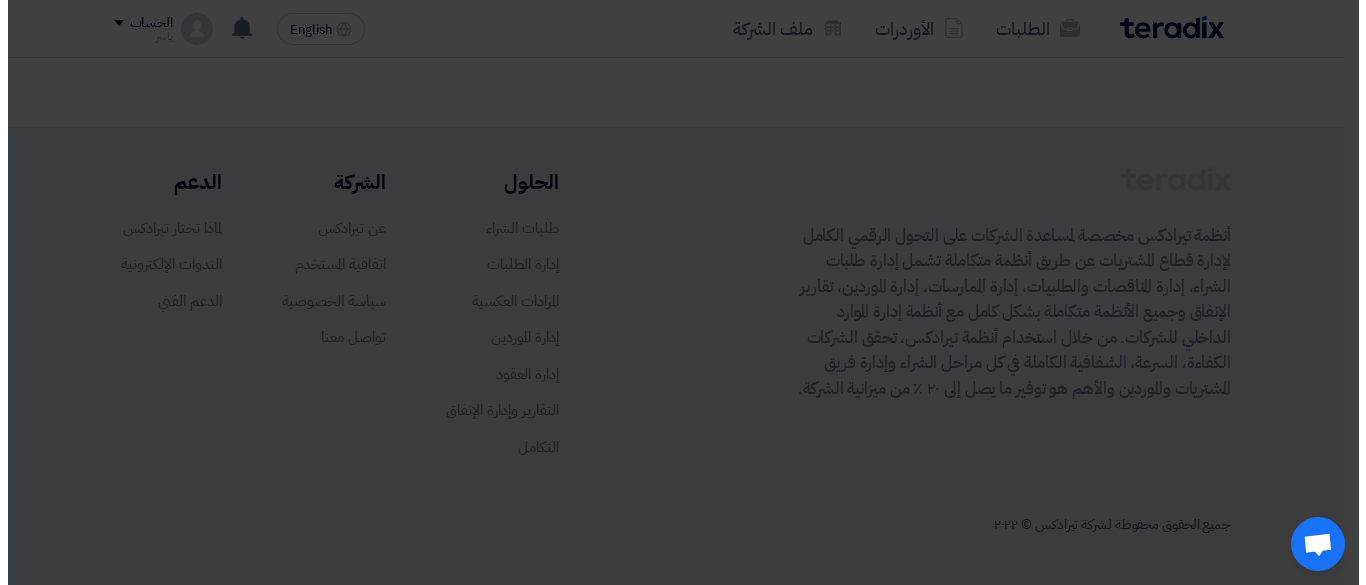 scroll, scrollTop: 539, scrollLeft: 0, axis: vertical 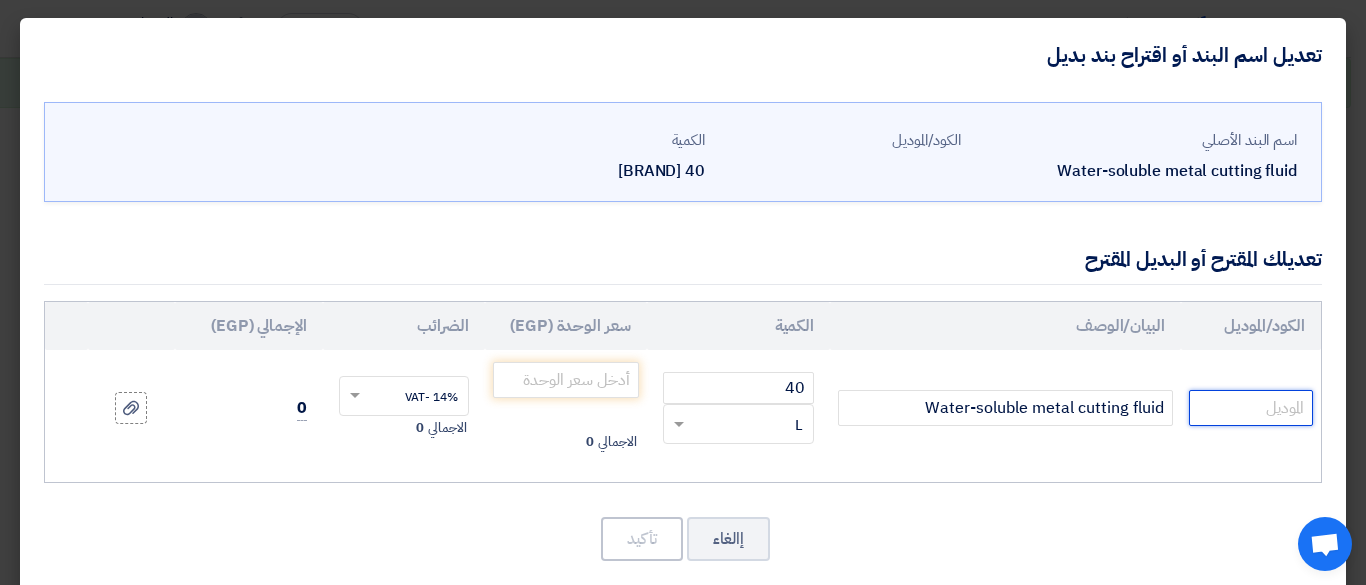 click 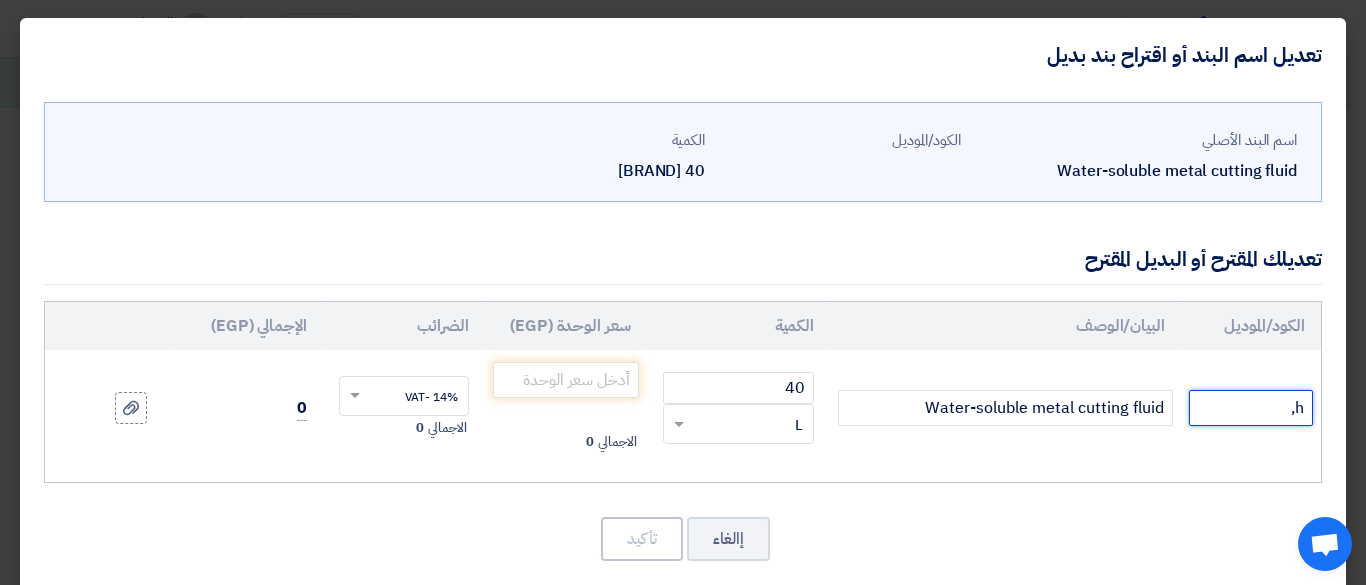 type on "h" 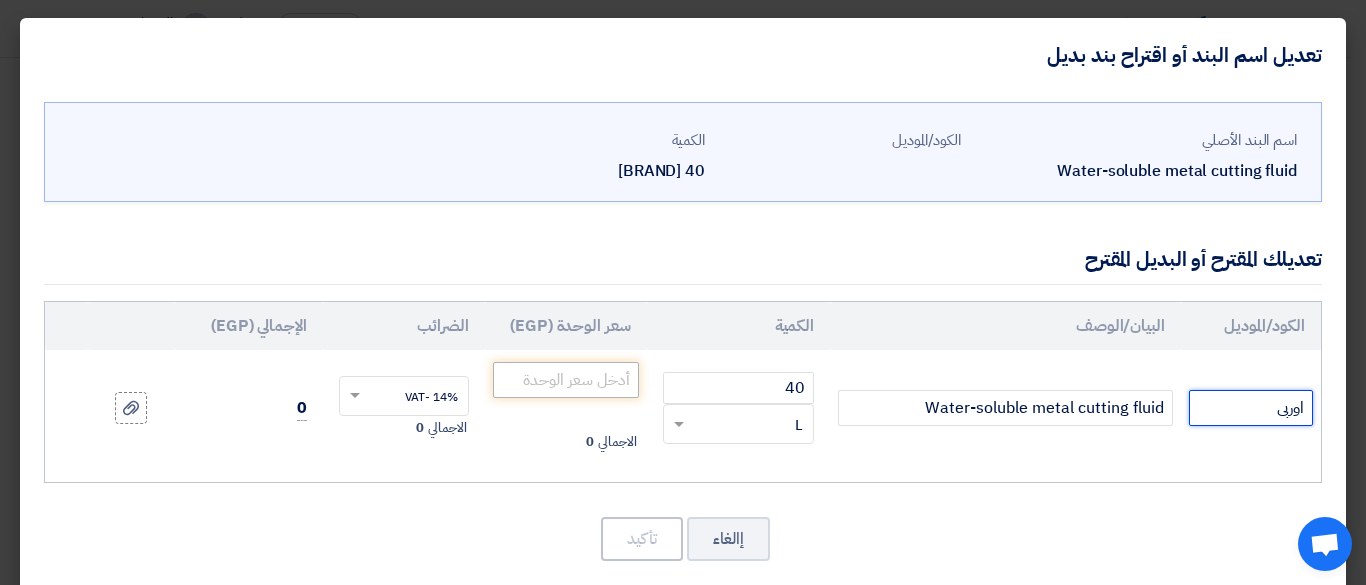 type on "اوربى" 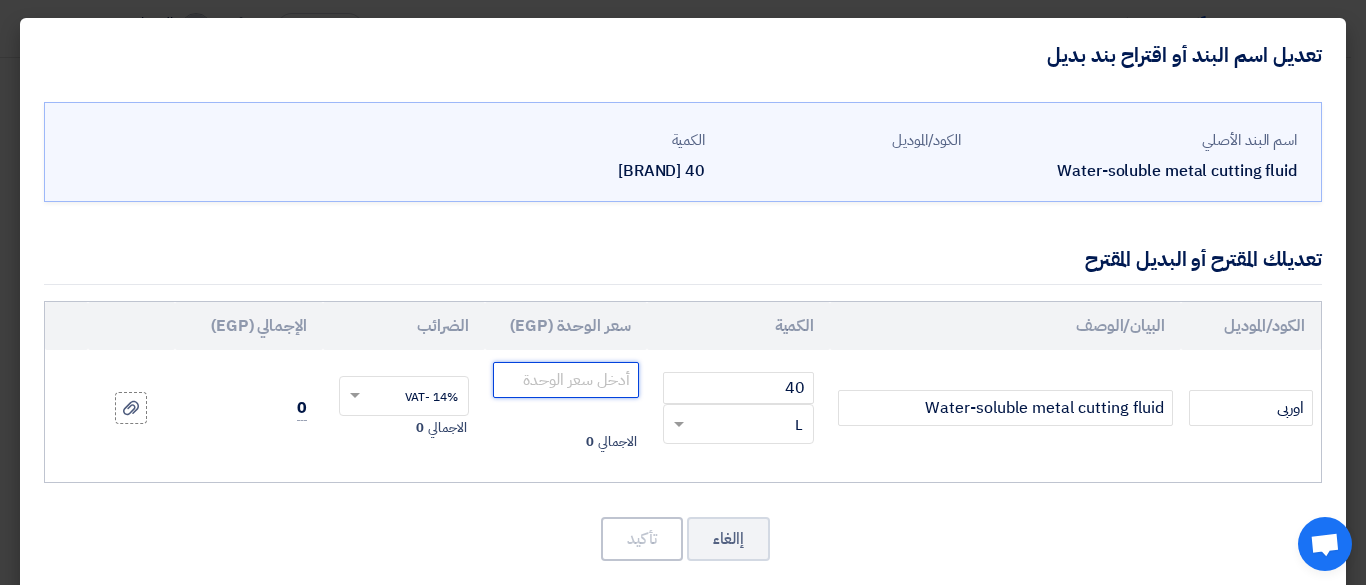 click 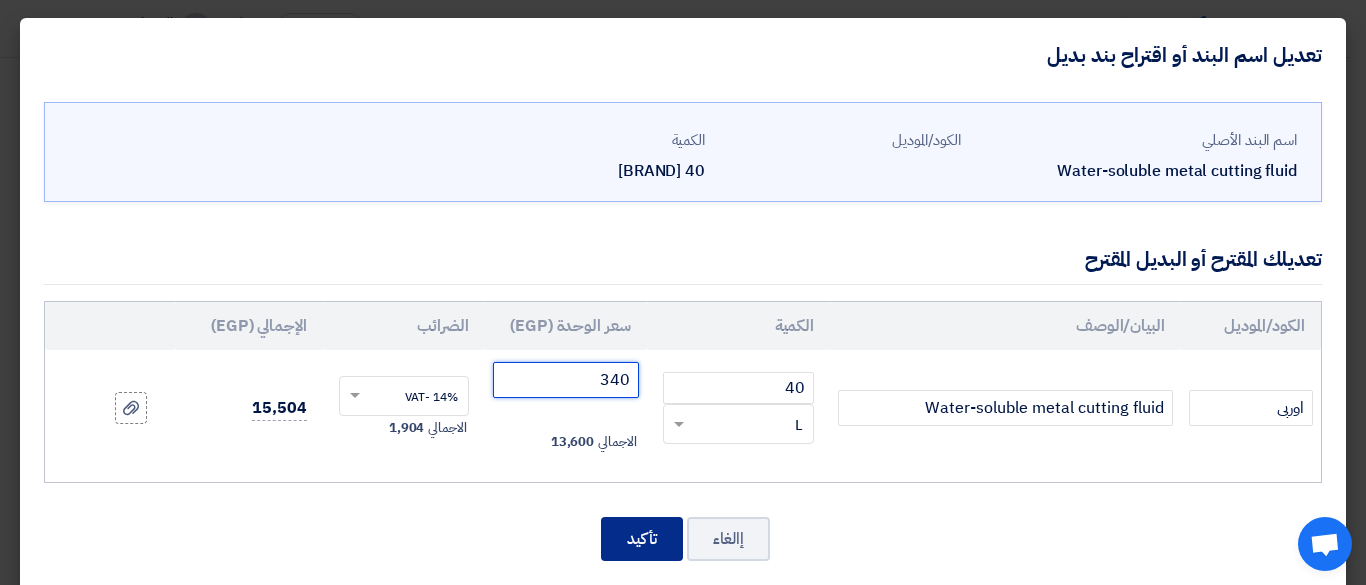 type on "340" 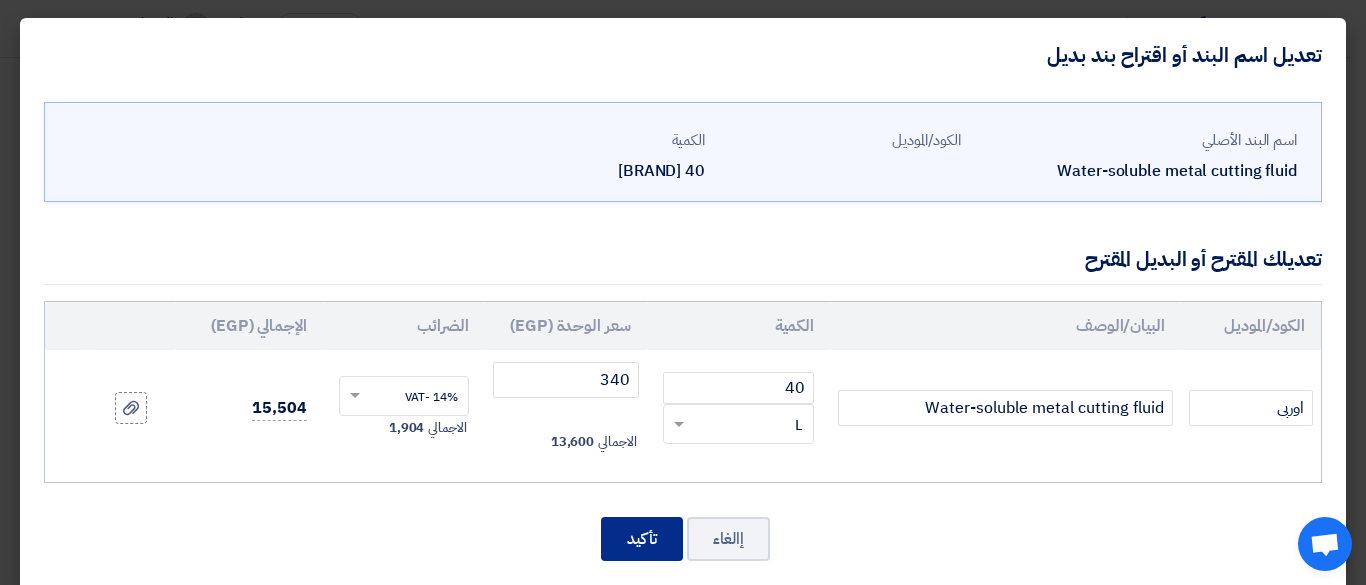 click on "تأكيد" 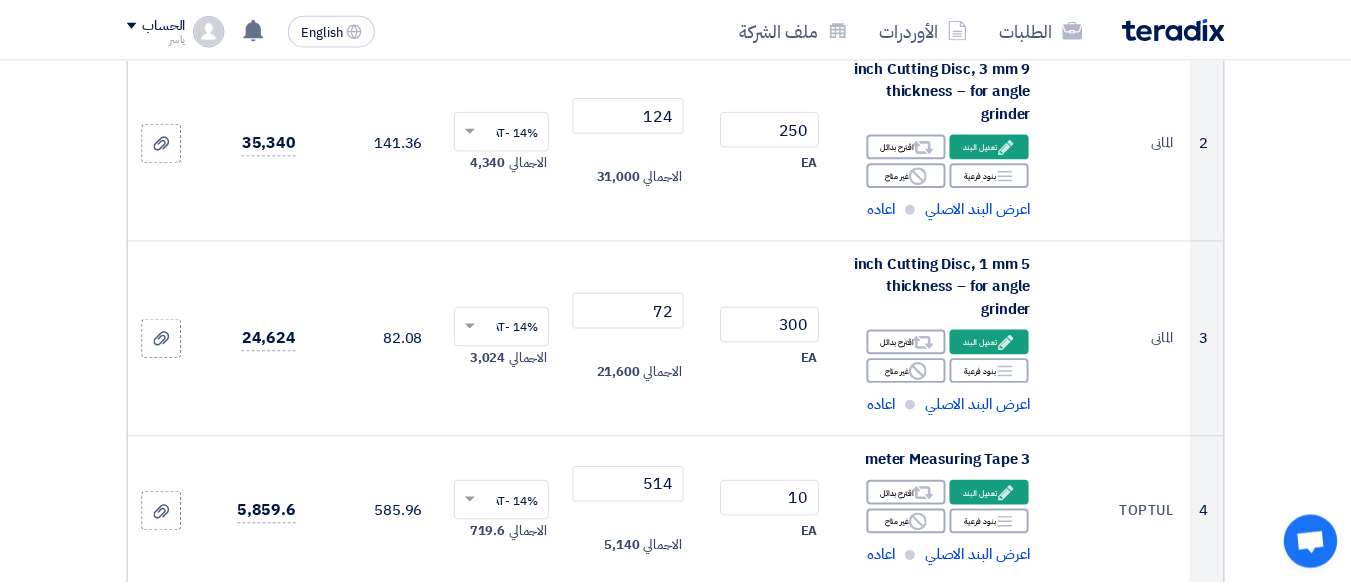scroll, scrollTop: 14027, scrollLeft: 0, axis: vertical 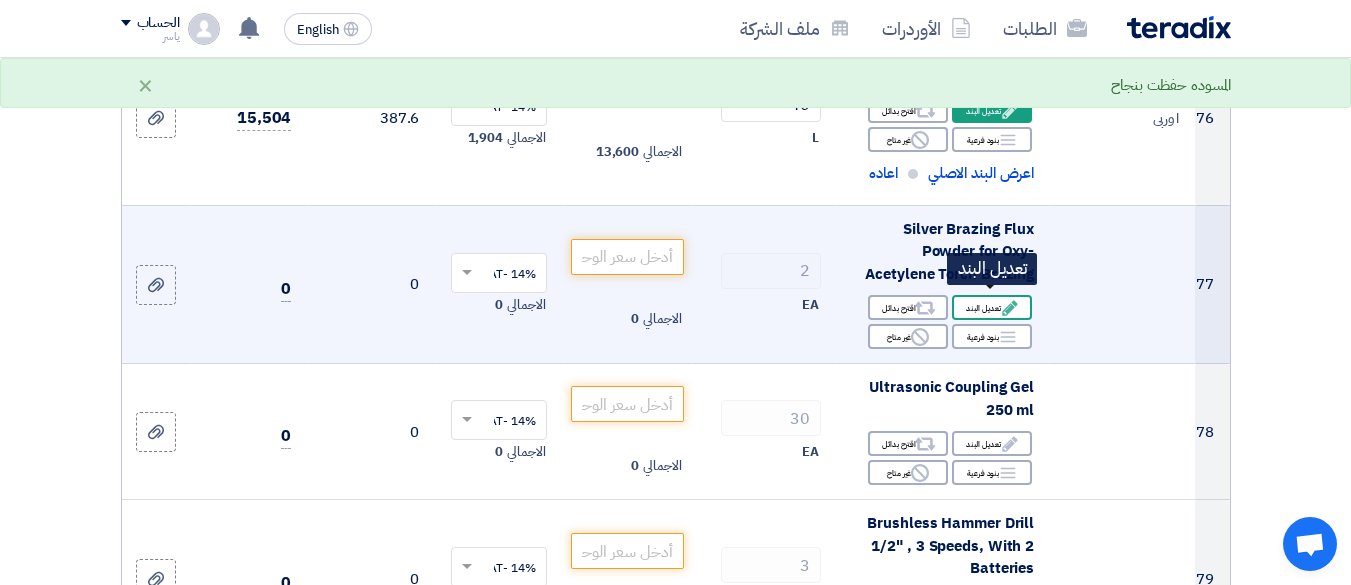 click on "Edit
تعديل البند" 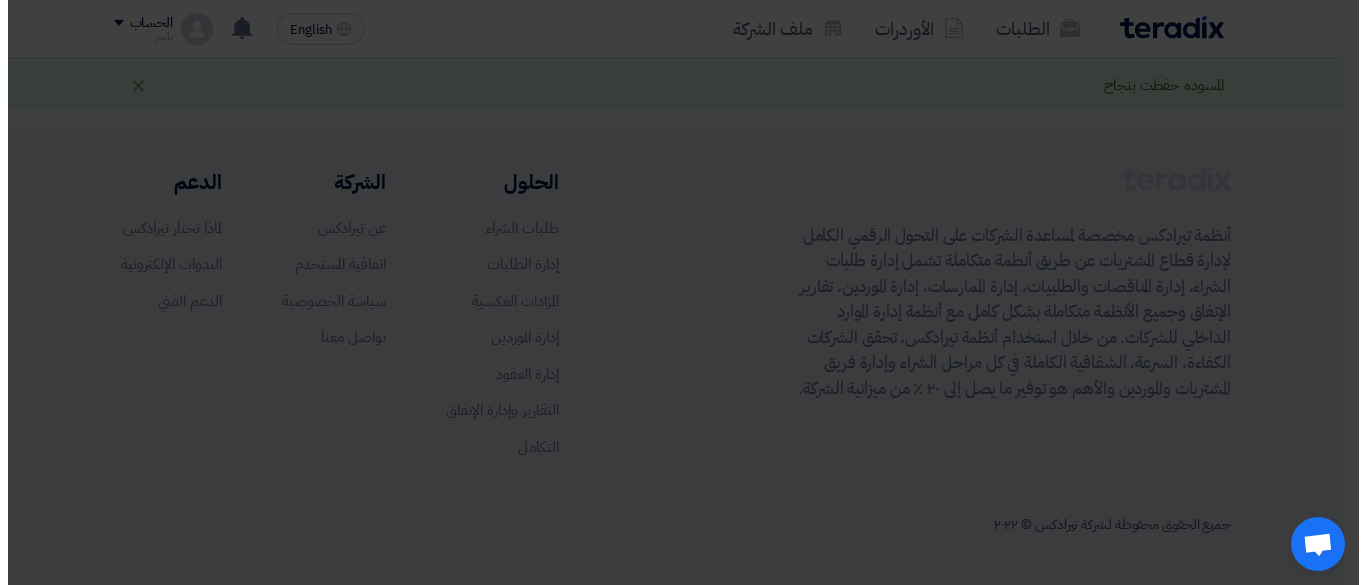 scroll, scrollTop: 575, scrollLeft: 0, axis: vertical 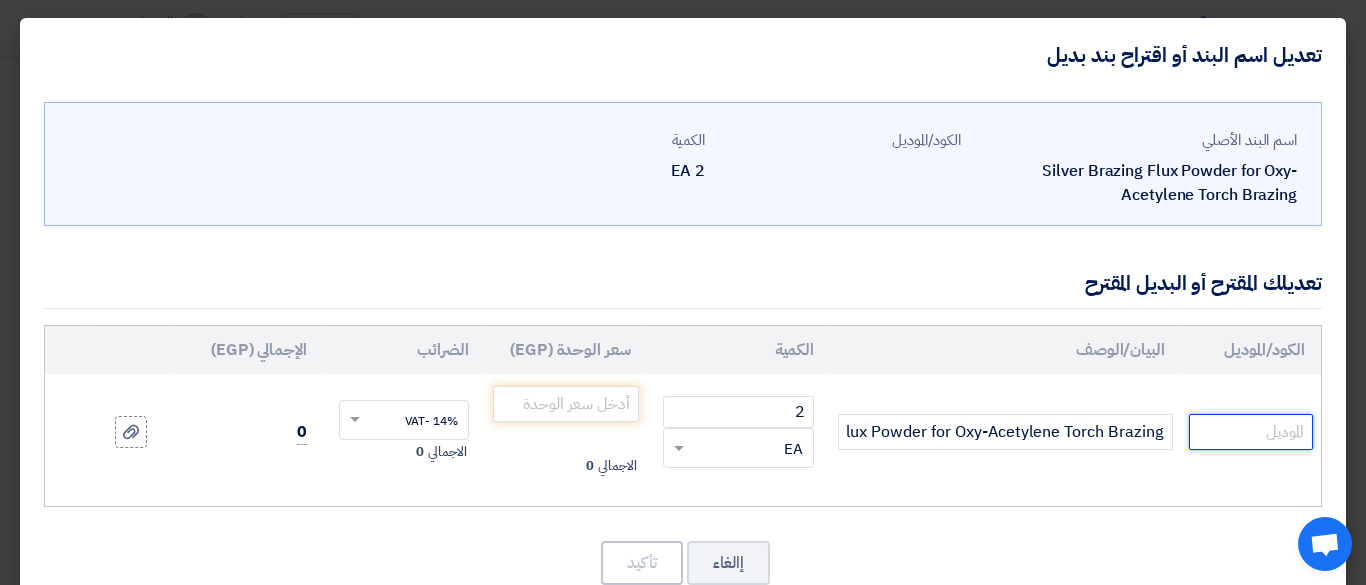 click 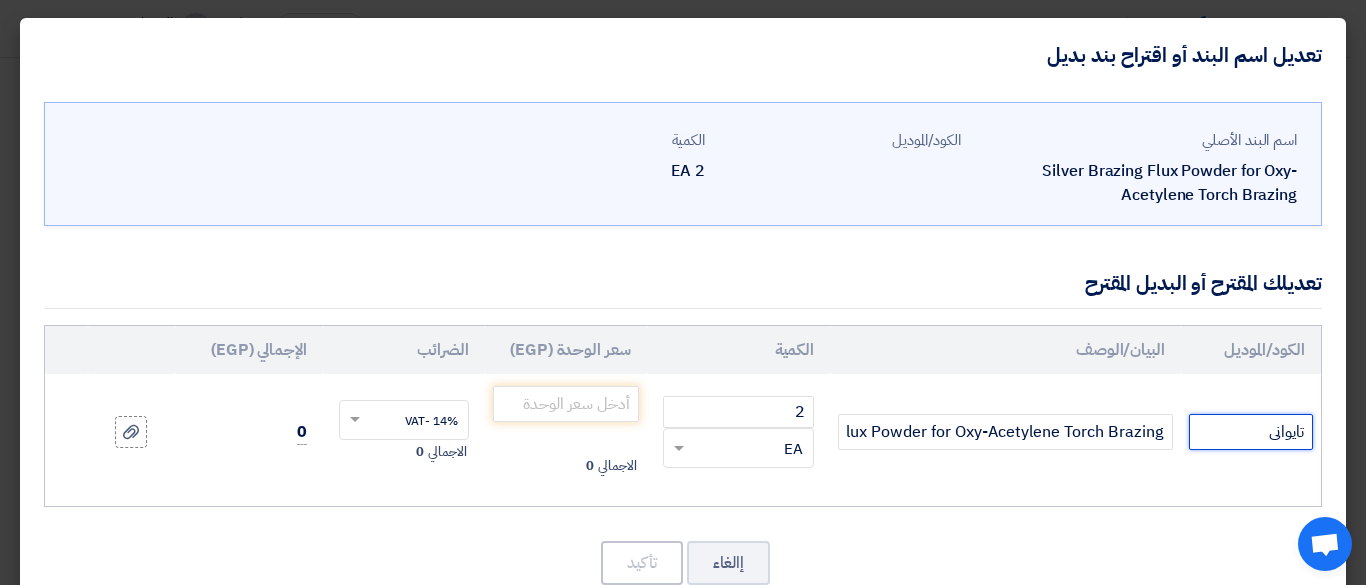 drag, startPoint x: 1226, startPoint y: 431, endPoint x: 1204, endPoint y: 392, distance: 44.777225 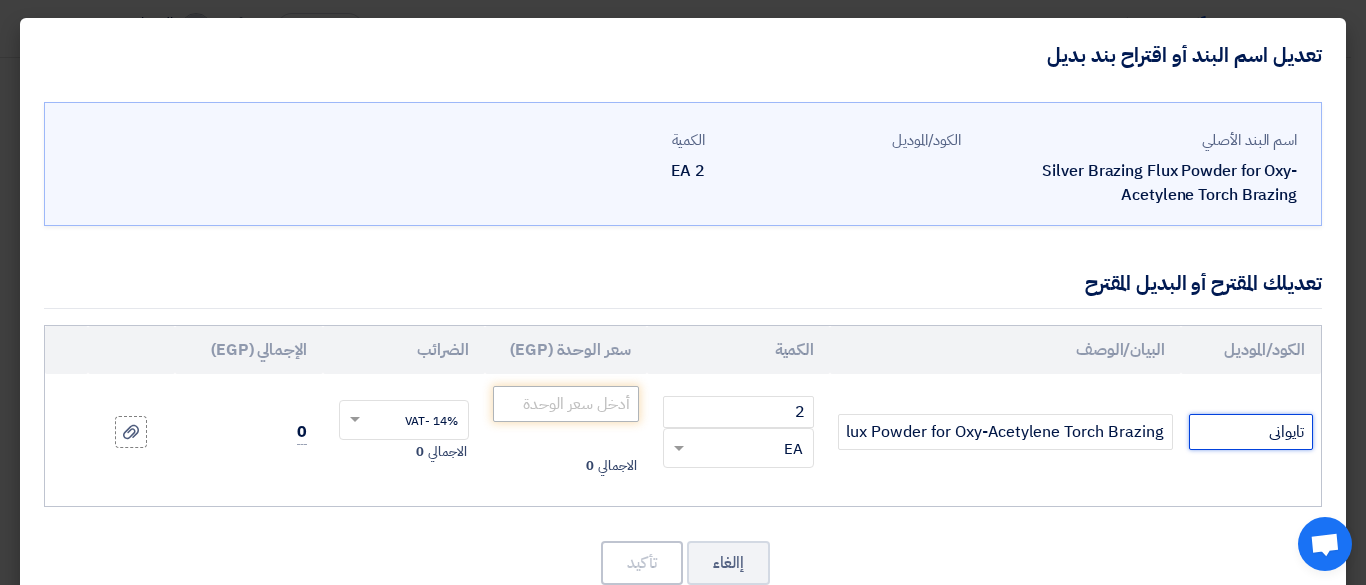 type on "تايوانى" 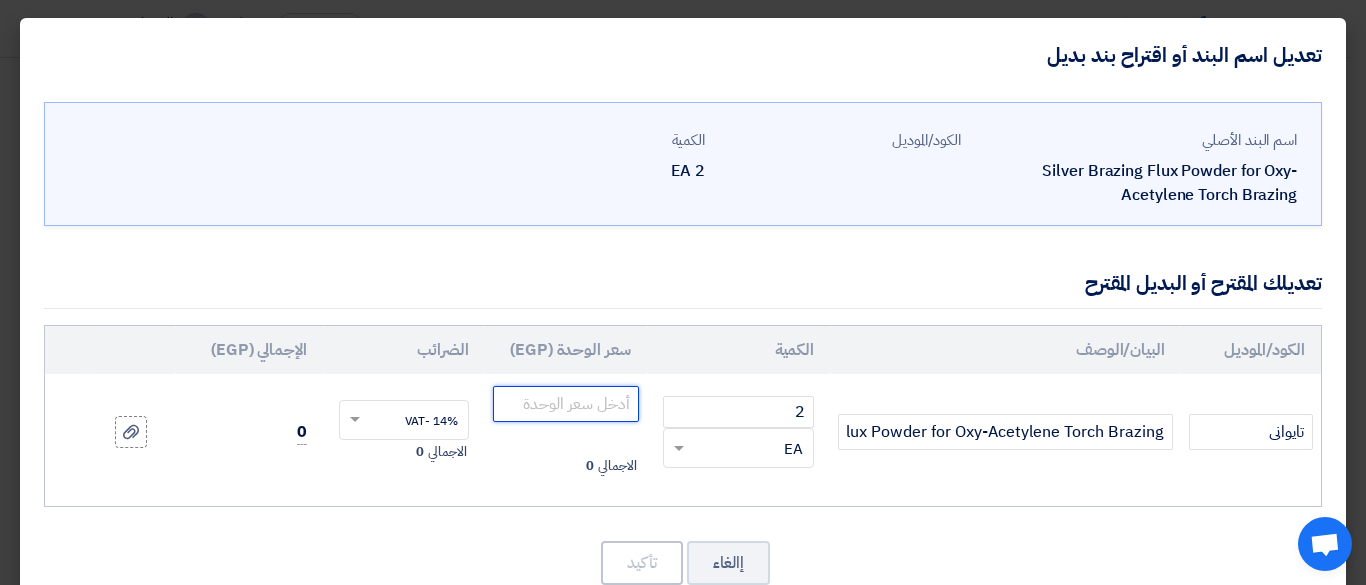 click 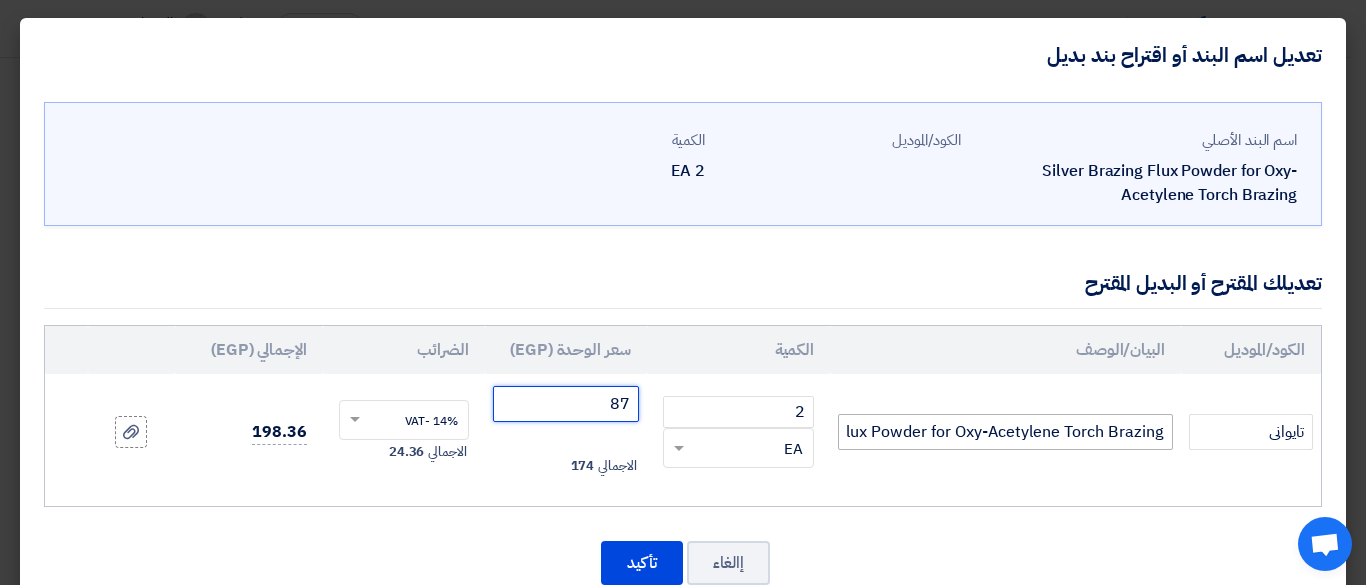 scroll, scrollTop: 51, scrollLeft: 0, axis: vertical 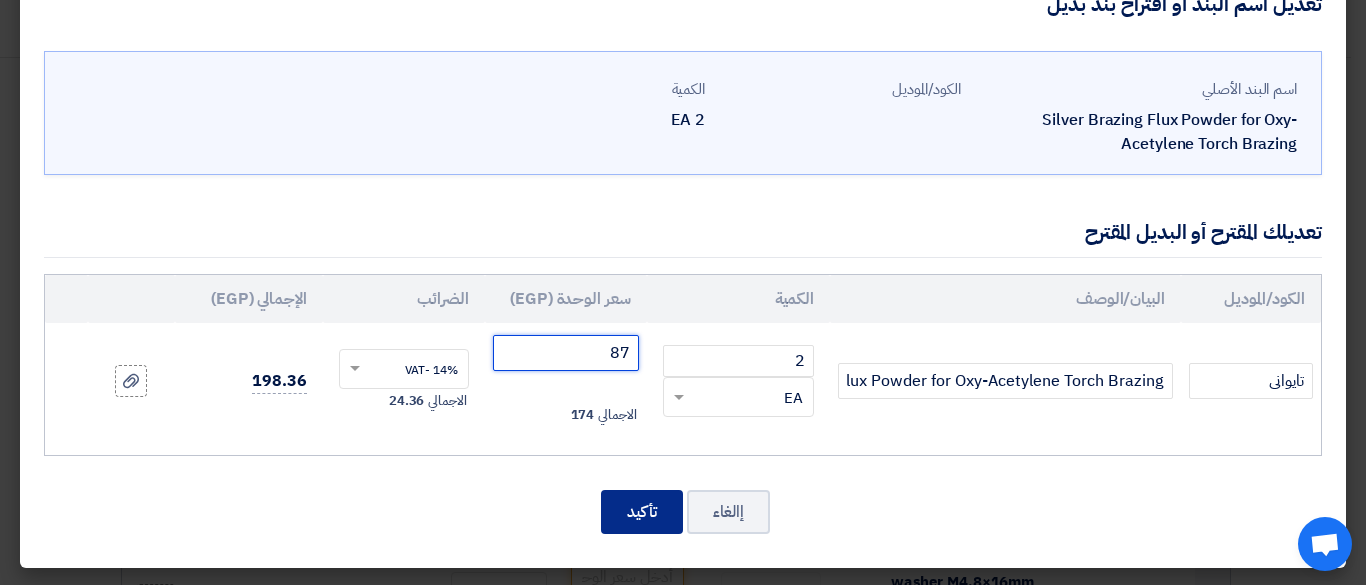 type on "87" 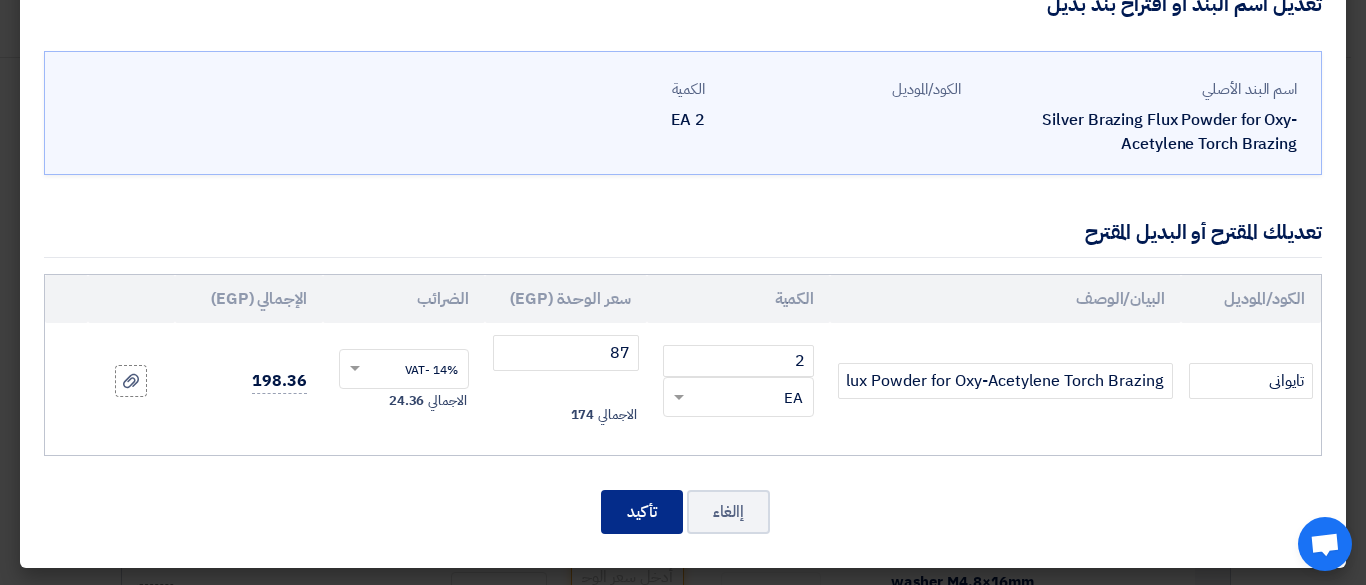 click on "تأكيد" 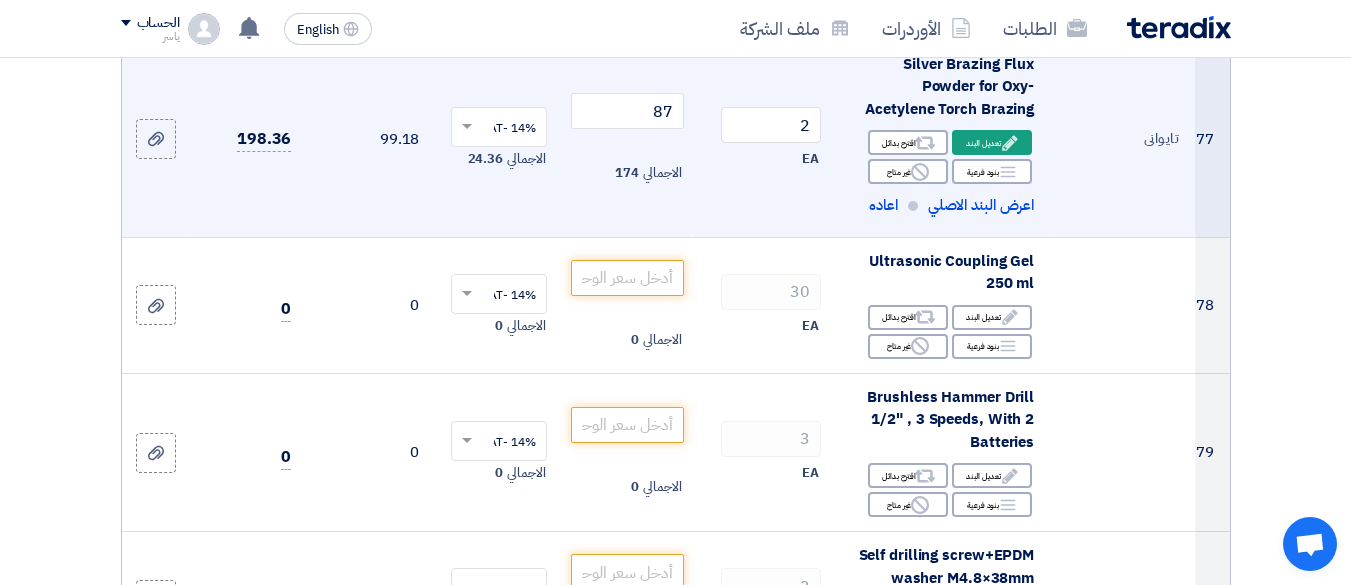 scroll, scrollTop: 14238, scrollLeft: 0, axis: vertical 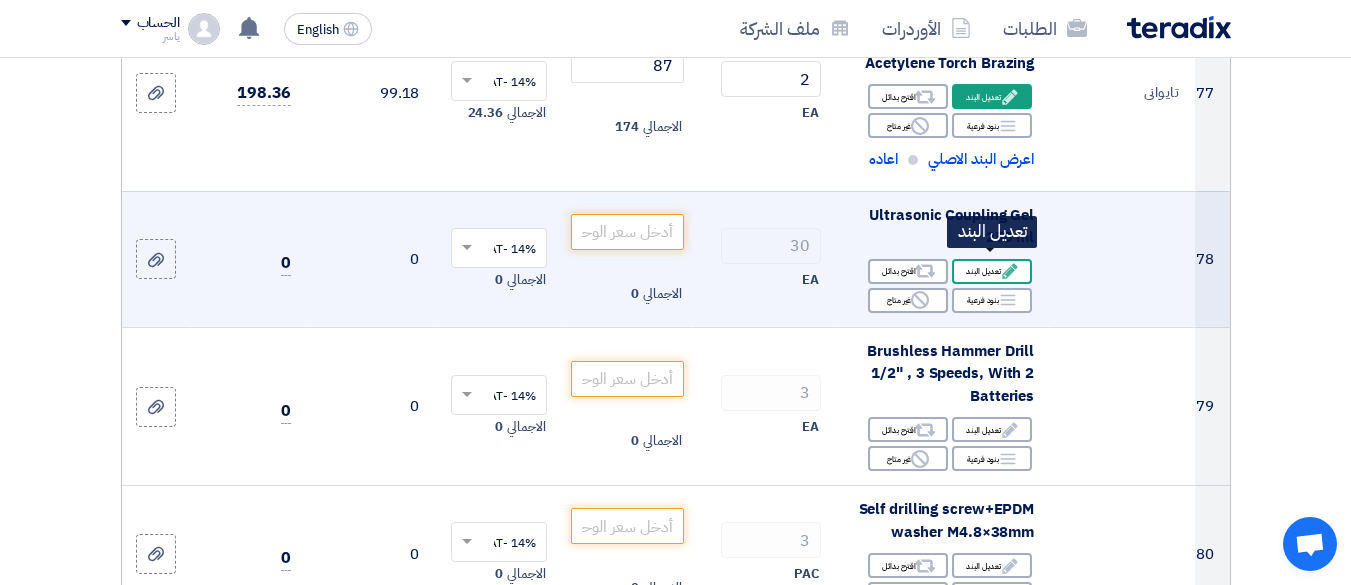 click on "Edit" 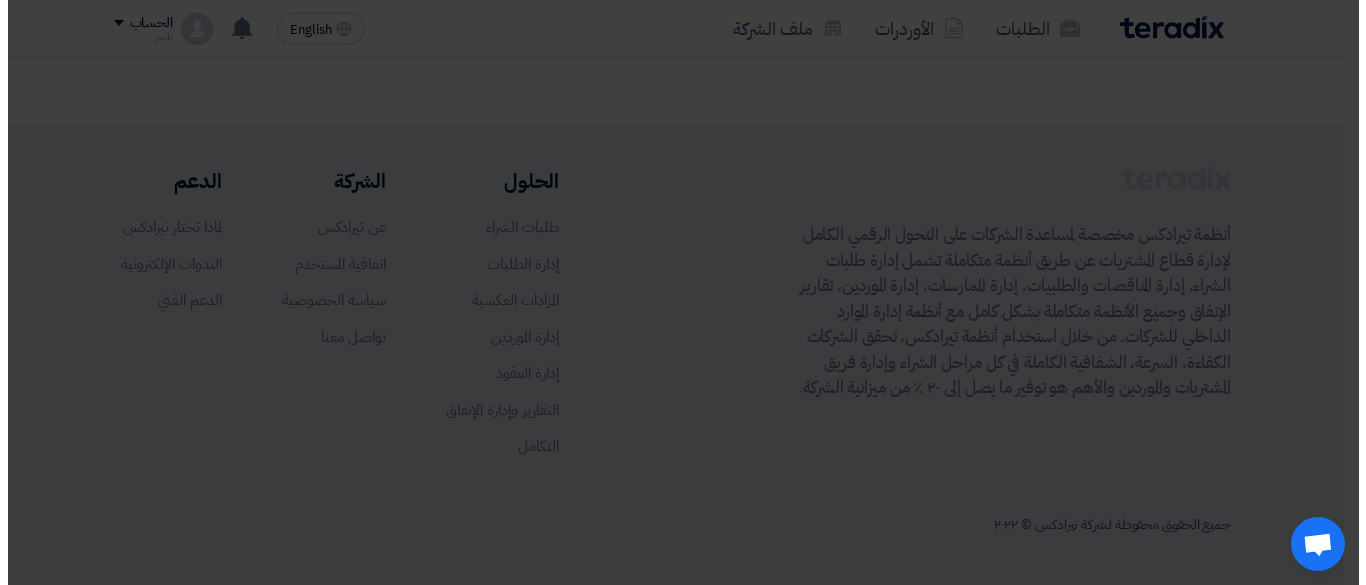 scroll, scrollTop: 414, scrollLeft: 0, axis: vertical 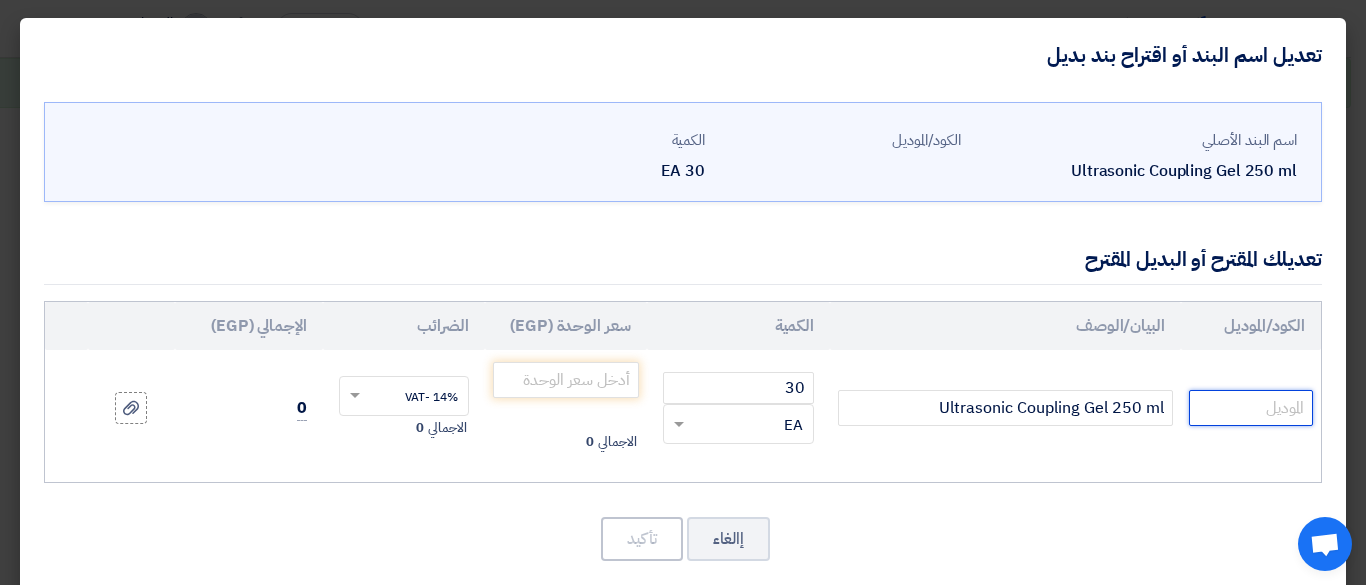click 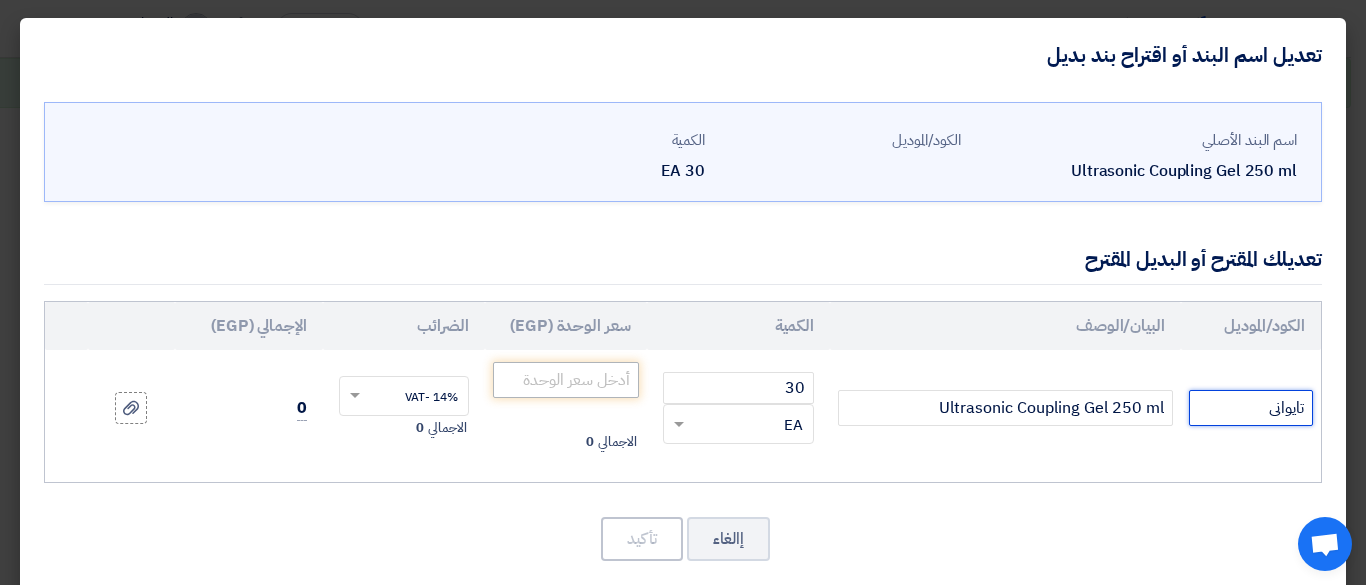 type on "تايوانى" 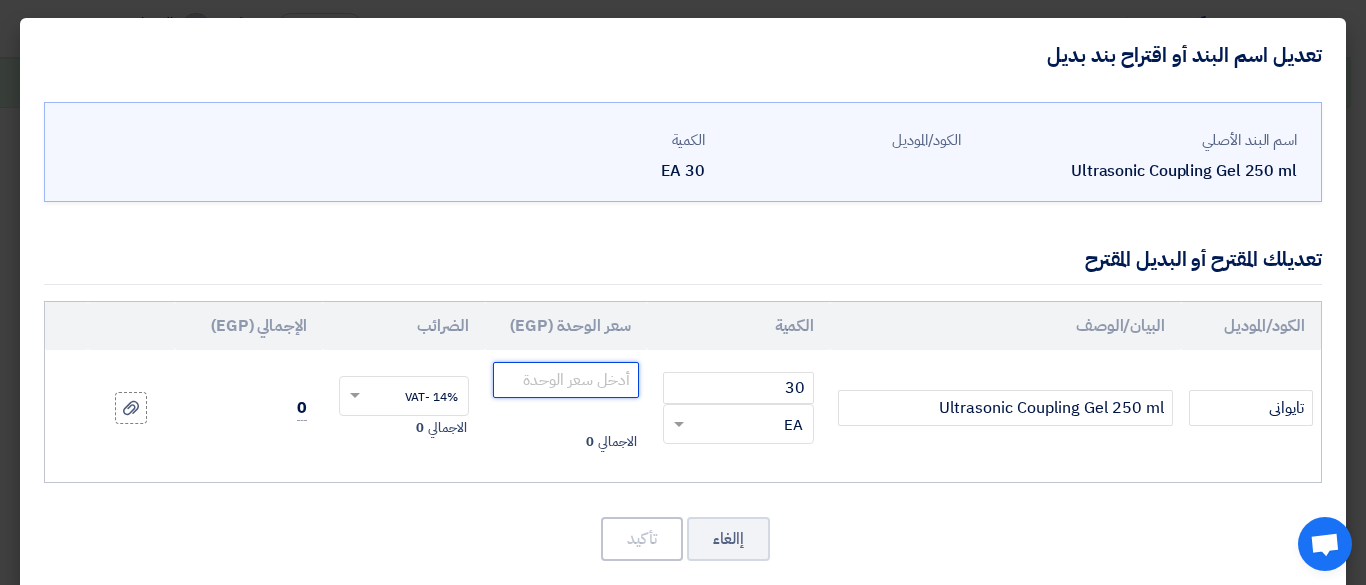 click 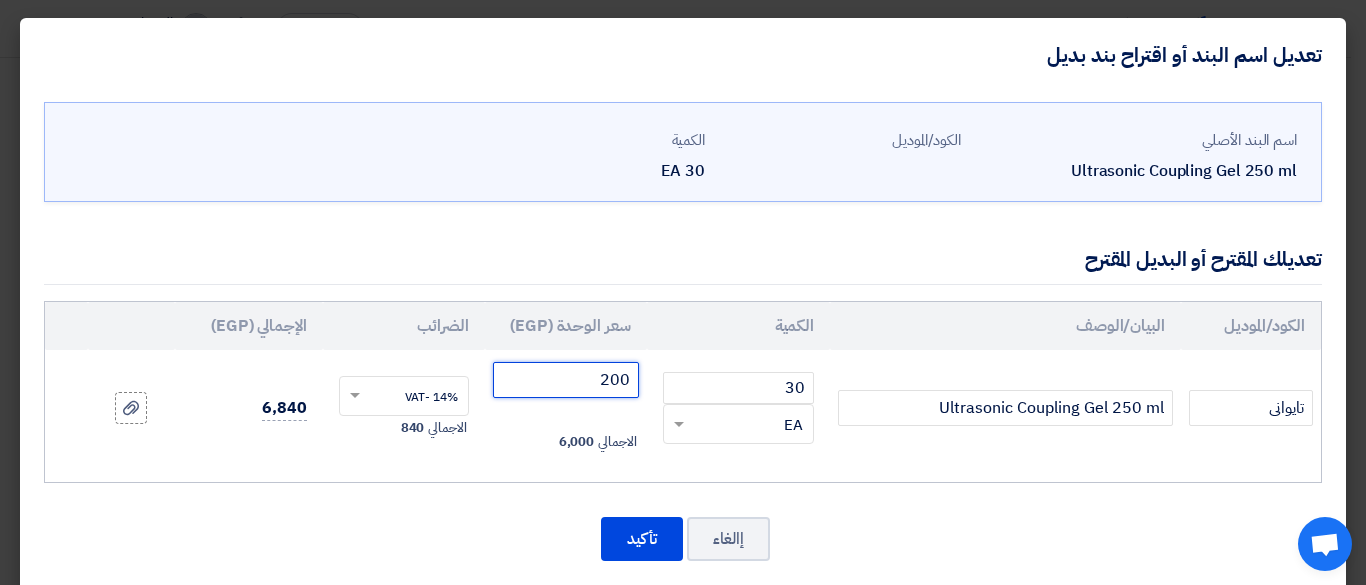type on "200" 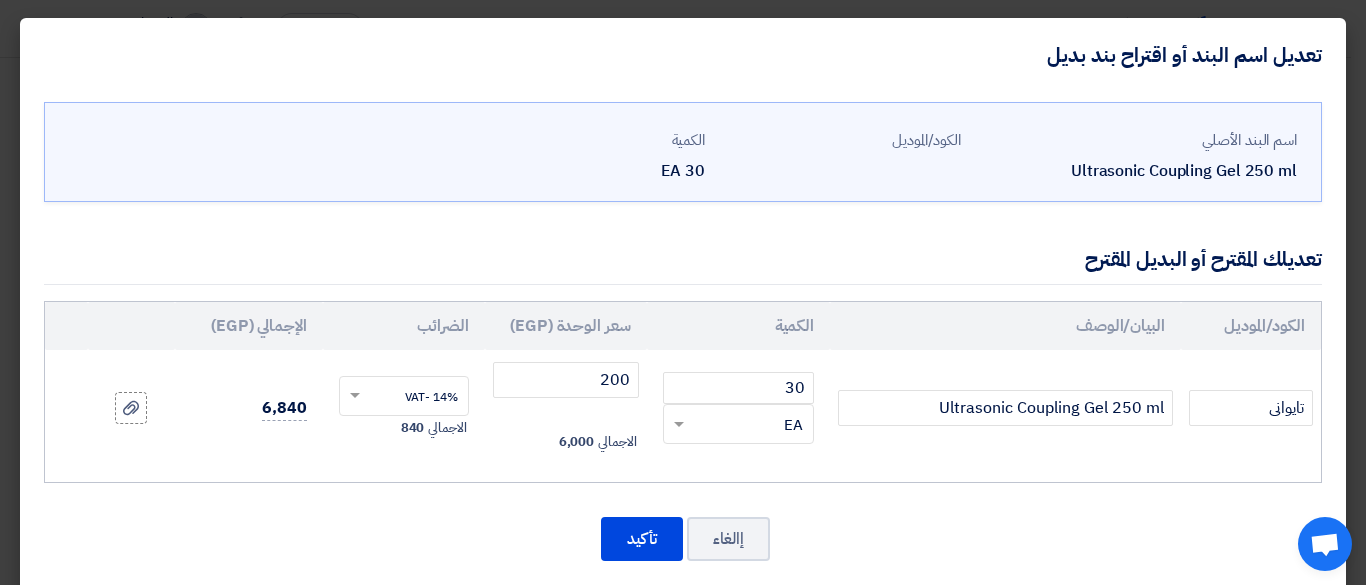 click on "الكود/الموديل
البيان/الوصف
الكمية
سعر الوحدة (EGP)
الضرائب
الإجمالي (EGP)
تايوانى 30" 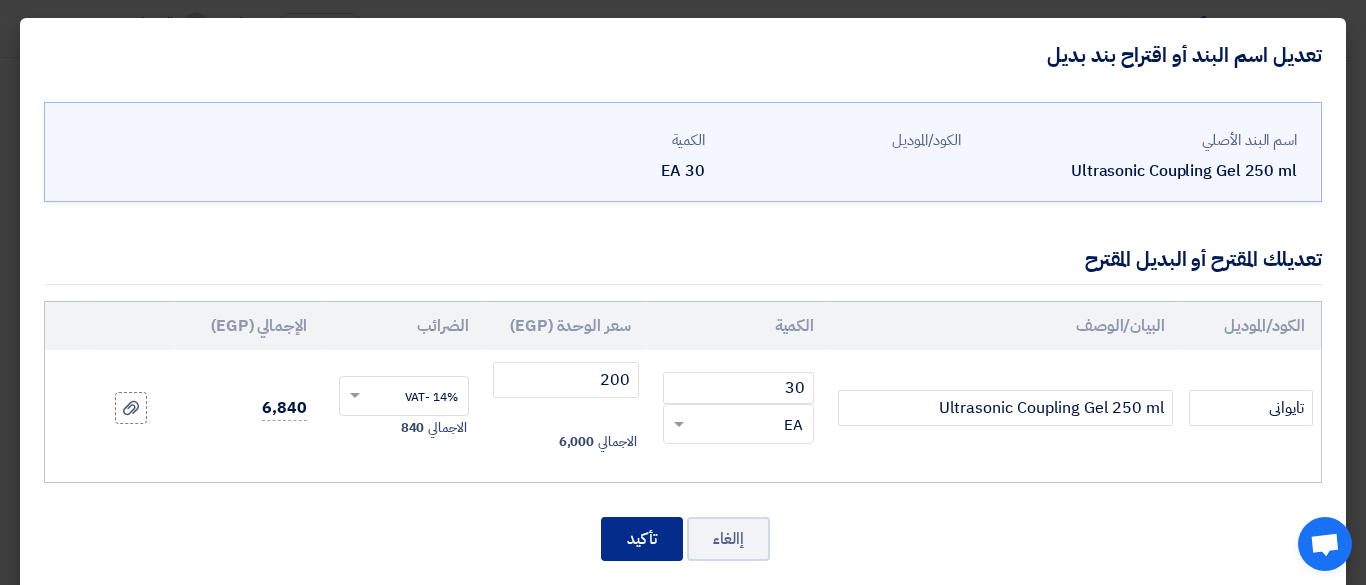 click on "تأكيد" 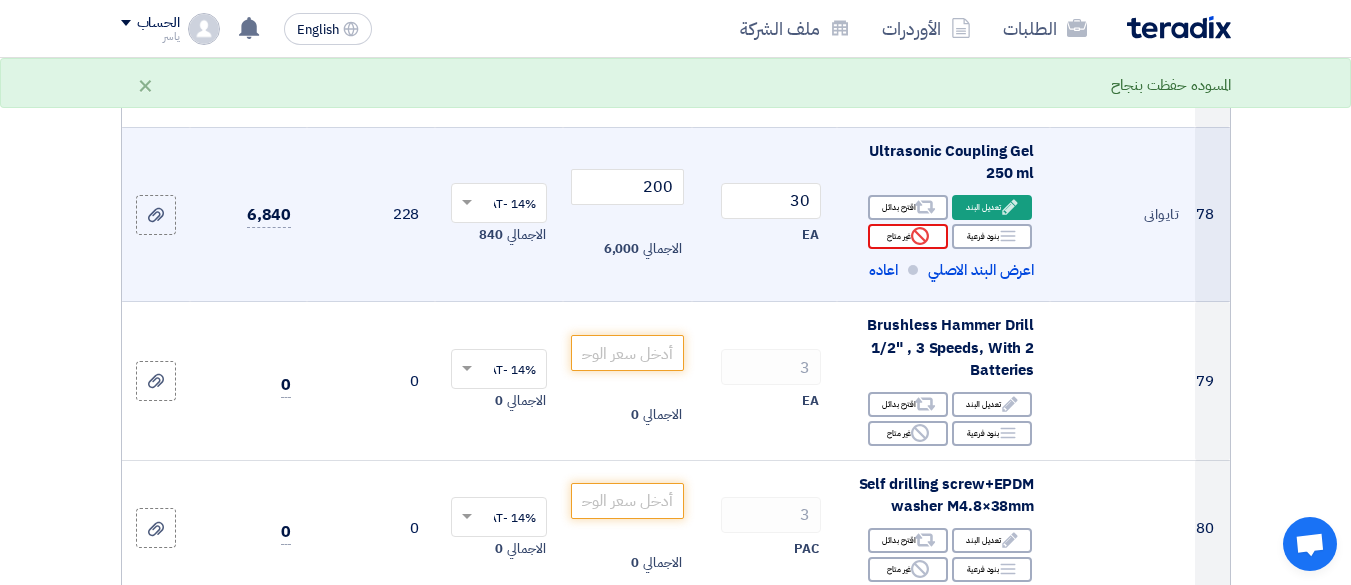 scroll, scrollTop: 14335, scrollLeft: 0, axis: vertical 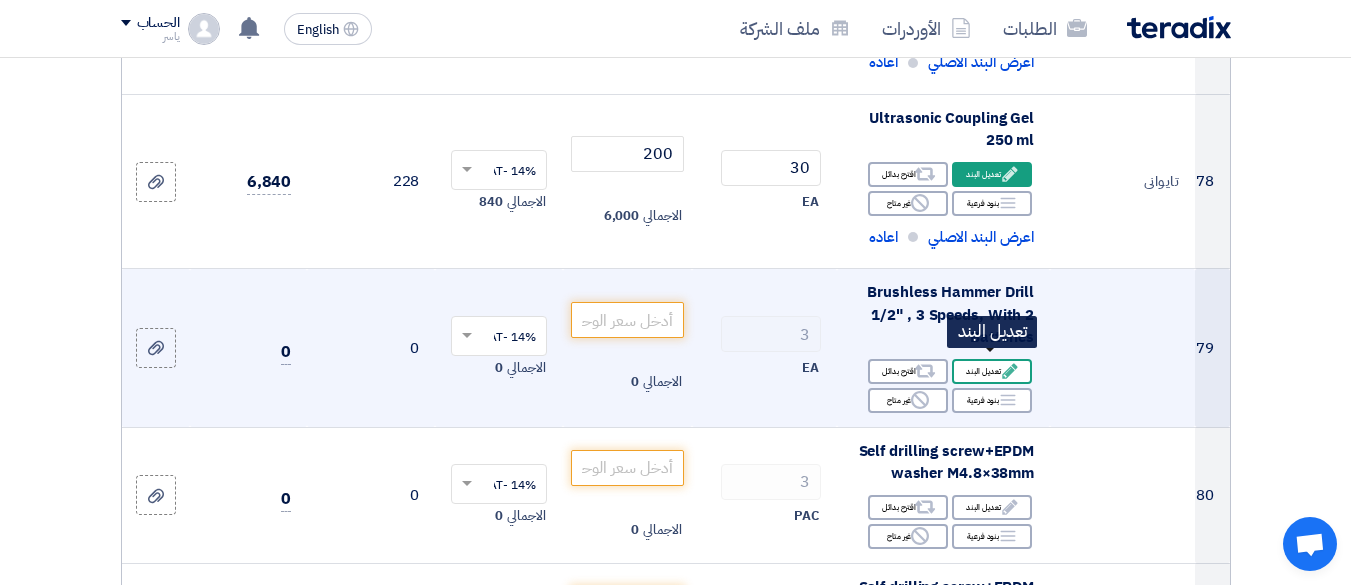 click on "Edit
تعديل البند" 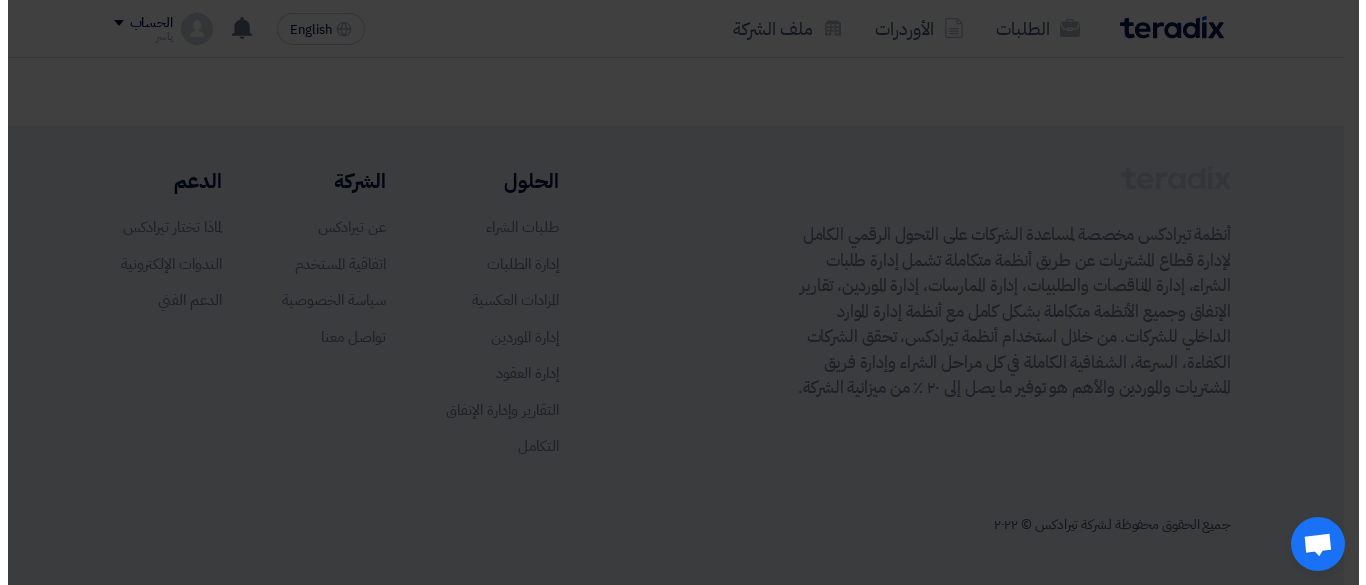scroll, scrollTop: 511, scrollLeft: 0, axis: vertical 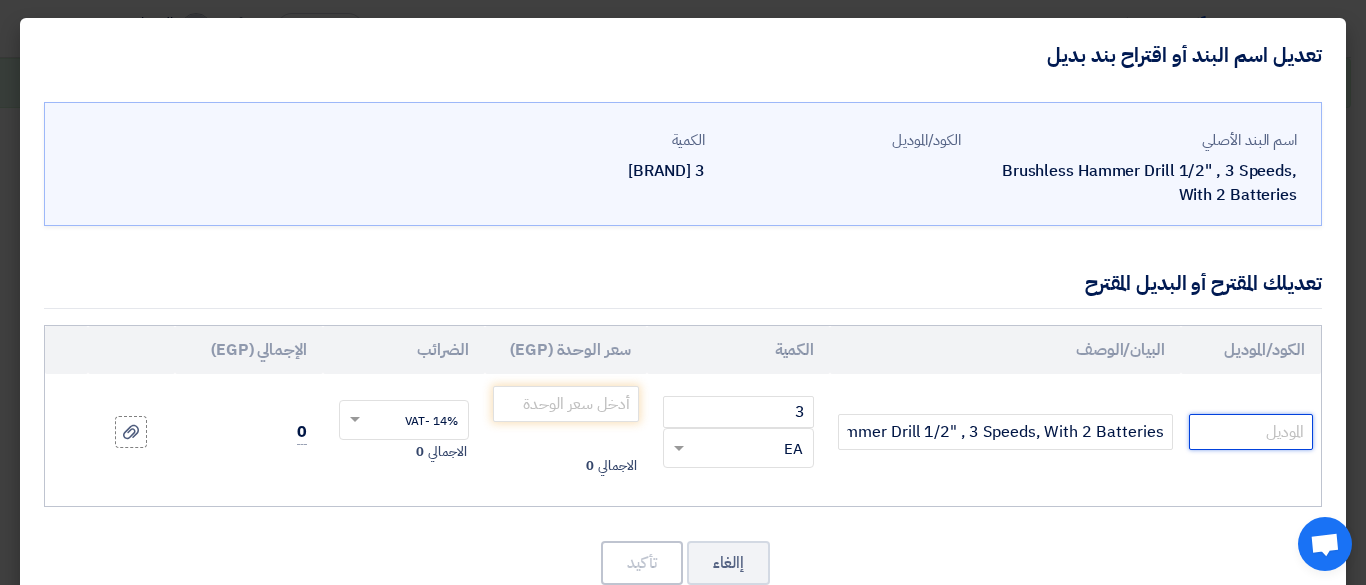 click 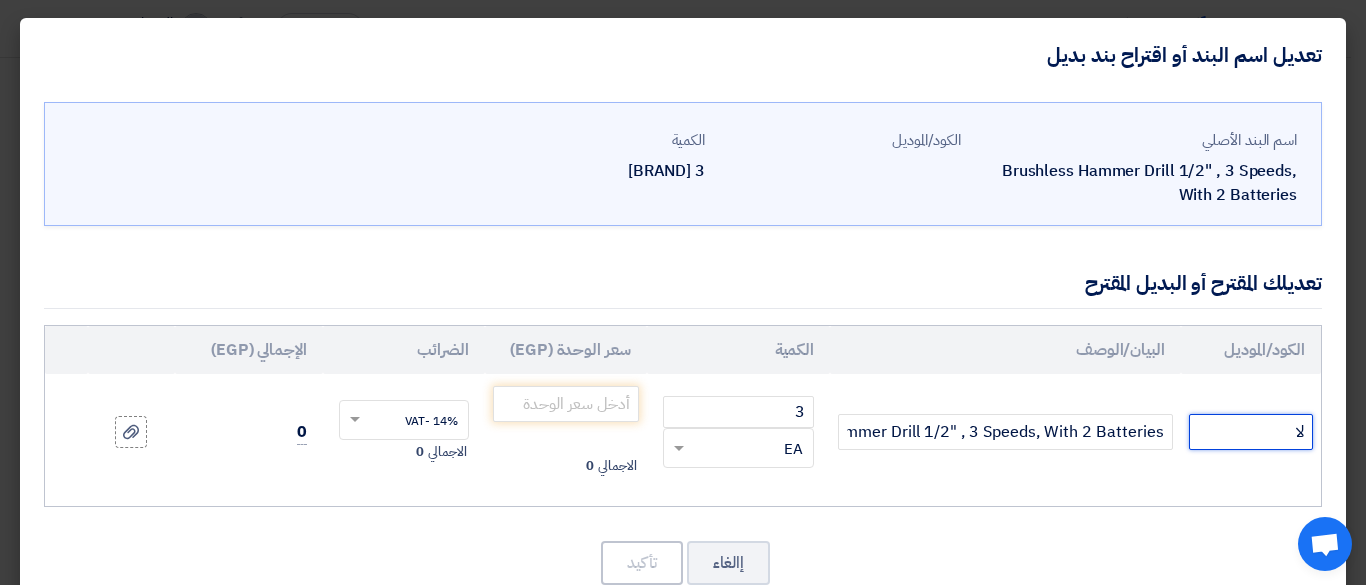 type on "ل" 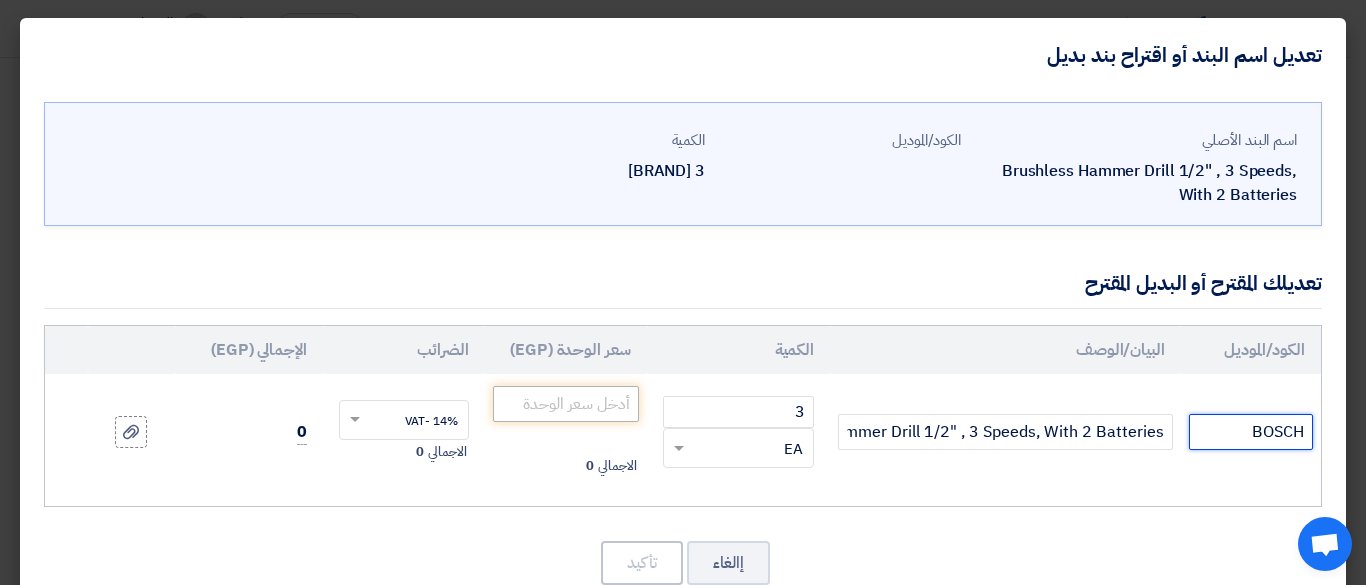 type on "BOSCH" 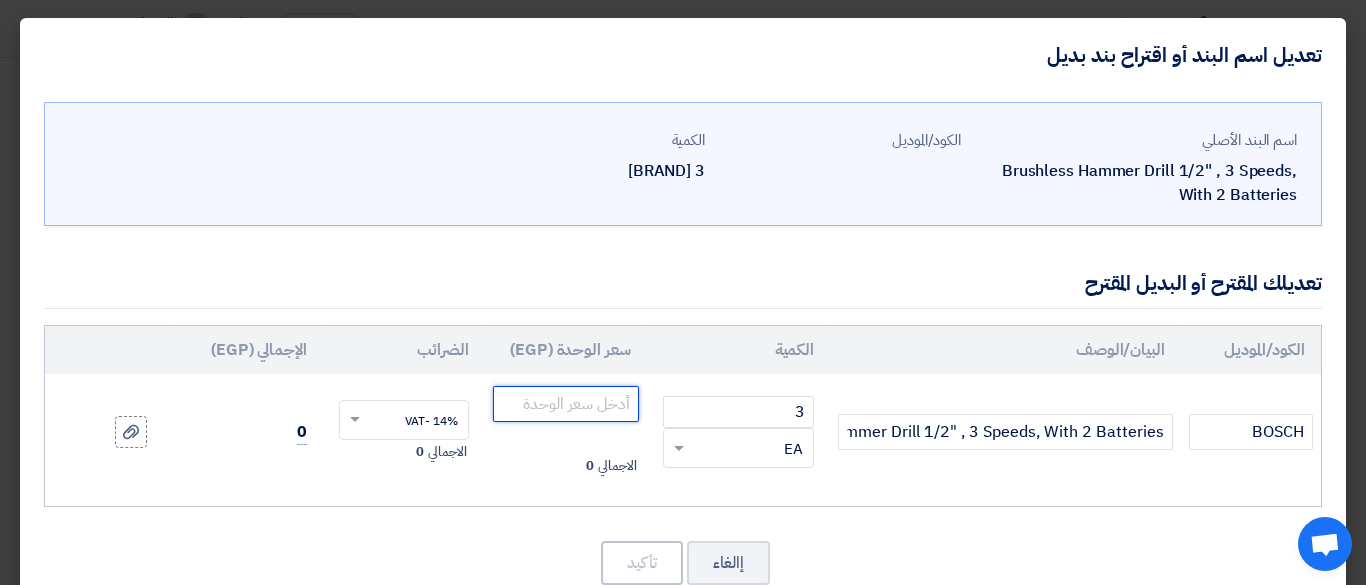 click 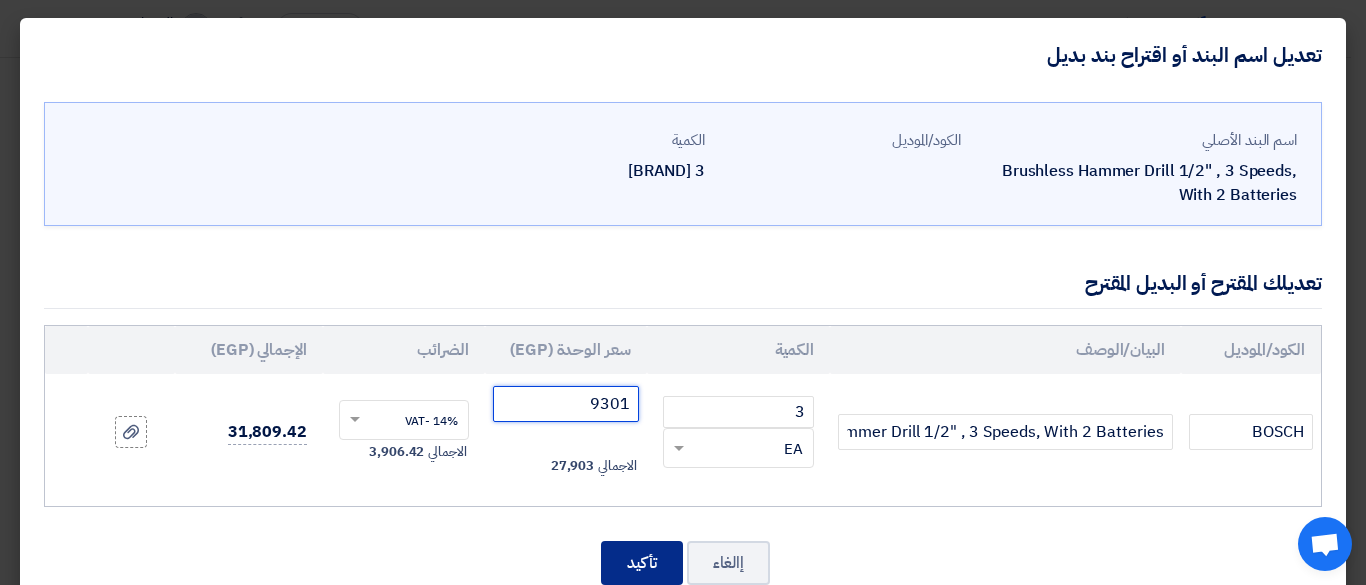 type on "9301" 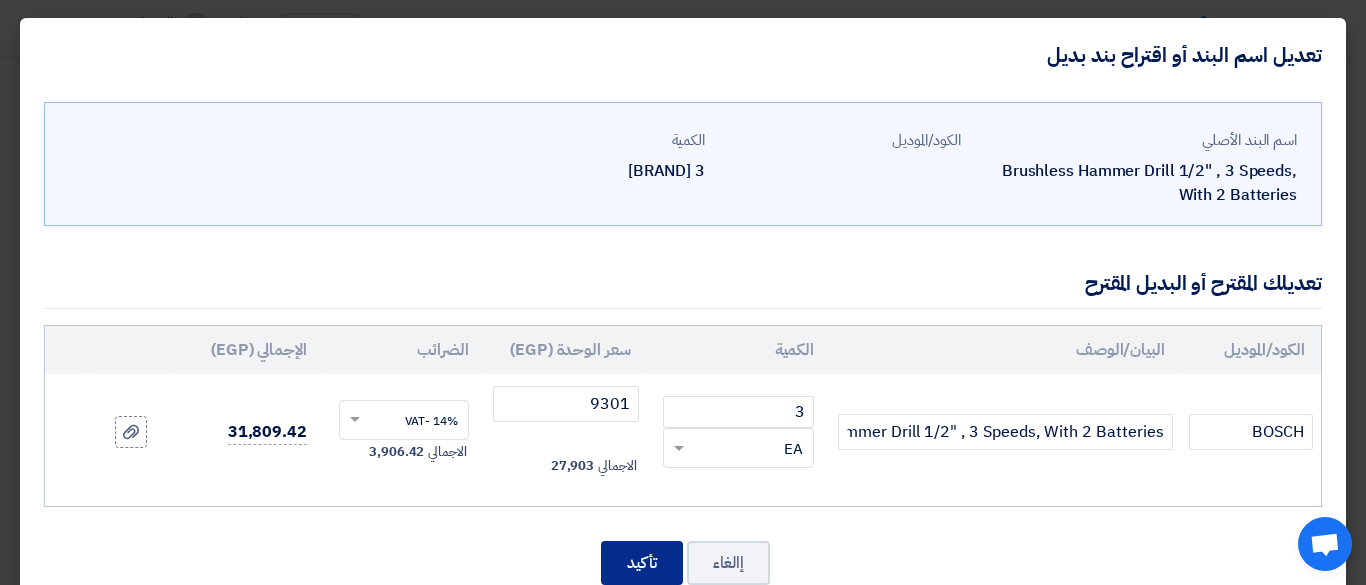 click on "تأكيد" 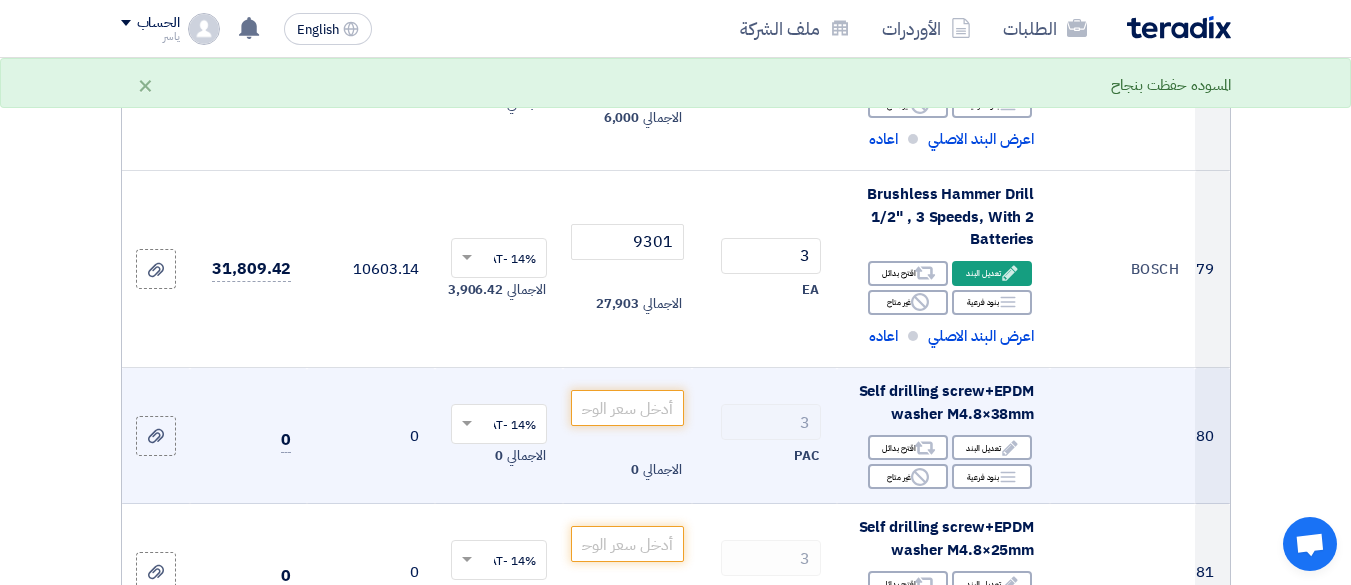 scroll, scrollTop: 14406, scrollLeft: 0, axis: vertical 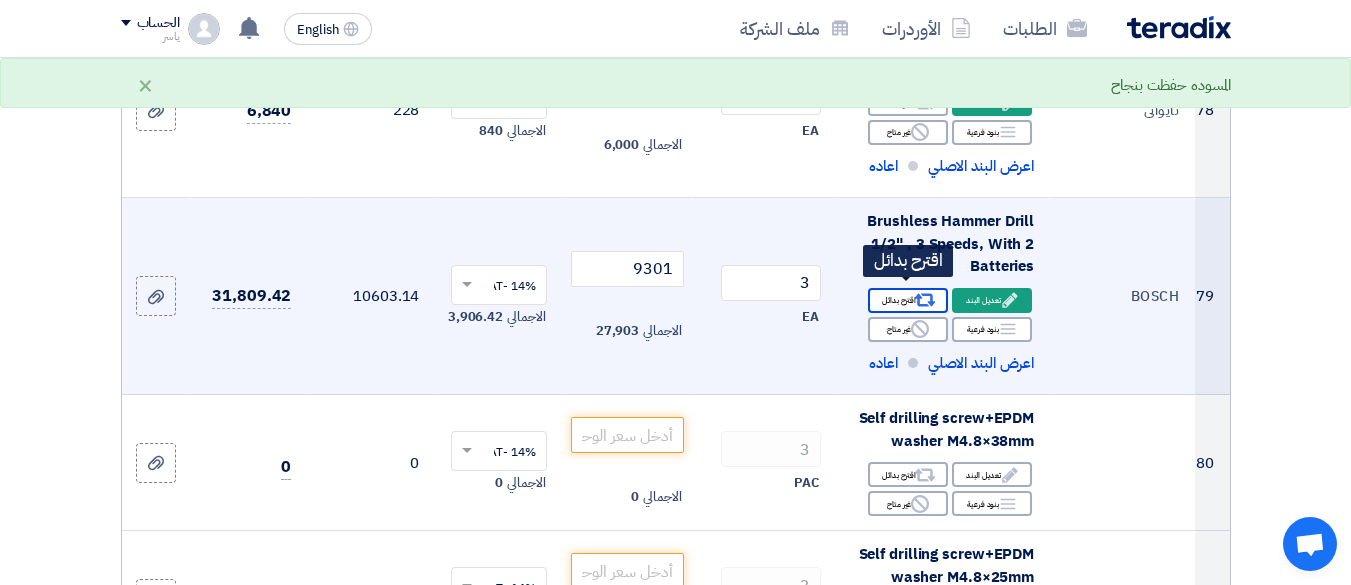 click on "Alternative
اقترح بدائل" 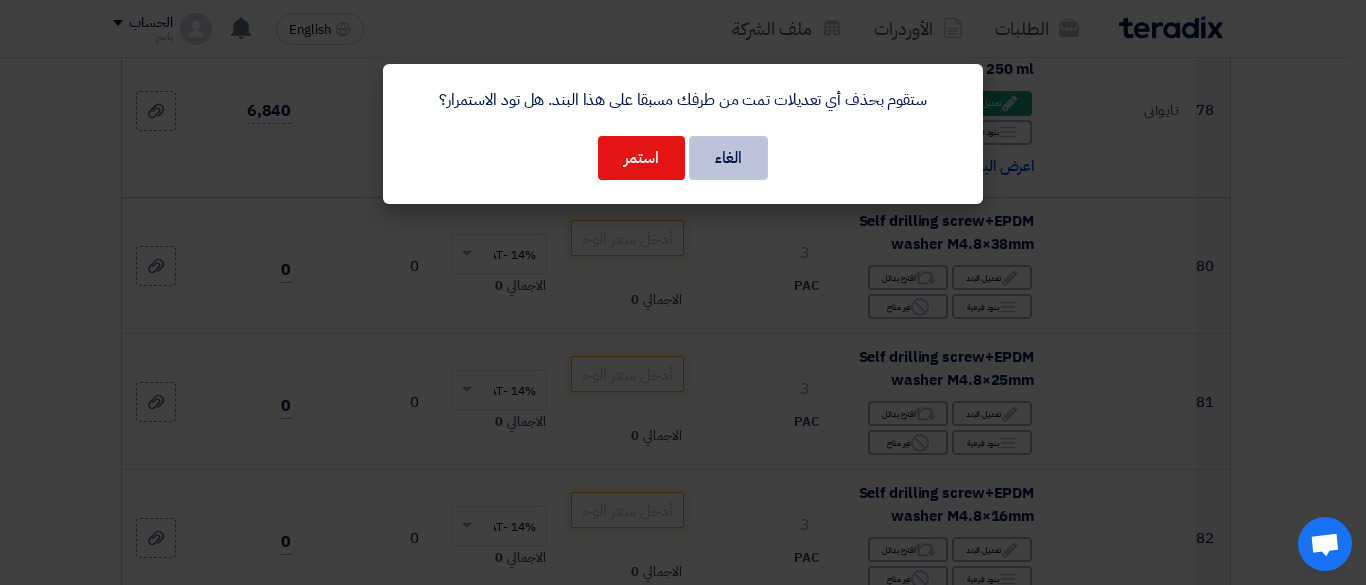 click on "الغاء" 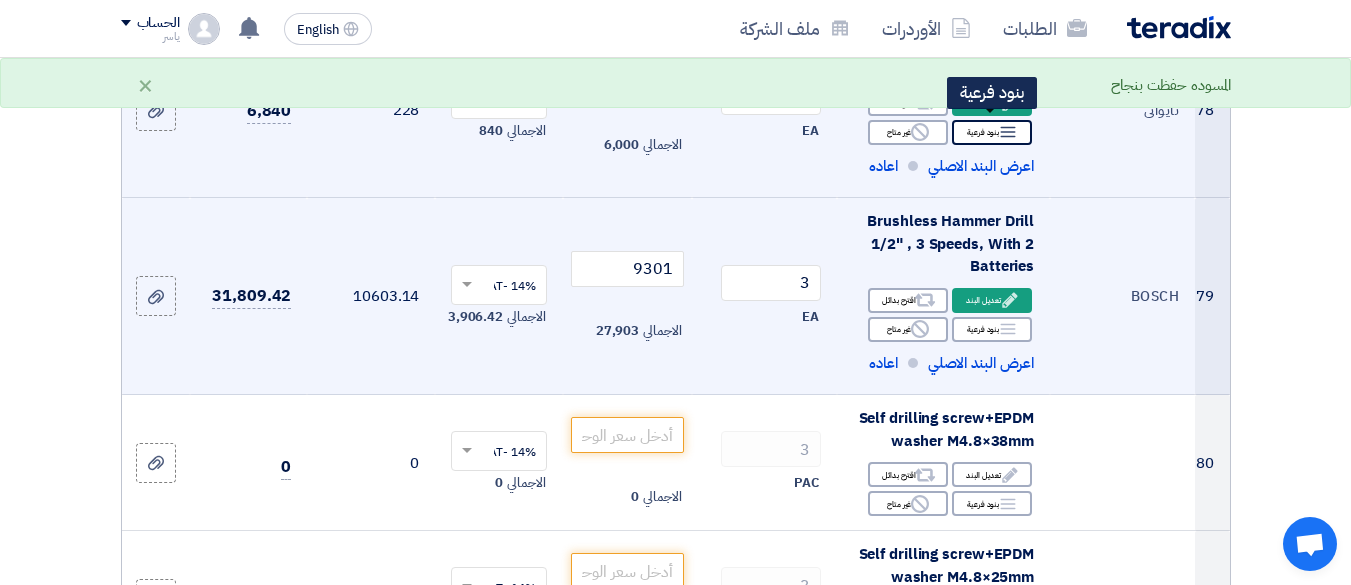 click on "Breakdown" 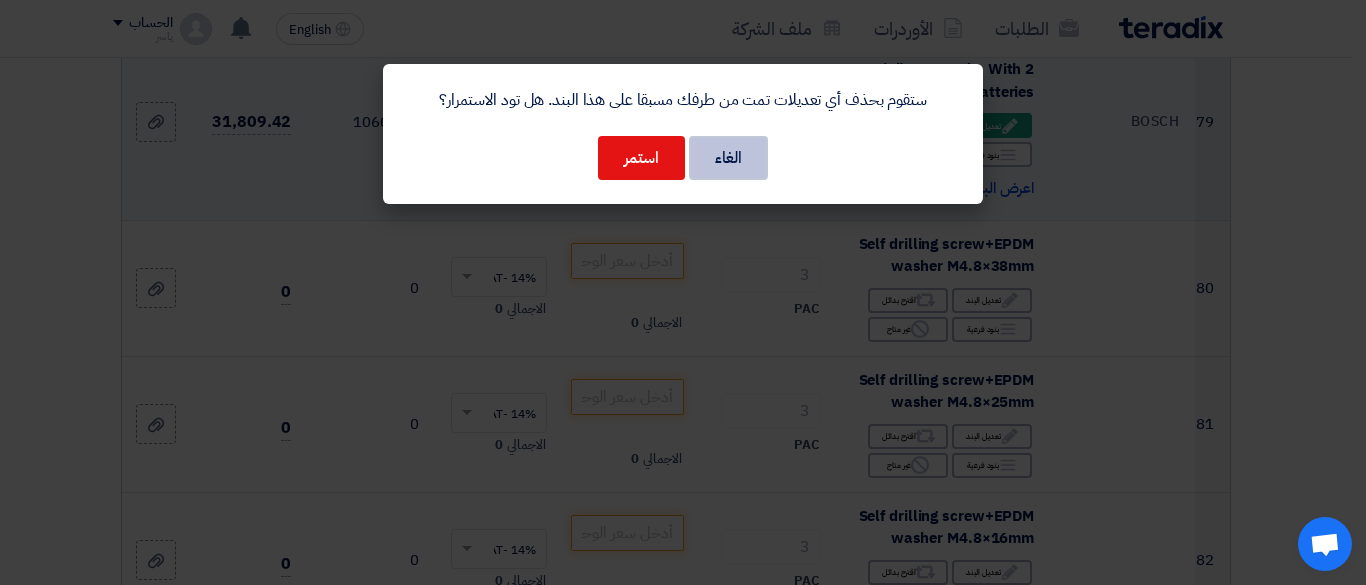 click on "الغاء" 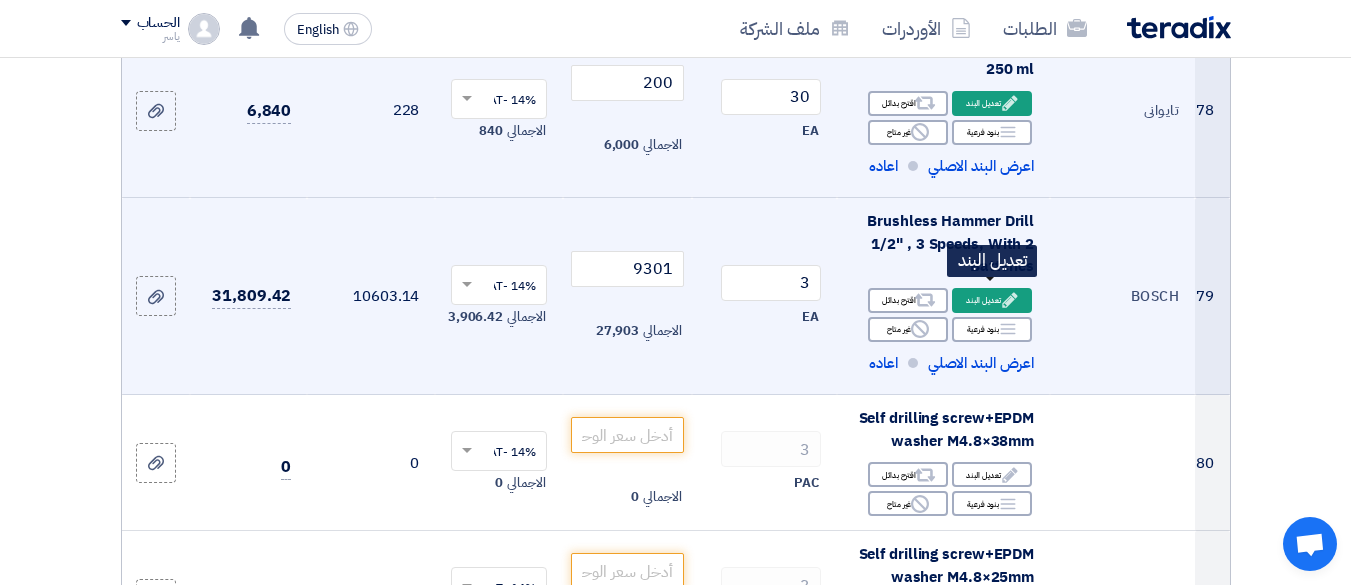 click on "Edit
تعديل البند" 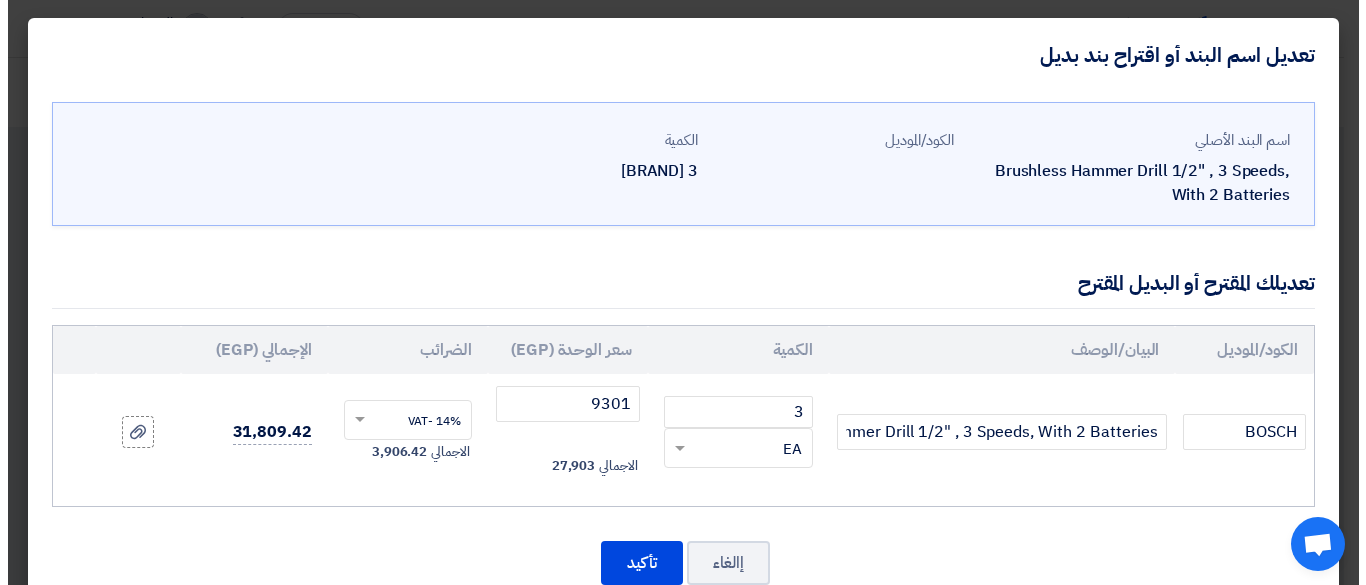 scroll, scrollTop: 582, scrollLeft: 0, axis: vertical 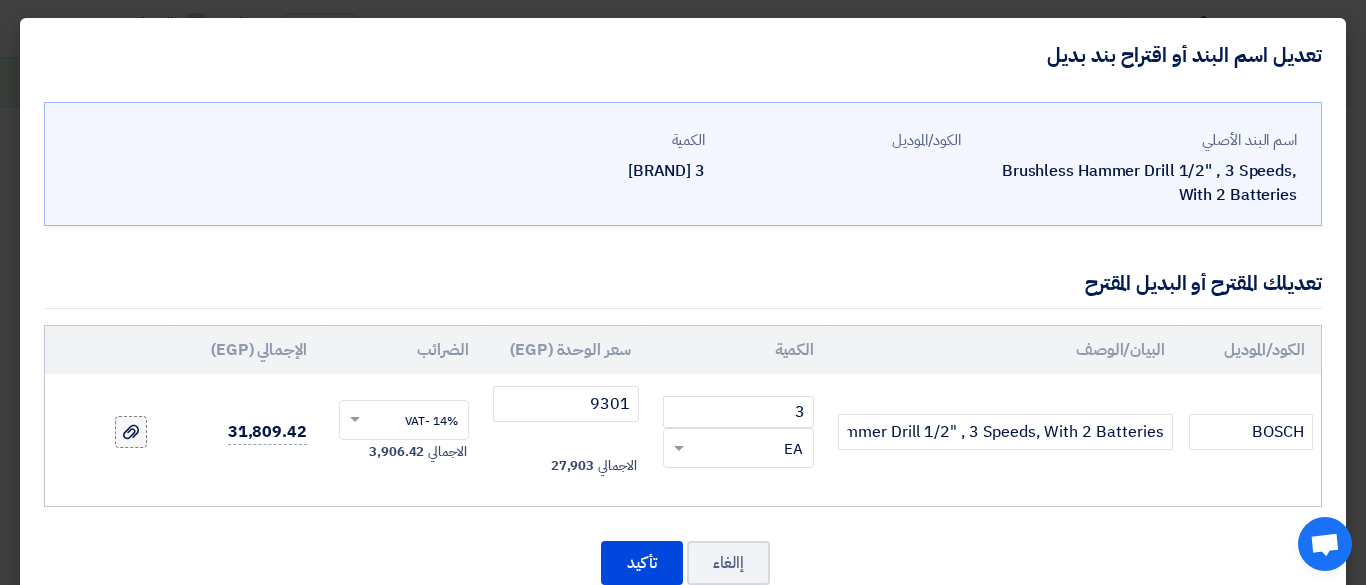 click 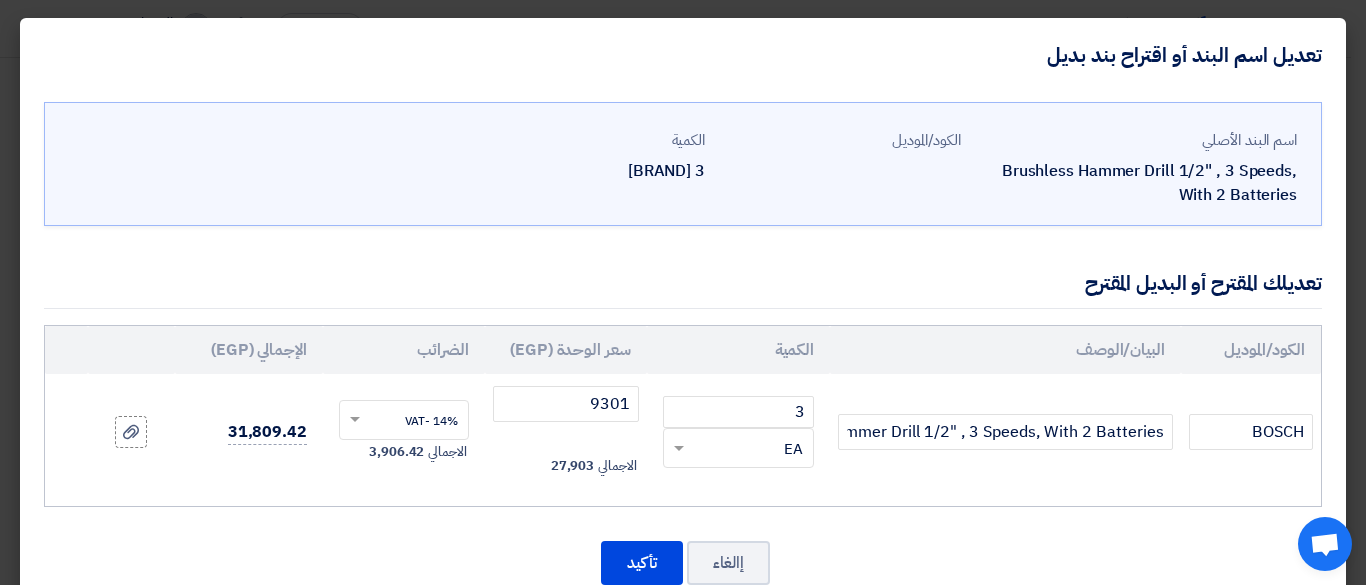 click on "Brushless Hammer Drill 1/2" , 3 Speeds, With 2 Batteries" 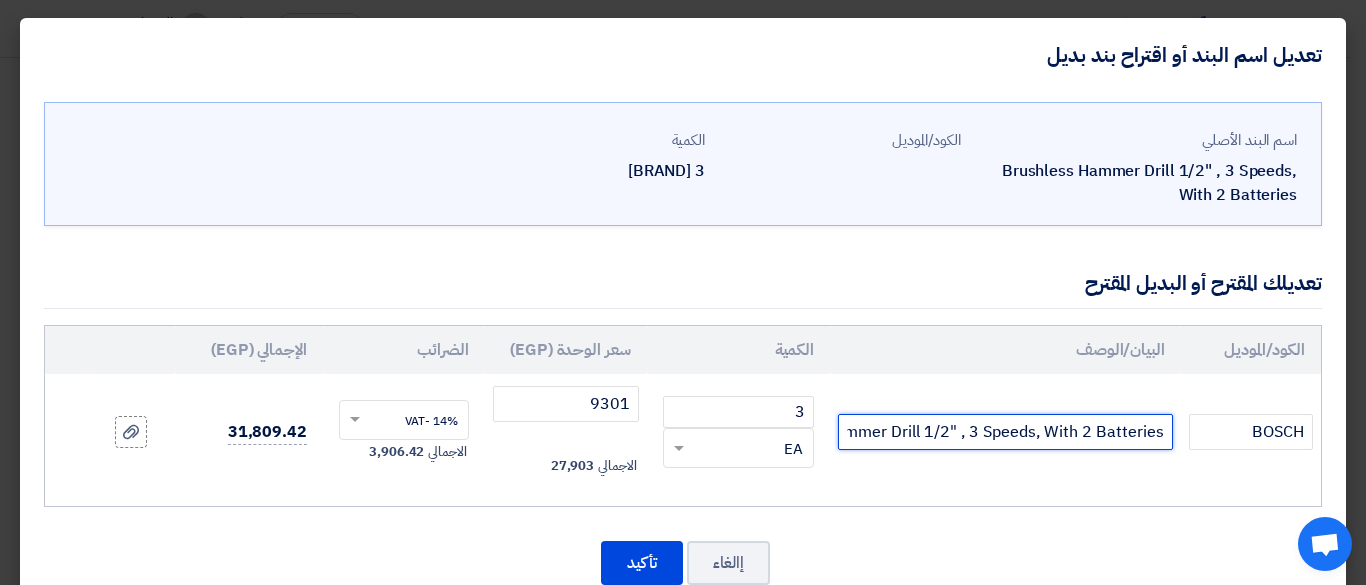 click on "Brushless Hammer Drill 1/2" , 3 Speeds, With 2 Batteries" 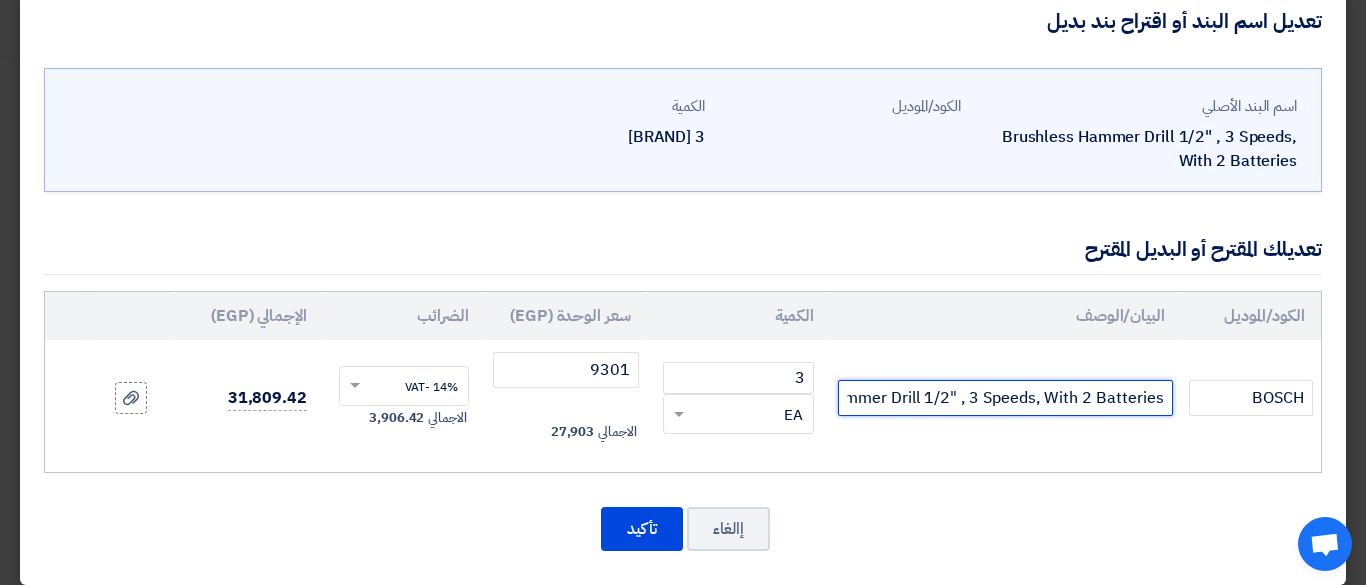 scroll, scrollTop: 51, scrollLeft: 0, axis: vertical 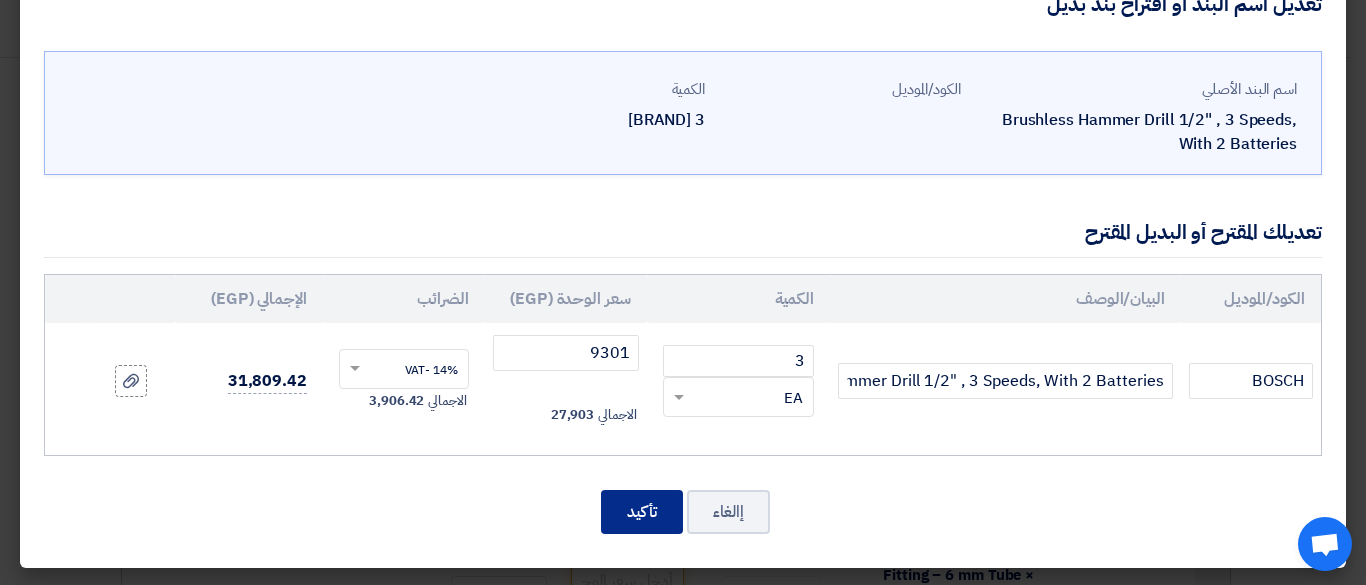 click on "تأكيد" 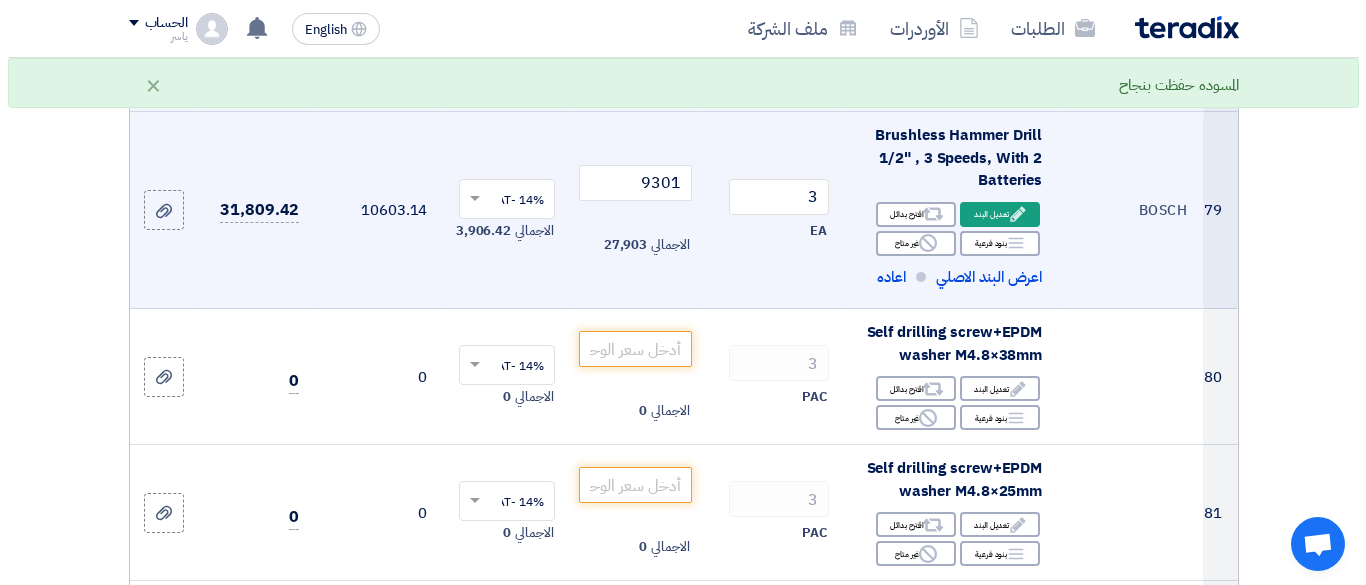 scroll, scrollTop: 14474, scrollLeft: 0, axis: vertical 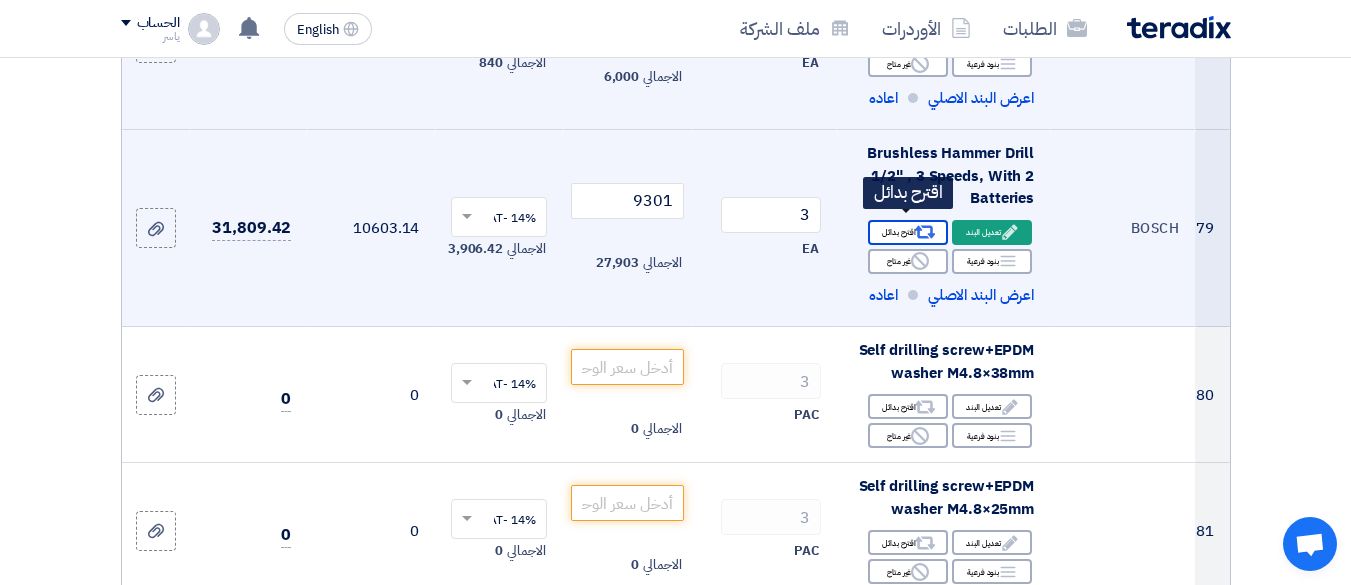 click on "Alternative
اقترح بدائل" 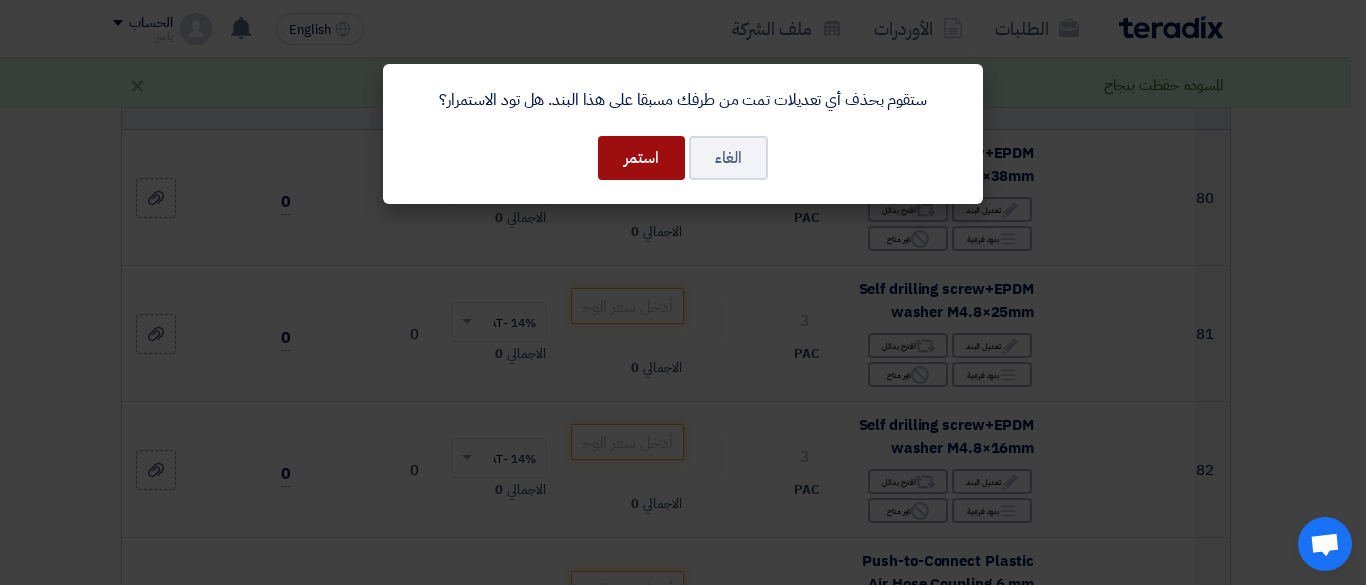 click on "استمر" 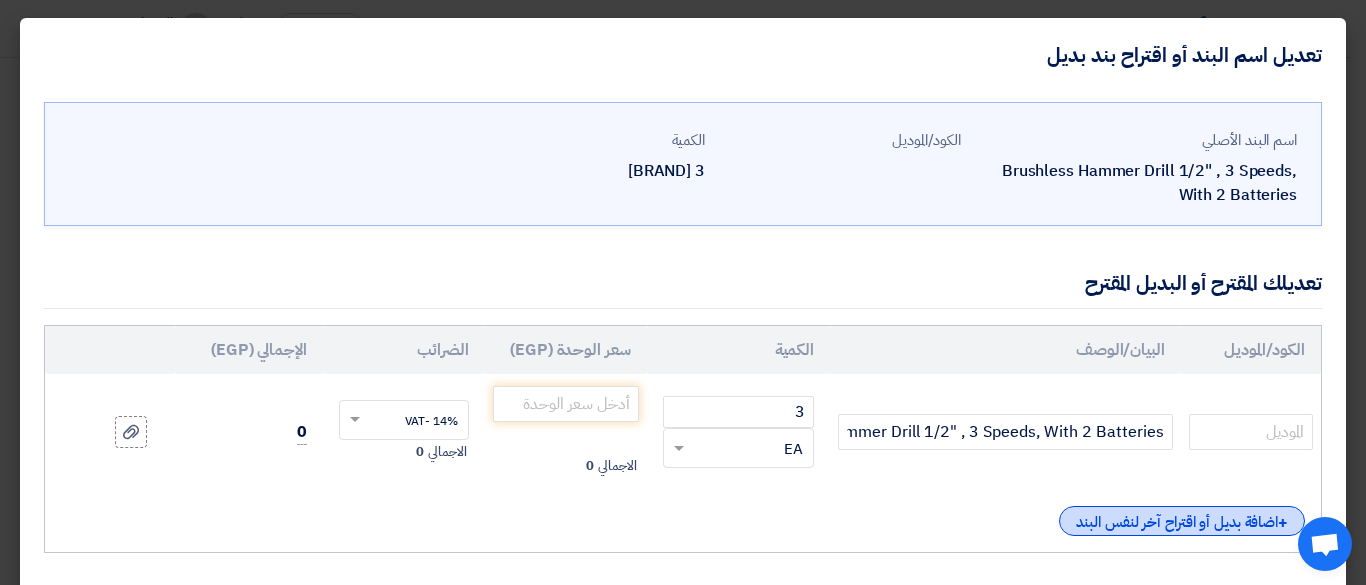 click on "+
اضافة بديل أو اقتراح آخر لنفس البند" 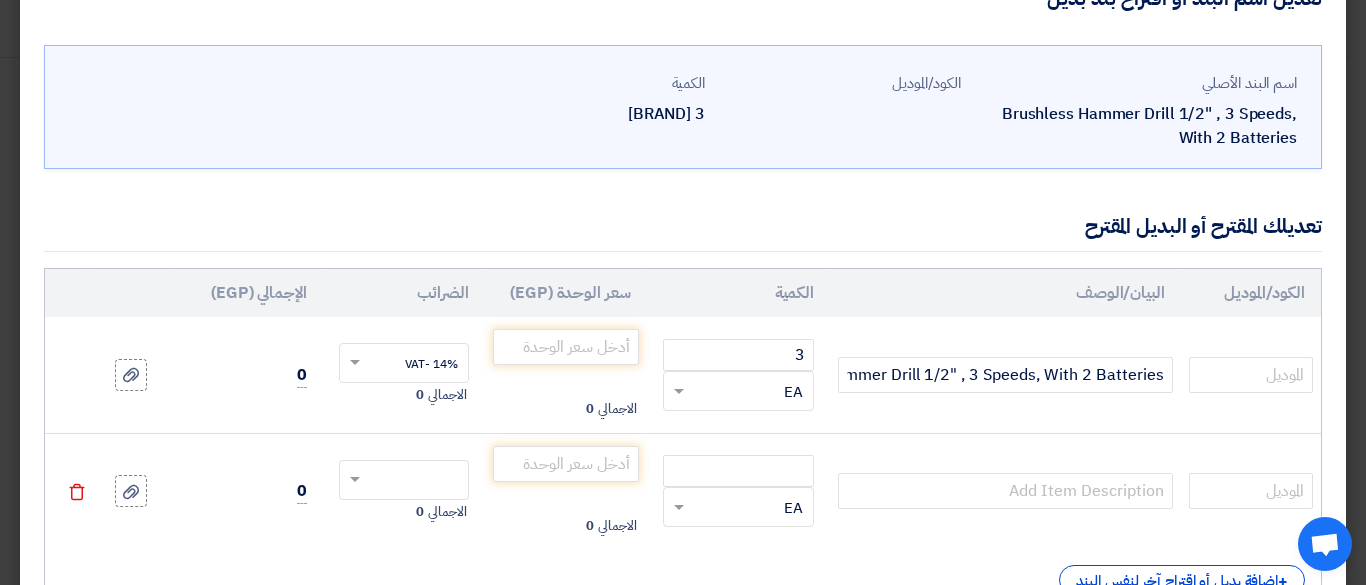 scroll, scrollTop: 100, scrollLeft: 0, axis: vertical 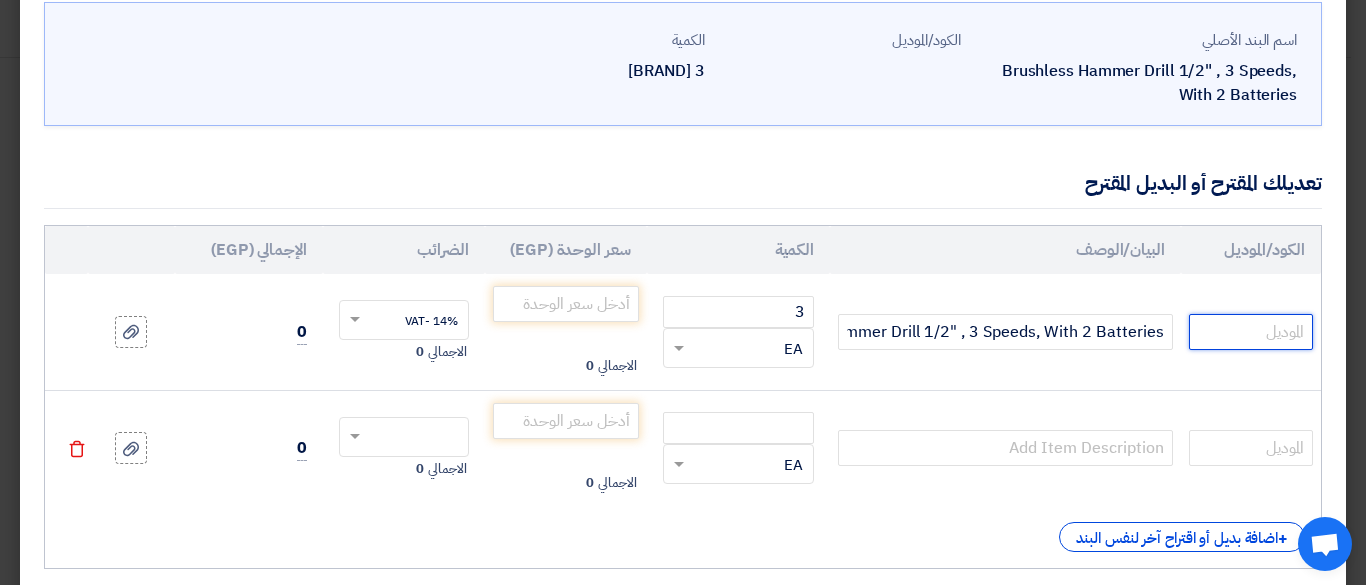 click 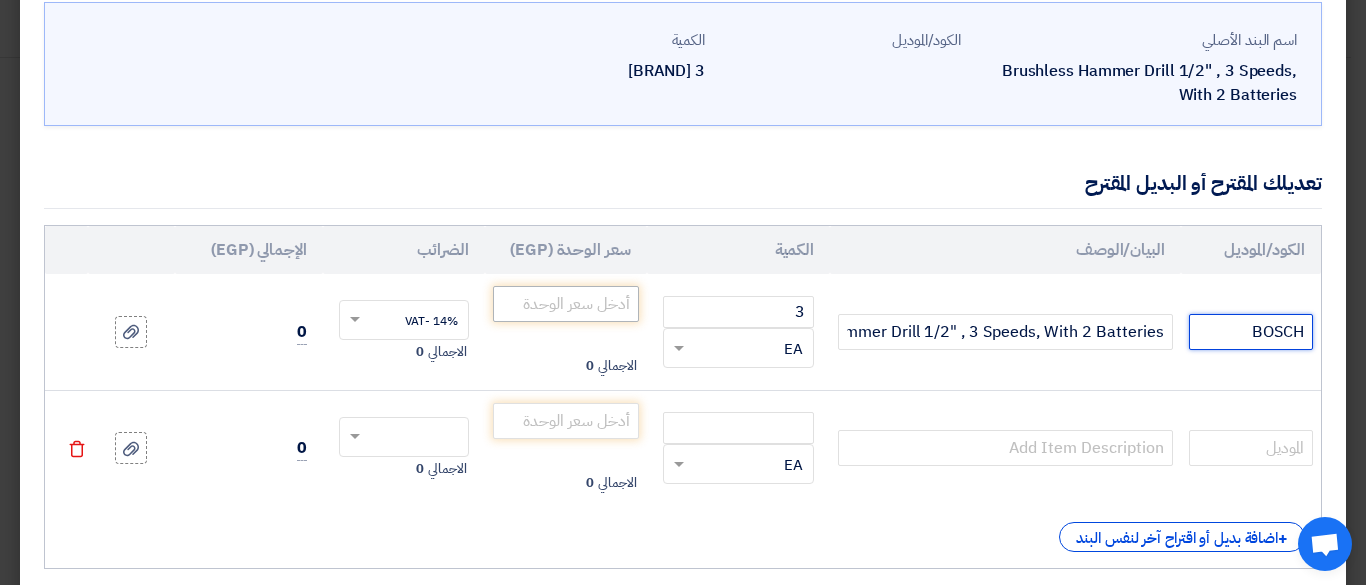 type on "BOSCH" 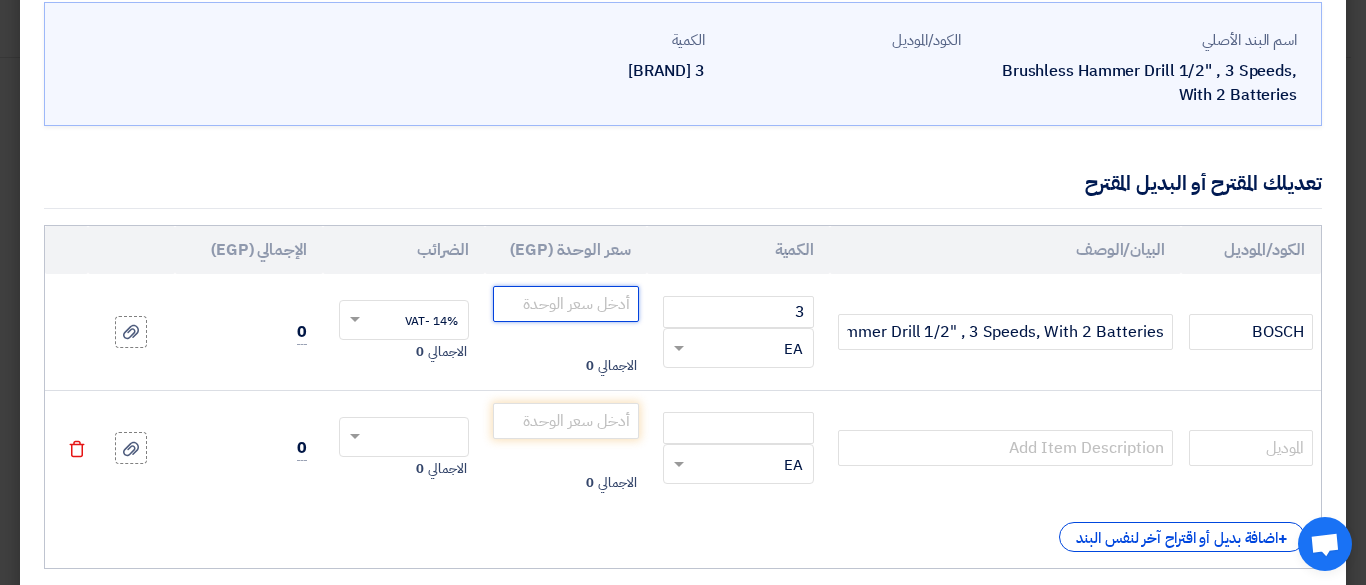 click 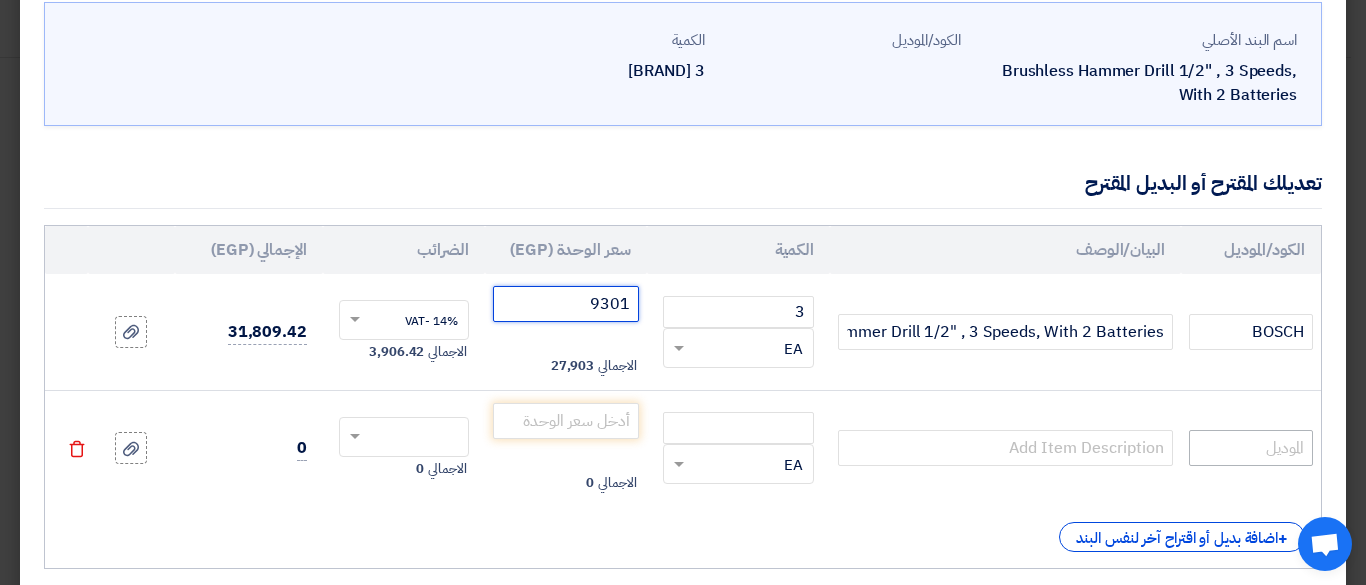 type on "9301" 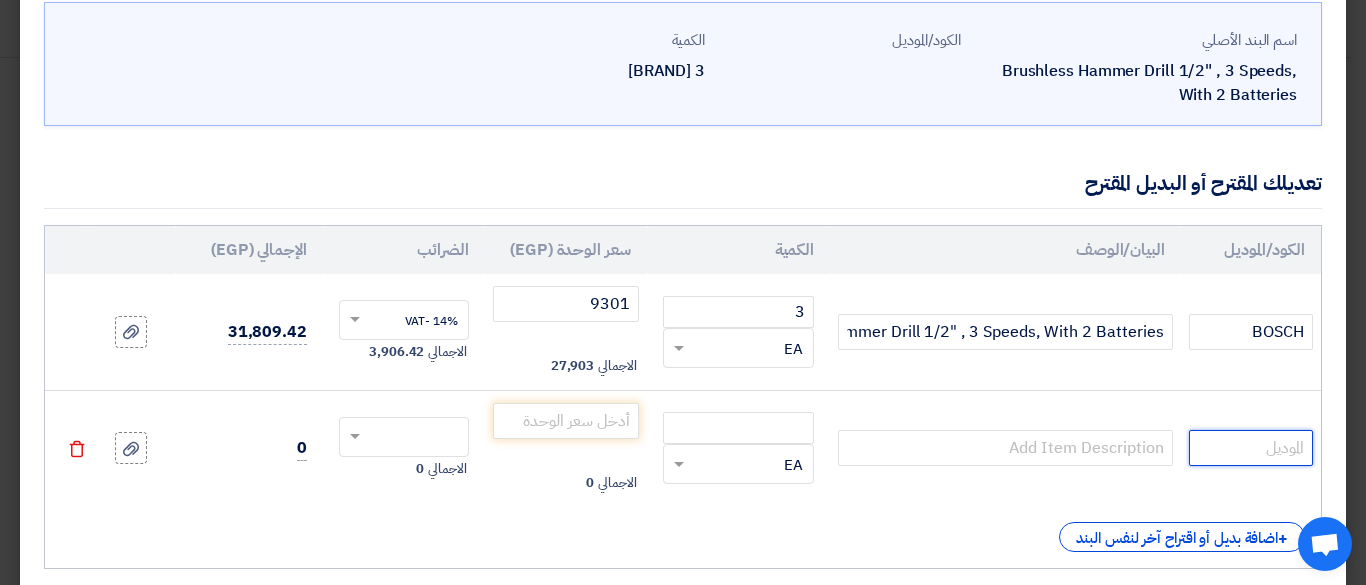 click 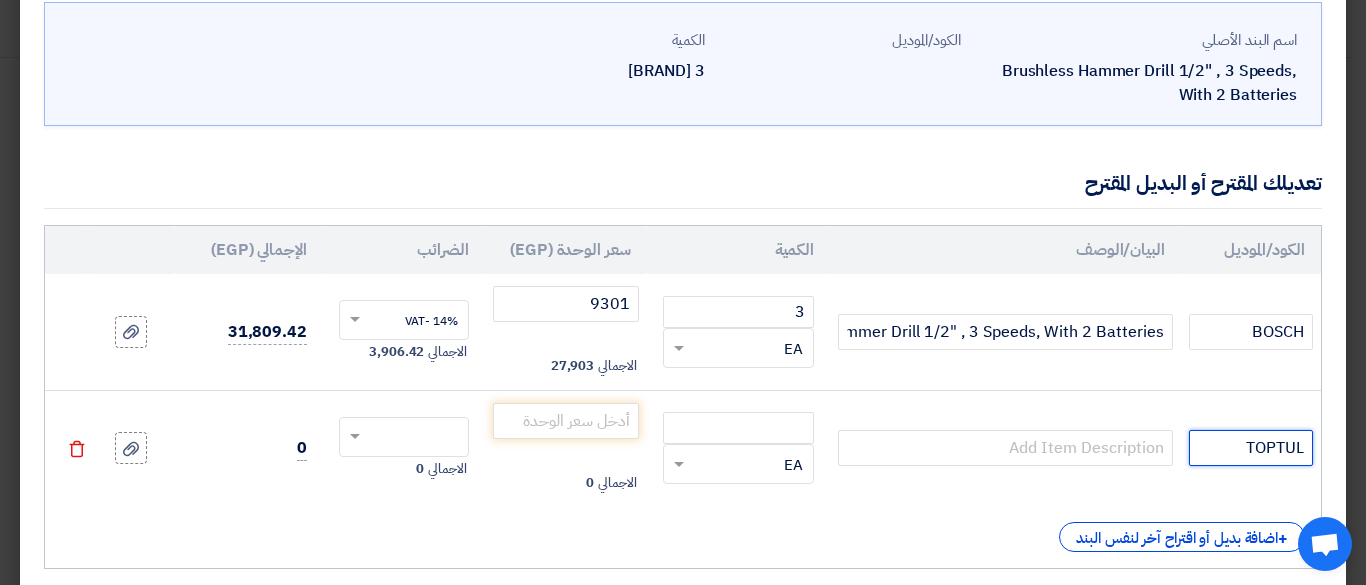 type on "TOPTUL" 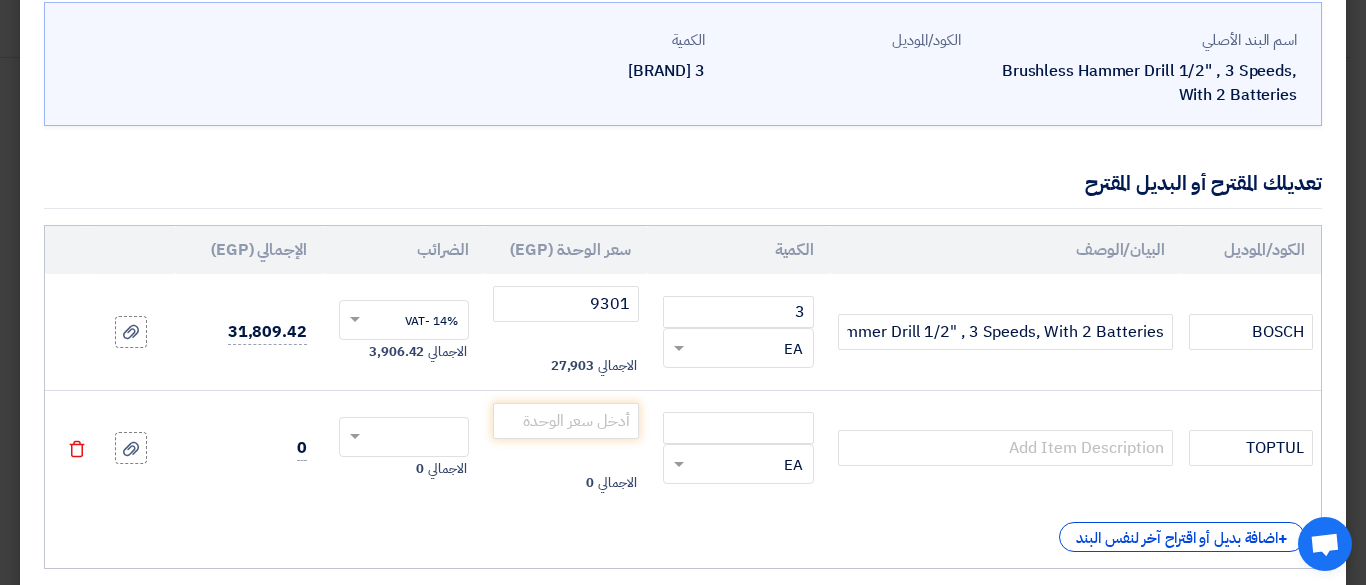 click on "اسم البند الأصلي
Brushless Hammer Drill 1/2" , 3 Speeds, With 2 Batteries
الكود/الموديل
الكمية
3
[BRAND]" 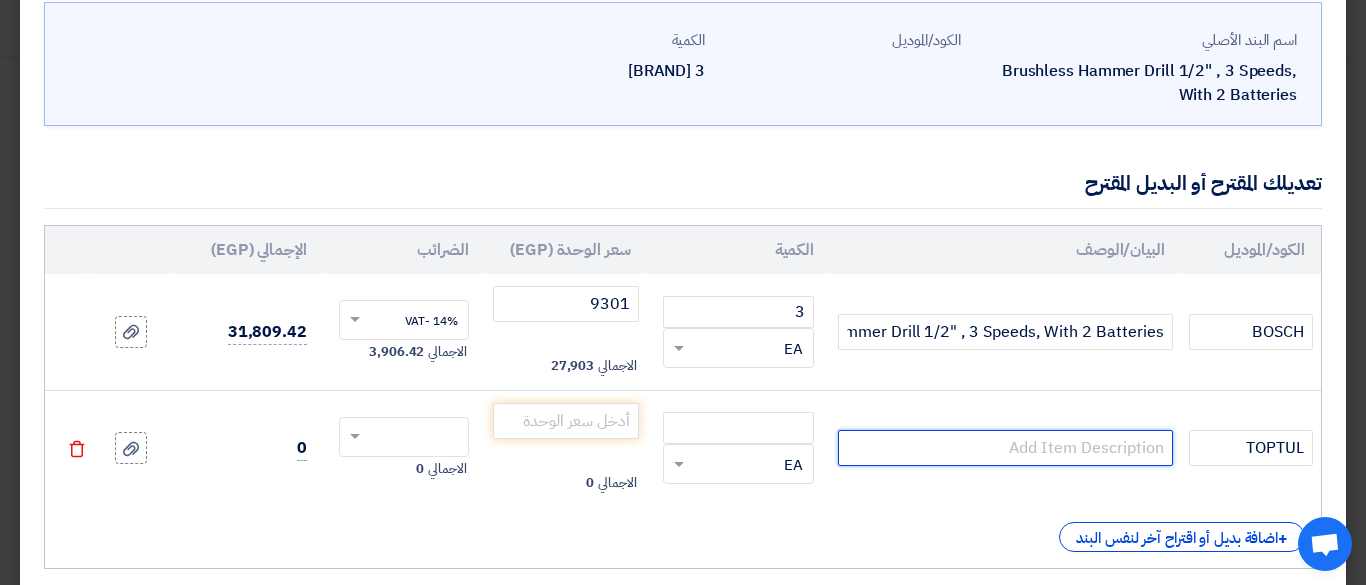 click 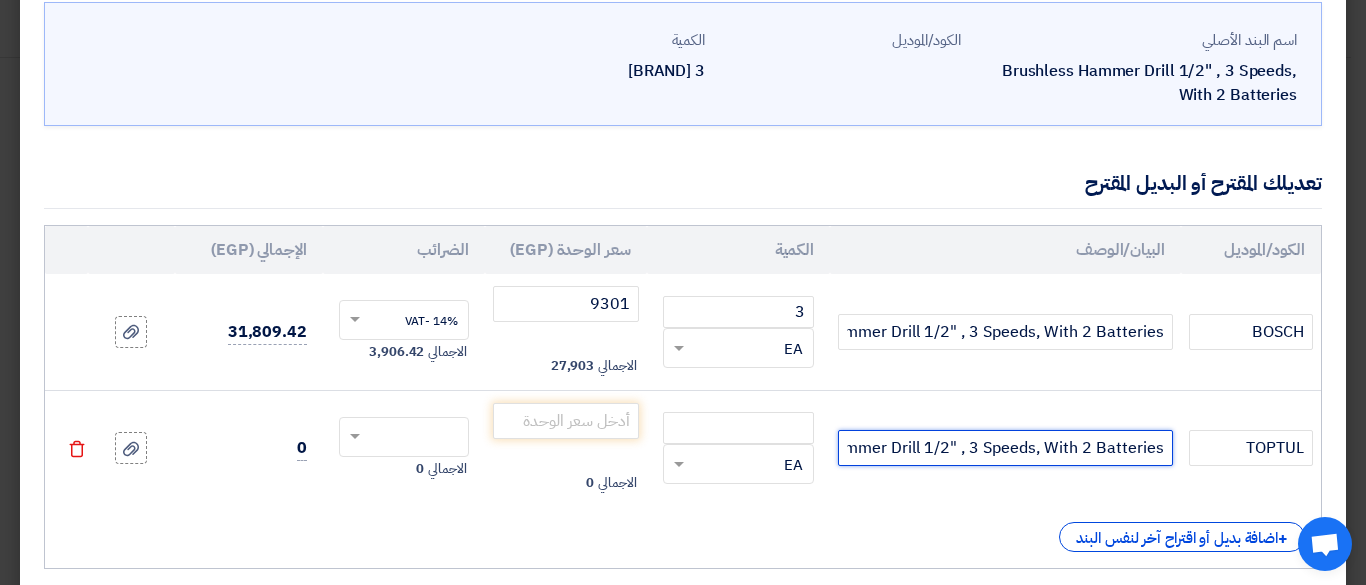 scroll, scrollTop: 0, scrollLeft: -99, axis: horizontal 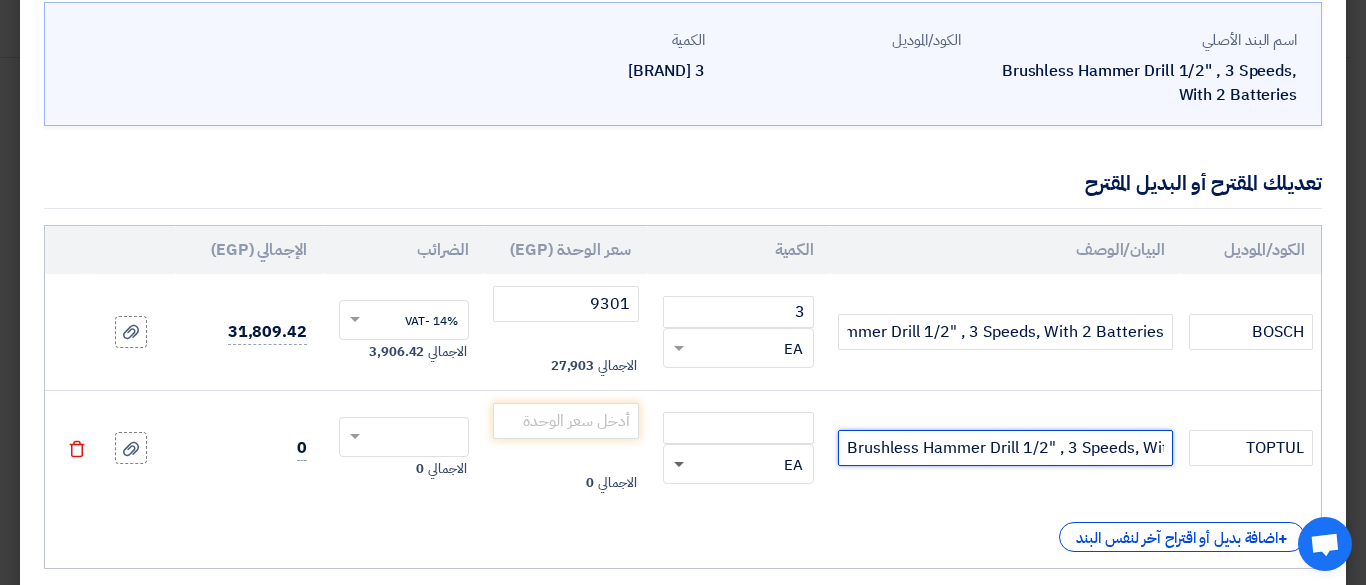 click 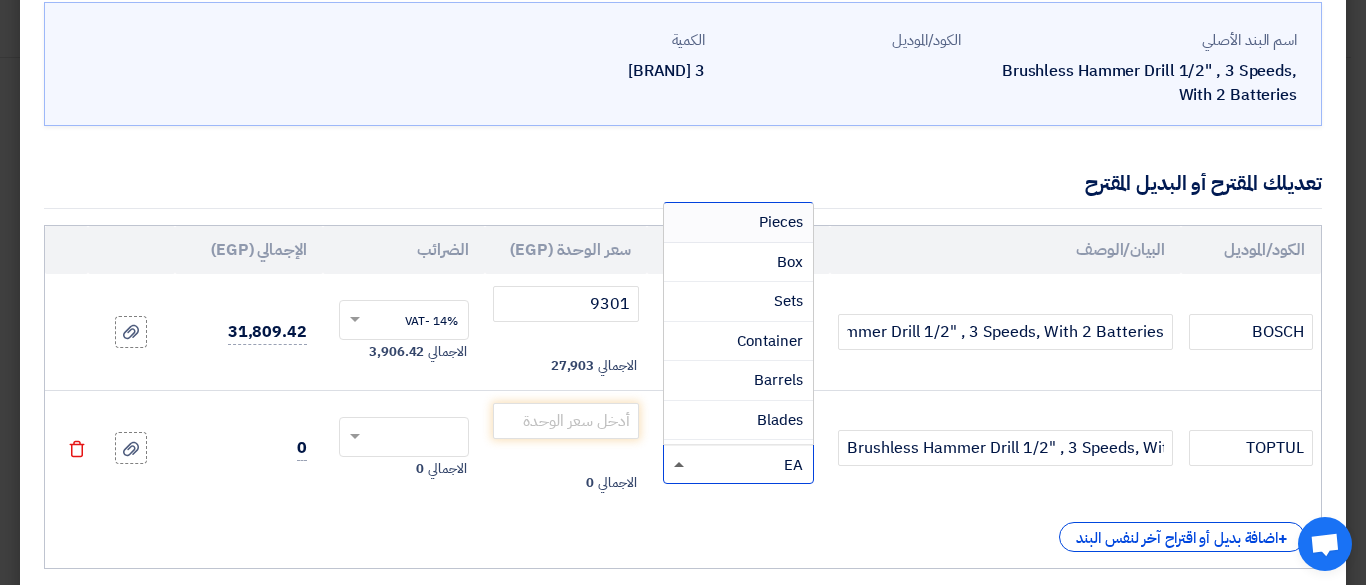 scroll, scrollTop: 0, scrollLeft: 0, axis: both 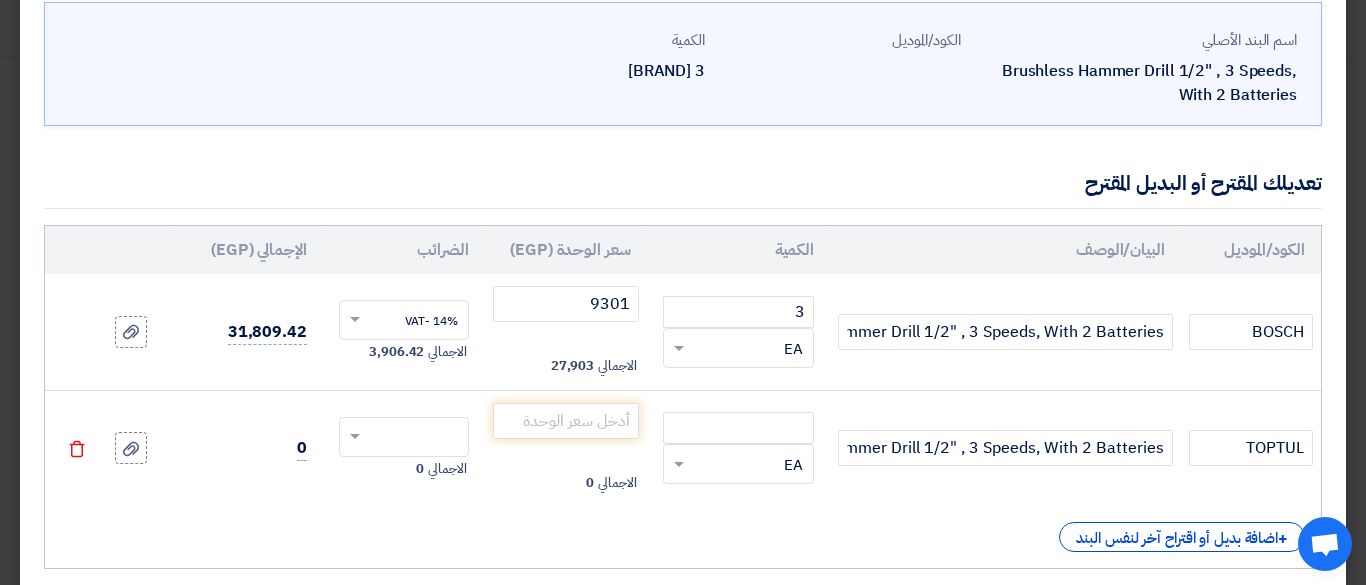 click 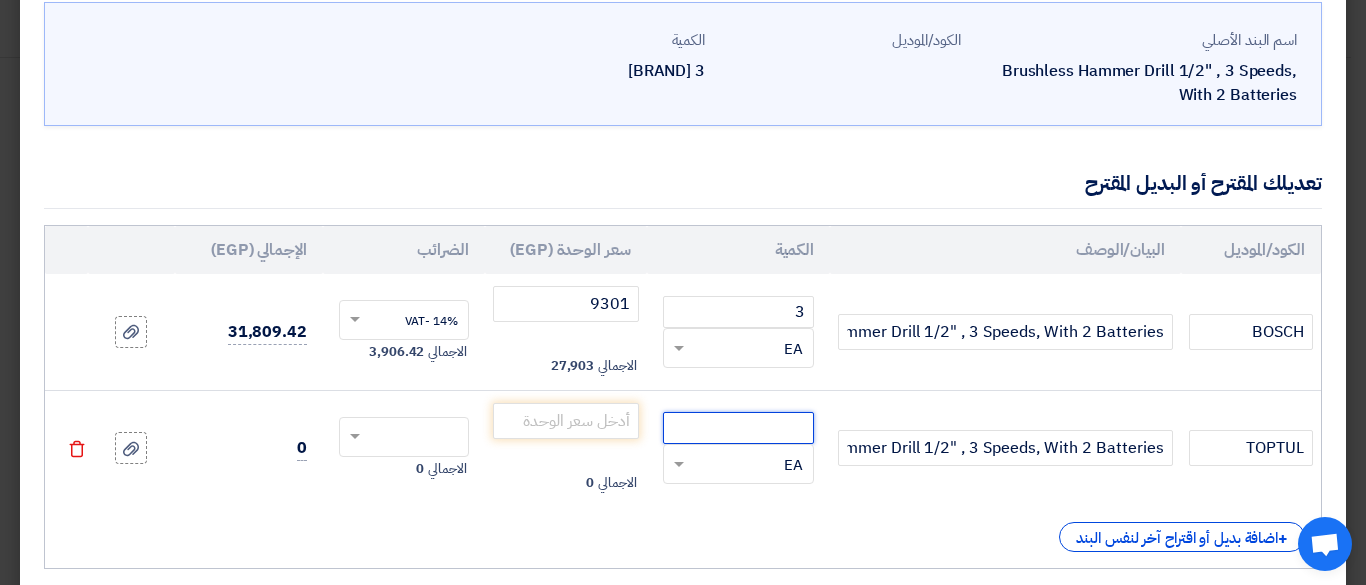 click 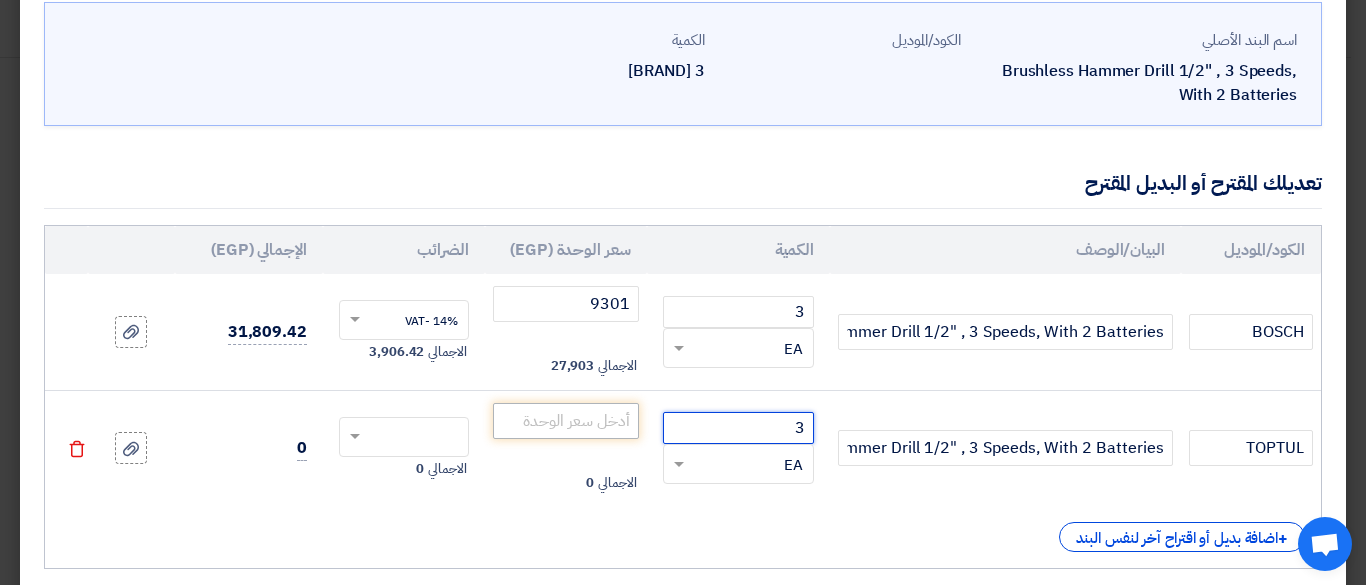 type on "3" 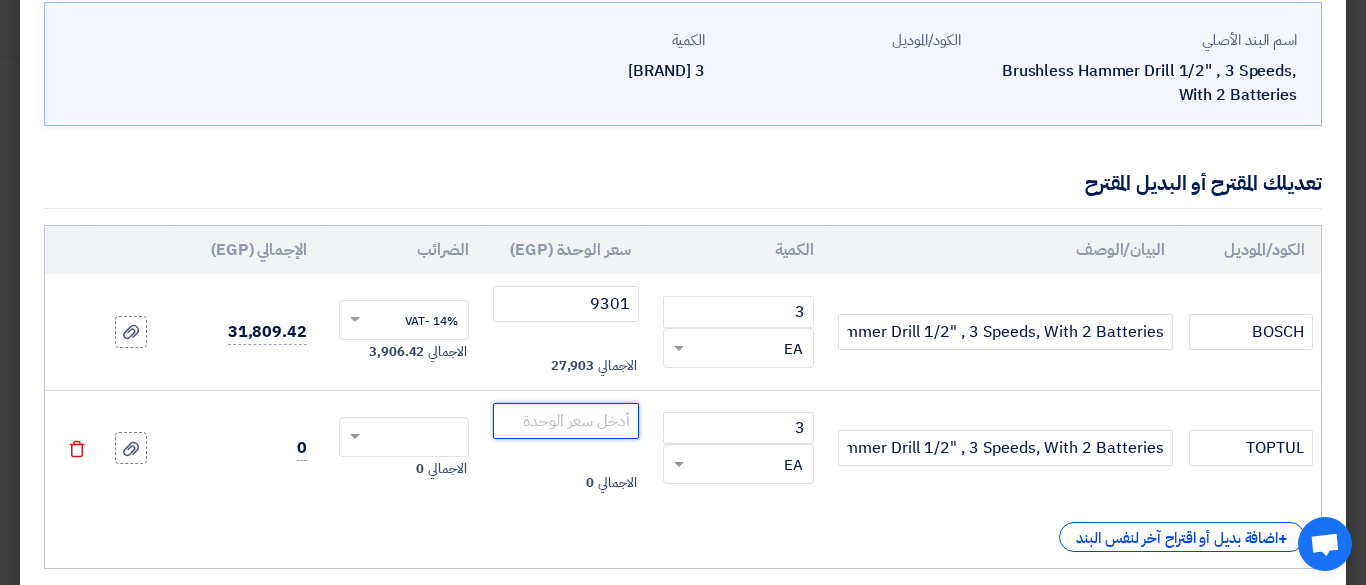 click 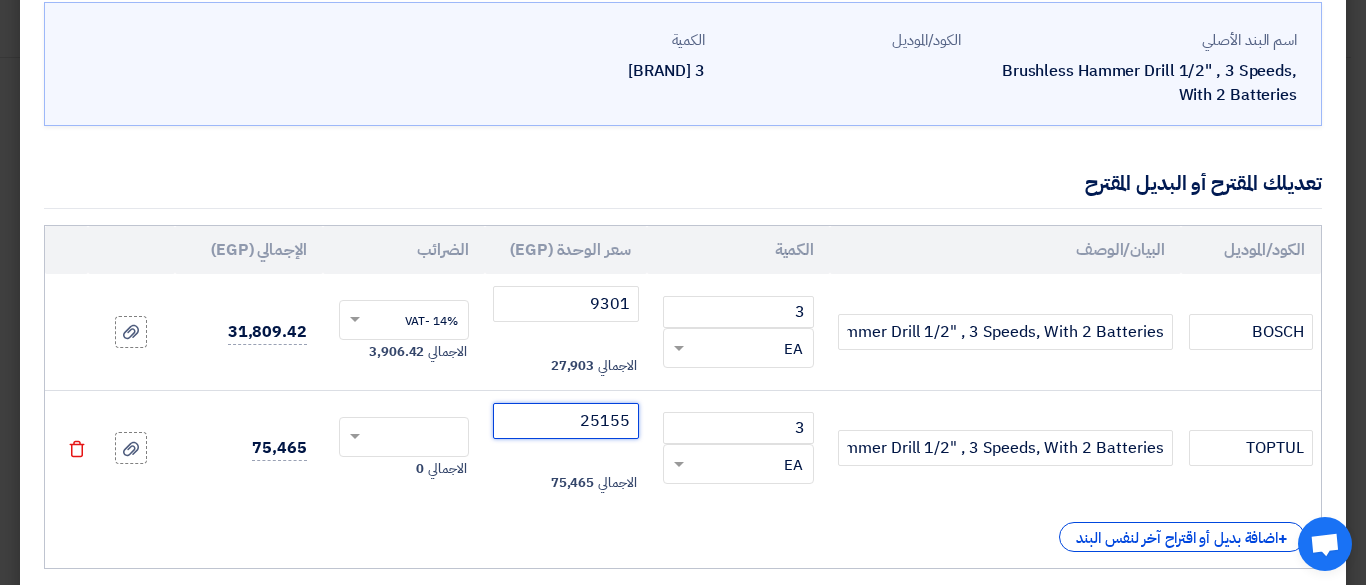 scroll, scrollTop: 200, scrollLeft: 0, axis: vertical 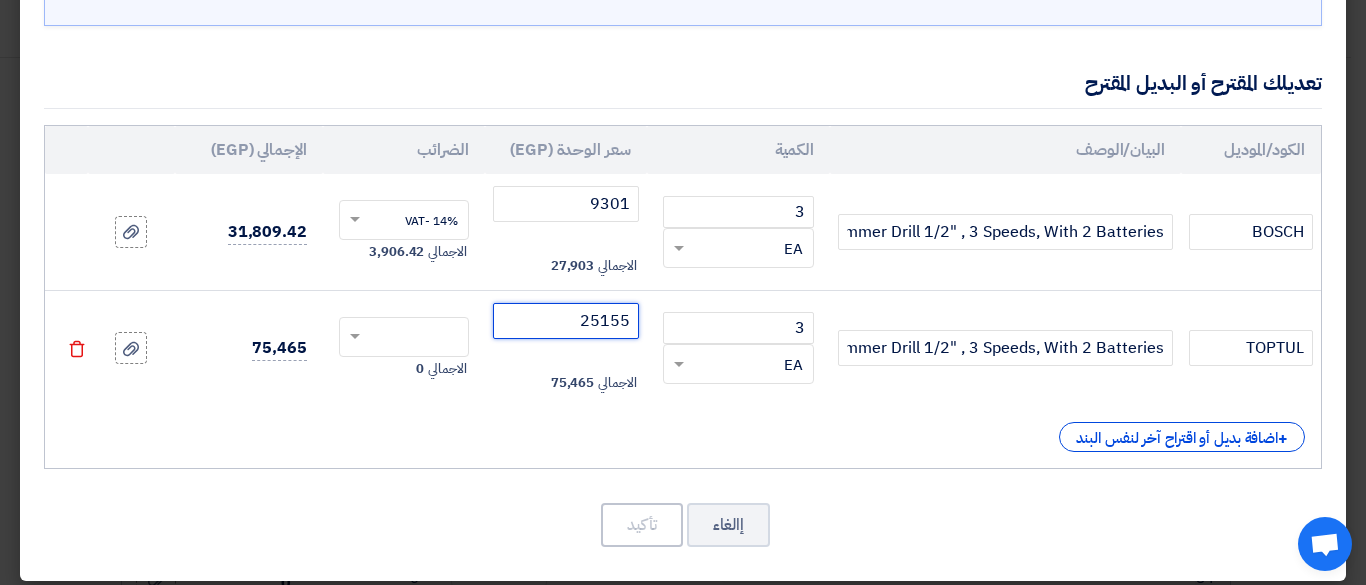 type on "25155" 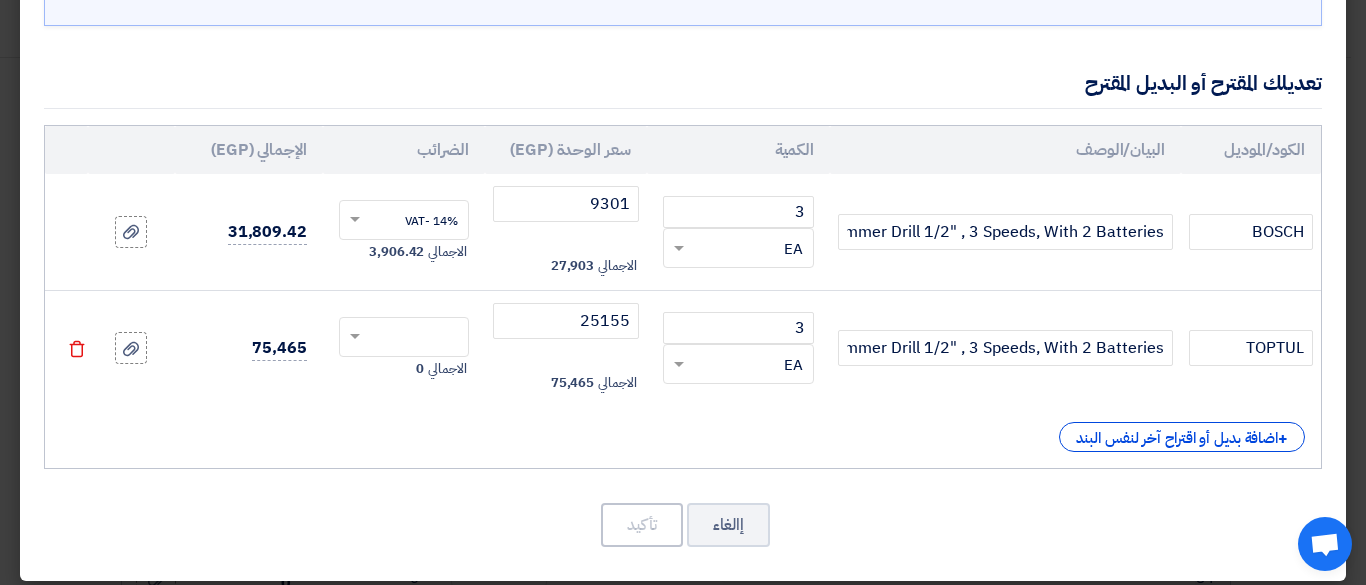click on "الكود/الموديل
البيان/الوصف
الكمية
سعر الوحدة (EGP)
الضرائب
الإجمالي (EGP)
BOSCH 3" 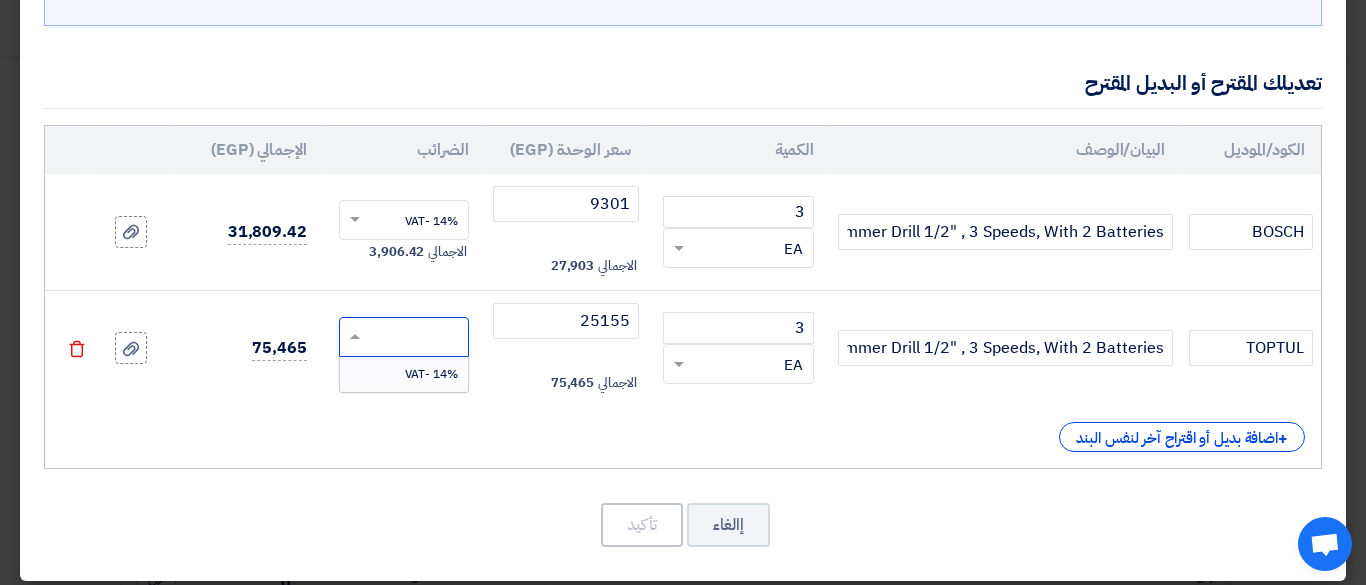 click on "14% -VAT" at bounding box center (431, 374) 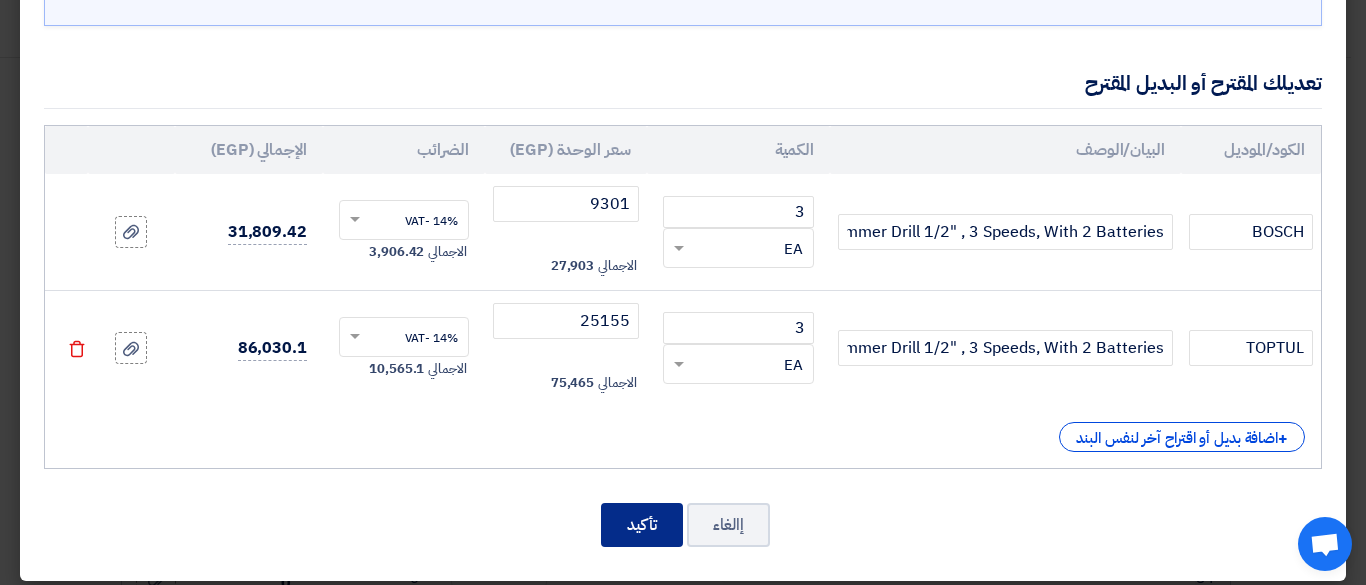 click on "تأكيد" 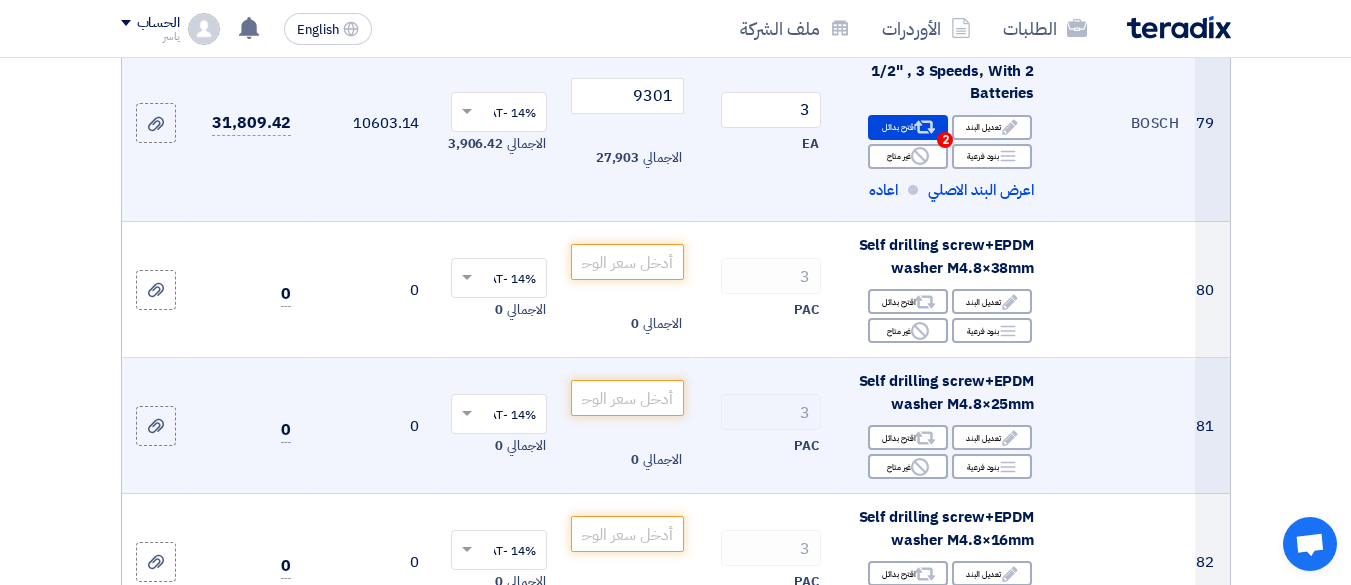 scroll, scrollTop: 14545, scrollLeft: 0, axis: vertical 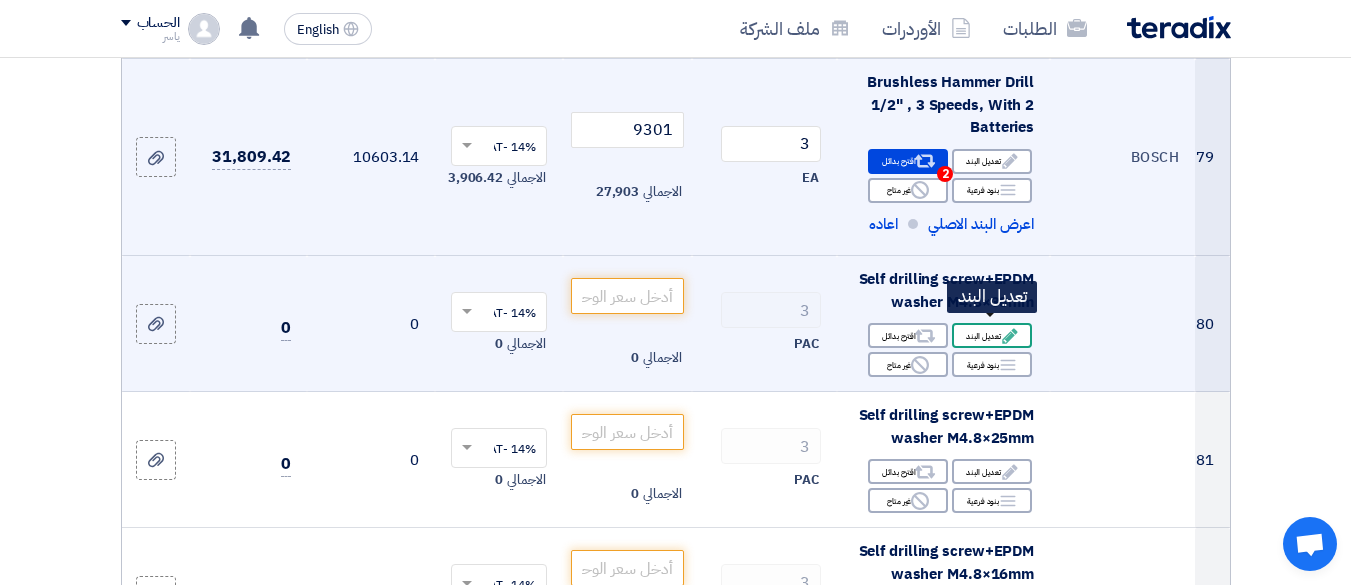 click 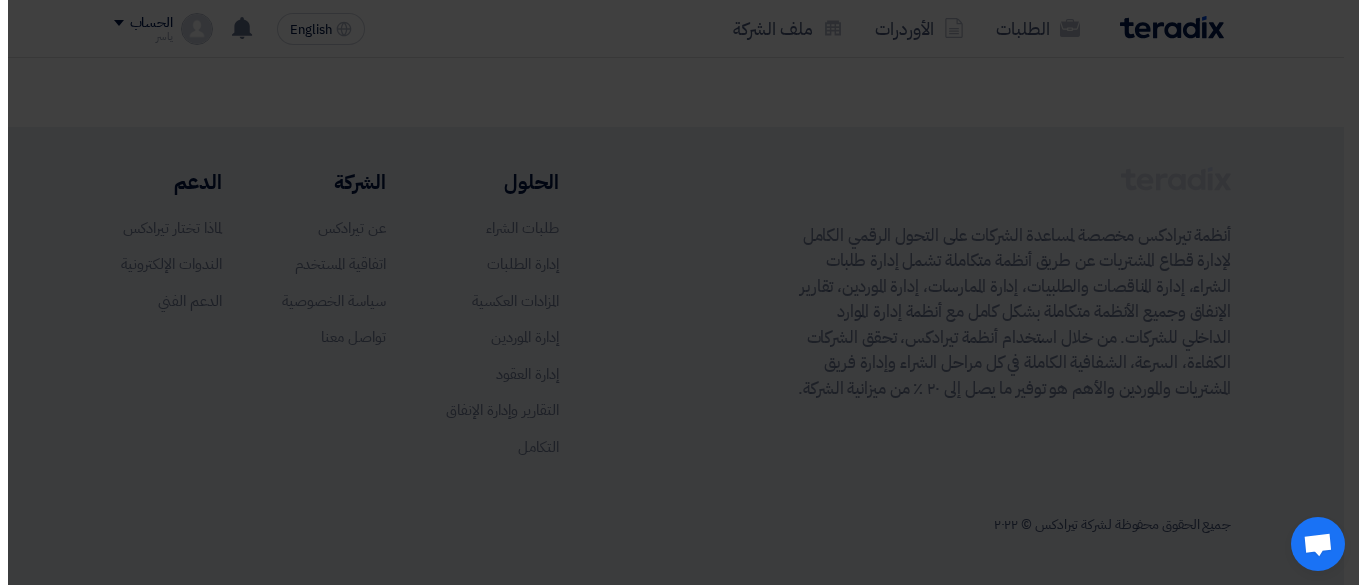 scroll, scrollTop: 524, scrollLeft: 0, axis: vertical 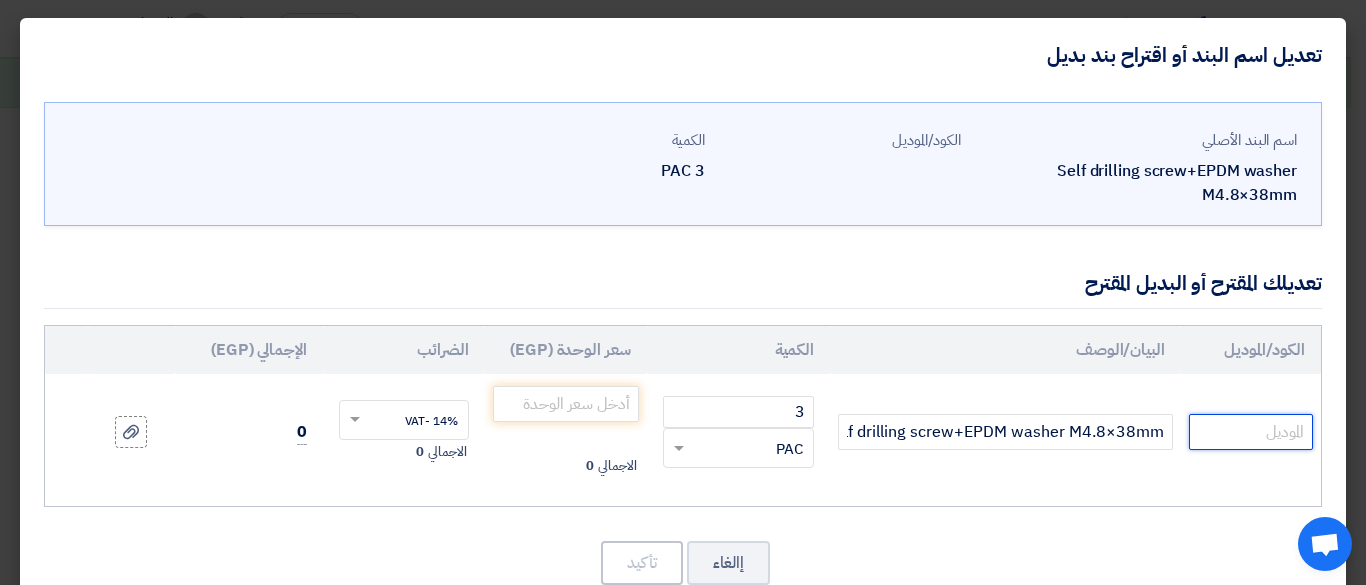 click 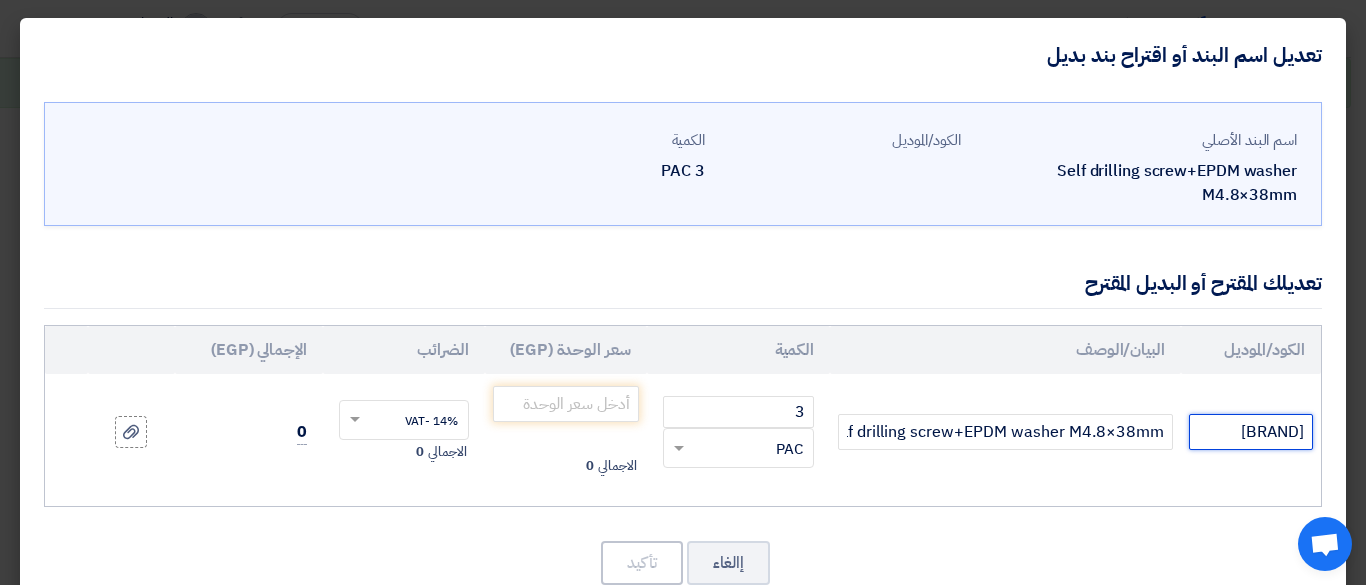 type on "J" 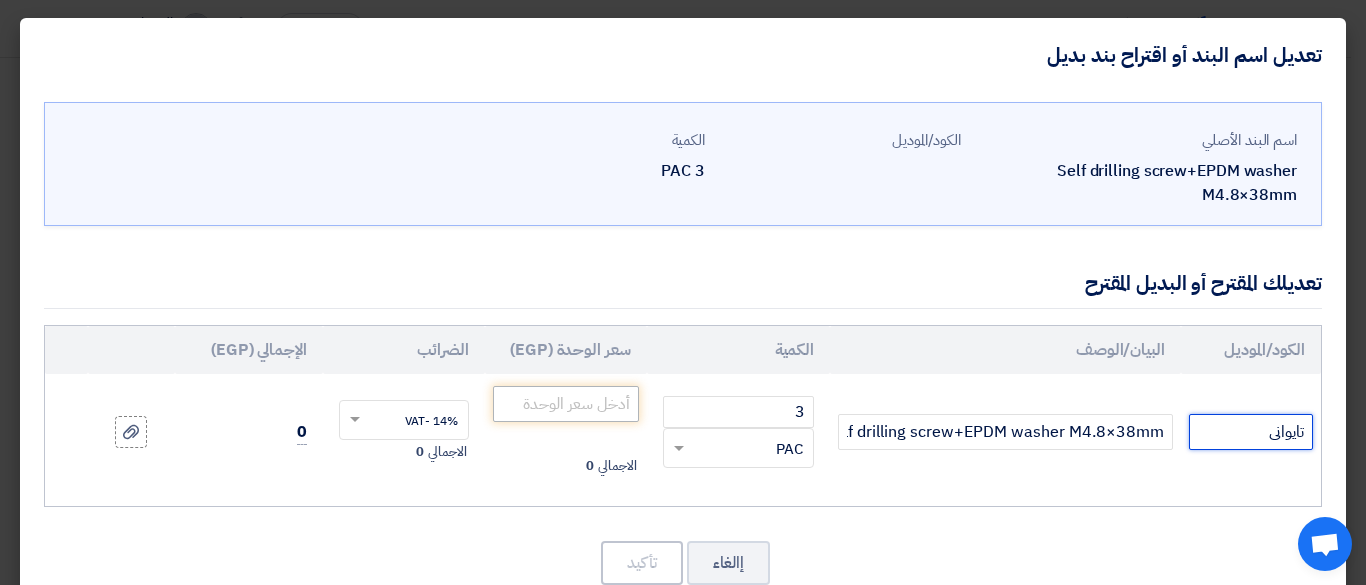 type on "تايوانى" 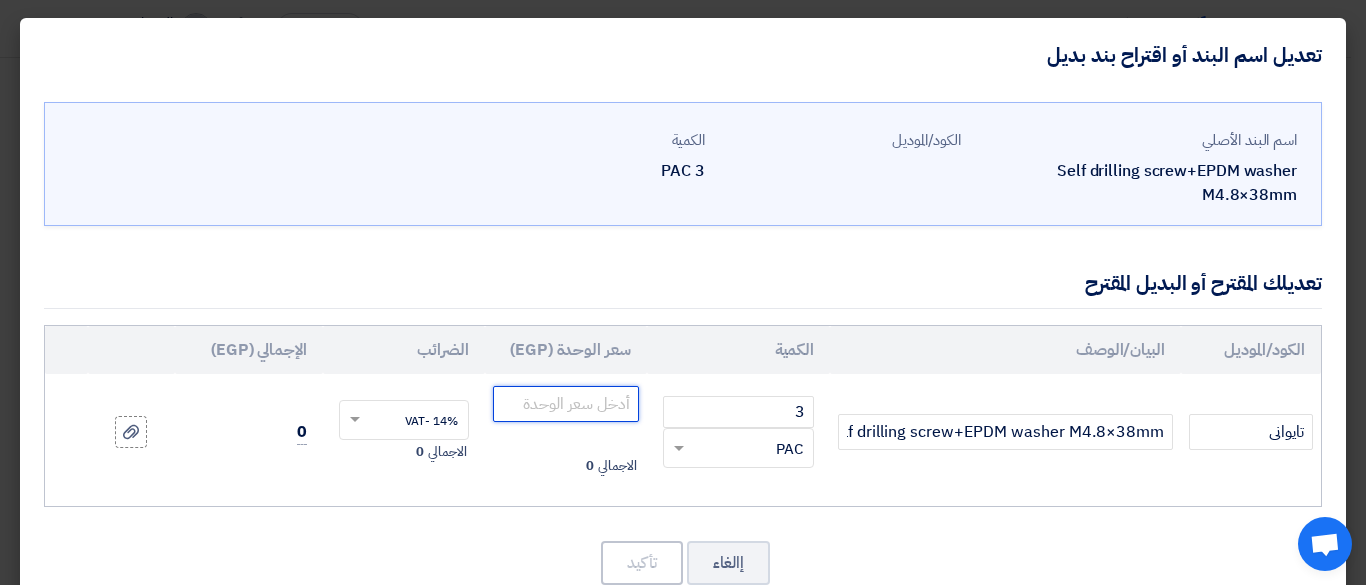 click 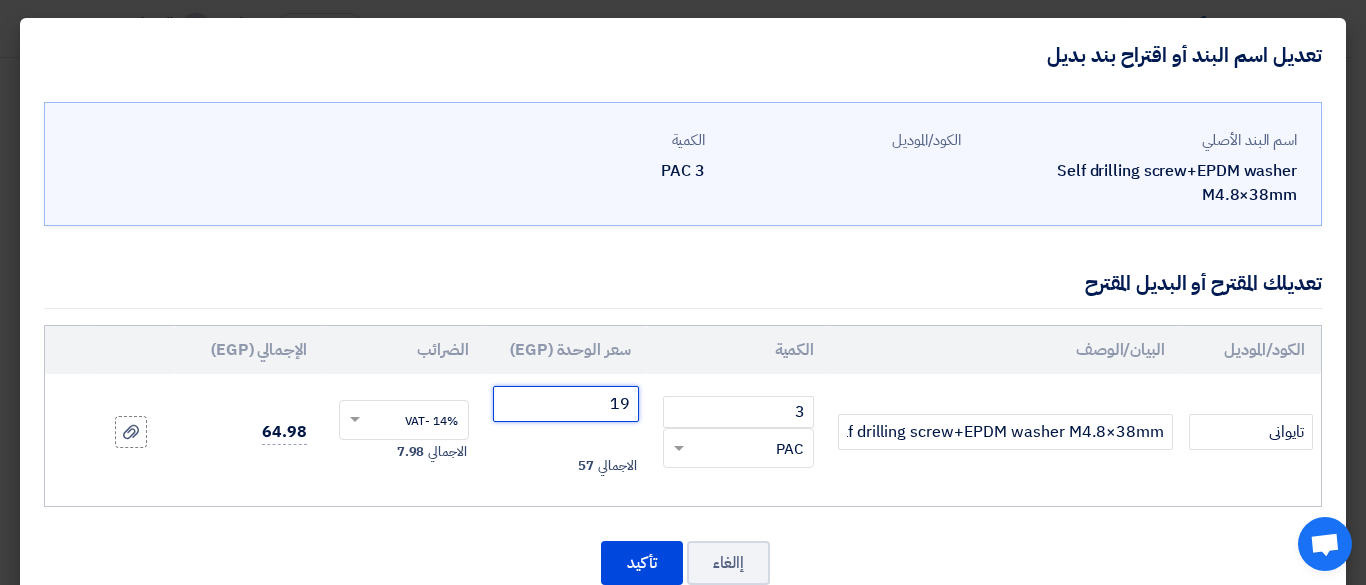 type on "193" 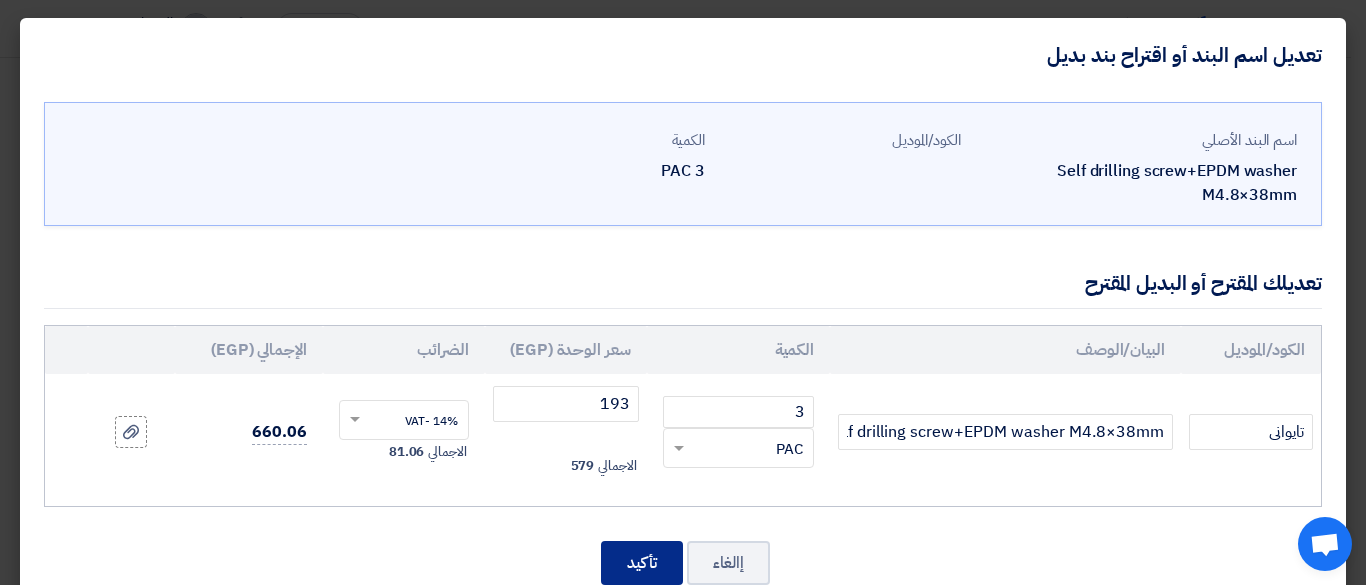 click on "تأكيد" 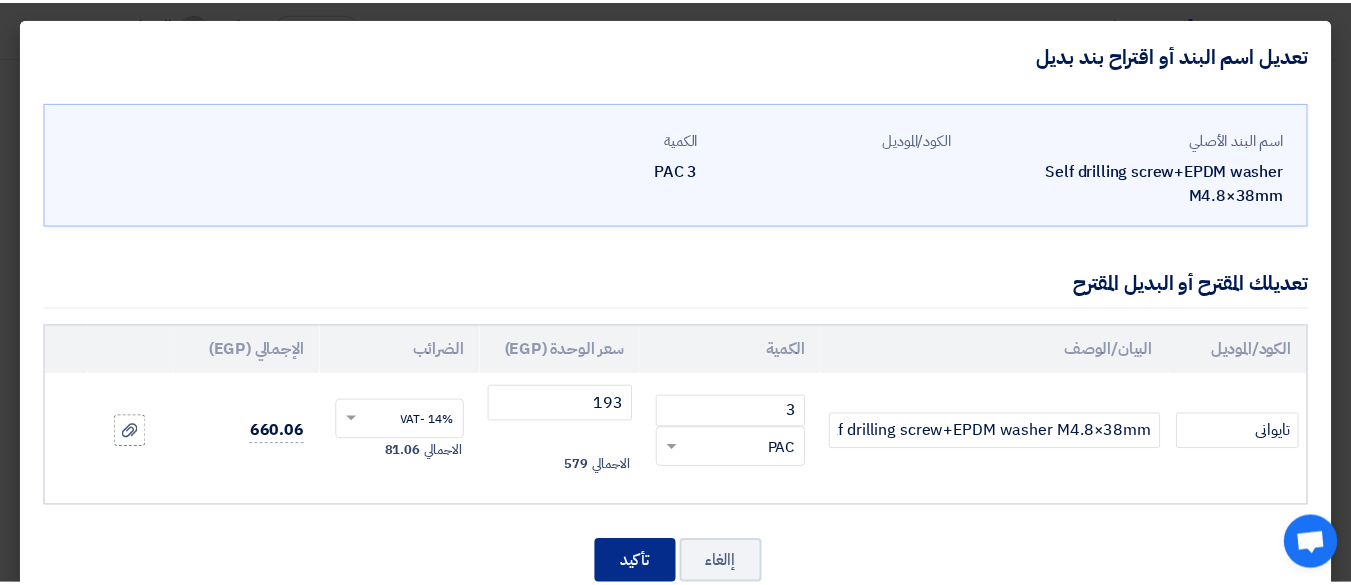 scroll, scrollTop: 14916, scrollLeft: 0, axis: vertical 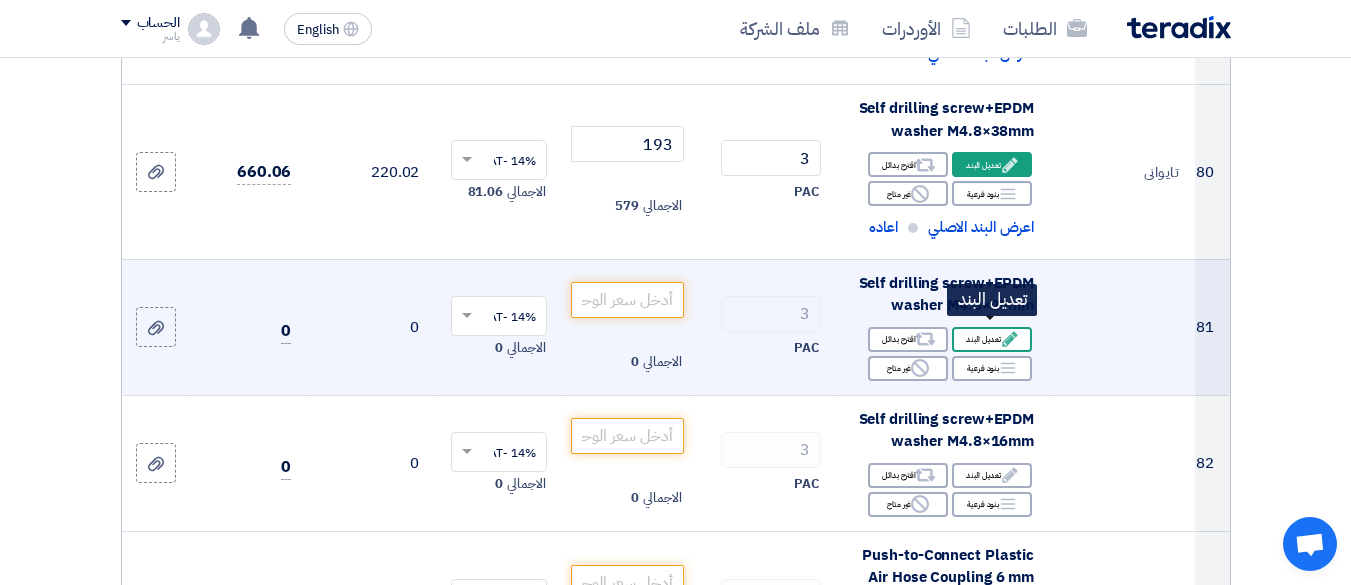 click on "Edit" 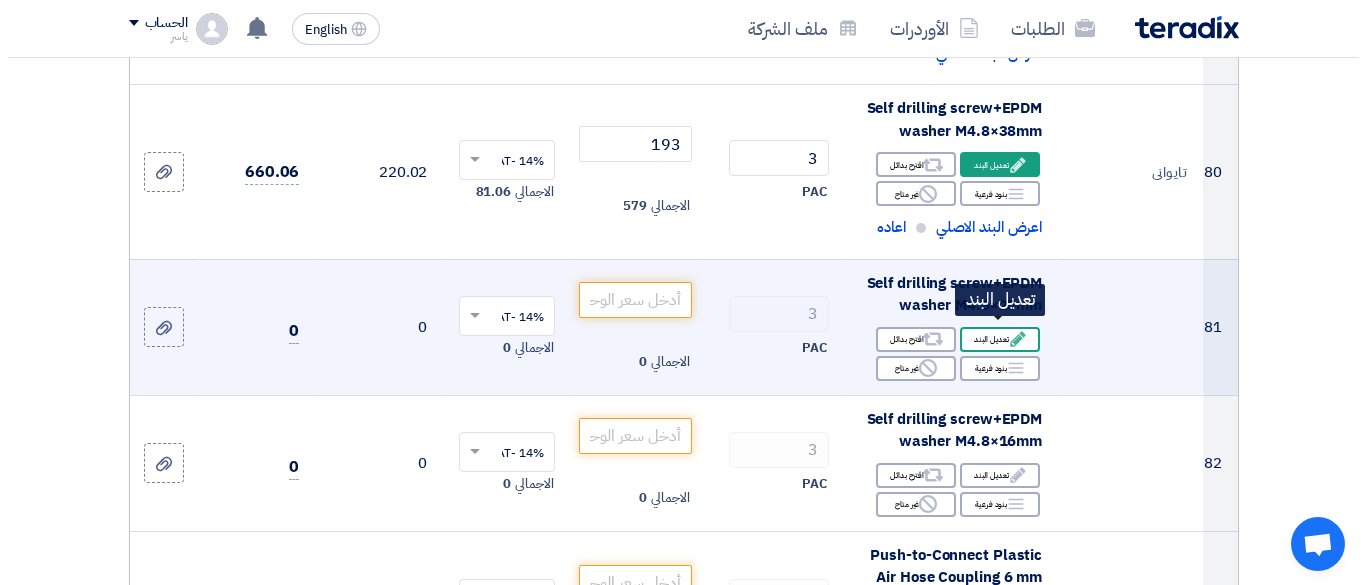 scroll, scrollTop: 521, scrollLeft: 0, axis: vertical 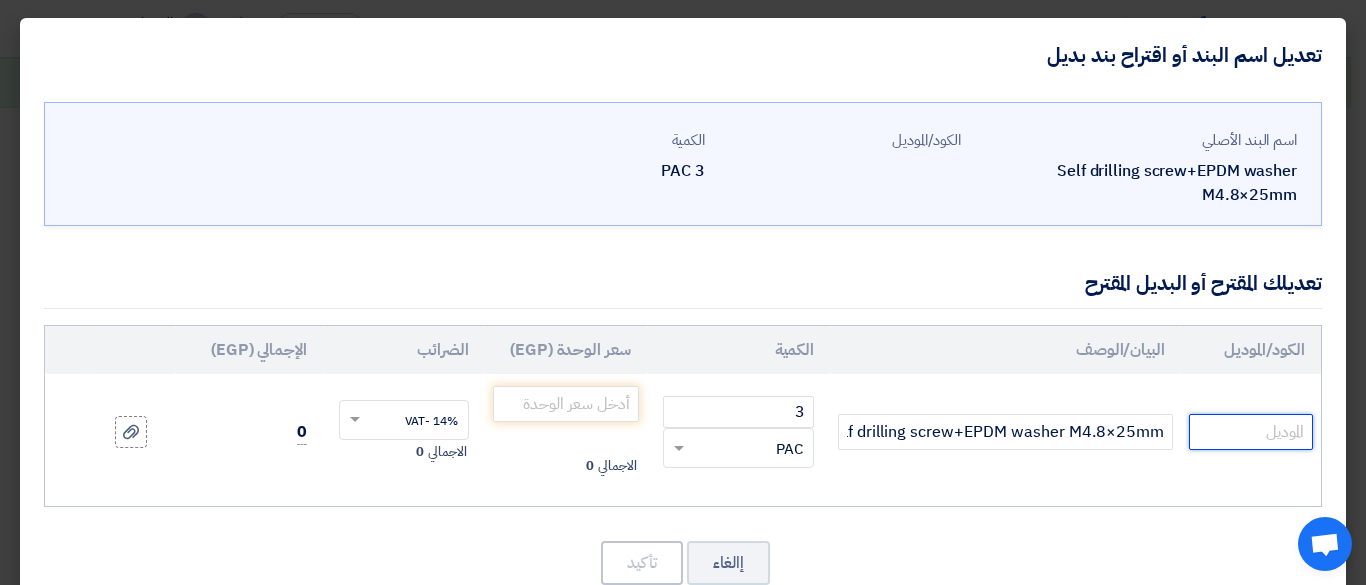 click 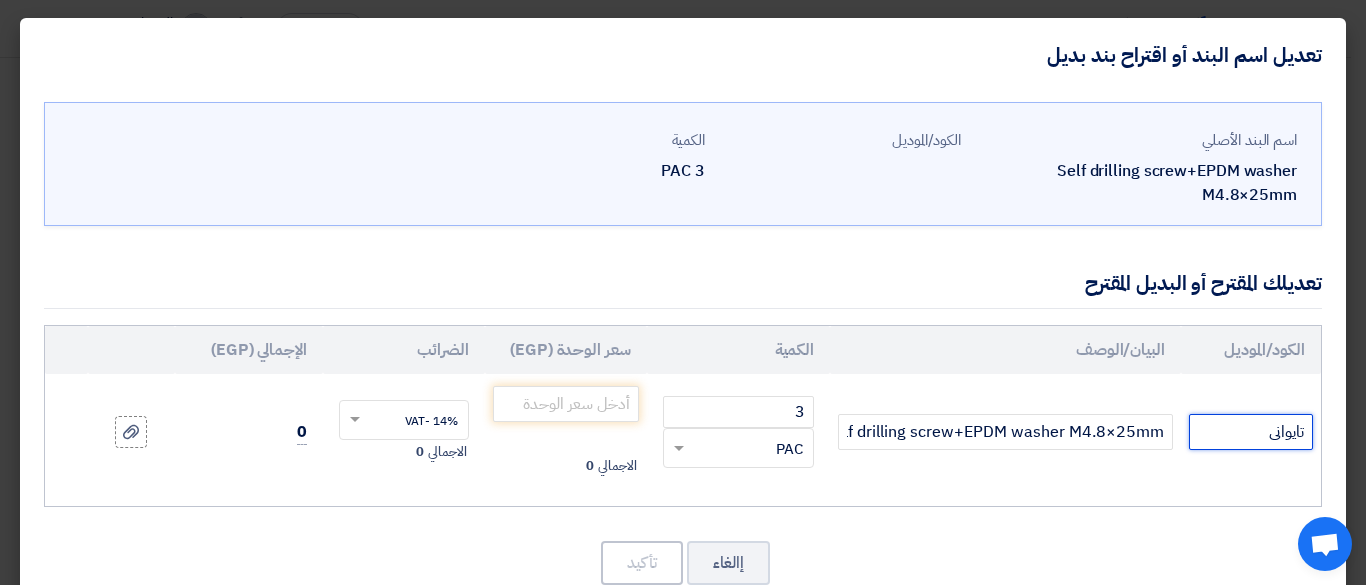 drag, startPoint x: 1245, startPoint y: 429, endPoint x: 1348, endPoint y: 407, distance: 105.32331 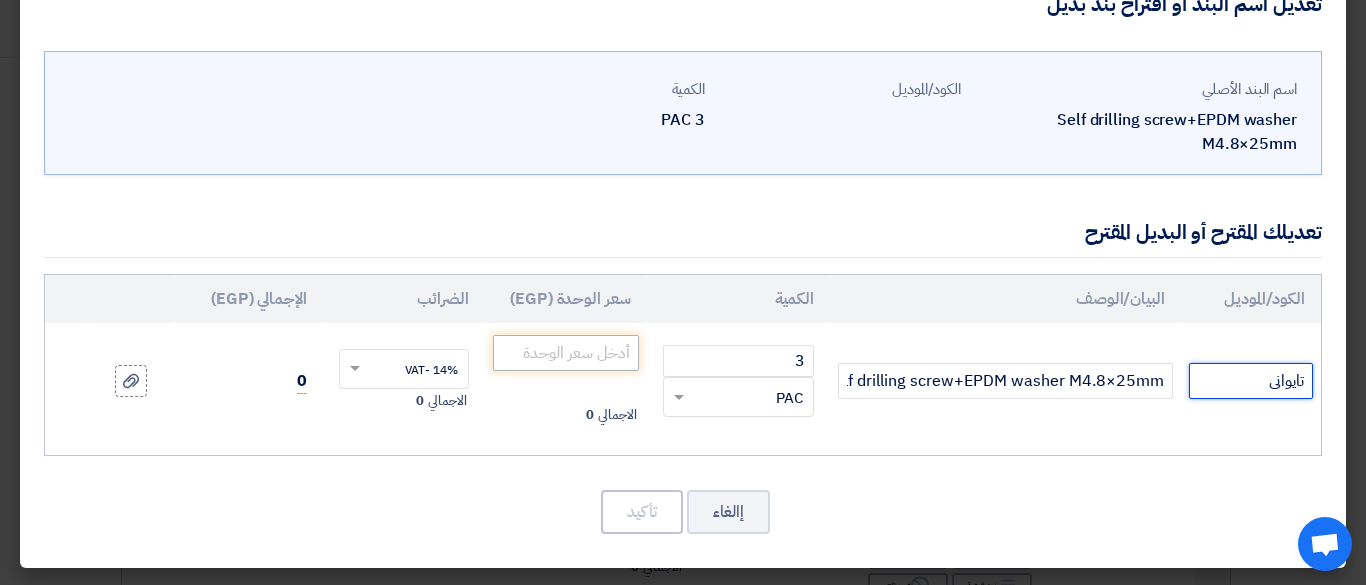 type on "تايوانى" 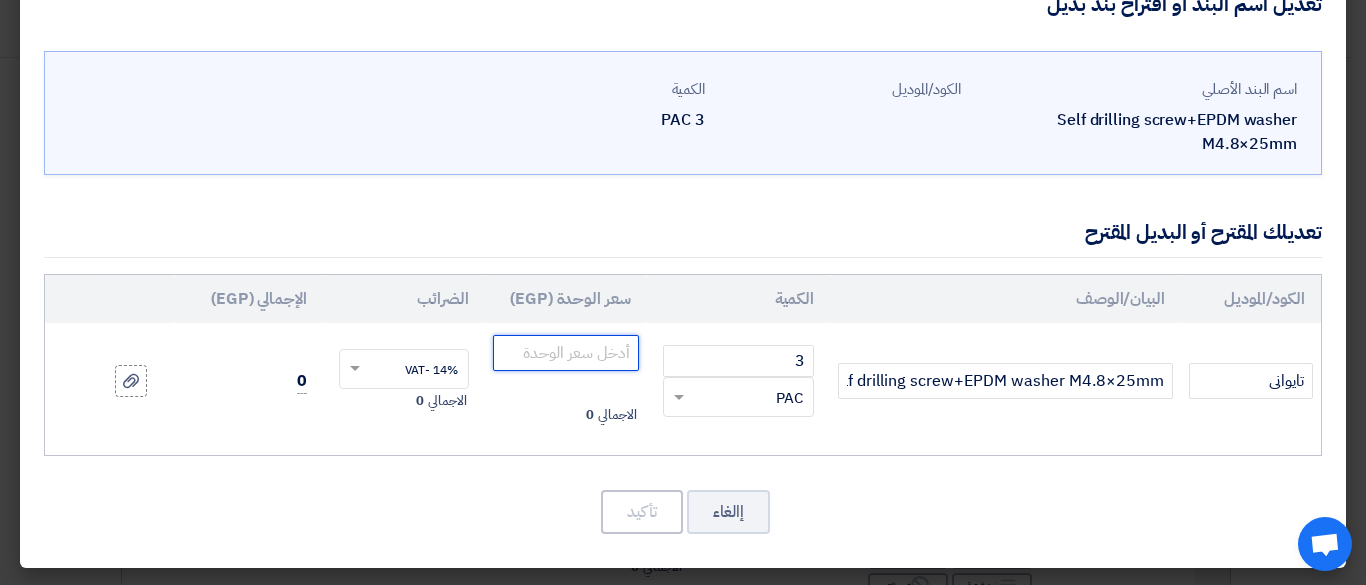 click 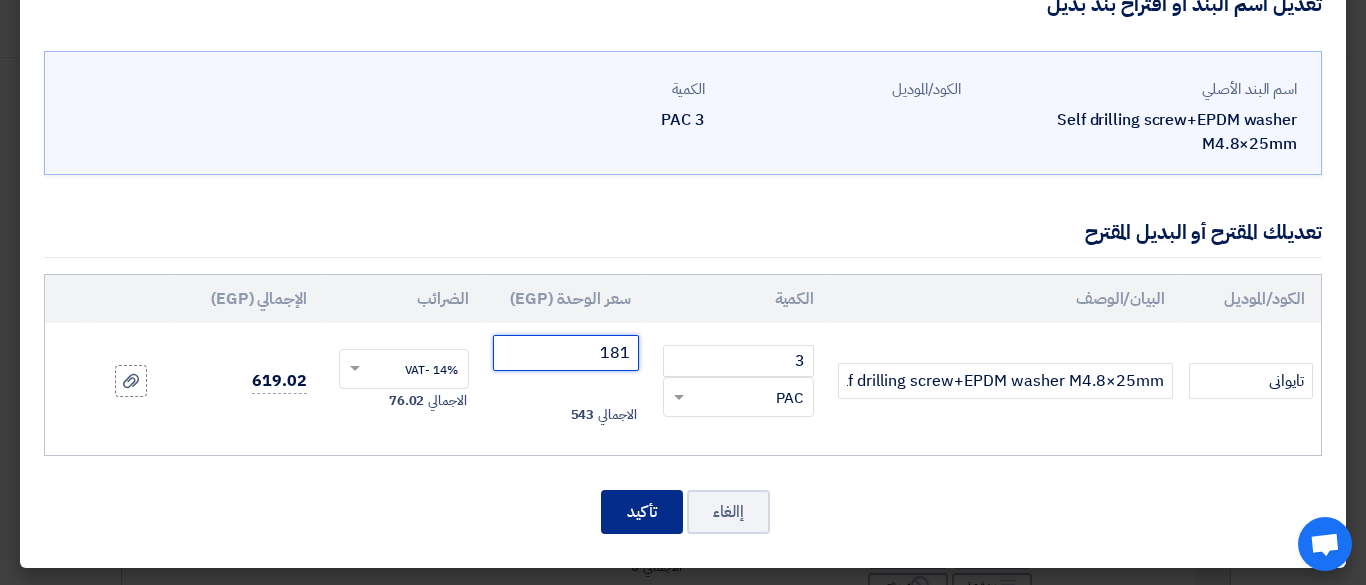 type on "181" 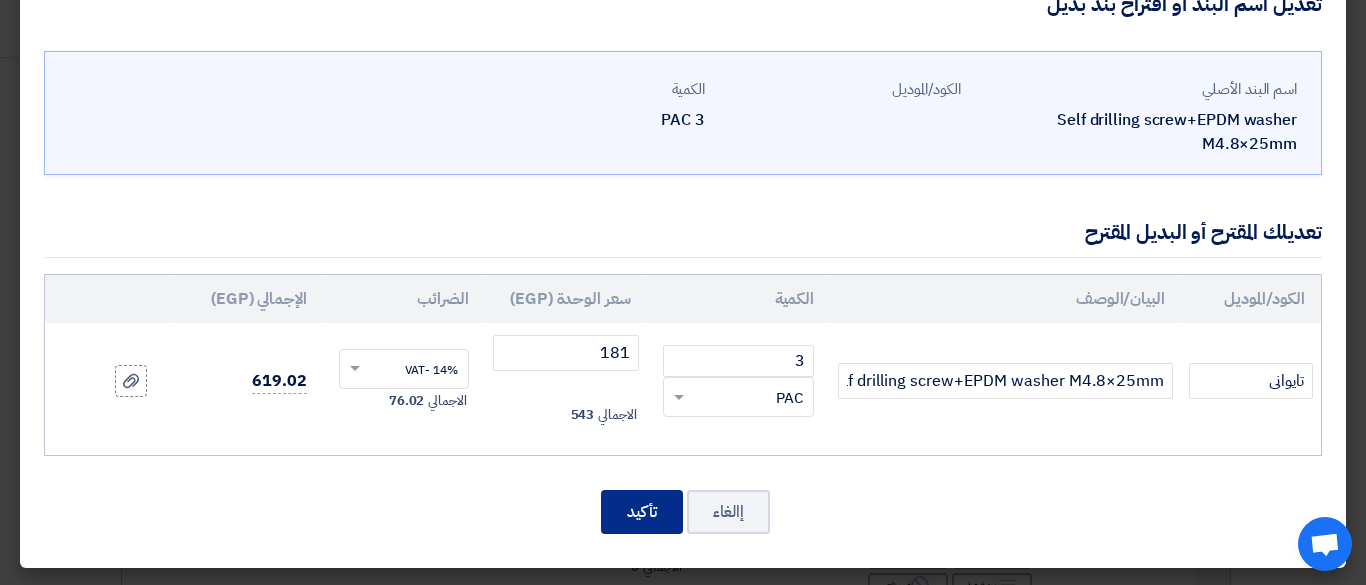 click on "تأكيد" 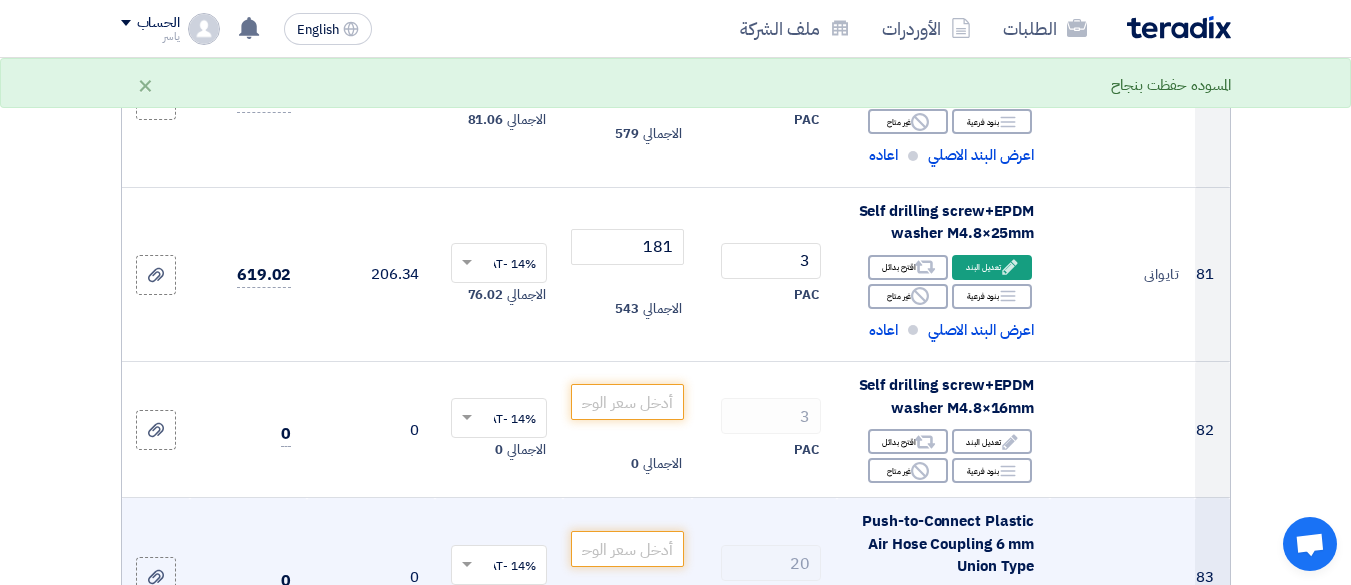 scroll, scrollTop: 14888, scrollLeft: 0, axis: vertical 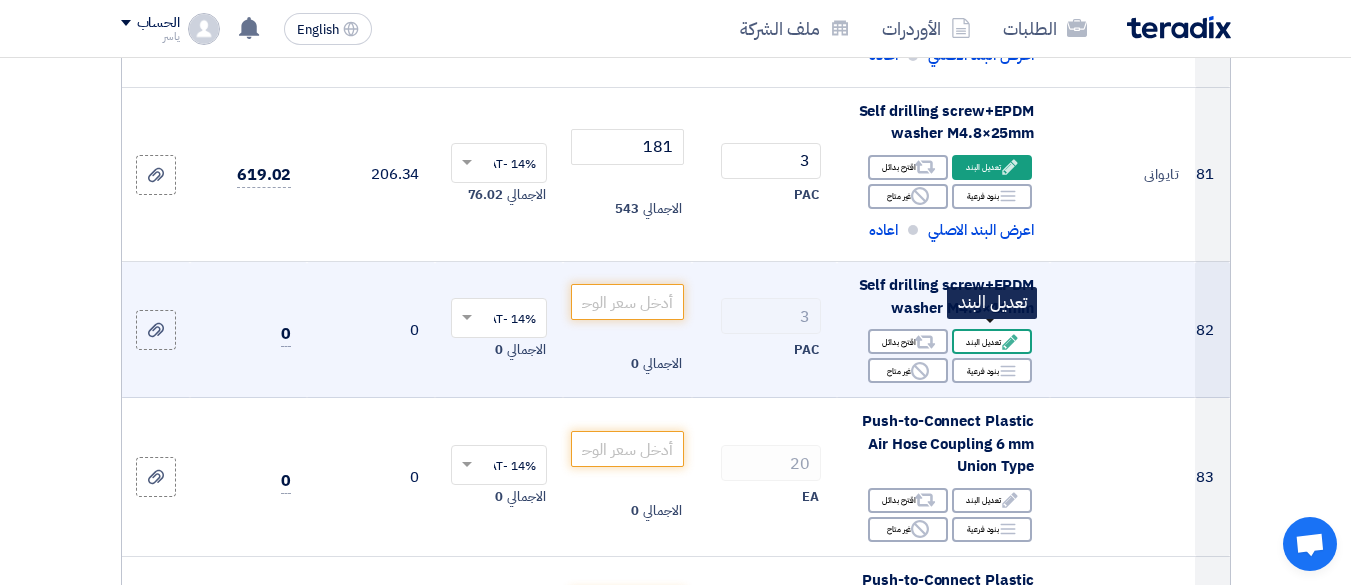 click on "Edit
تعديل البند" 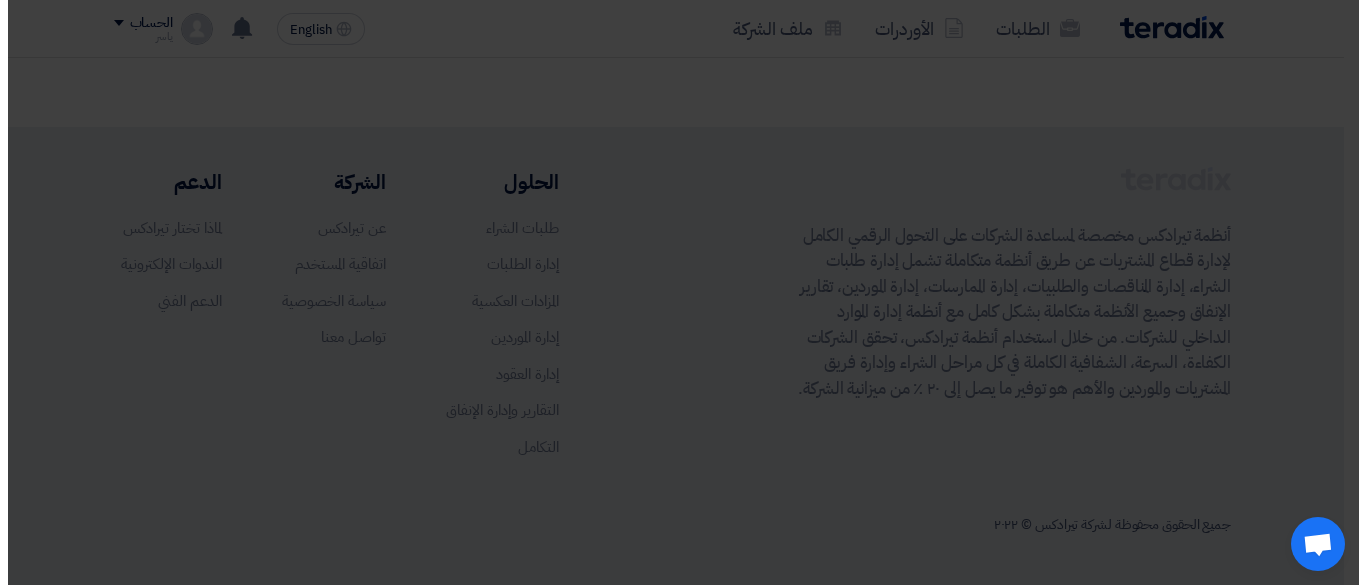 scroll, scrollTop: 496, scrollLeft: 0, axis: vertical 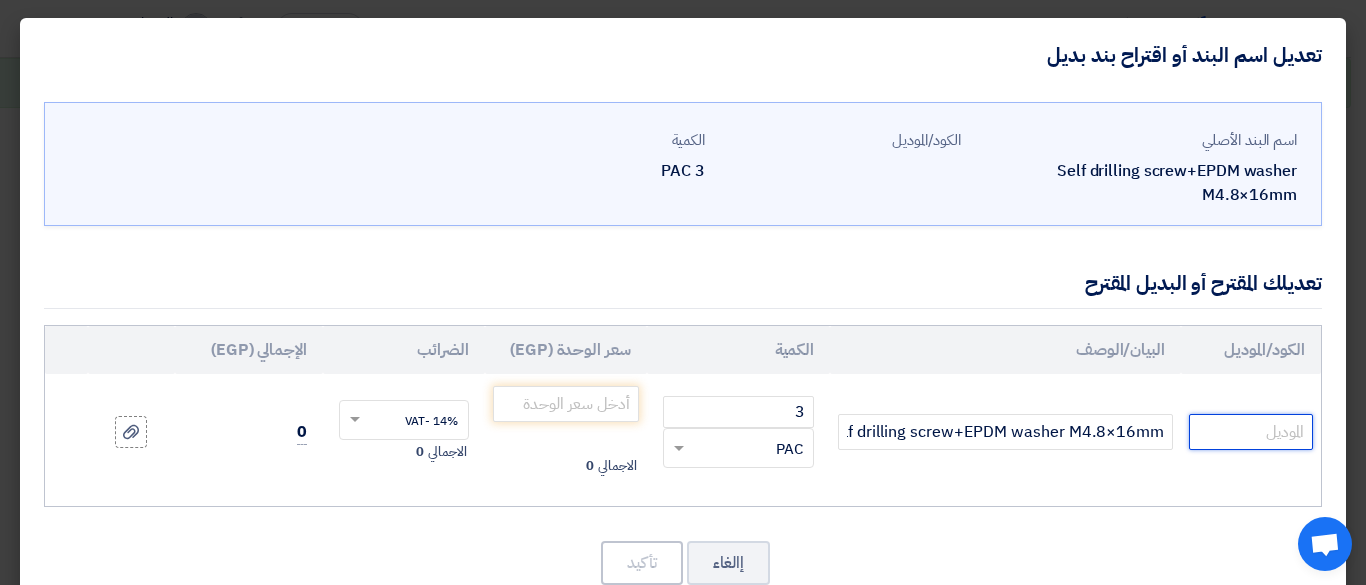 click 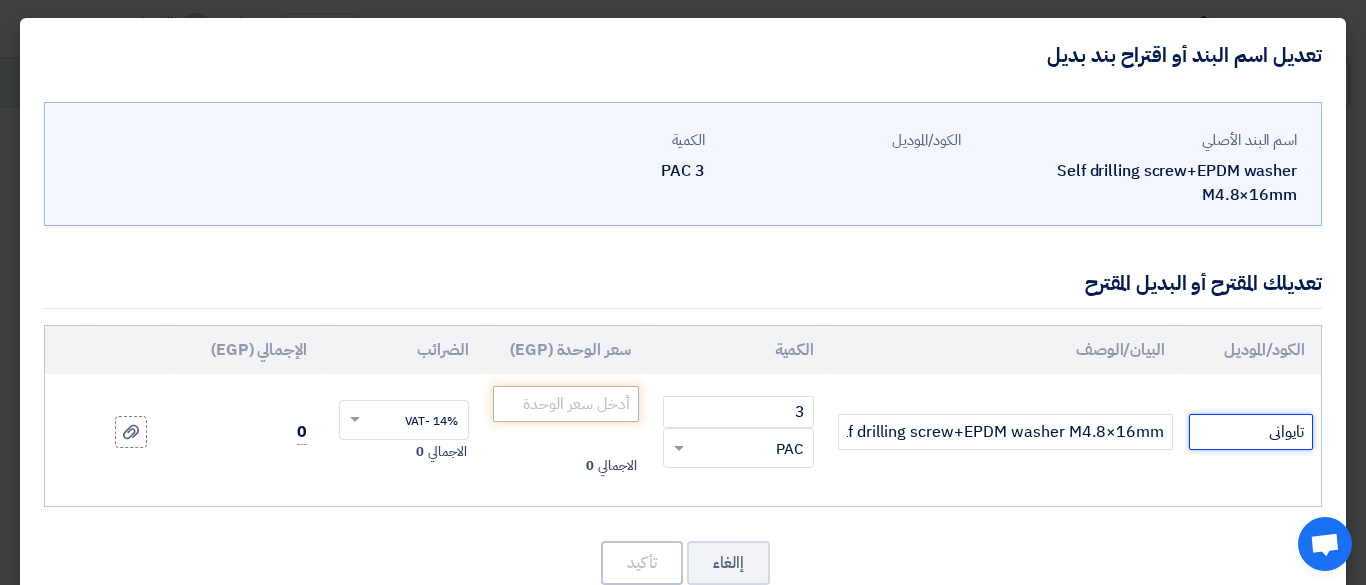 type on "تايوانى" 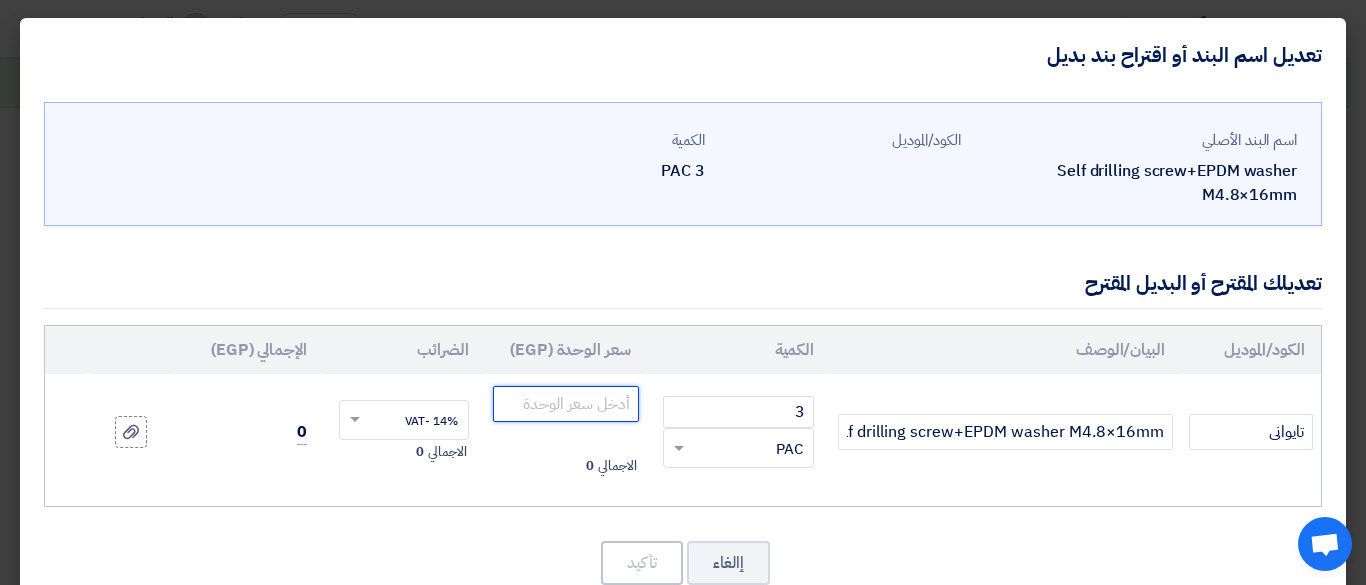 click 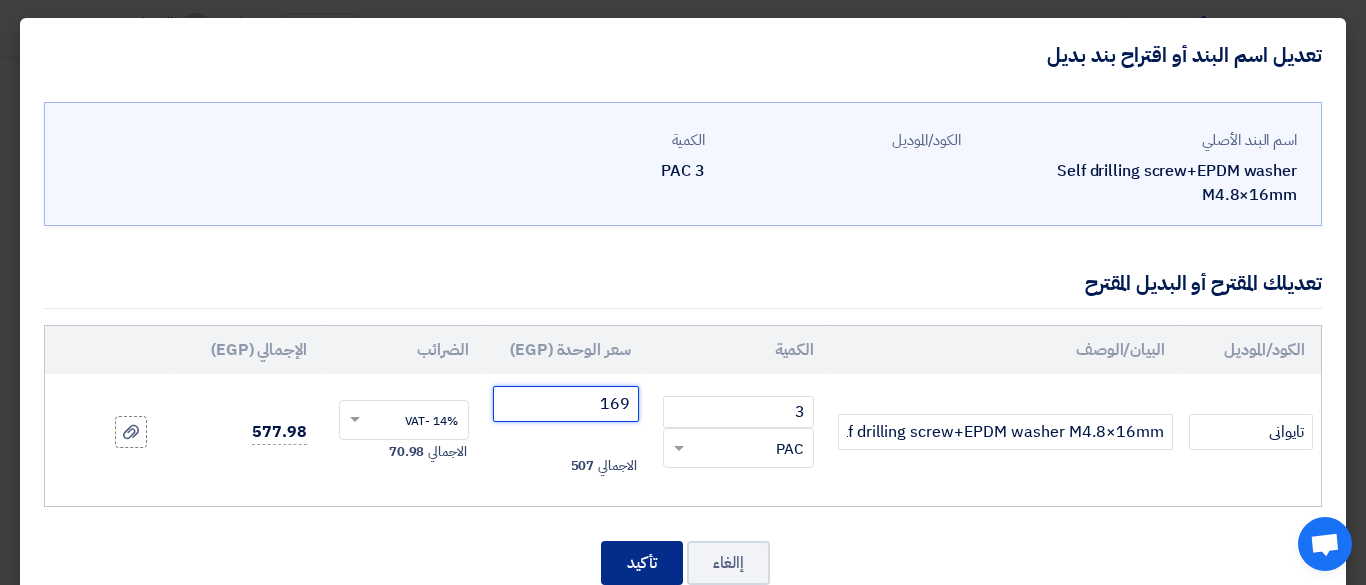 type on "169" 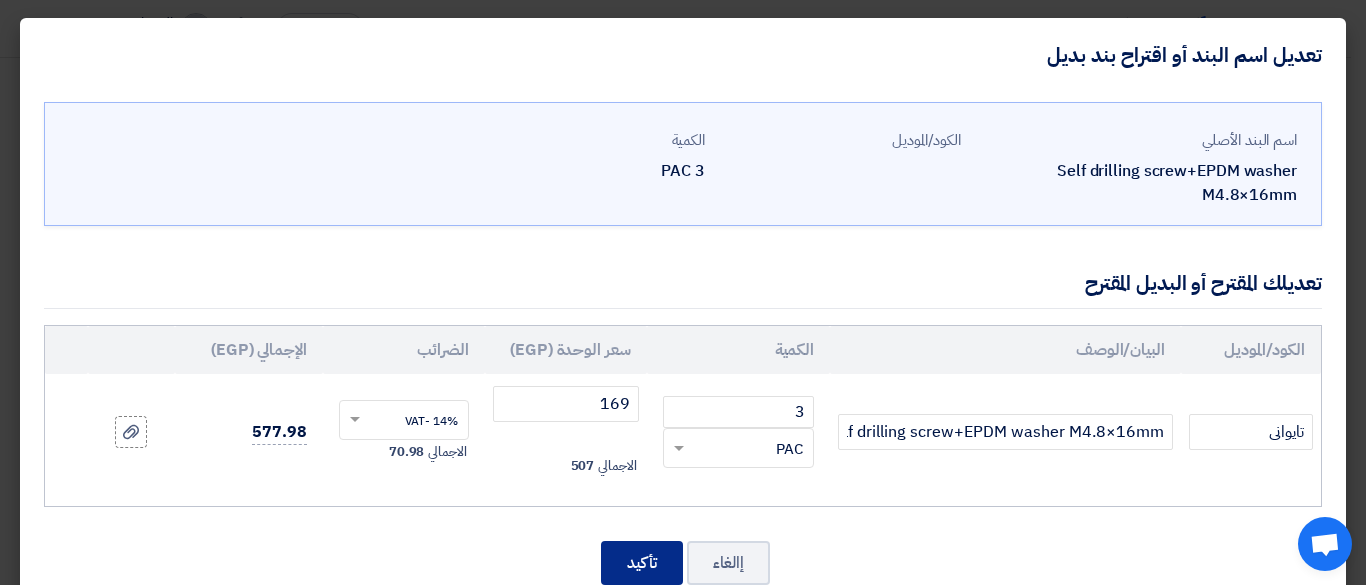 click on "تأكيد" 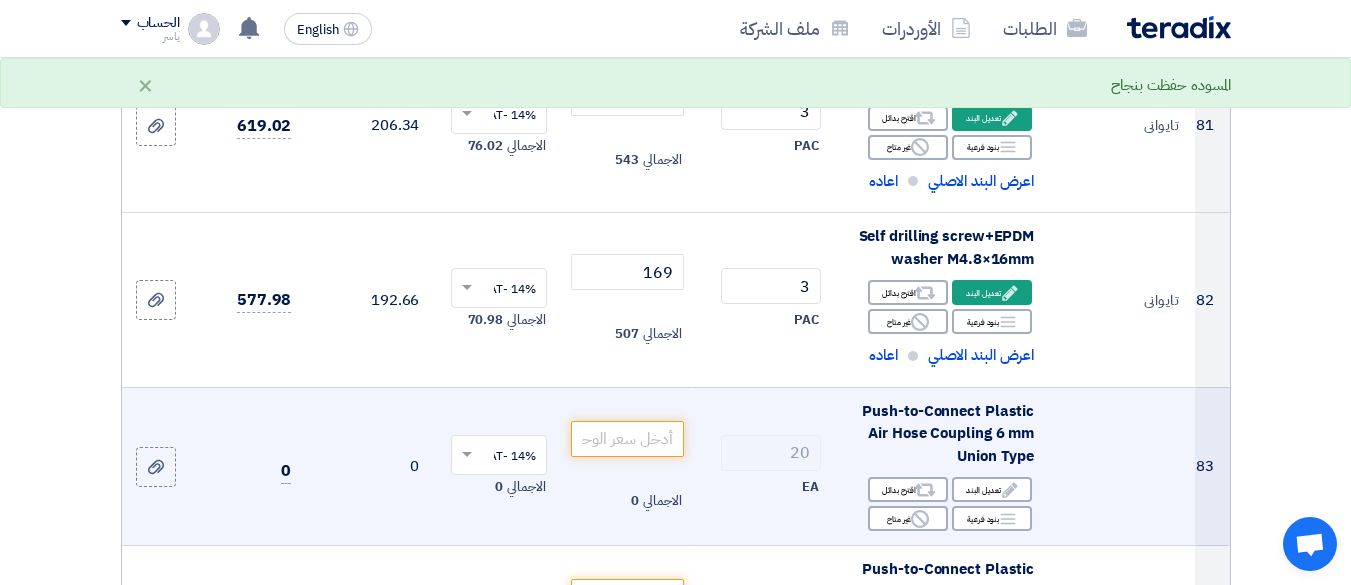 scroll, scrollTop: 15137, scrollLeft: 0, axis: vertical 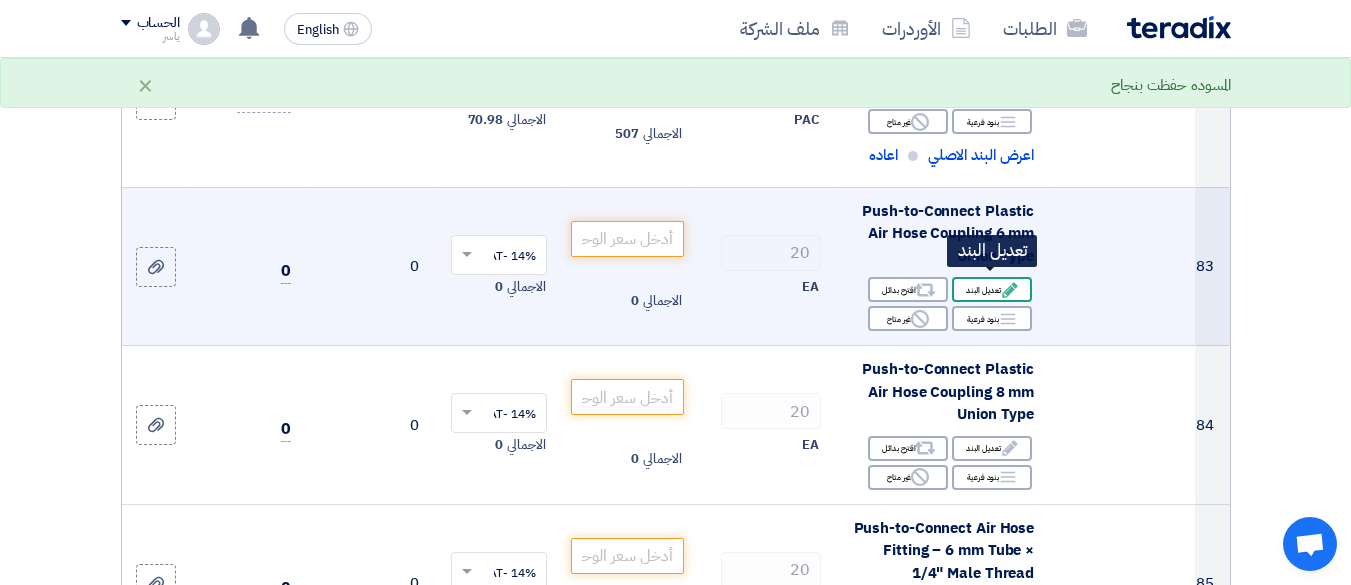 click on "Edit
تعديل البند" 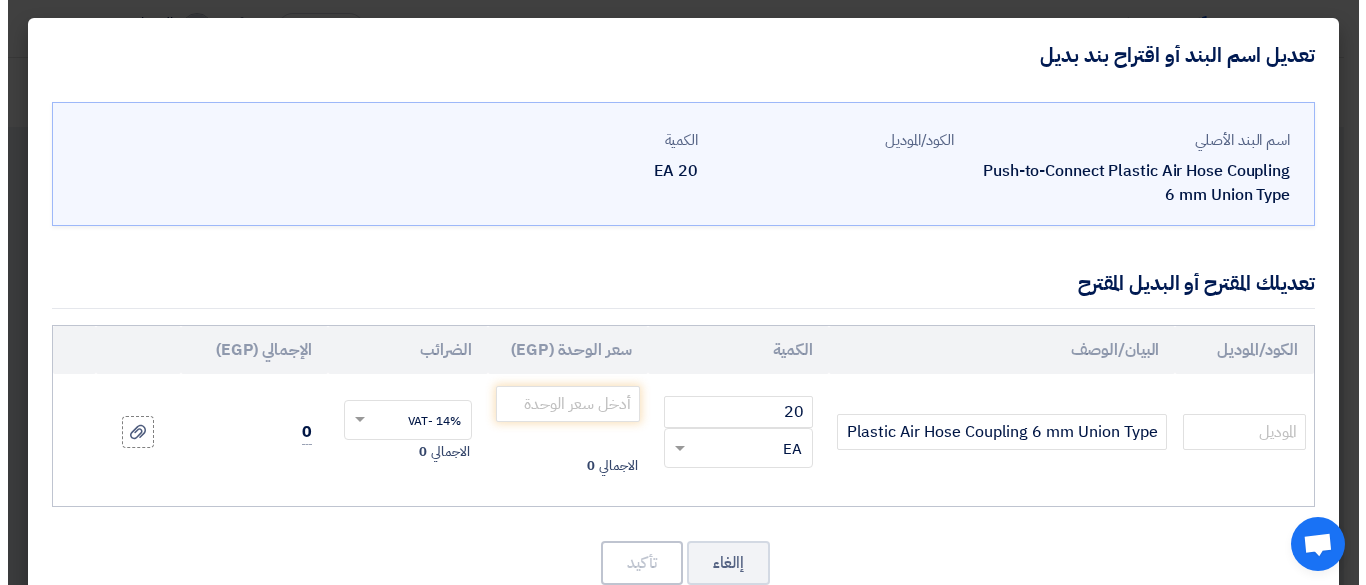scroll, scrollTop: 570, scrollLeft: 0, axis: vertical 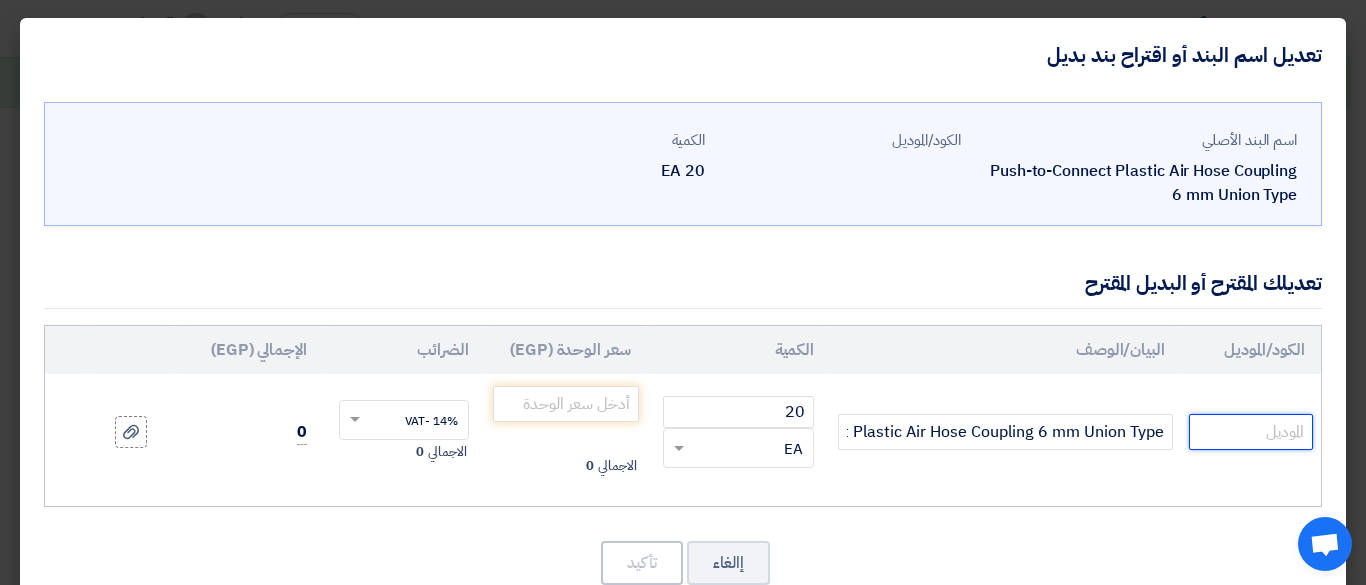 click 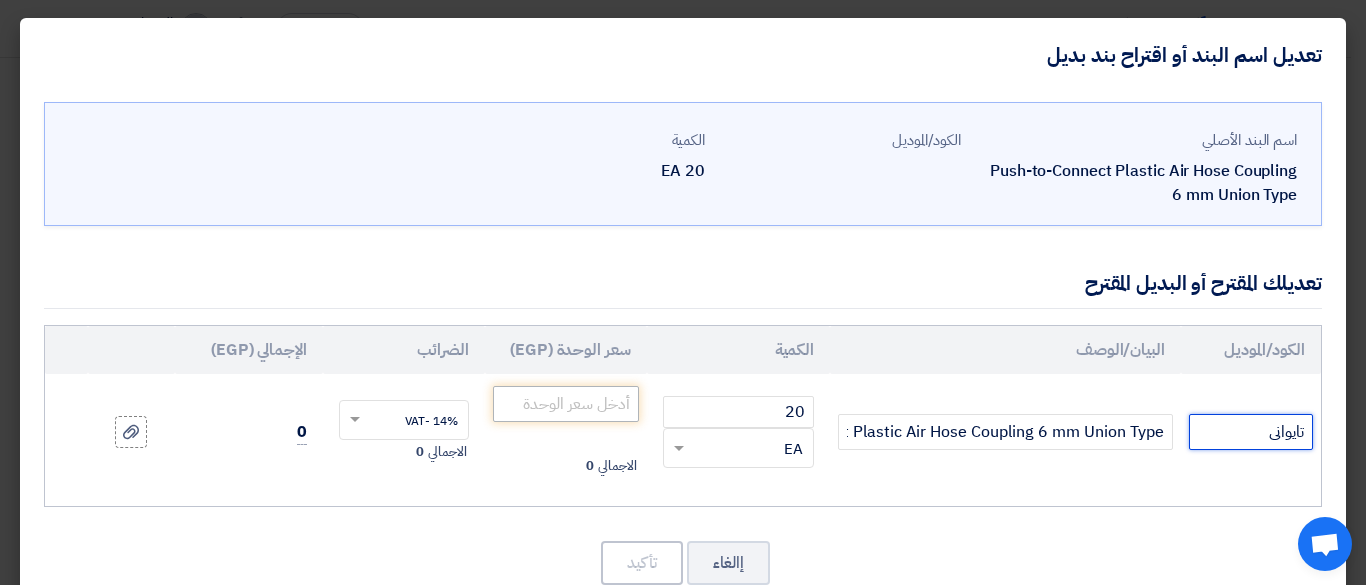type on "تايوانى" 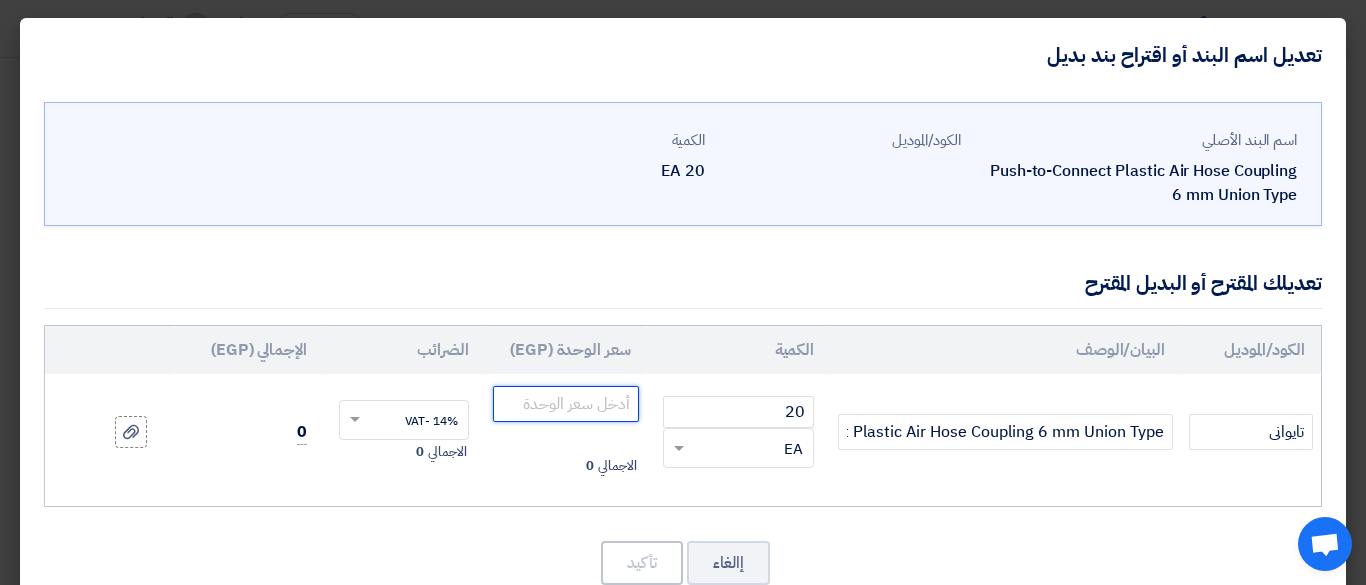click 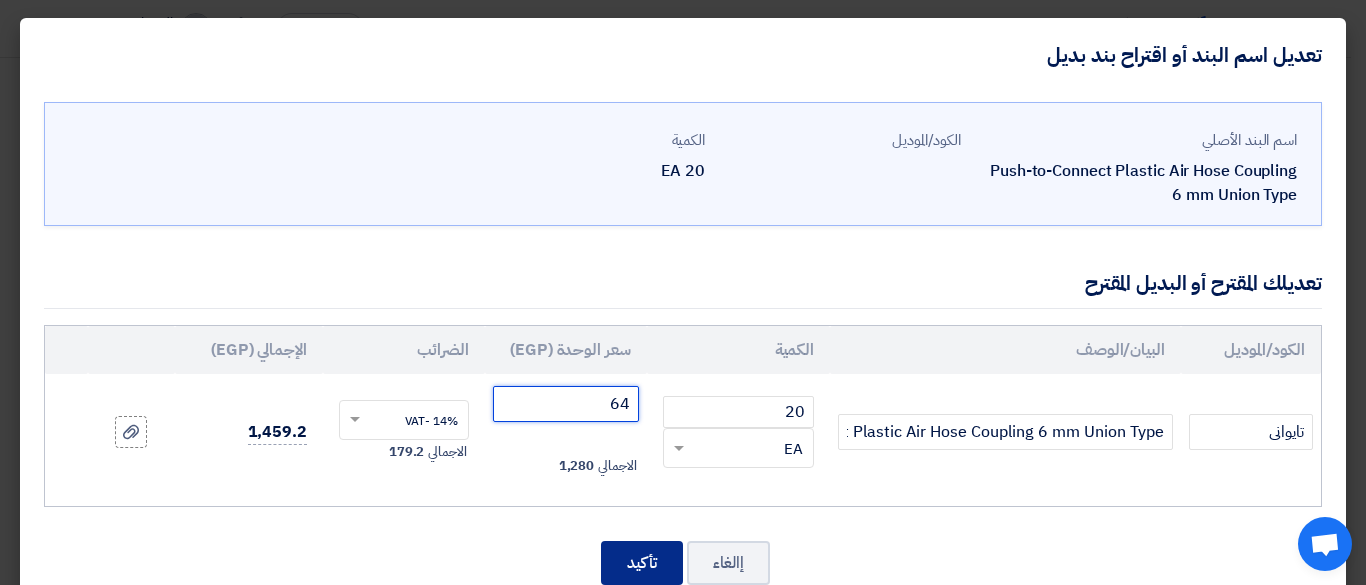 type on "64" 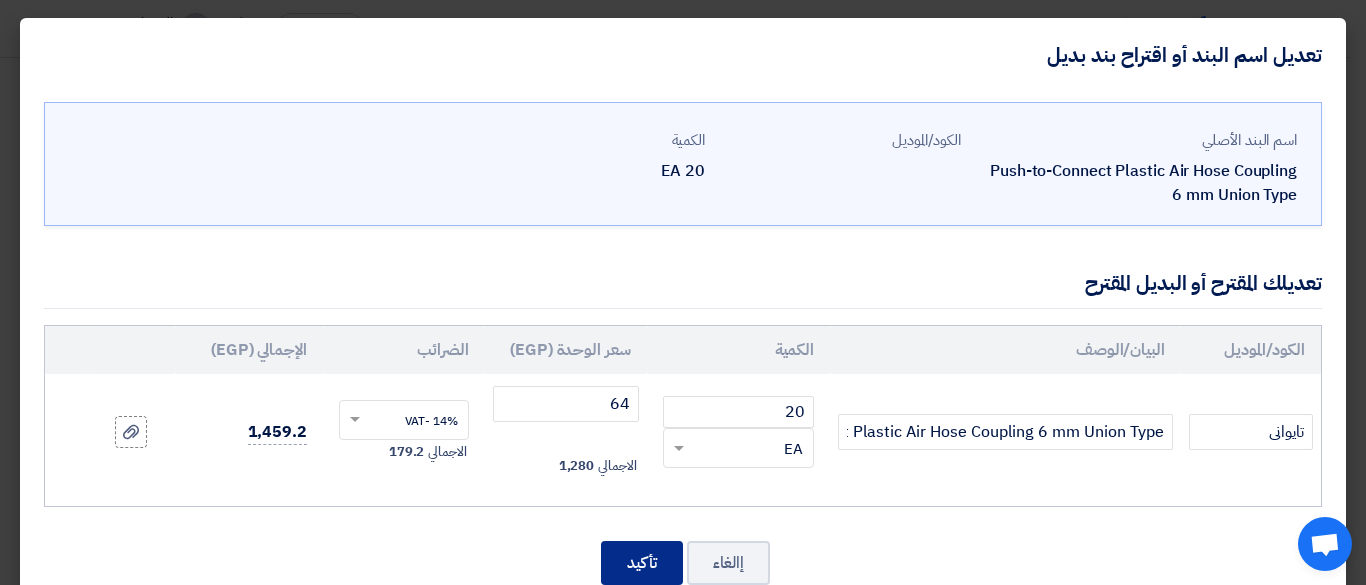 click on "تأكيد" 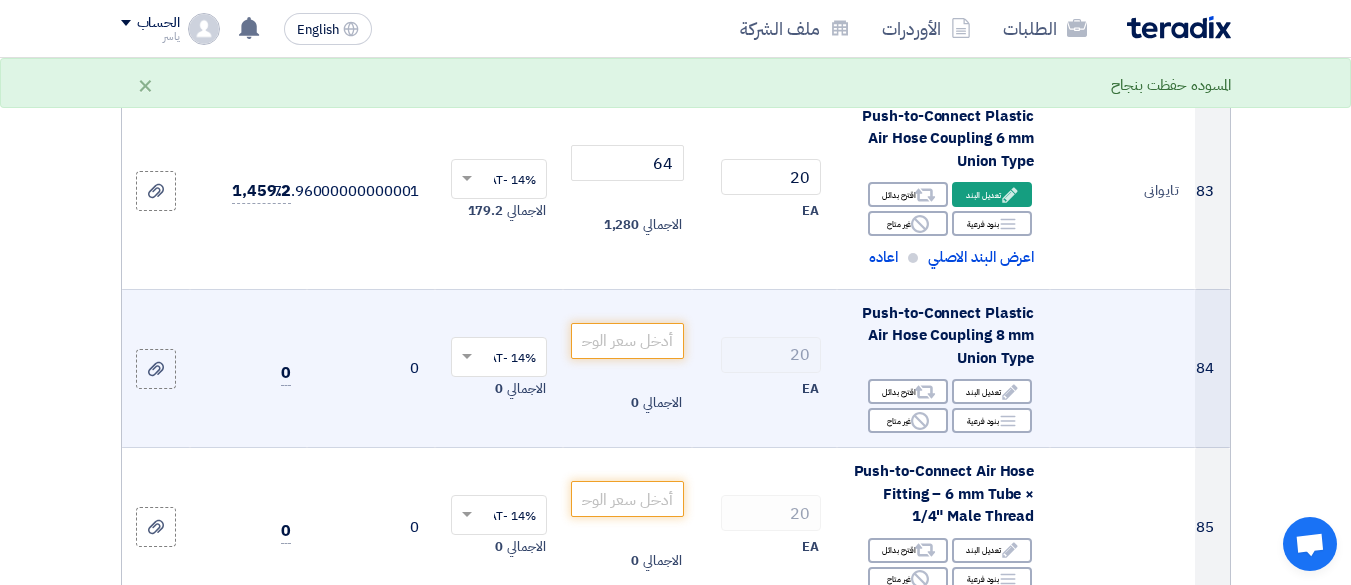 scroll, scrollTop: 15325, scrollLeft: 0, axis: vertical 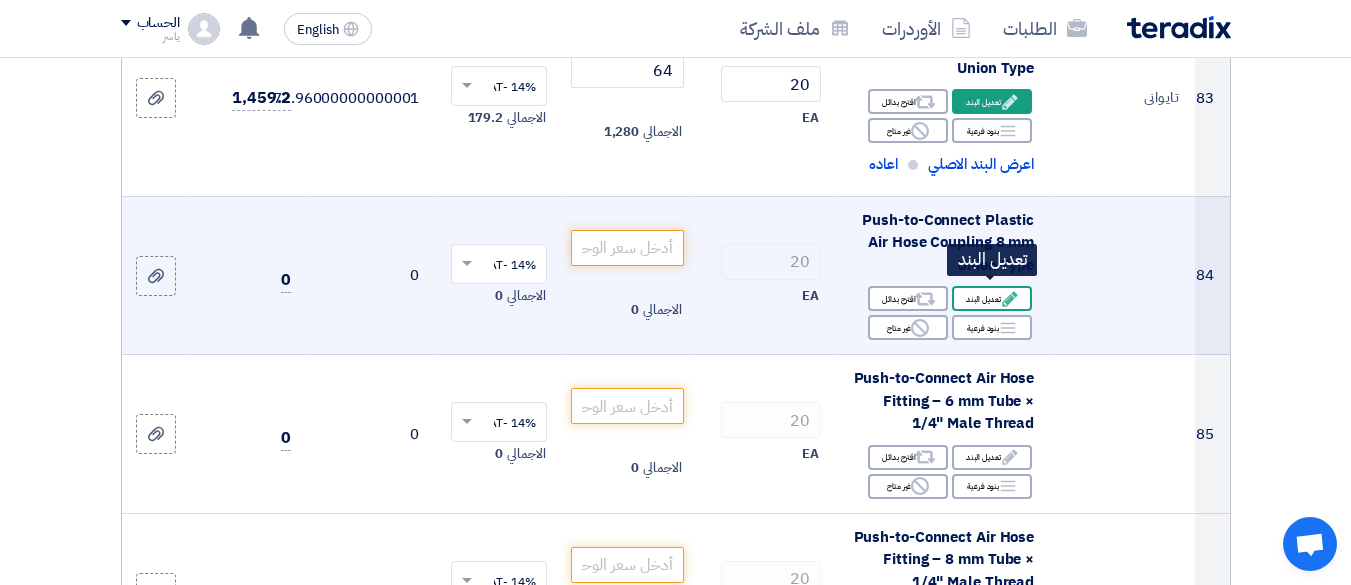 click on "Edit
تعديل البند" 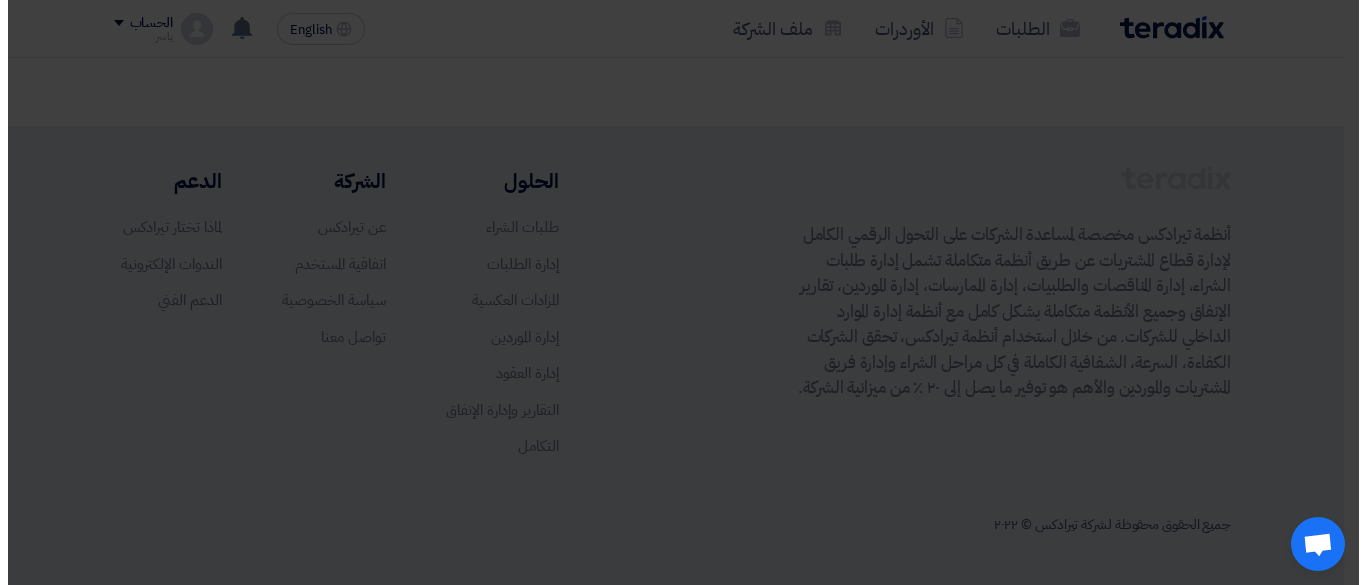 scroll, scrollTop: 409, scrollLeft: 0, axis: vertical 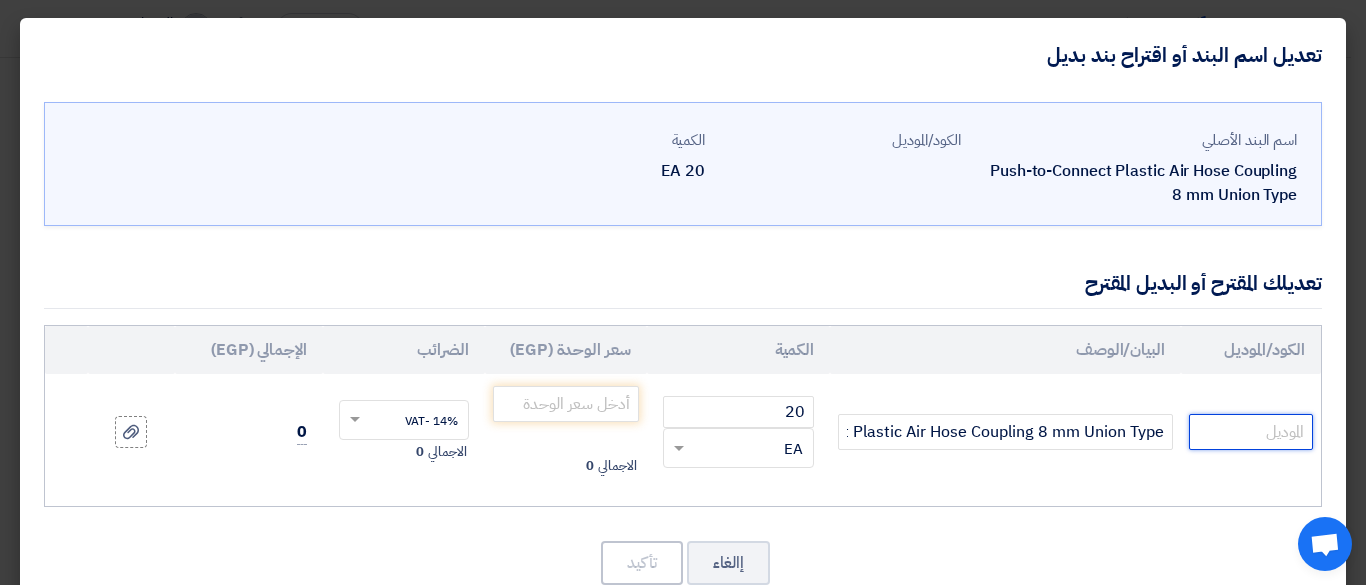 click 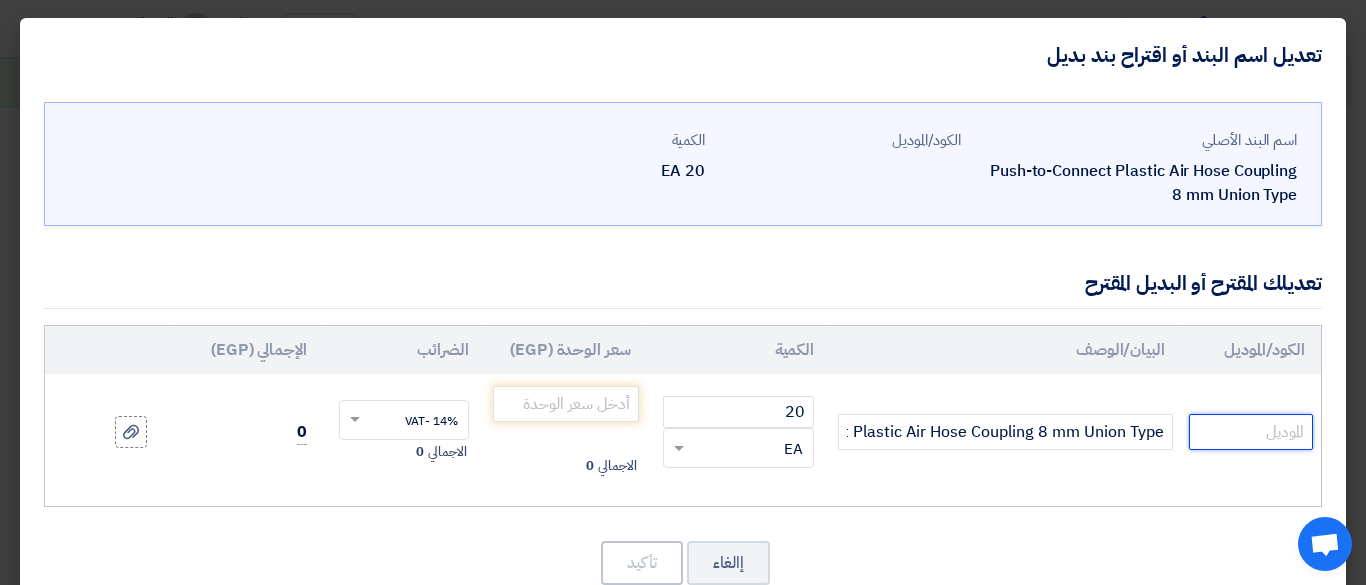 paste on "تايوانى" 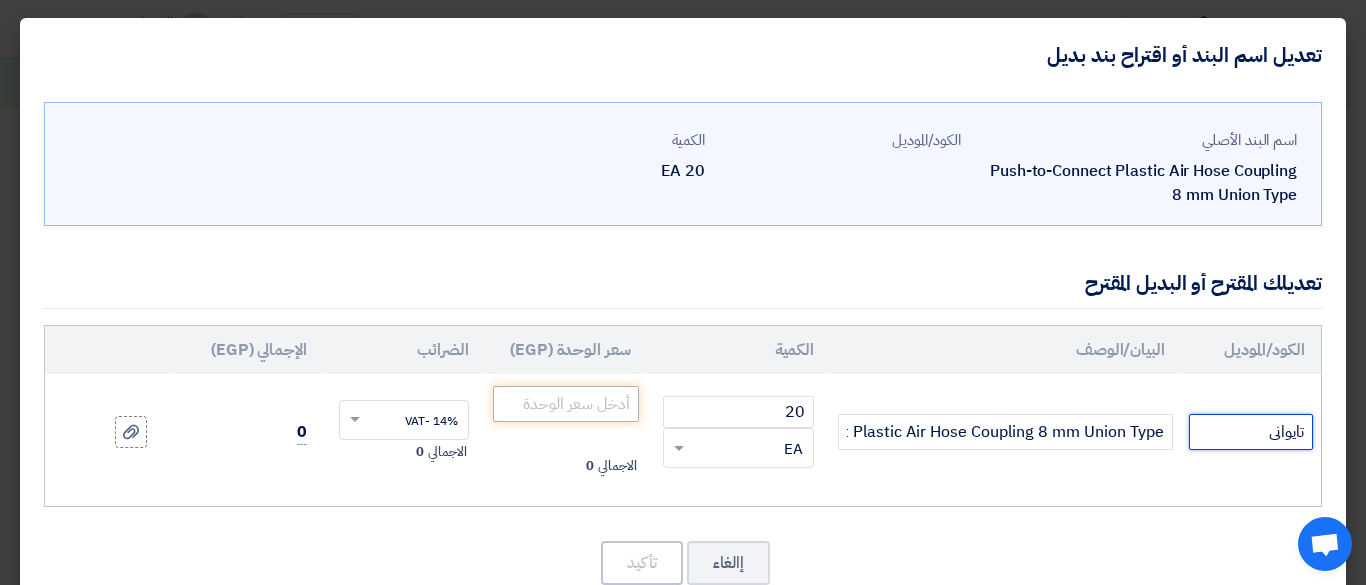 type on "تايوانى" 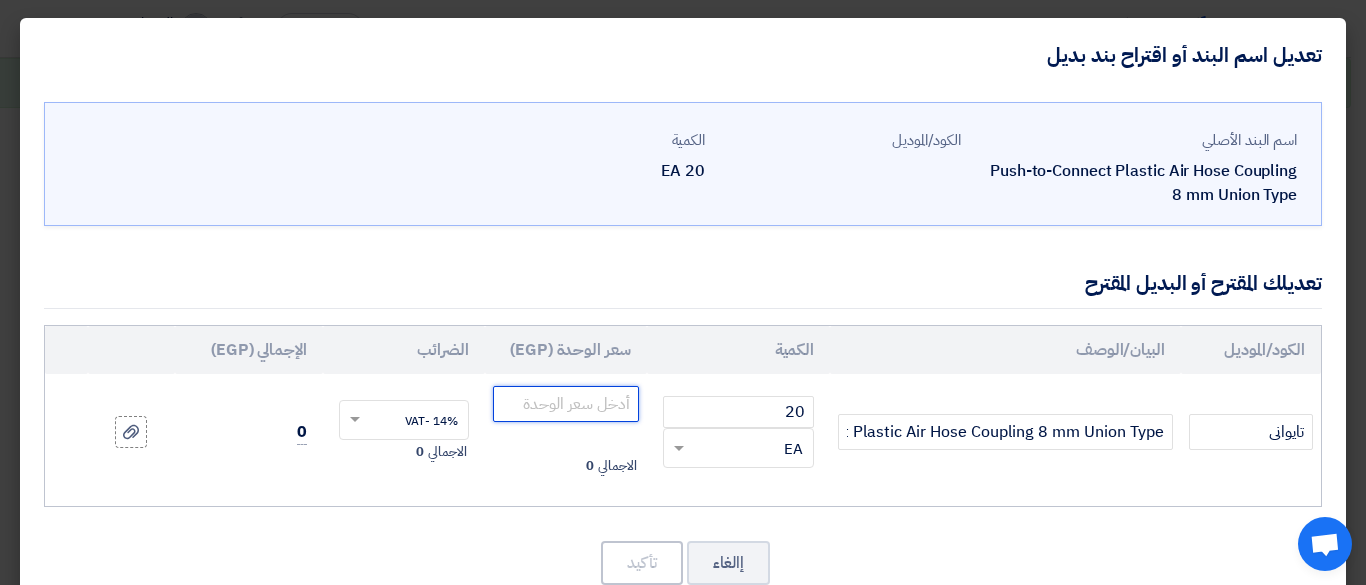 click 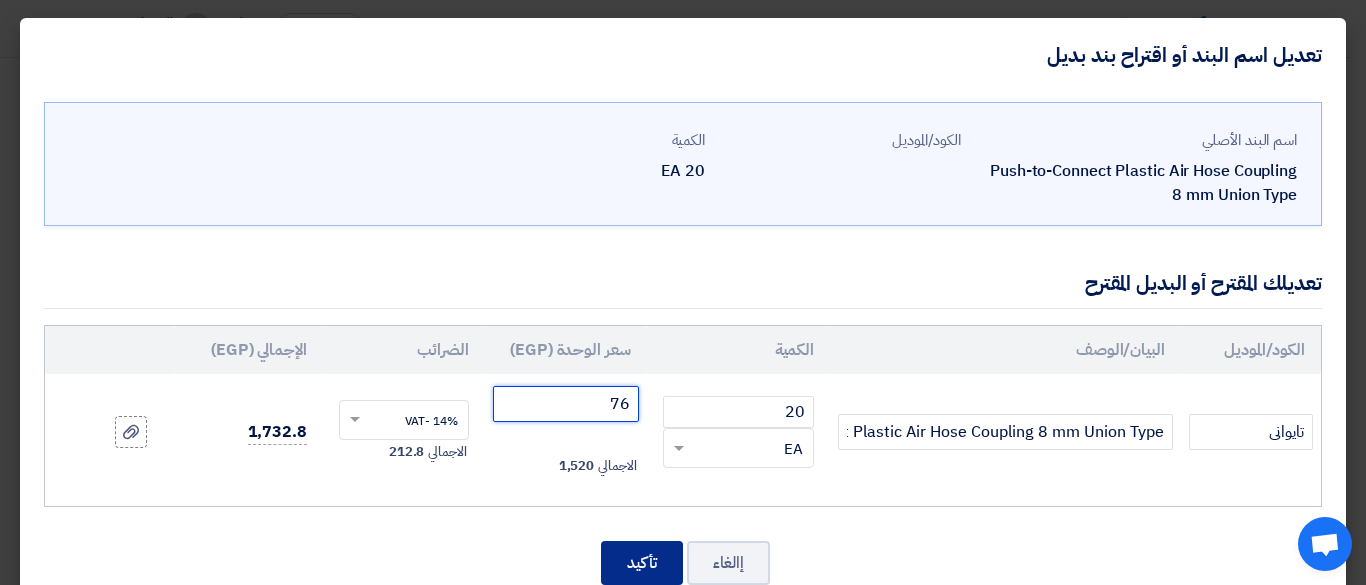 type on "76" 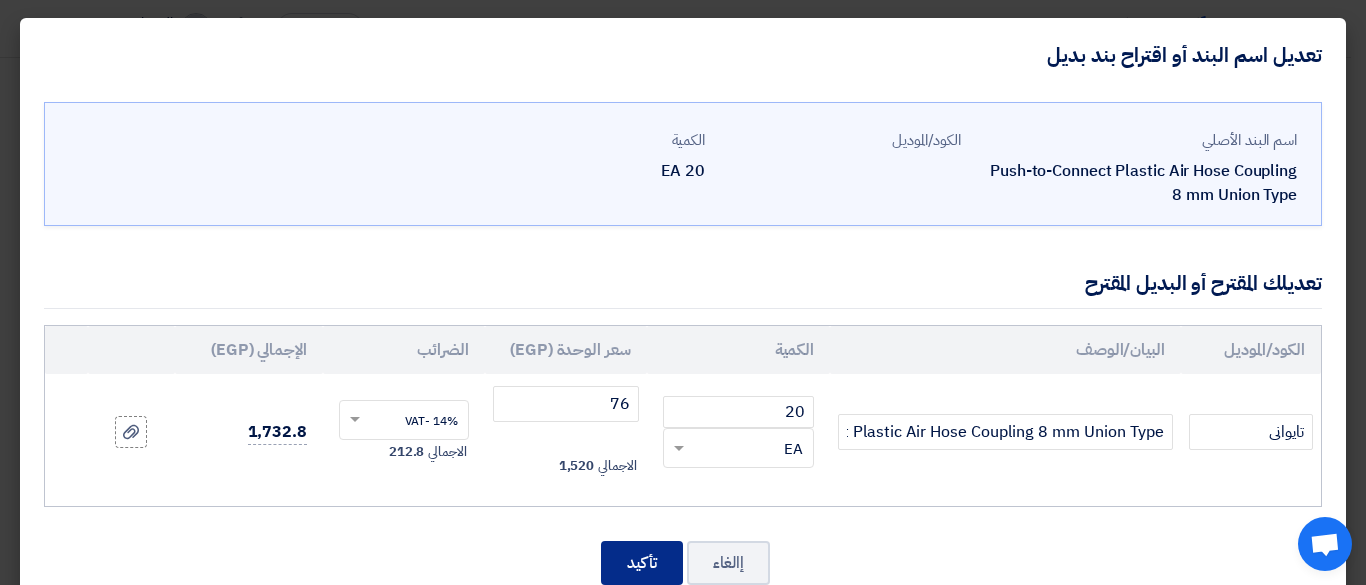 click on "تأكيد" 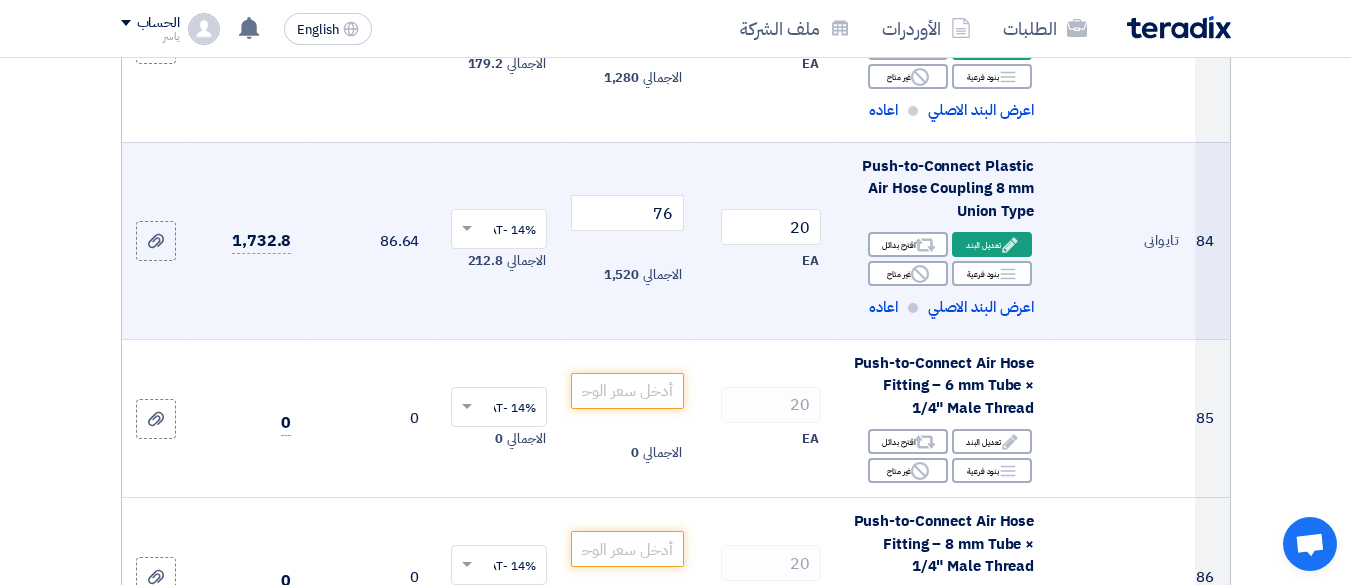 scroll, scrollTop: 15422, scrollLeft: 0, axis: vertical 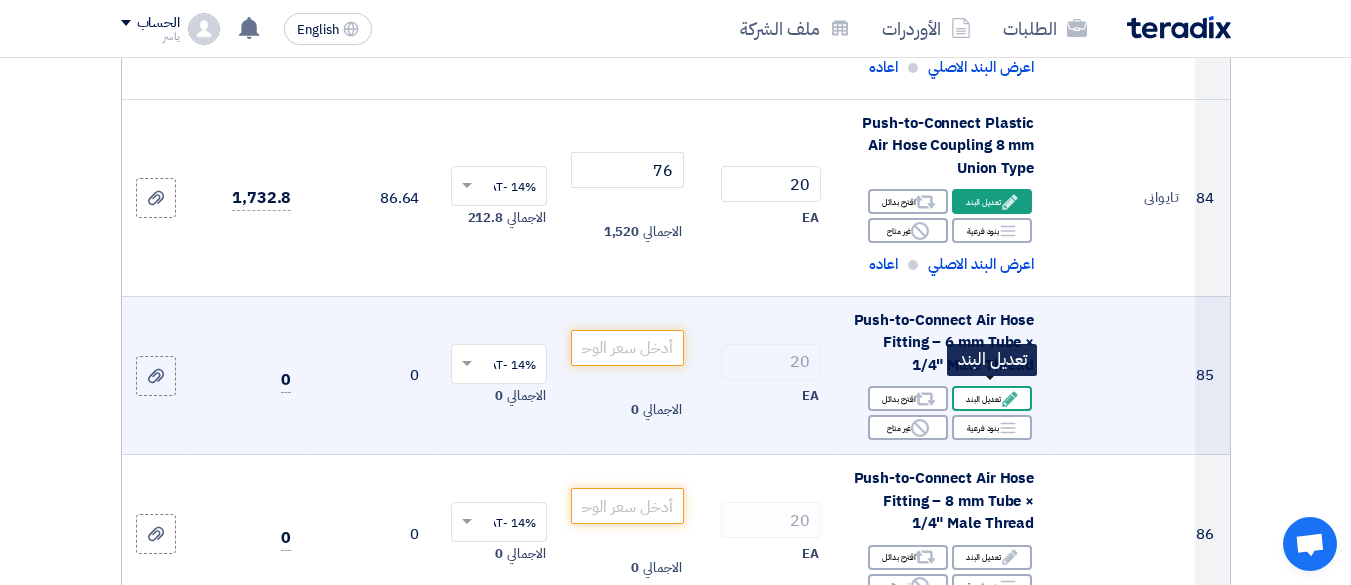 click 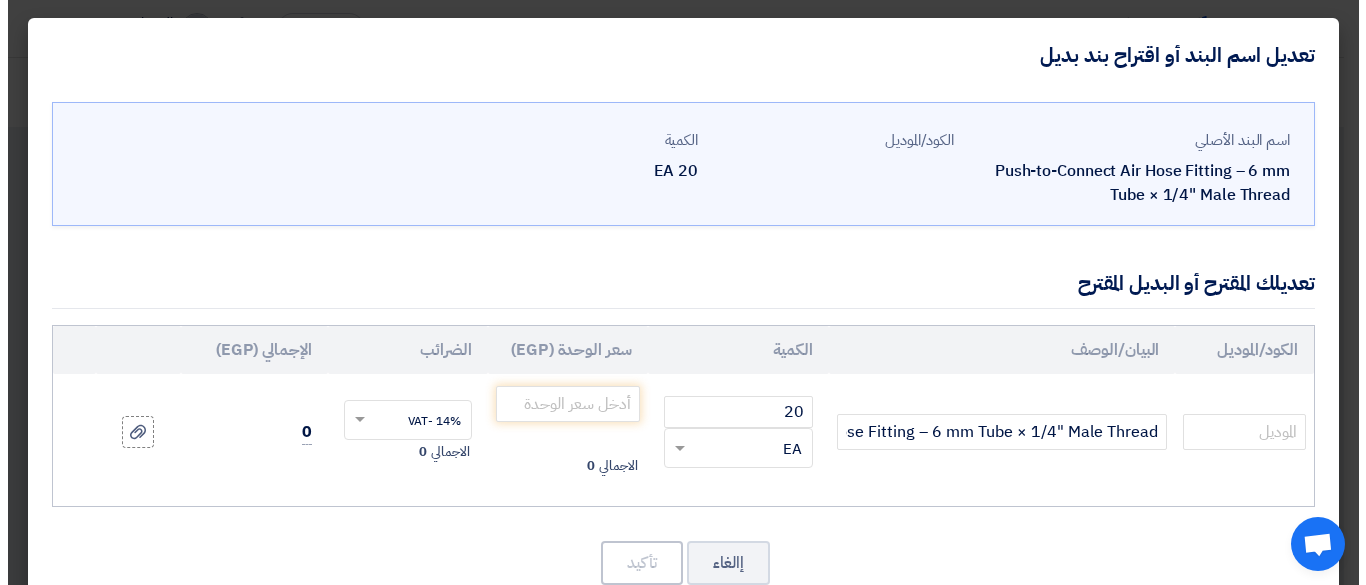 scroll, scrollTop: 506, scrollLeft: 0, axis: vertical 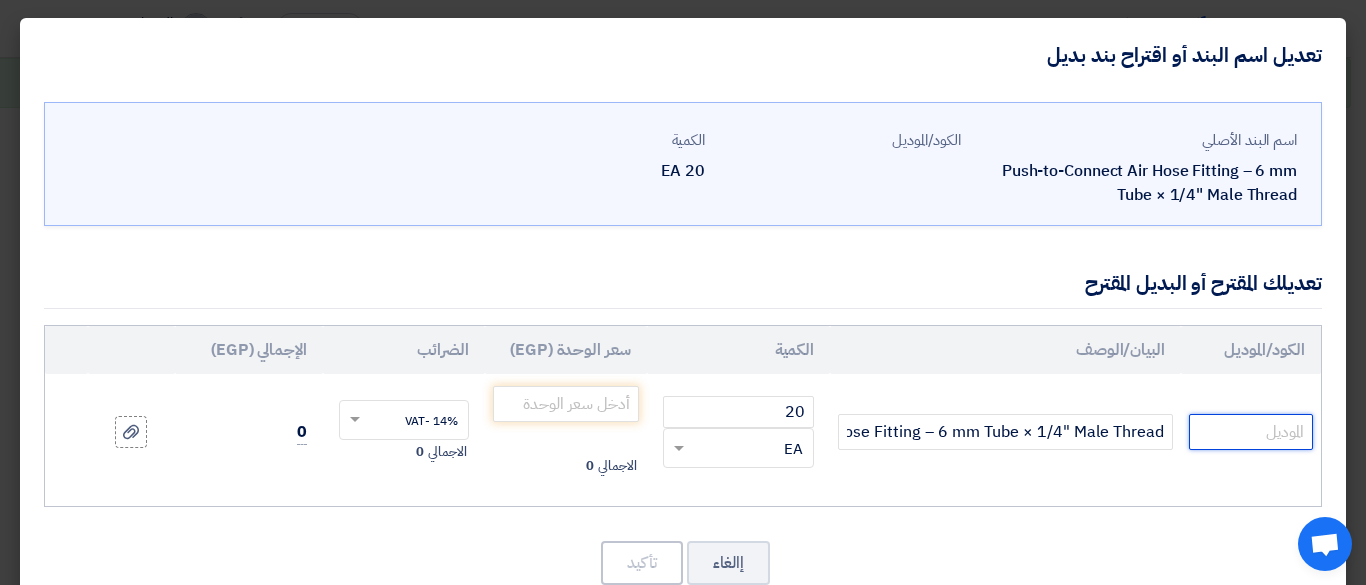 click 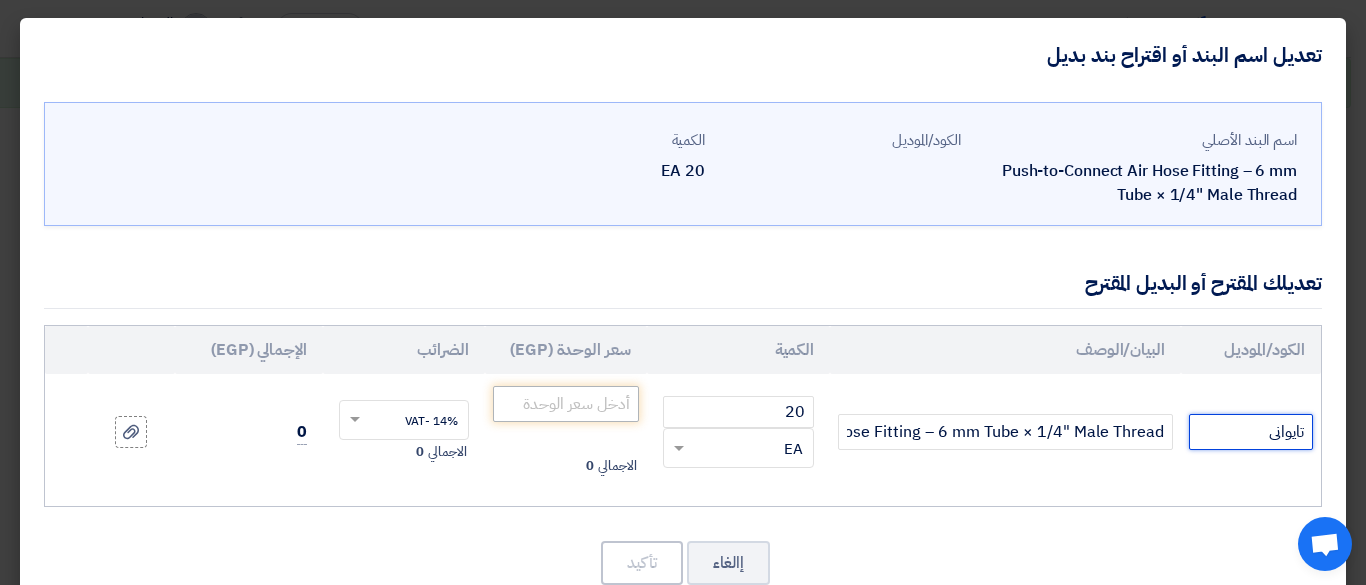 type on "تايوانى" 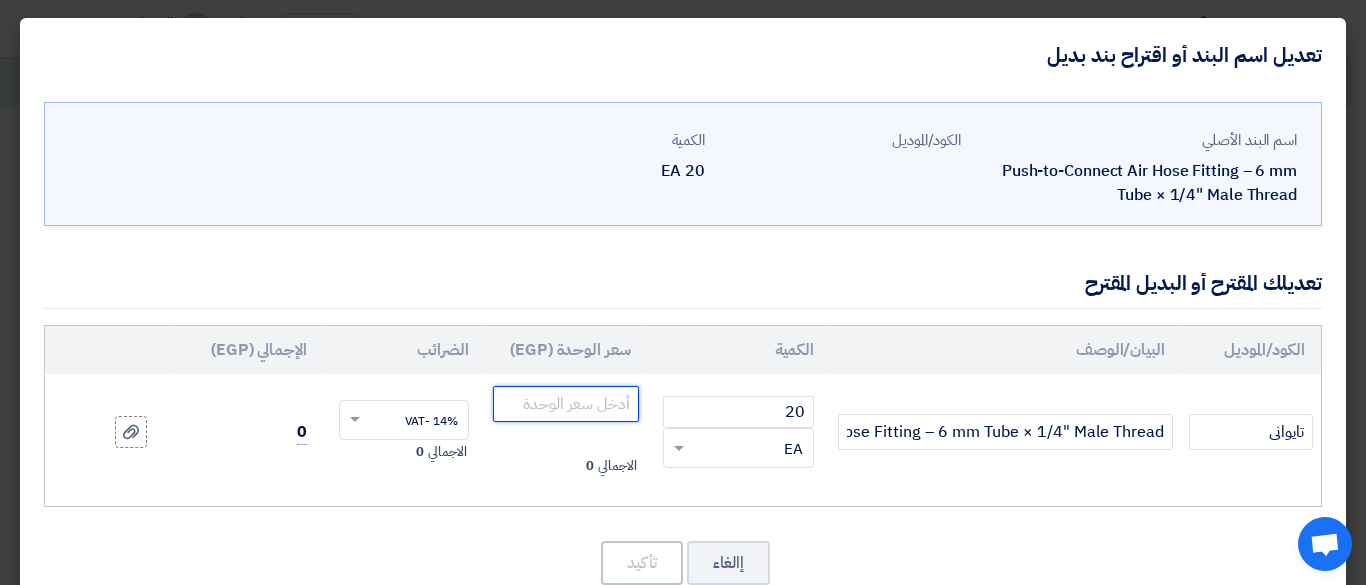 click 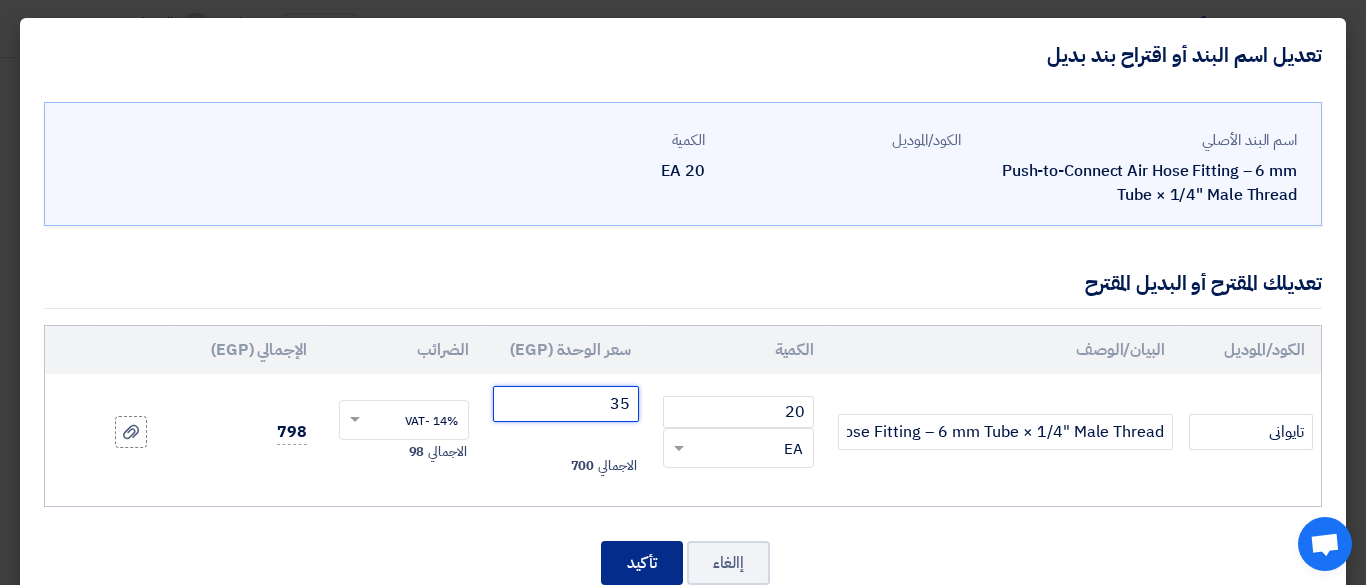 type on "35" 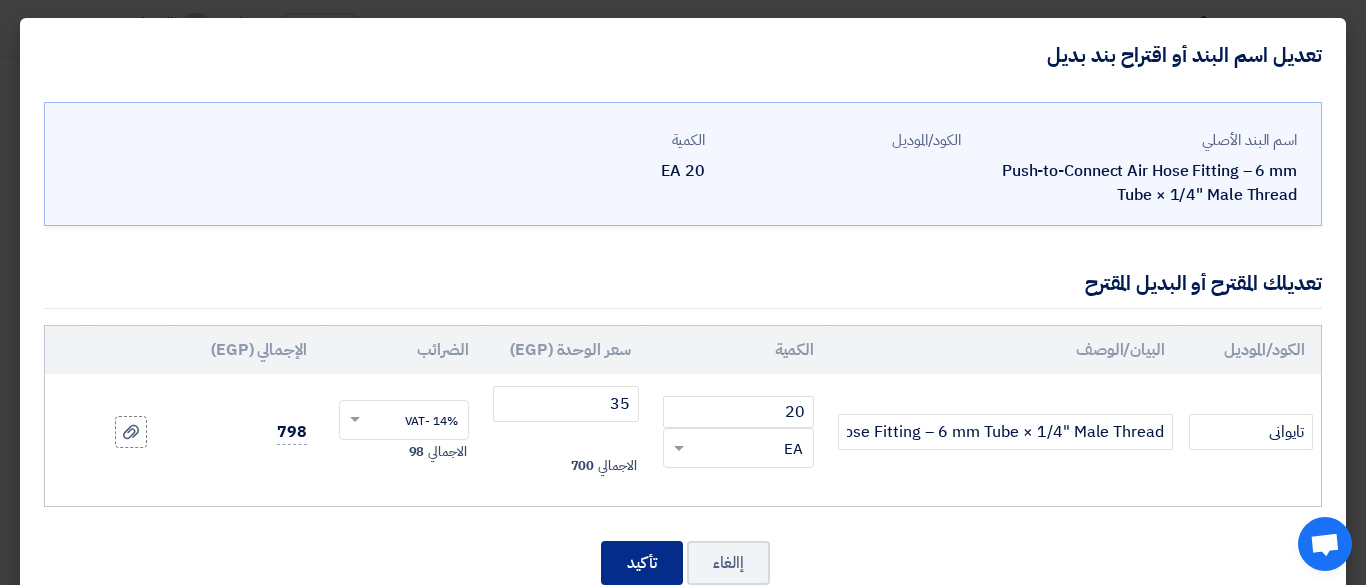click on "تأكيد" 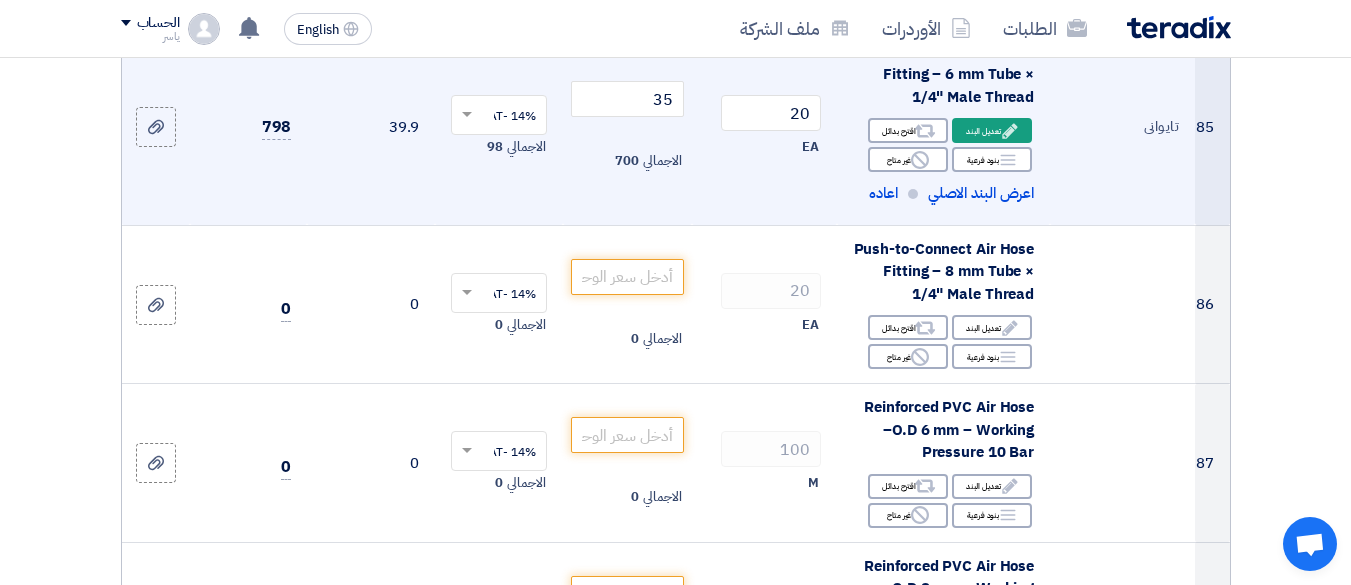 scroll, scrollTop: 15716, scrollLeft: 0, axis: vertical 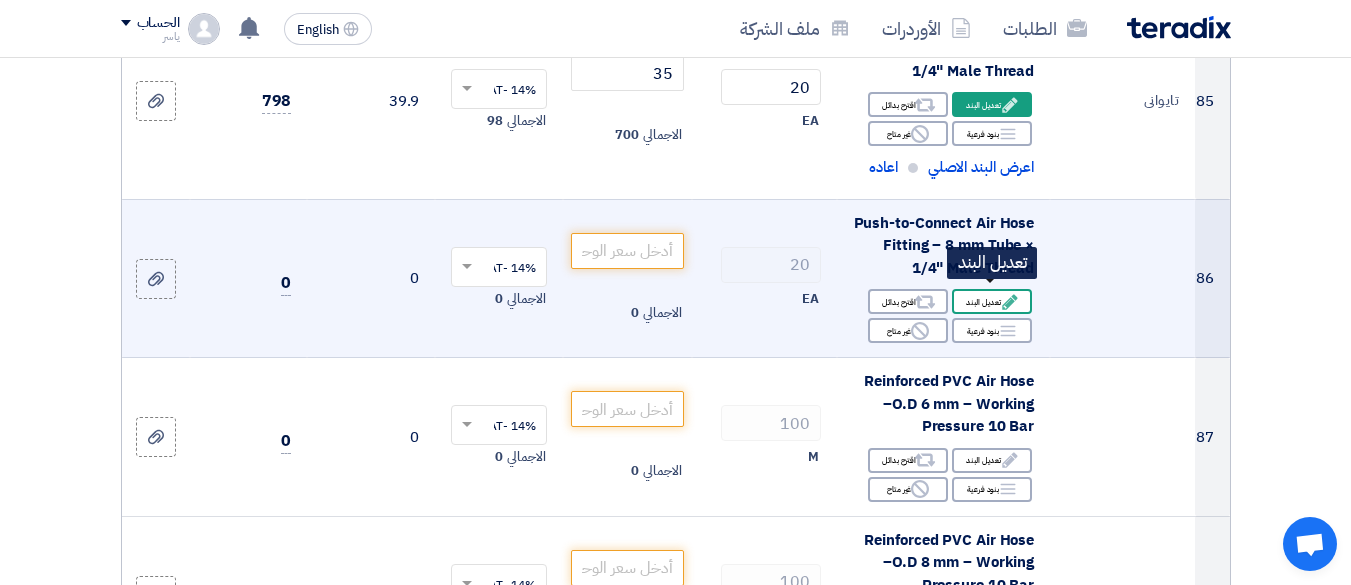 click on "Edit" 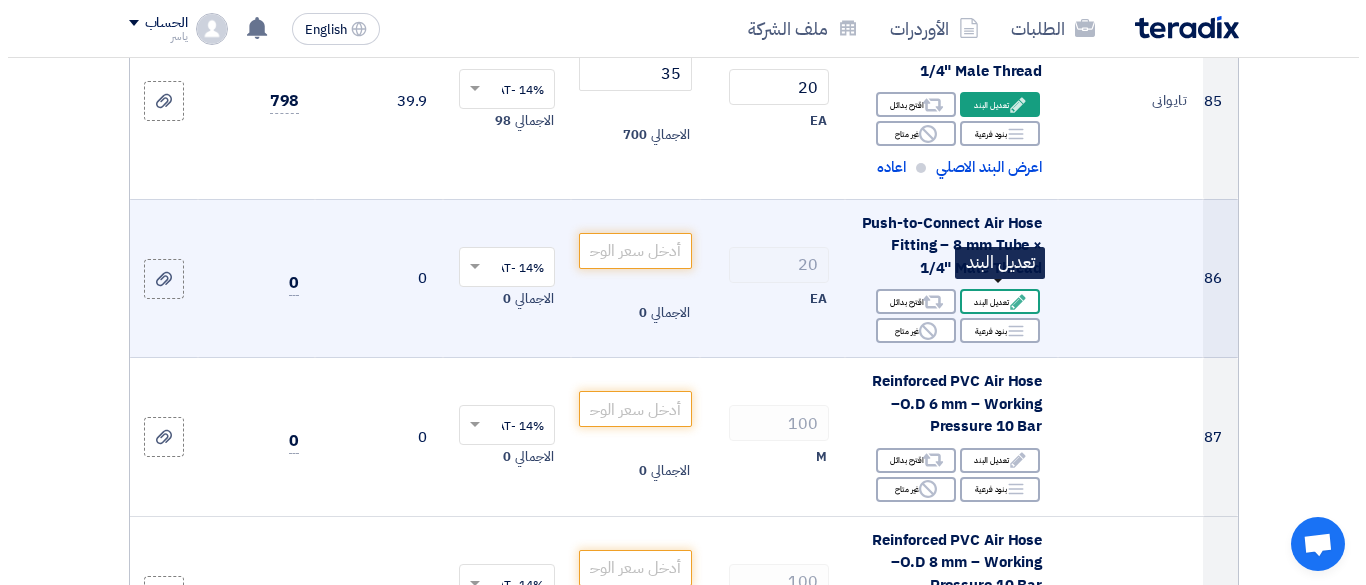 scroll, scrollTop: 406, scrollLeft: 0, axis: vertical 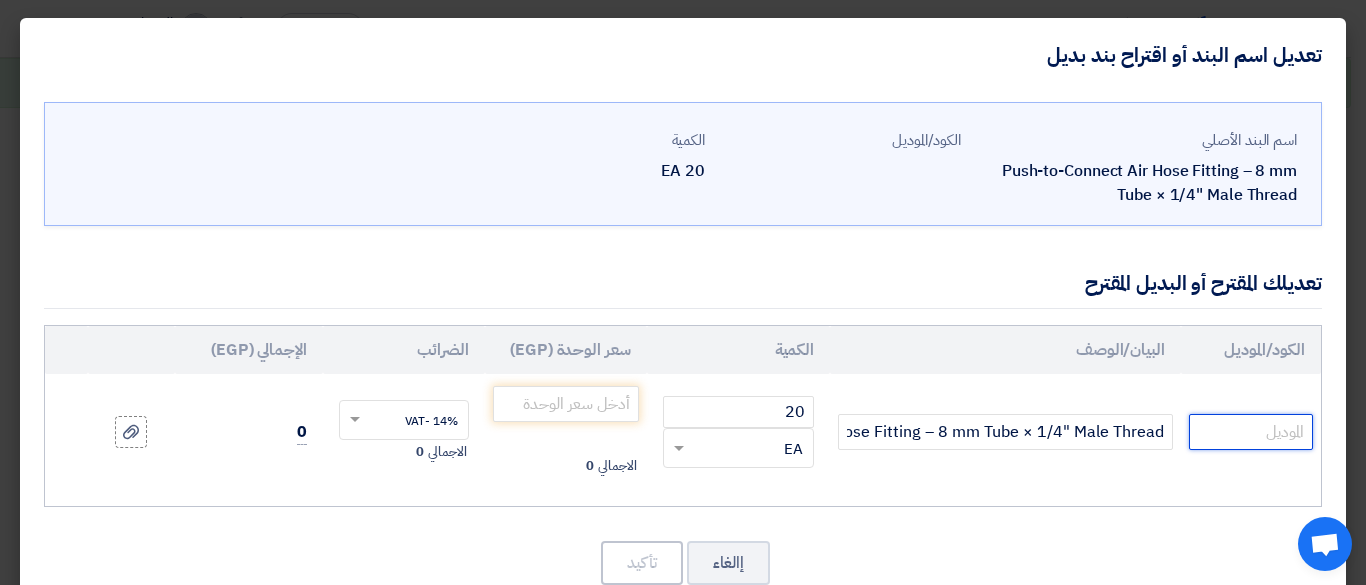 click 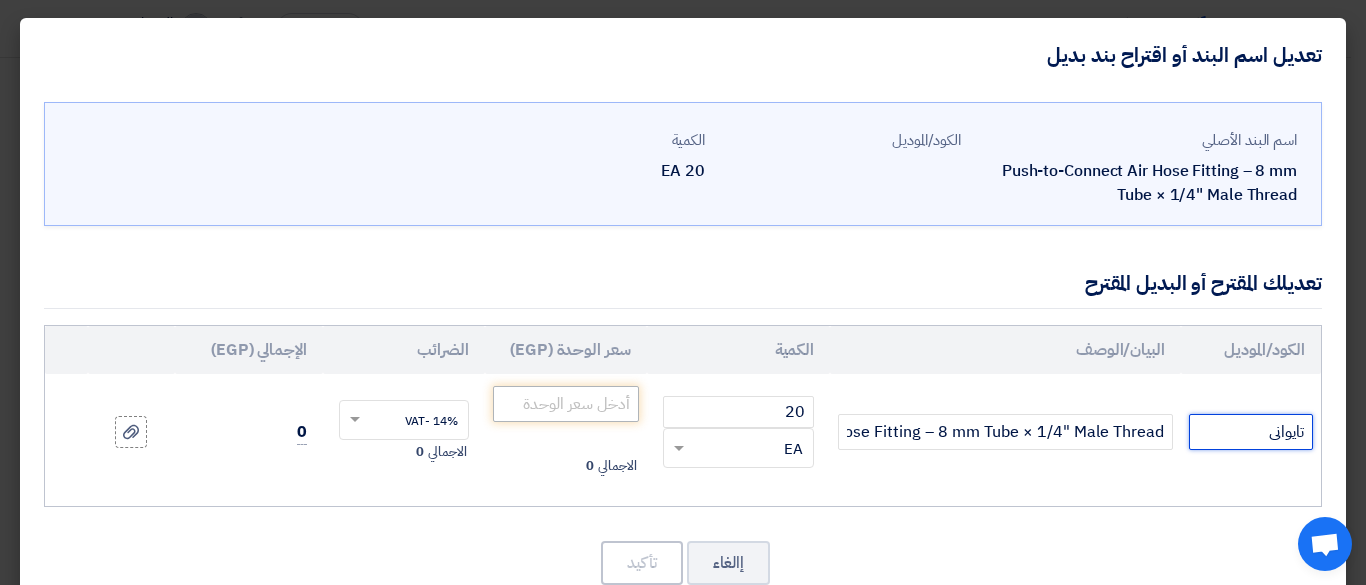 type on "تايوانى" 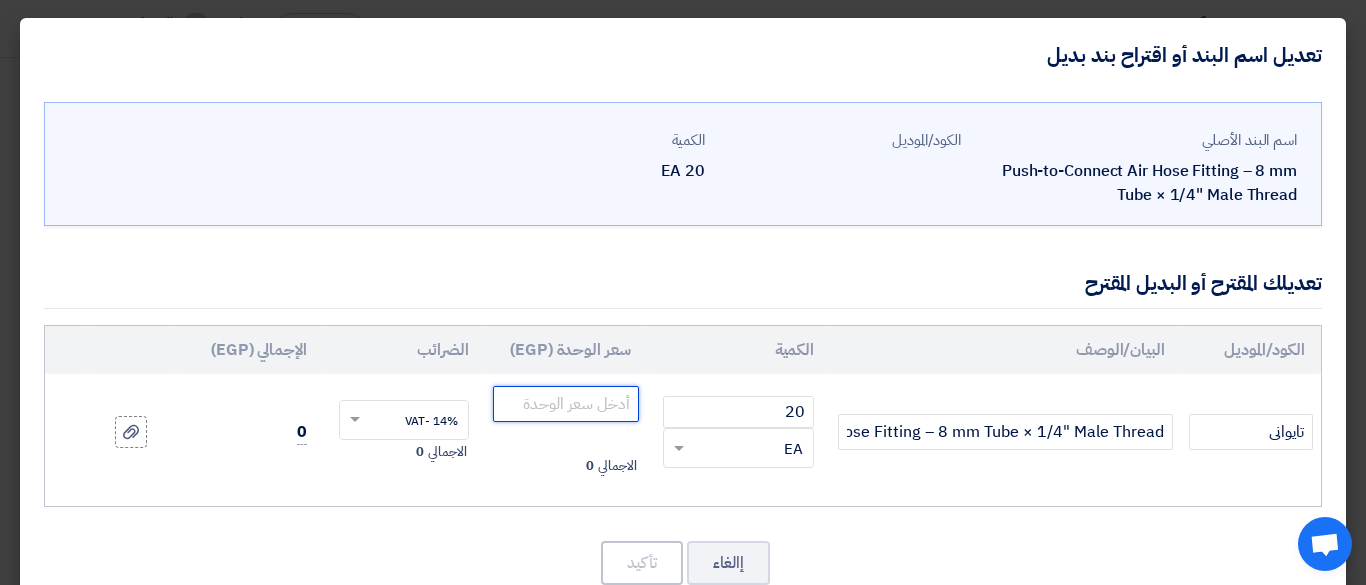 click 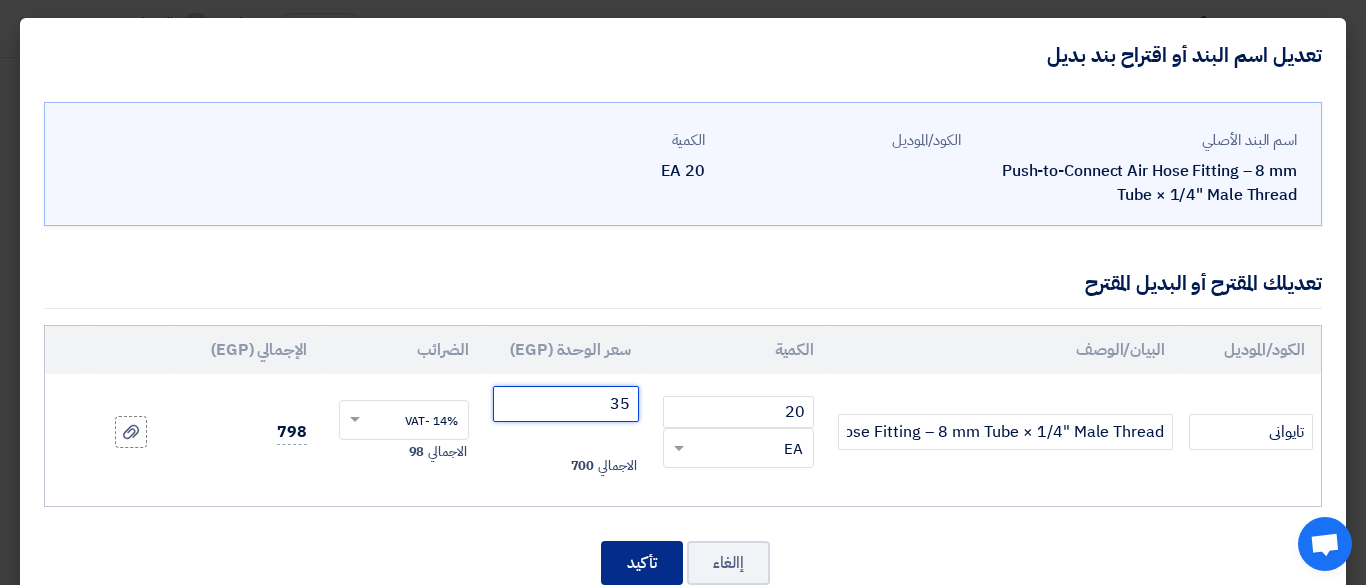 type on "35" 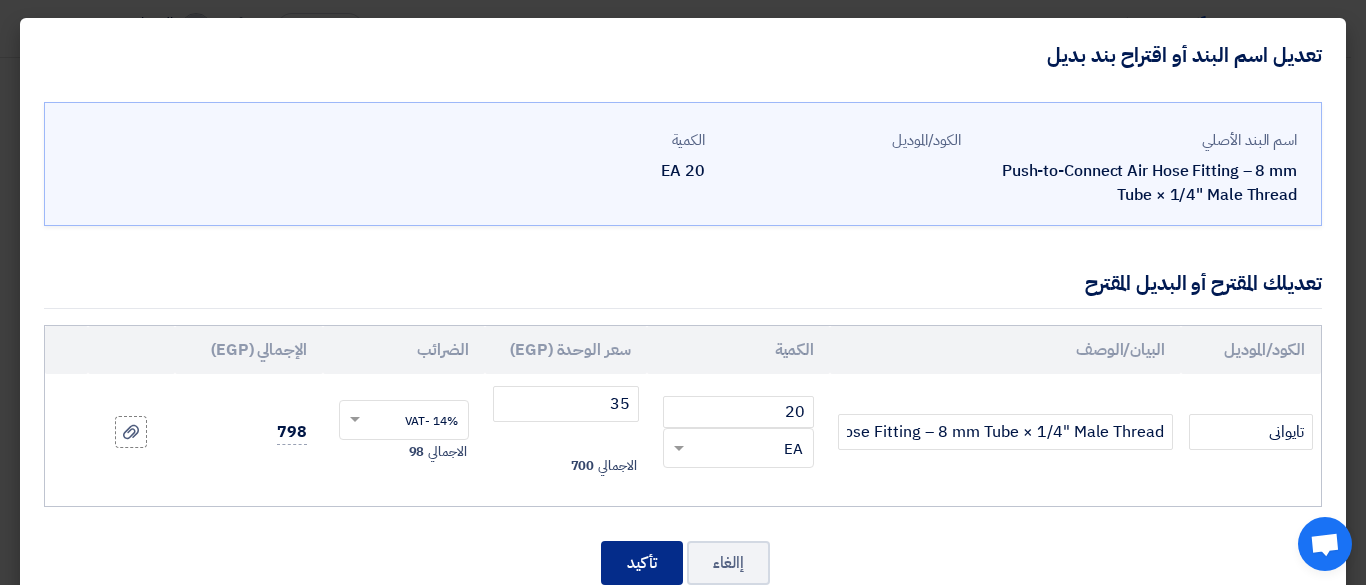 click on "تأكيد" 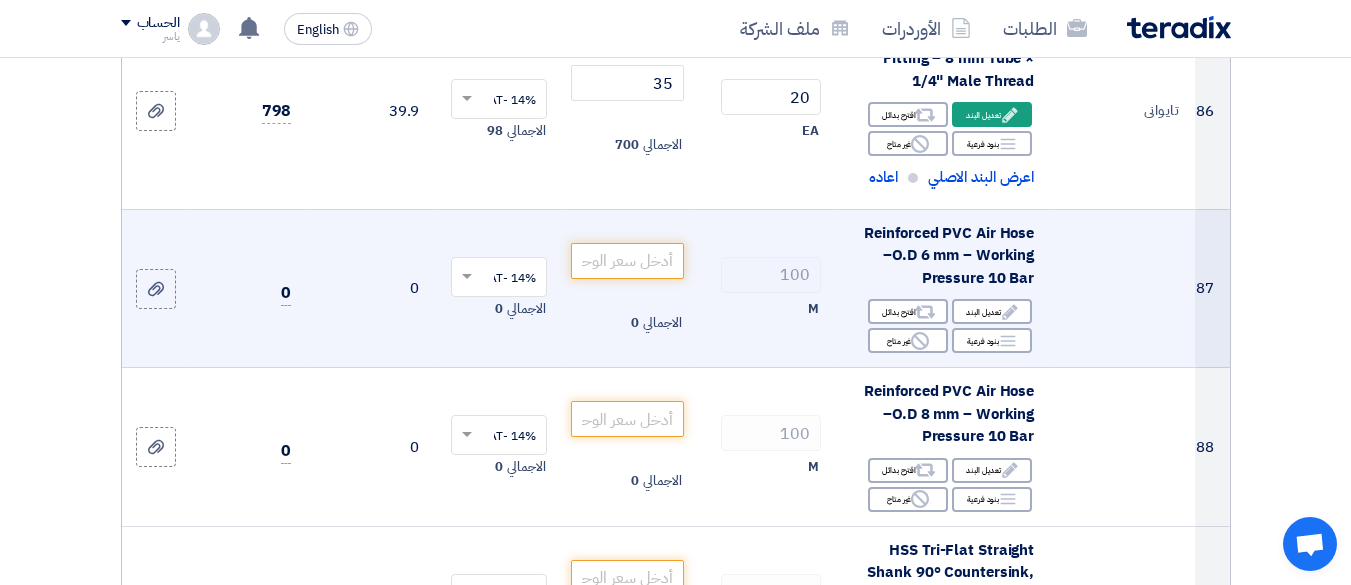 scroll, scrollTop: 15913, scrollLeft: 0, axis: vertical 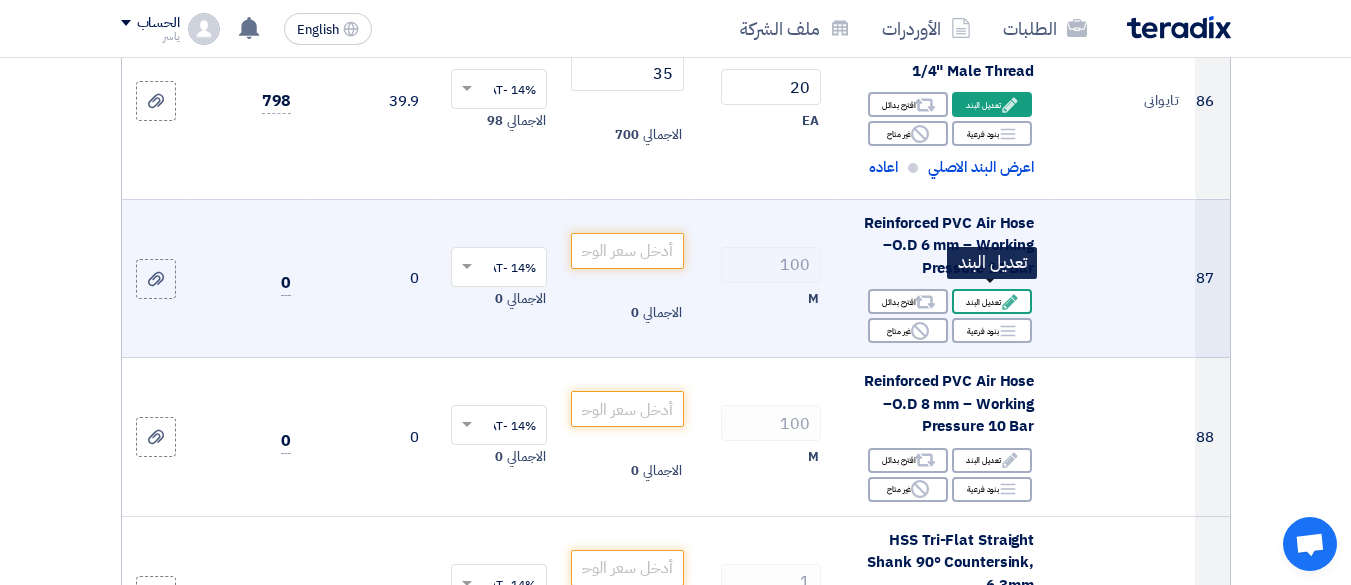 click on "Edit" 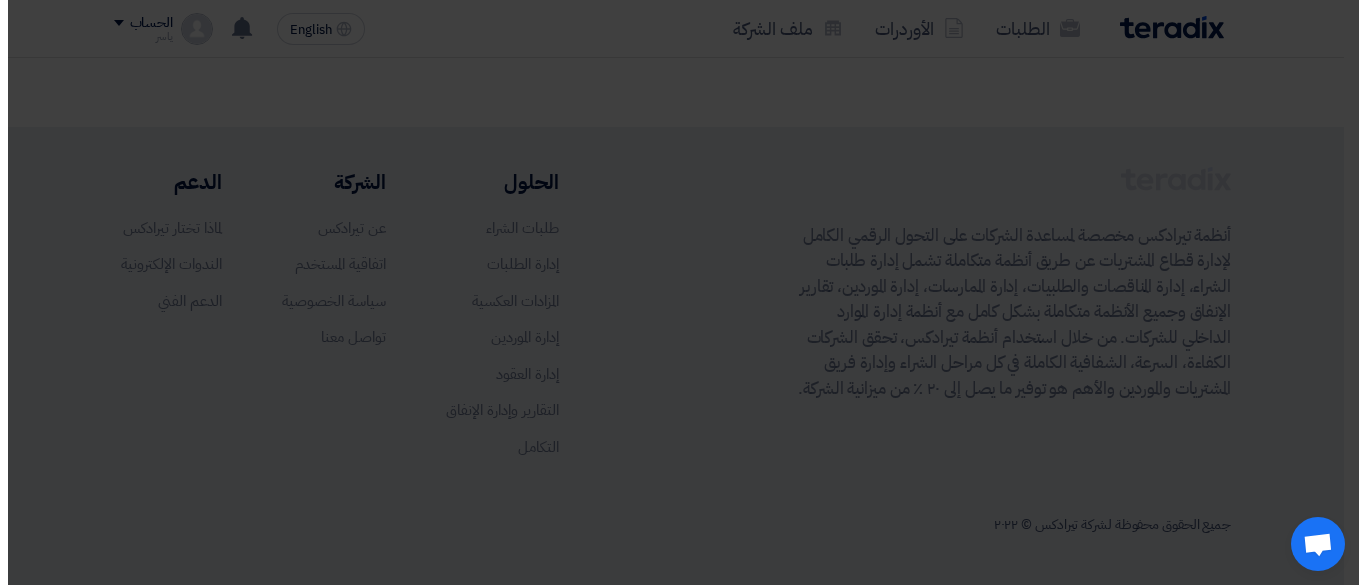 scroll, scrollTop: 406, scrollLeft: 0, axis: vertical 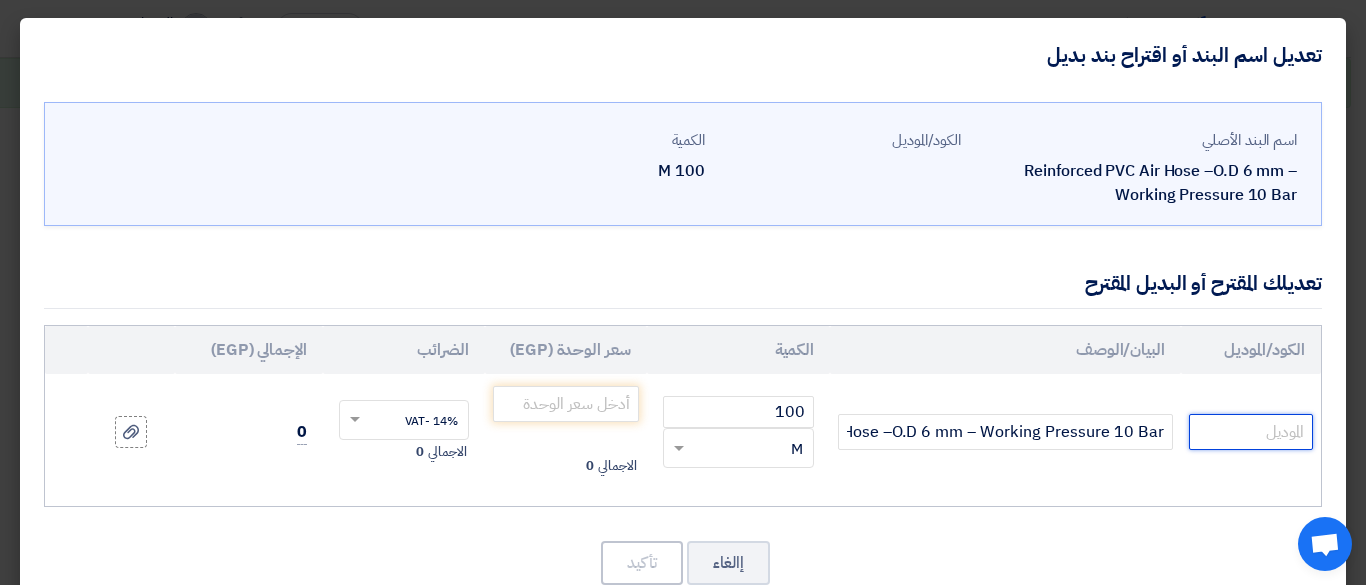 click 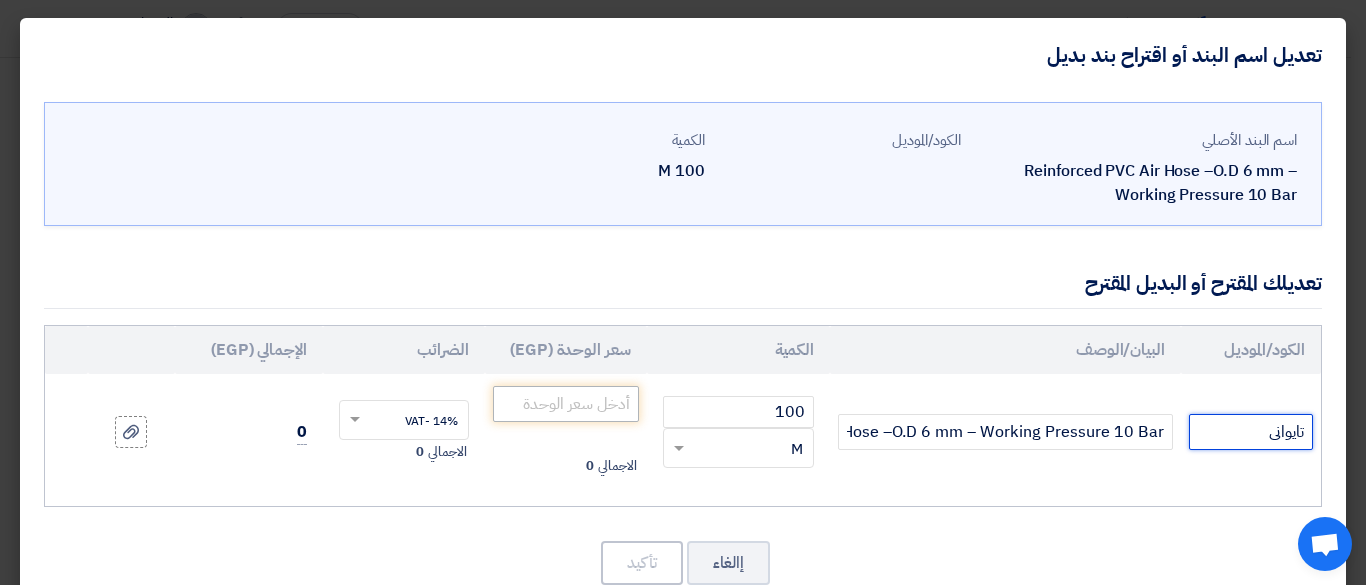 type on "تايوانى" 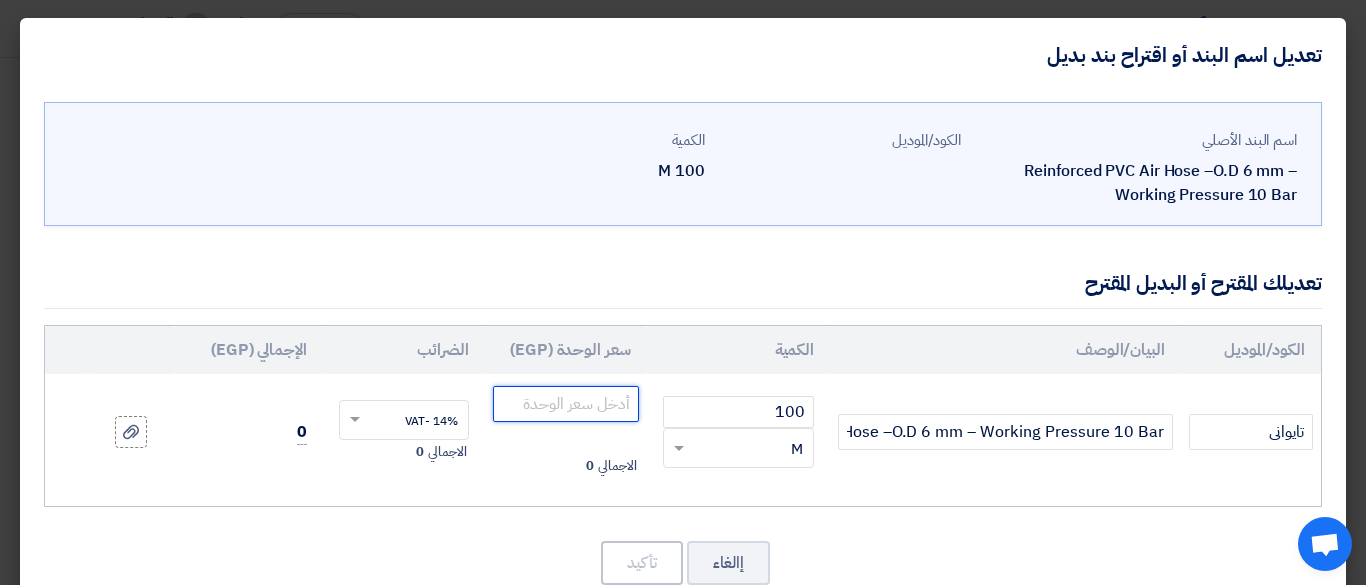 click 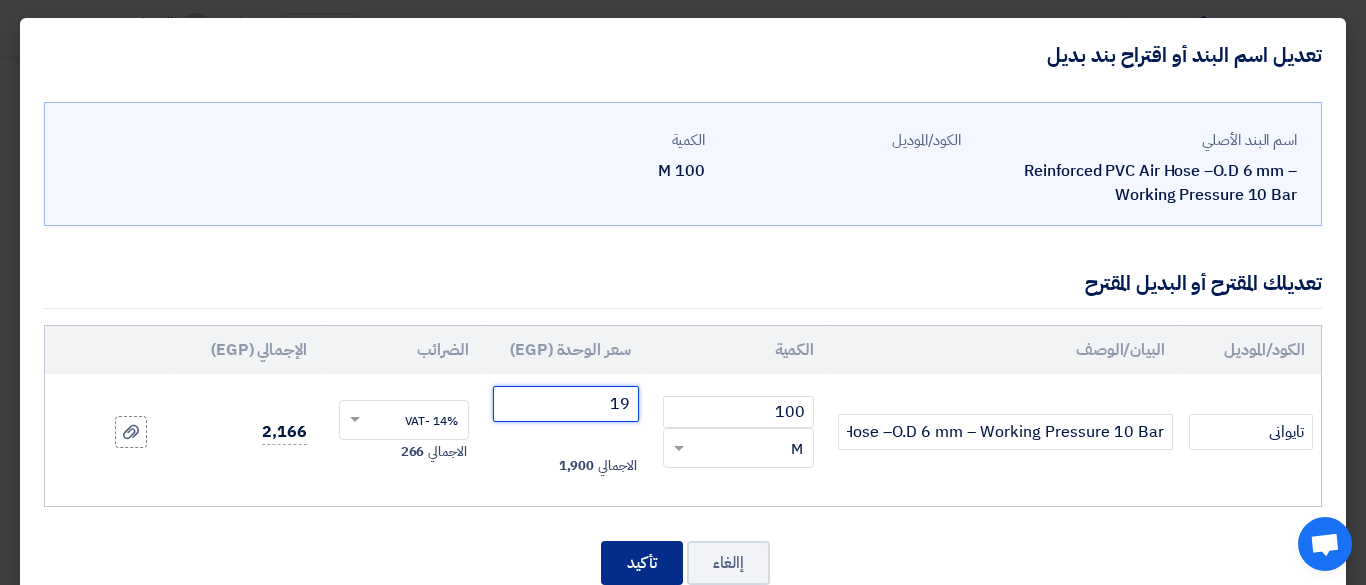 type on "19" 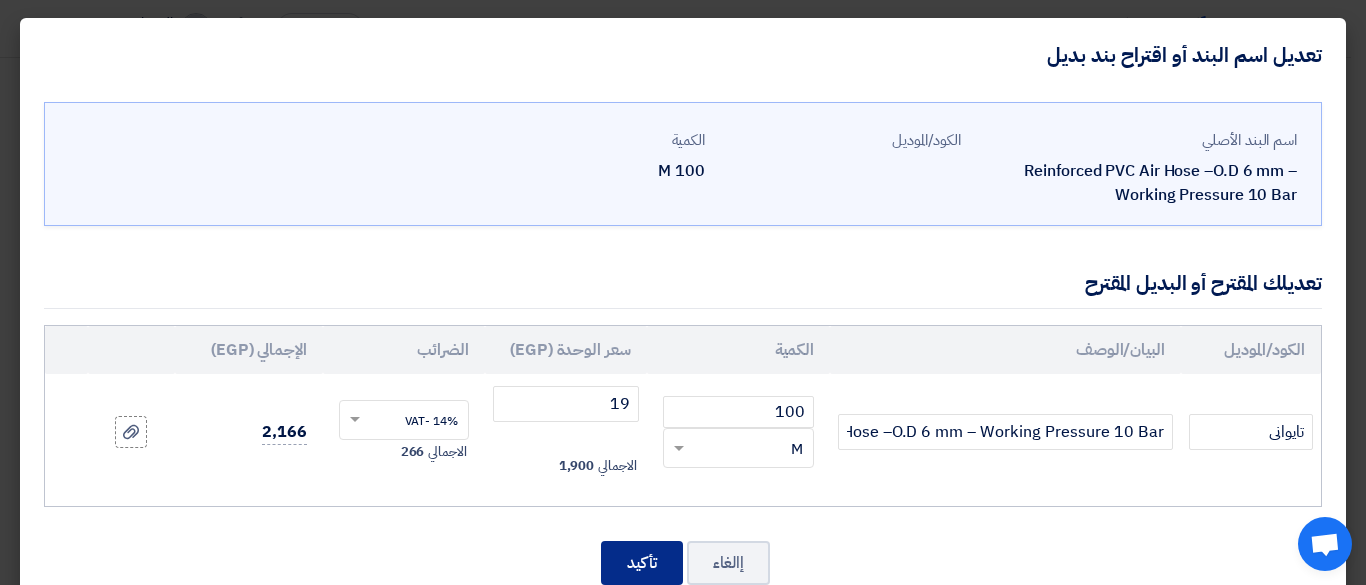 drag, startPoint x: 661, startPoint y: 566, endPoint x: 666, endPoint y: 543, distance: 23.537205 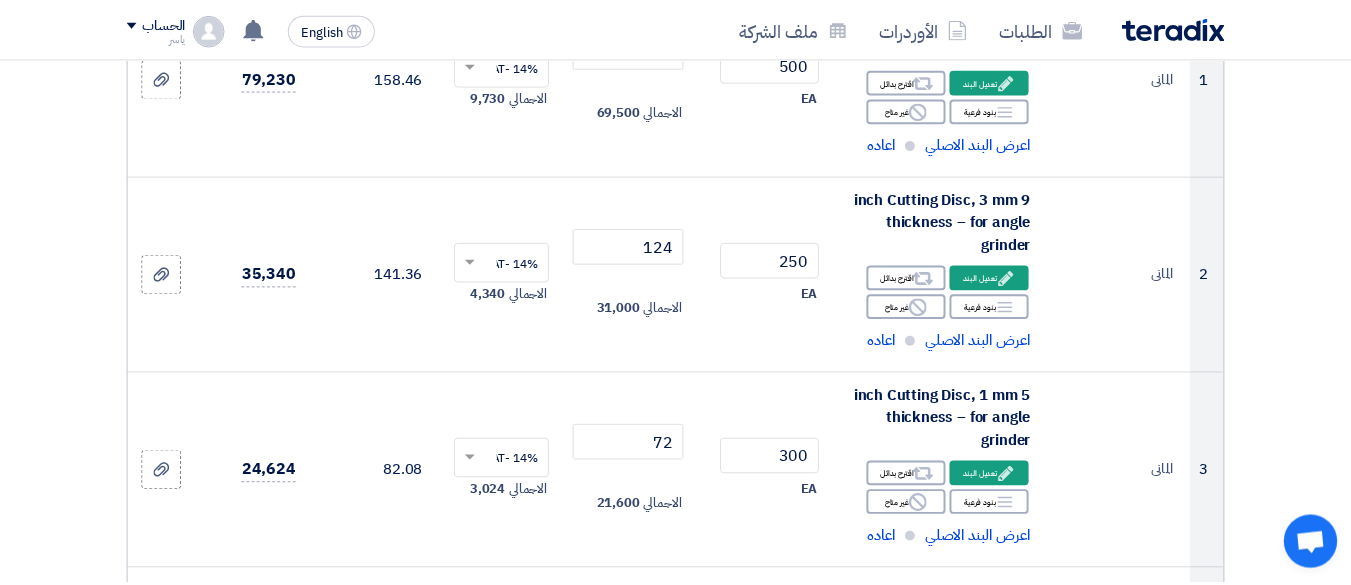scroll, scrollTop: 16110, scrollLeft: 0, axis: vertical 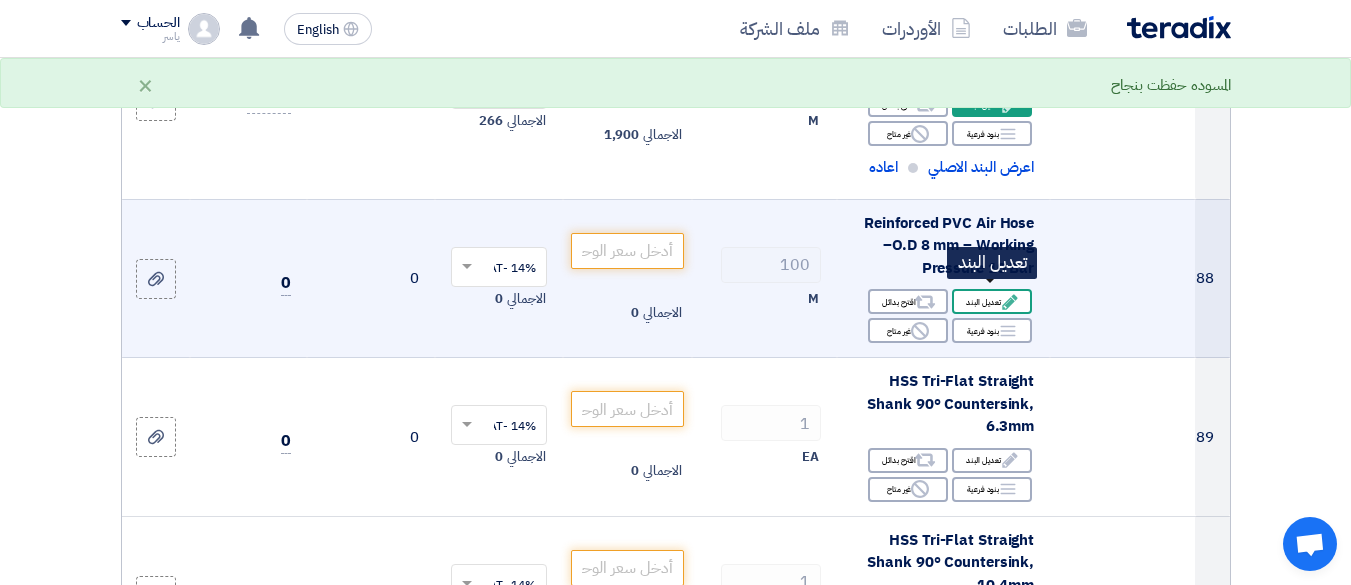 click on "Edit
تعديل البند" 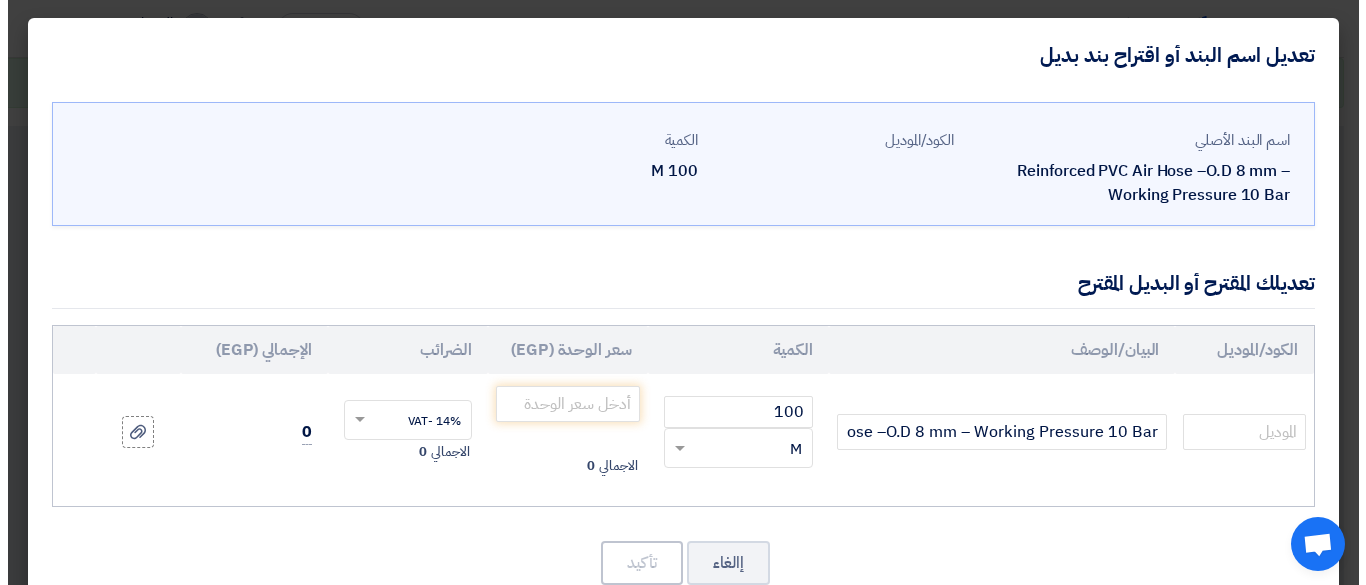 scroll, scrollTop: 406, scrollLeft: 0, axis: vertical 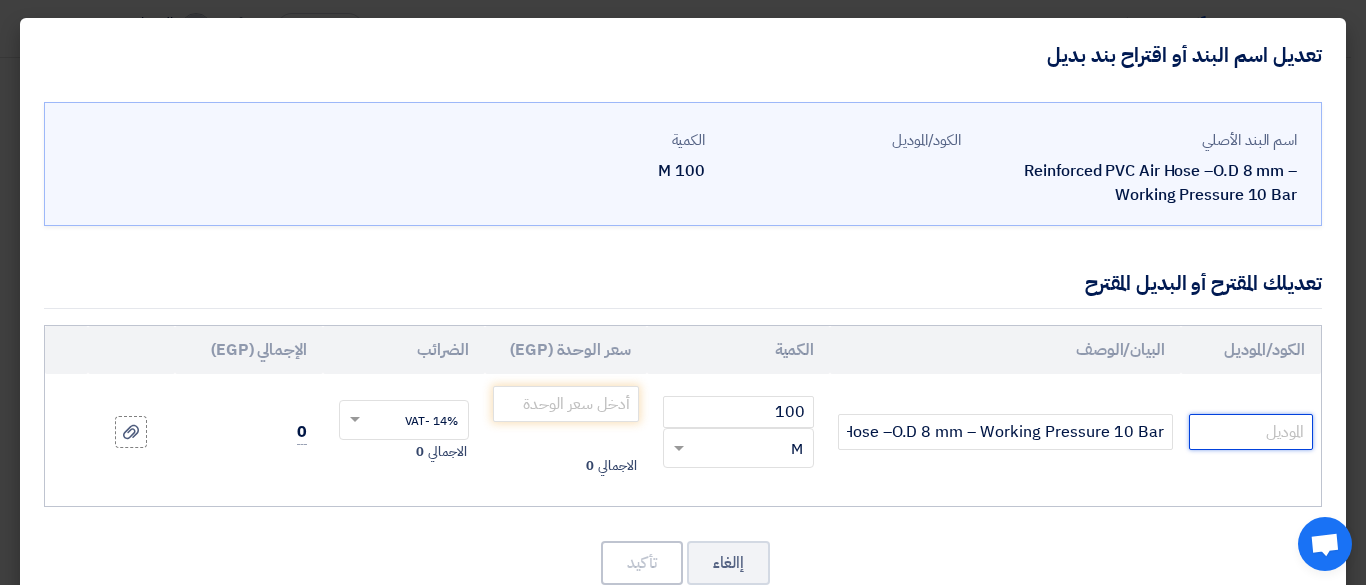 click 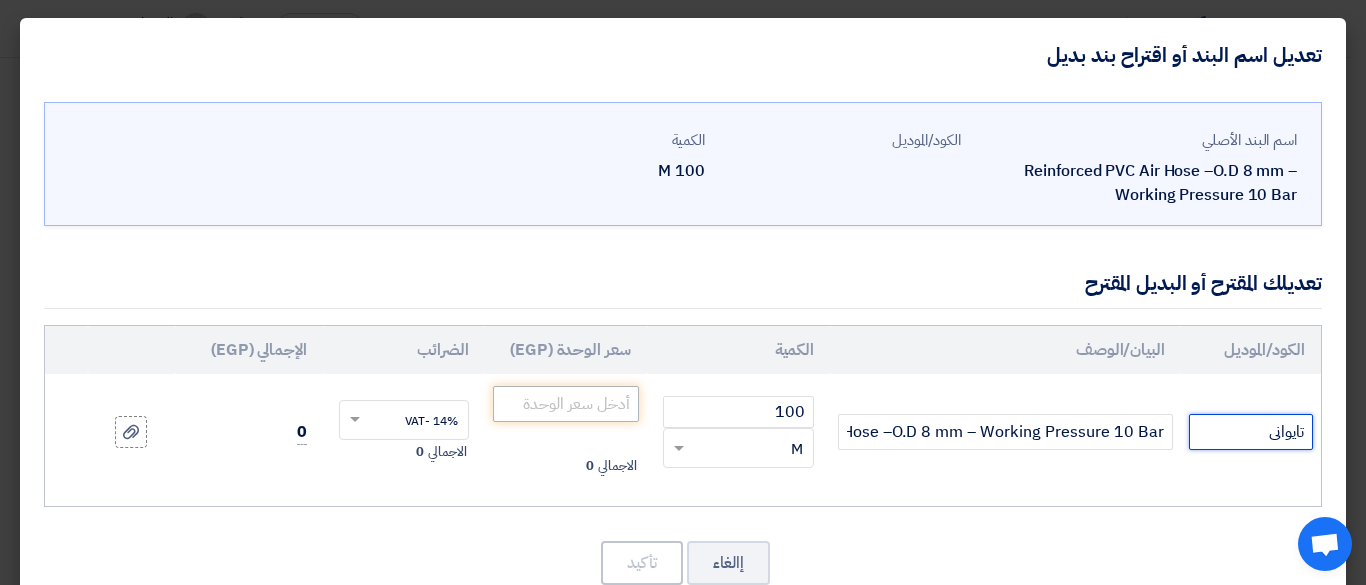 type on "تايوانى" 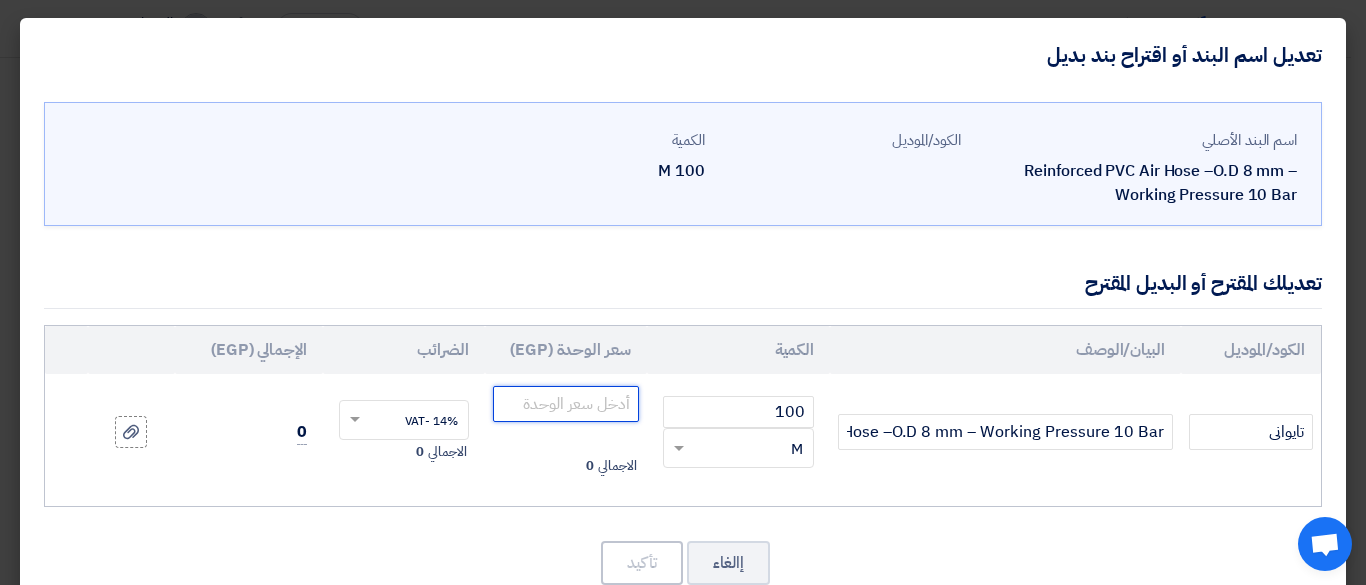 click 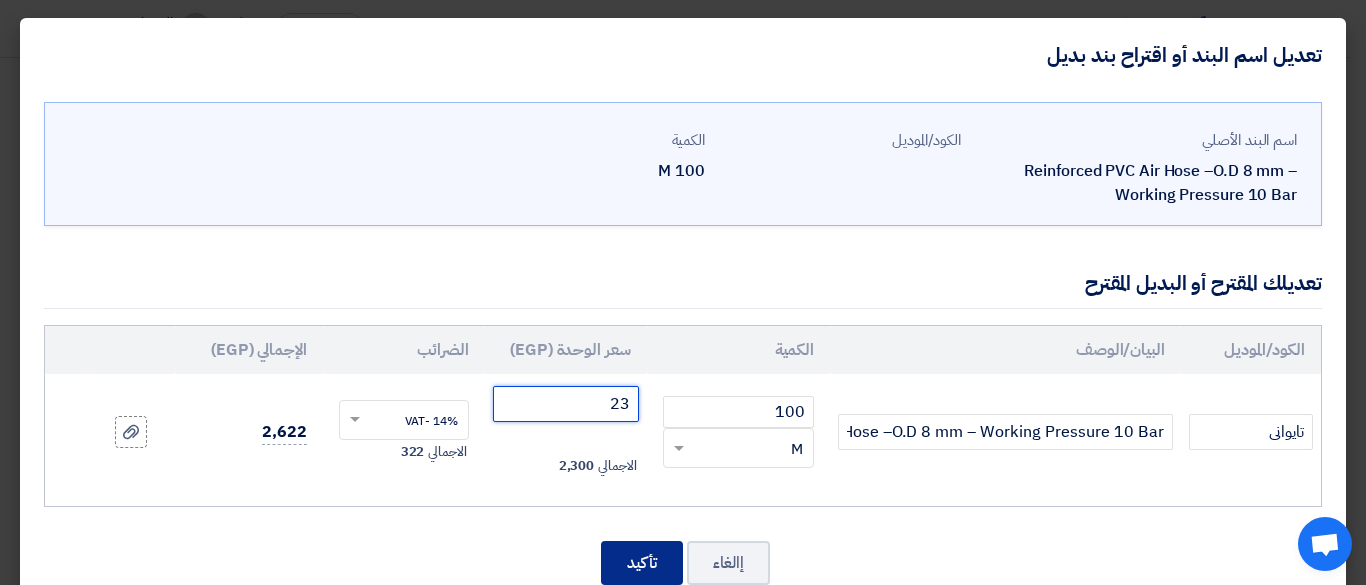 type on "23" 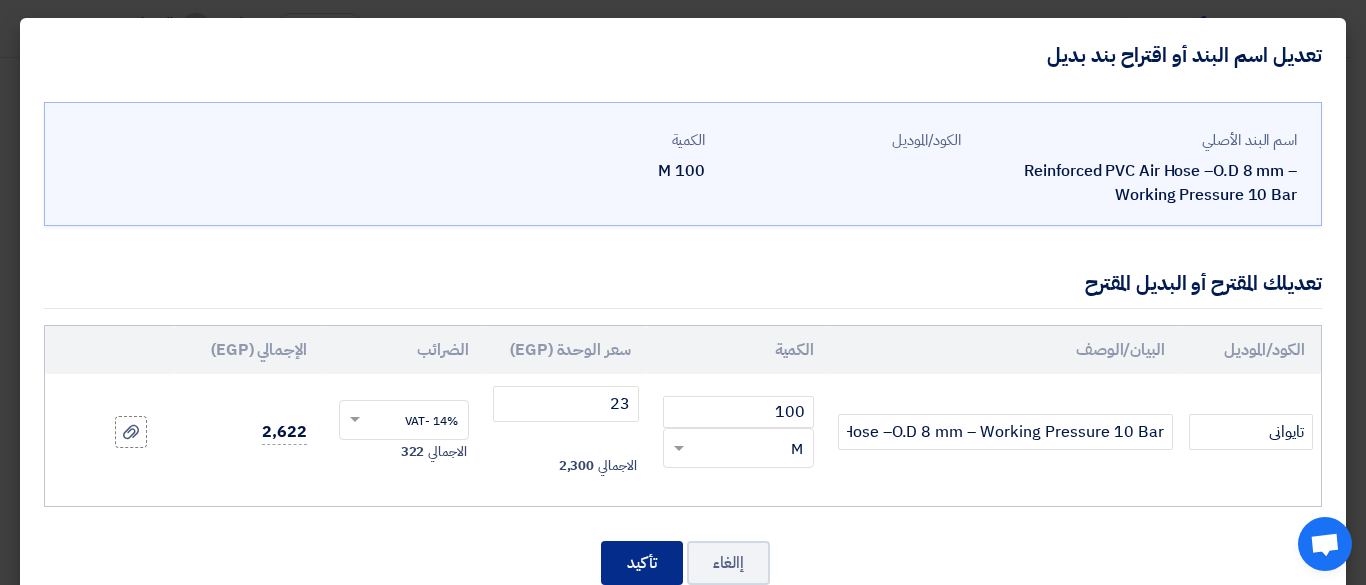 click on "تأكيد" 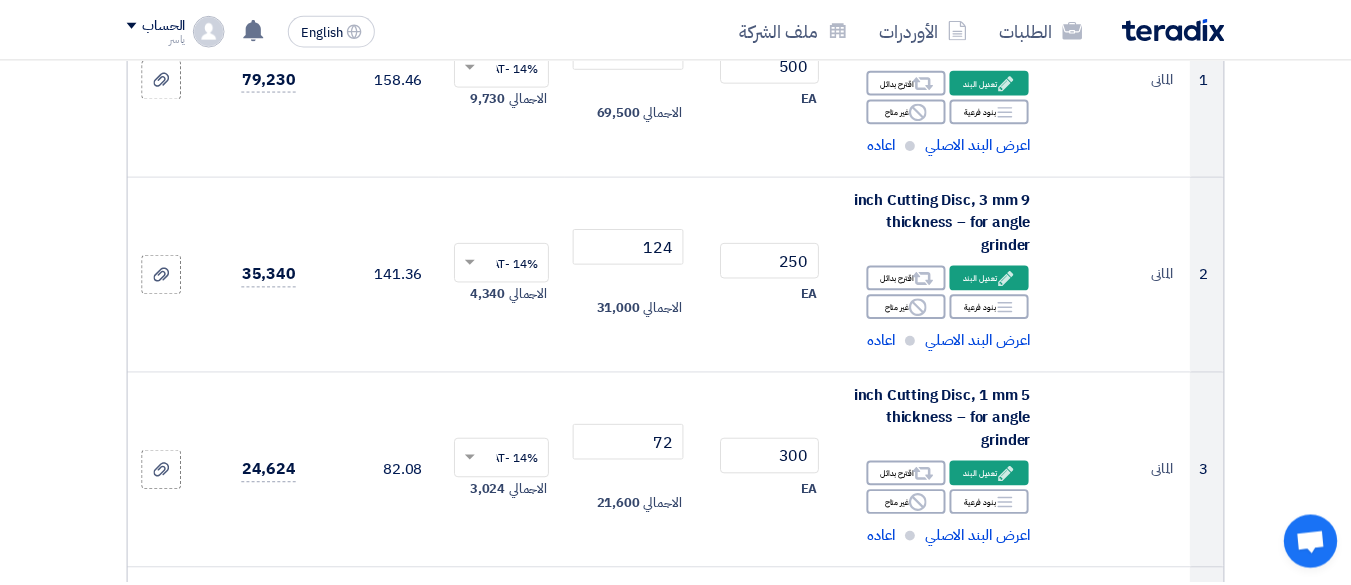 scroll, scrollTop: 16307, scrollLeft: 0, axis: vertical 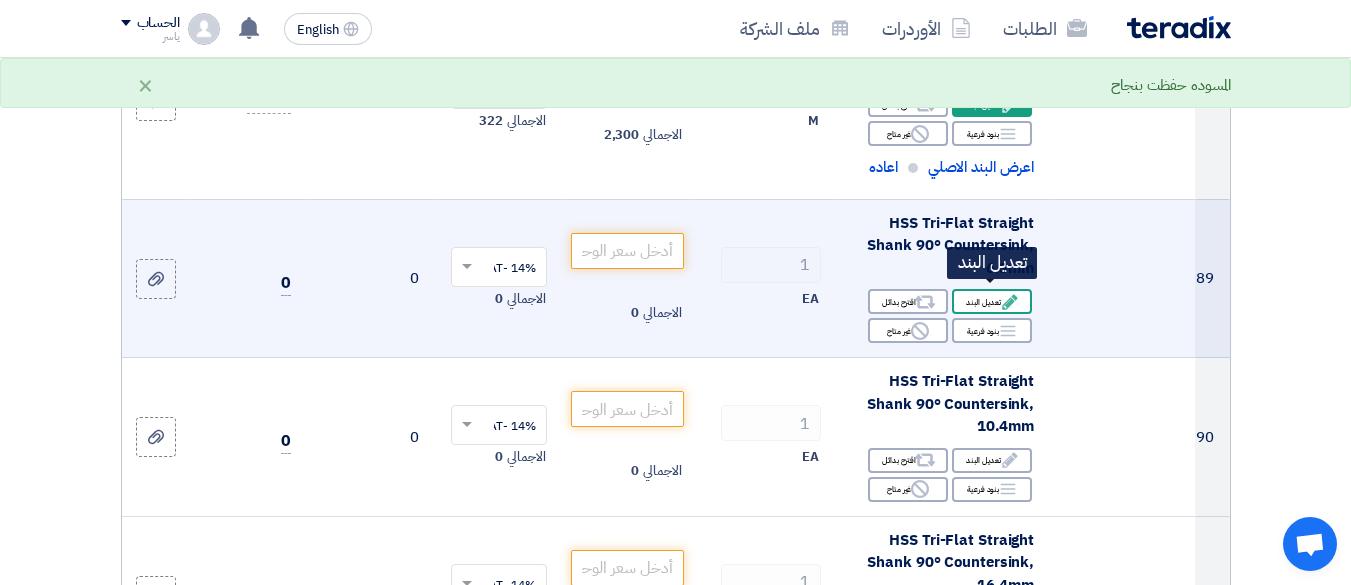 click on "Edit
تعديل البند" 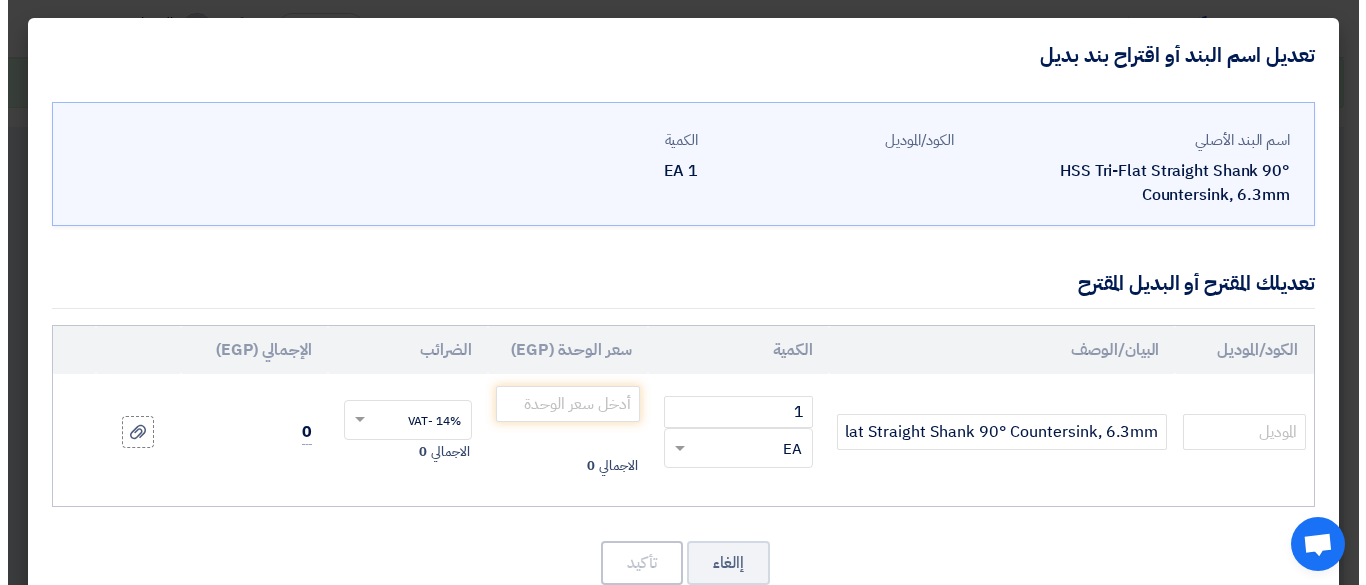scroll, scrollTop: 406, scrollLeft: 0, axis: vertical 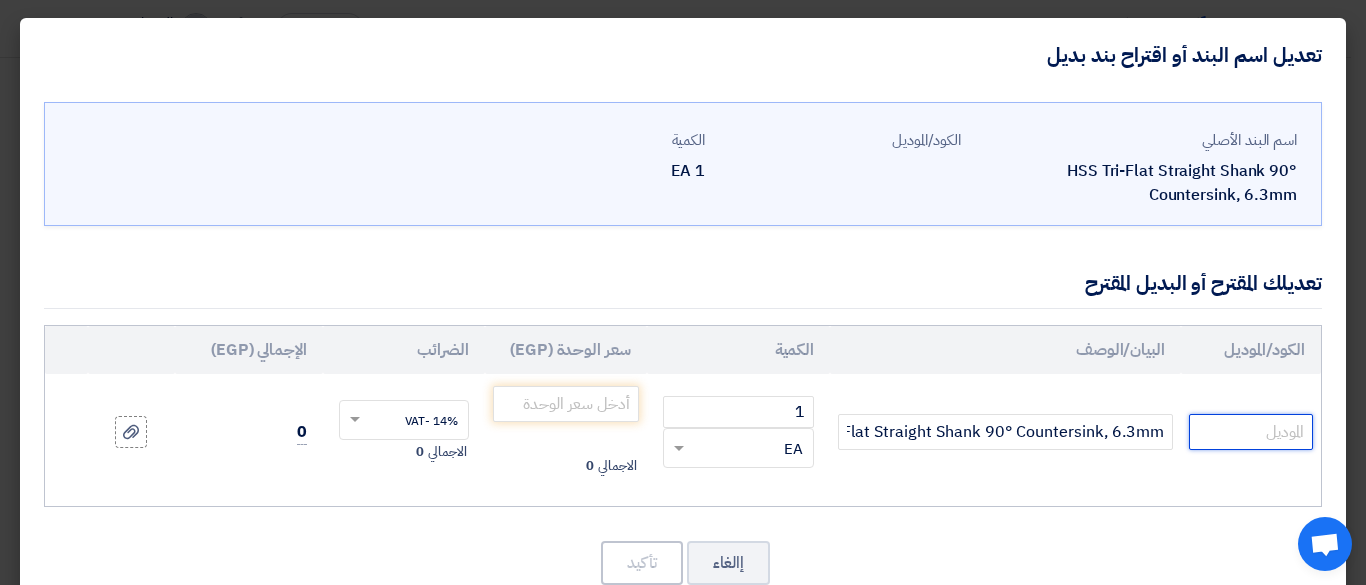 click 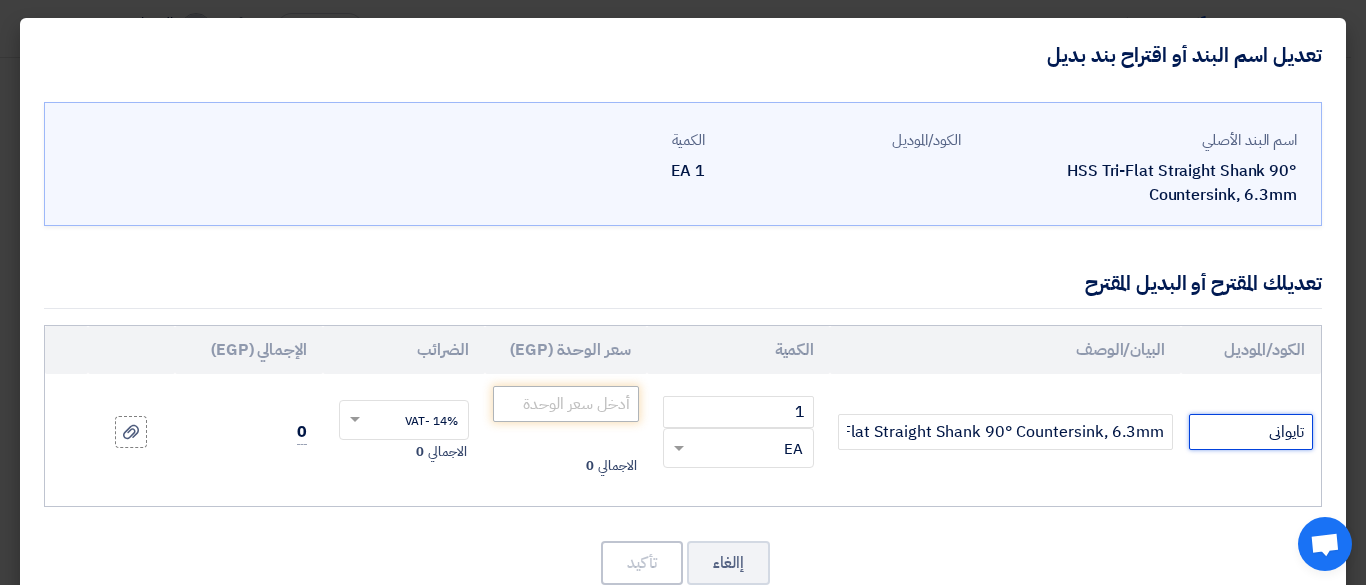 type on "تايوانى" 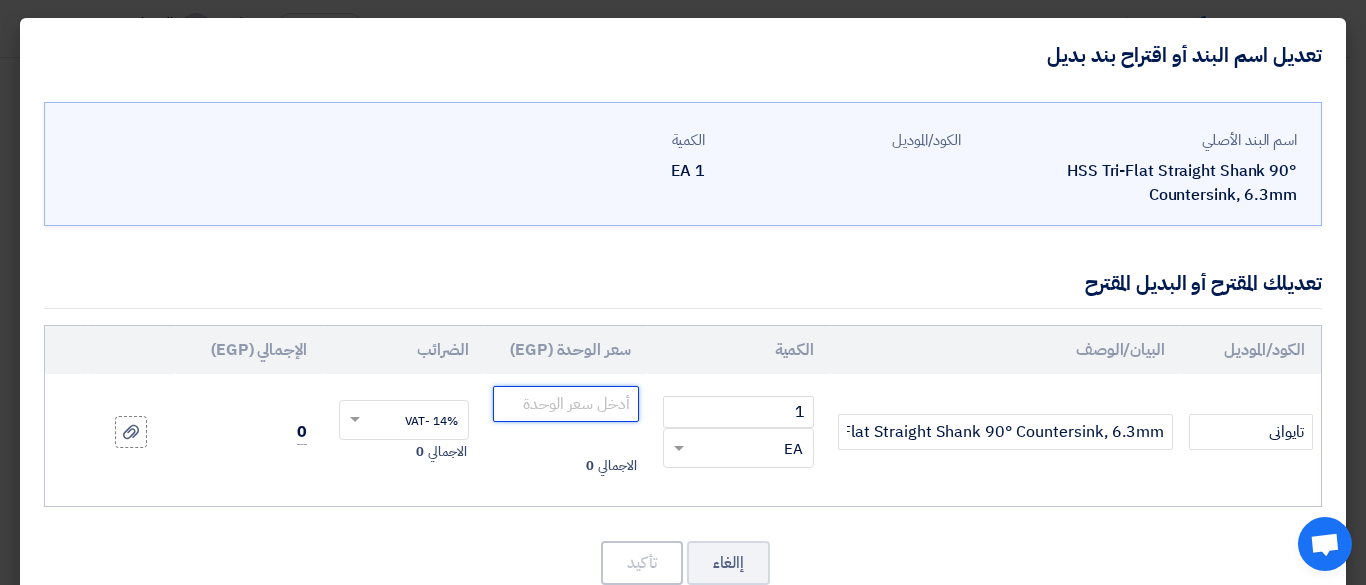 click 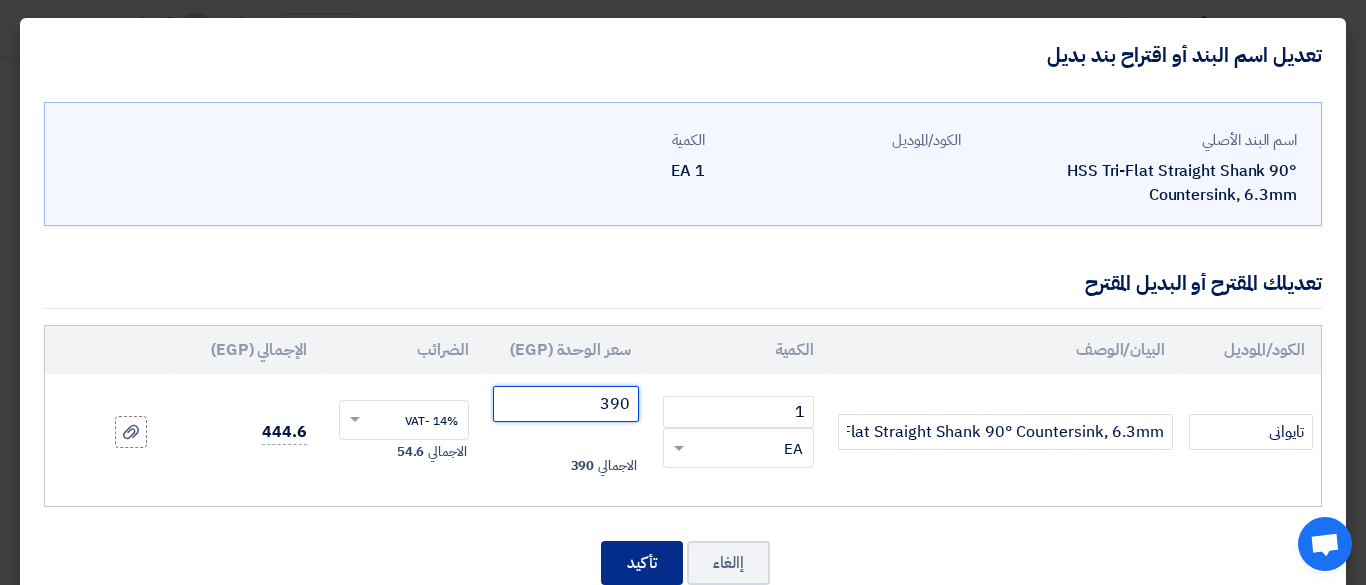 type on "390" 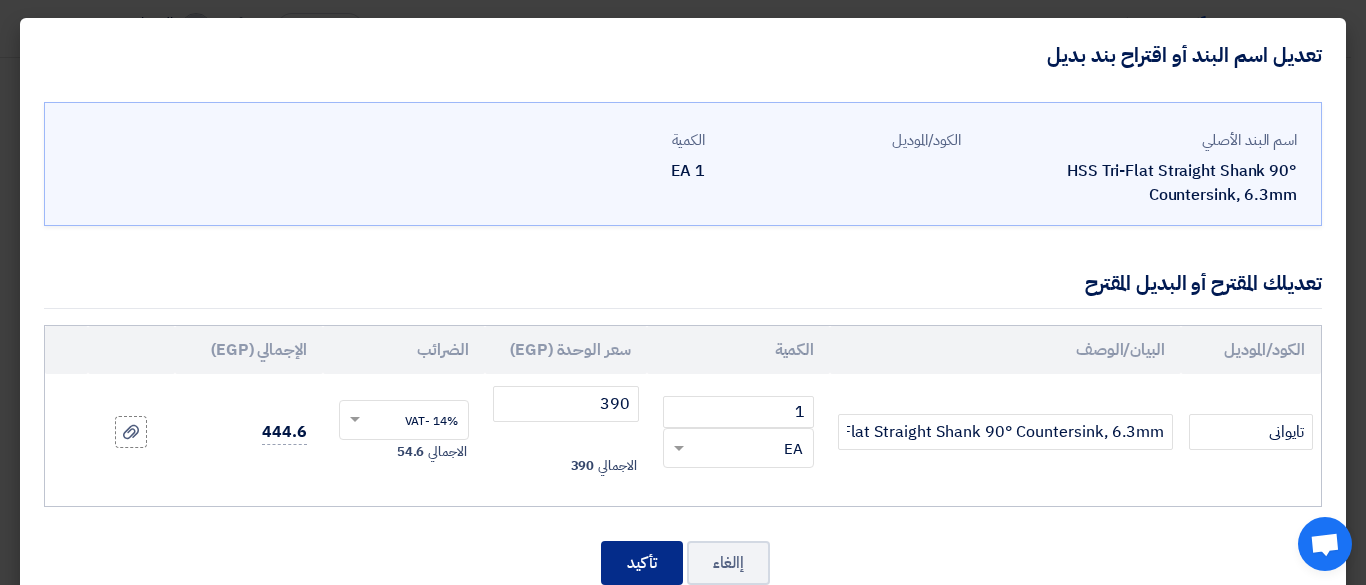 click on "تأكيد" 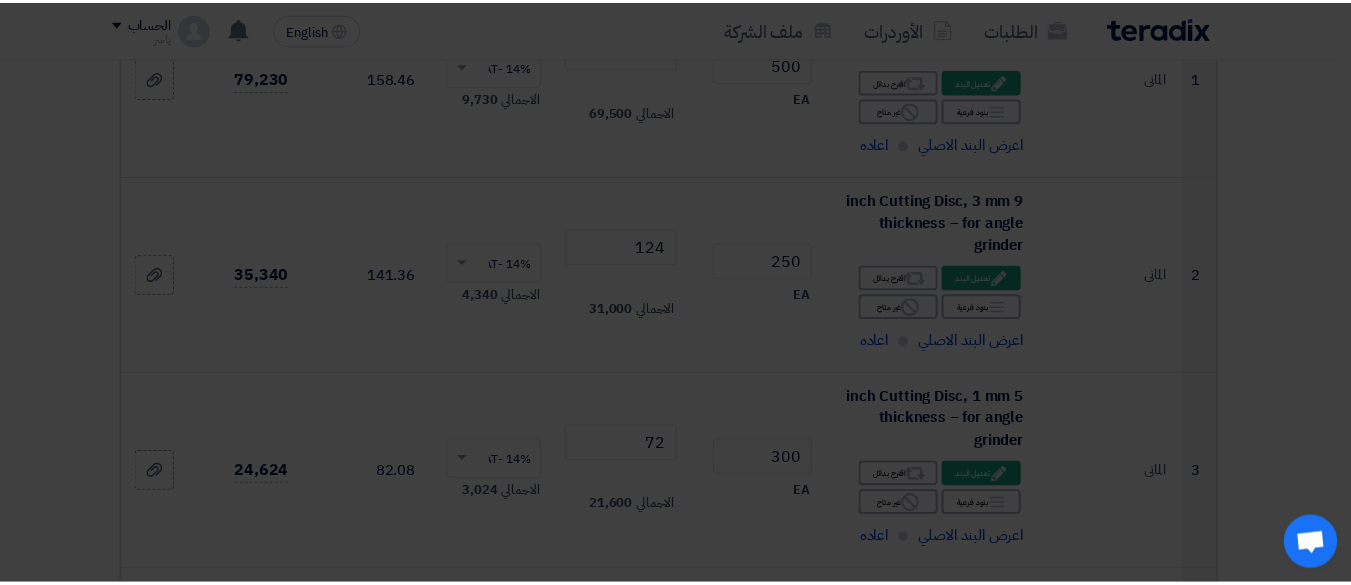 scroll, scrollTop: 16504, scrollLeft: 0, axis: vertical 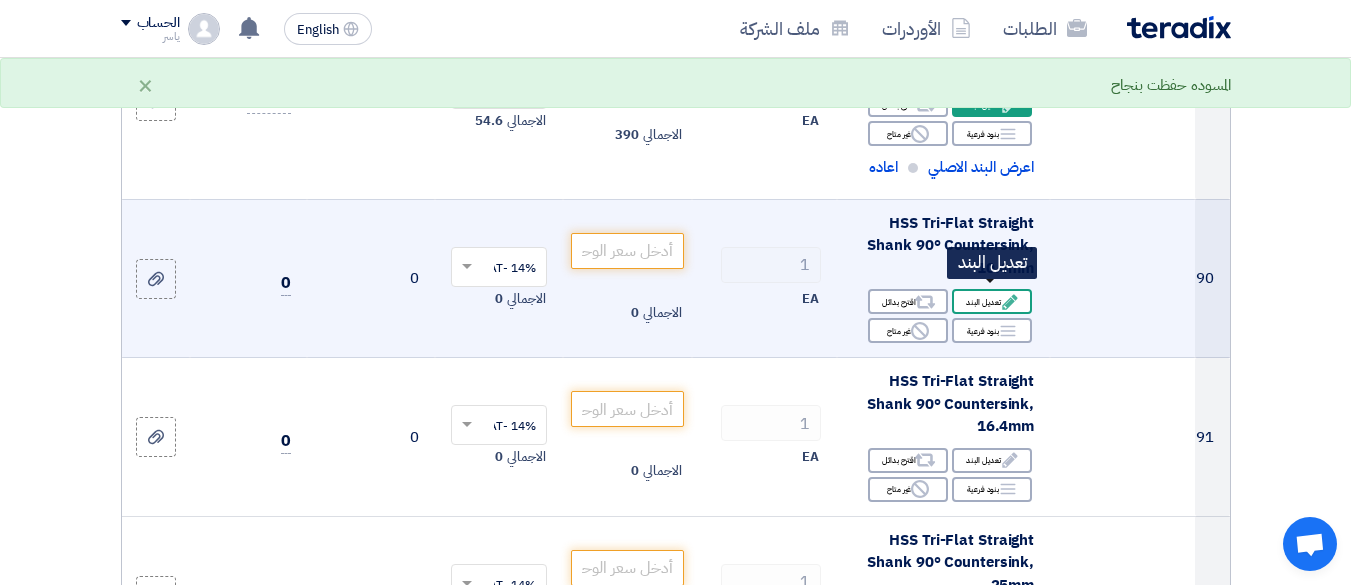 click on "Edit
تعديل البند" 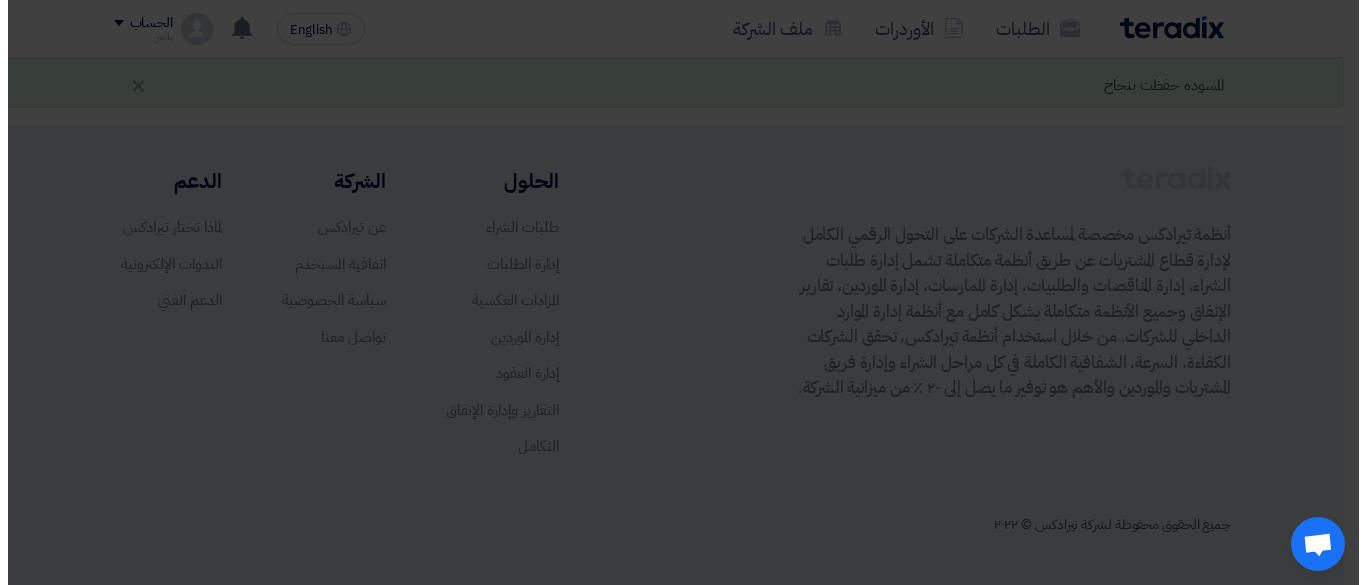 scroll, scrollTop: 406, scrollLeft: 0, axis: vertical 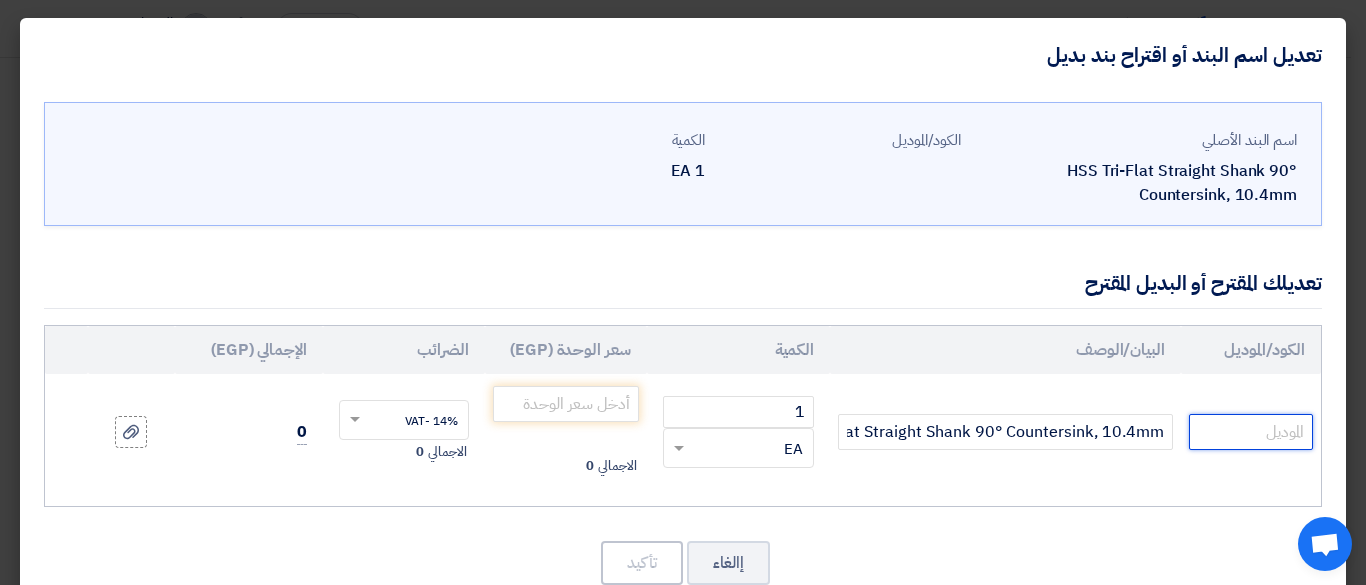 click 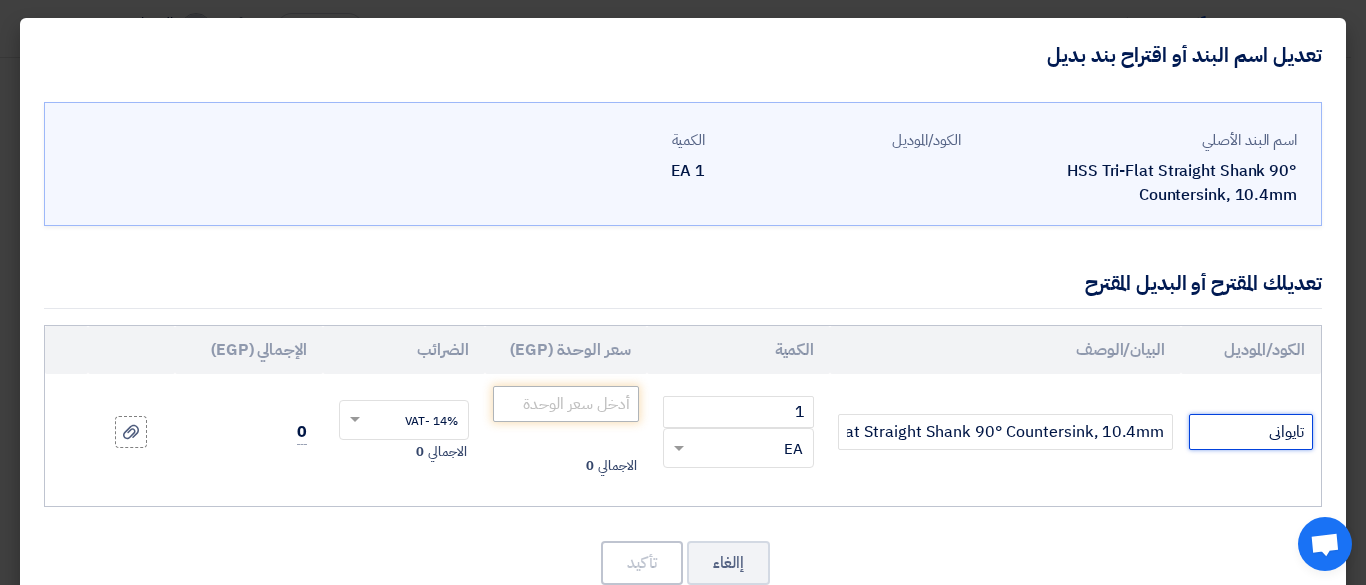 type on "تايوانى" 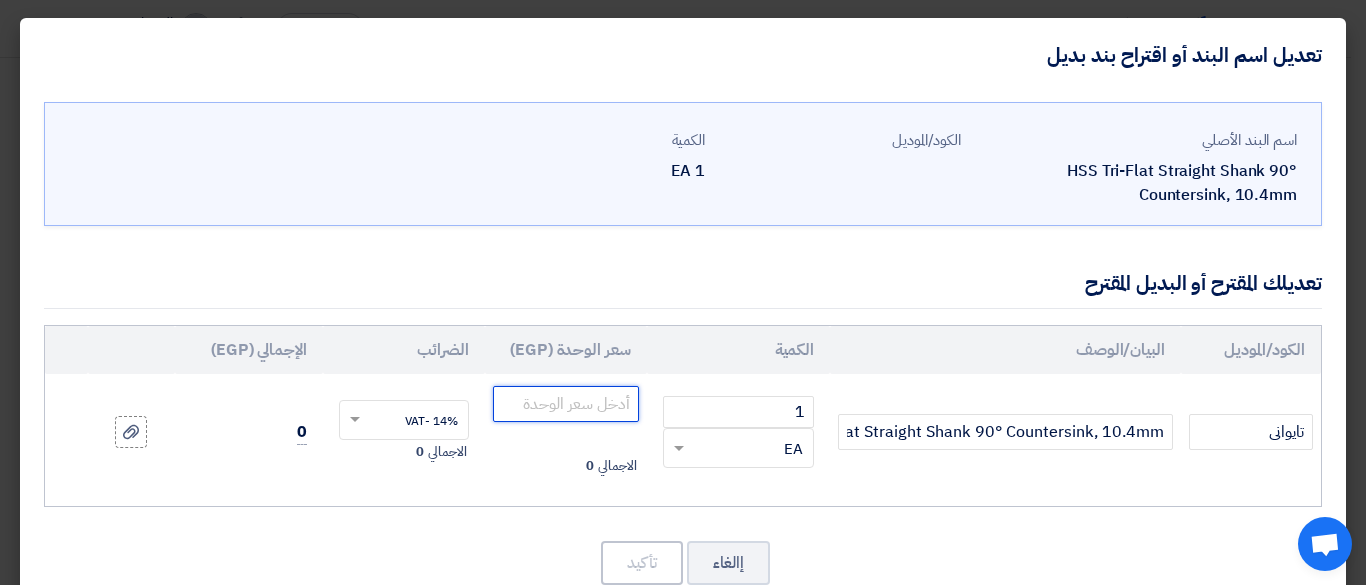 drag, startPoint x: 585, startPoint y: 411, endPoint x: 594, endPoint y: 406, distance: 10.29563 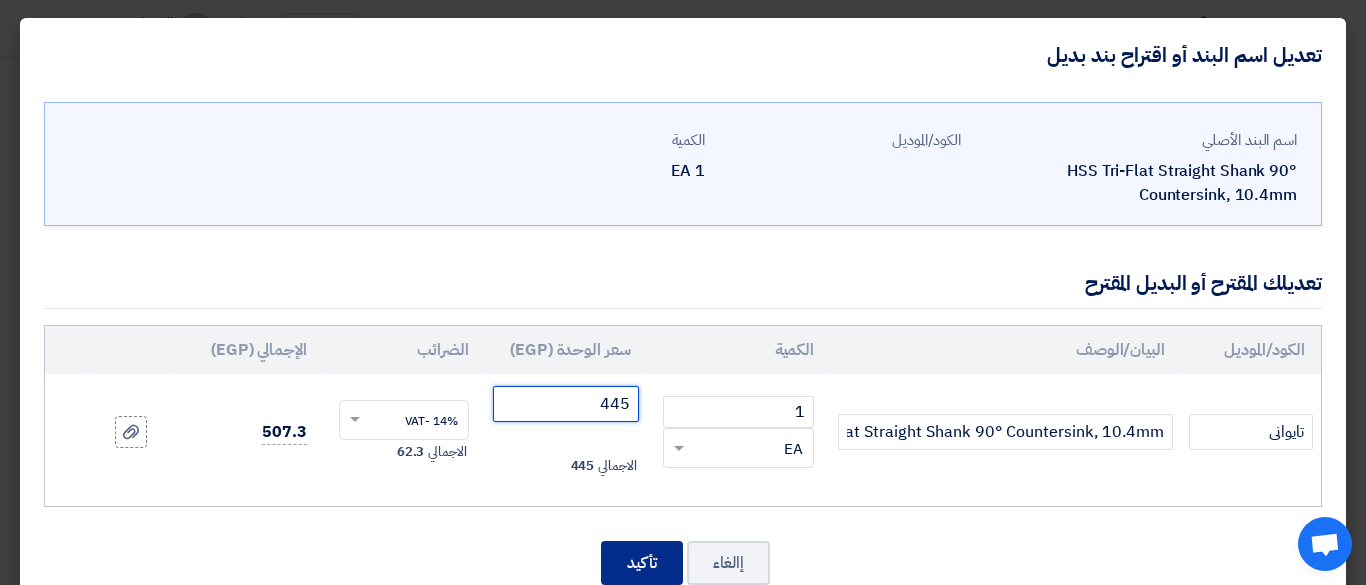 type on "445" 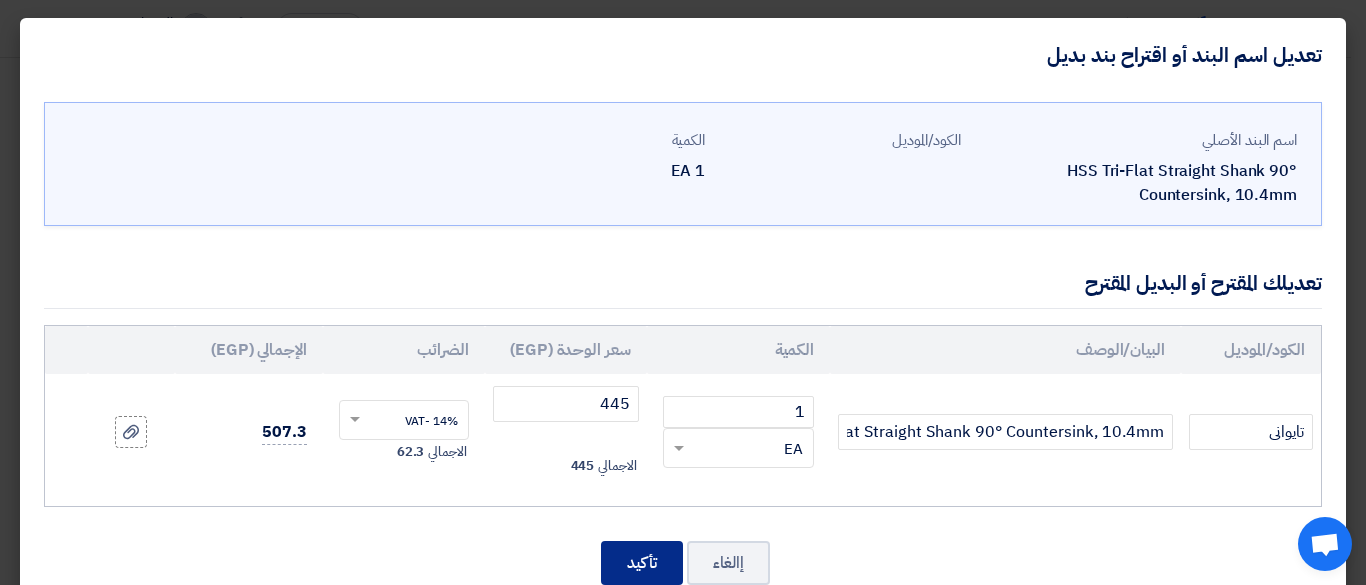 click on "تأكيد" 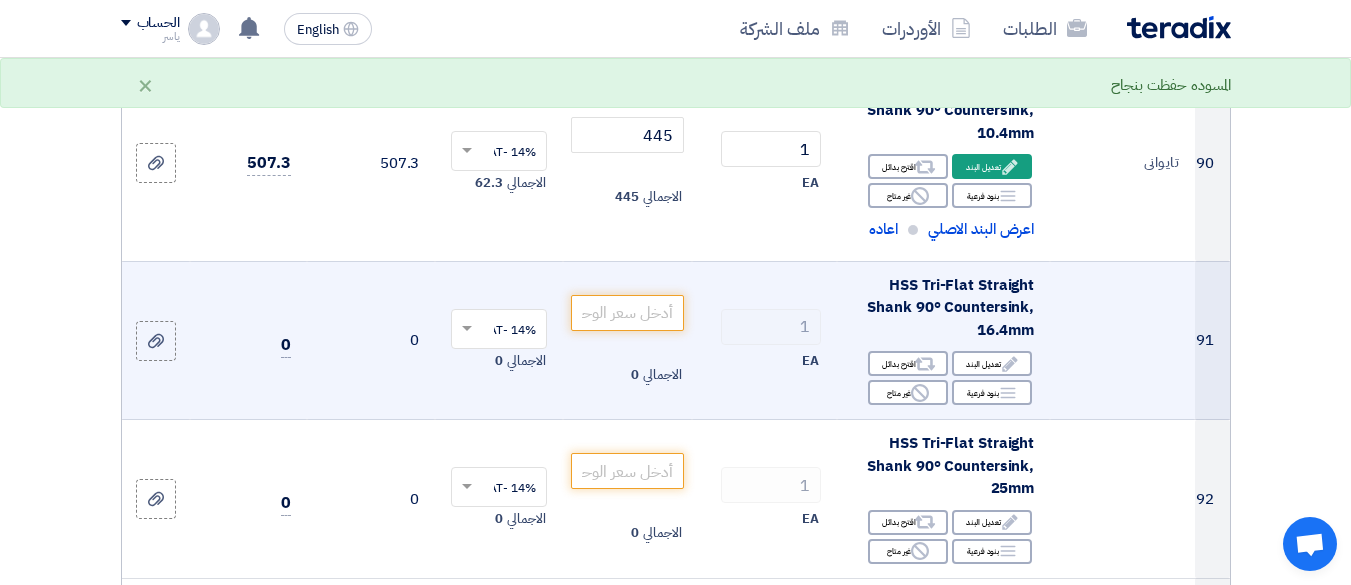 scroll, scrollTop: 16701, scrollLeft: 0, axis: vertical 